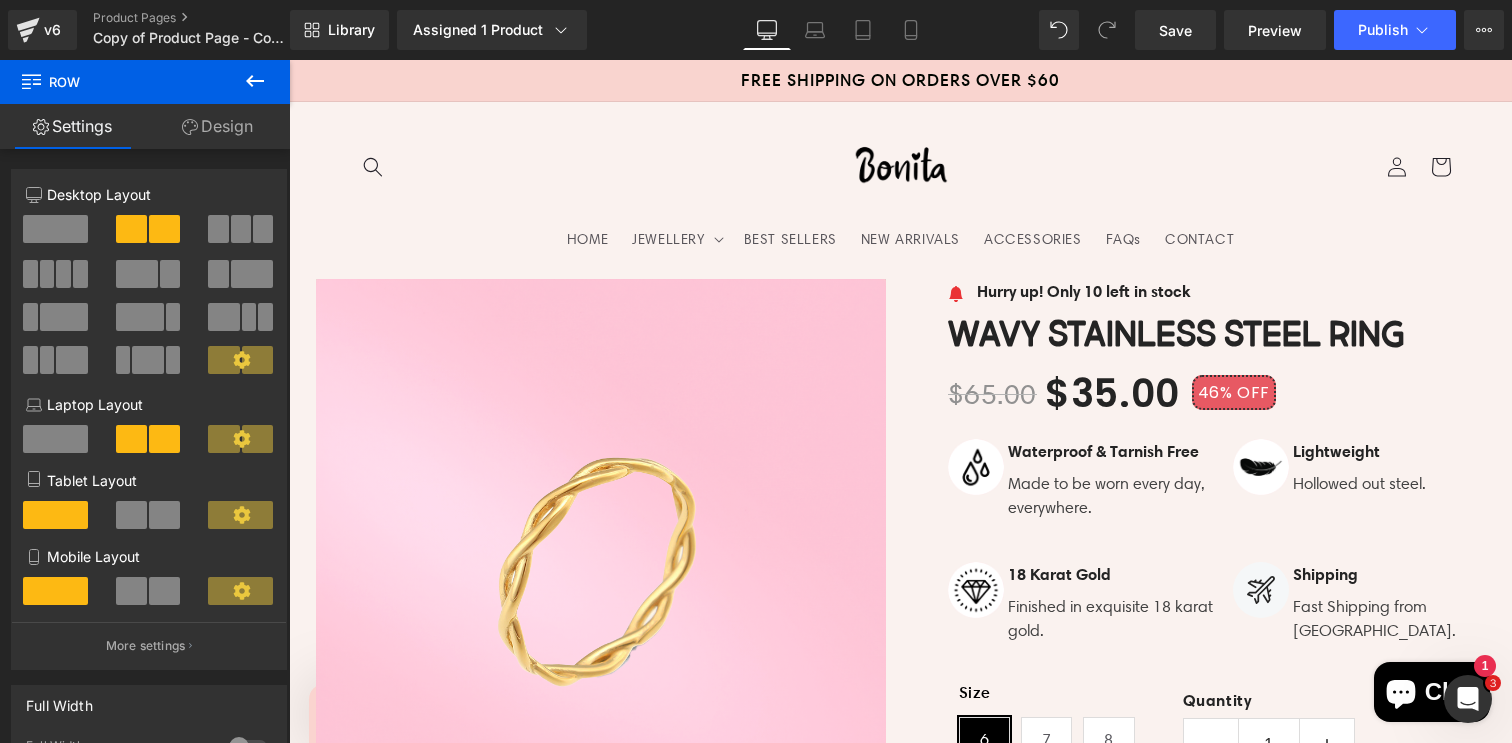 scroll, scrollTop: 53, scrollLeft: 0, axis: vertical 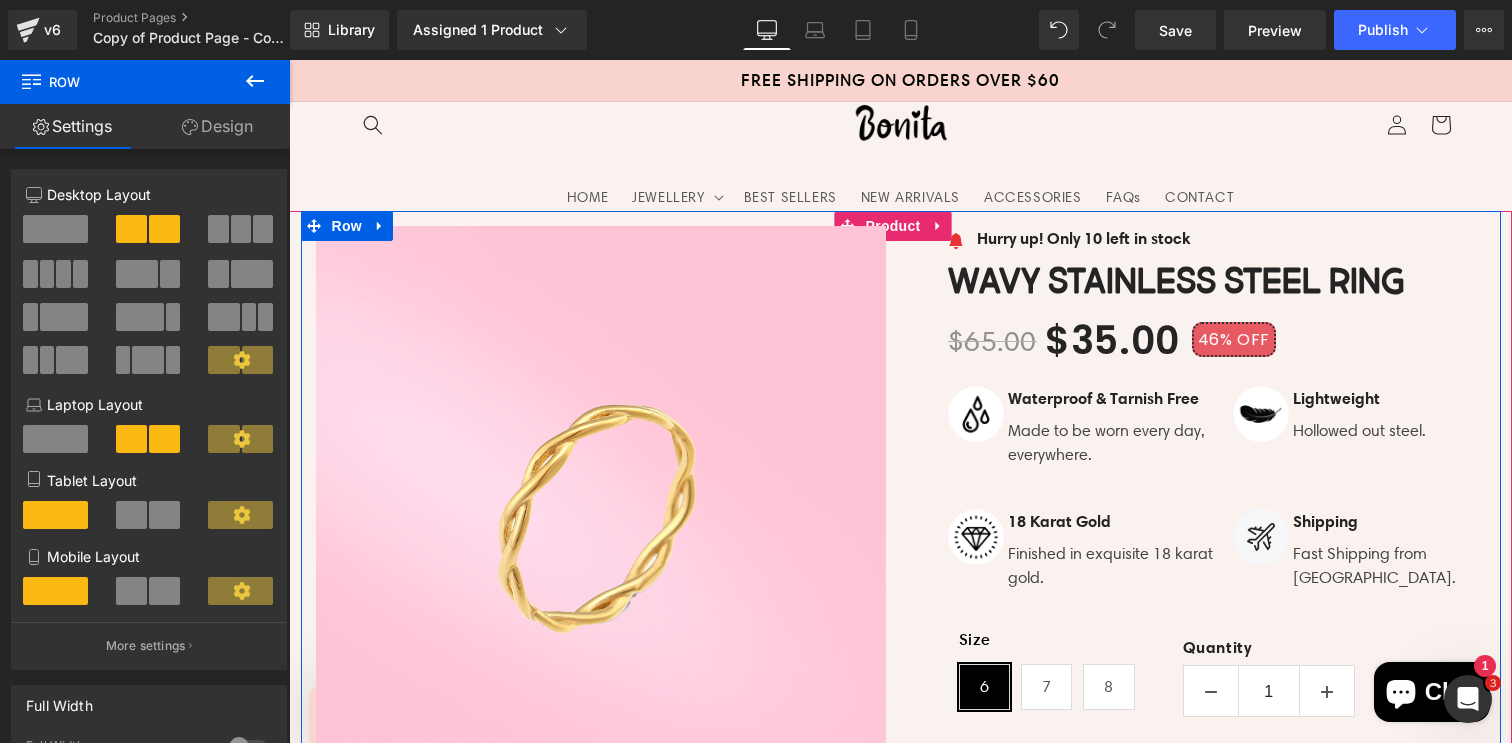 click on "Image
Hurry up! Only 10 left in stock
Text Block
Icon List
Wavy Stainless Steel Ring
(P) Title
$65.00
$35.00
46%
OFF
(P) Price
Image
Waterproof & Tarnish Free
Text Block         Text Block" at bounding box center (1201, 694) 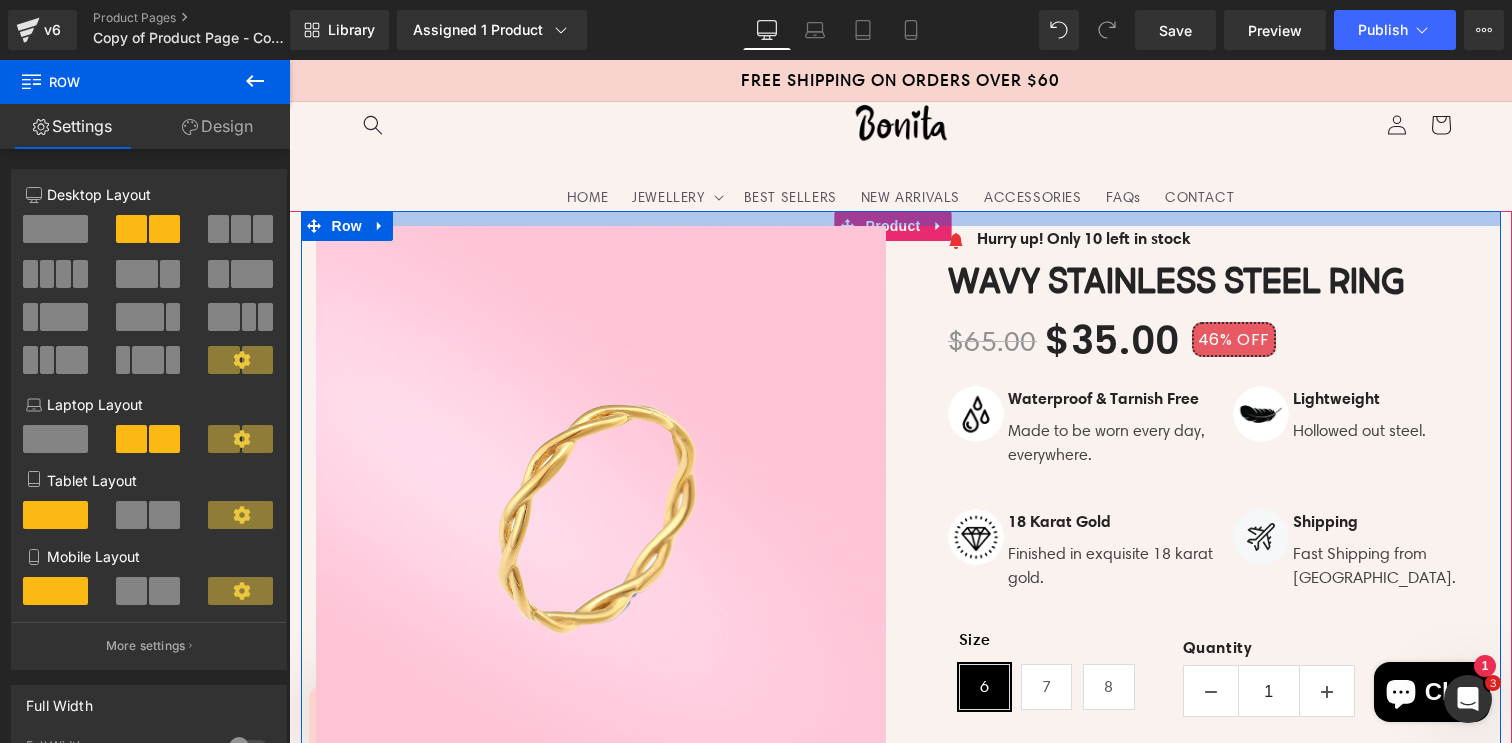 click at bounding box center [901, 218] 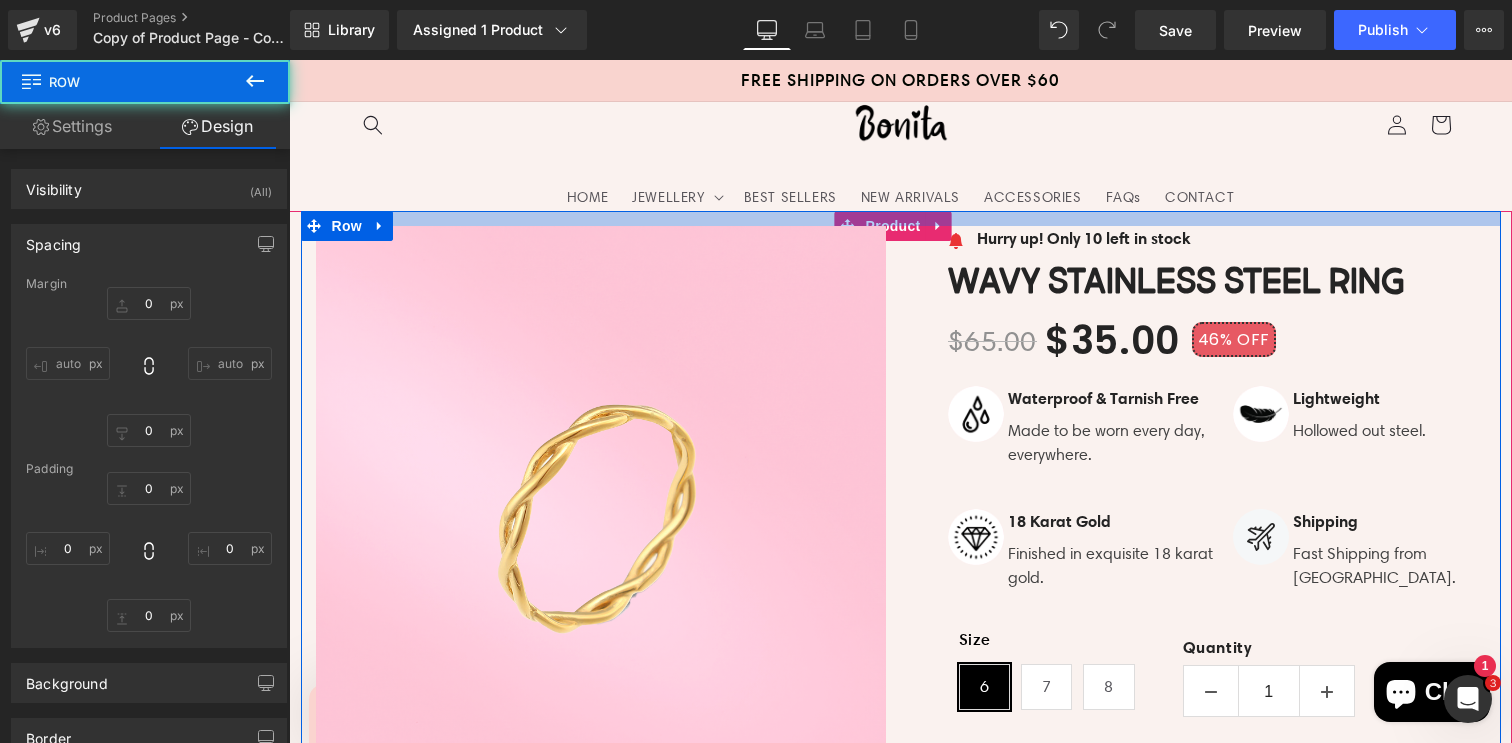 type on "0" 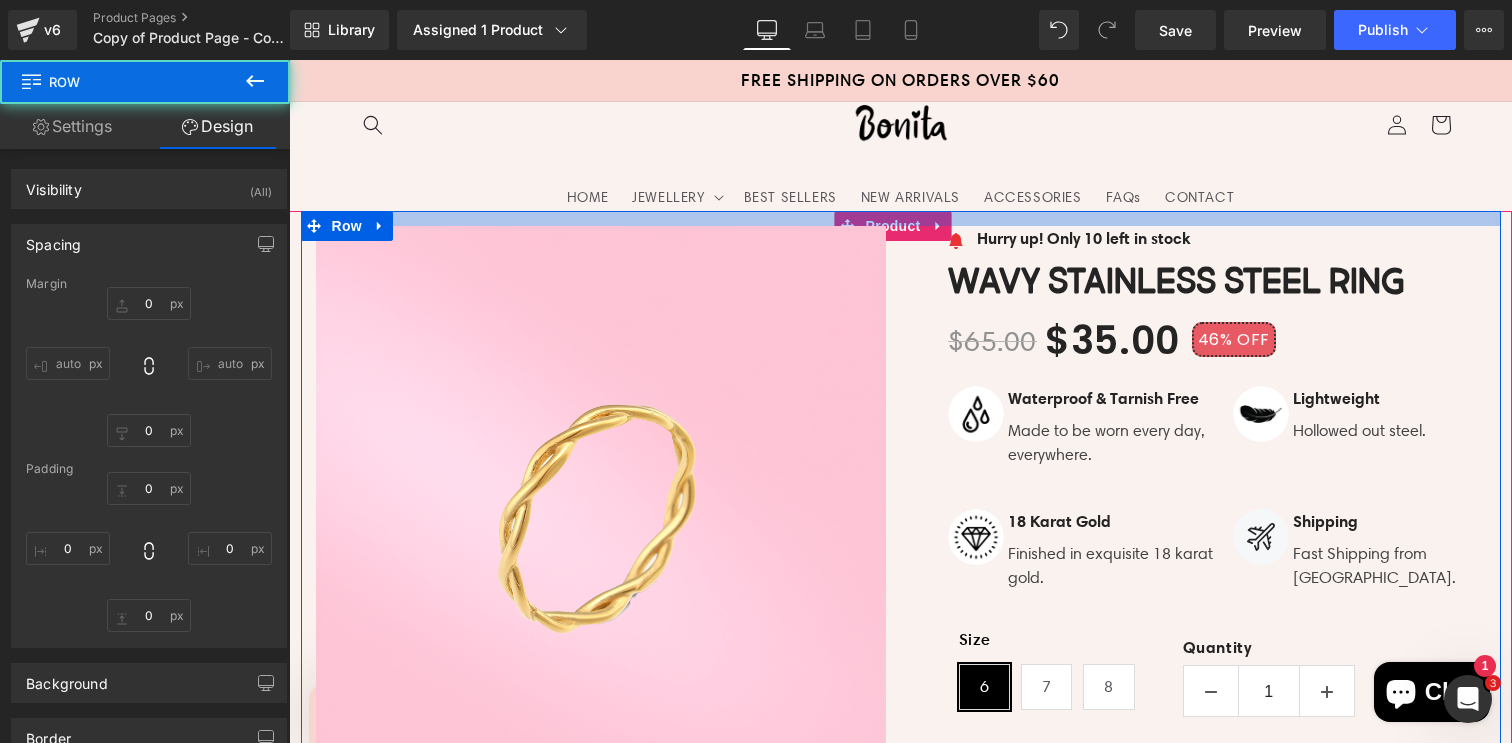 type on "0" 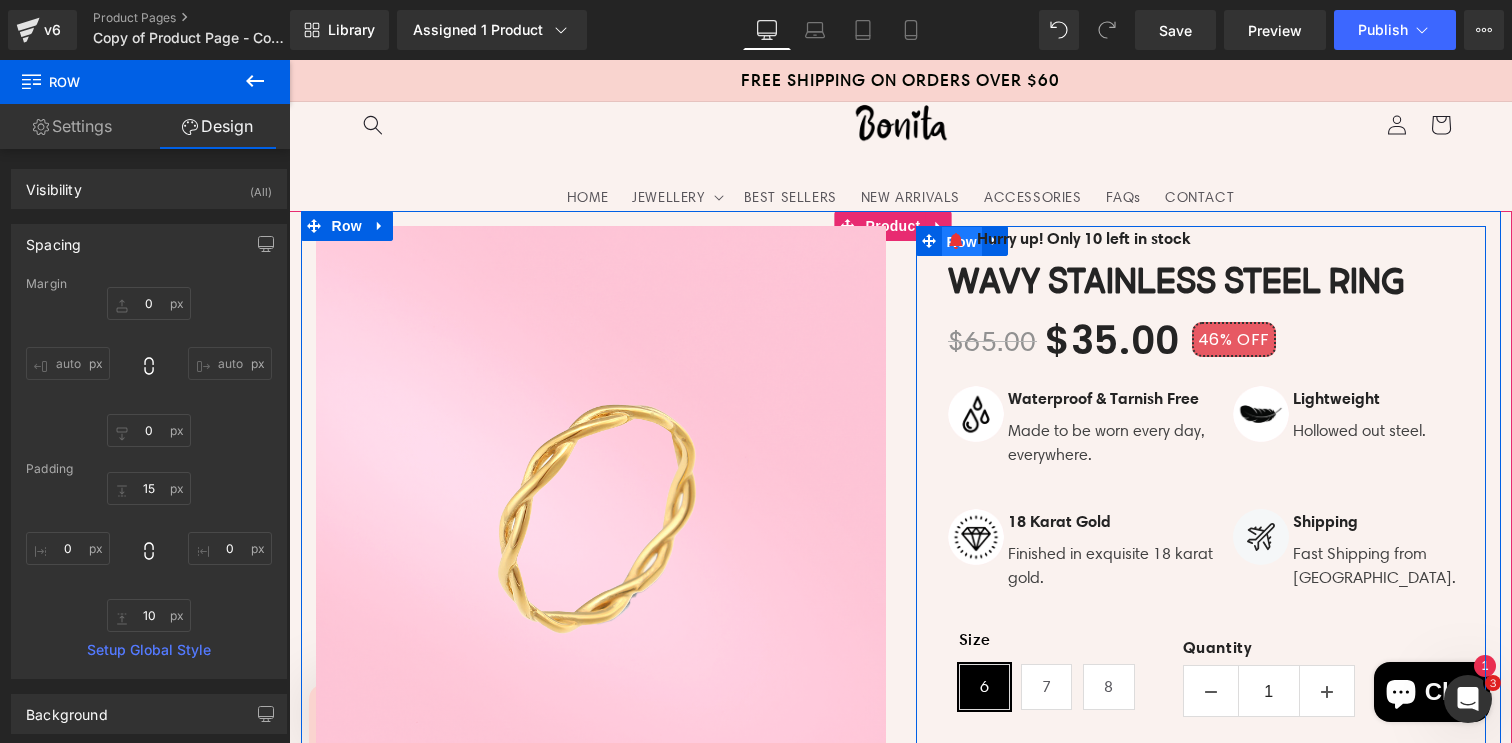 click on "Row" at bounding box center [962, 242] 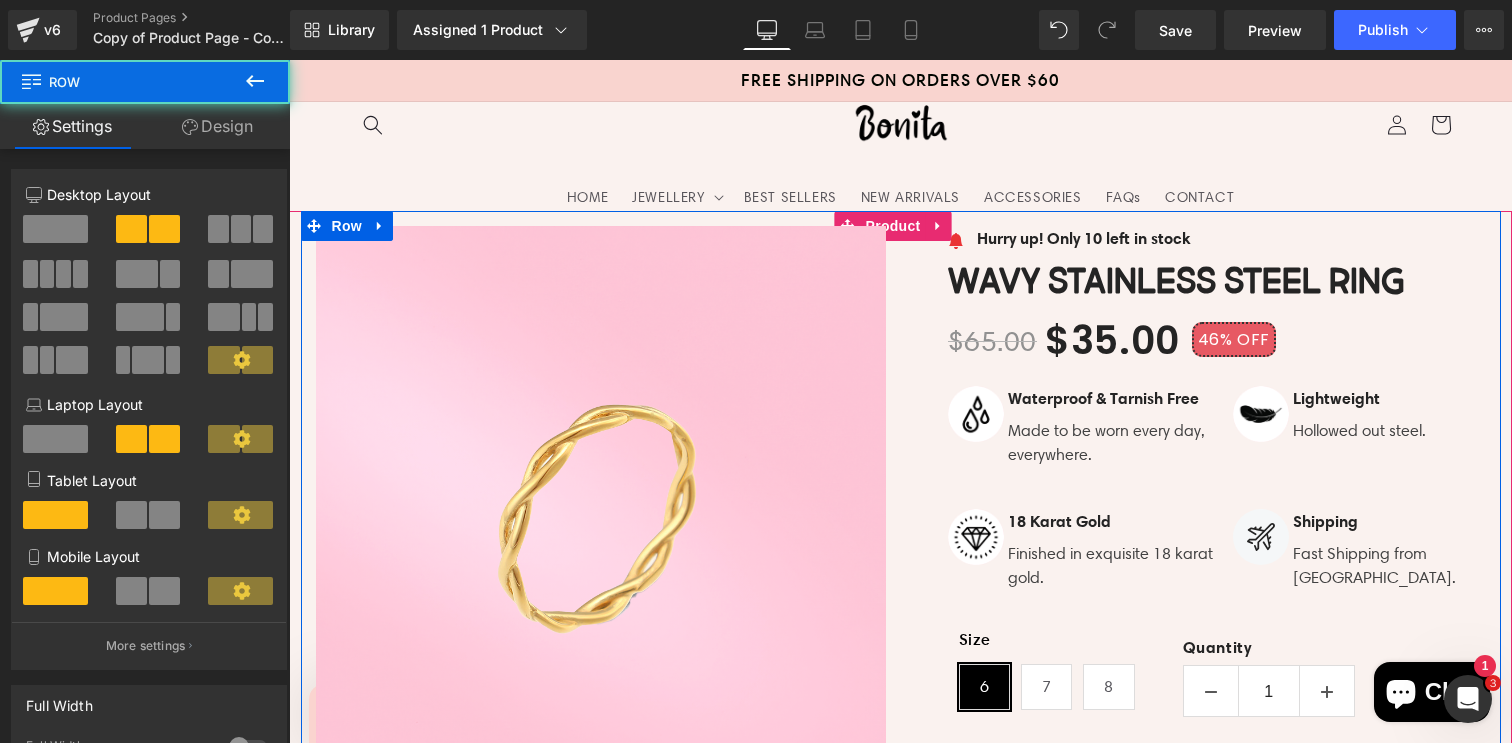 click on "Image
Hurry up! Only 10 left in stock
Text Block
Icon List
Wavy Stainless Steel Ring
(P) Title
$65.00
$35.00
46%
OFF
(P) Price
Image
Waterproof & Tarnish Free
Text Block         Text Block" at bounding box center (1201, 694) 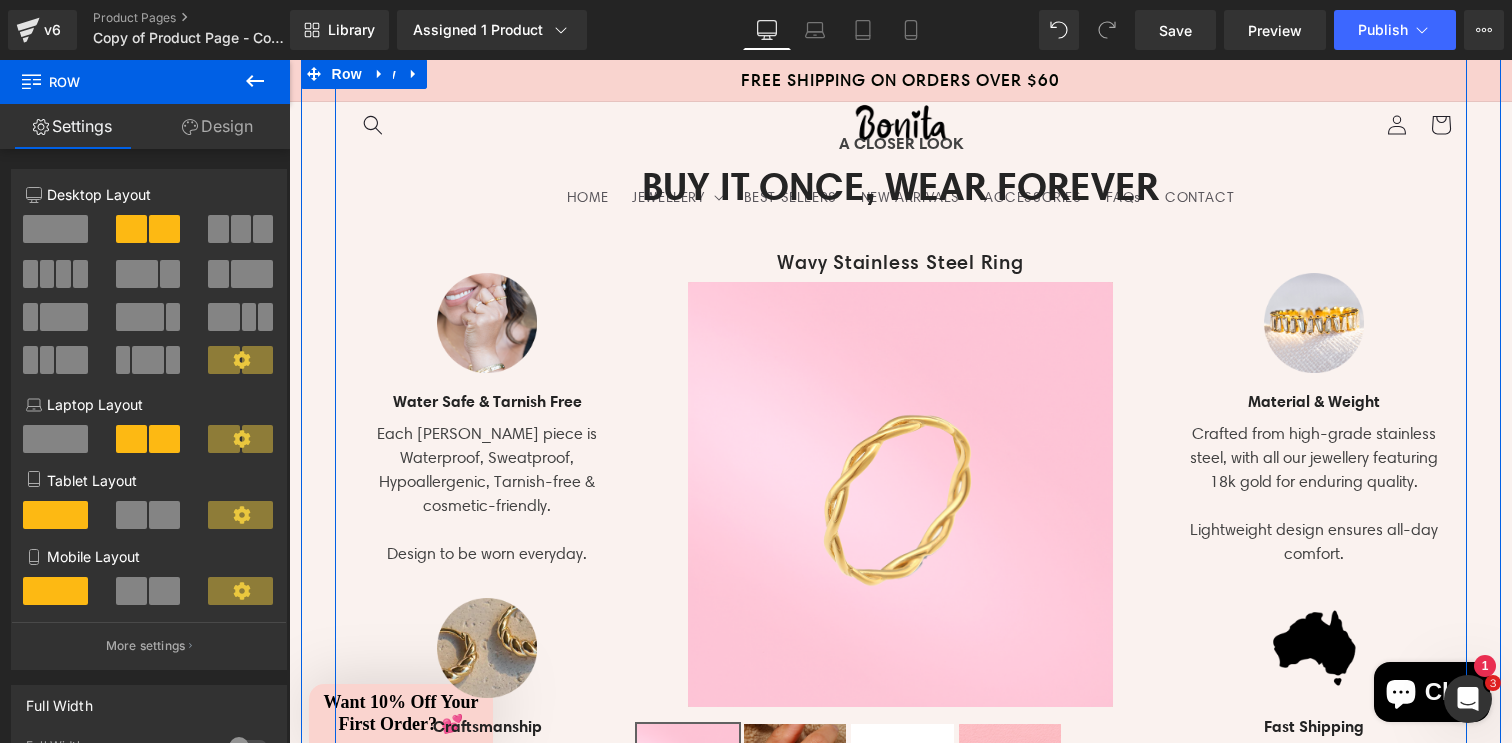 scroll, scrollTop: 1615, scrollLeft: 0, axis: vertical 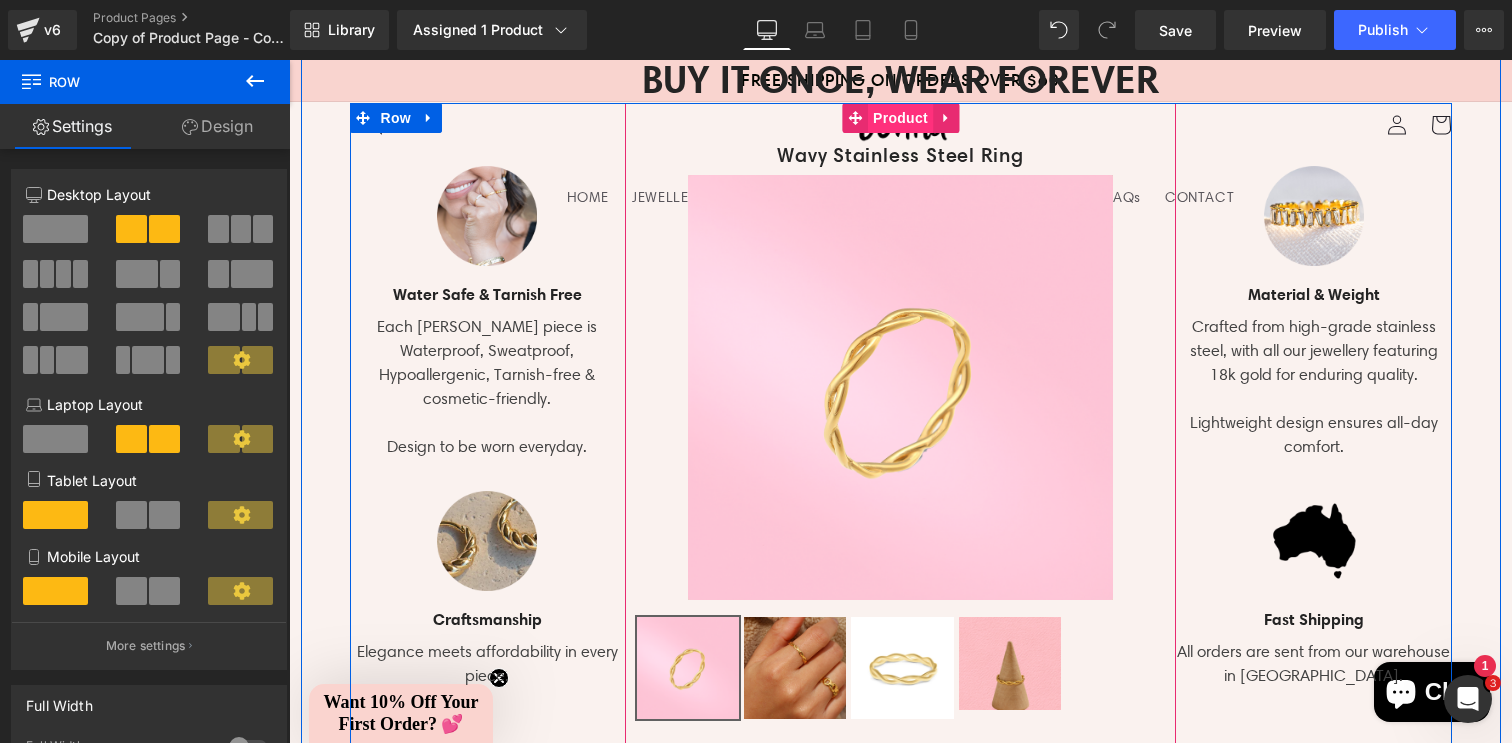 click on "Product" at bounding box center (900, 118) 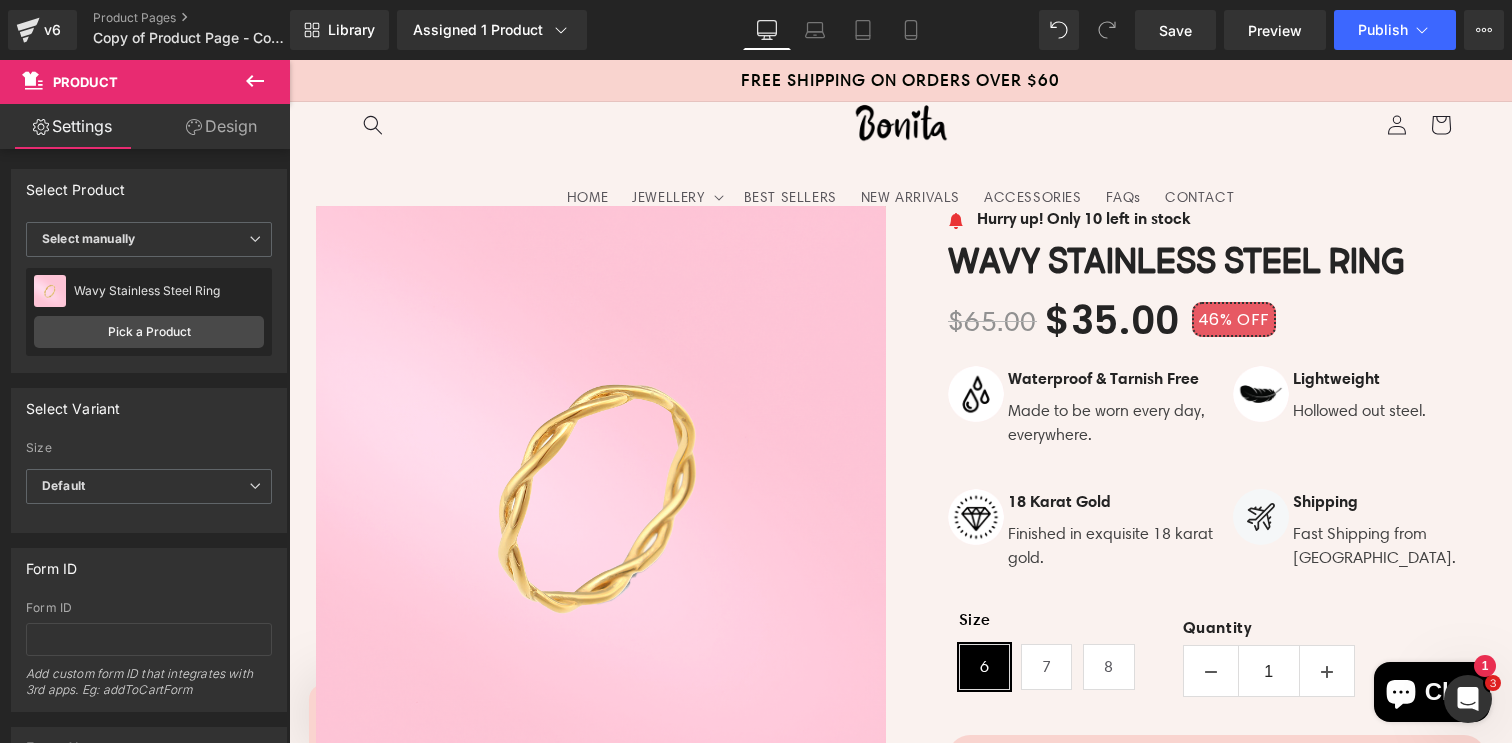 scroll, scrollTop: 0, scrollLeft: 0, axis: both 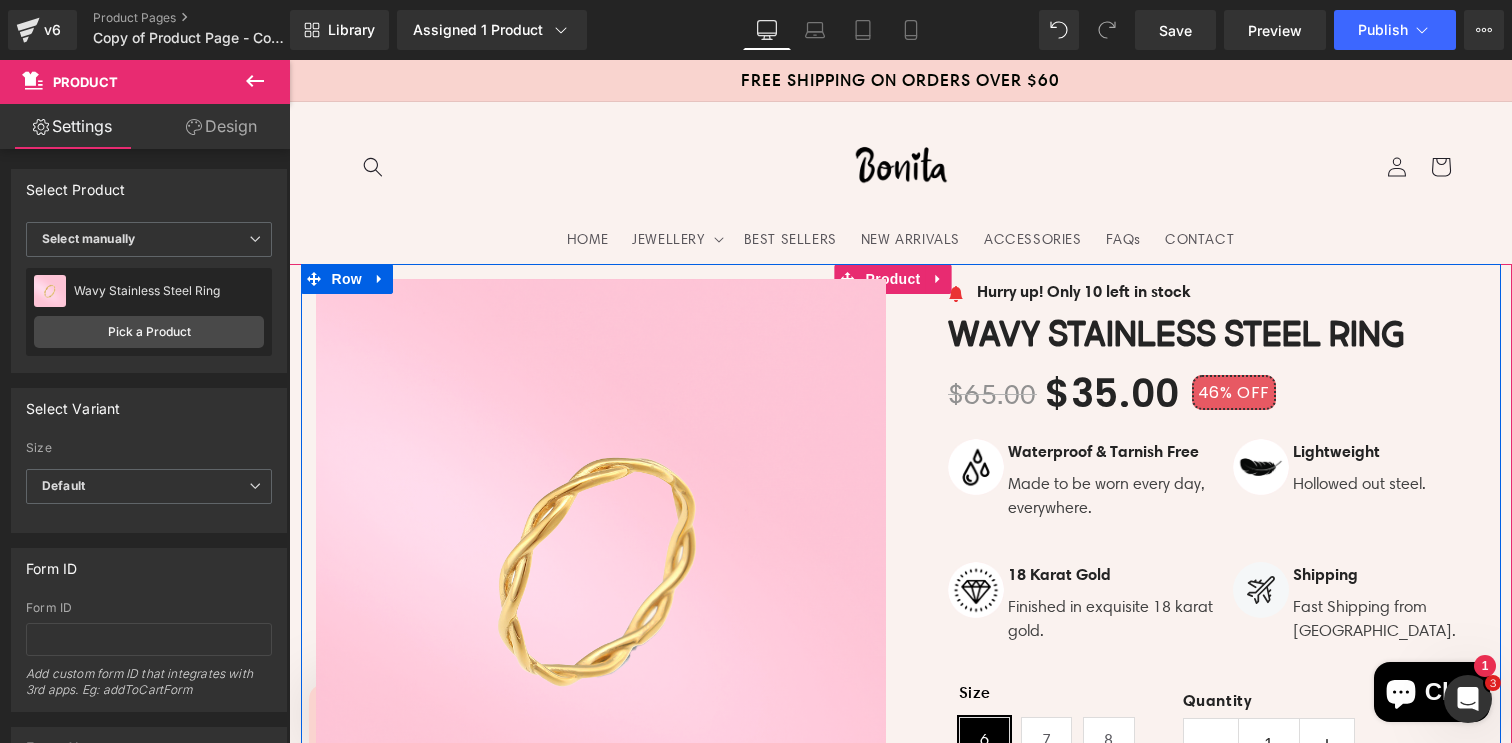 click on "Sale Off
(P) Image
‹" at bounding box center [601, 643] 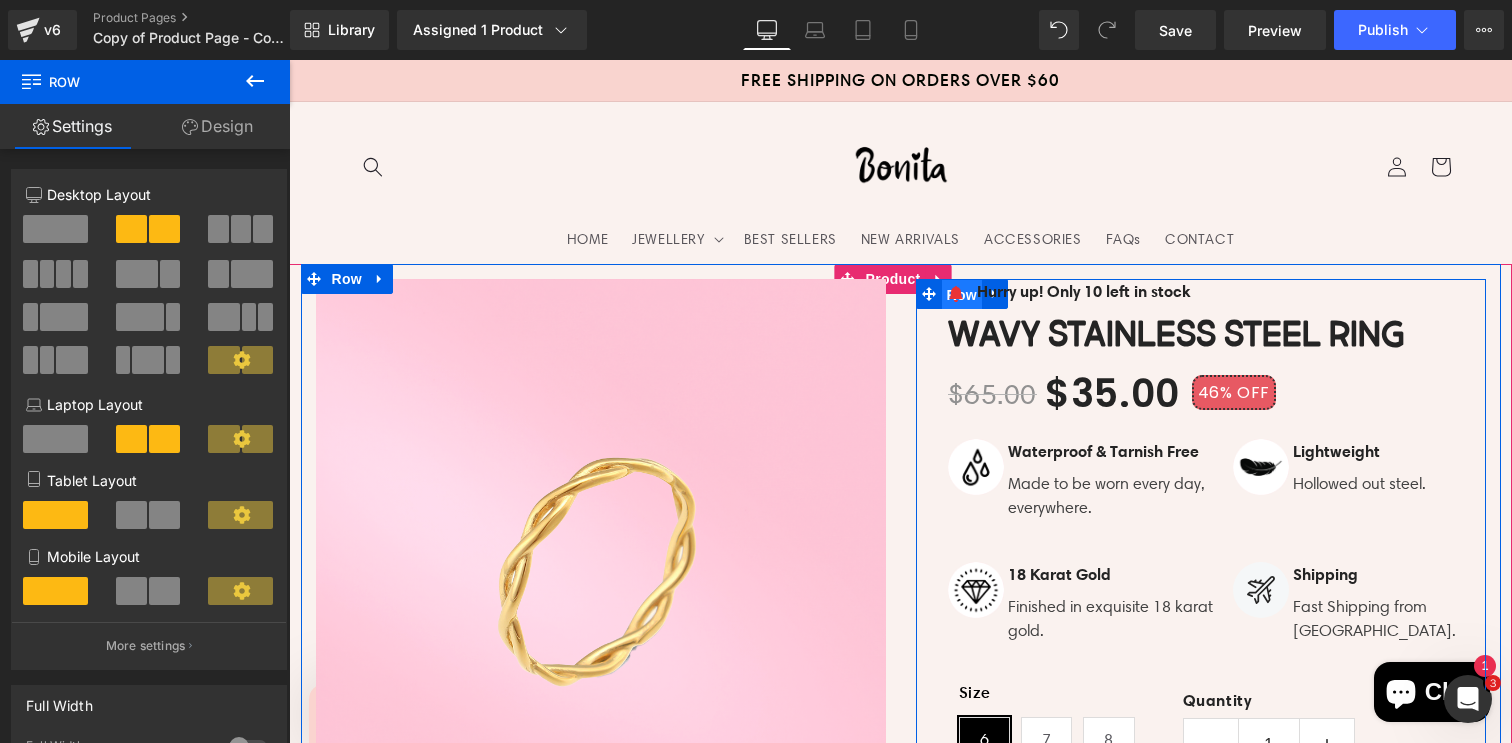 click on "Row" at bounding box center [962, 295] 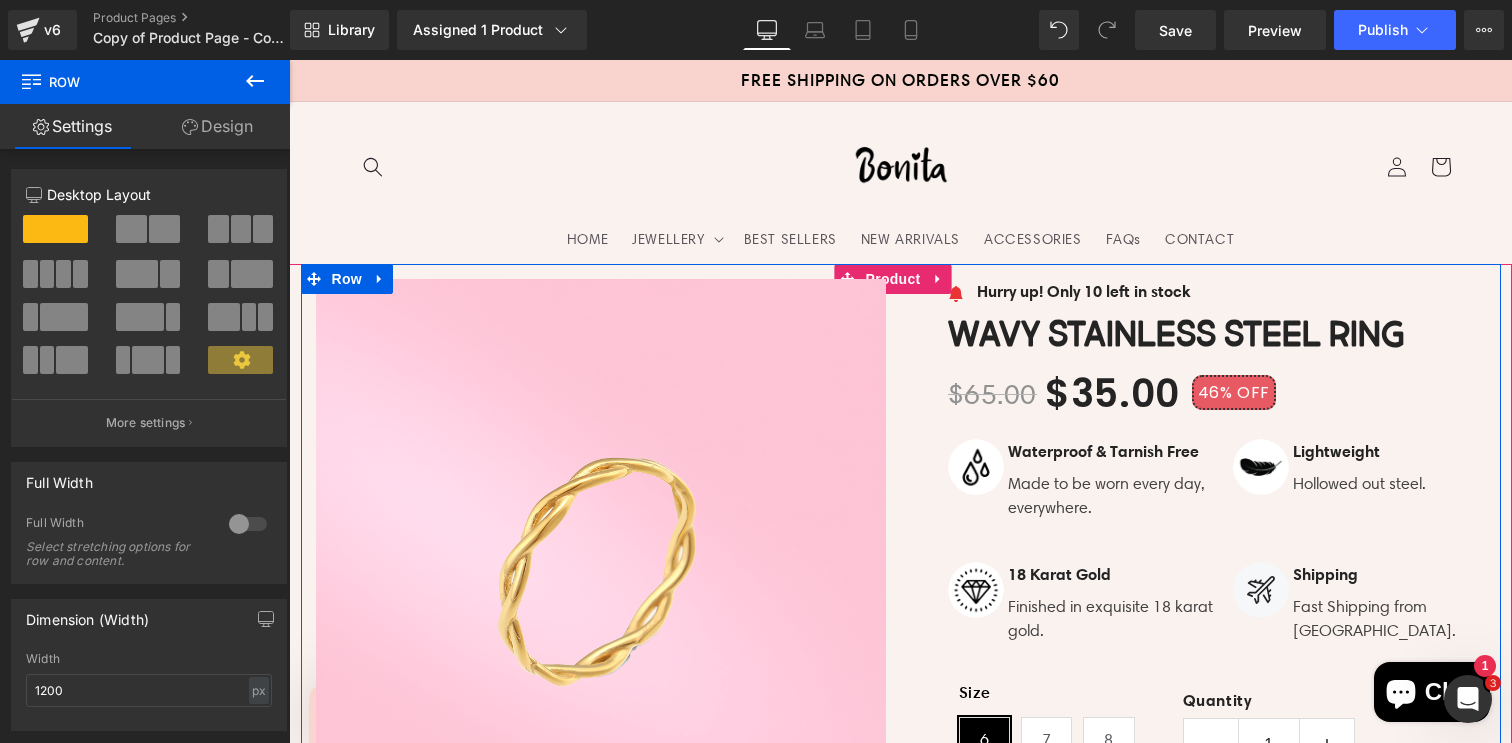 click on "Image
Hurry up! Only 10 left in stock
Text Block
Icon List
Wavy Stainless Steel Ring
(P) Title
$65.00
$35.00
46%
OFF
(P) Price
Image
Waterproof & Tarnish Free
Text Block         Text Block" at bounding box center (1201, 747) 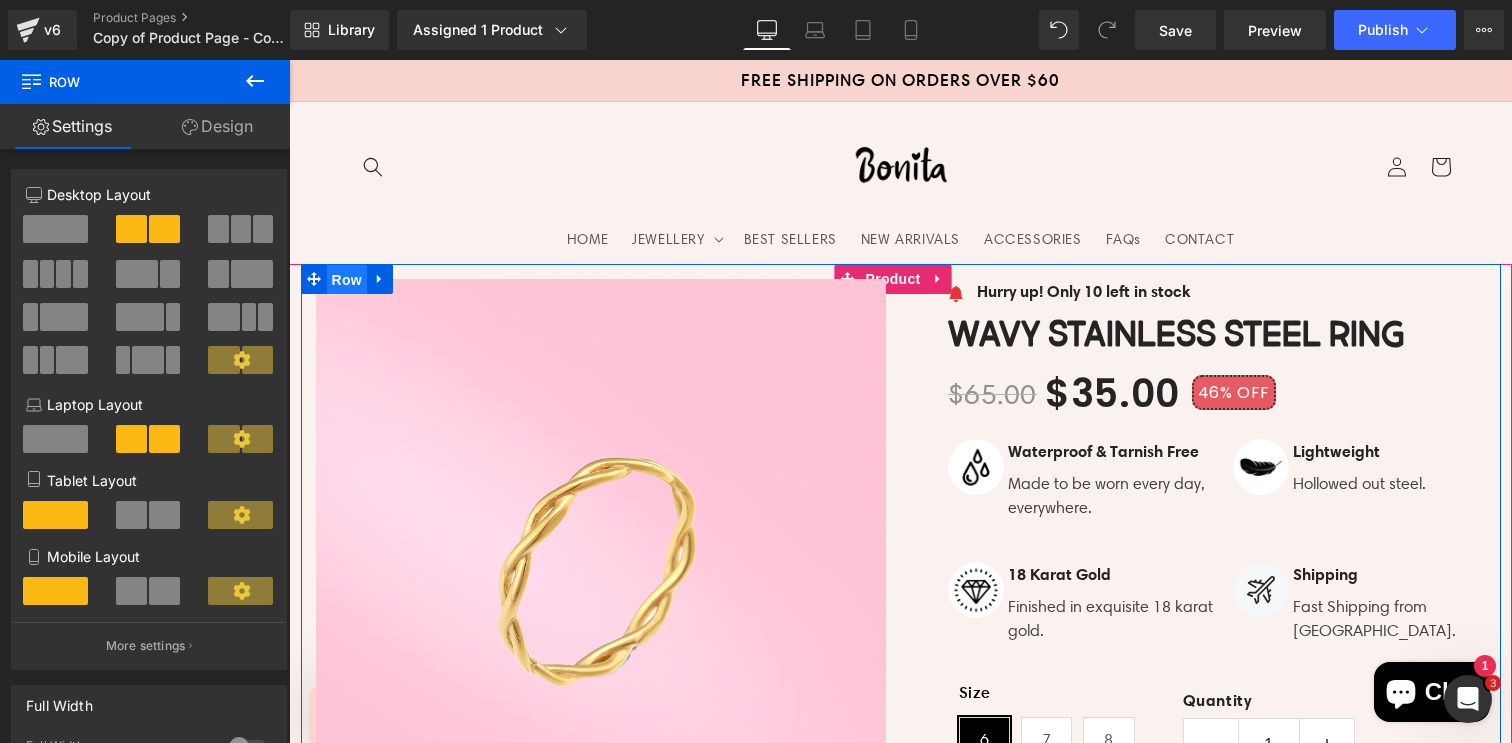 click on "Row" at bounding box center [347, 280] 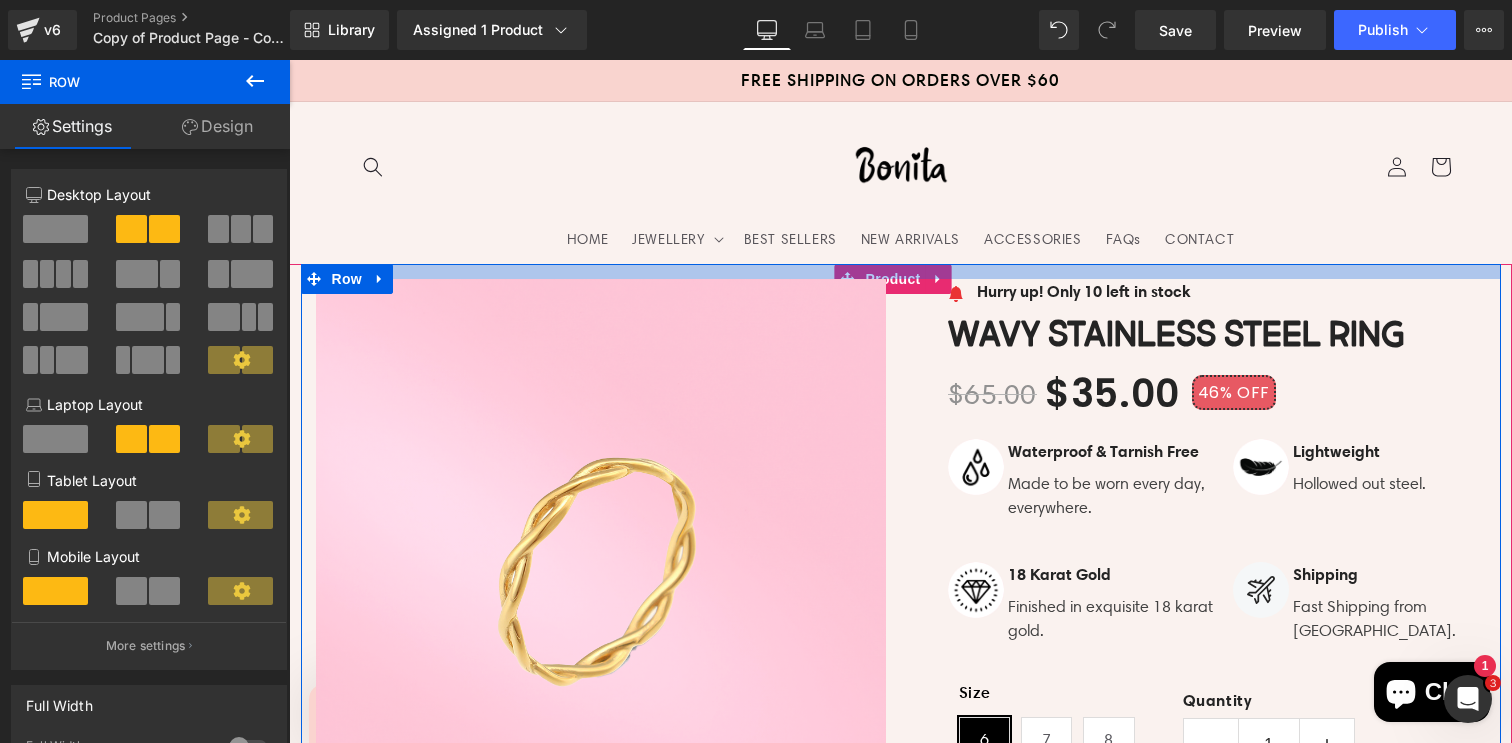 click at bounding box center [901, 271] 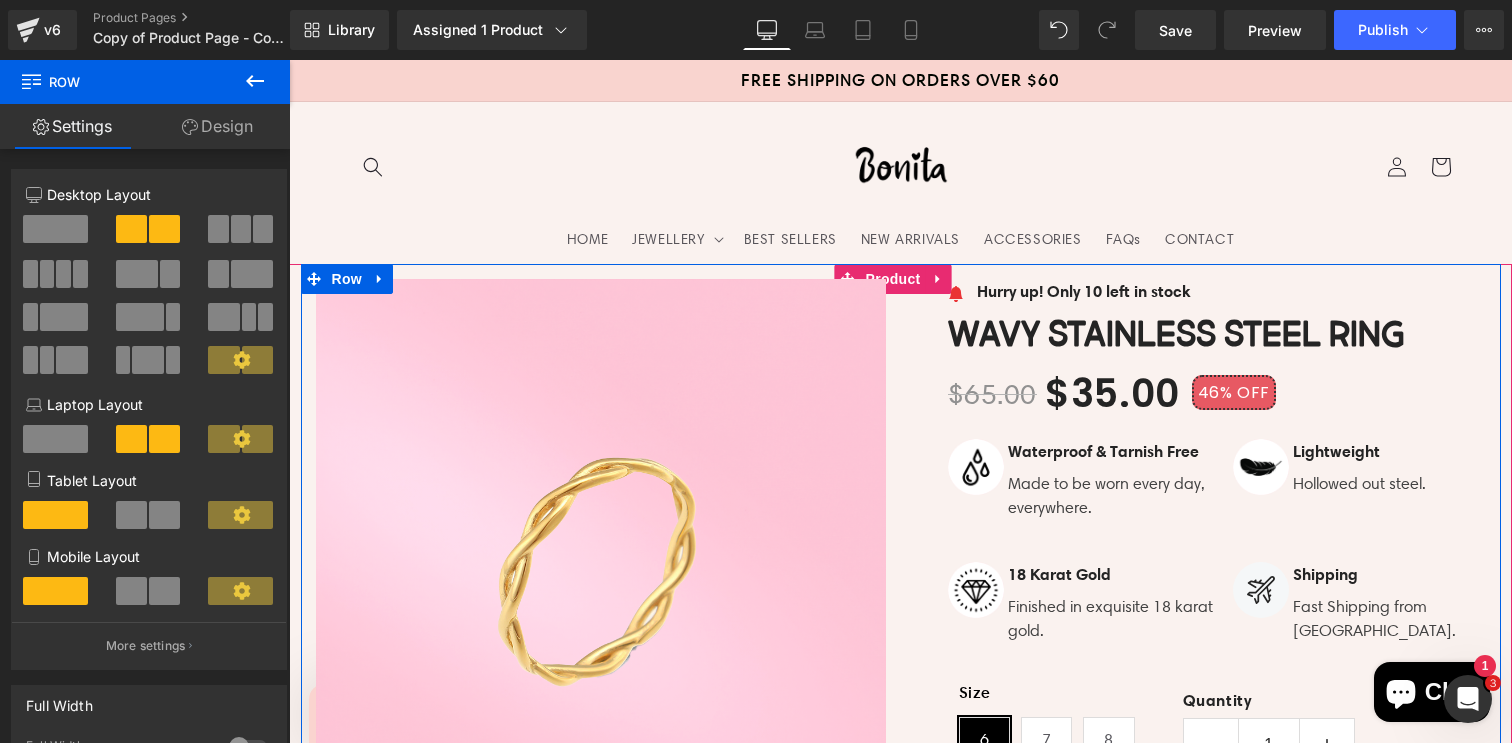 click on "Sale Off
(P) Image
‹" at bounding box center [601, 643] 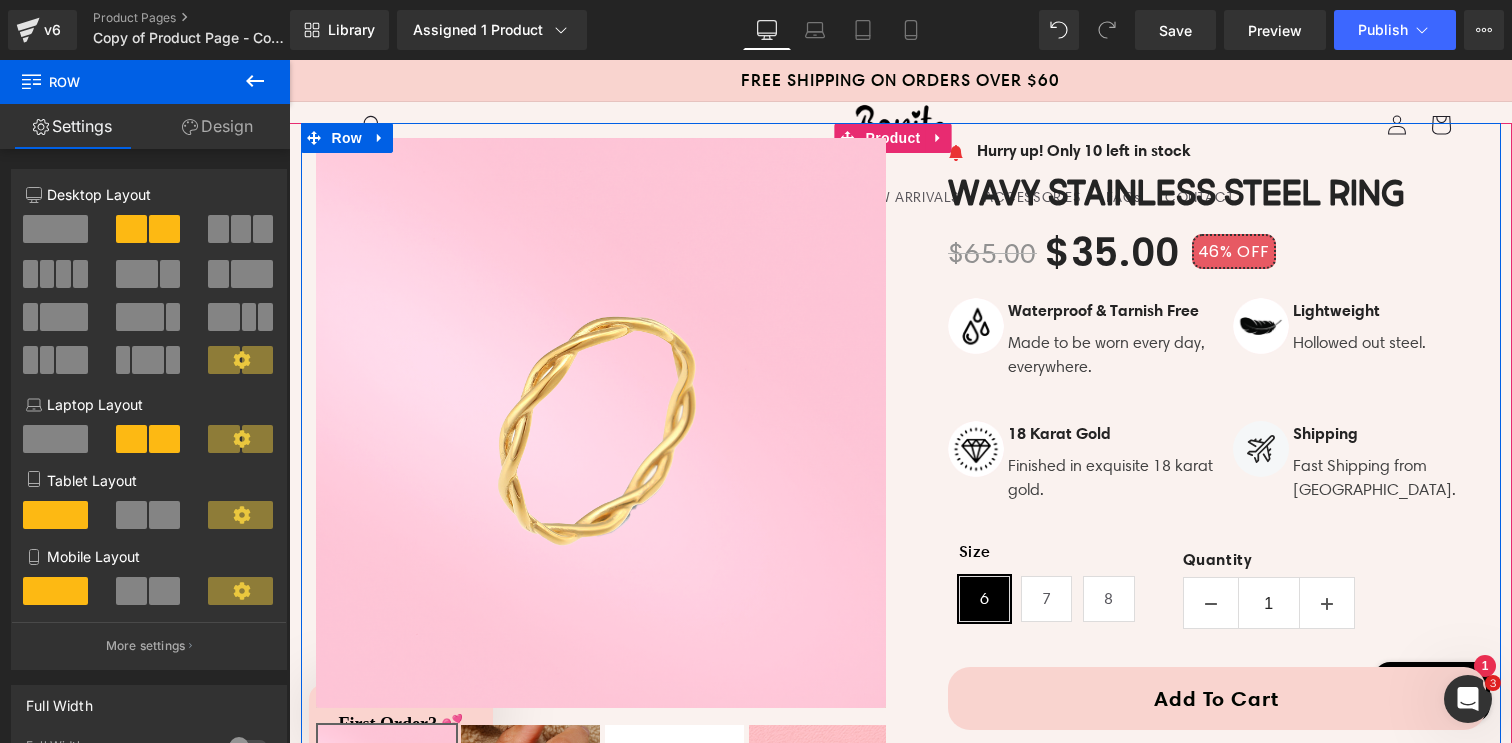 scroll, scrollTop: 147, scrollLeft: 0, axis: vertical 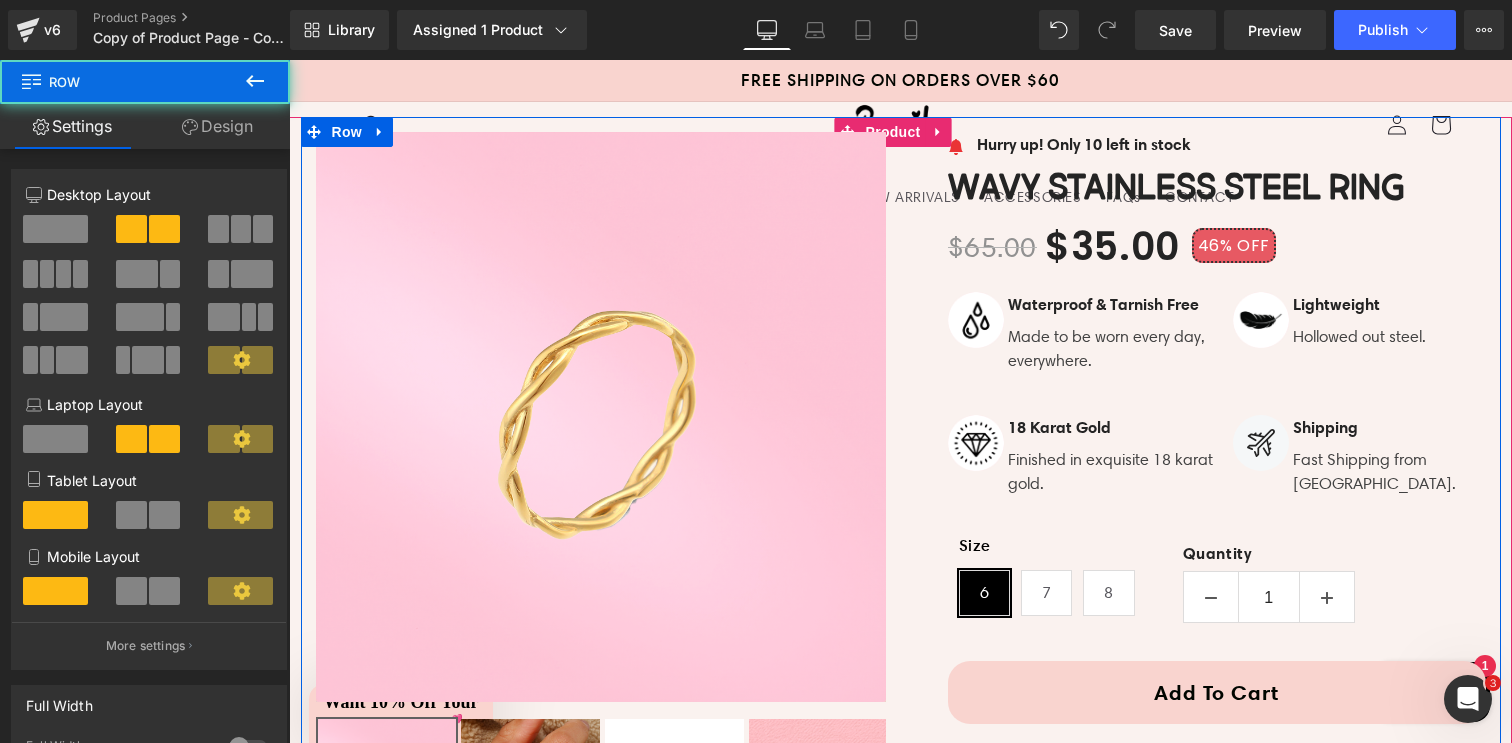 click on "Sale Off
(P) Image
‹" at bounding box center [601, 496] 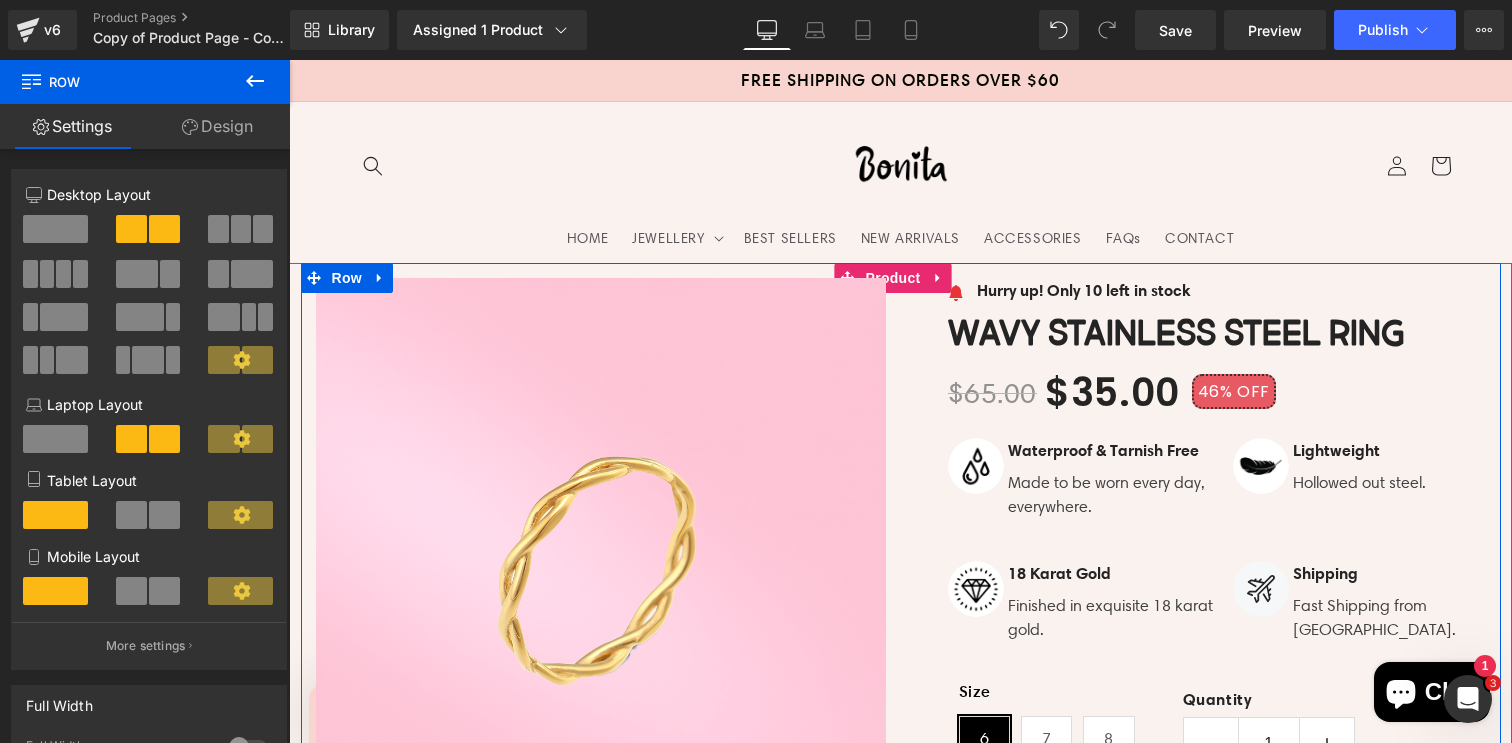 scroll, scrollTop: 0, scrollLeft: 0, axis: both 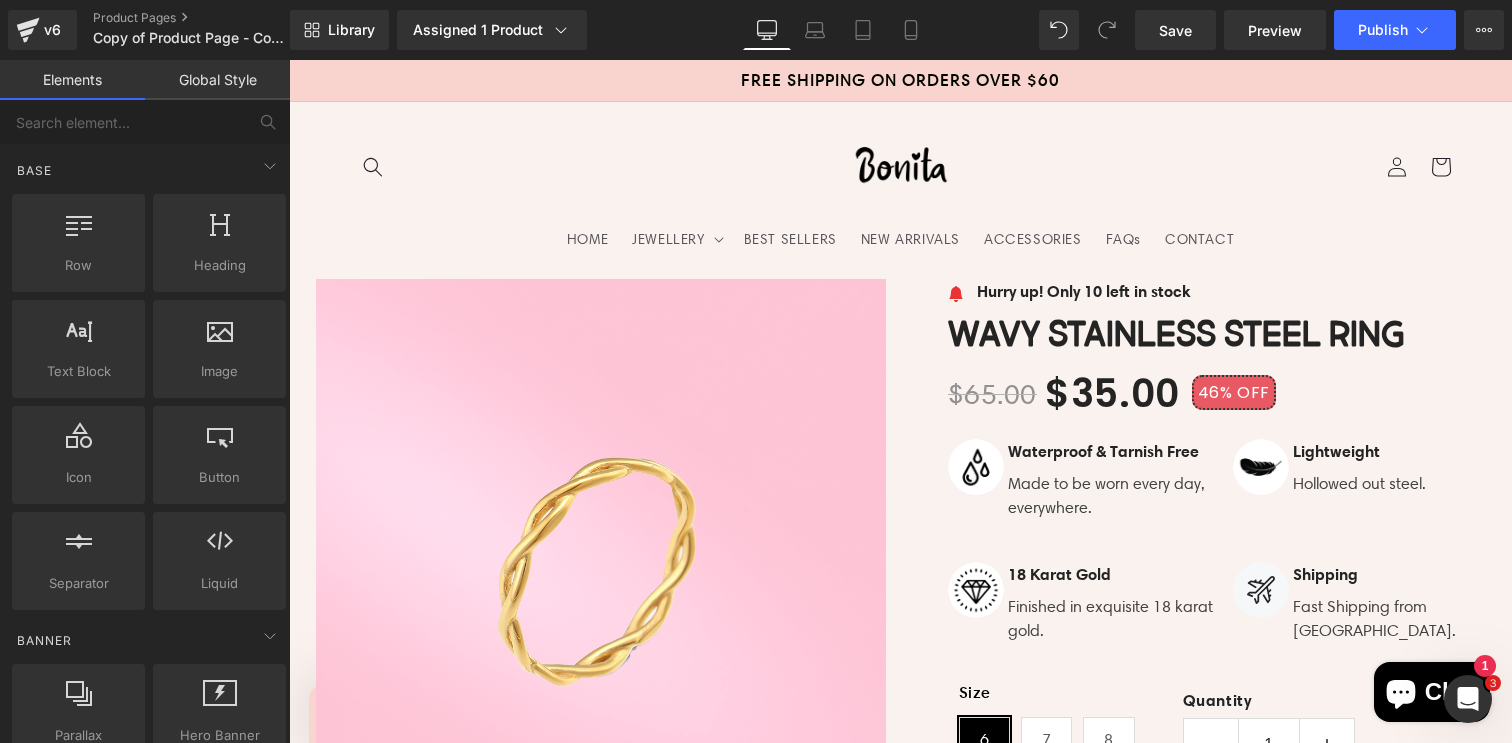click on "Skip to content
FREE SHIPPING ON ORDERS OVER $60
HOME
JEWELLERY
JEWELLERY
SALE ITEMS" at bounding box center [900, 2400] 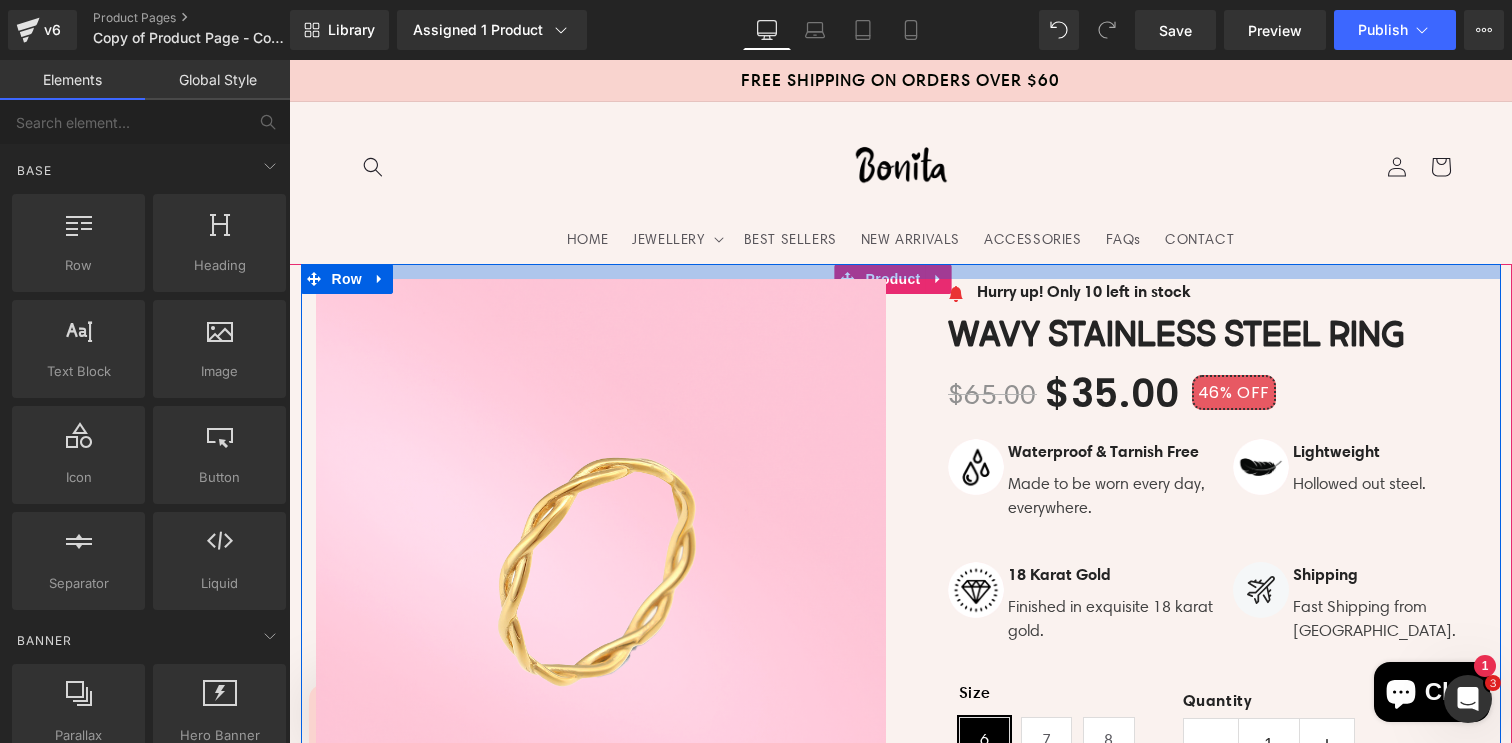 click at bounding box center [901, 271] 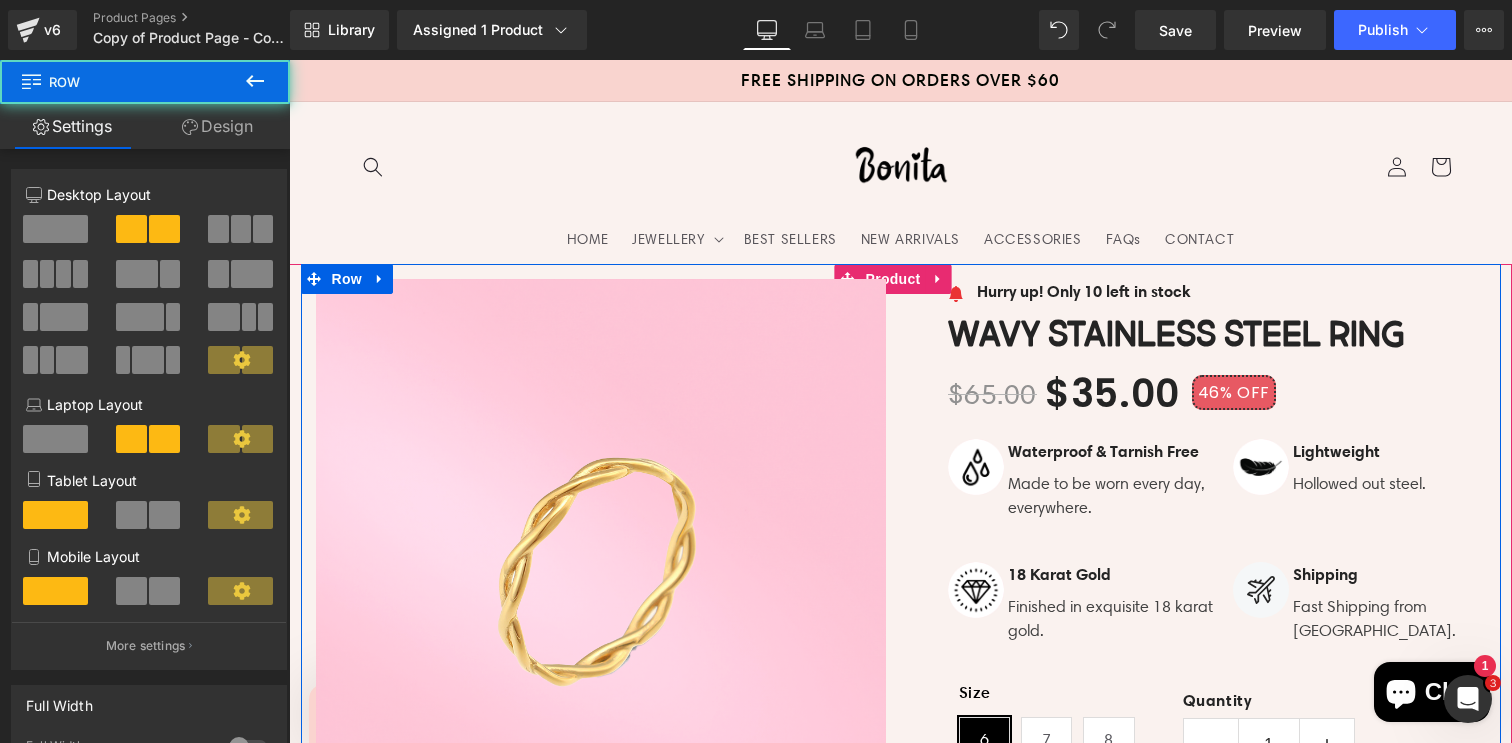 click on "Image
Hurry up! Only 10 left in stock
Text Block
Icon List
Wavy Stainless Steel Ring
(P) Title
$65.00
$35.00
46%
OFF
(P) Price
Image
Waterproof & Tarnish Free
Text Block         Text Block" at bounding box center [1201, 747] 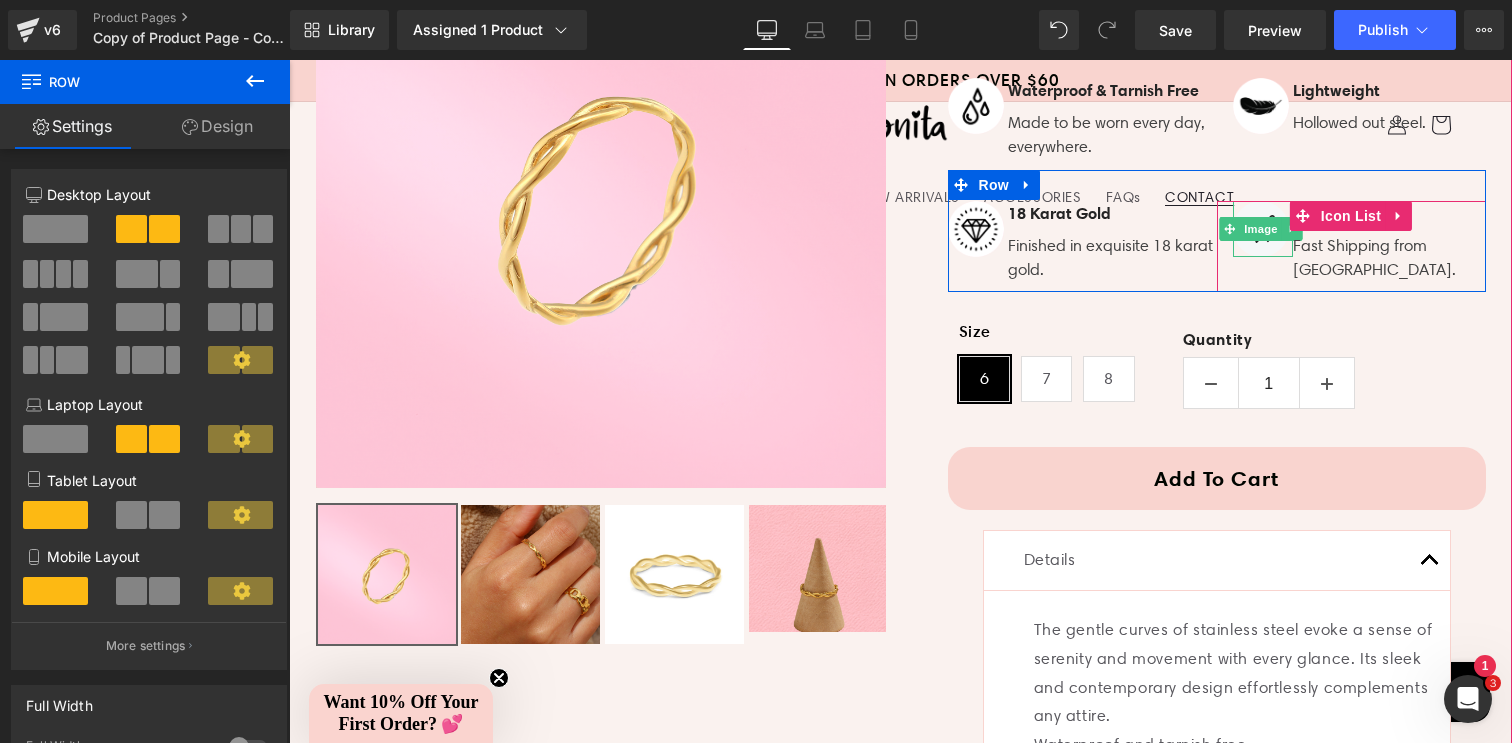 scroll, scrollTop: 0, scrollLeft: 0, axis: both 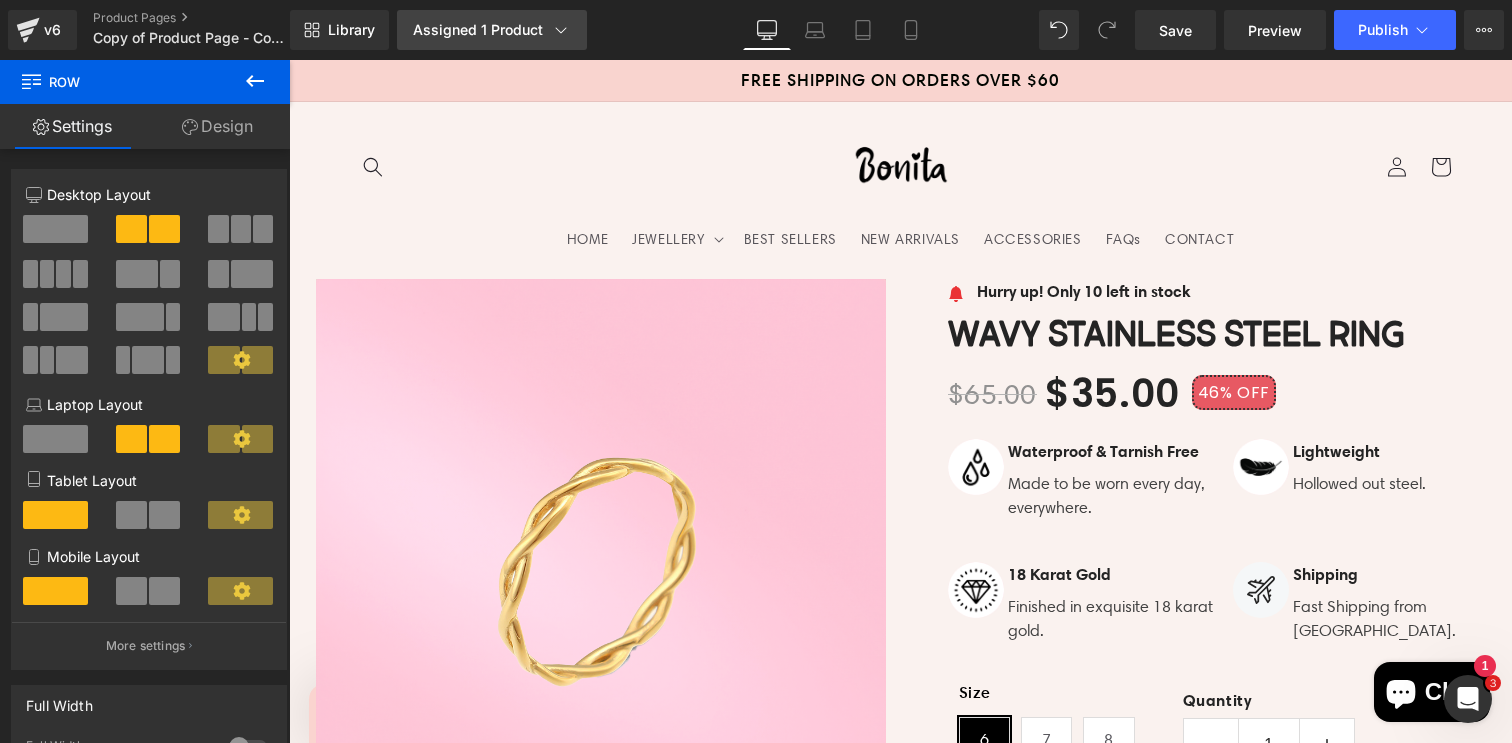 click 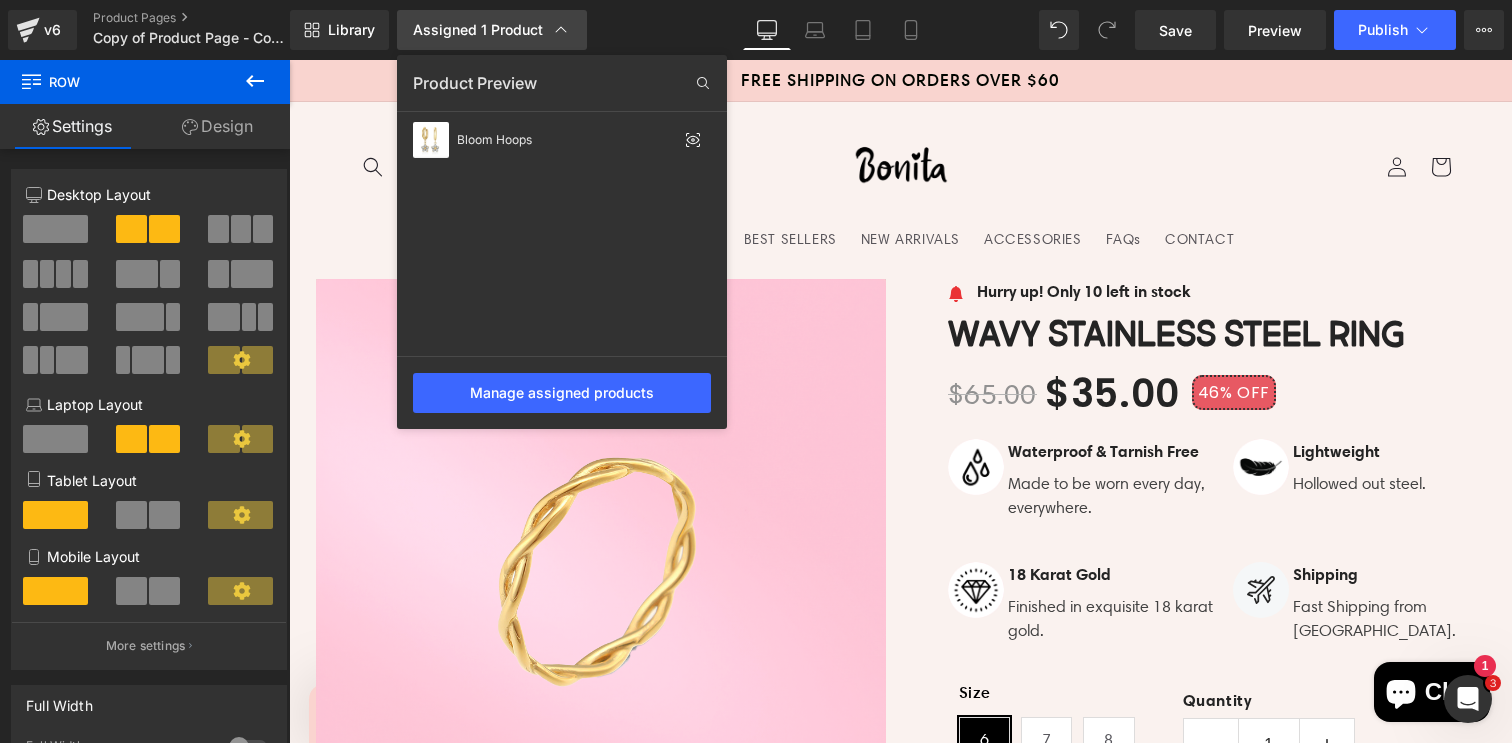 click 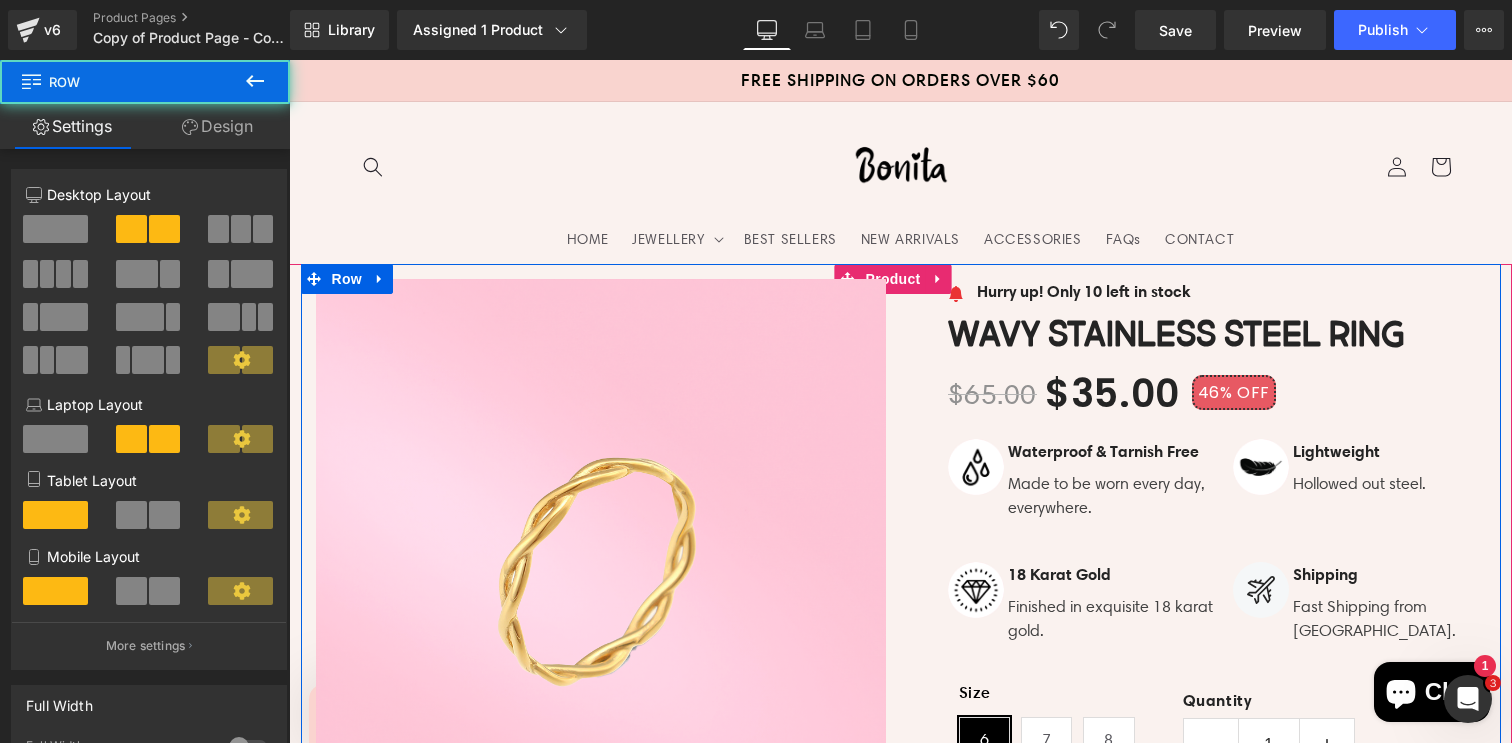 click on "Sale Off
(P) Image
‹" at bounding box center [601, 643] 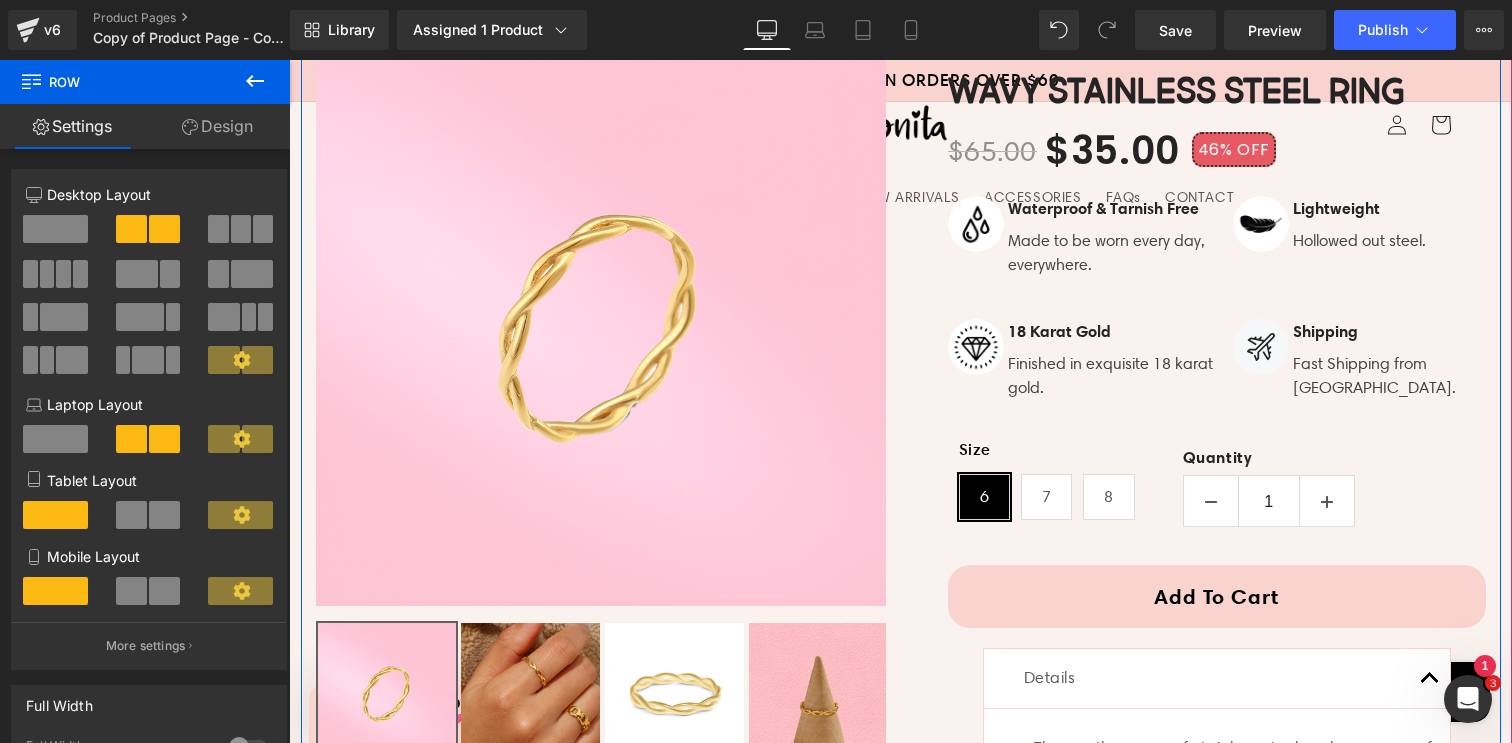 scroll, scrollTop: 0, scrollLeft: 0, axis: both 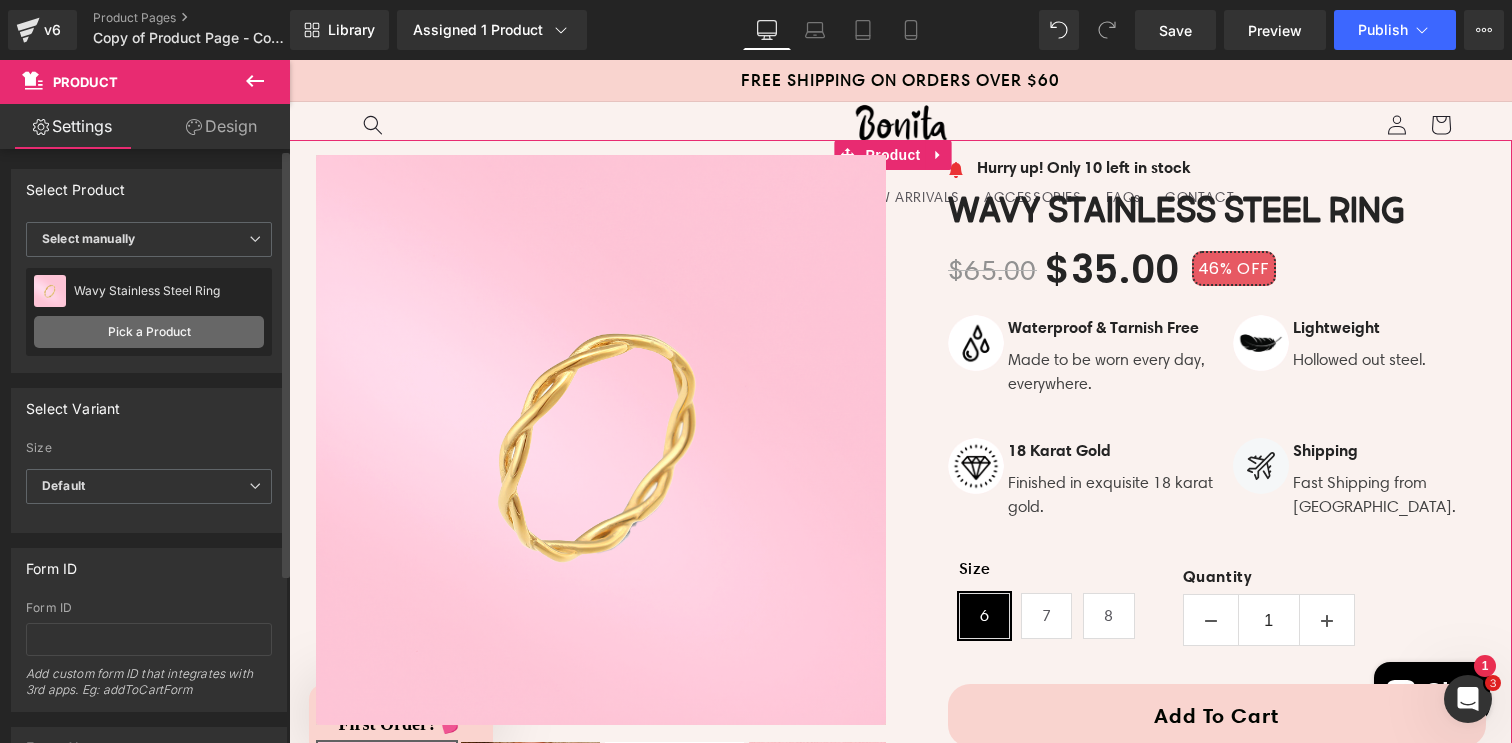 click on "Pick a Product" at bounding box center (149, 332) 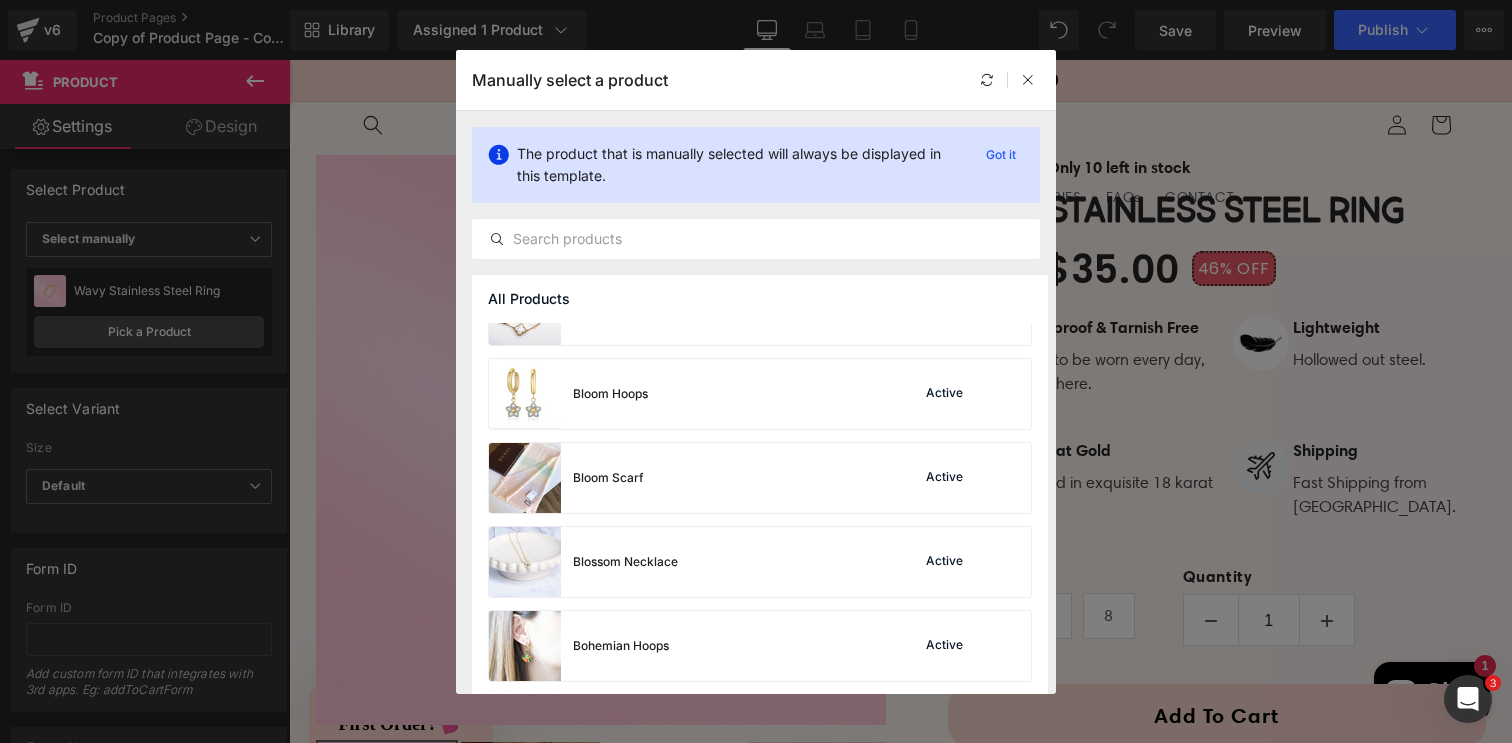 scroll, scrollTop: 685, scrollLeft: 0, axis: vertical 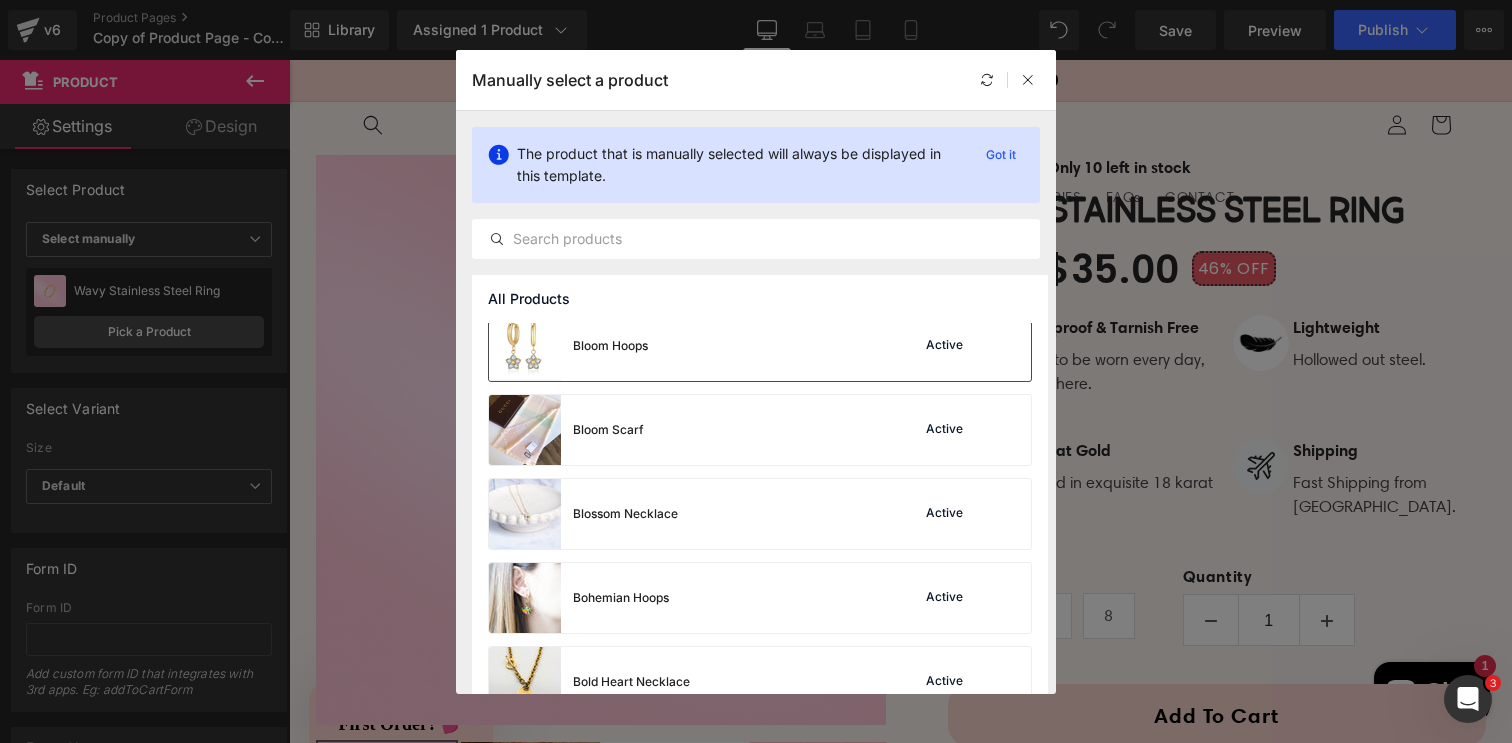 click on "Bloom Hoops Active" at bounding box center (760, 346) 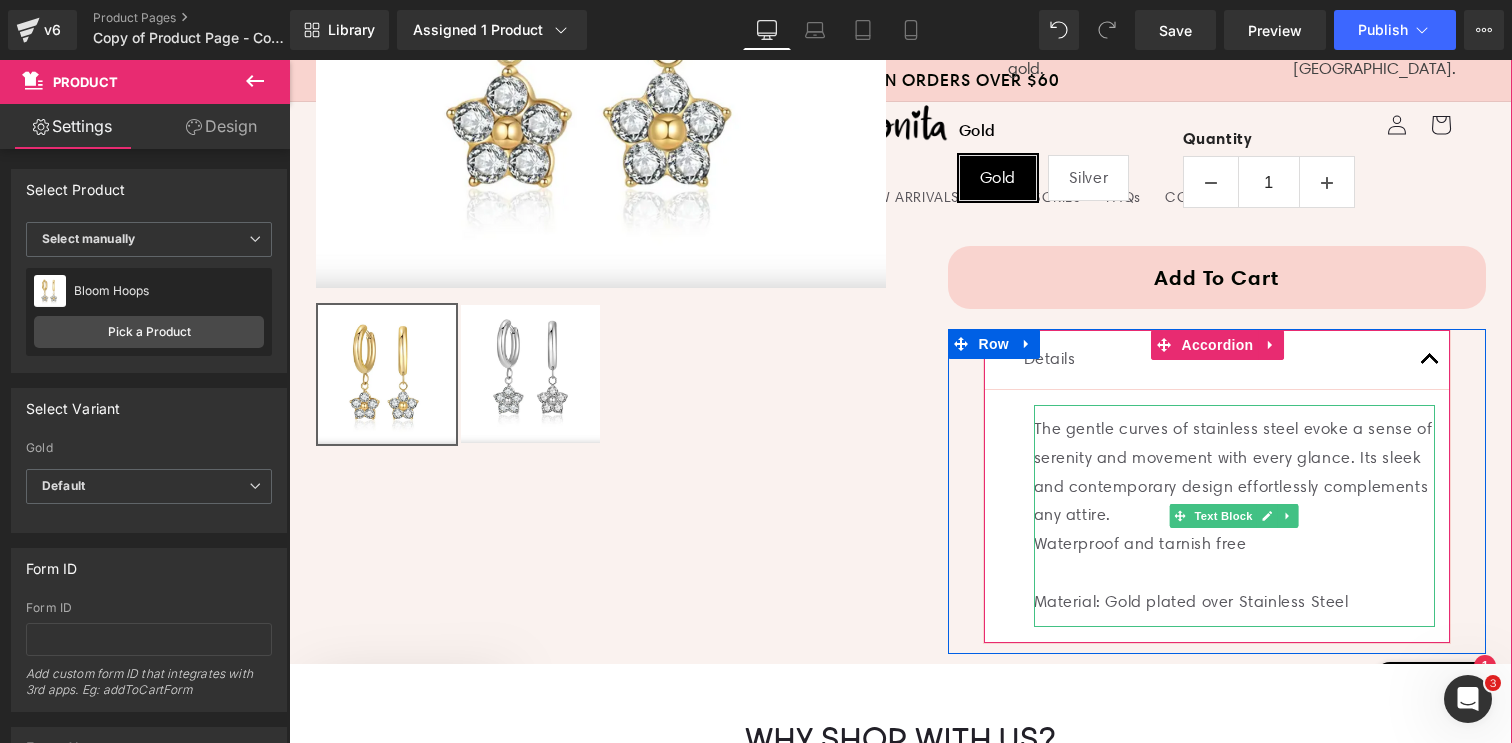 scroll, scrollTop: 571, scrollLeft: 0, axis: vertical 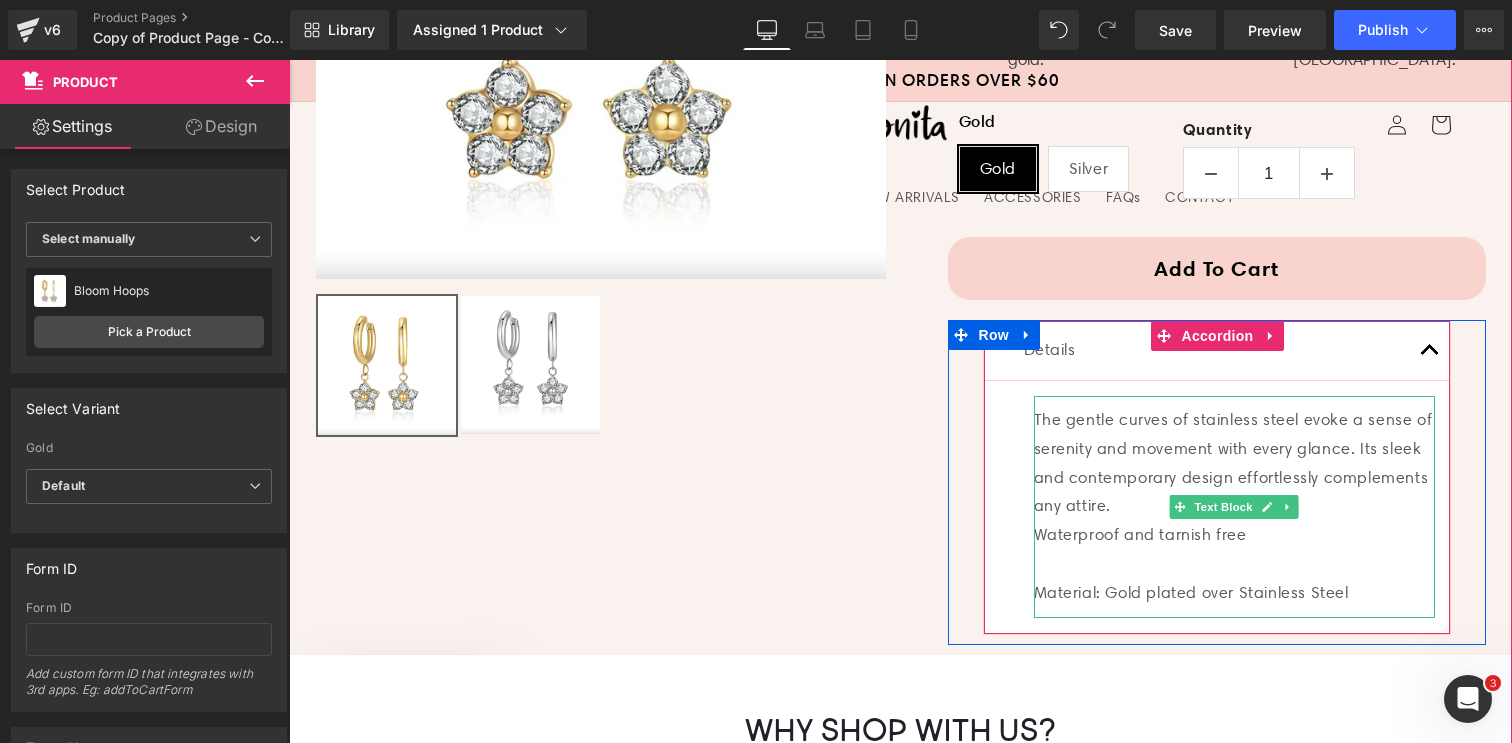 click on "The gentle curves of stainless steel evoke a sense of serenity and movement with every glance. Its sleek and contemporary design effortlessly complements any attire." at bounding box center [1234, 463] 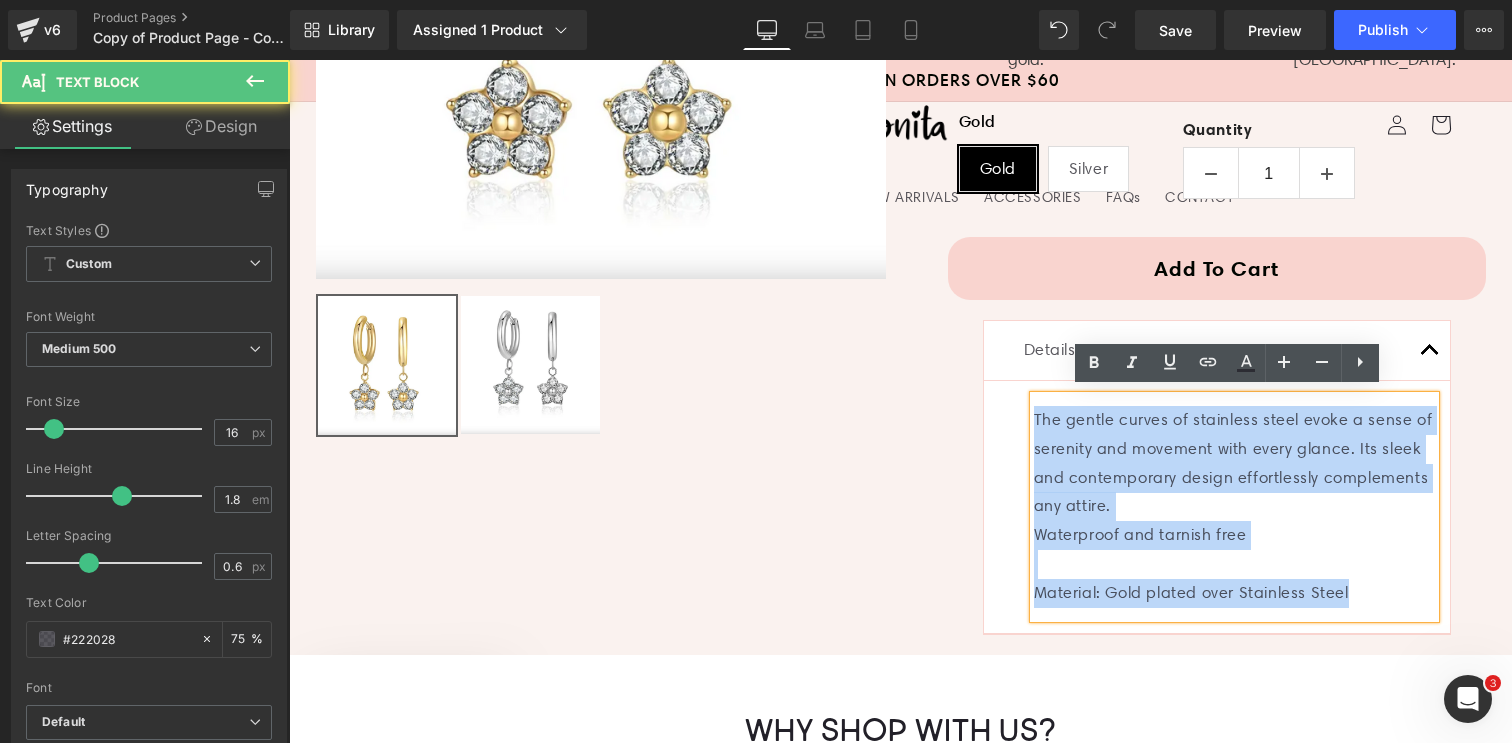 drag, startPoint x: 1029, startPoint y: 409, endPoint x: 1387, endPoint y: 595, distance: 403.43524 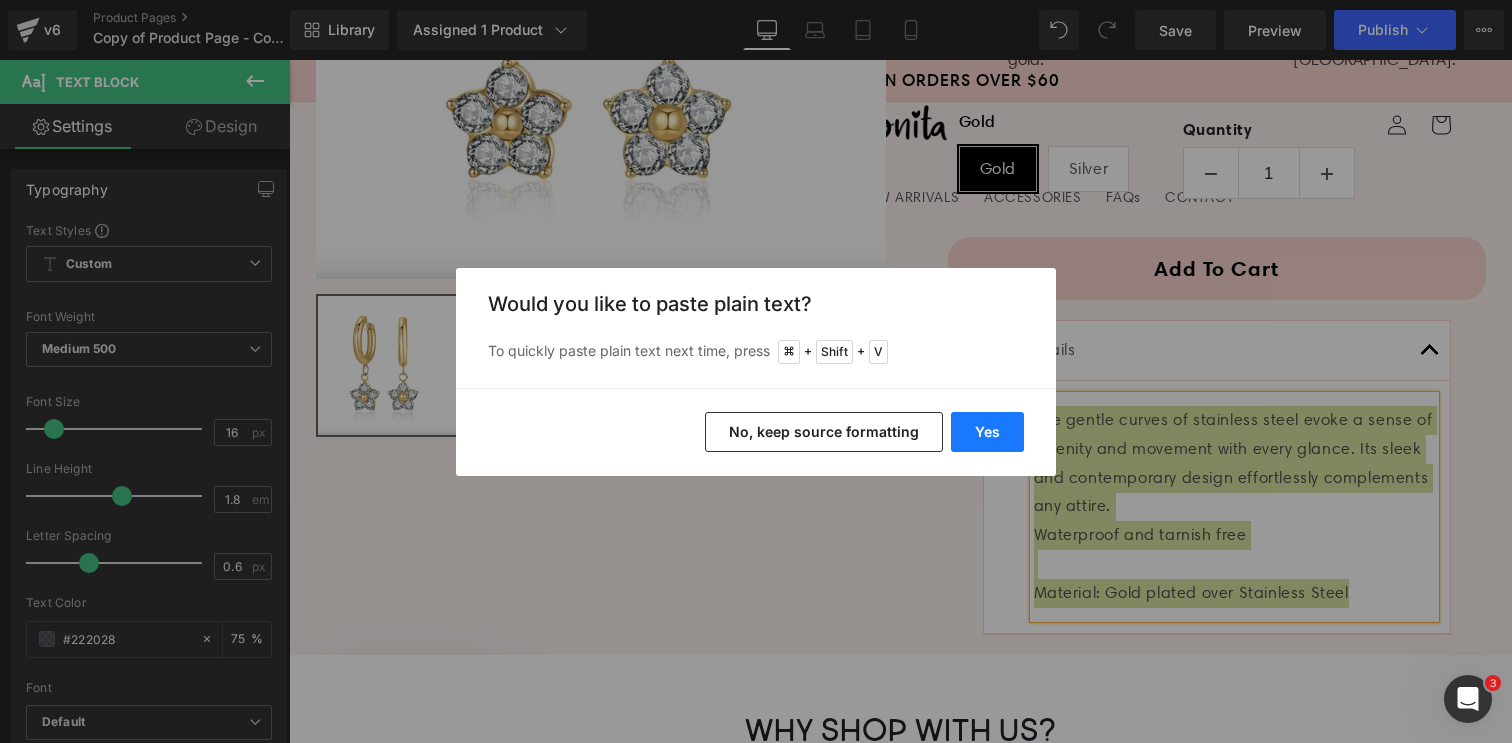 click on "Yes" at bounding box center (987, 432) 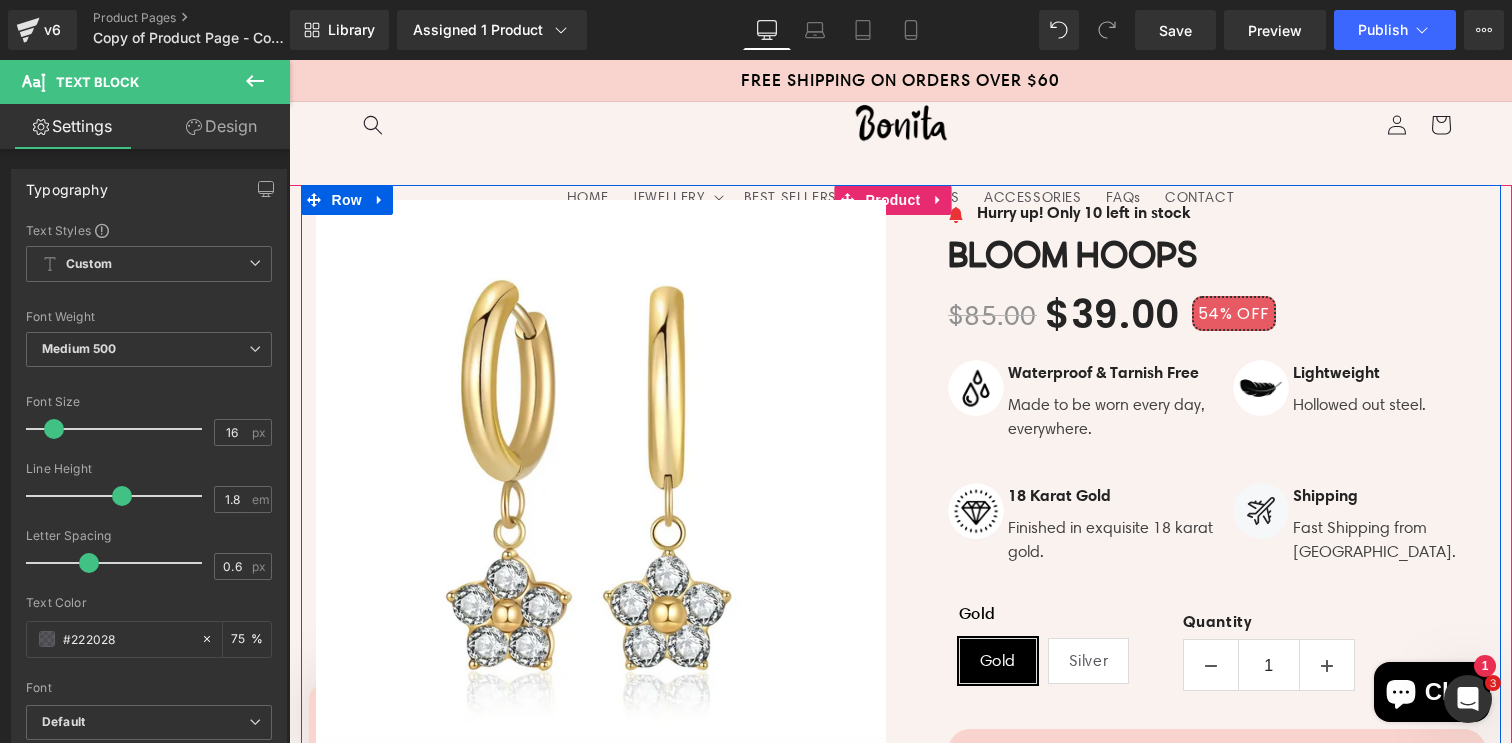 scroll, scrollTop: 65, scrollLeft: 0, axis: vertical 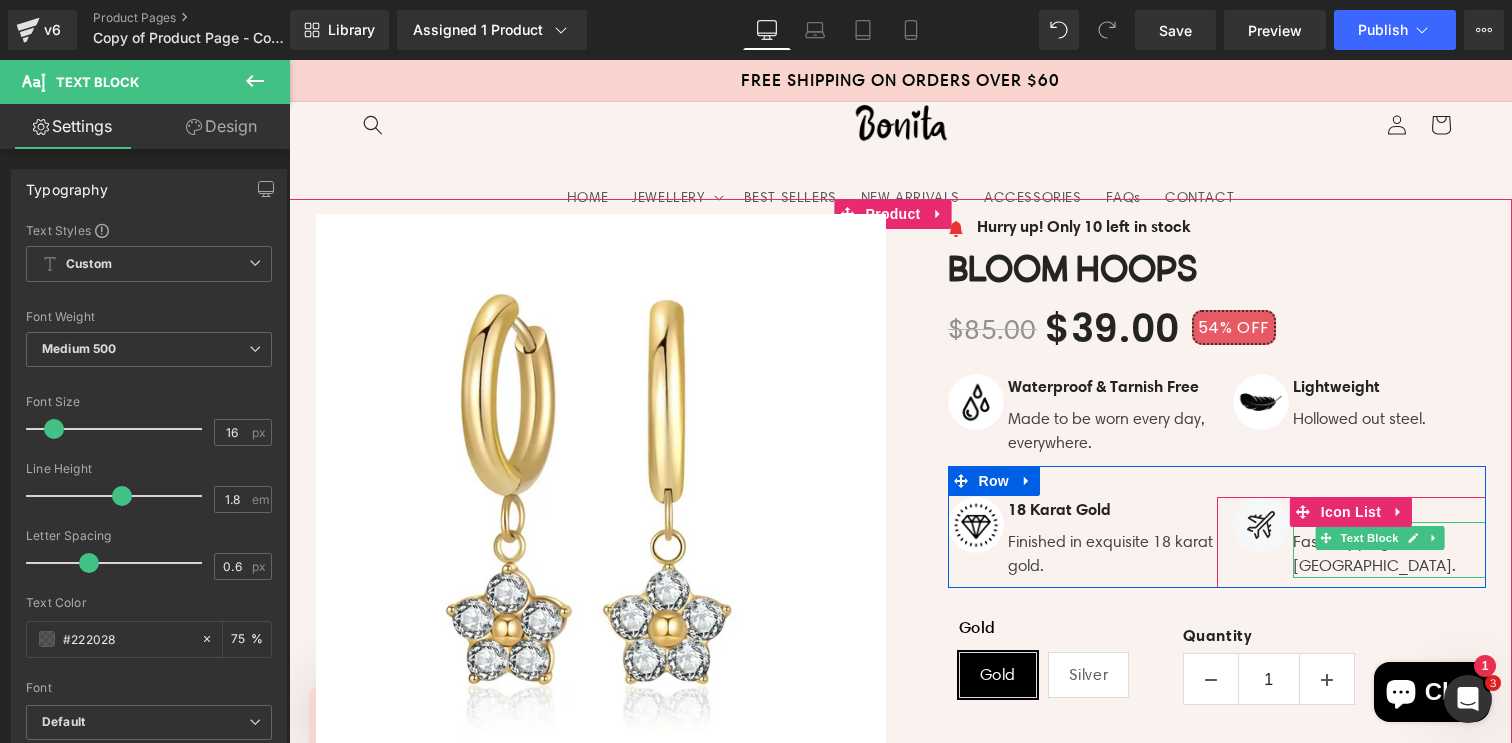 click on "Fast Shipping from [GEOGRAPHIC_DATA]." at bounding box center [1389, 554] 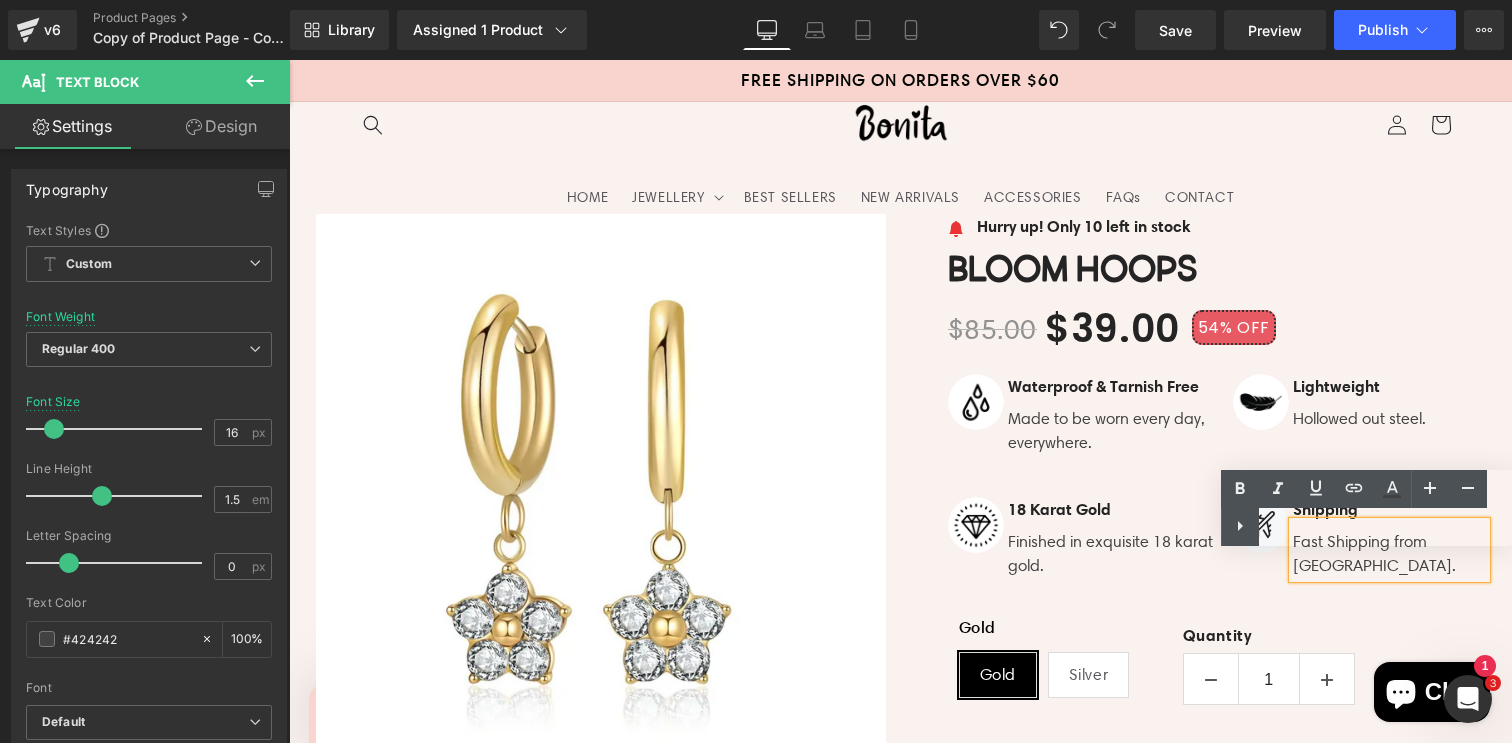 click on "Text Color Highlight Color #333333" at bounding box center (1366, 508) 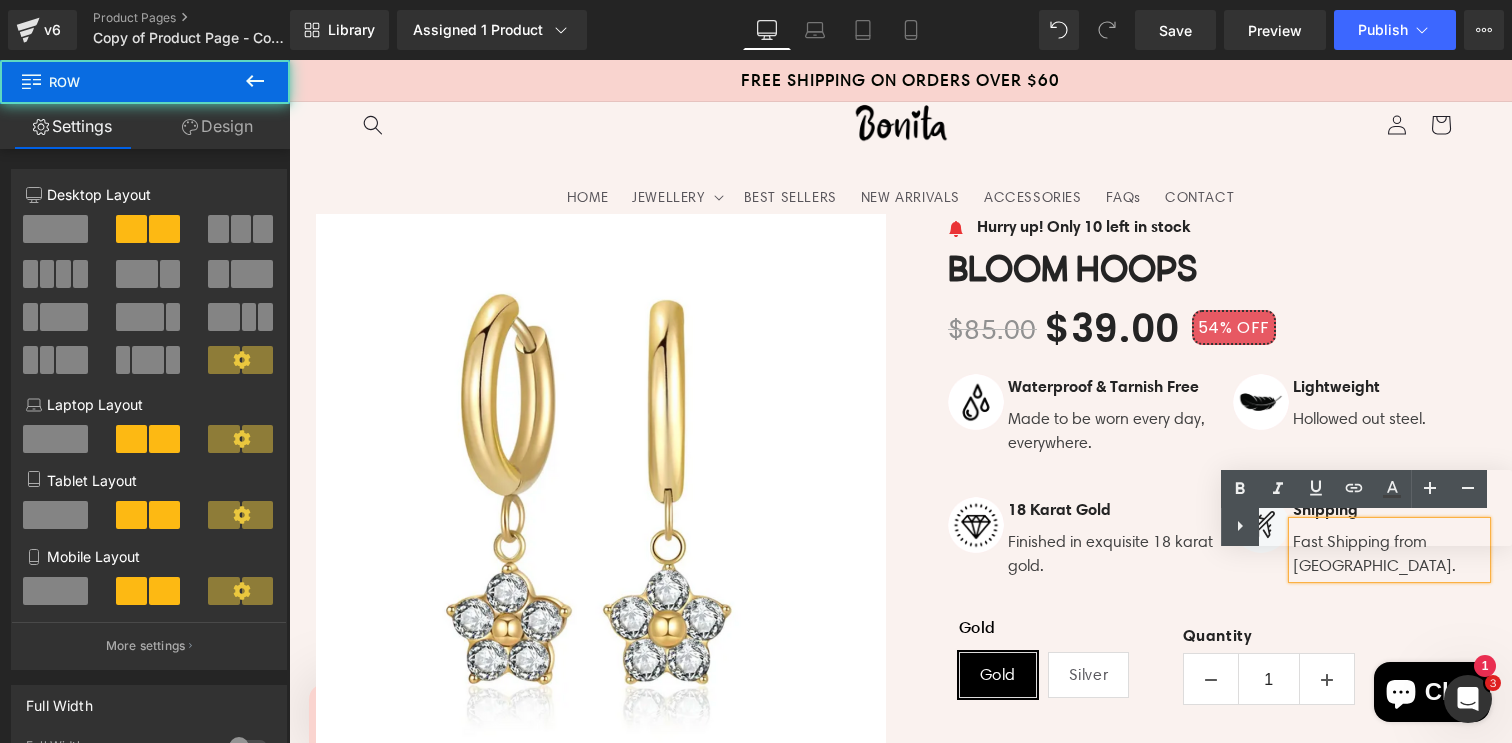click on "Image
18 Karat Gold Text Block
Finished in exquisite 18 karat gold. Text Block
Icon List
Image
Shipping
Text Block         Fast Shipping from [GEOGRAPHIC_DATA]. Text Block
Icon List" at bounding box center (1217, 527) 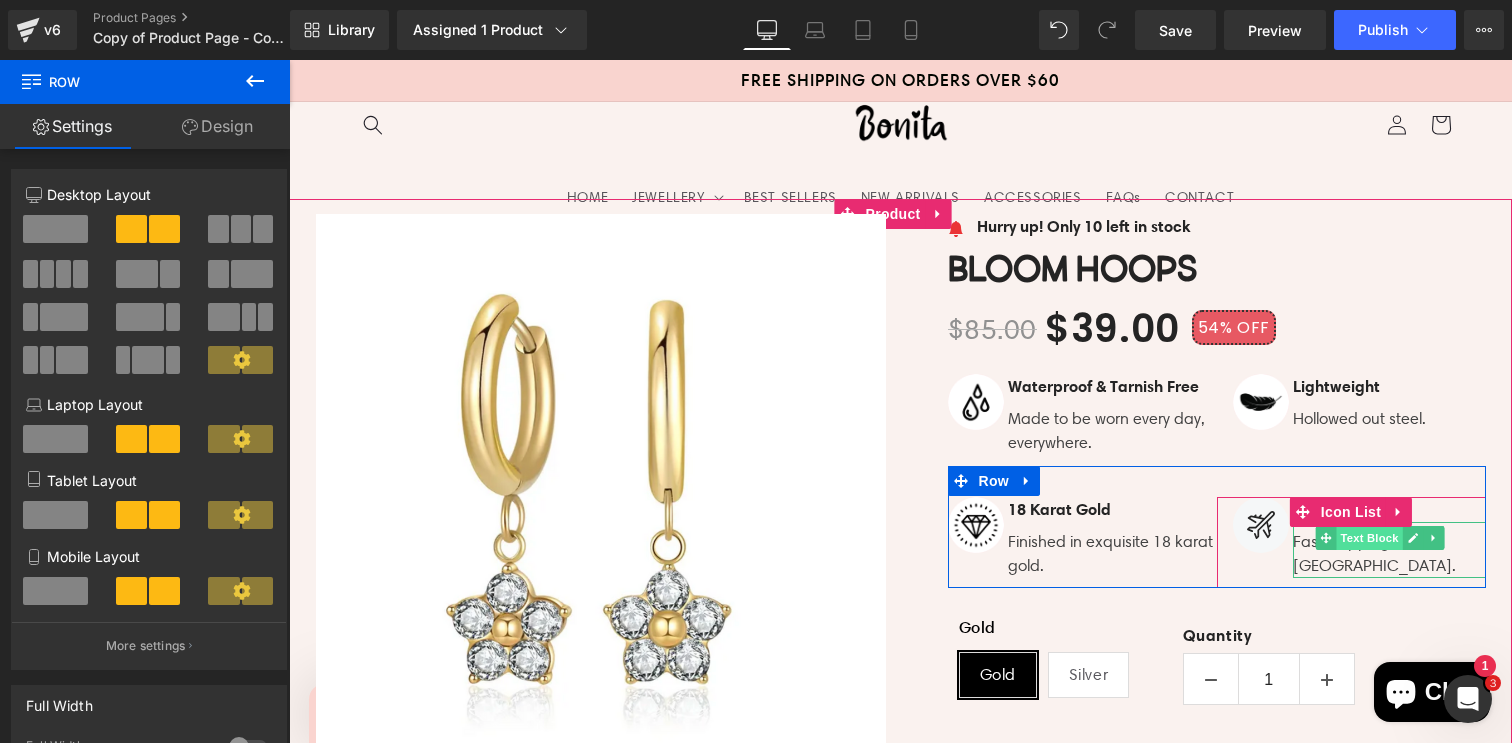 click on "Text Block" at bounding box center (1370, 538) 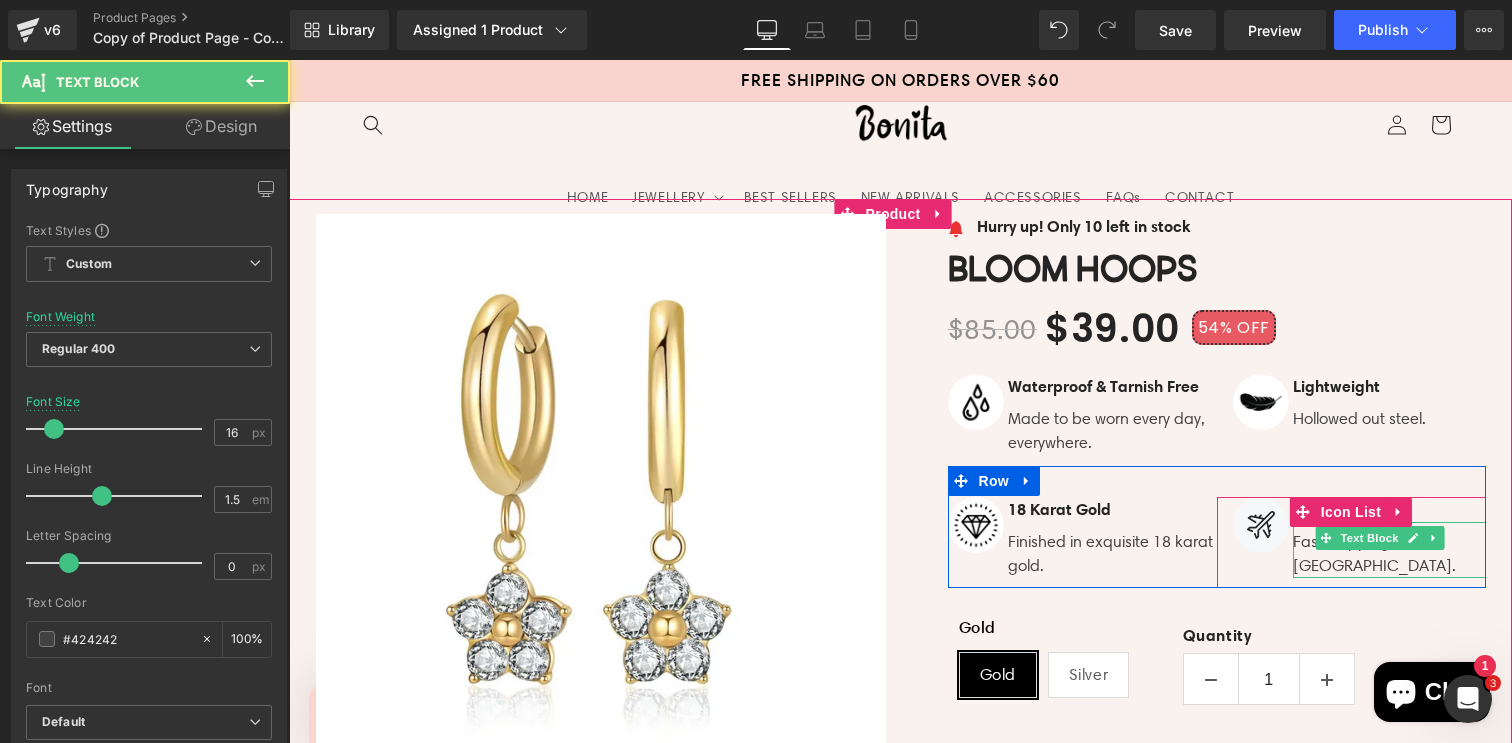 click on "Fast Shipping from [GEOGRAPHIC_DATA]." at bounding box center [1389, 554] 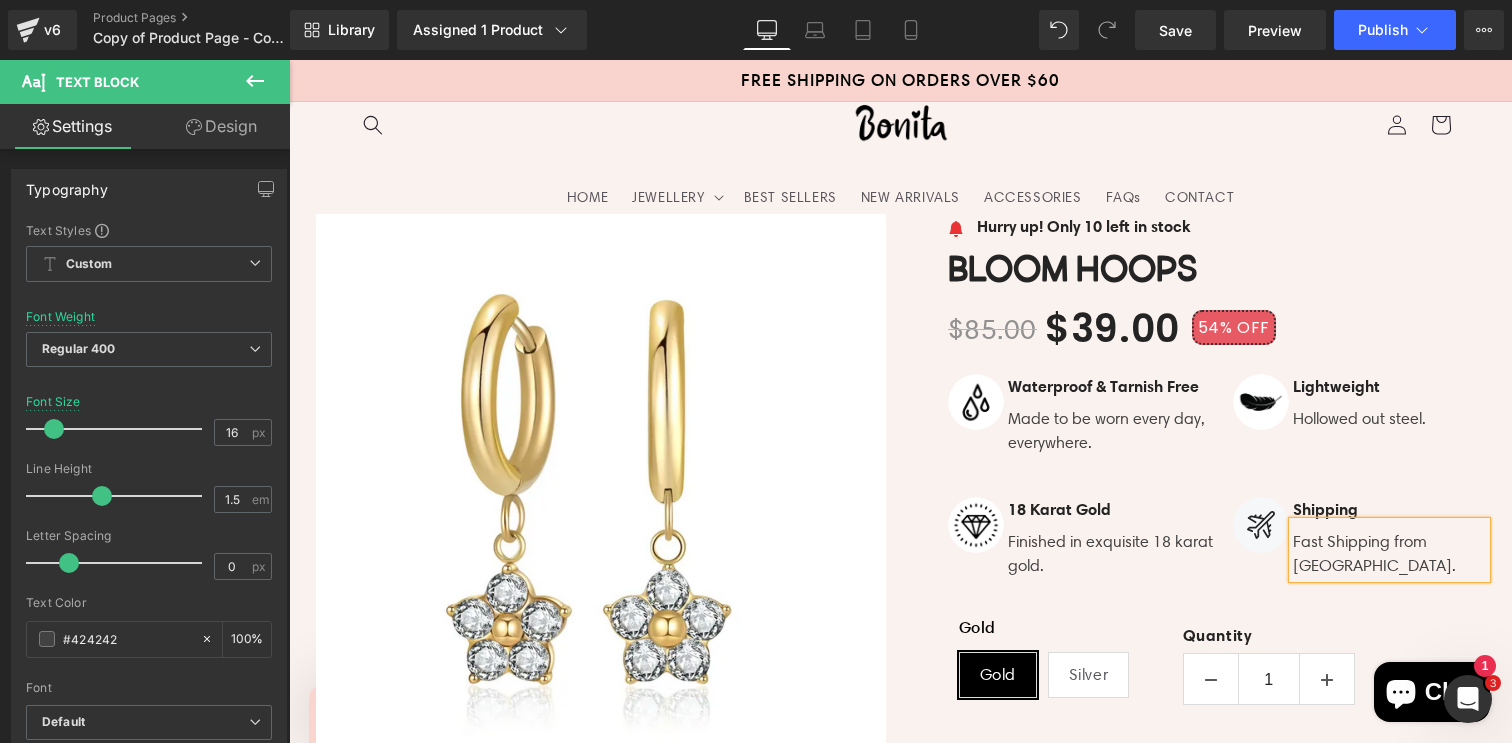 type 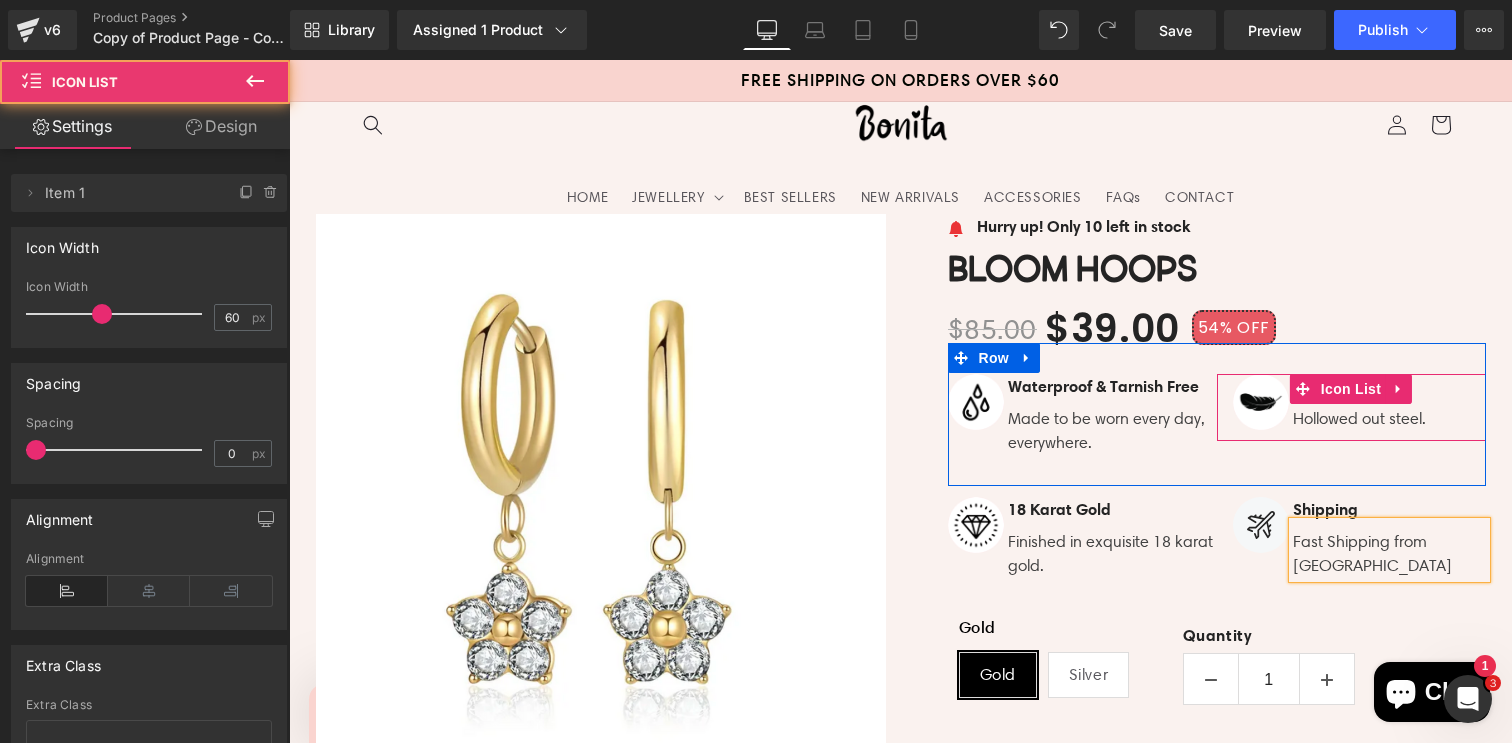 click on "Image
Lightweight
Text Block         Hollowed out steel. Text Block" at bounding box center (1359, 407) 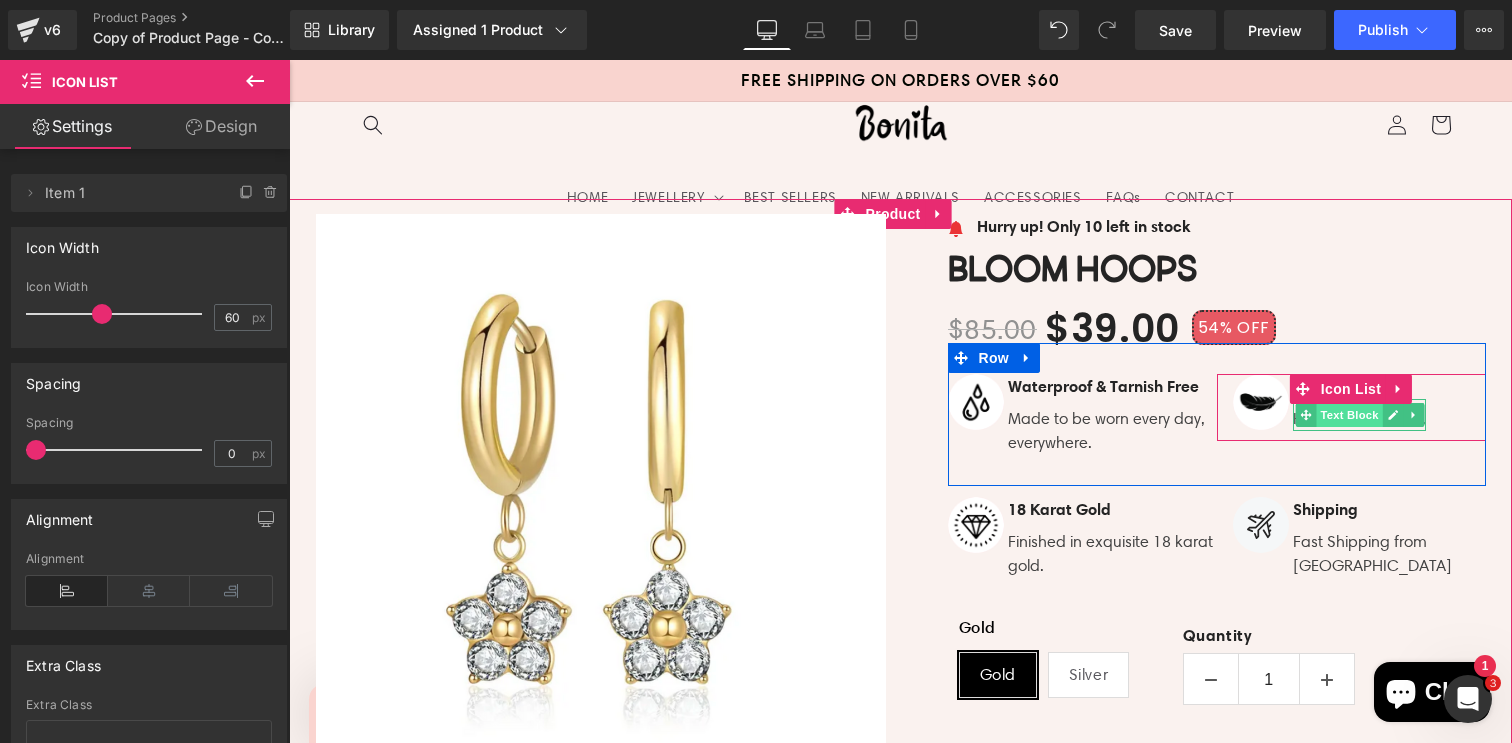 click on "Text Block" at bounding box center (1350, 415) 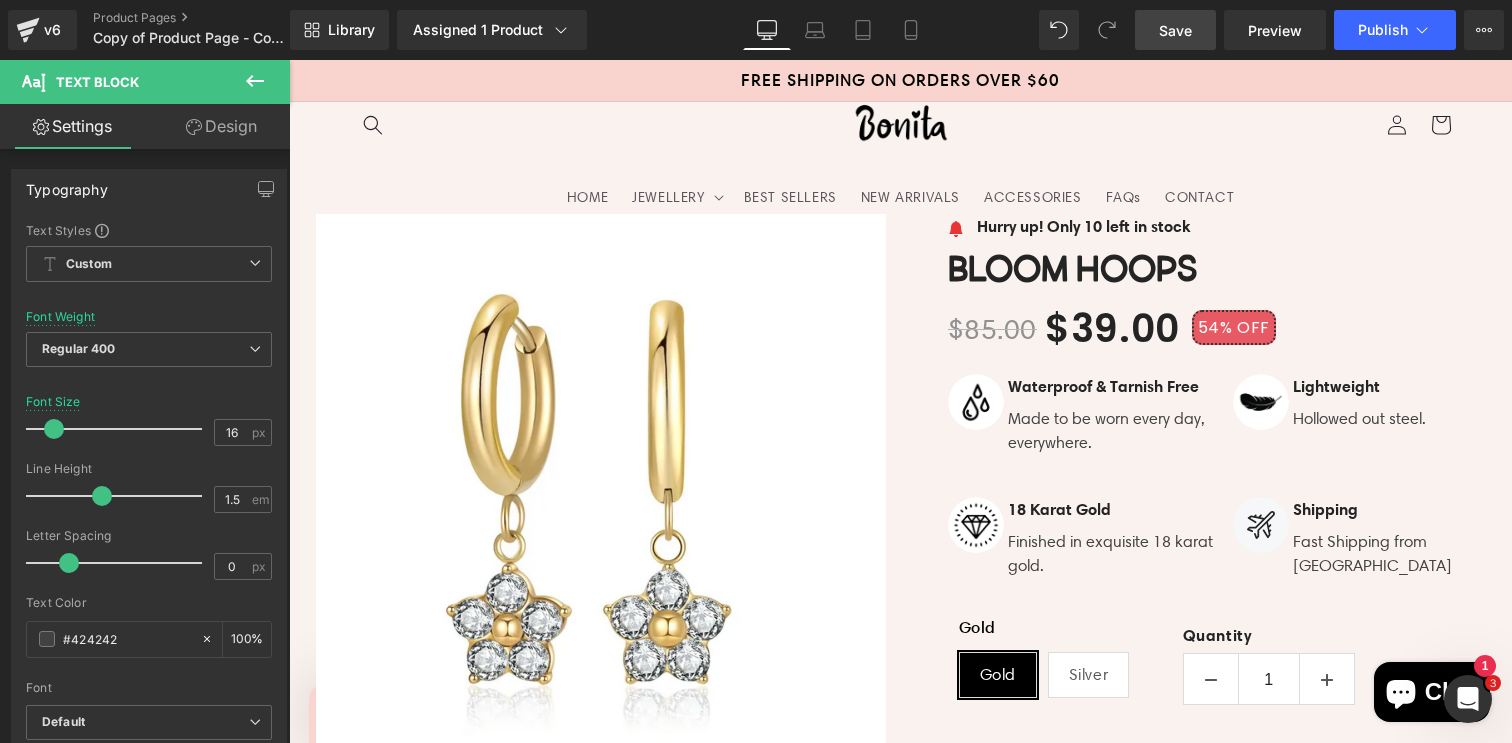 click on "Save" at bounding box center [1175, 30] 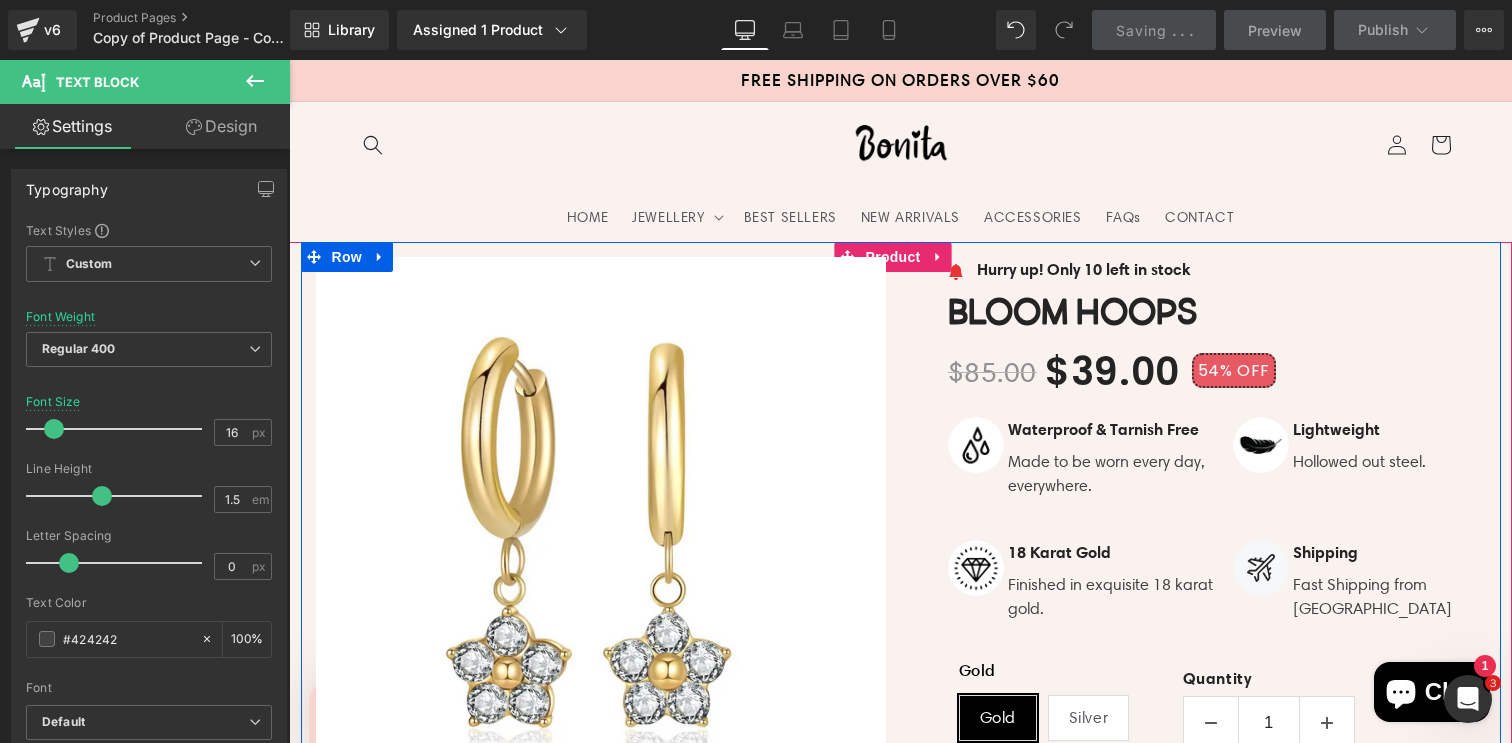 scroll, scrollTop: 0, scrollLeft: 0, axis: both 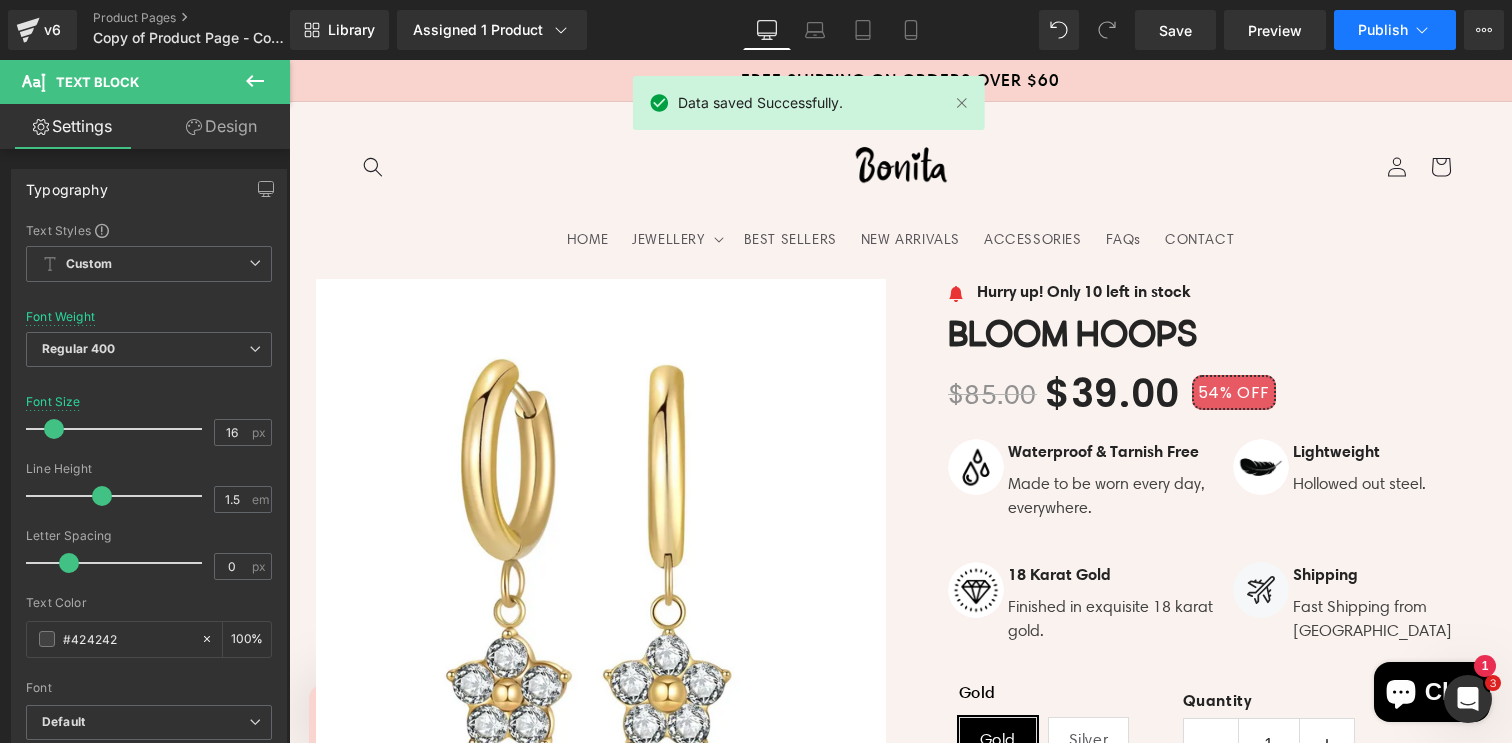 click on "Publish" at bounding box center (1383, 30) 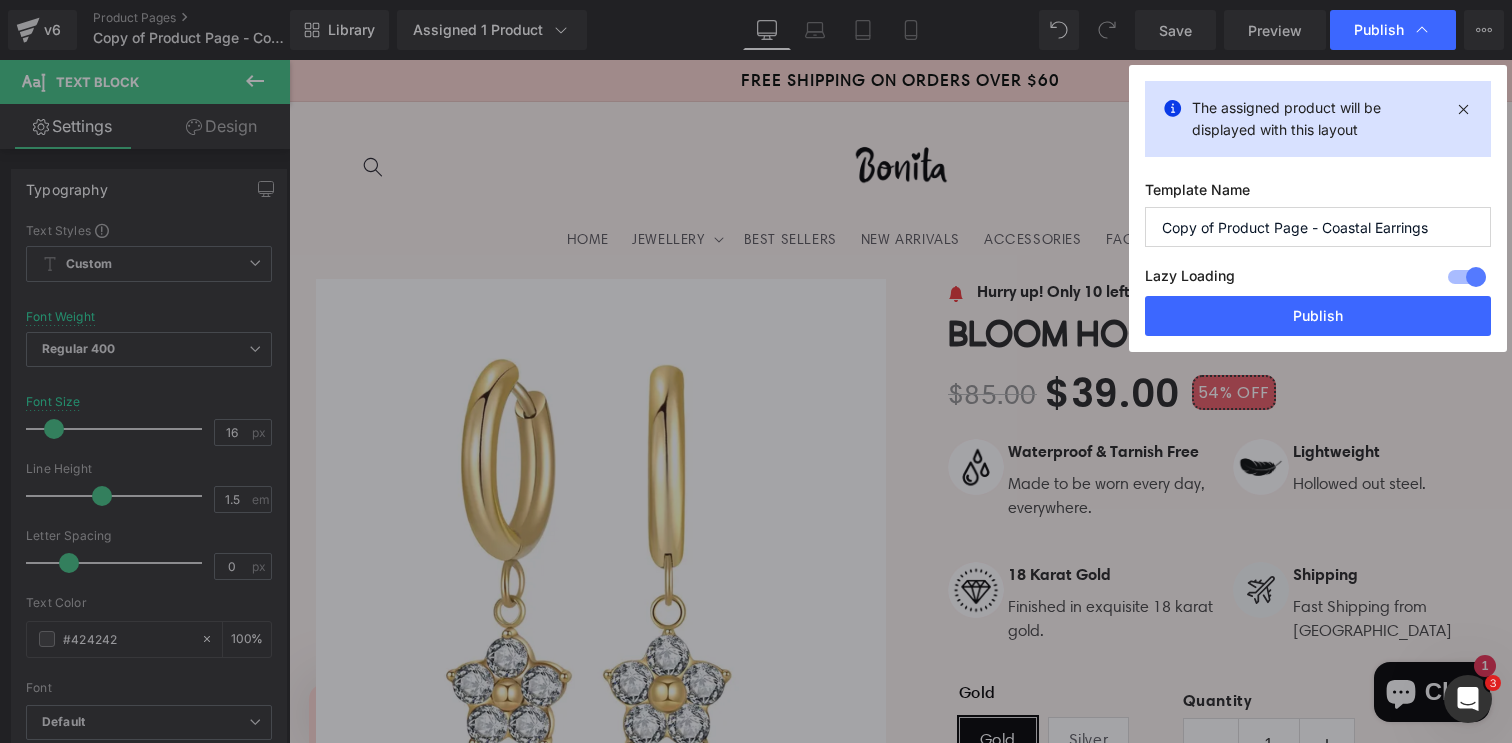 drag, startPoint x: 1373, startPoint y: 227, endPoint x: 1329, endPoint y: 229, distance: 44.04543 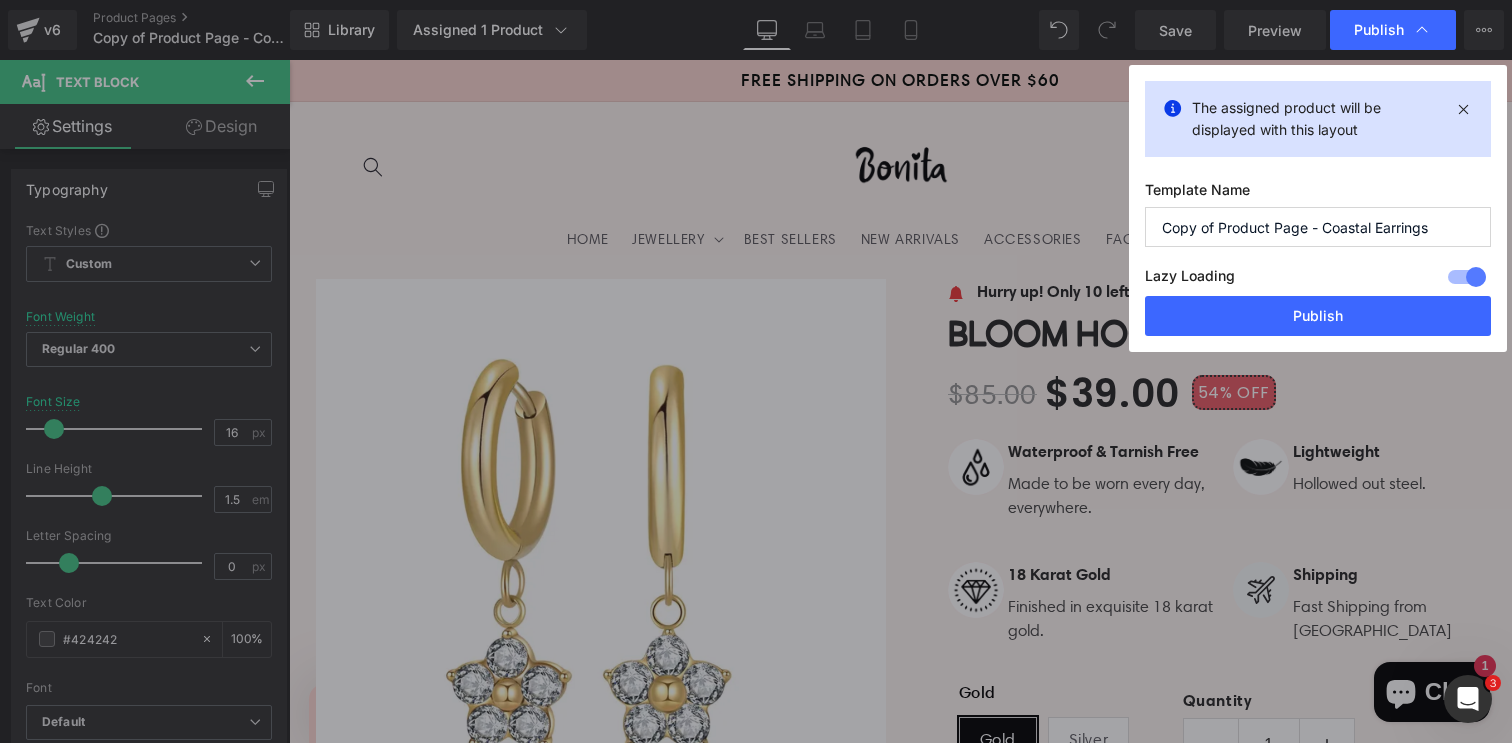click on "Copy of Product Page - Coastal Earrings" at bounding box center [1318, 227] 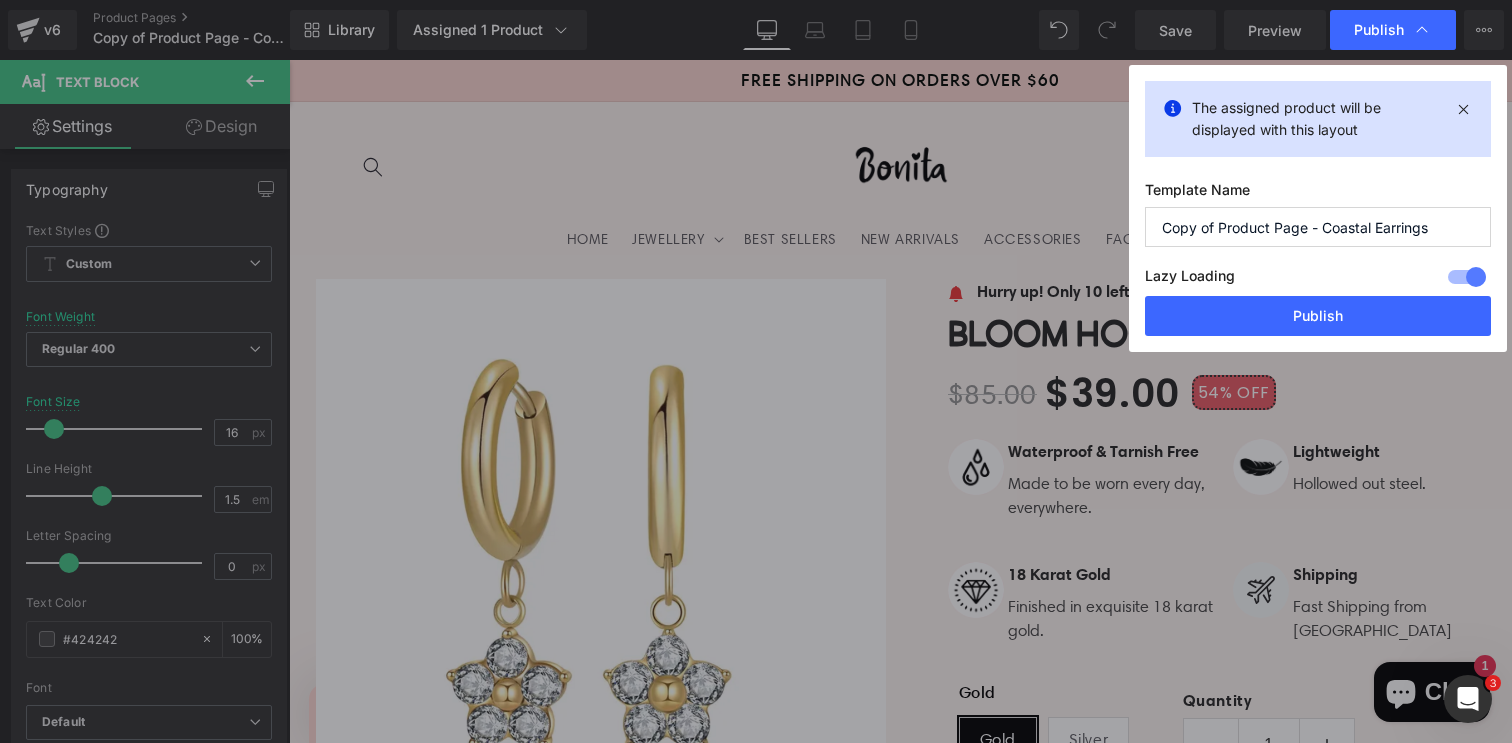 drag, startPoint x: 1441, startPoint y: 230, endPoint x: 1321, endPoint y: 231, distance: 120.004166 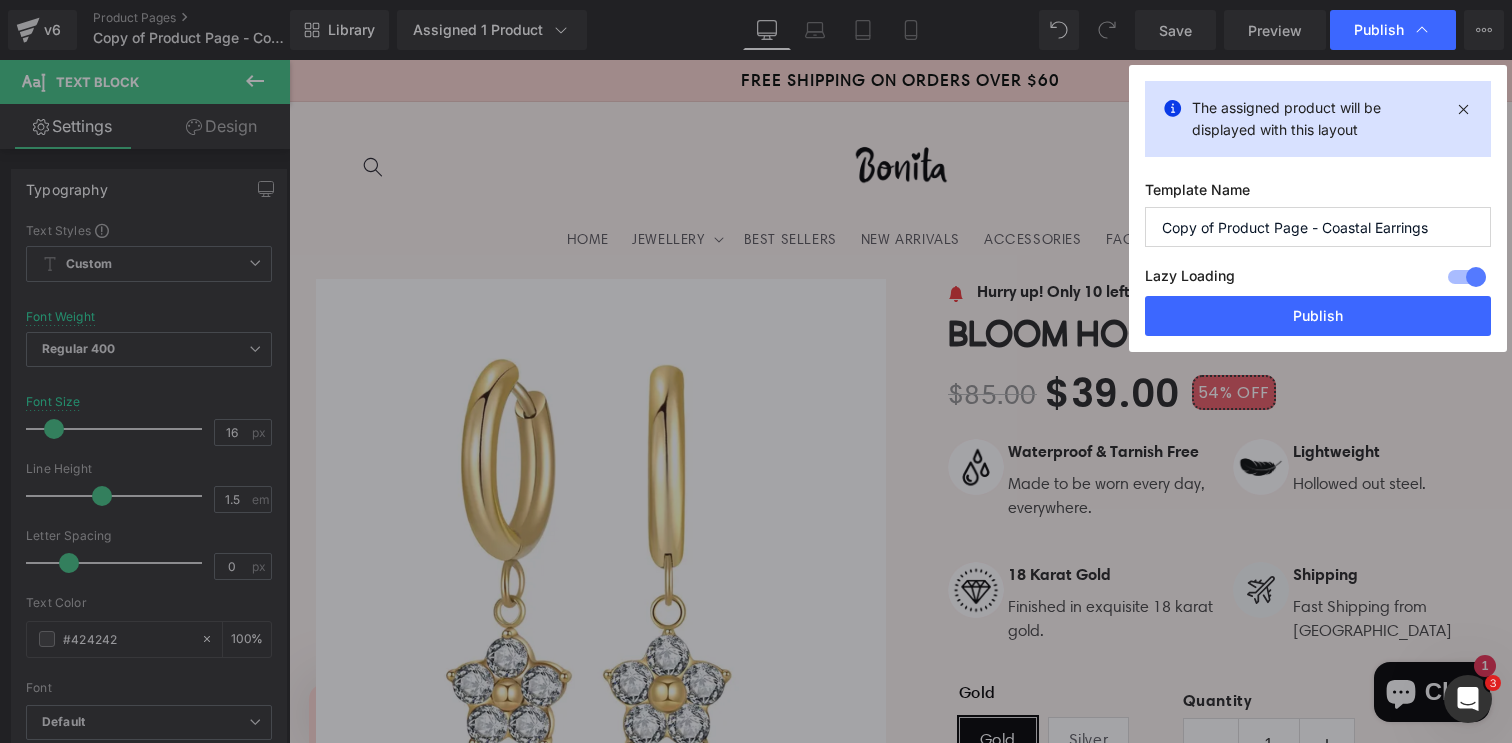 click on "Copy of Product Page - Coastal Earrings" at bounding box center [1318, 227] 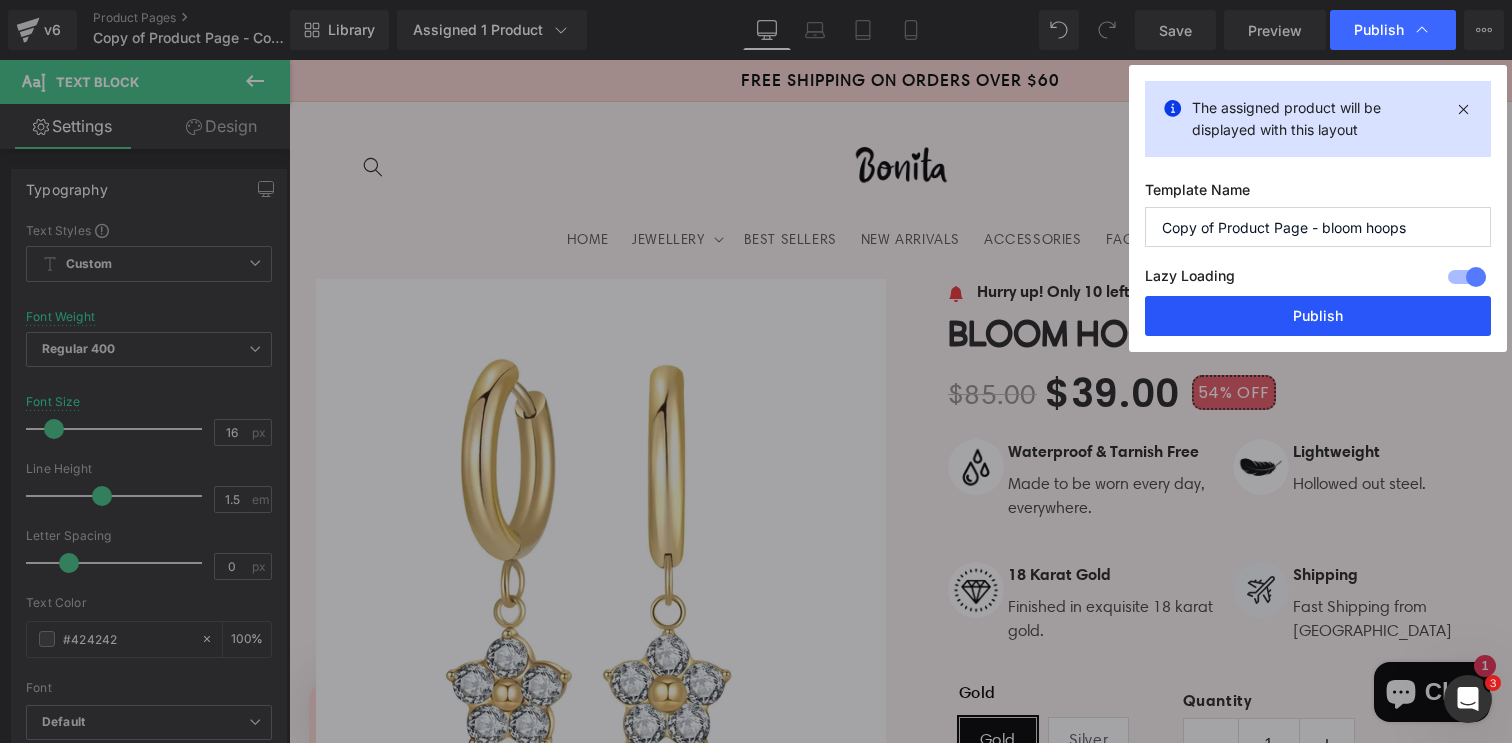 type on "Copy of Product Page - bloom hoops" 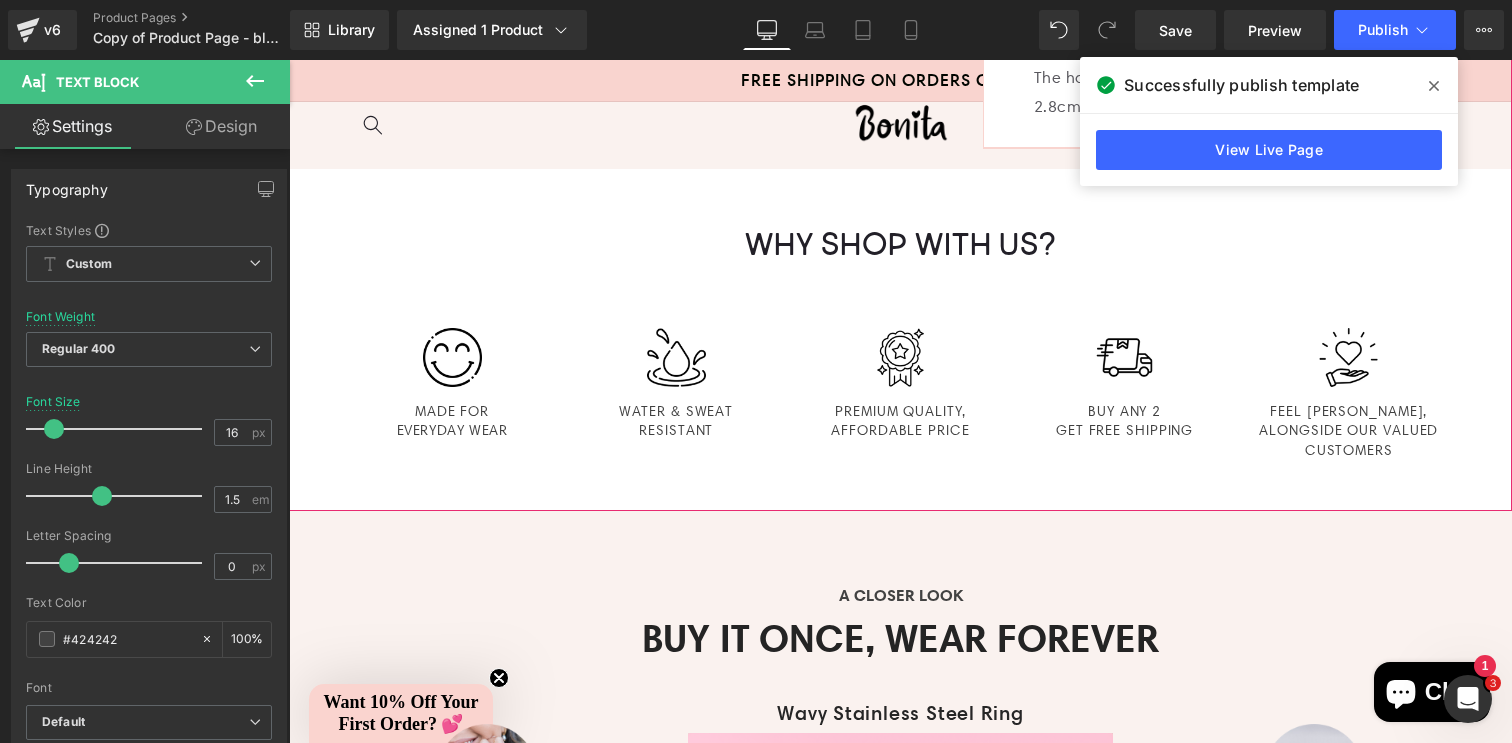 scroll, scrollTop: 1029, scrollLeft: 0, axis: vertical 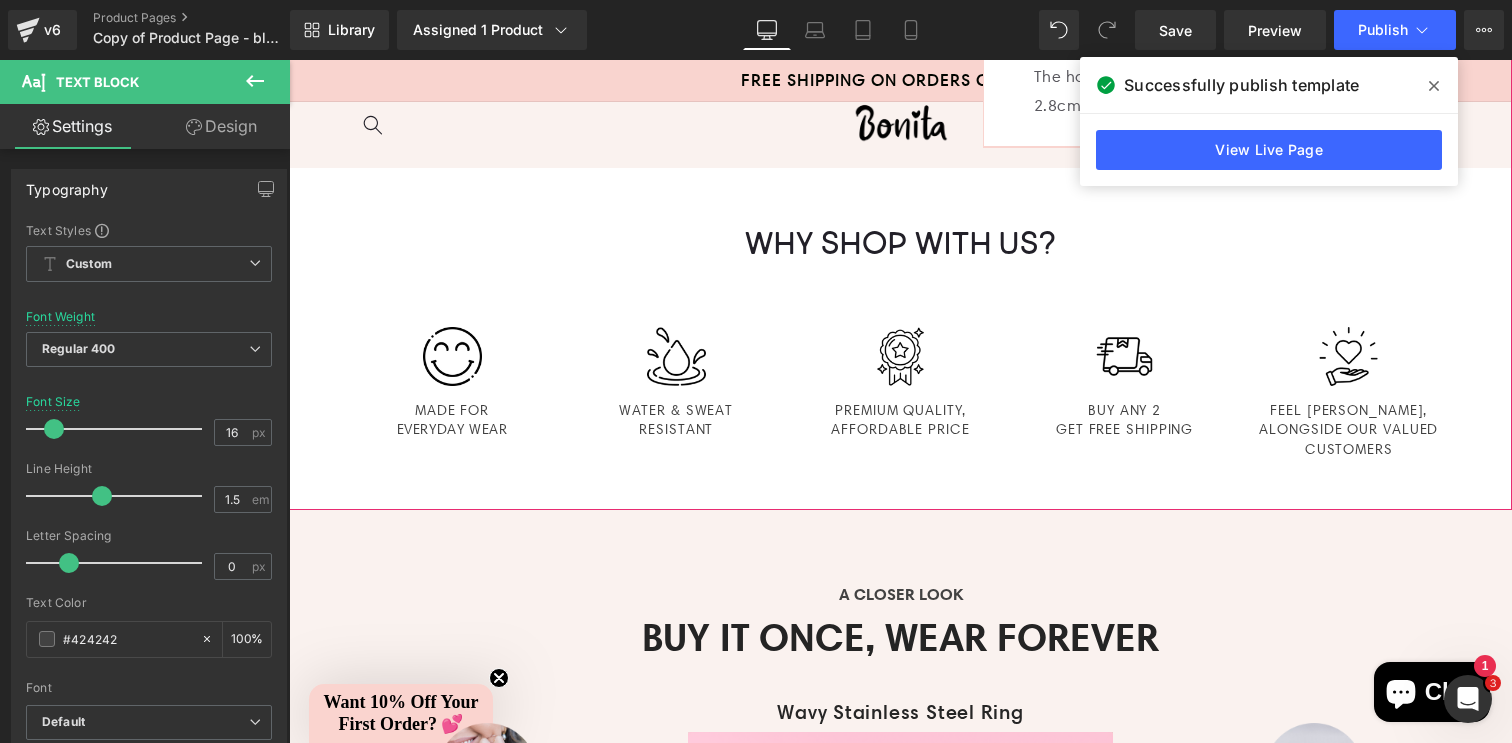 click on "BUY ANY 2 GET FREE SHIPPING" at bounding box center (1124, 420) 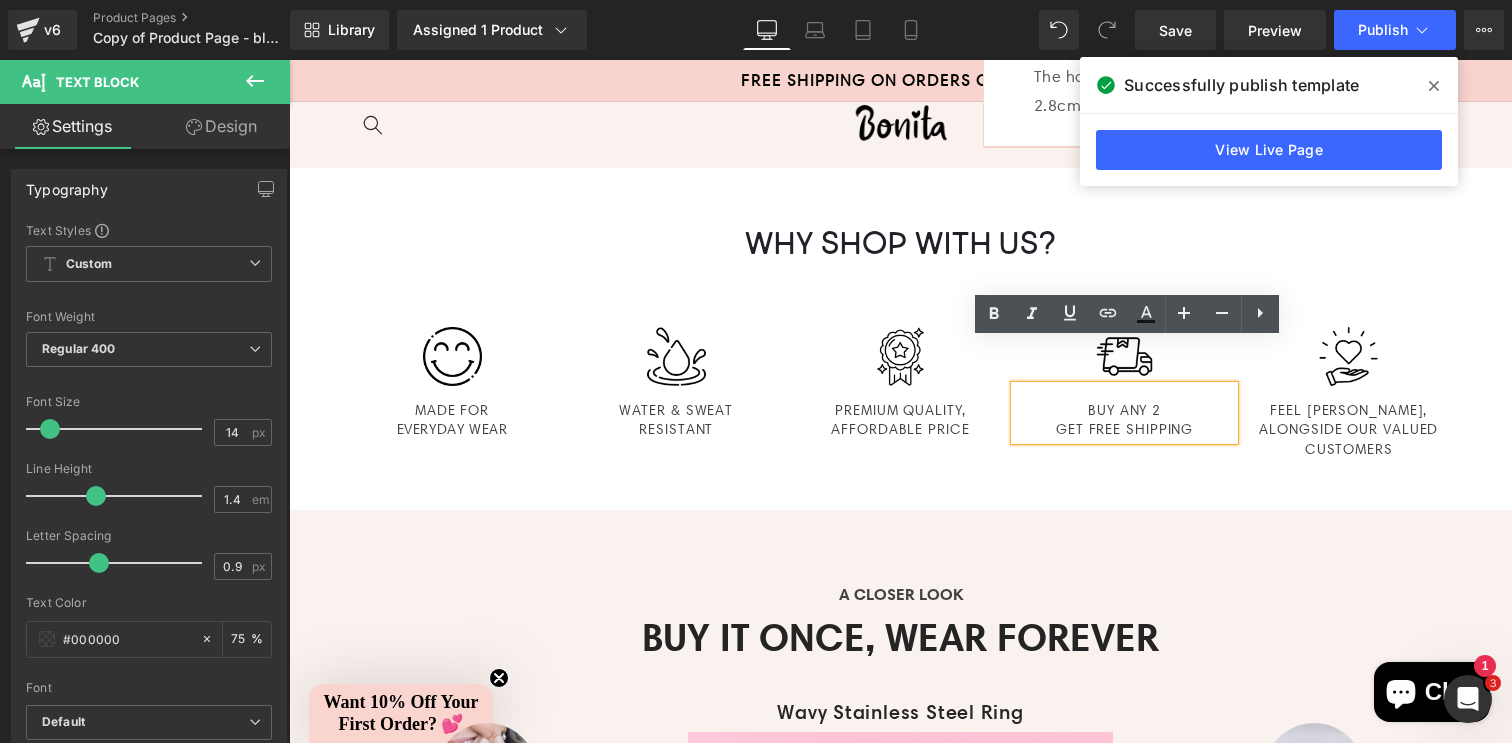click on "BUY ANY 2 GET FREE SHIPPING" at bounding box center (1124, 420) 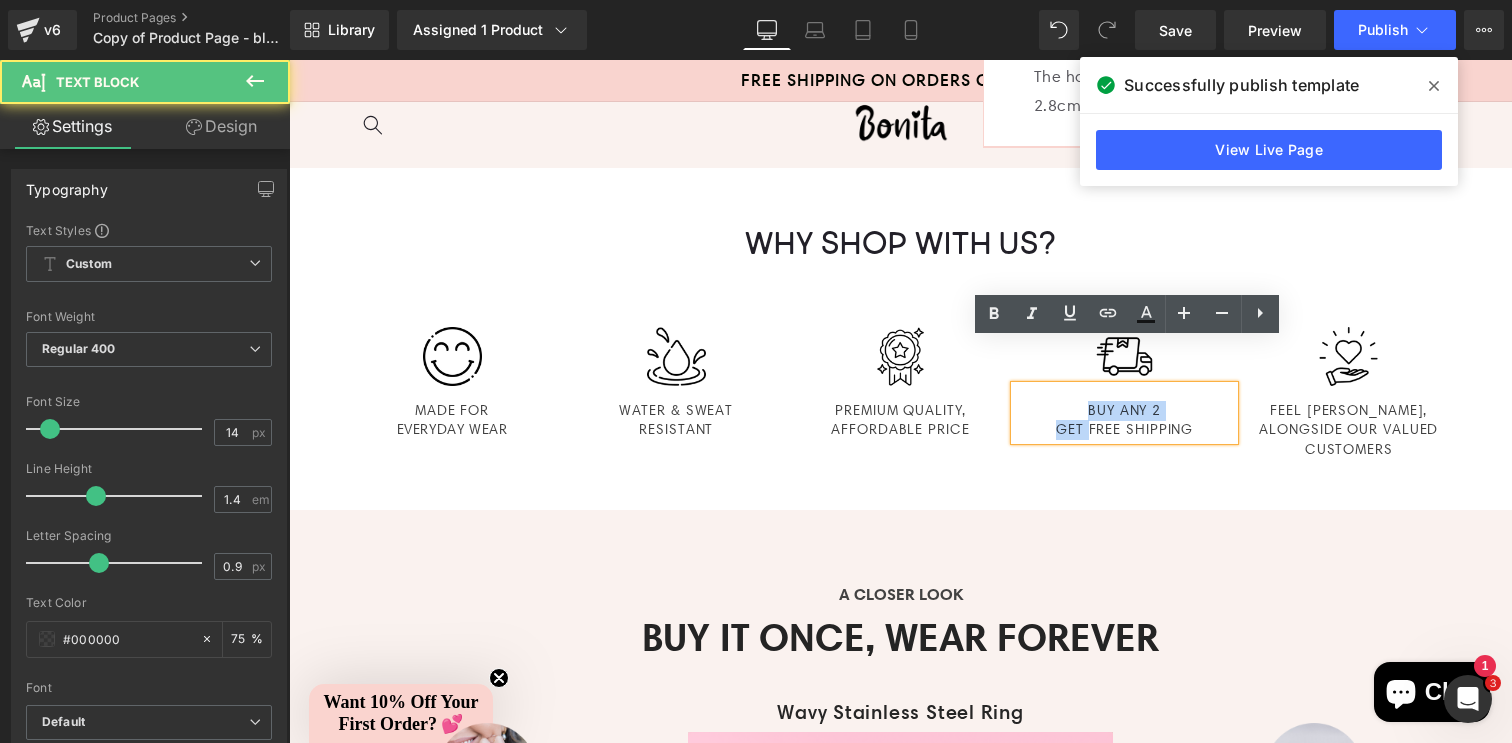 drag, startPoint x: 1073, startPoint y: 424, endPoint x: 1067, endPoint y: 405, distance: 19.924858 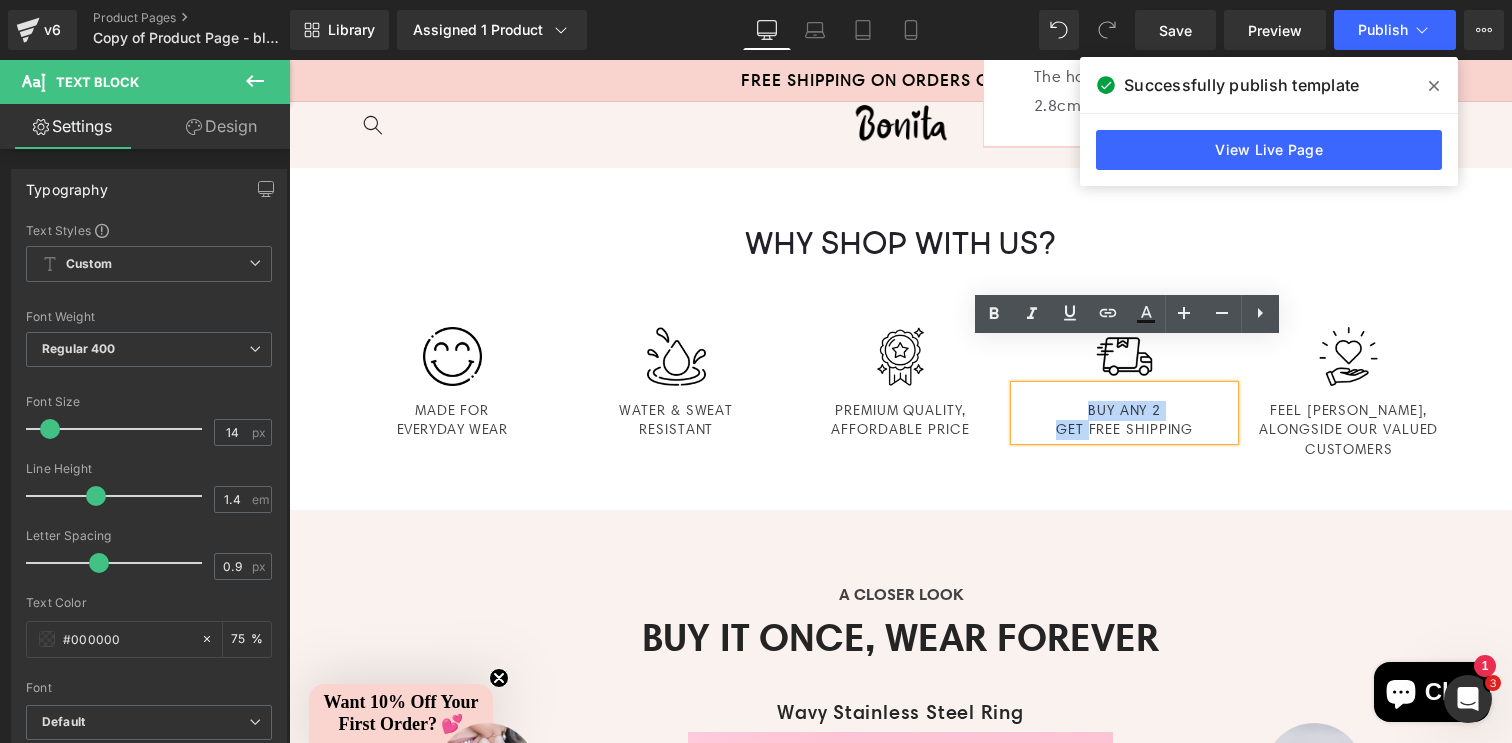 type 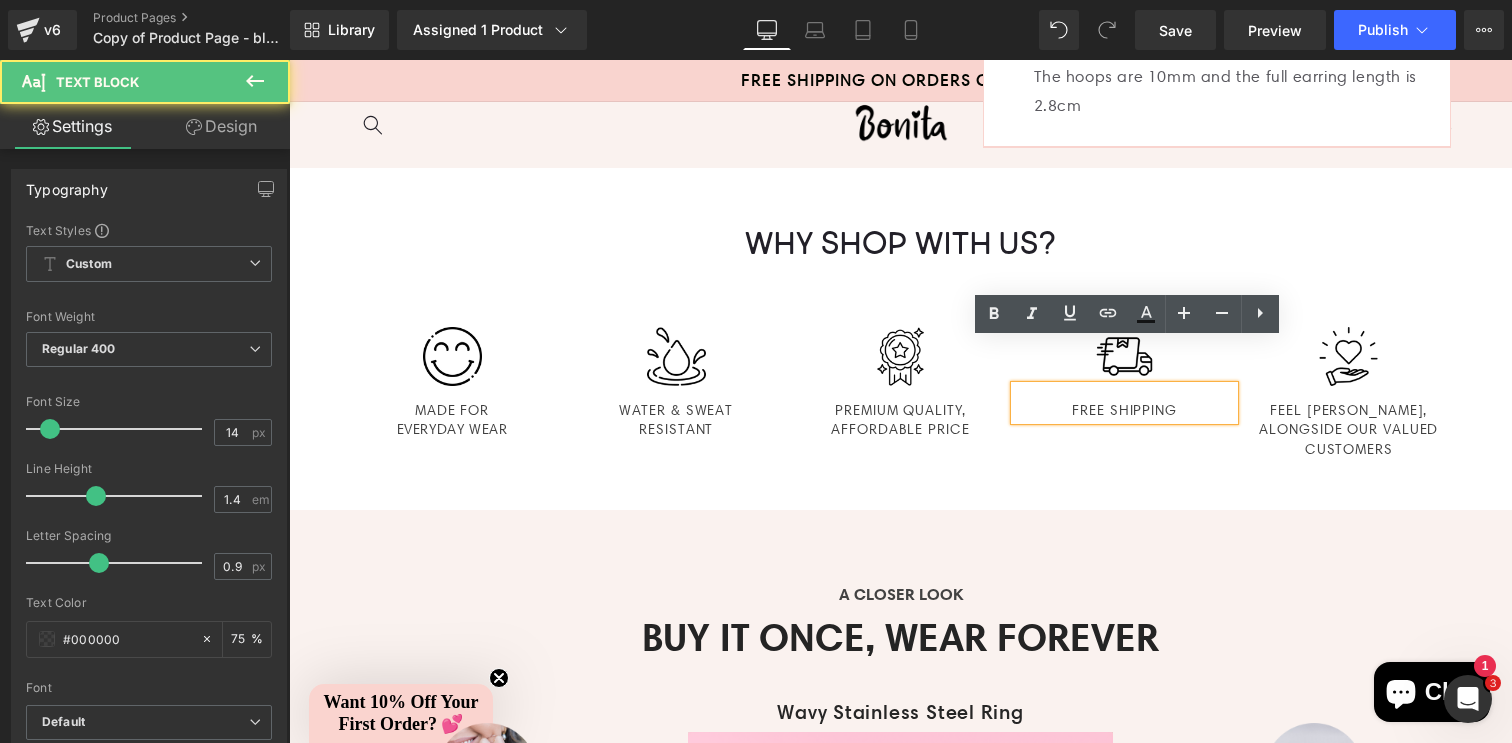 click on "FREE SHIPPING" at bounding box center [1124, 411] 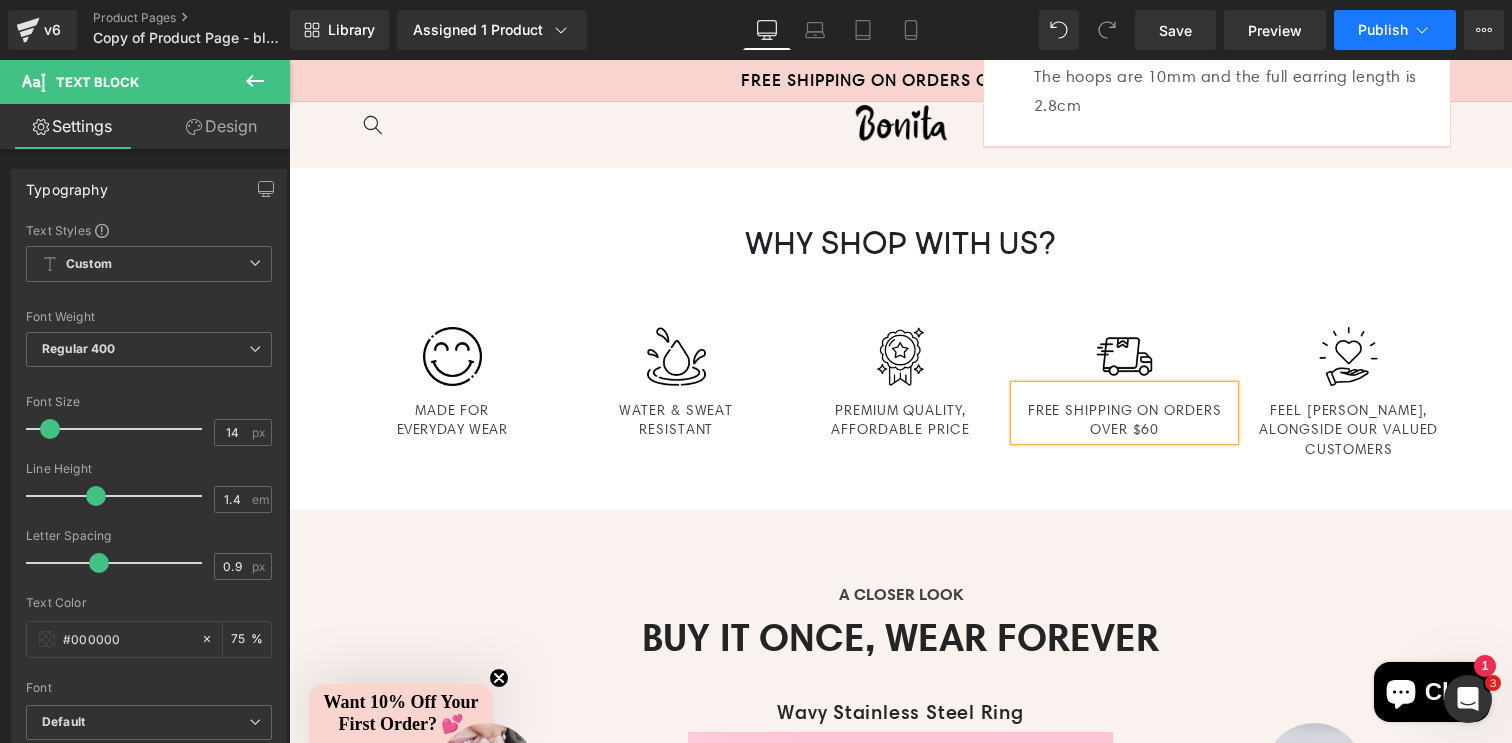 click on "Publish" at bounding box center [1395, 30] 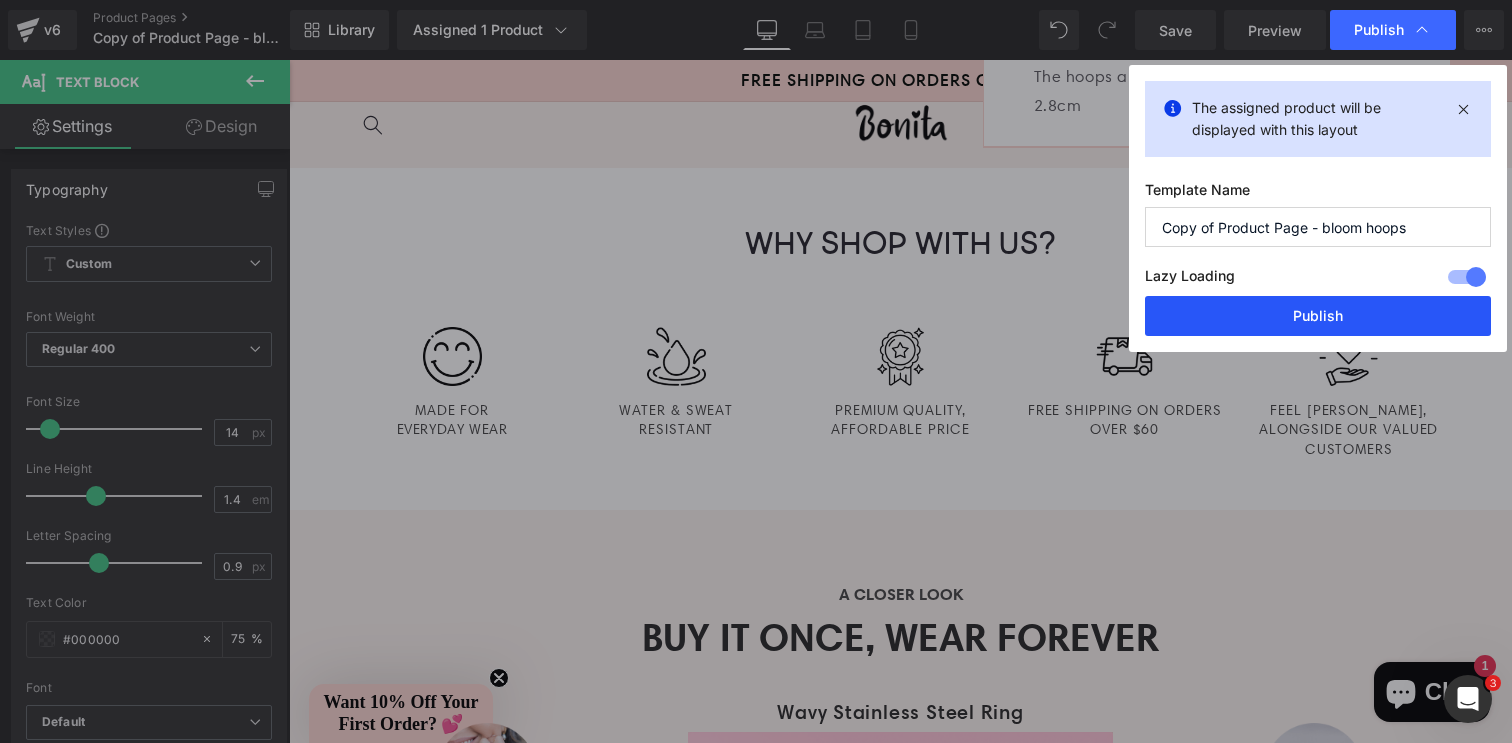 click on "Publish" at bounding box center [1318, 316] 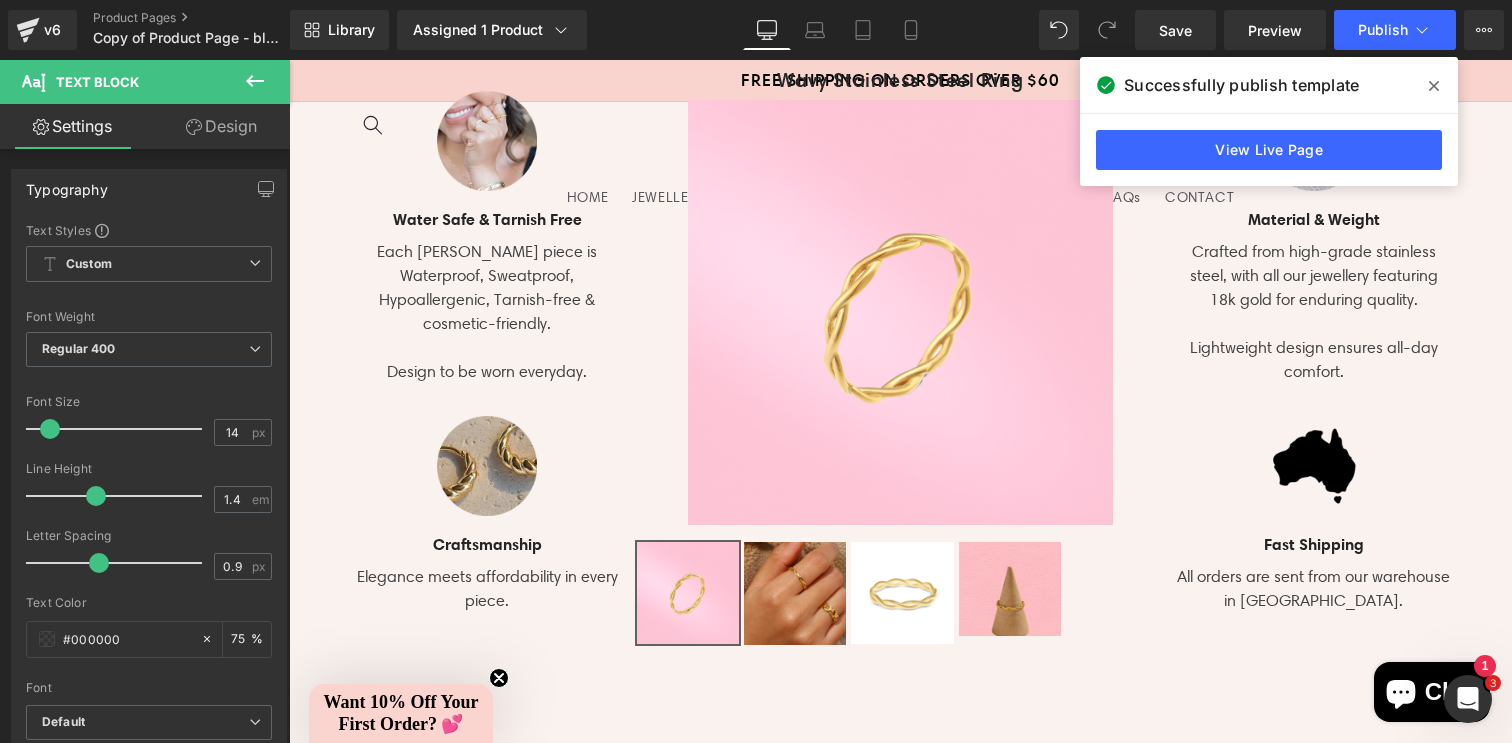 scroll, scrollTop: 1561, scrollLeft: 0, axis: vertical 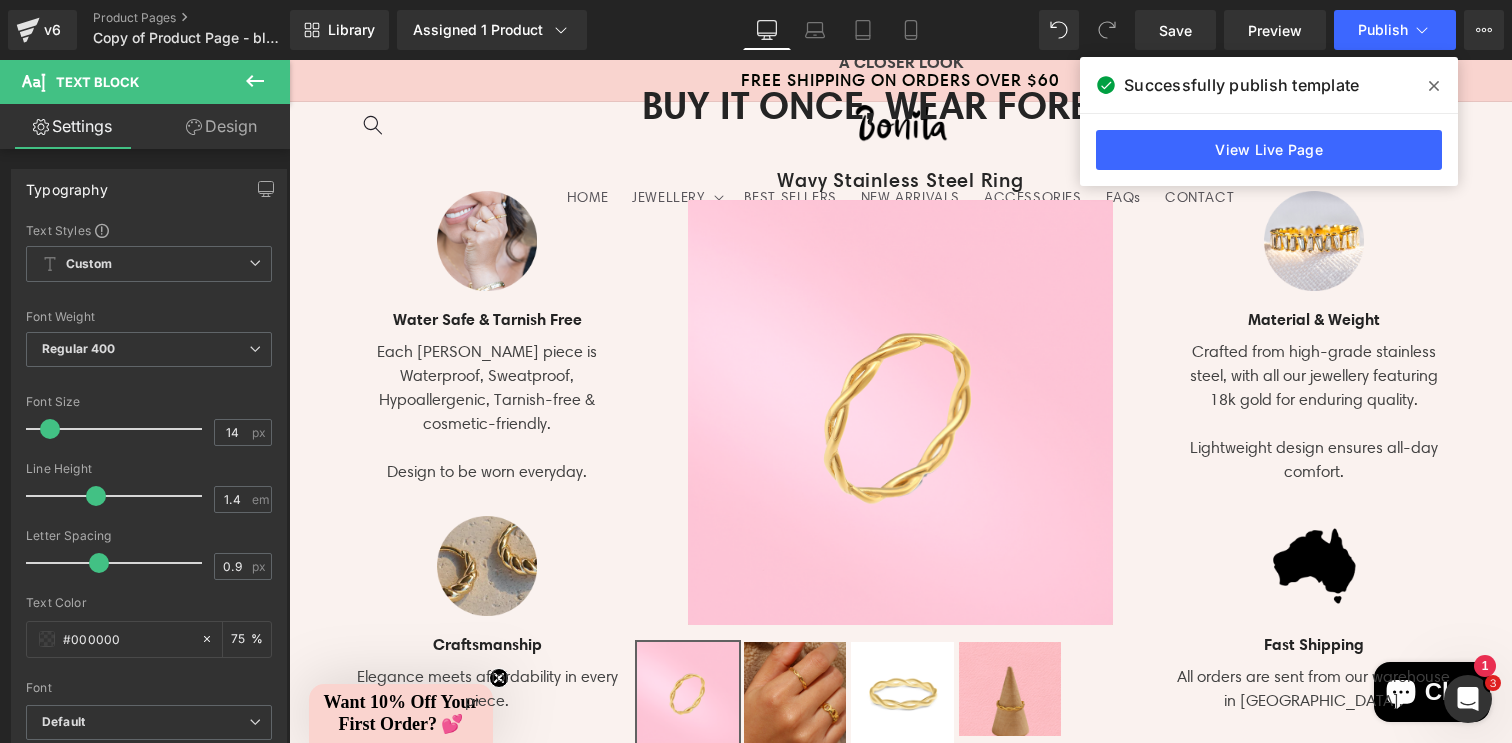 drag, startPoint x: 1436, startPoint y: 86, endPoint x: 1147, endPoint y: 27, distance: 294.96103 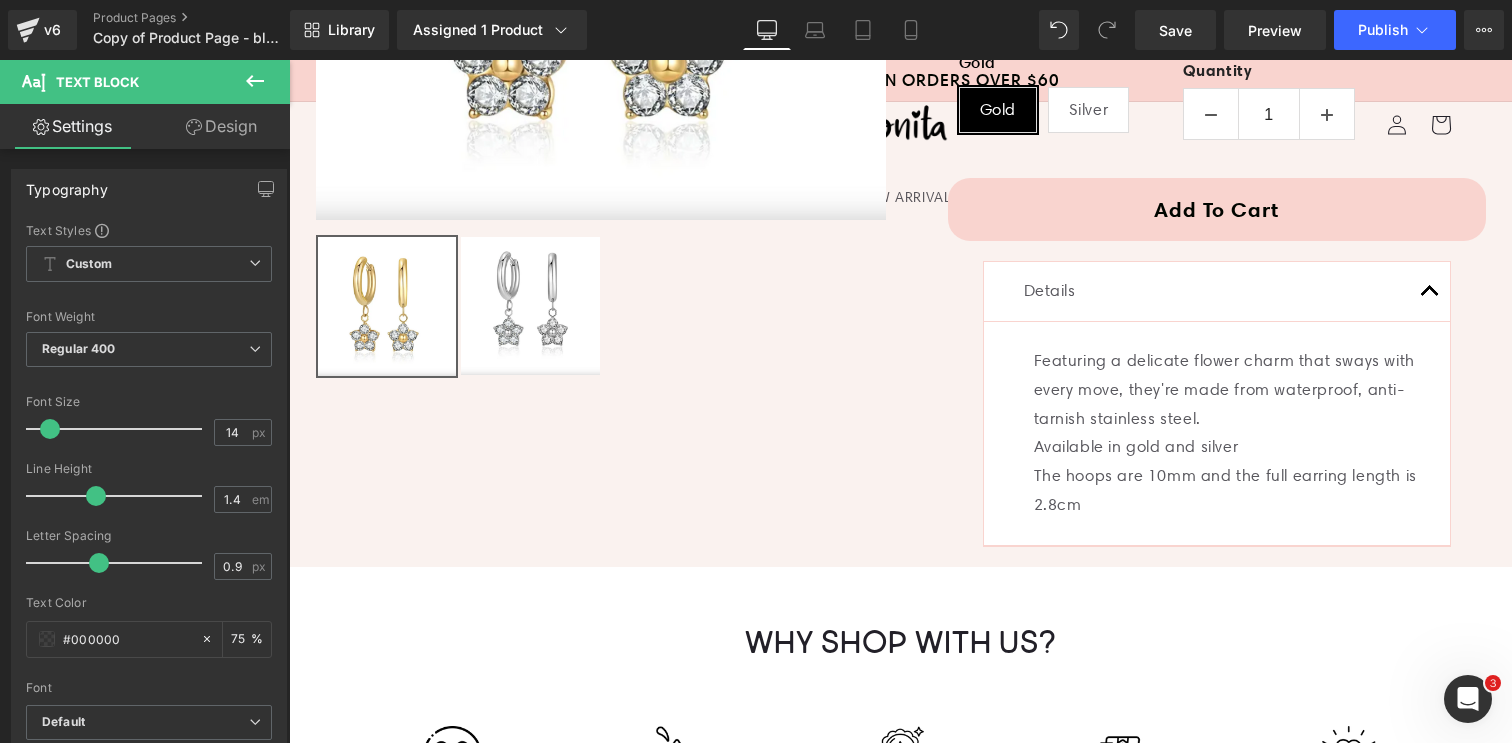 scroll, scrollTop: 625, scrollLeft: 0, axis: vertical 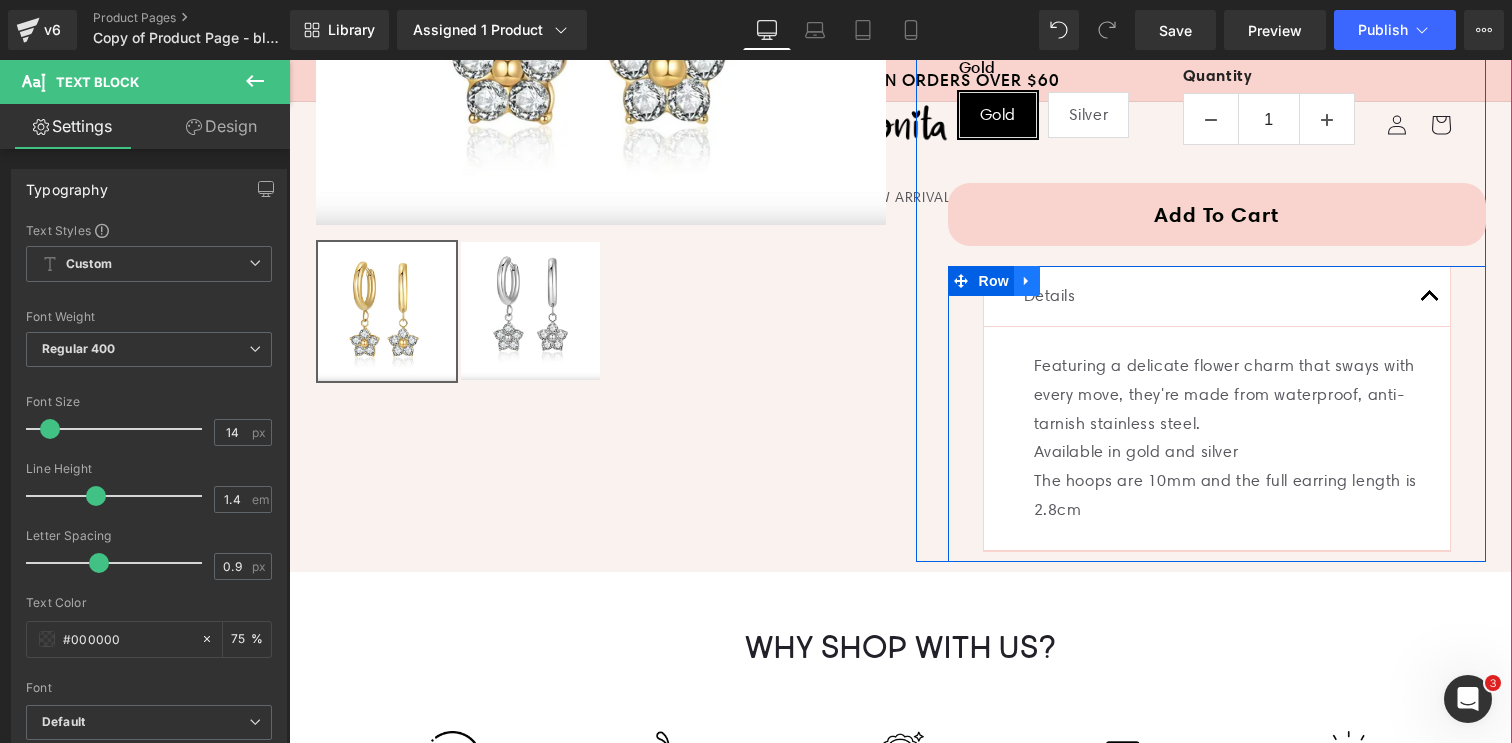 click 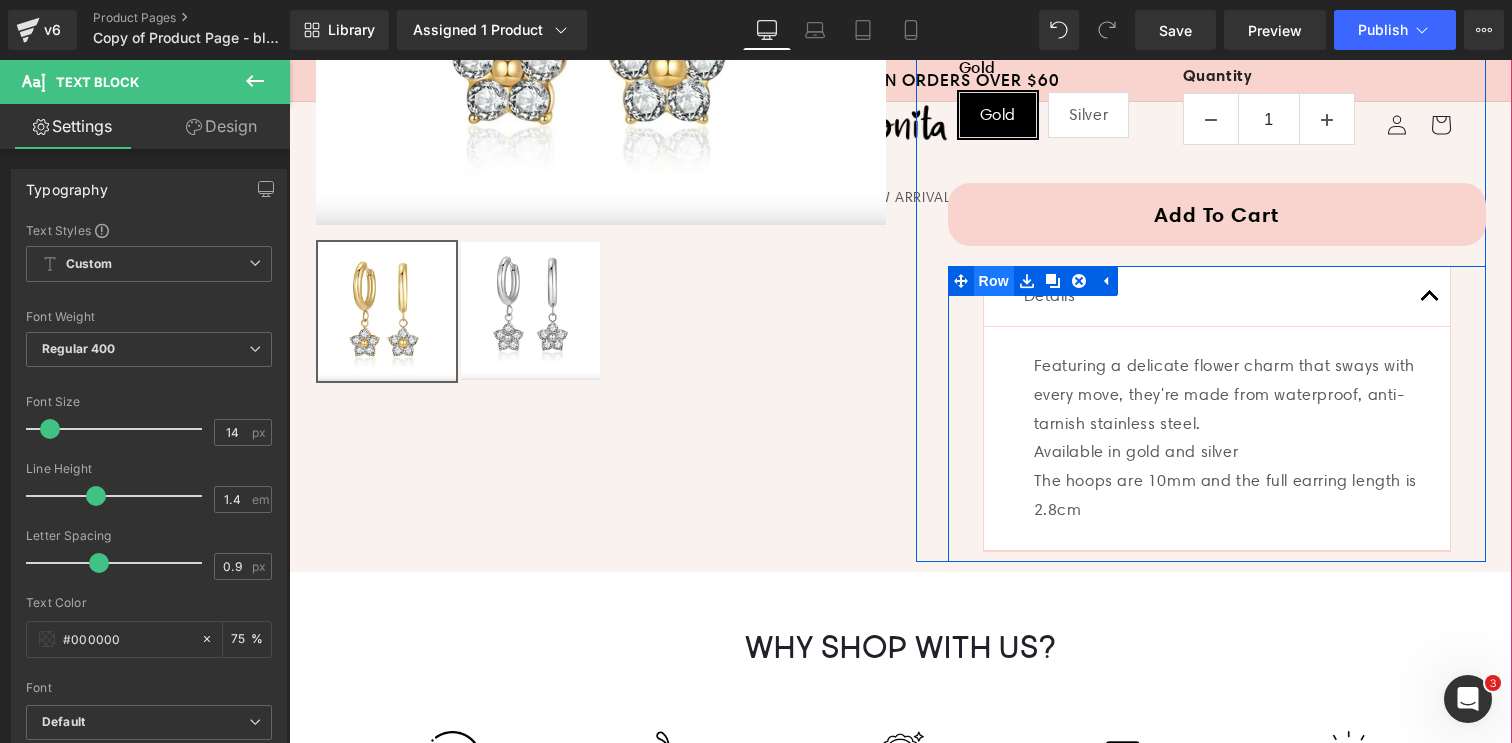 click on "Row" at bounding box center [994, 281] 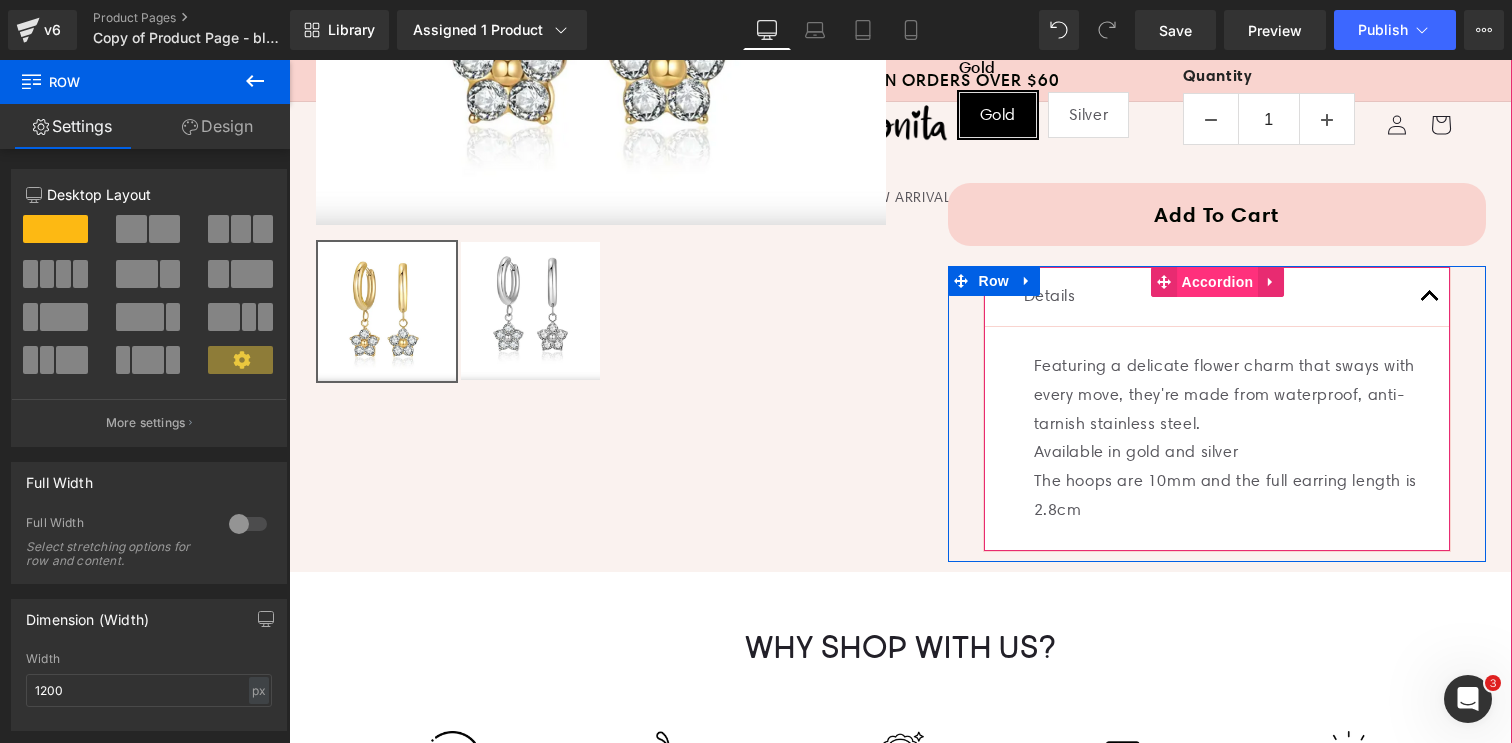 click on "Accordion" at bounding box center (1218, 282) 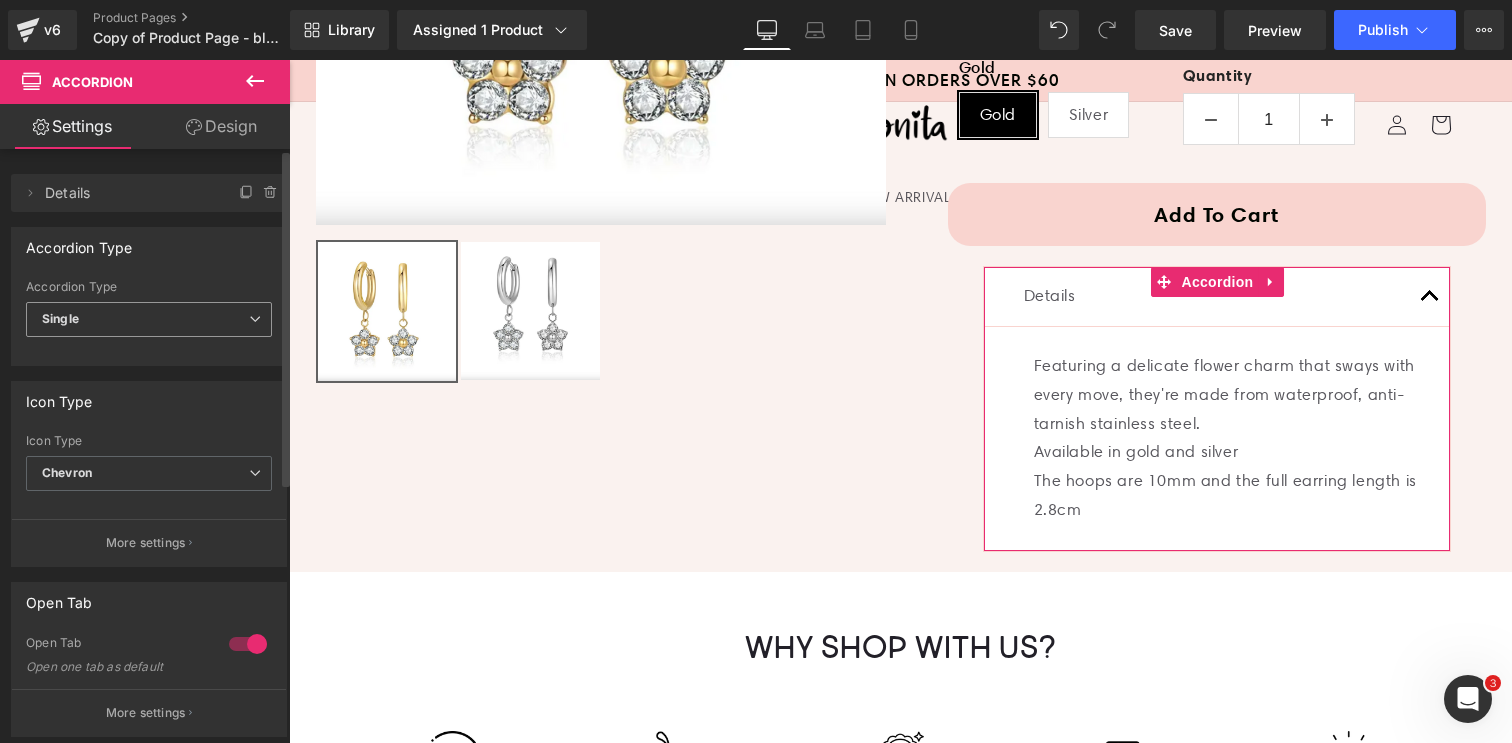 click on "Single" at bounding box center [149, 319] 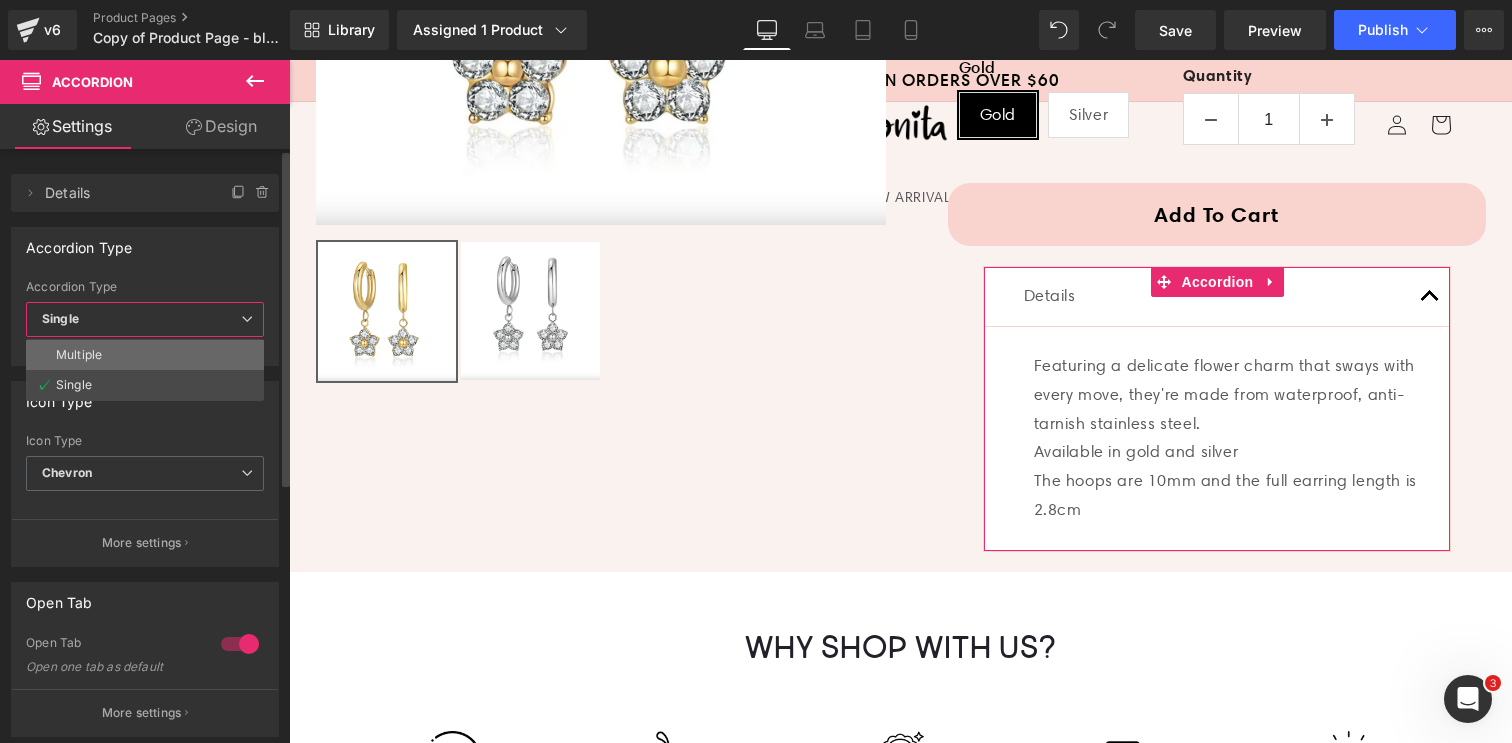 click on "Multiple" at bounding box center [145, 355] 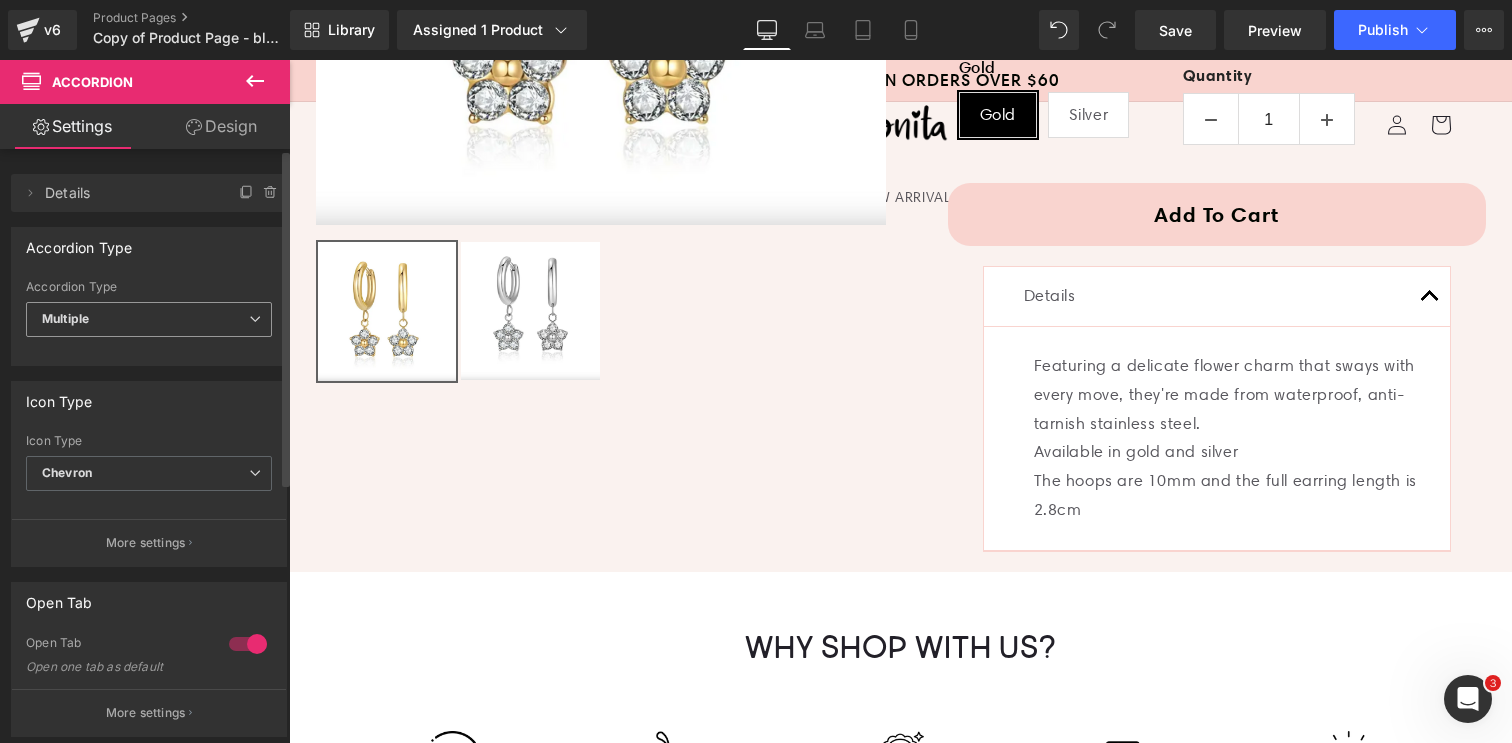 click on "Multiple" at bounding box center (149, 319) 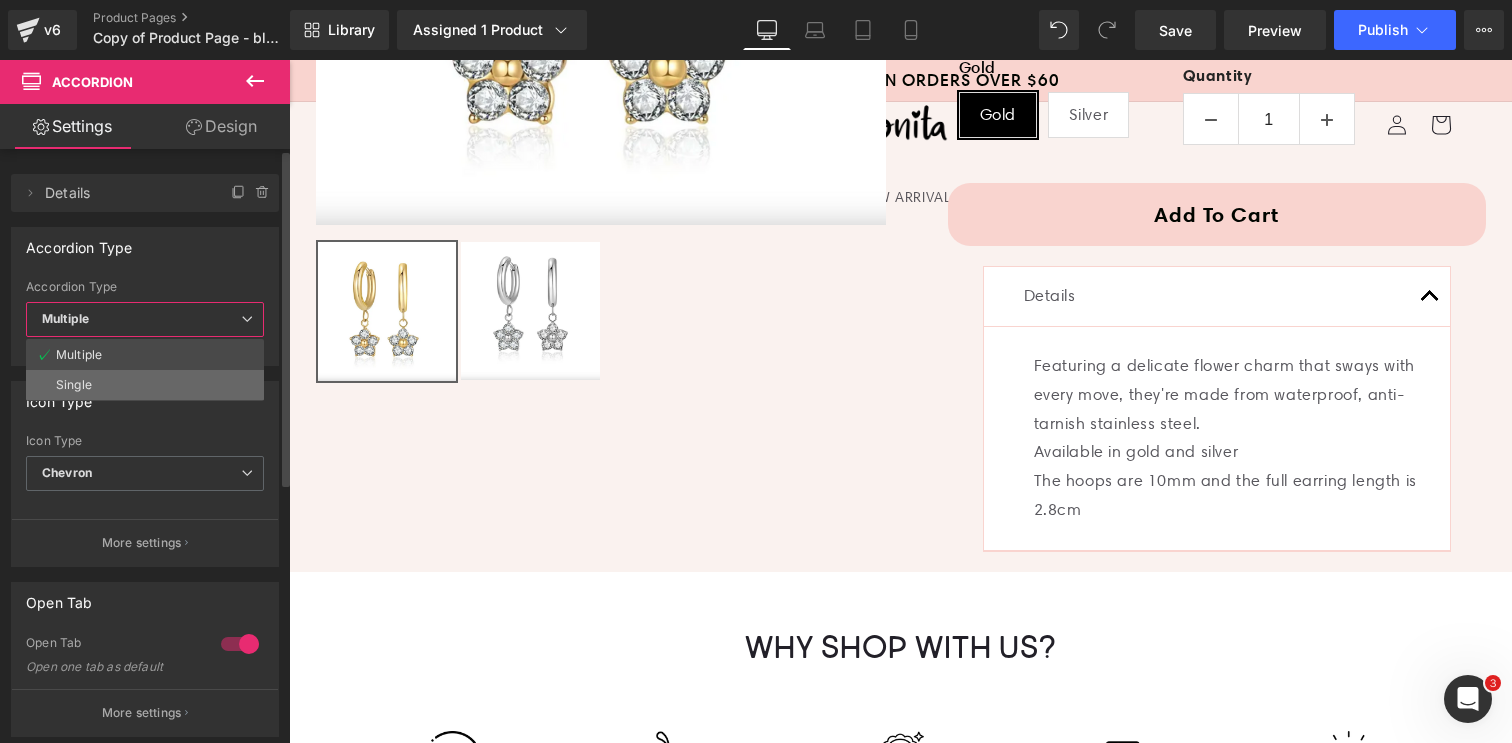 click on "Single" at bounding box center [145, 385] 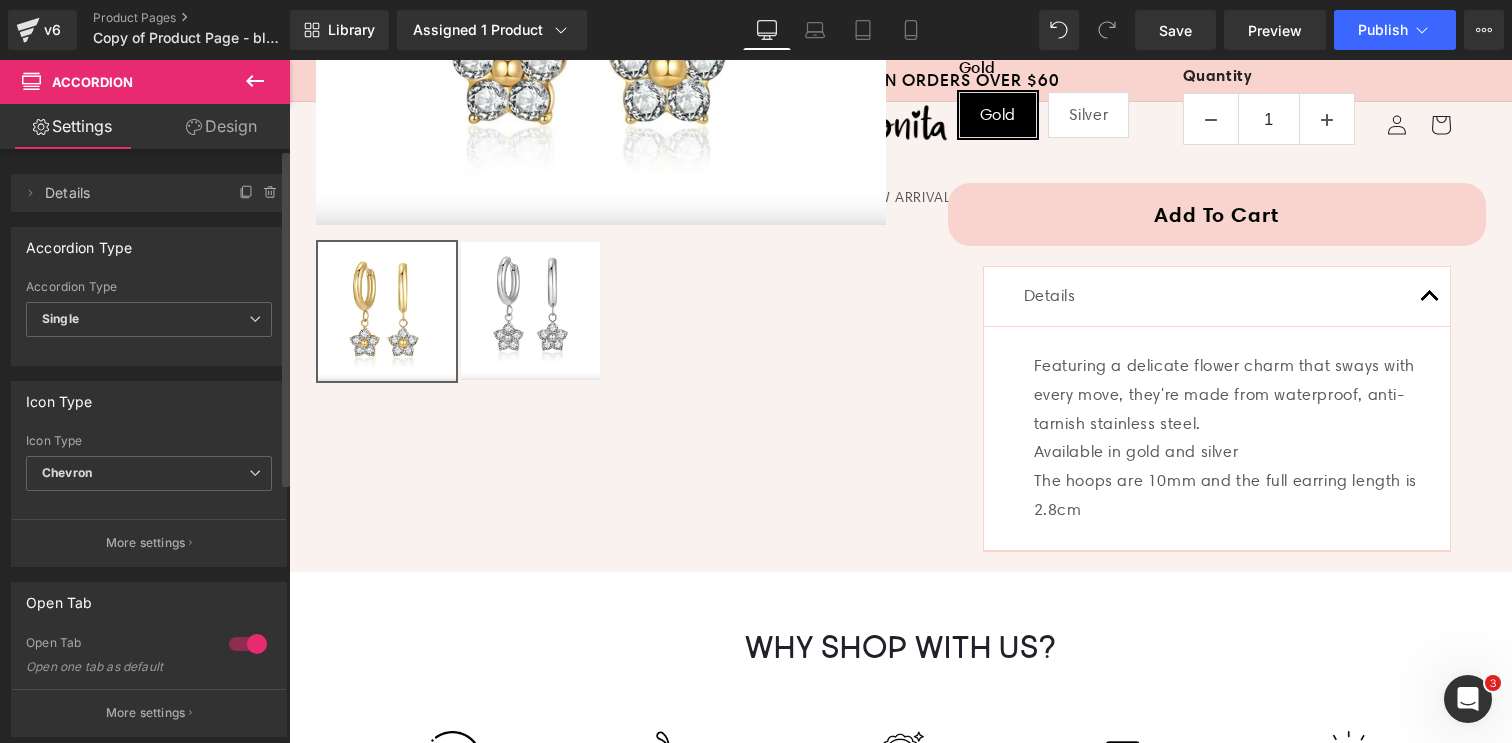 click on "Multiple Single Accordion Type
Single
Multiple Single" at bounding box center [149, 322] 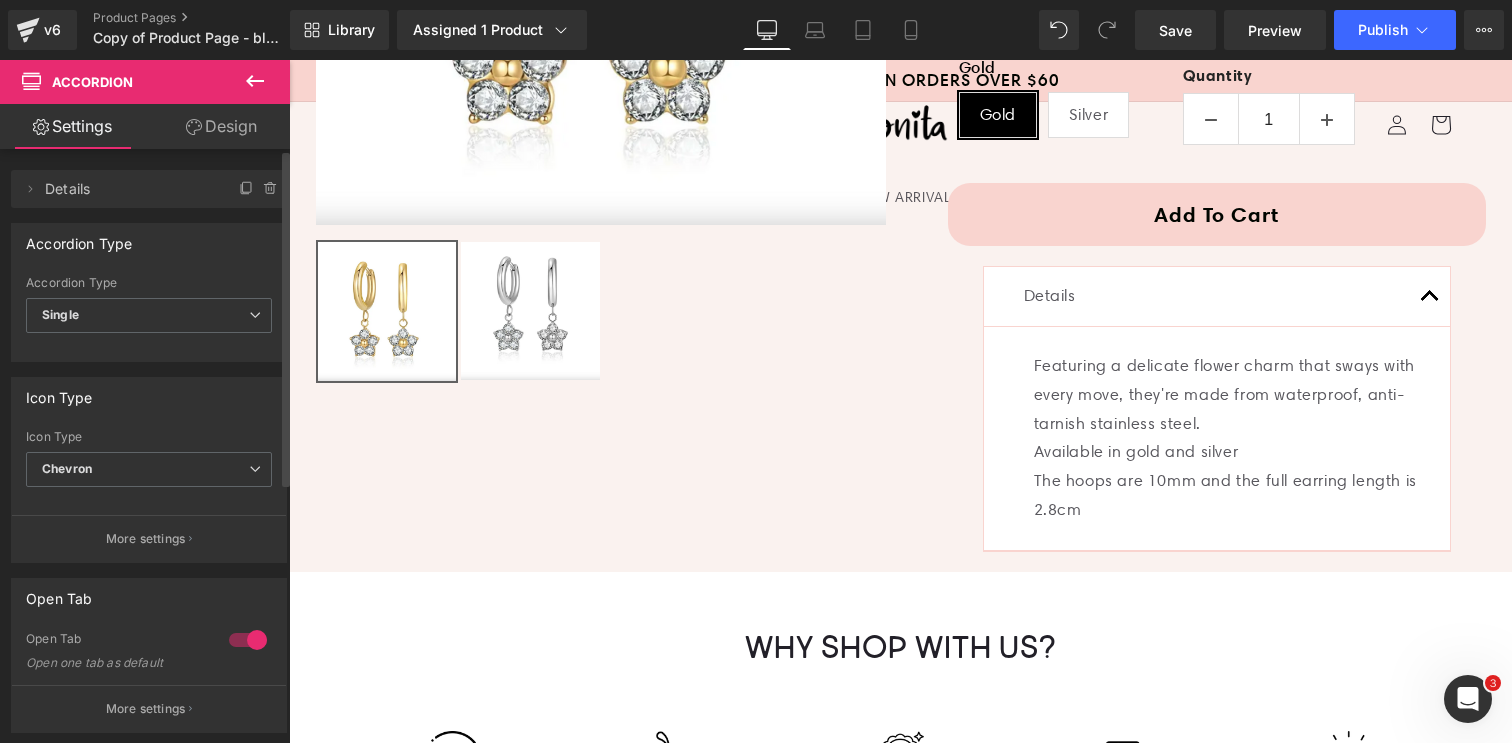 scroll, scrollTop: 0, scrollLeft: 0, axis: both 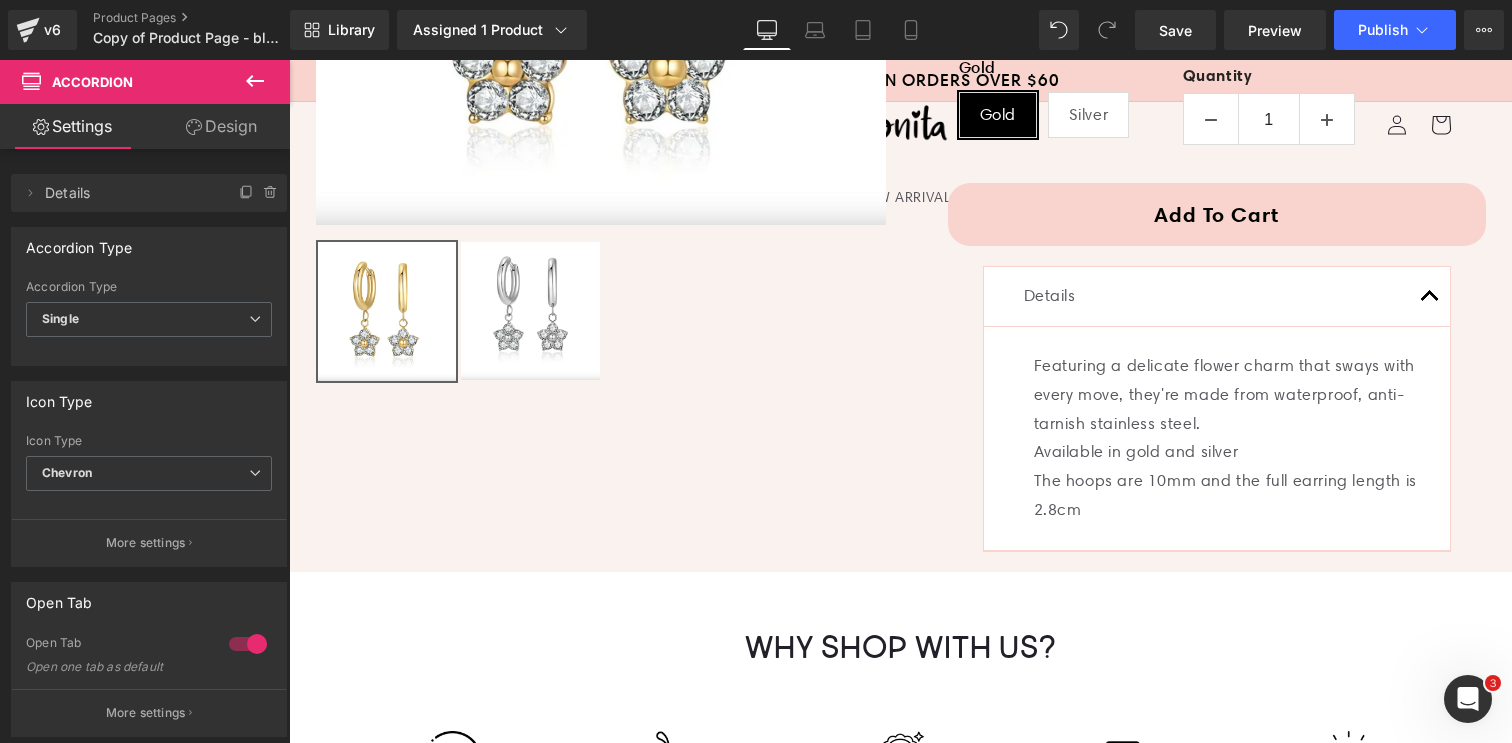 click on "Design" at bounding box center (221, 126) 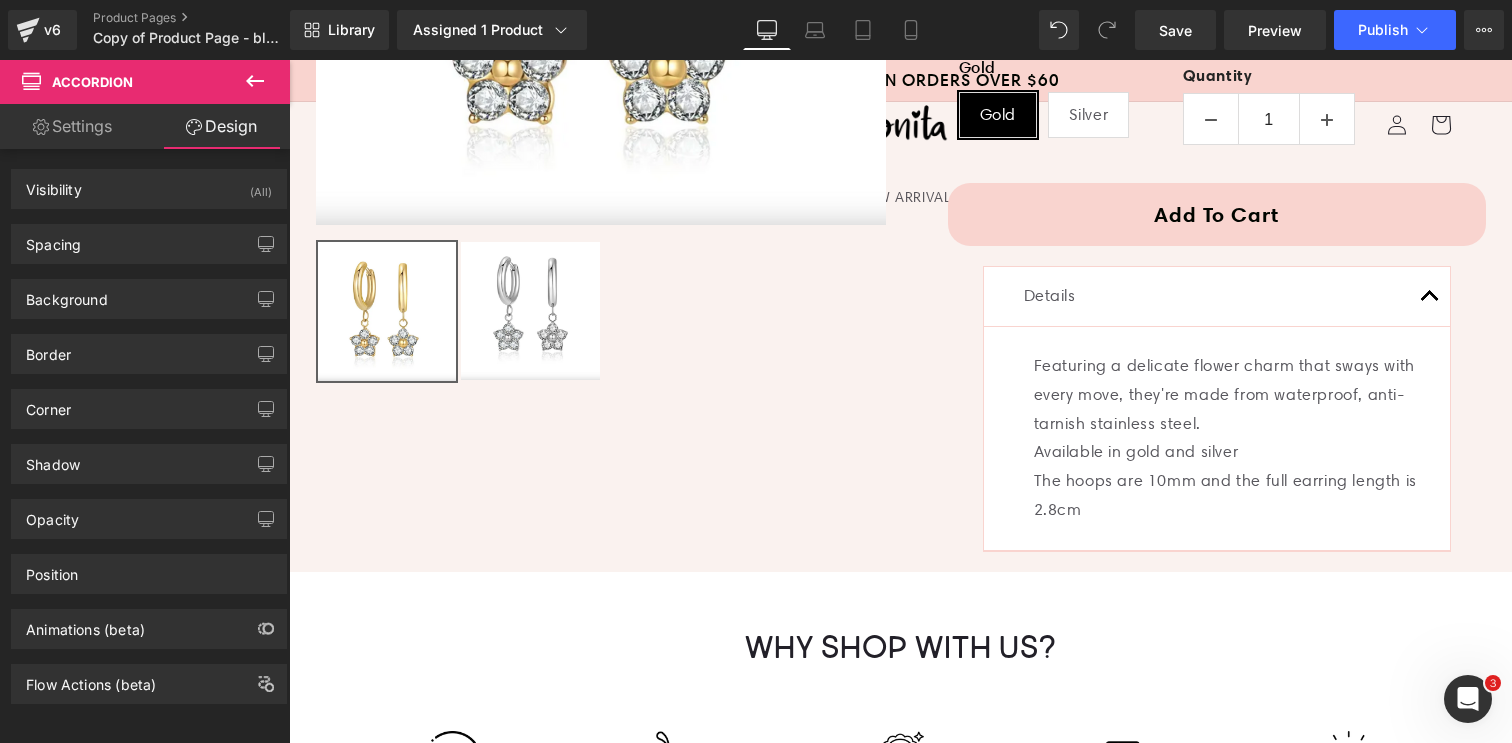 click on "Settings" at bounding box center (72, 126) 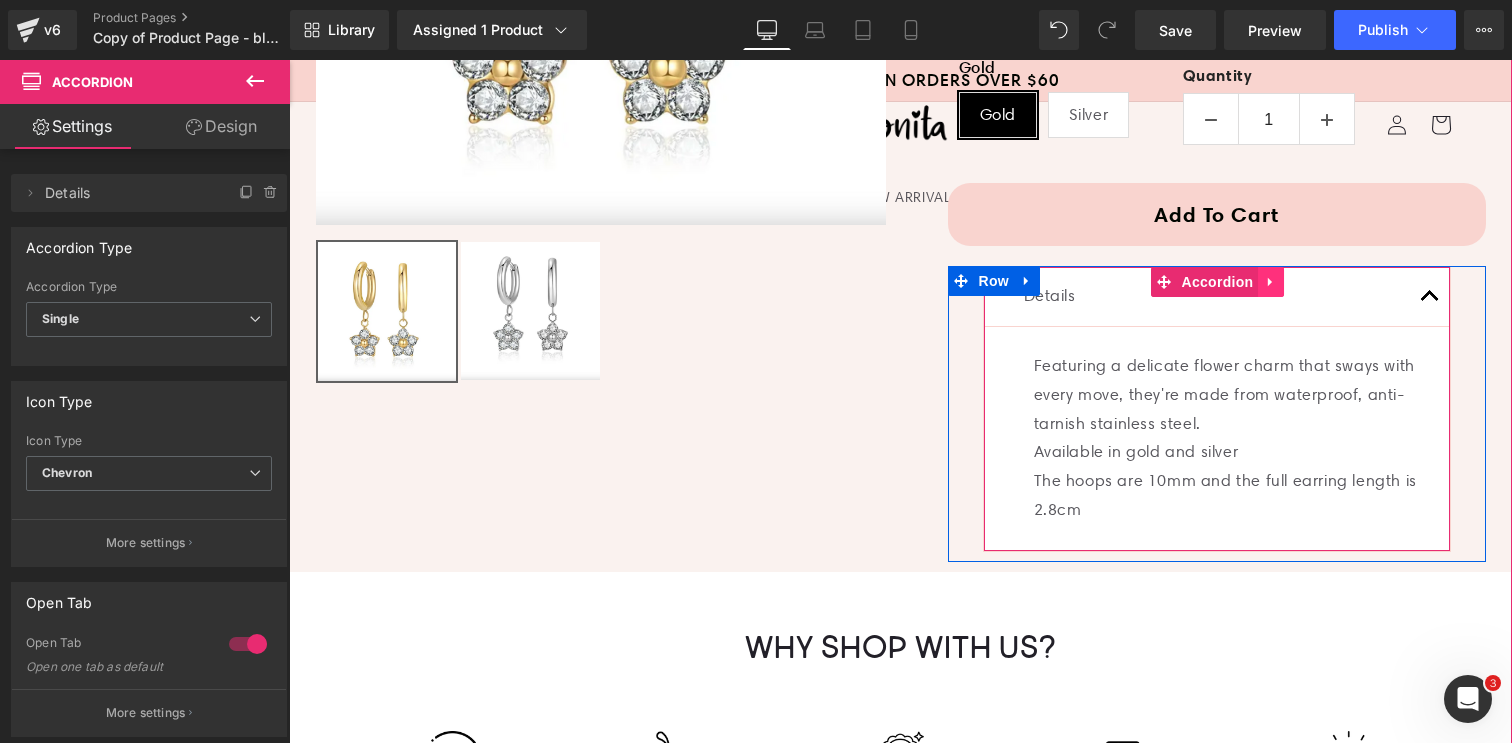 click 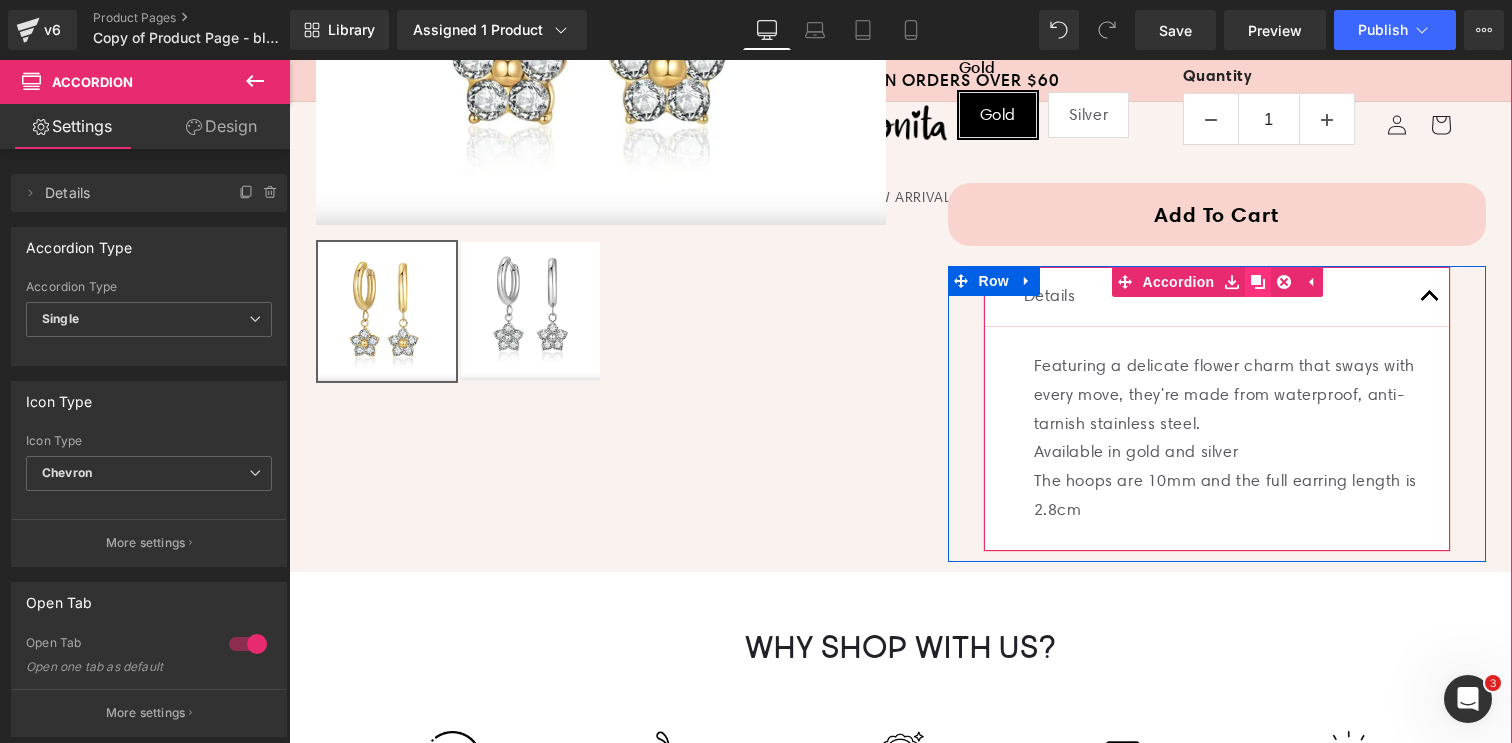 click 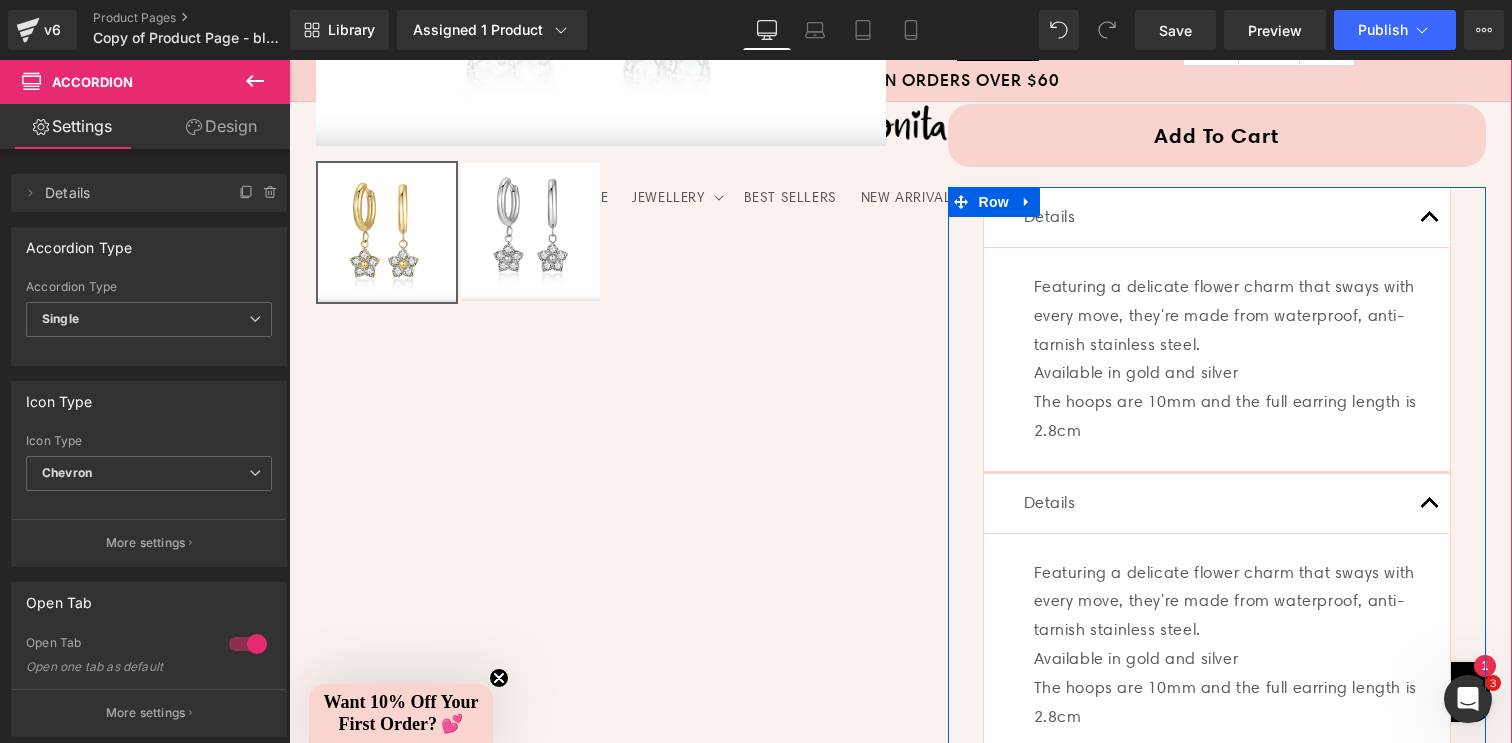 scroll, scrollTop: 702, scrollLeft: 0, axis: vertical 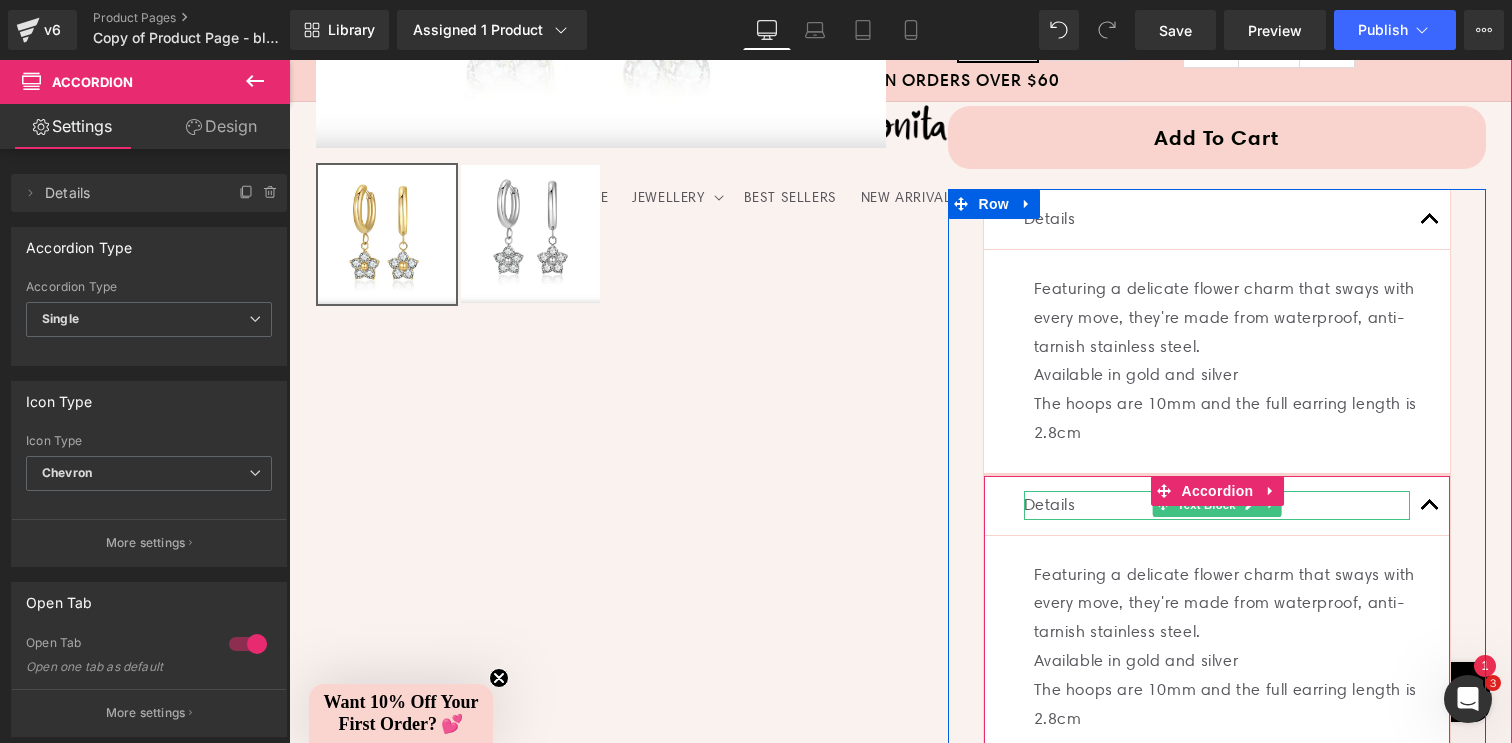 click on "Details" at bounding box center [1217, 505] 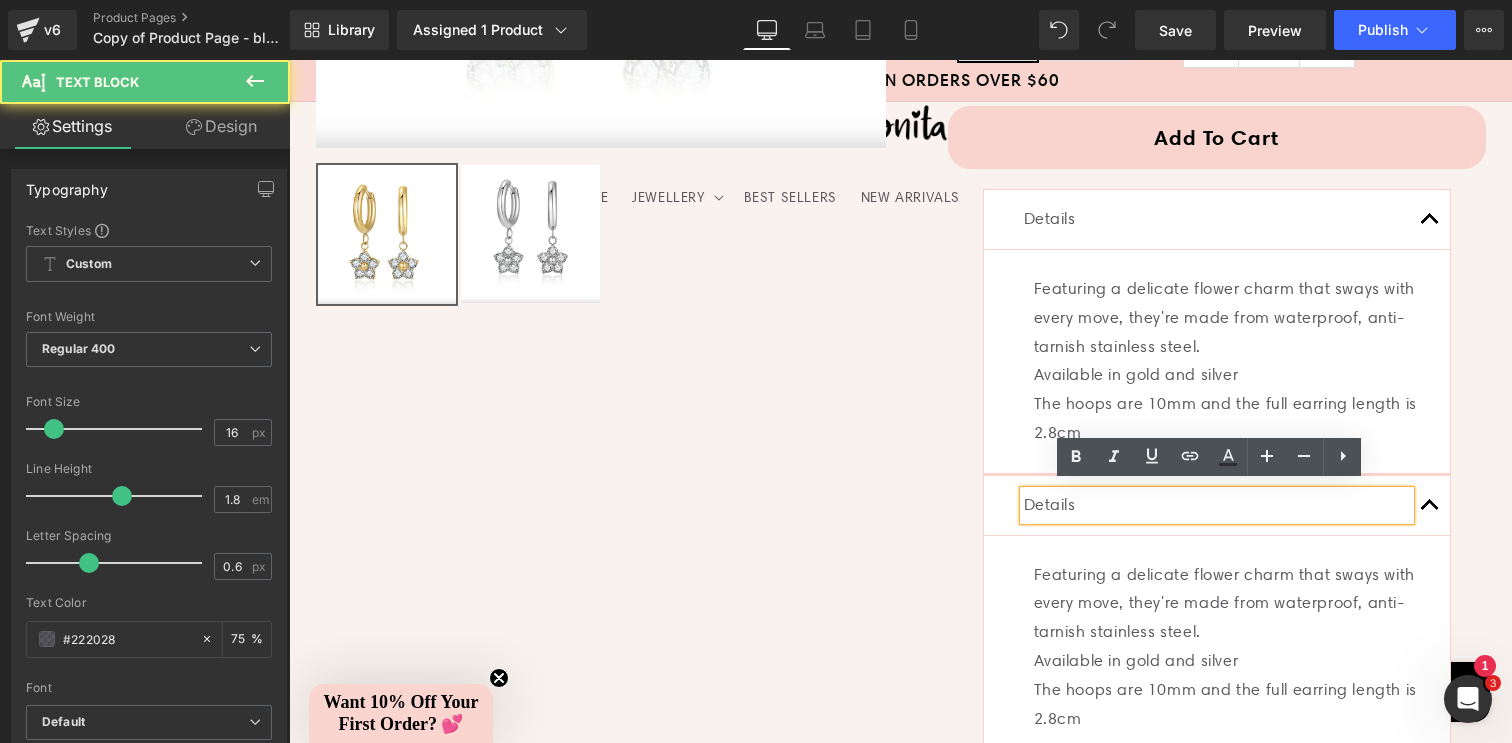 click on "Details" at bounding box center (1217, 505) 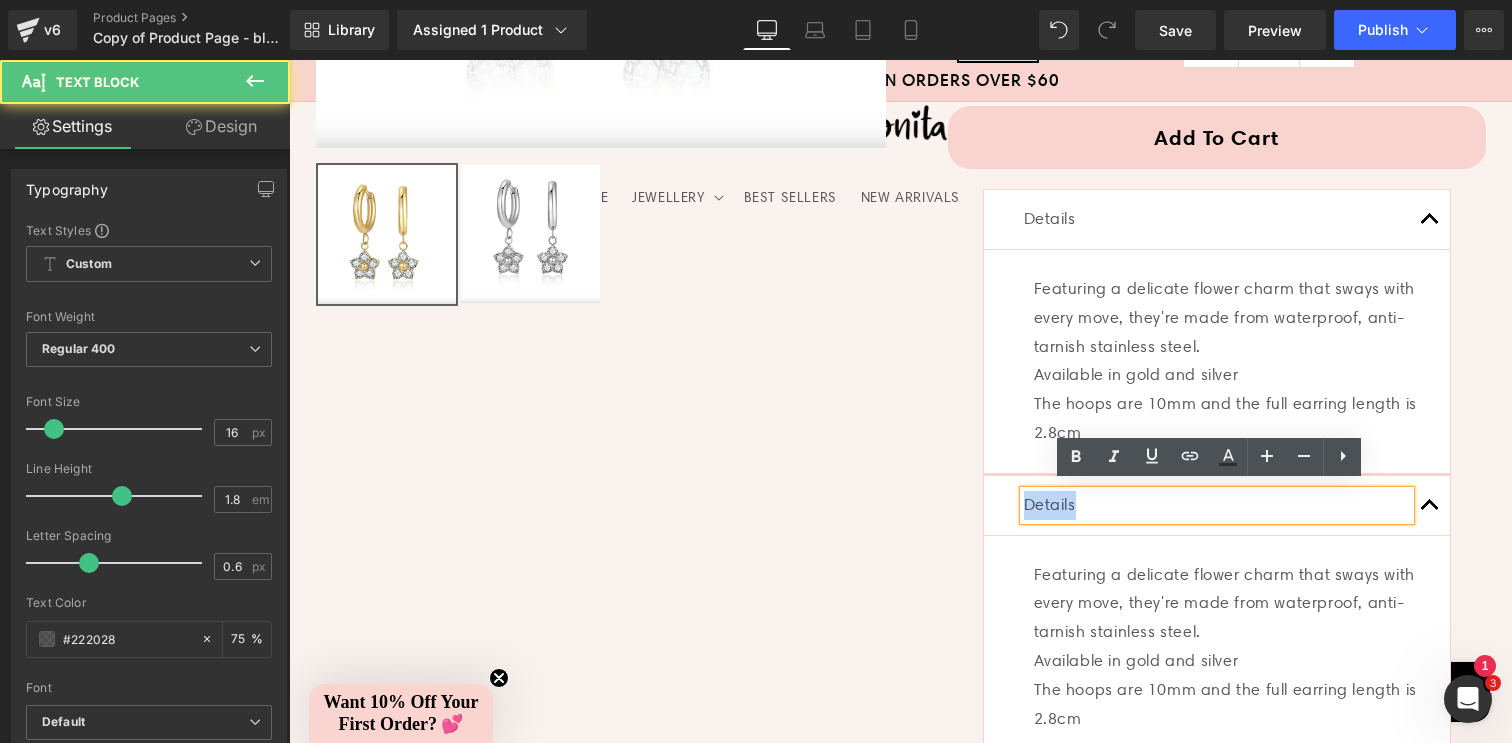 drag, startPoint x: 1076, startPoint y: 495, endPoint x: 1019, endPoint y: 492, distance: 57.07889 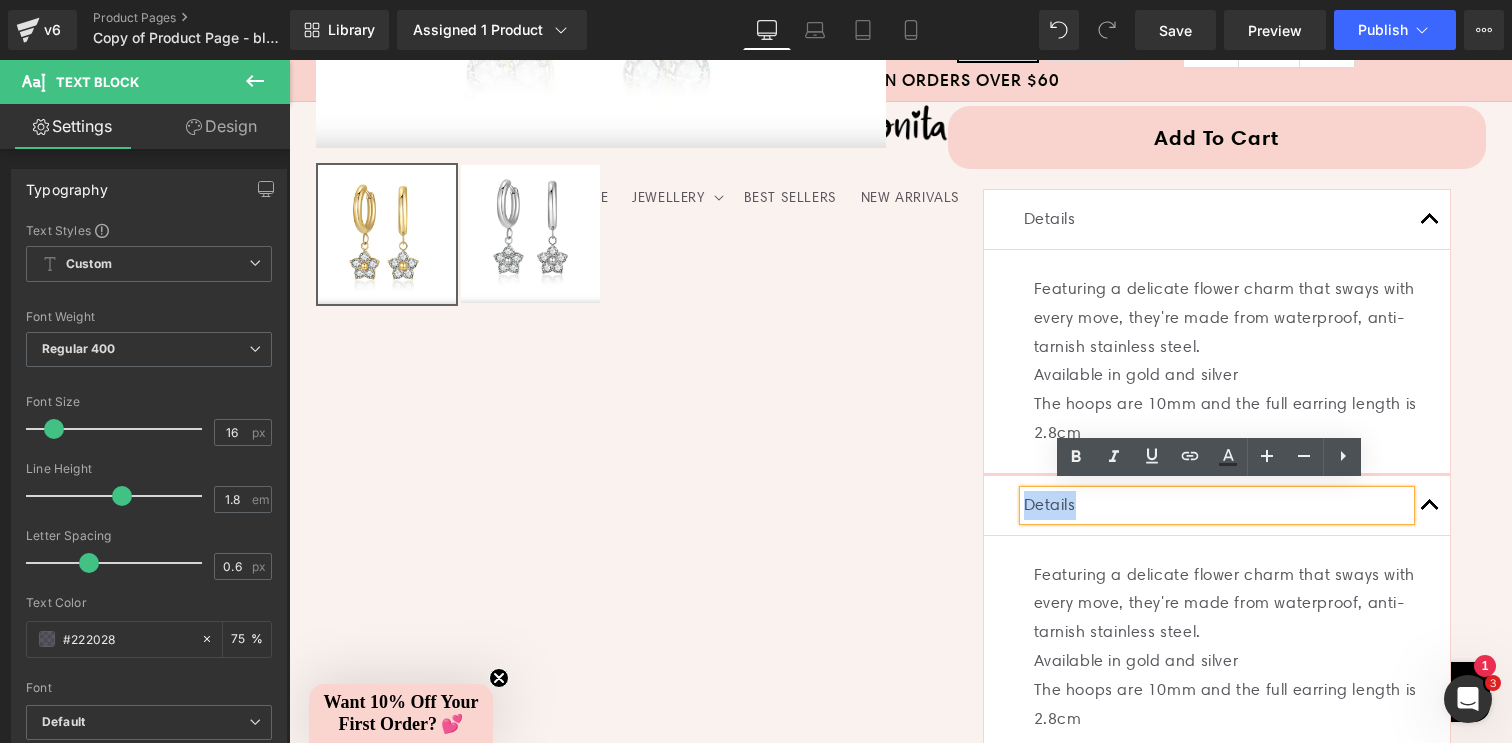 type 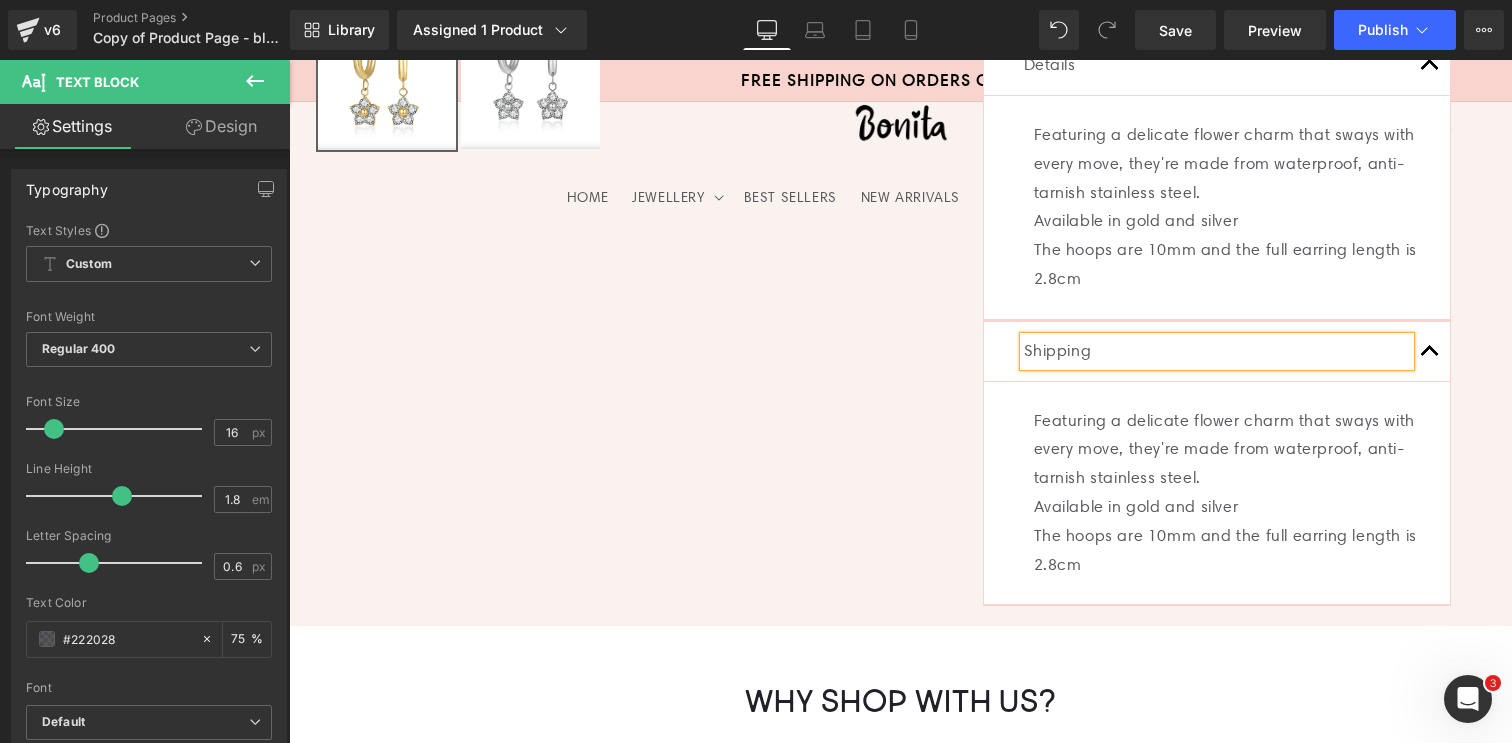 scroll, scrollTop: 881, scrollLeft: 0, axis: vertical 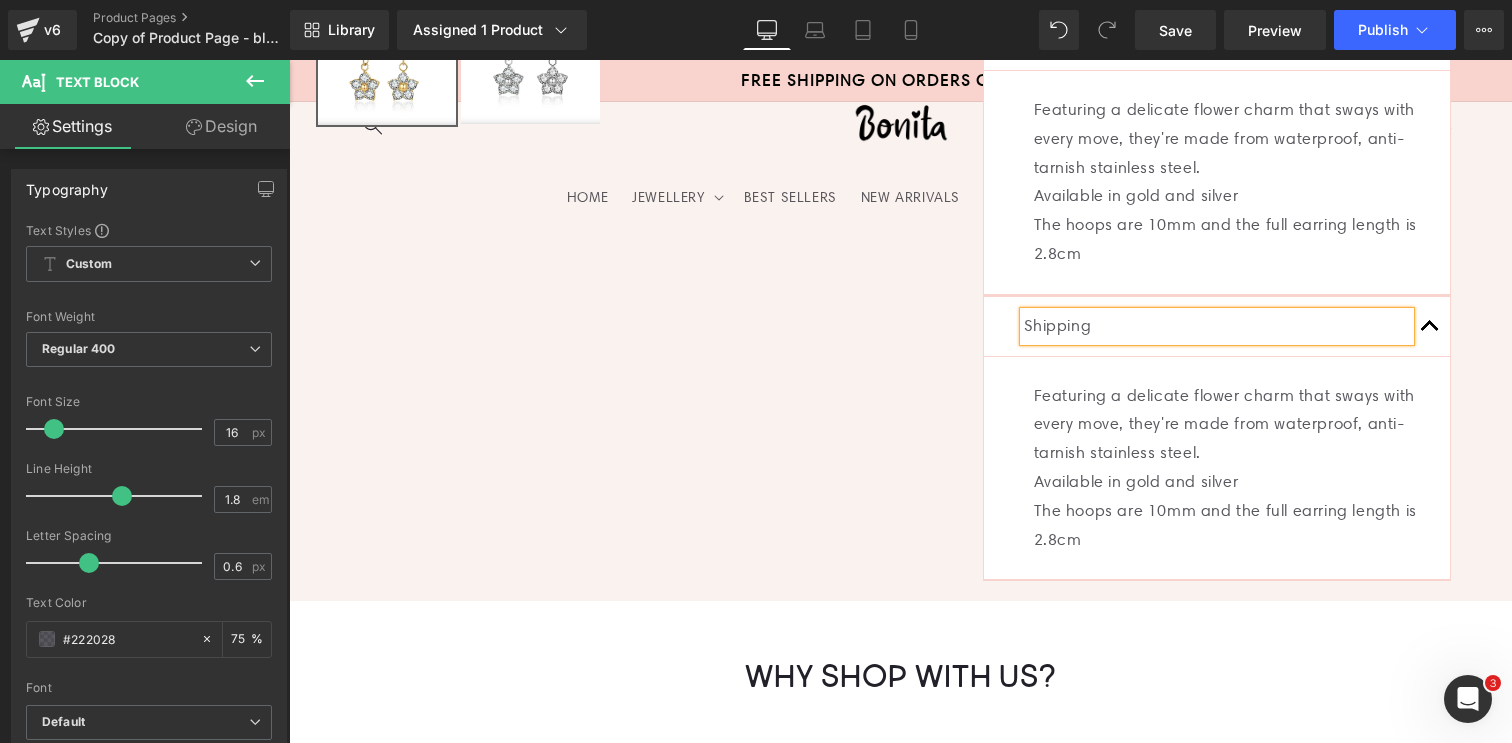 click on "Featuring a delicate flower charm that sways with every move, they're made from waterproof, anti-tarnish stainless steel." at bounding box center [1234, 425] 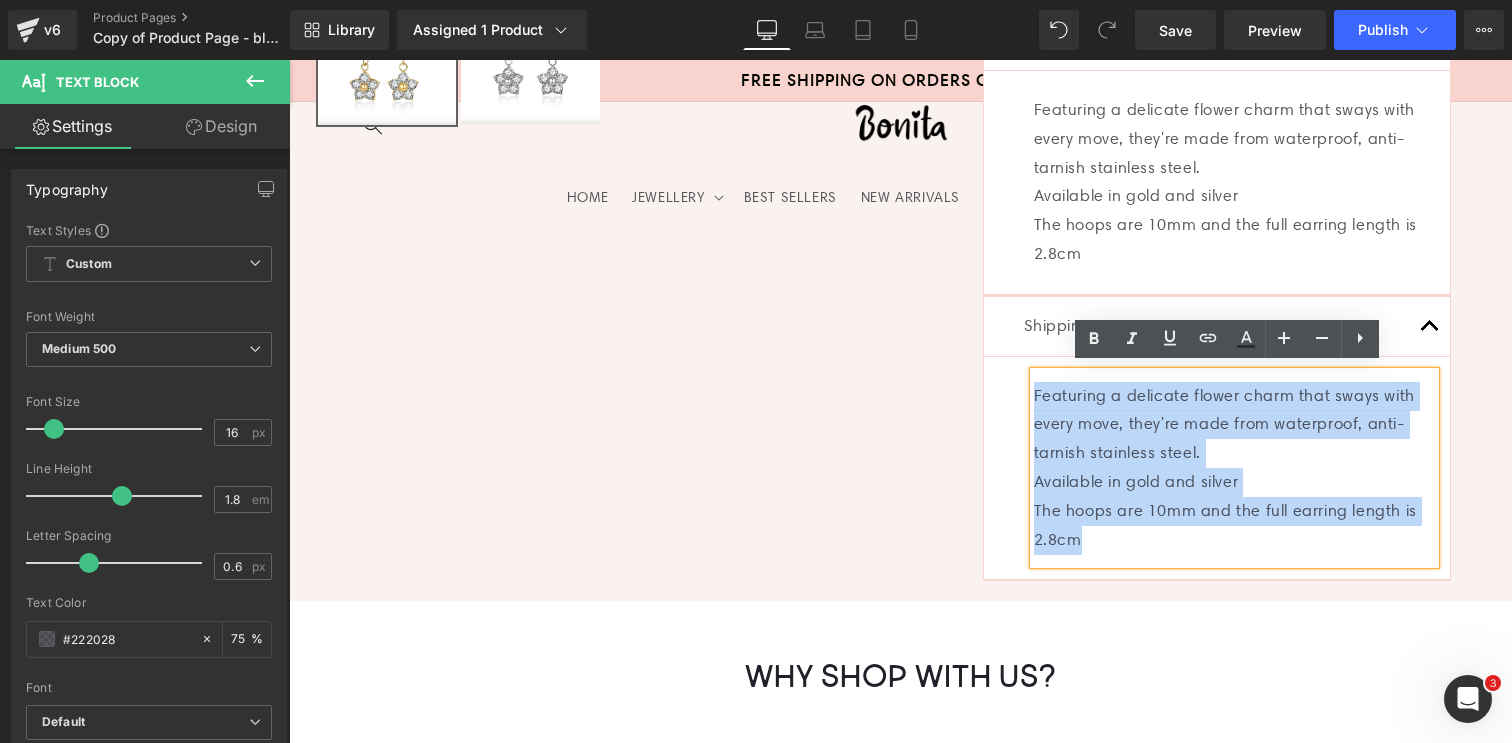drag, startPoint x: 1103, startPoint y: 538, endPoint x: 1030, endPoint y: 390, distance: 165.02425 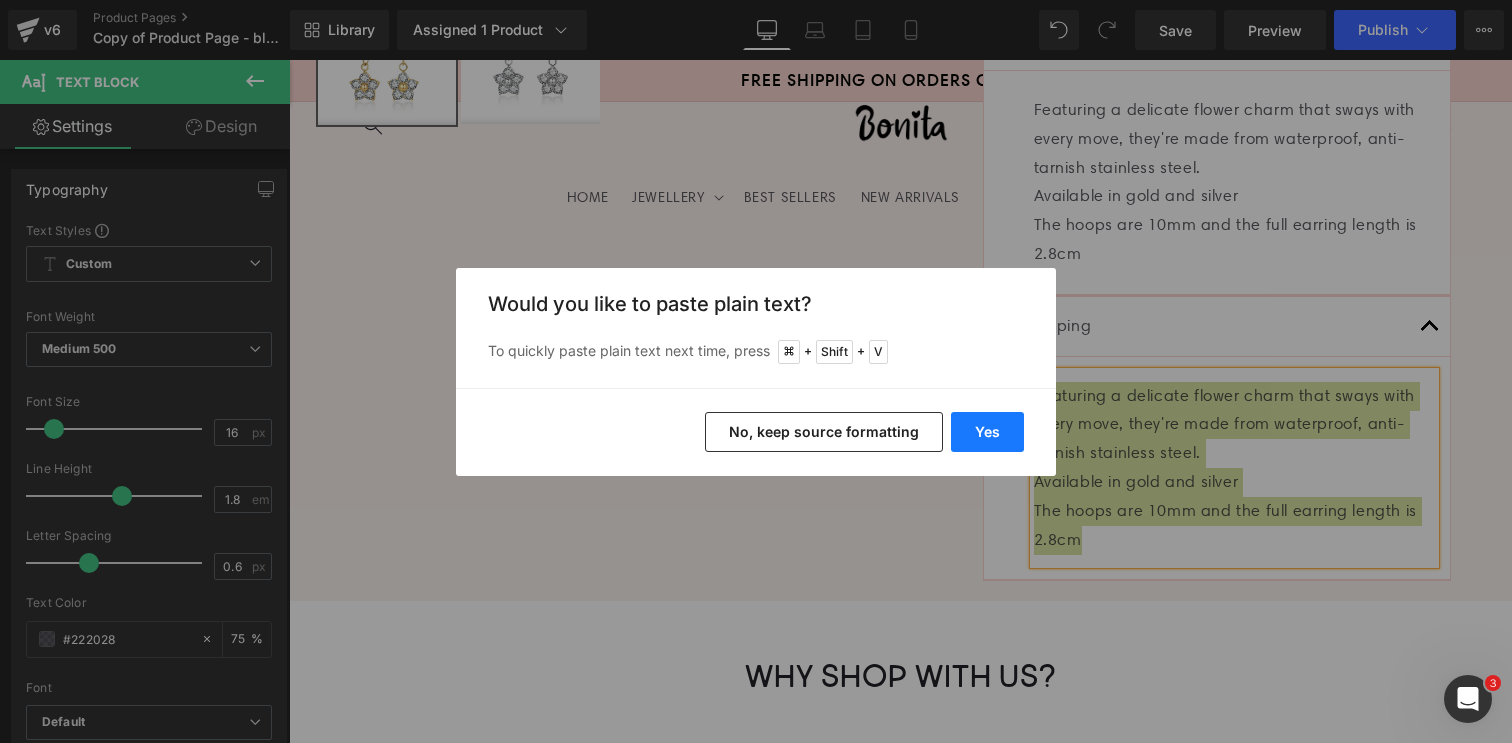 drag, startPoint x: 1015, startPoint y: 427, endPoint x: 726, endPoint y: 367, distance: 295.16266 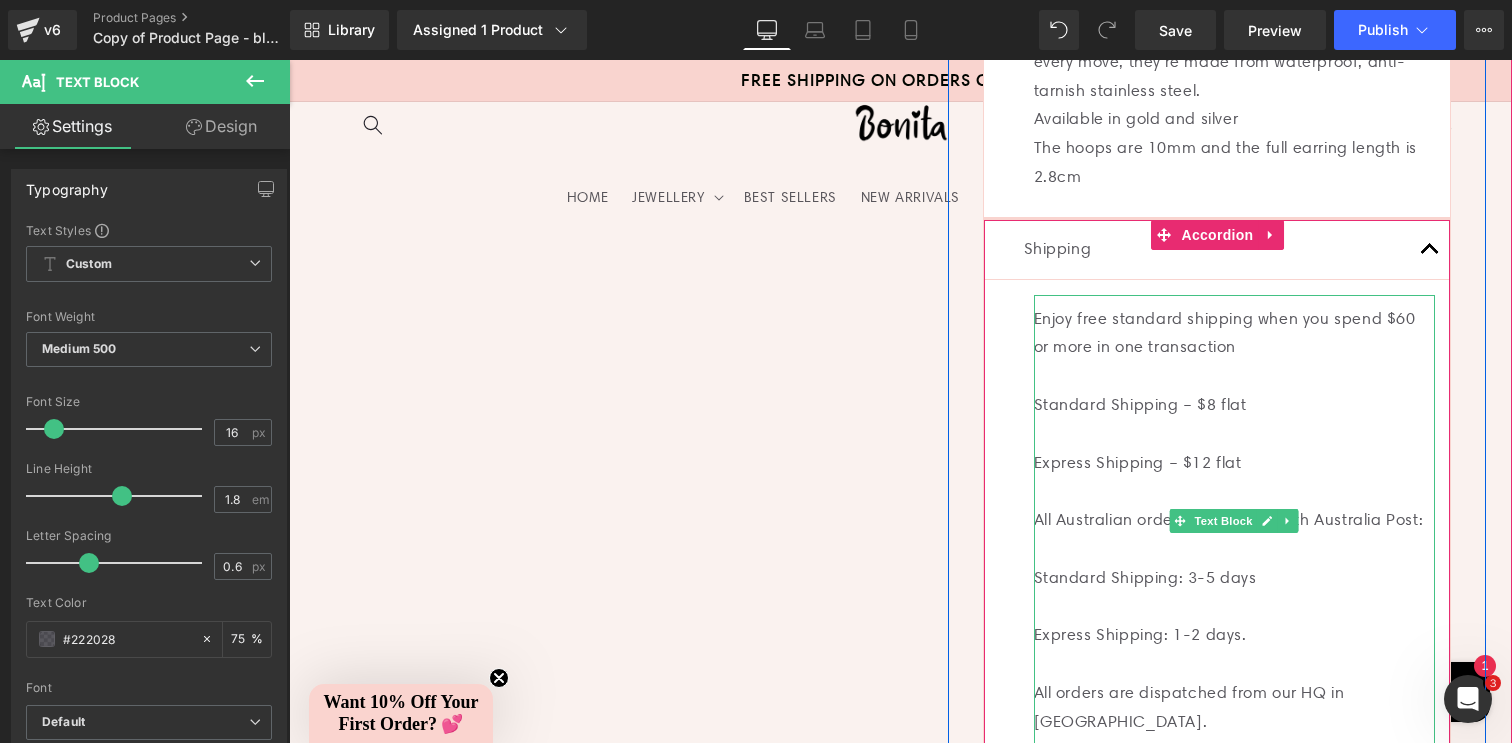 scroll, scrollTop: 994, scrollLeft: 0, axis: vertical 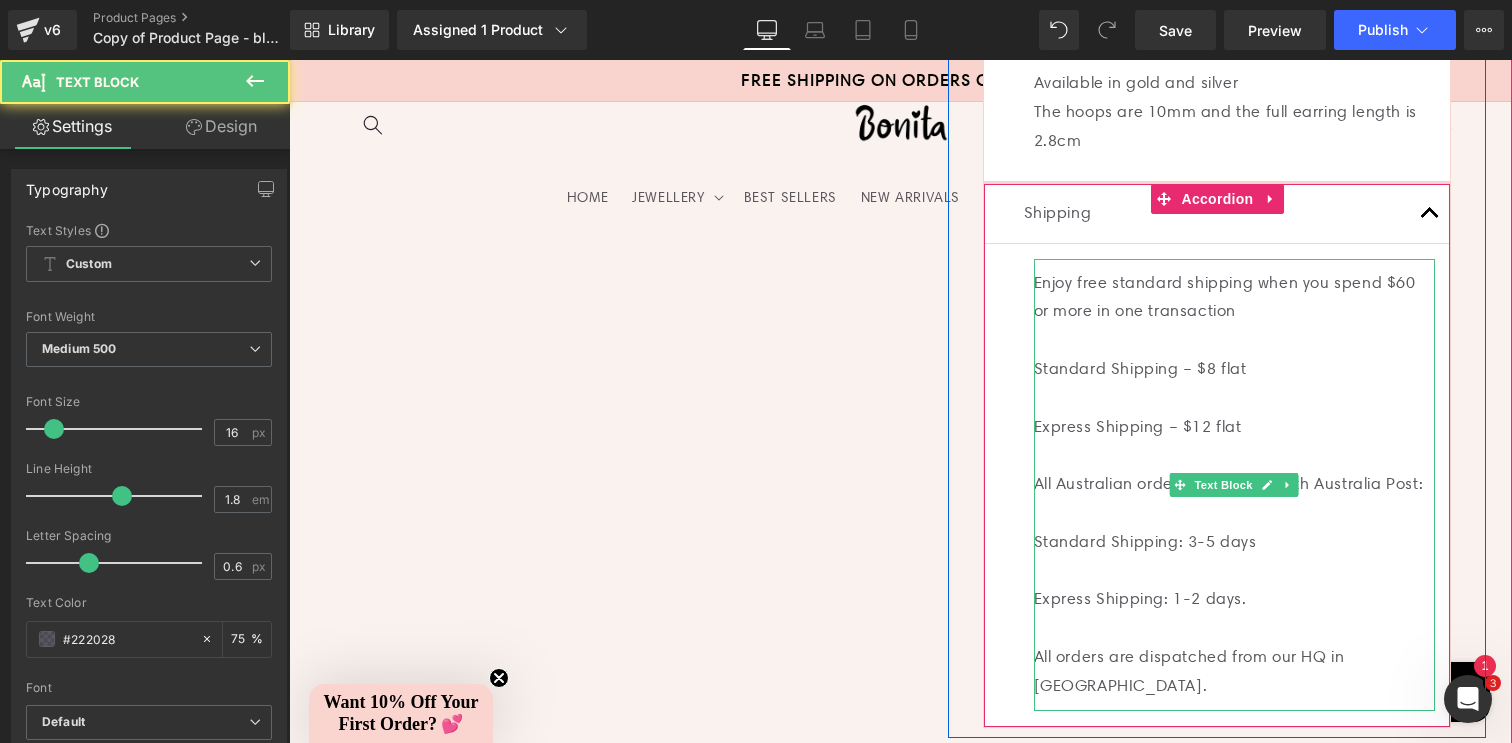 click on "Standard Shipping – $8 flat" at bounding box center (1234, 369) 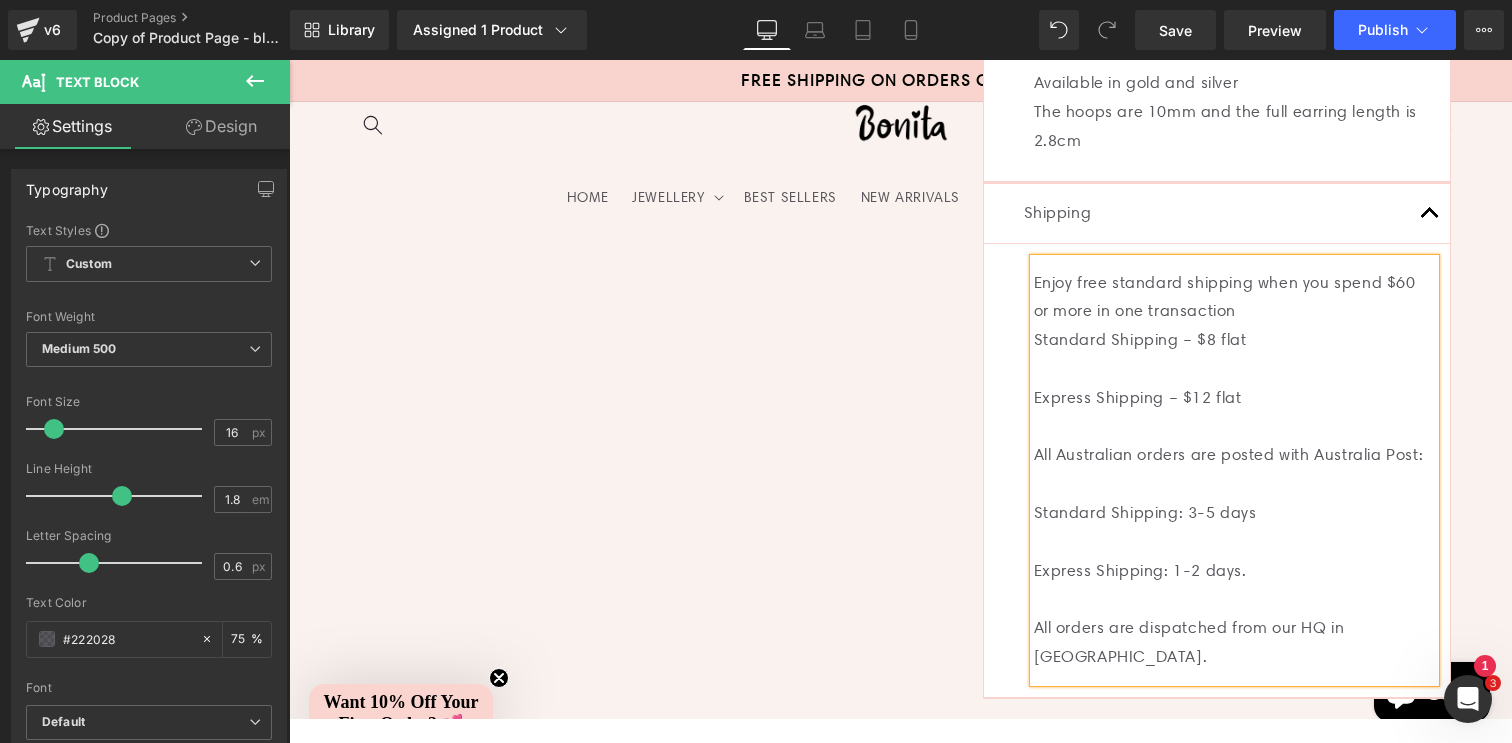click on "Express Shipping – $12 flat" at bounding box center [1234, 398] 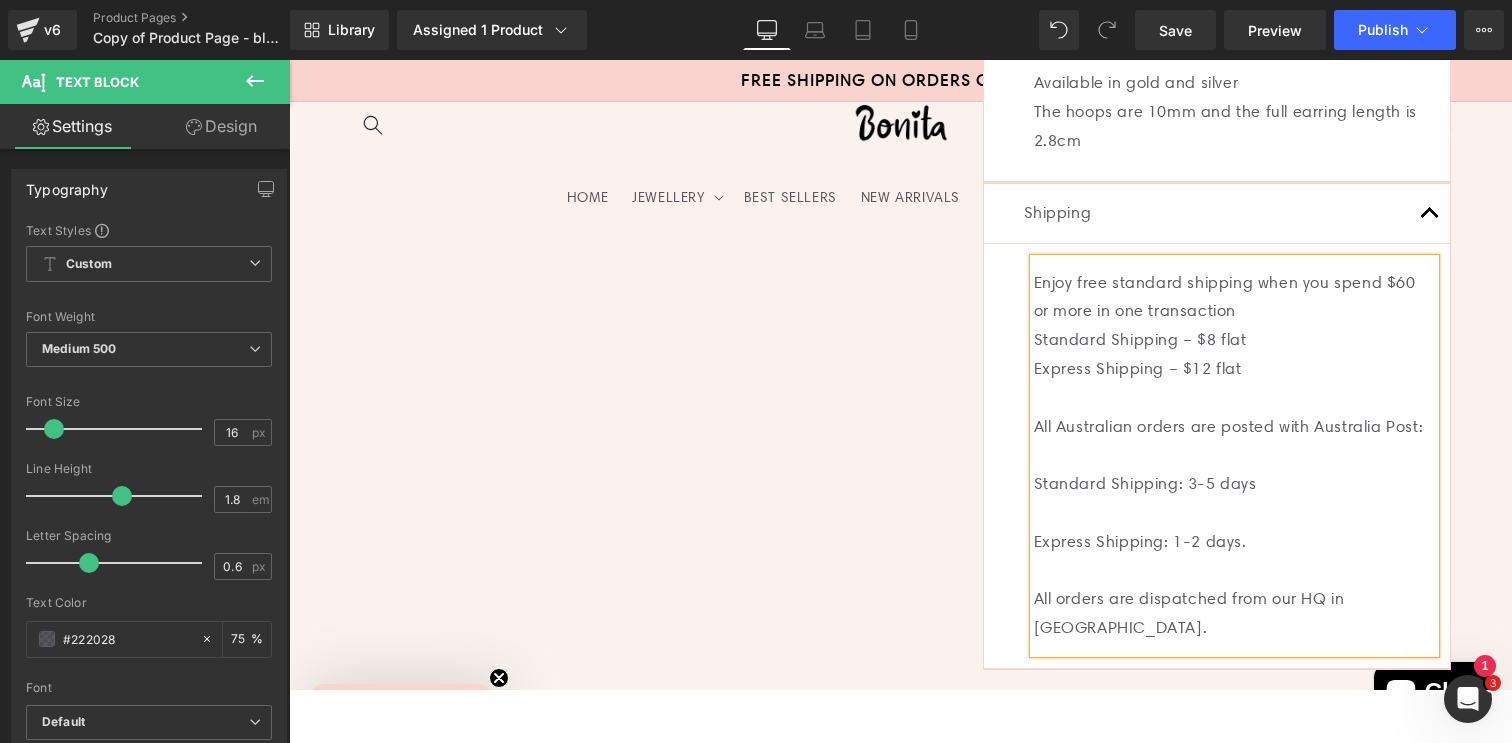 click on "Standard Shipping: 3-5 days" at bounding box center (1234, 484) 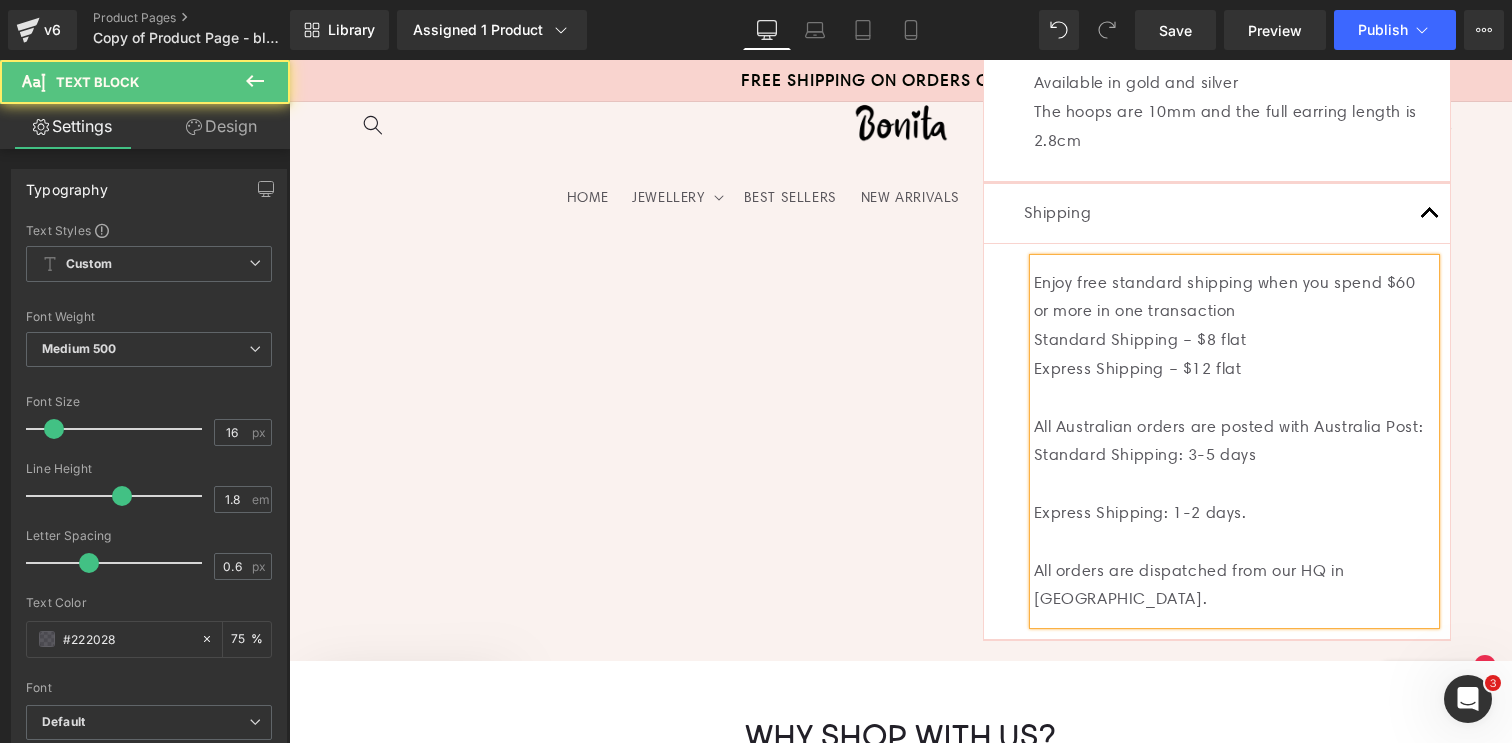 click on "Express Shipping: 1-2 days." at bounding box center (1234, 513) 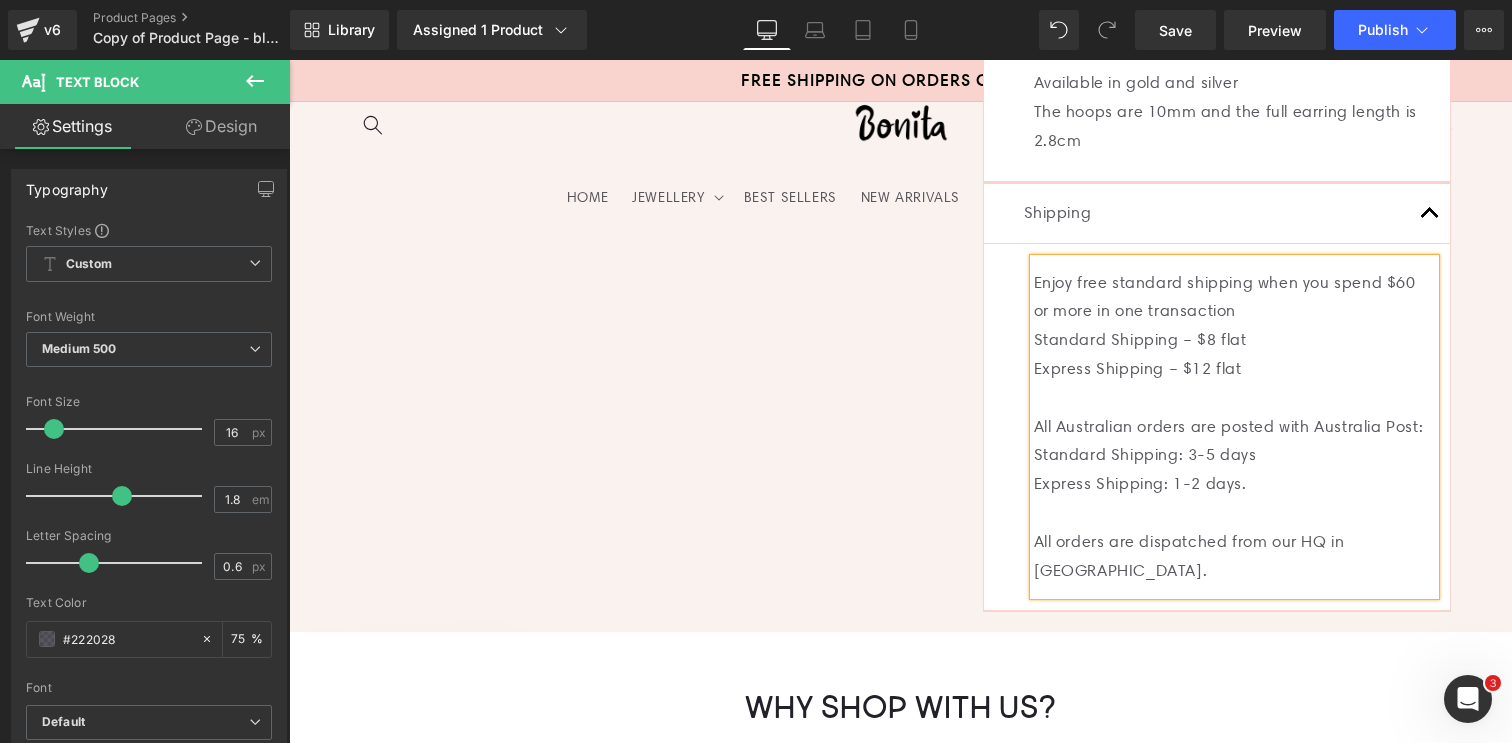 click on "Enjoy free standard shipping when you spend $60 or more in one transaction" at bounding box center [1234, 298] 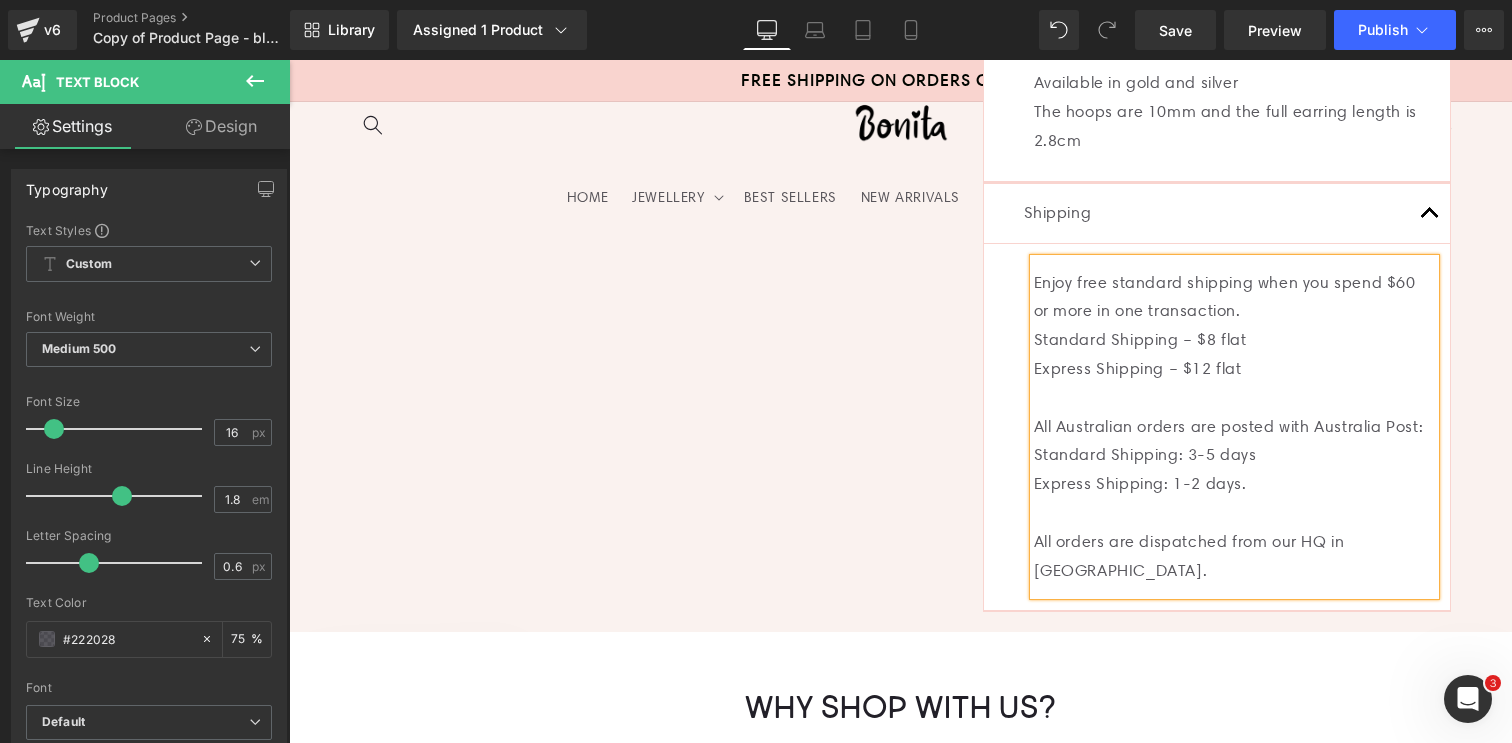 click at bounding box center (1430, 213) 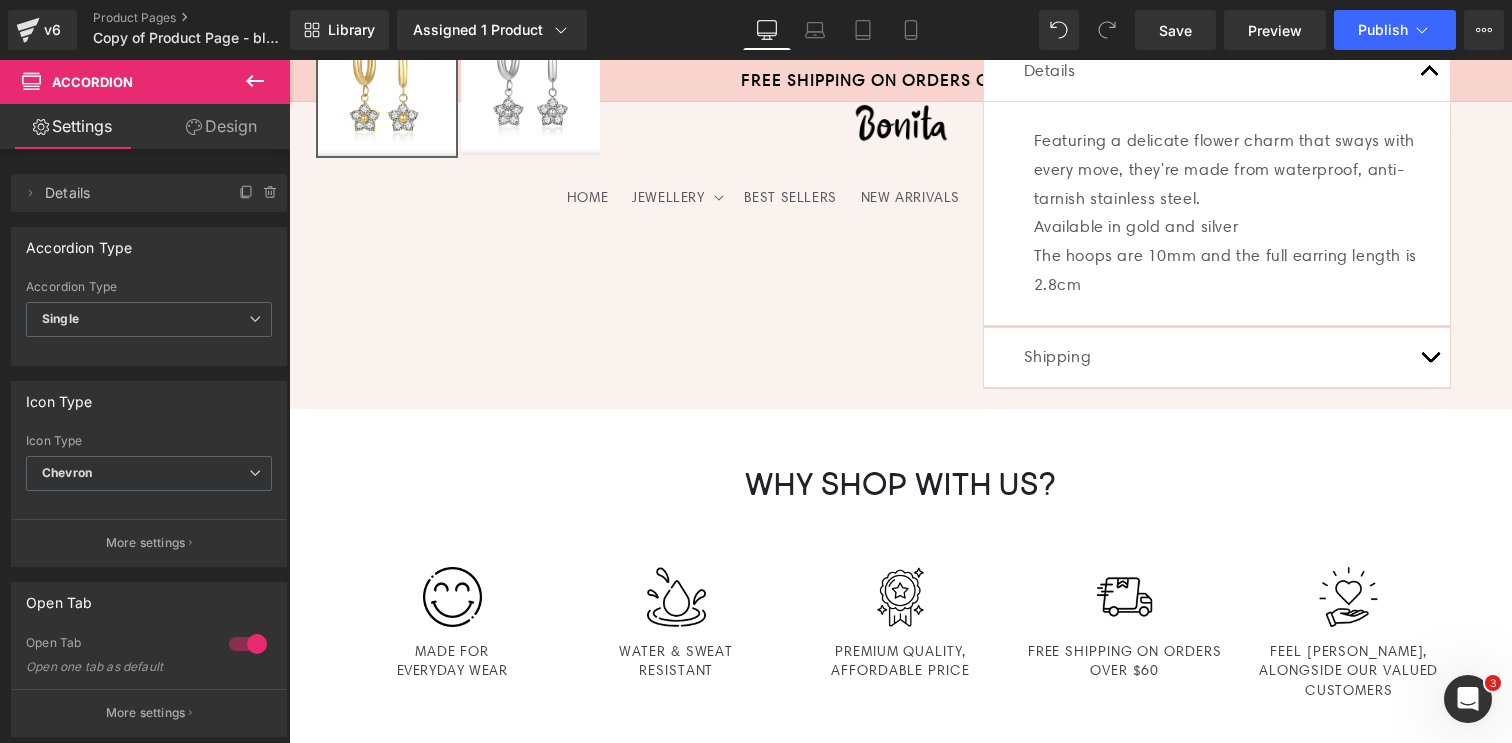 scroll, scrollTop: 715, scrollLeft: 0, axis: vertical 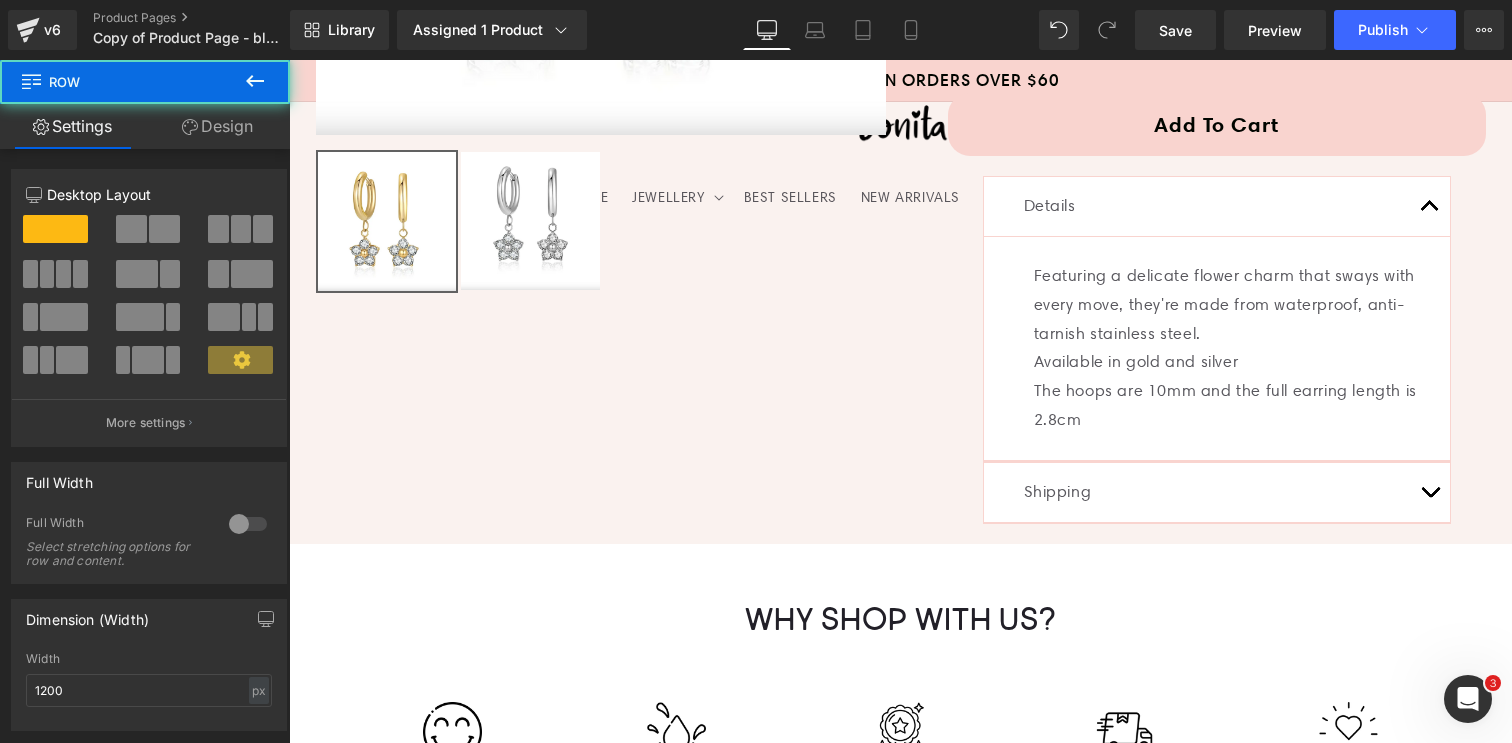 click on "Details
Text Block
Featuring a delicate flower charm that sways with every move, they're made from waterproof, anti-tarnish stainless steel. Available in gold and silver The hoops are 10mm and the full earring length is 2.8cm
Text Block
Accordion
Shipping
Text Block" at bounding box center (1217, 349) 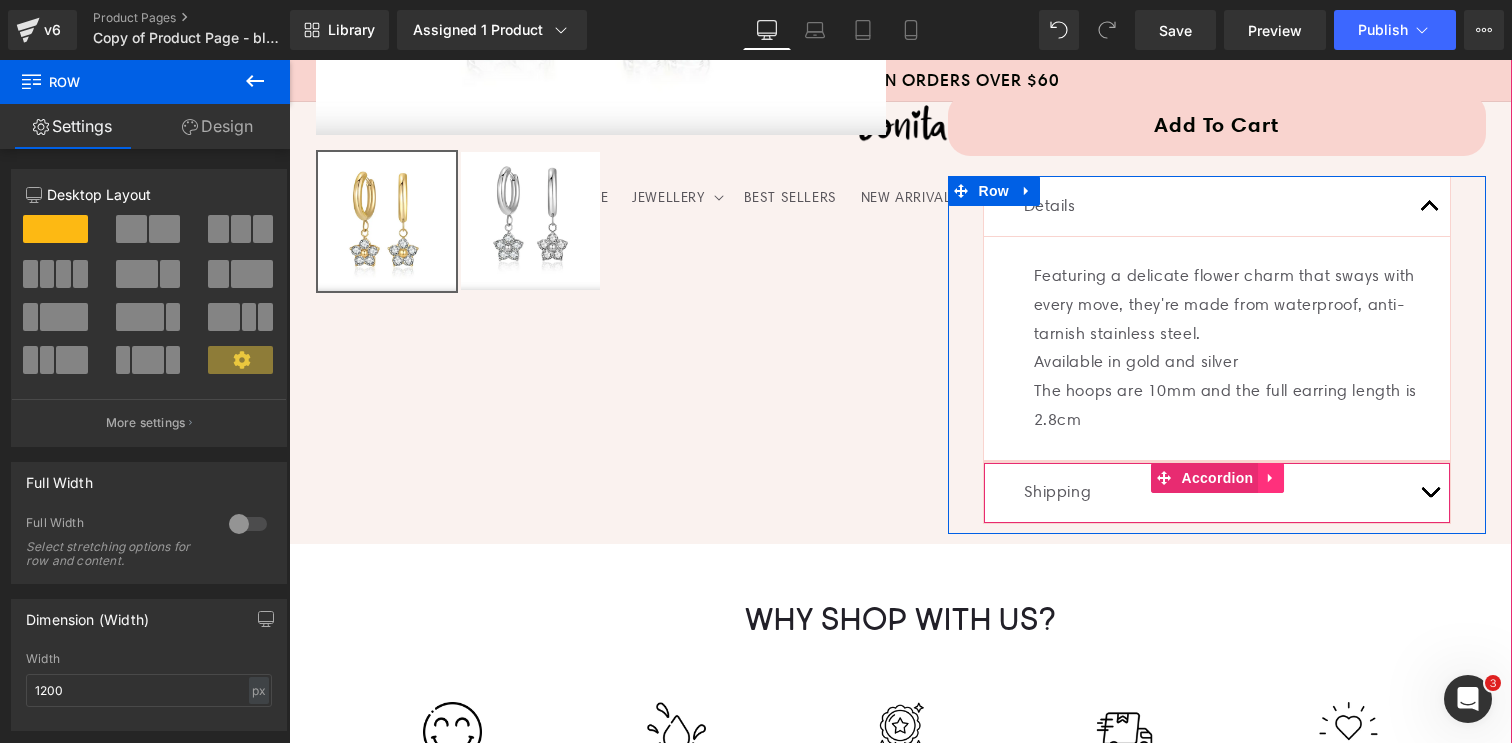 click 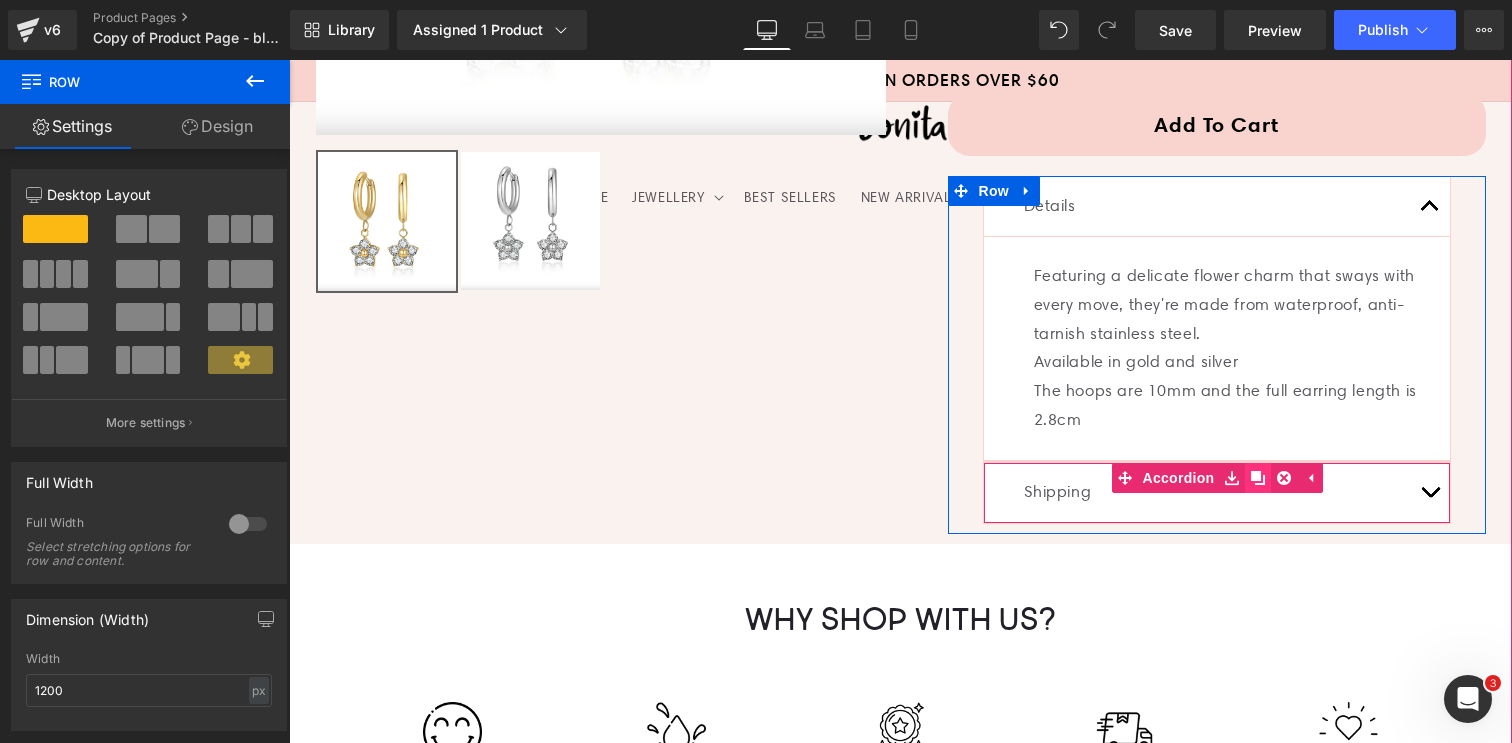 click 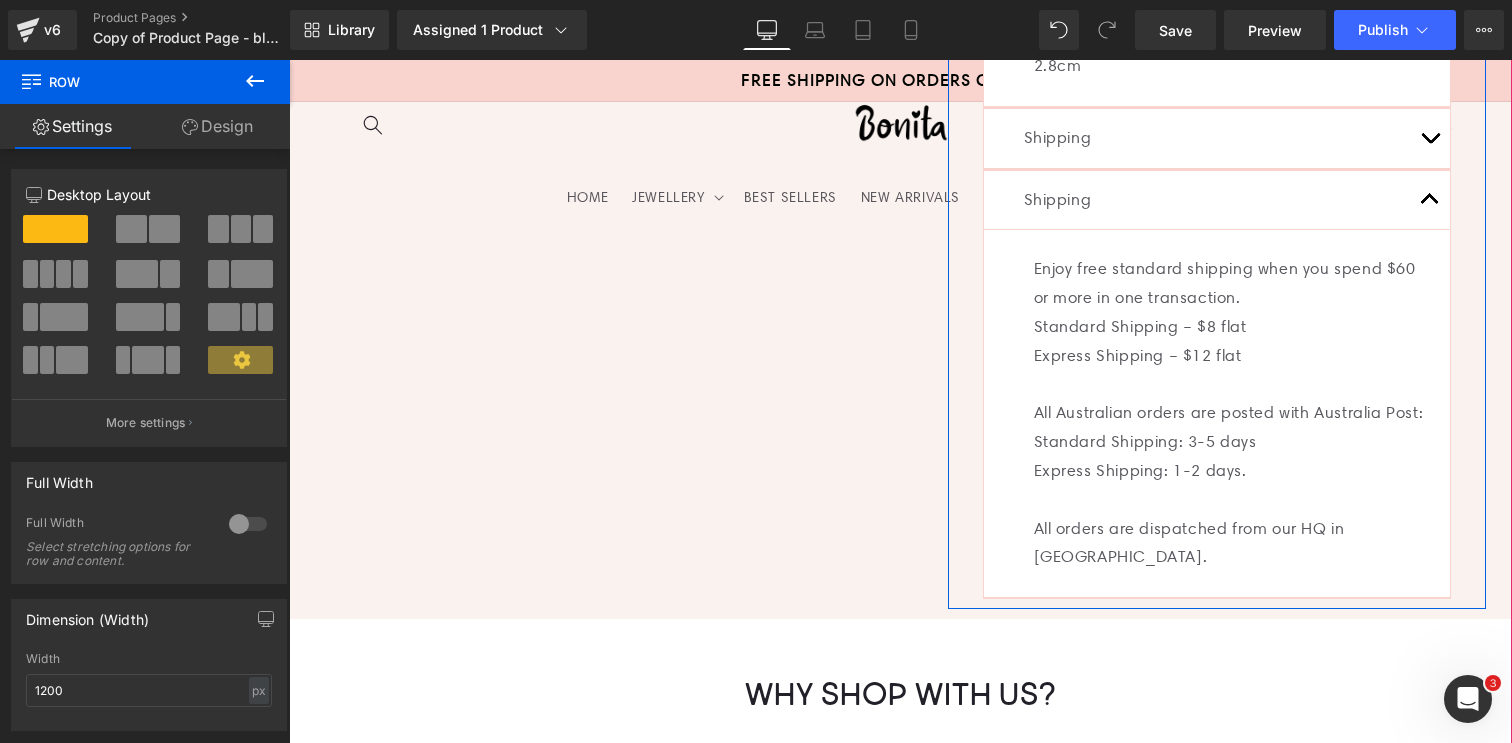 scroll, scrollTop: 1092, scrollLeft: 0, axis: vertical 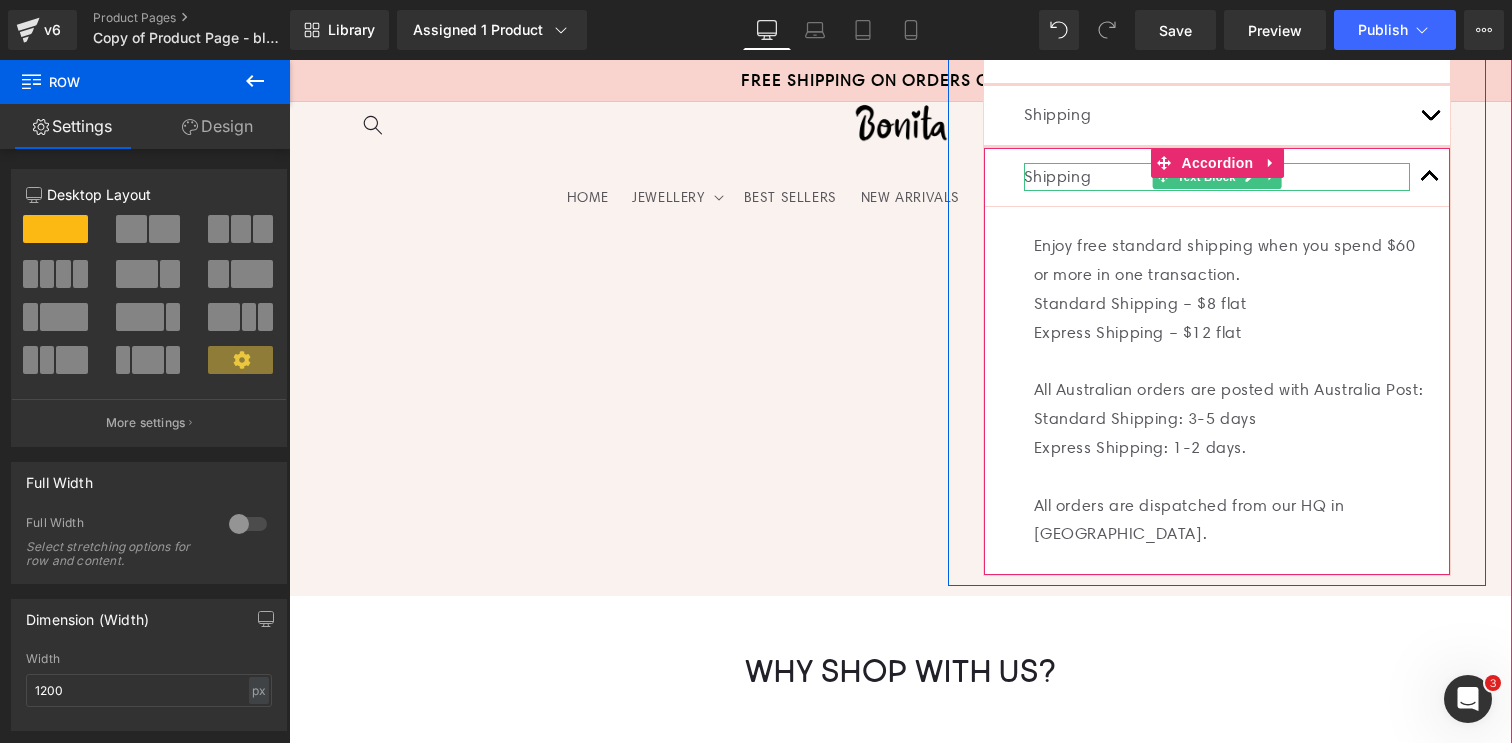 click on "Shipping" at bounding box center [1217, 177] 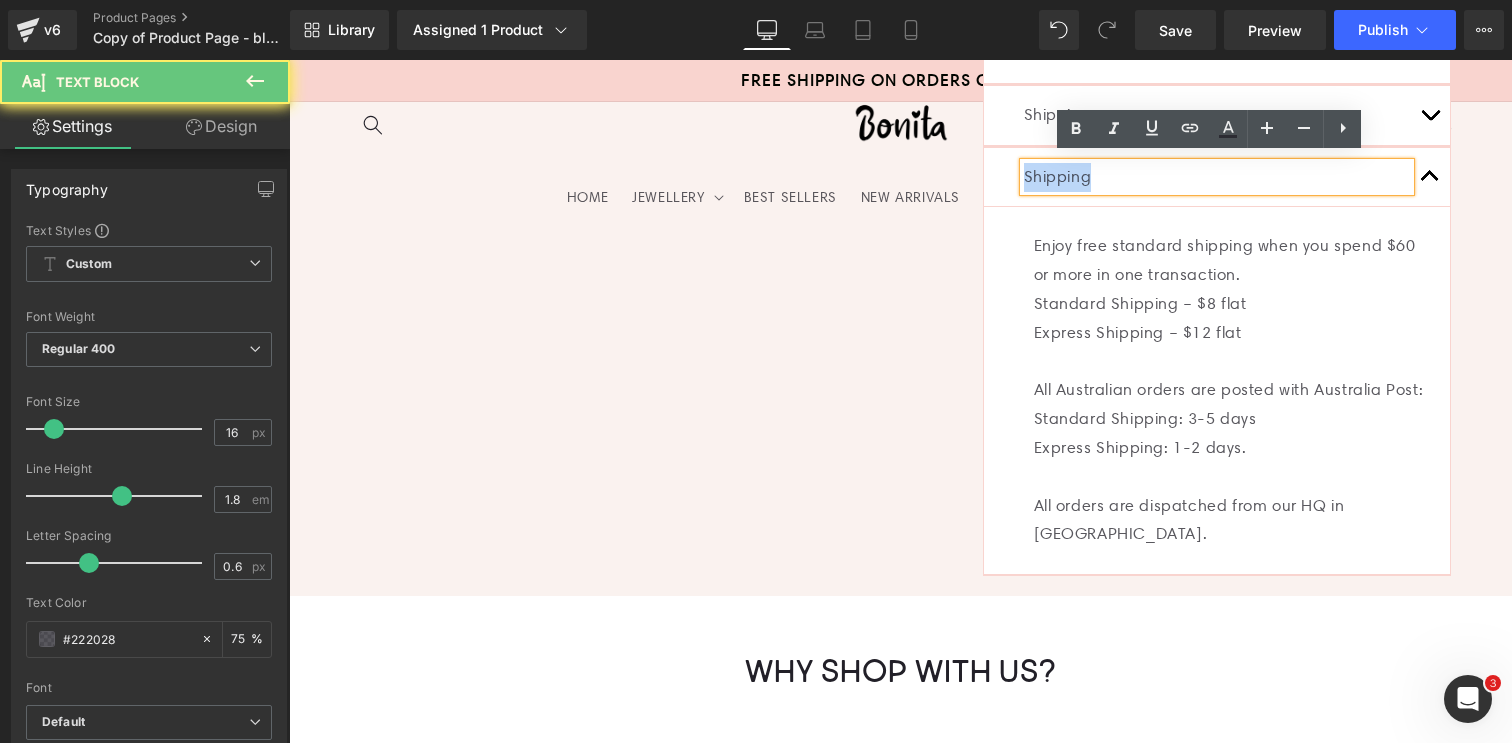drag, startPoint x: 1090, startPoint y: 174, endPoint x: 989, endPoint y: 173, distance: 101.00495 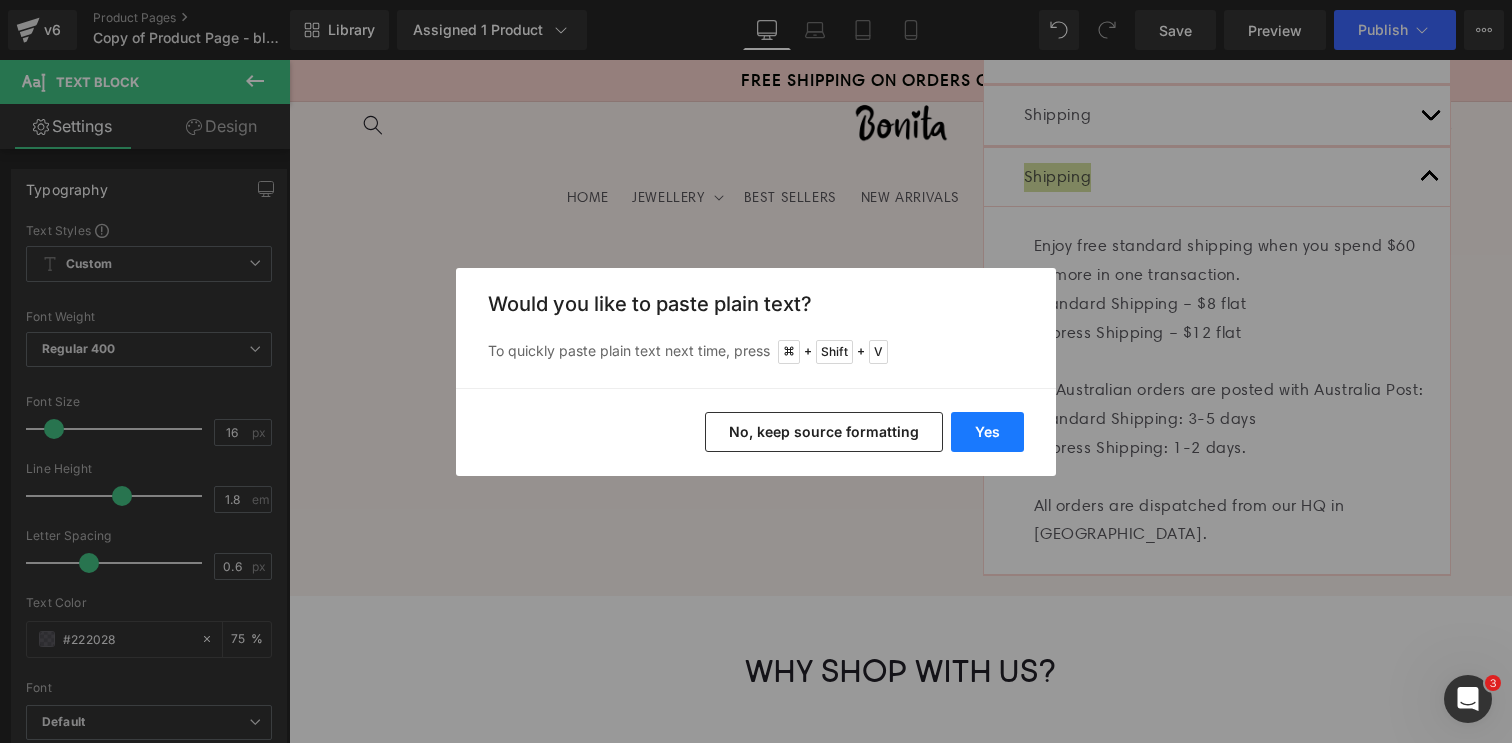 click on "Yes" at bounding box center (987, 432) 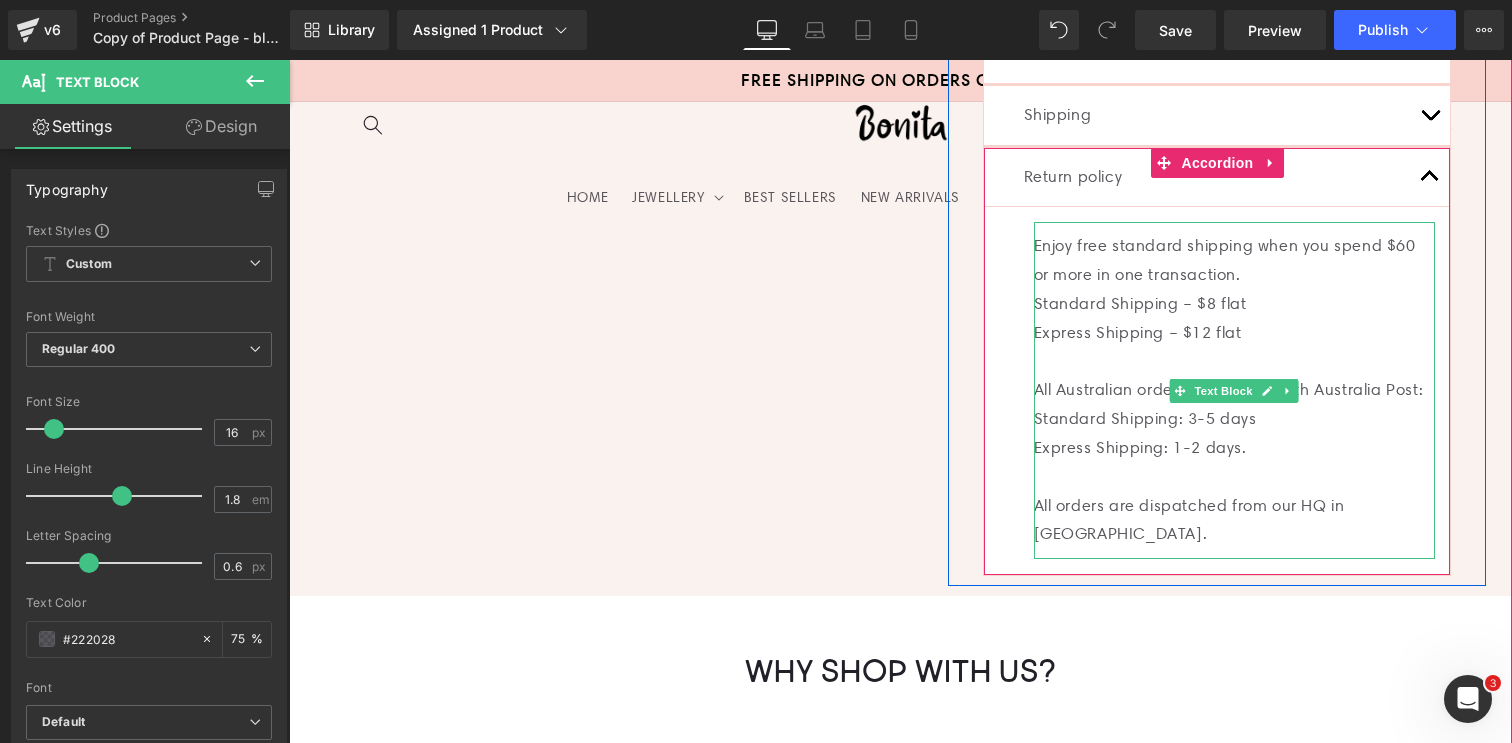 click on "All orders are dispatched from our HQ in South Australia." at bounding box center (1234, 521) 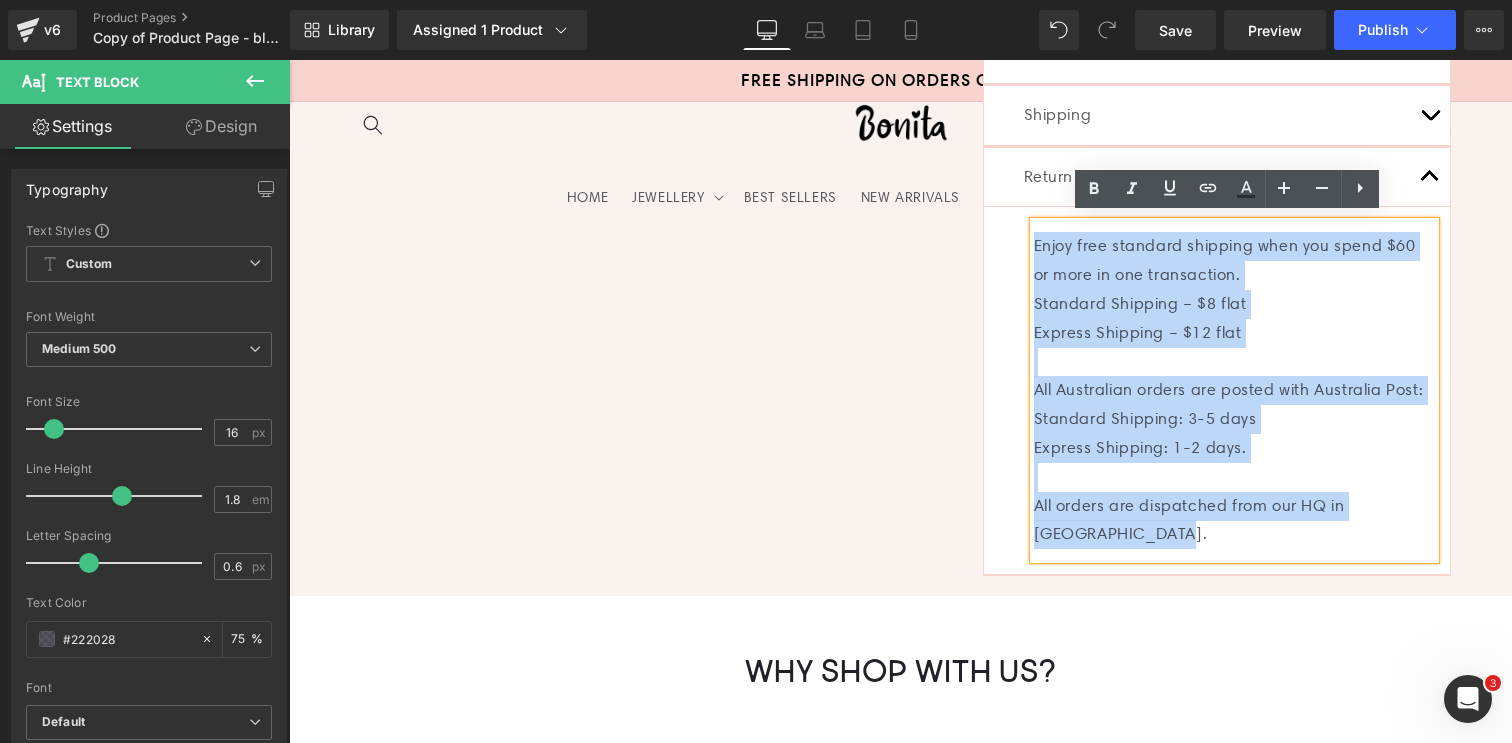 drag, startPoint x: 1111, startPoint y: 528, endPoint x: 1027, endPoint y: 242, distance: 298.08054 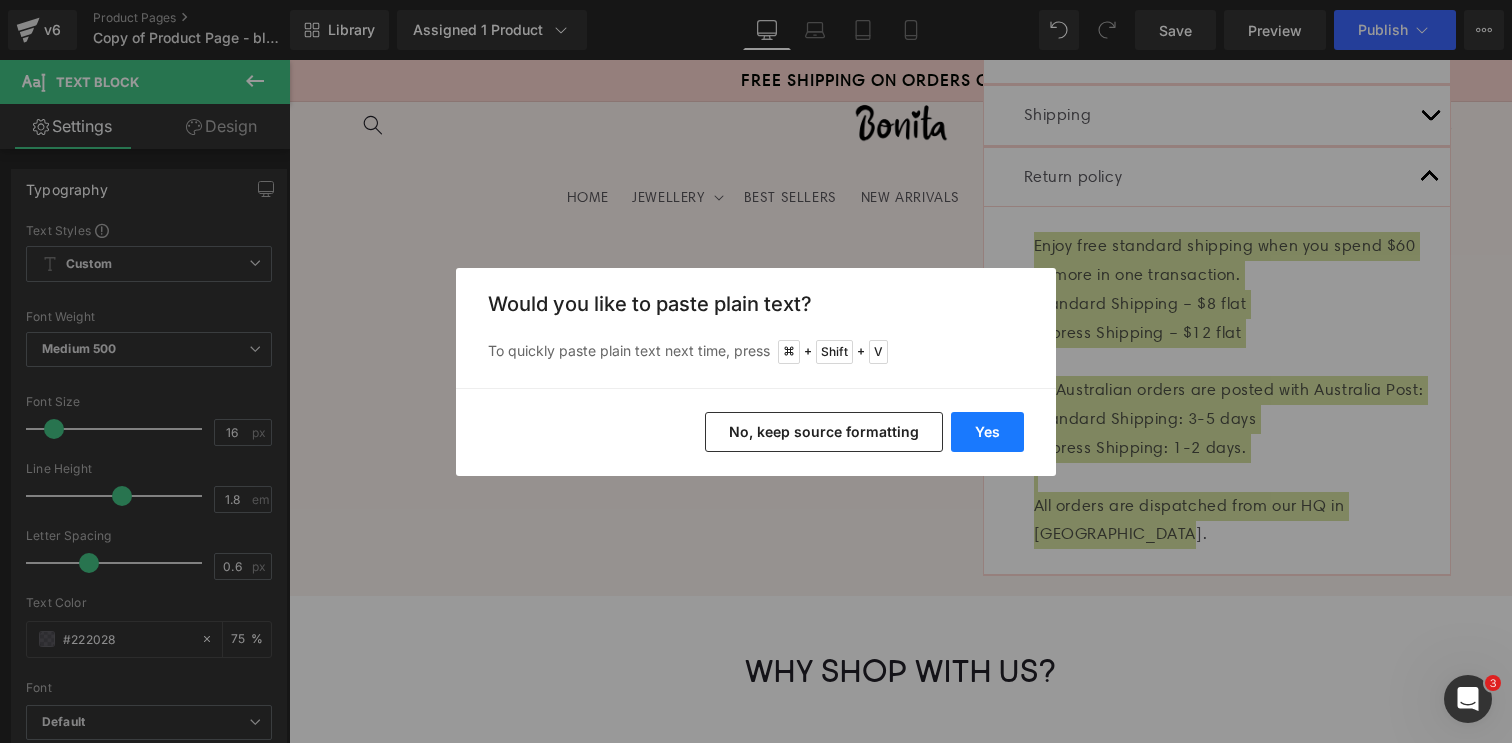 click on "Yes" at bounding box center [987, 432] 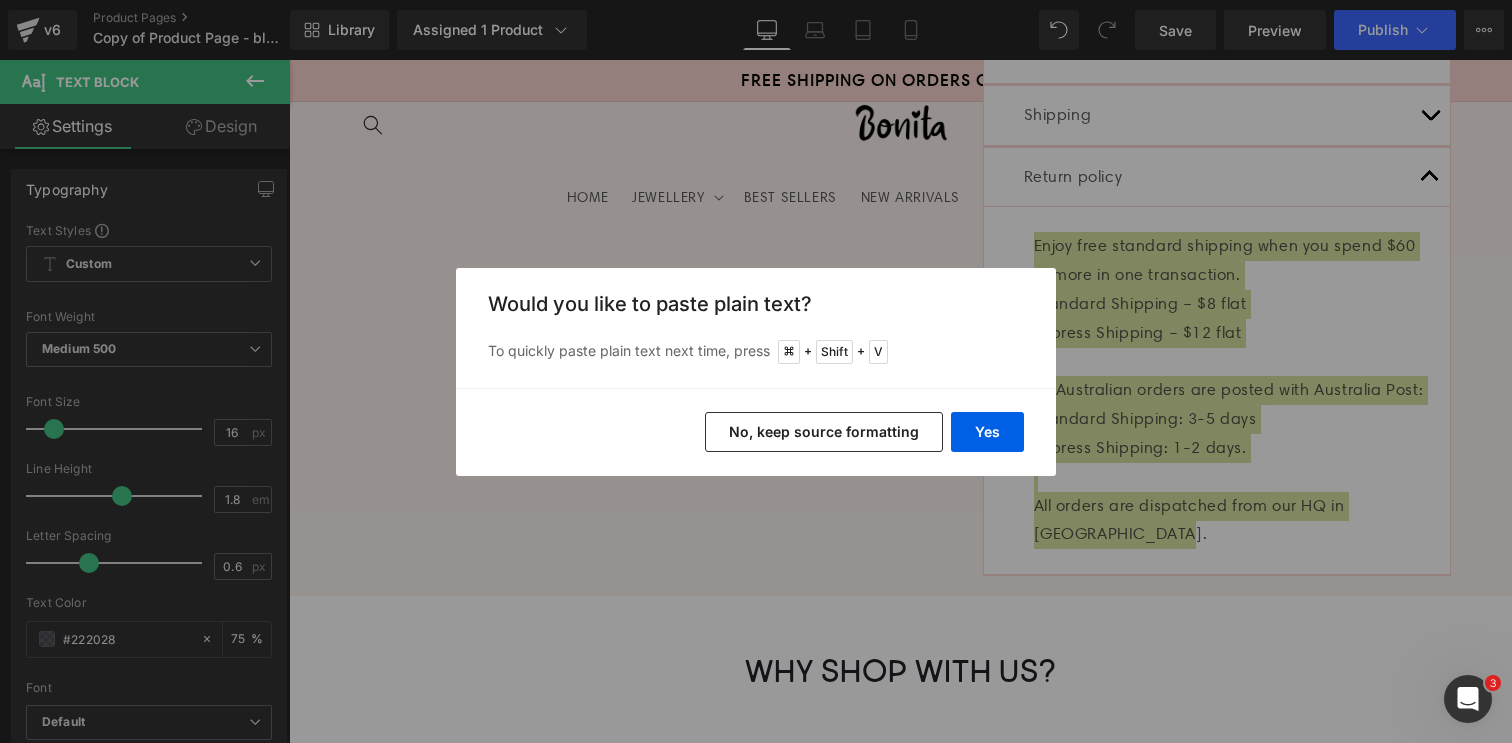 type 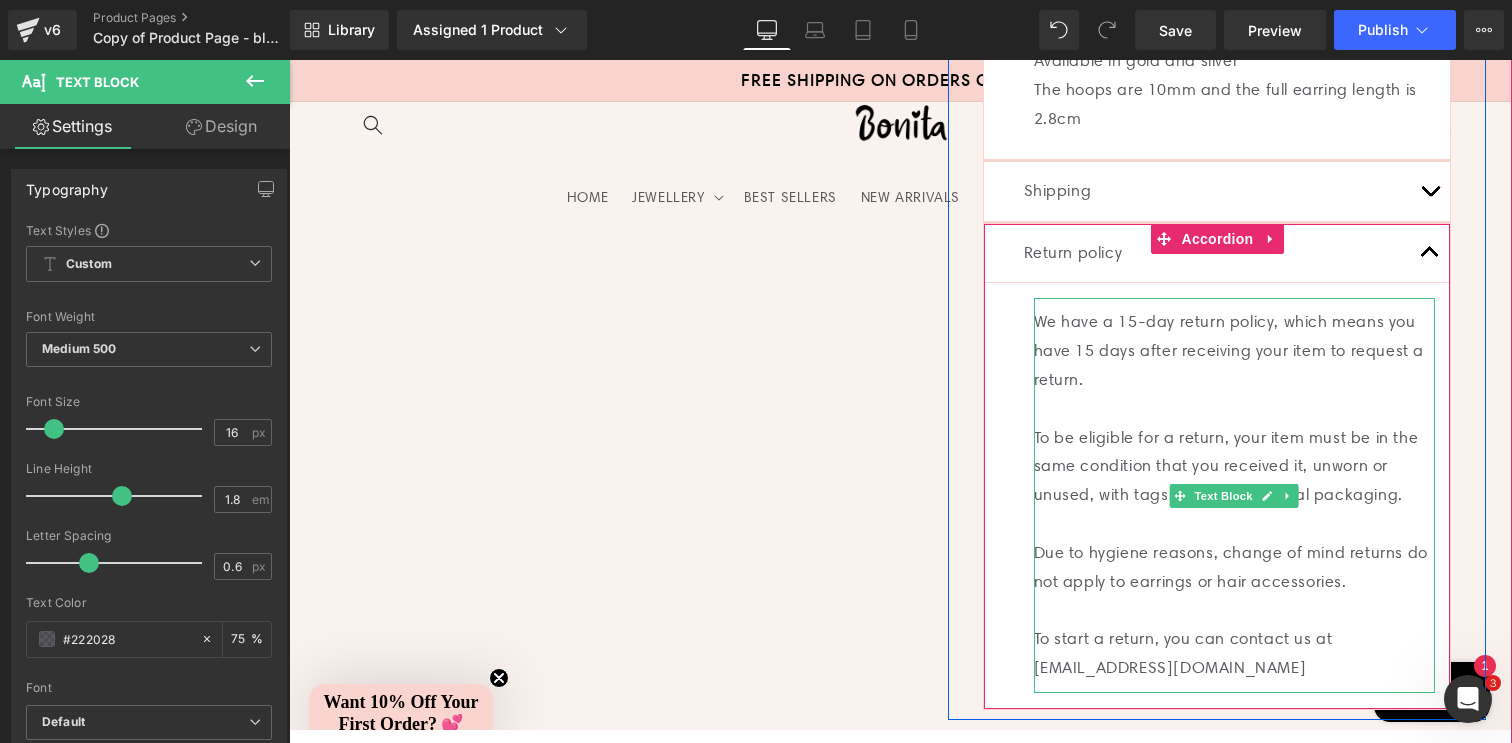scroll, scrollTop: 997, scrollLeft: 0, axis: vertical 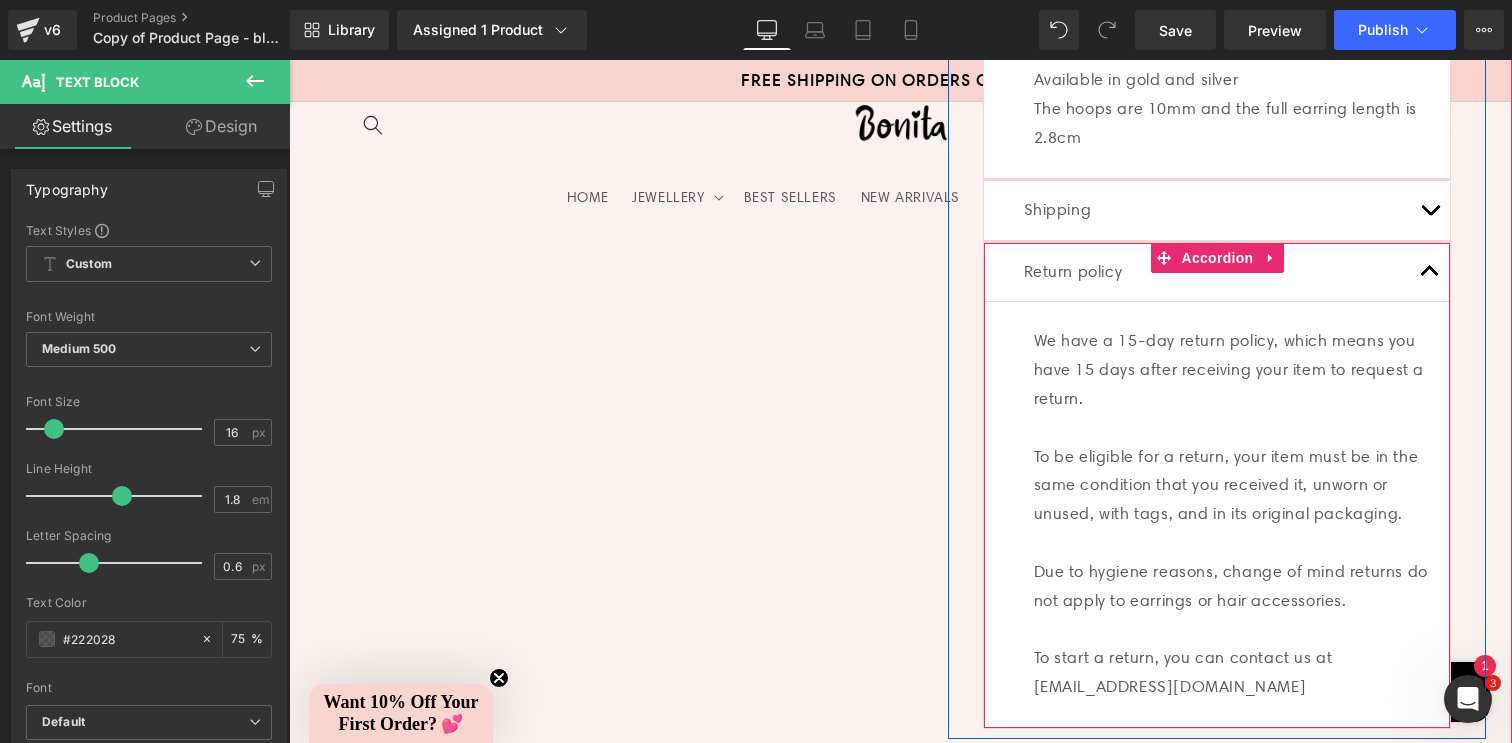 click at bounding box center (1430, 272) 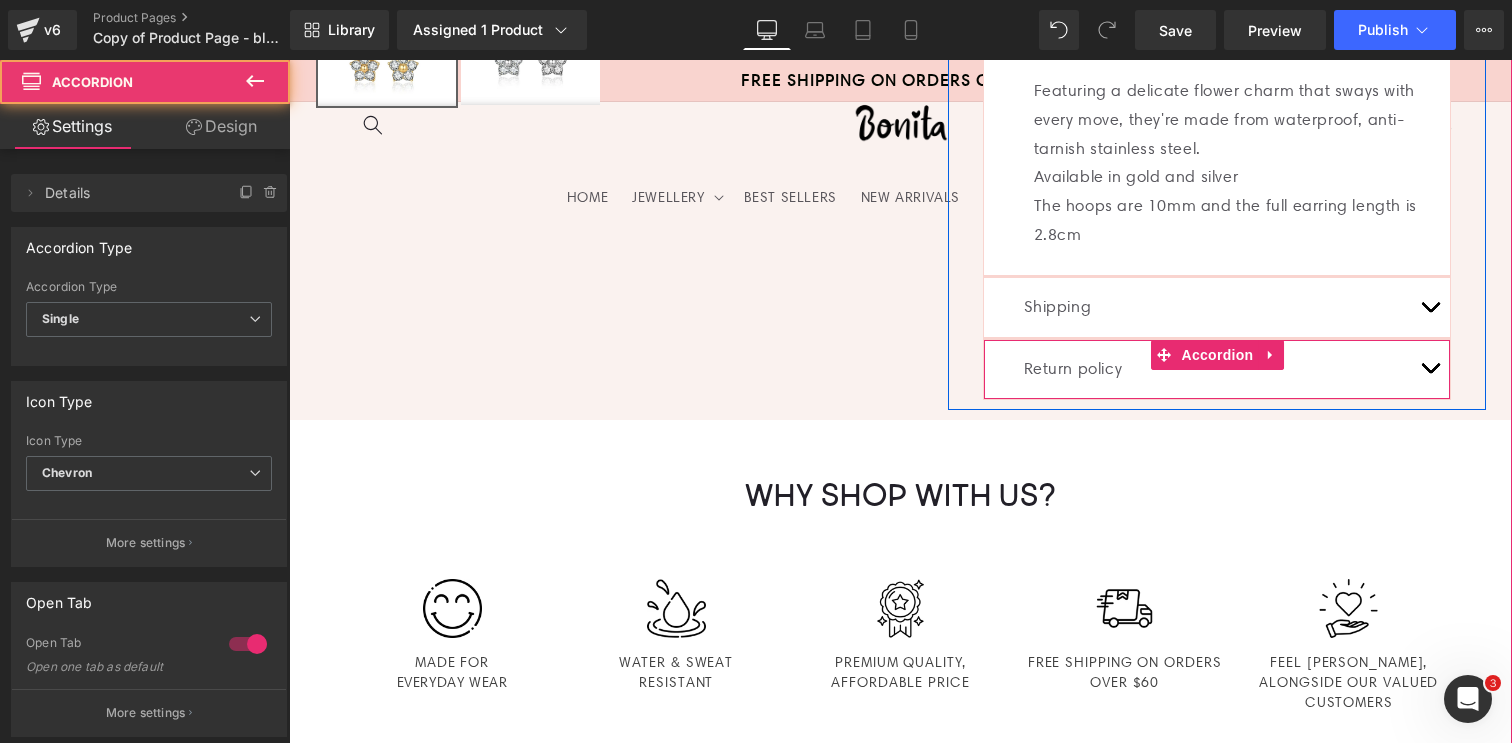 scroll, scrollTop: 891, scrollLeft: 0, axis: vertical 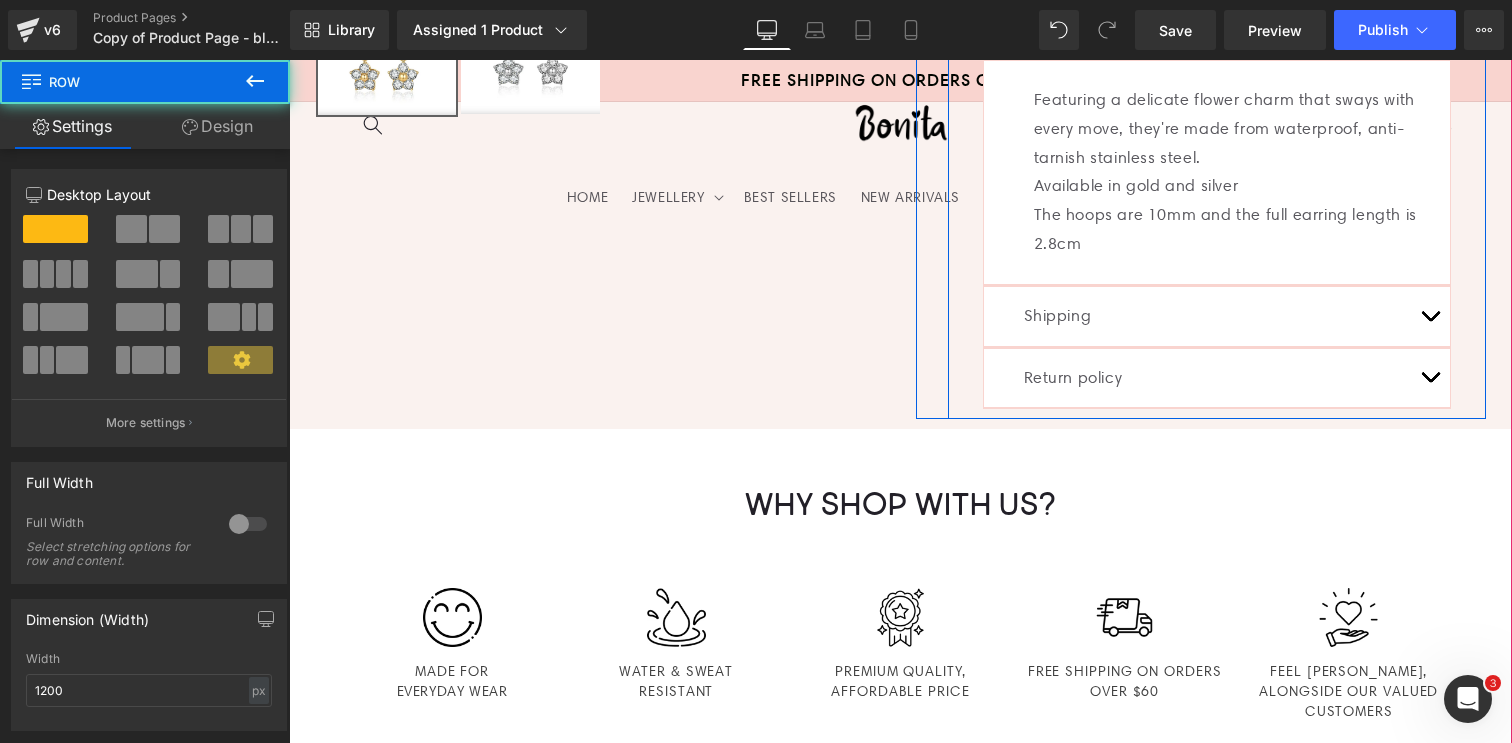 click on "Details
Text Block
Featuring a delicate flower charm that sways with every move, they're made from waterproof, anti-tarnish stainless steel. Available in gold and silver The hoops are 10mm and the full earring length is 2.8cm
Text Block
Accordion
Shipping
Text Block" at bounding box center [1217, 204] 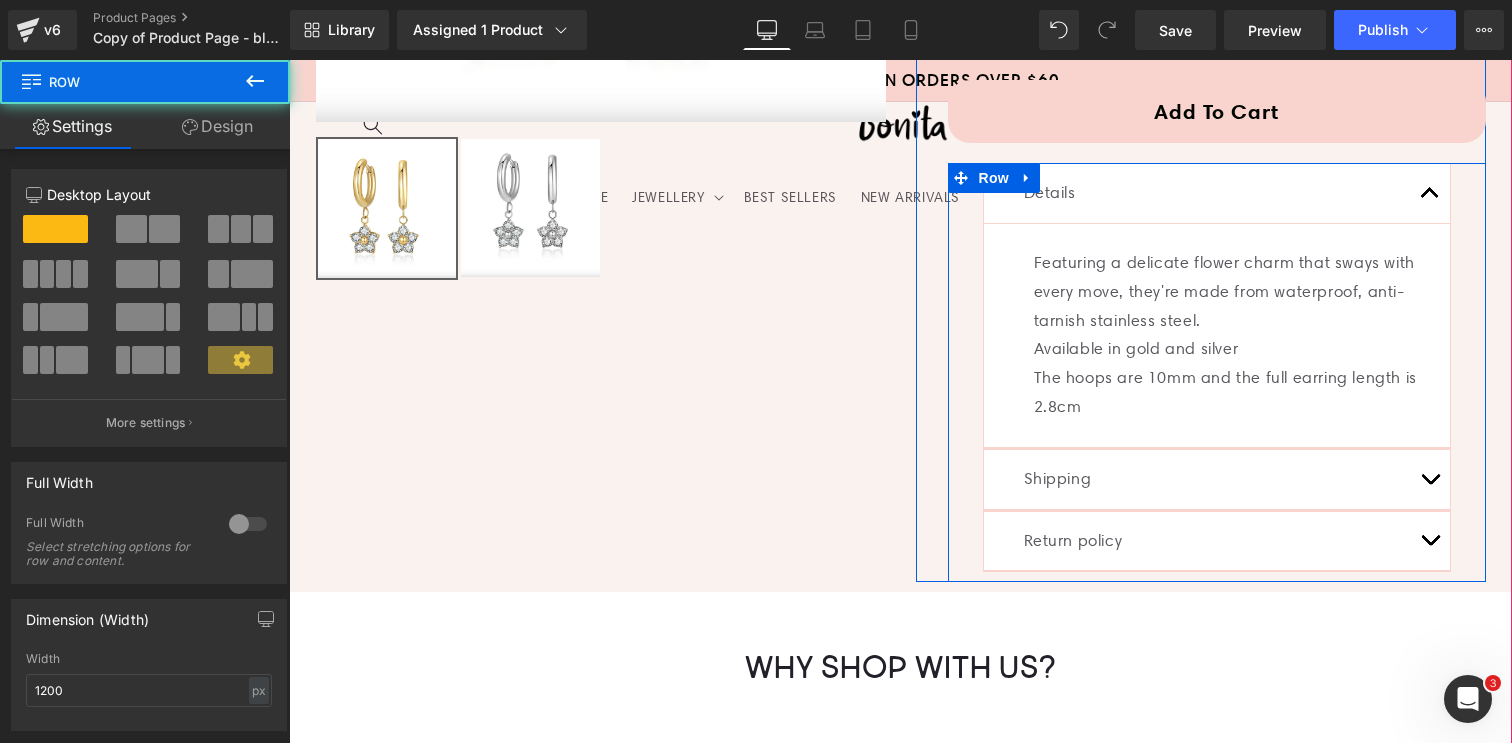 scroll, scrollTop: 613, scrollLeft: 0, axis: vertical 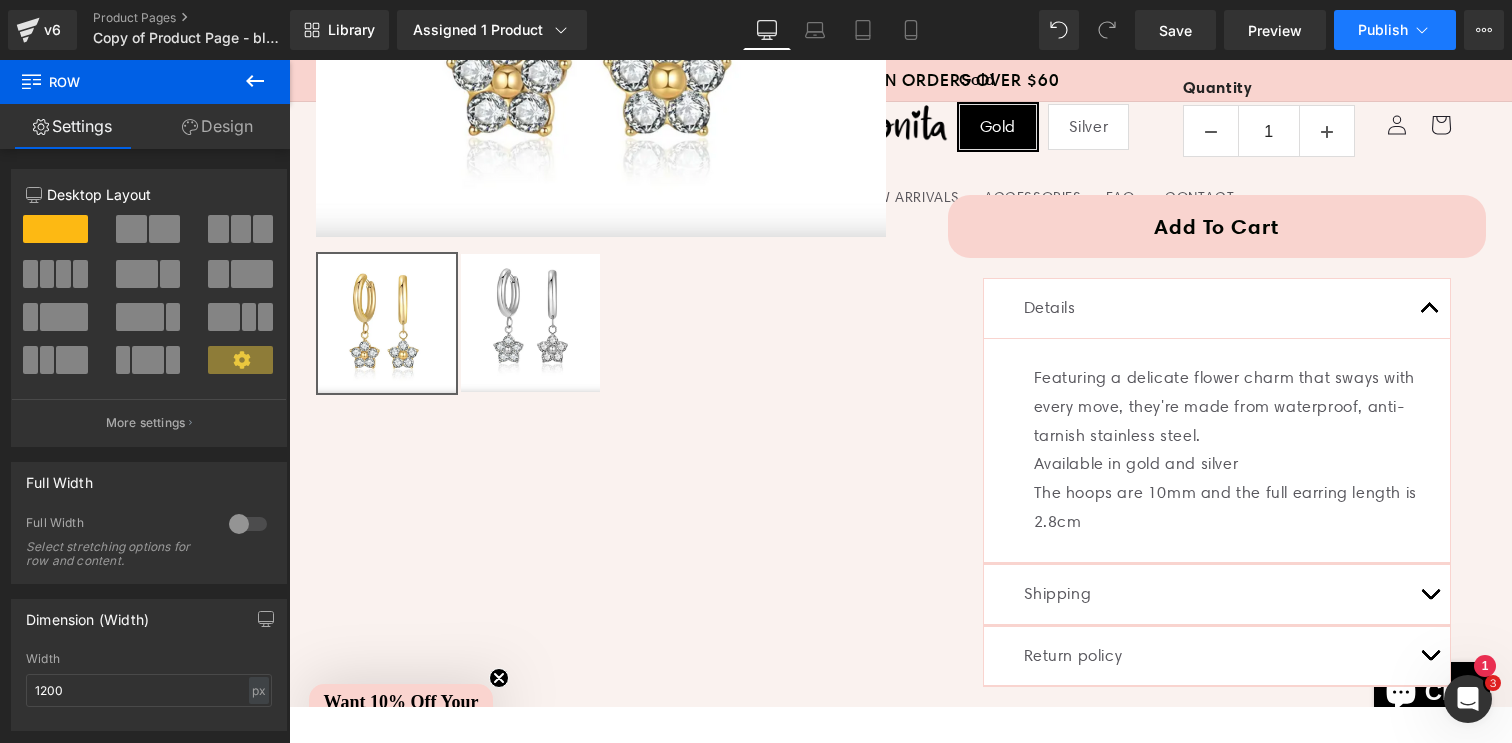 click on "Publish" at bounding box center (1383, 30) 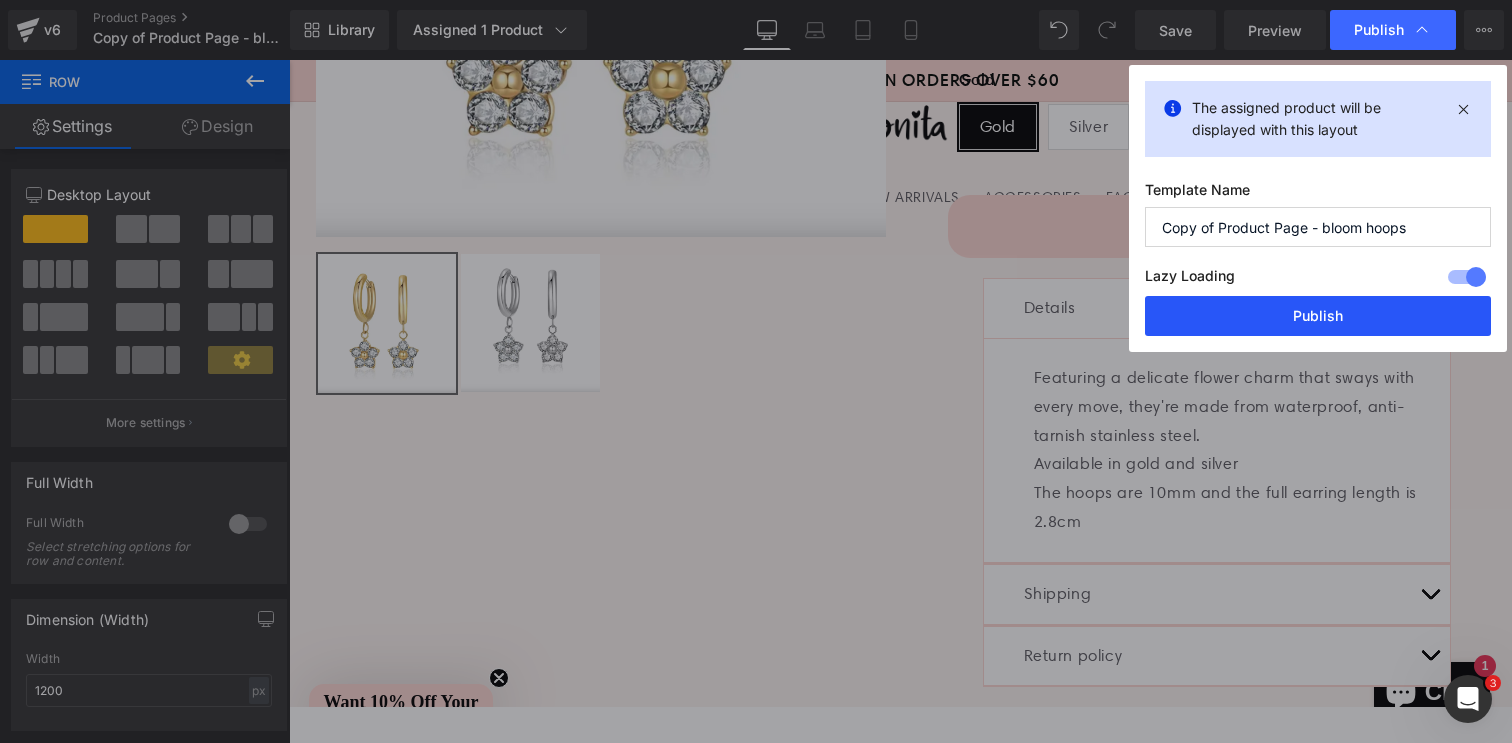 click on "Publish" at bounding box center (1318, 316) 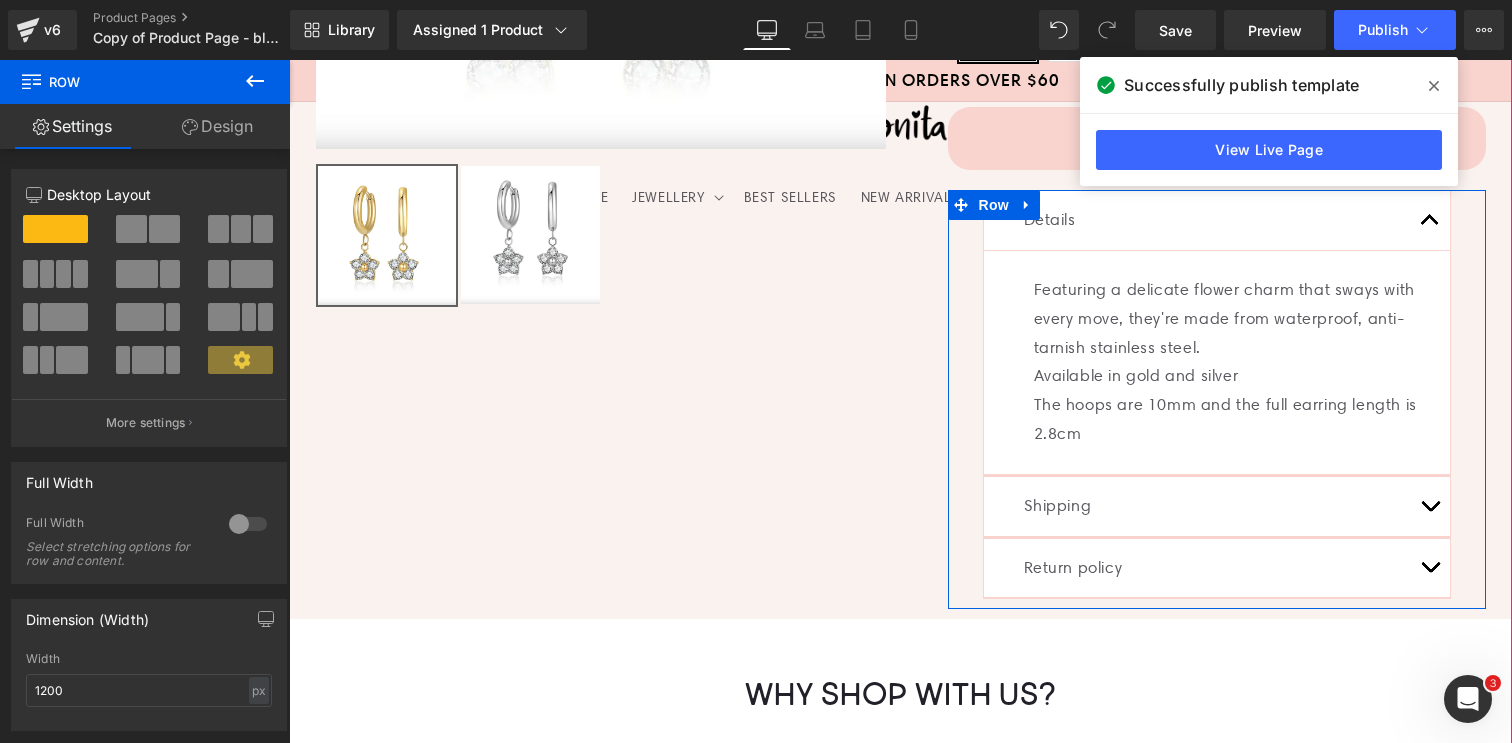 scroll, scrollTop: 704, scrollLeft: 0, axis: vertical 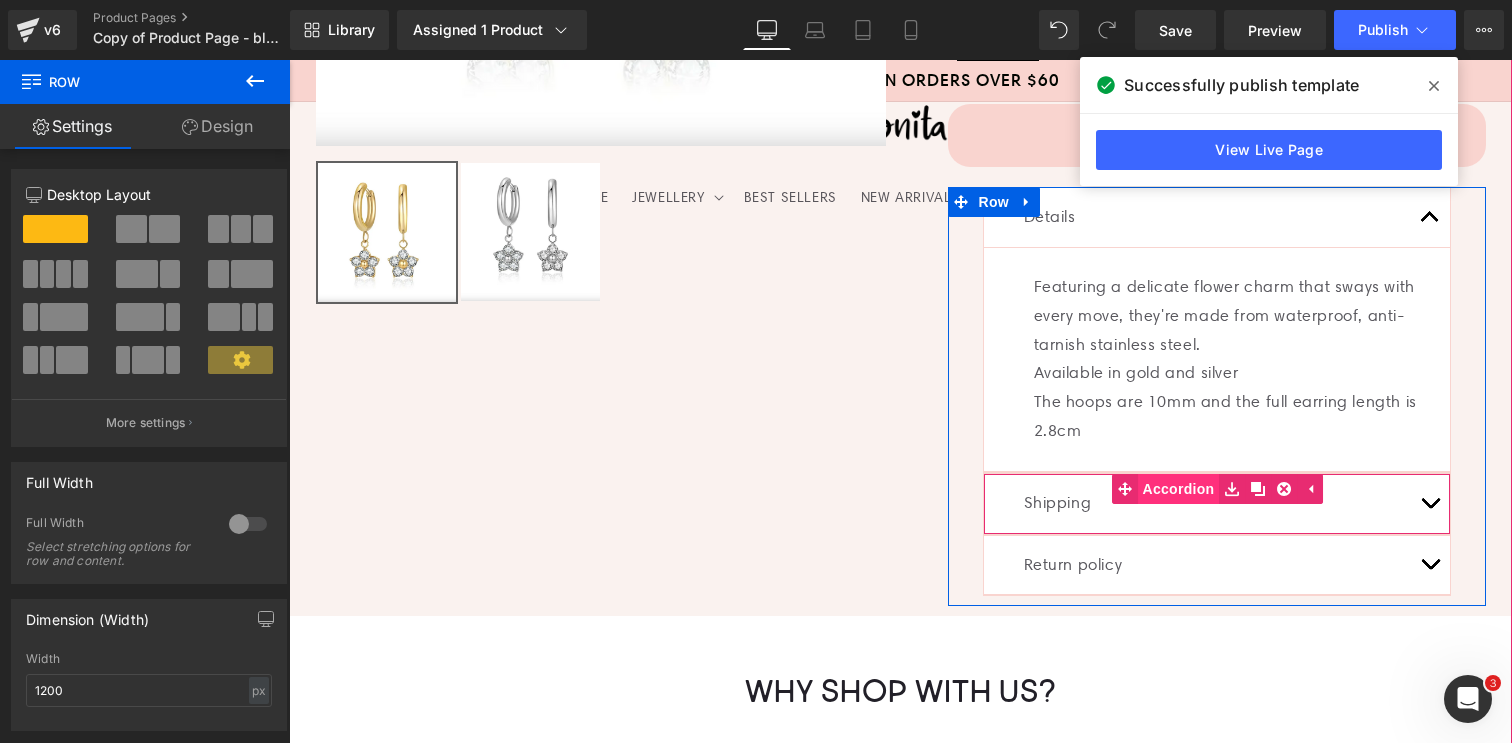 click on "Accordion" at bounding box center [1179, 489] 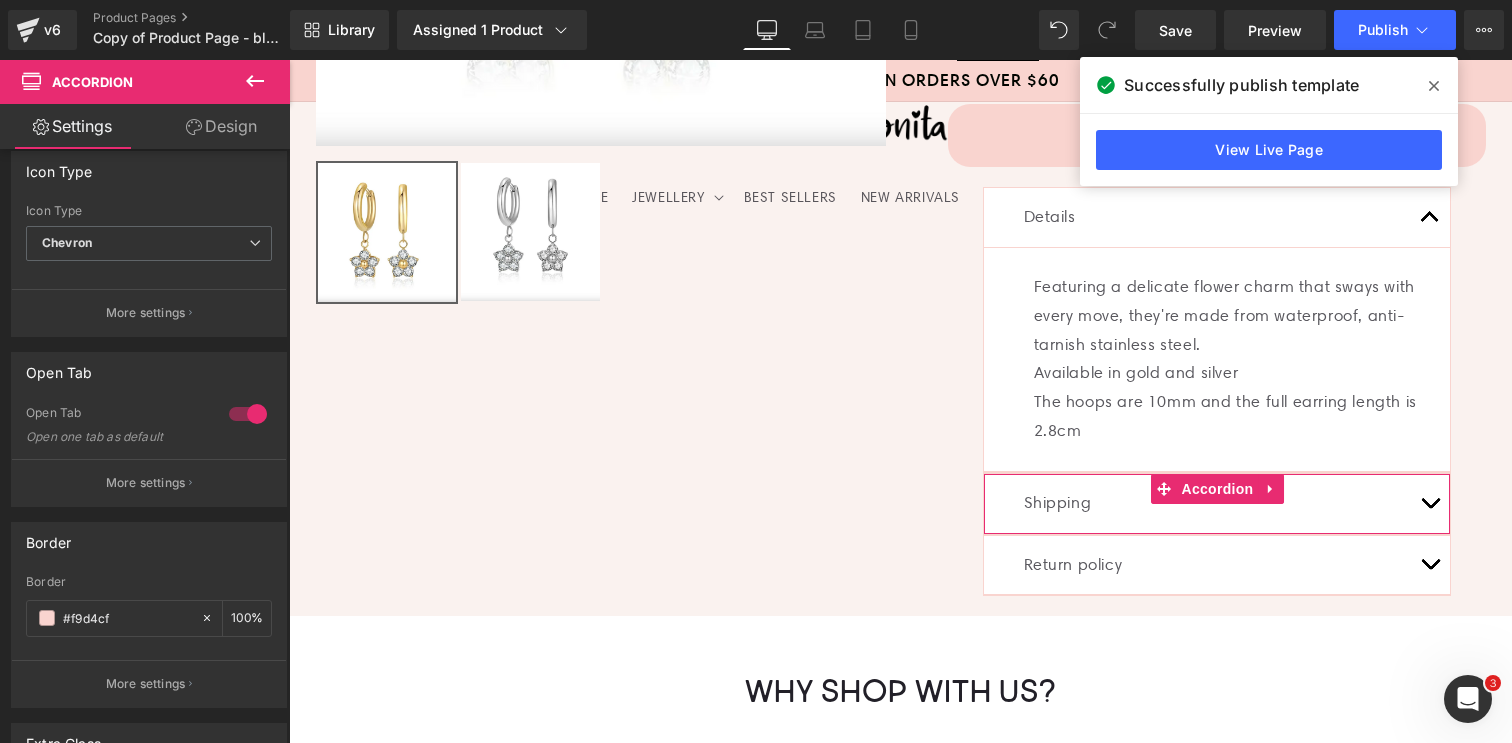 scroll, scrollTop: 302, scrollLeft: 0, axis: vertical 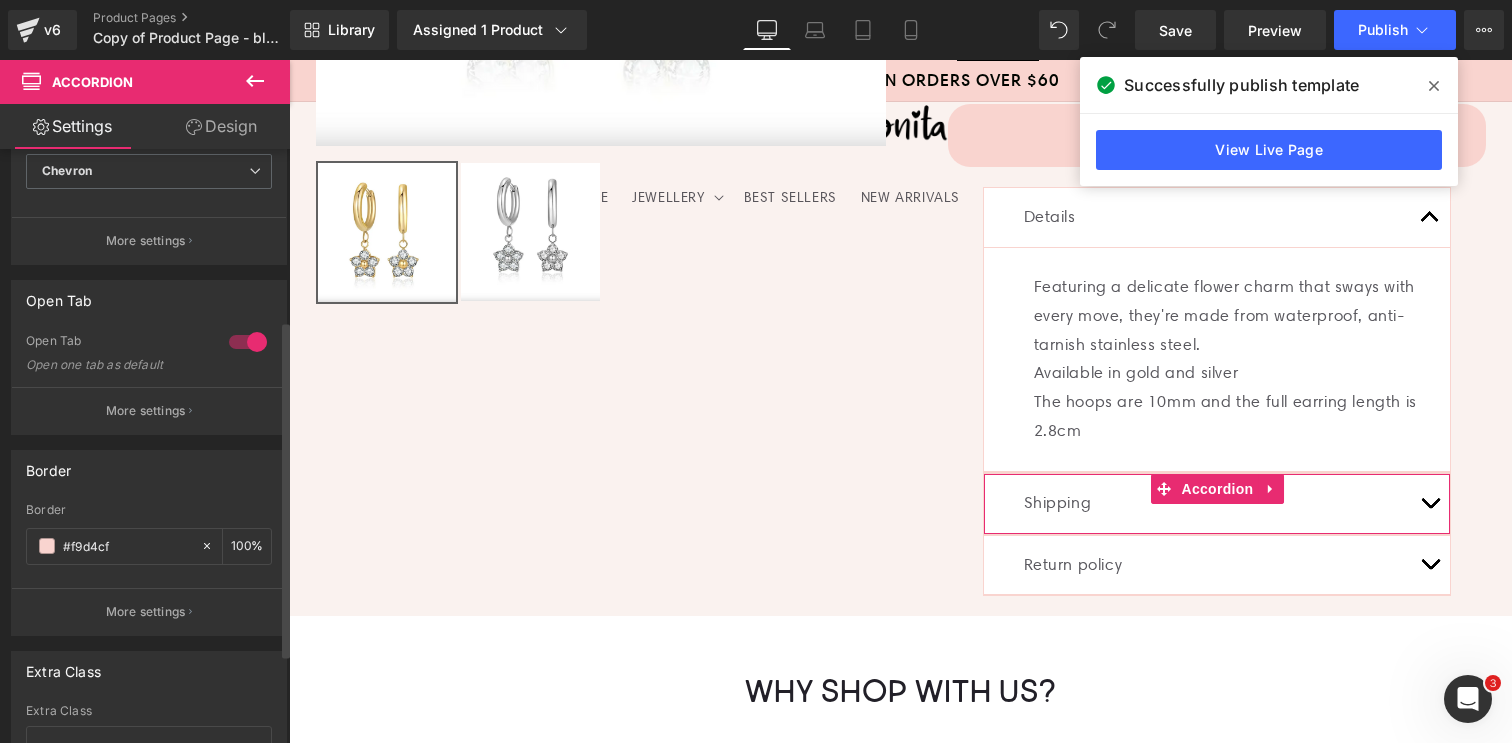 click at bounding box center (248, 342) 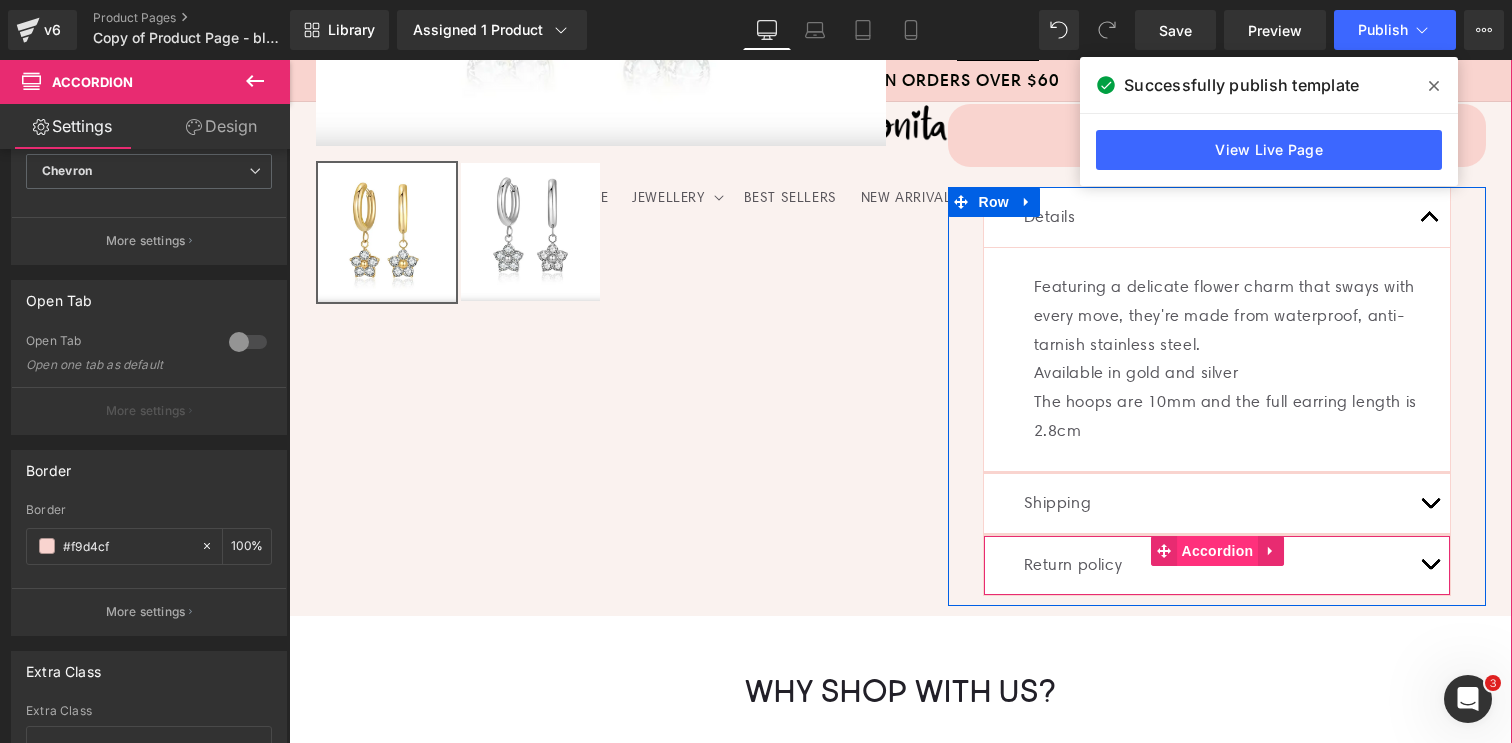 click on "Accordion" at bounding box center (1218, 551) 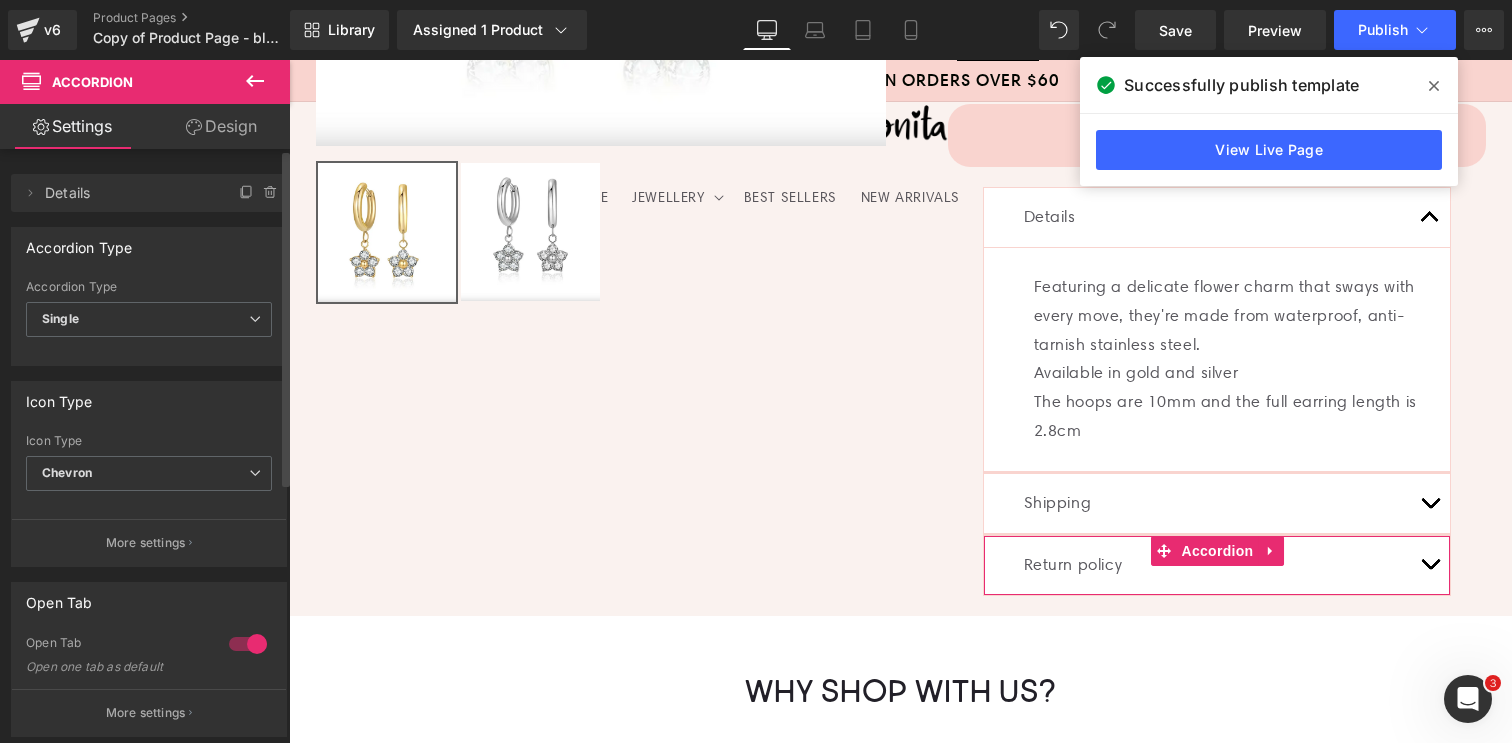 scroll, scrollTop: 4, scrollLeft: 0, axis: vertical 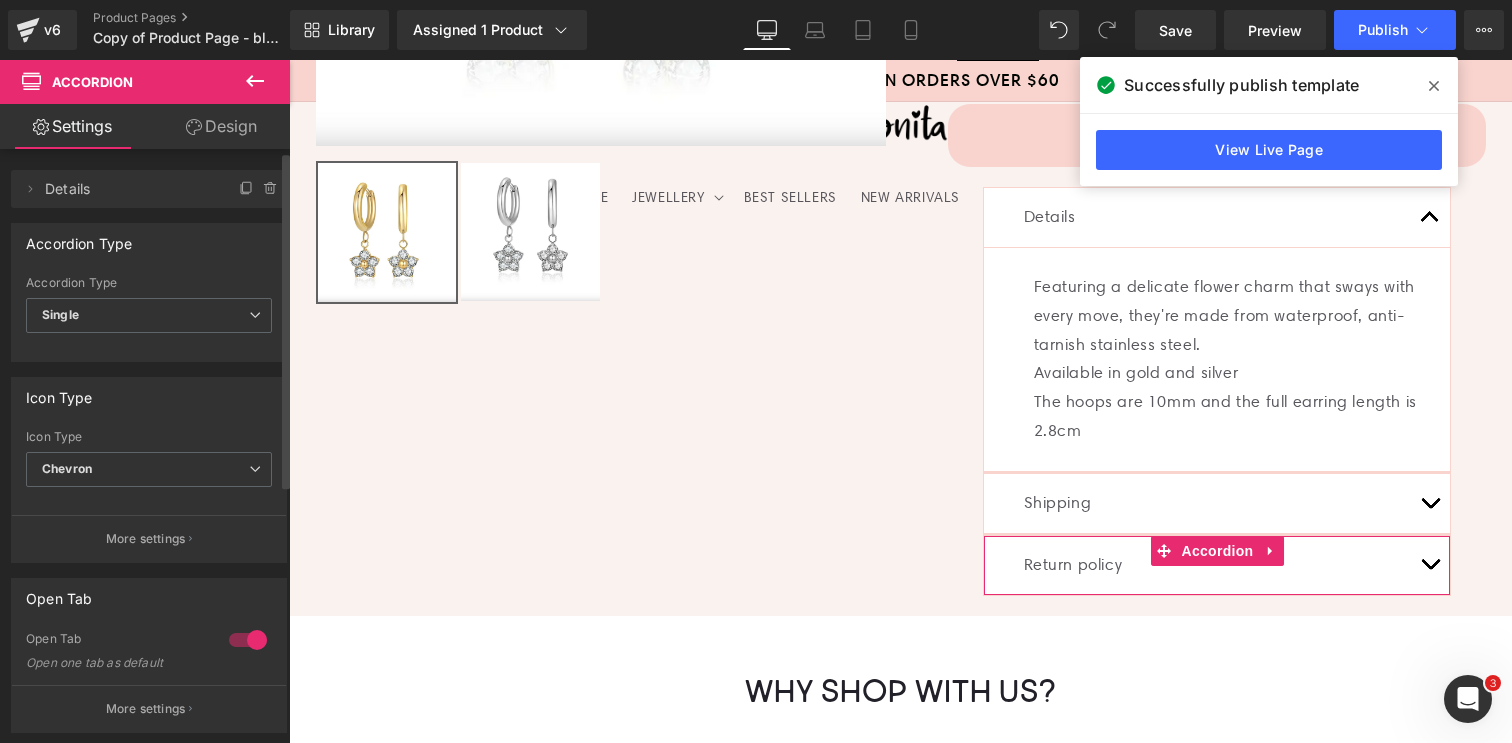 click at bounding box center (248, 640) 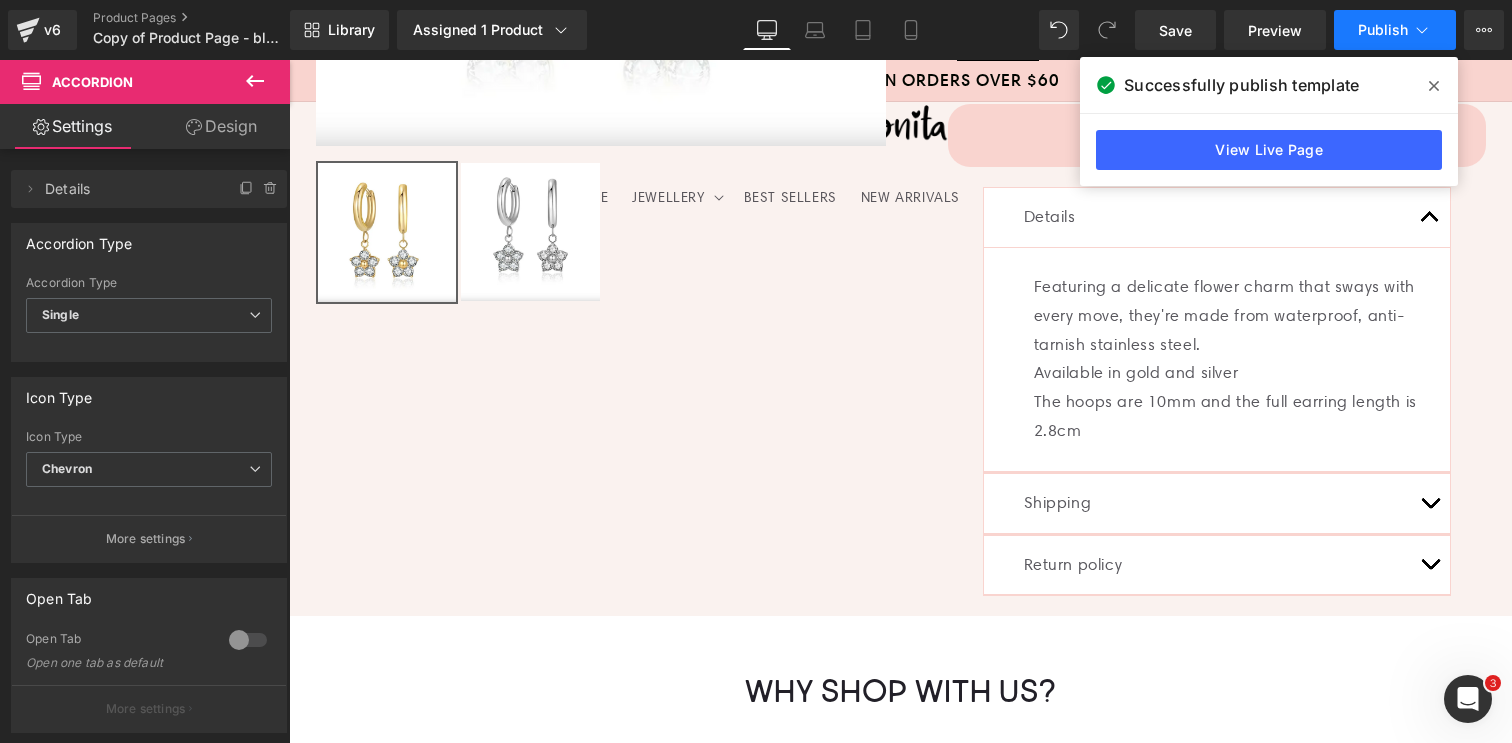 click on "Publish" at bounding box center (1383, 30) 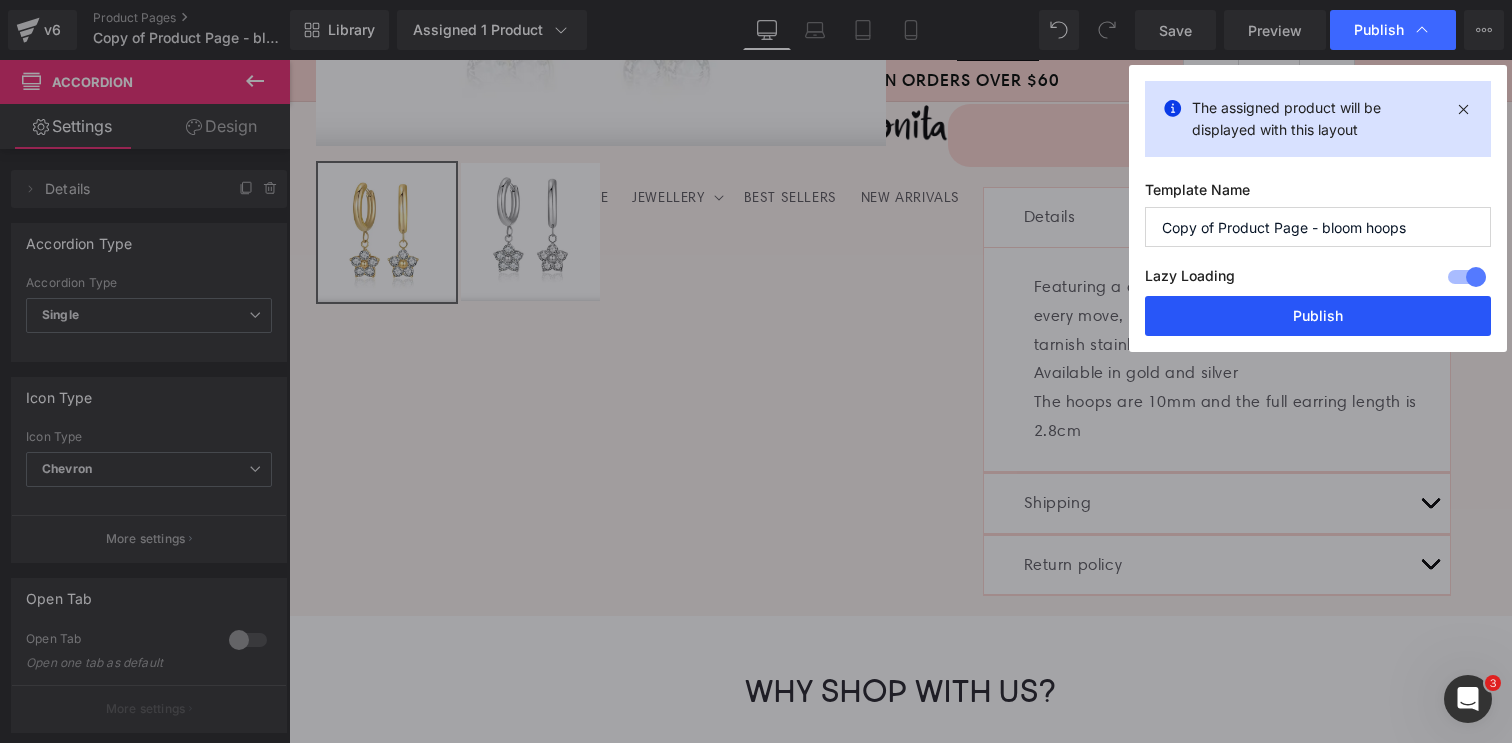 click on "Publish" at bounding box center [1318, 316] 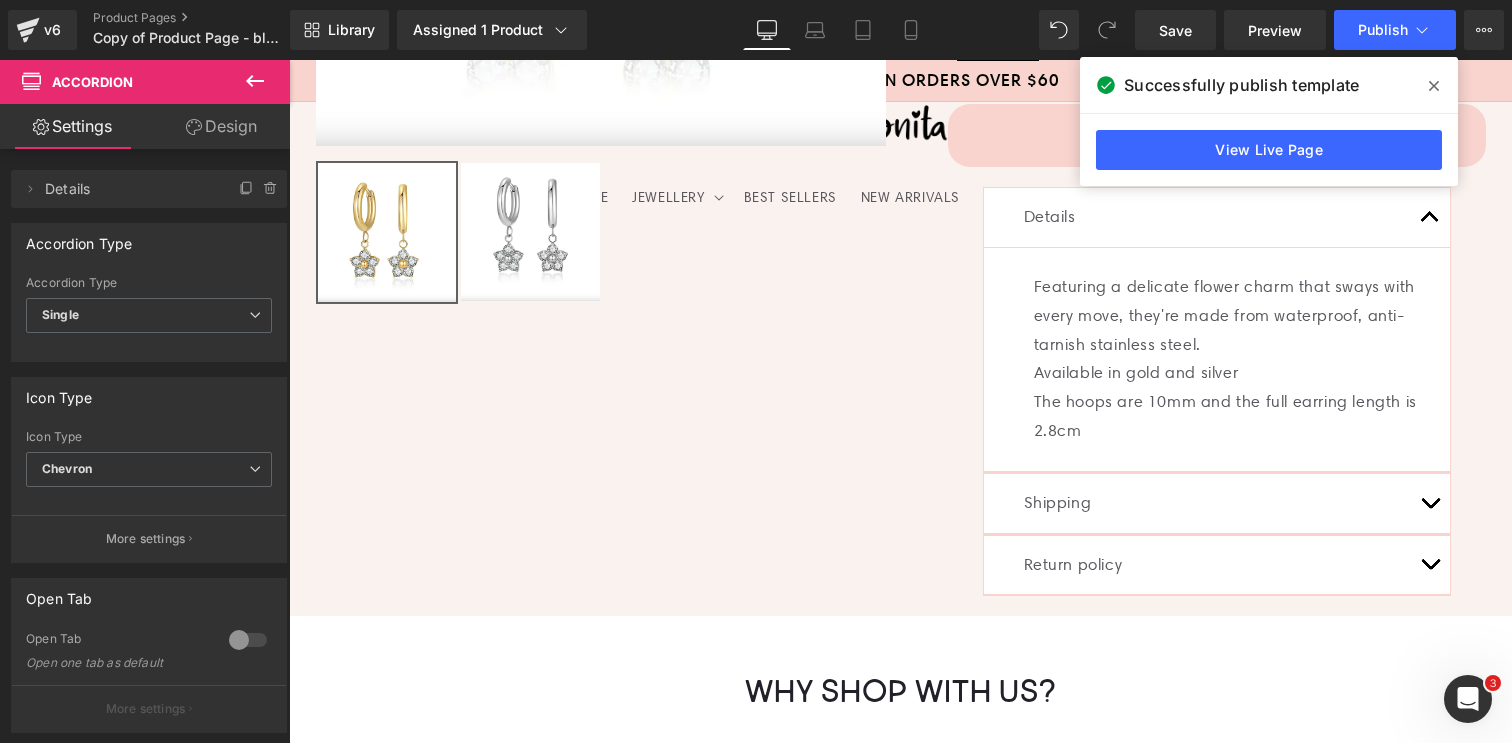 click 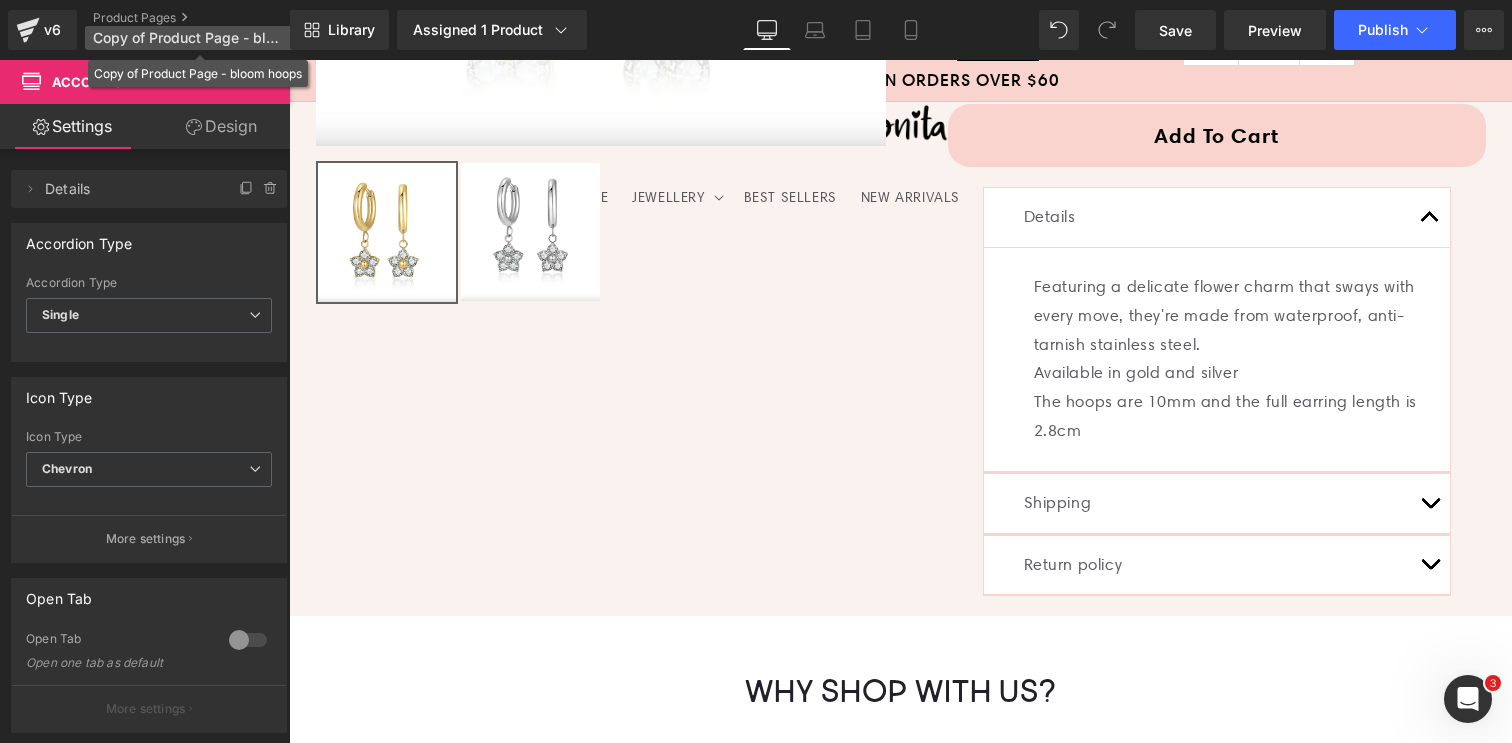 click on "Copy of Product Page - bloom hoops" at bounding box center [189, 38] 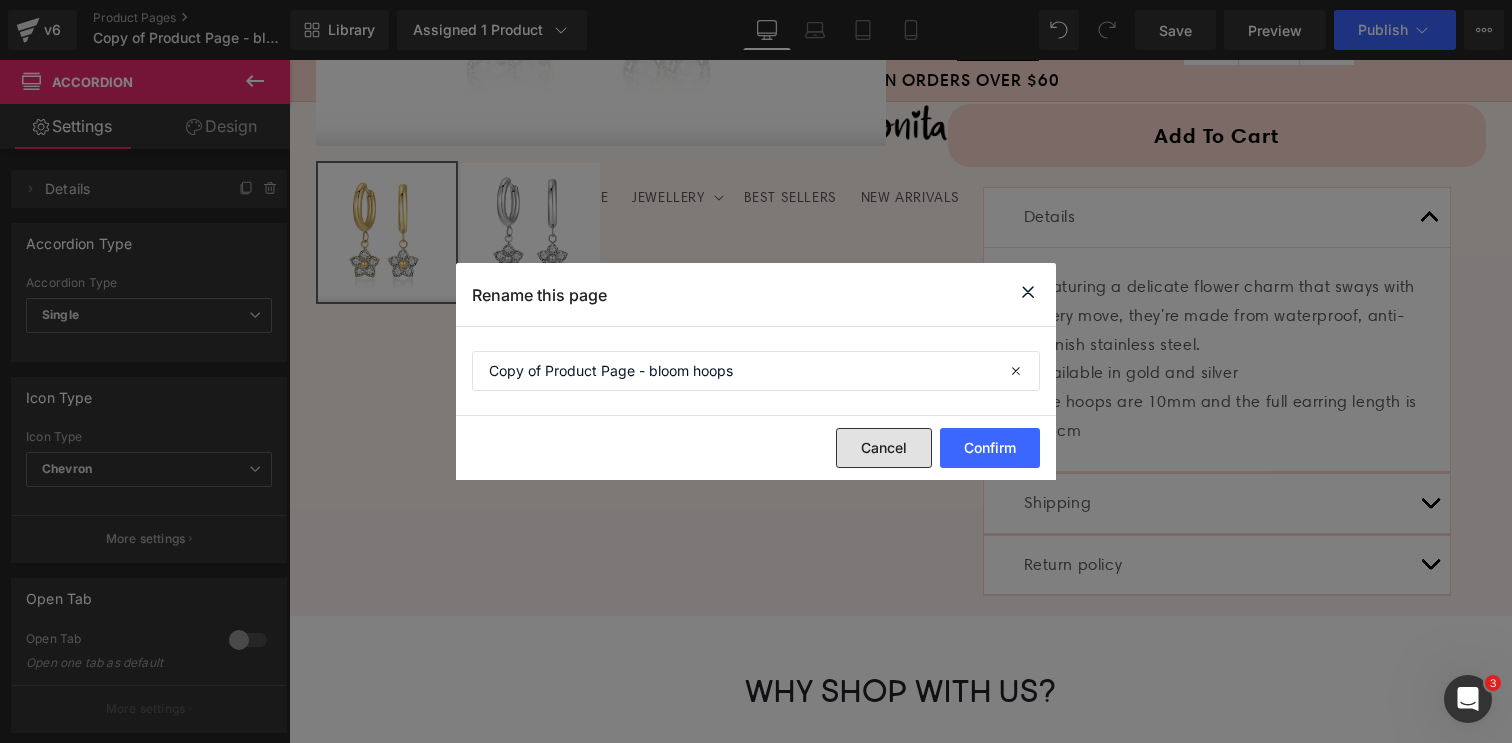 click on "Cancel" at bounding box center [884, 448] 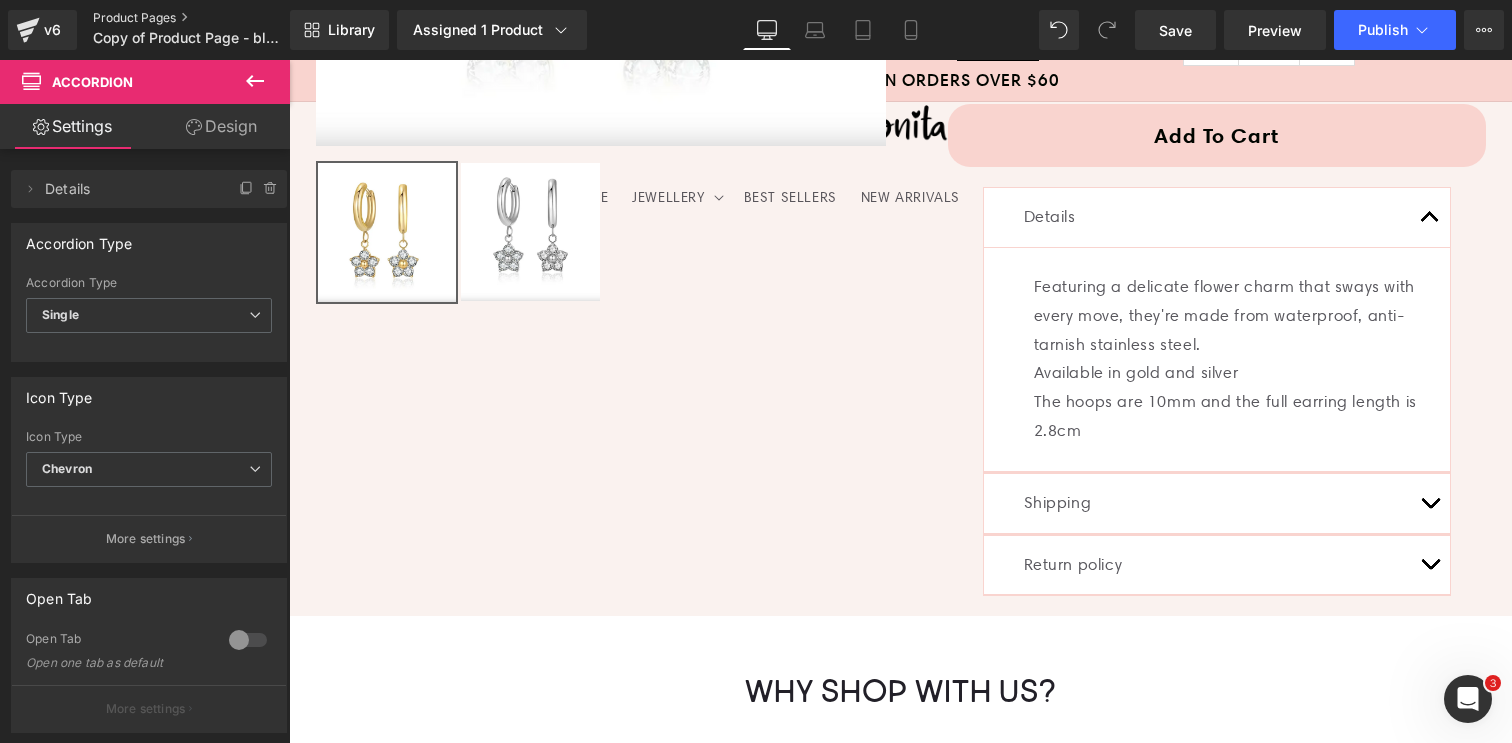 click on "Product Pages" at bounding box center (208, 18) 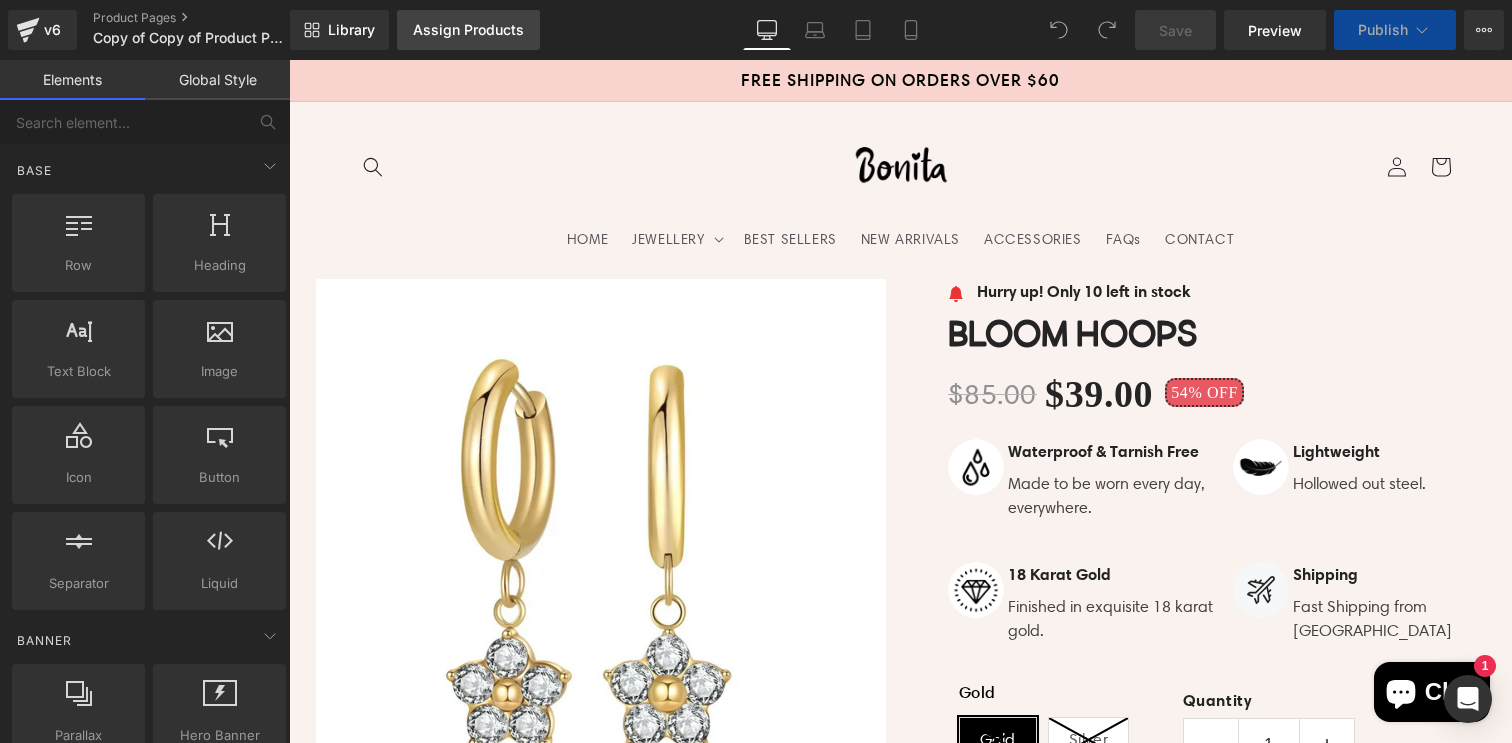 scroll, scrollTop: 0, scrollLeft: 0, axis: both 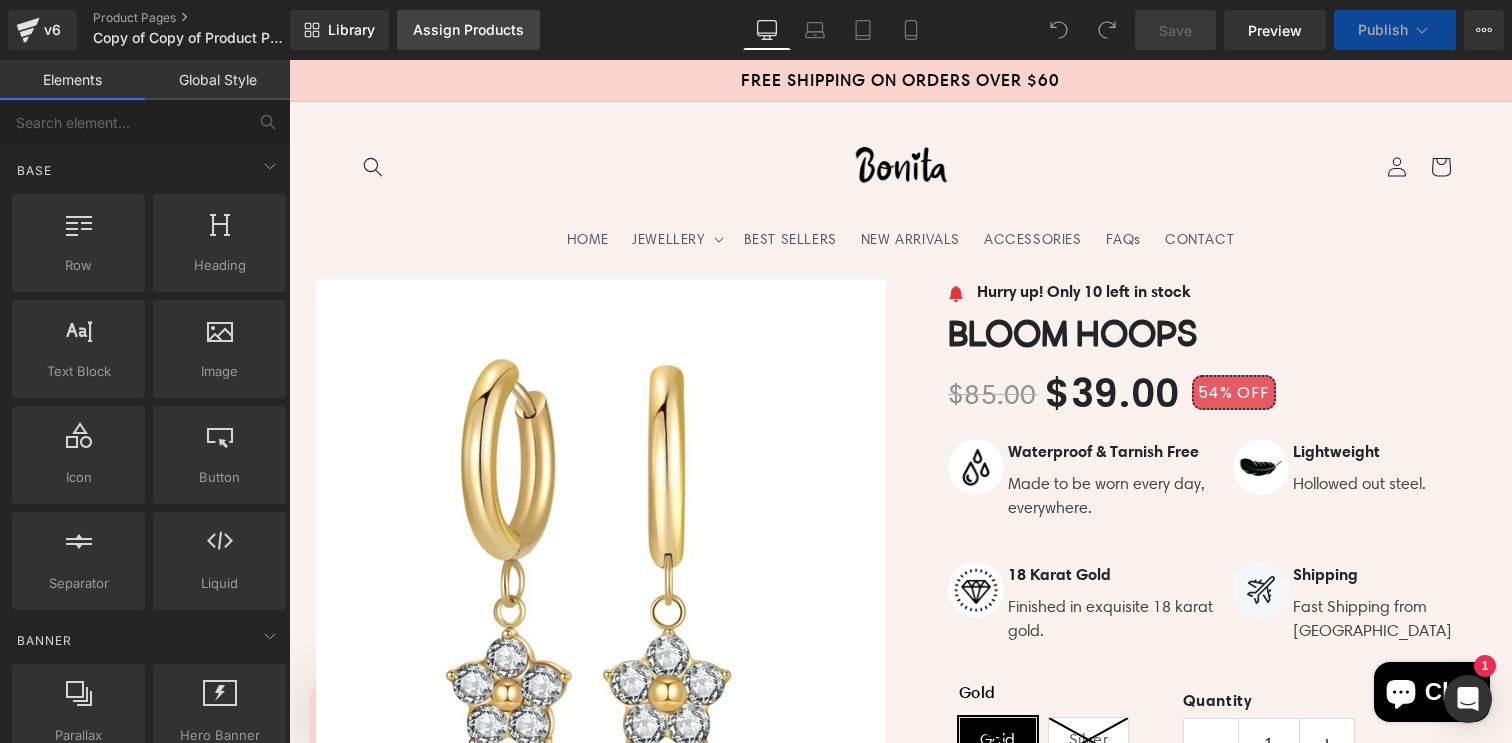 click on "Assign Products" at bounding box center [468, 30] 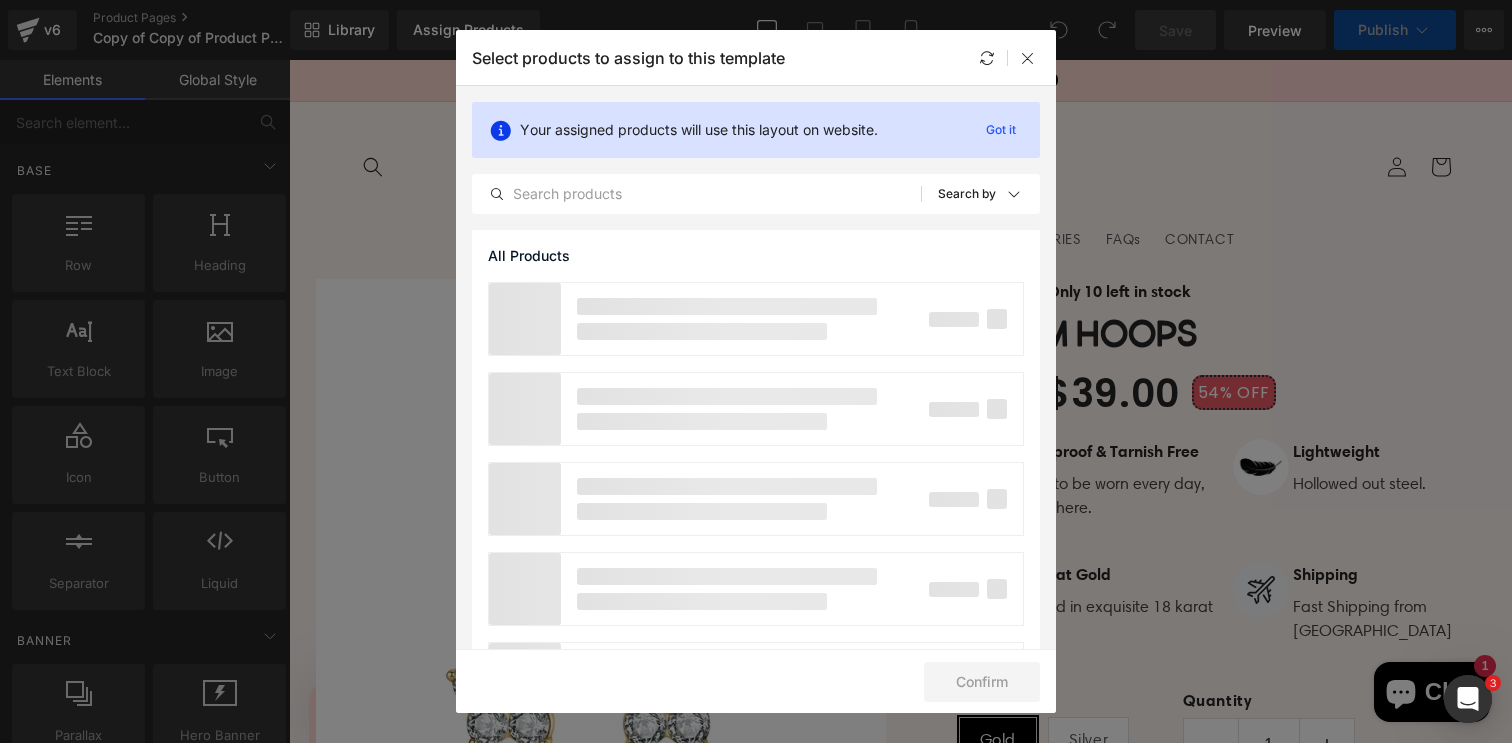 scroll, scrollTop: 0, scrollLeft: 0, axis: both 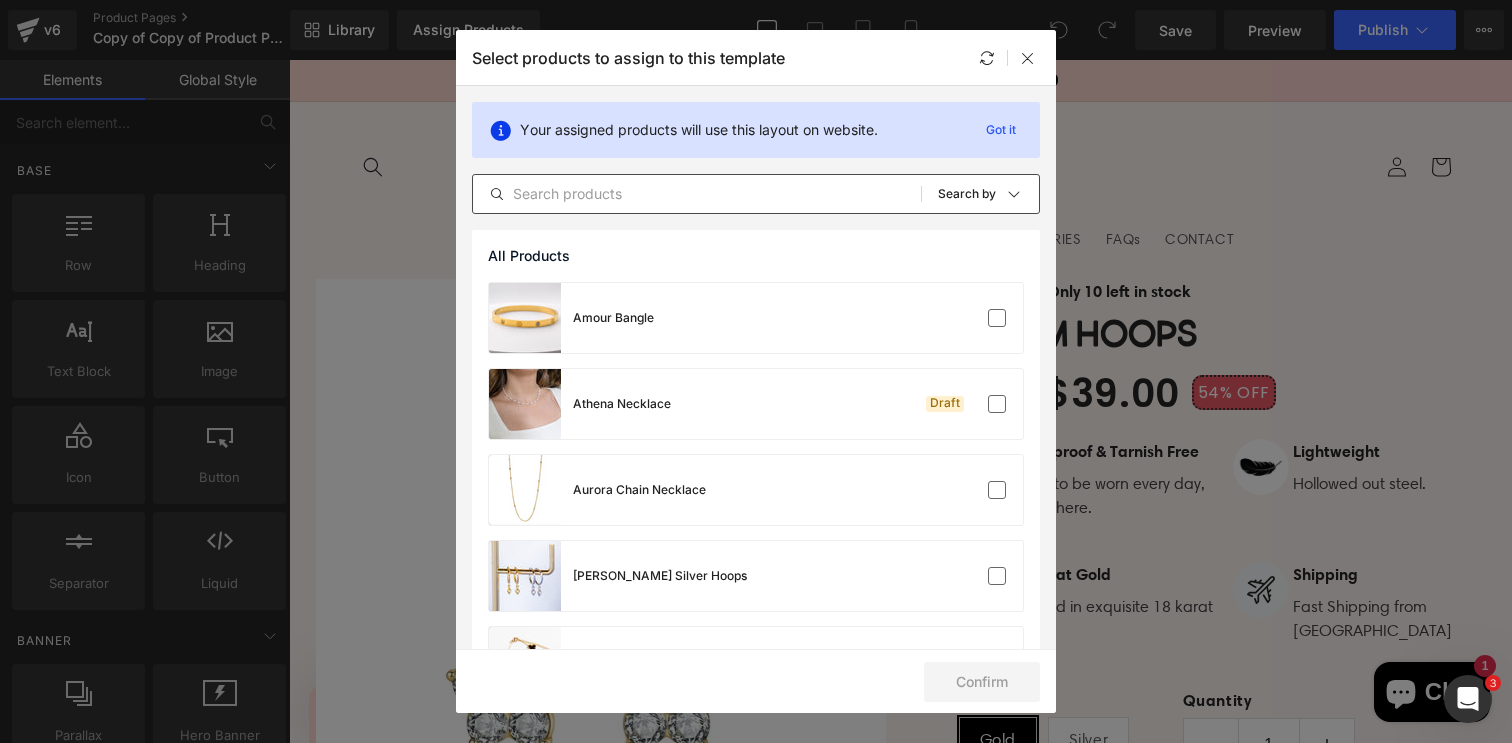 click at bounding box center (697, 194) 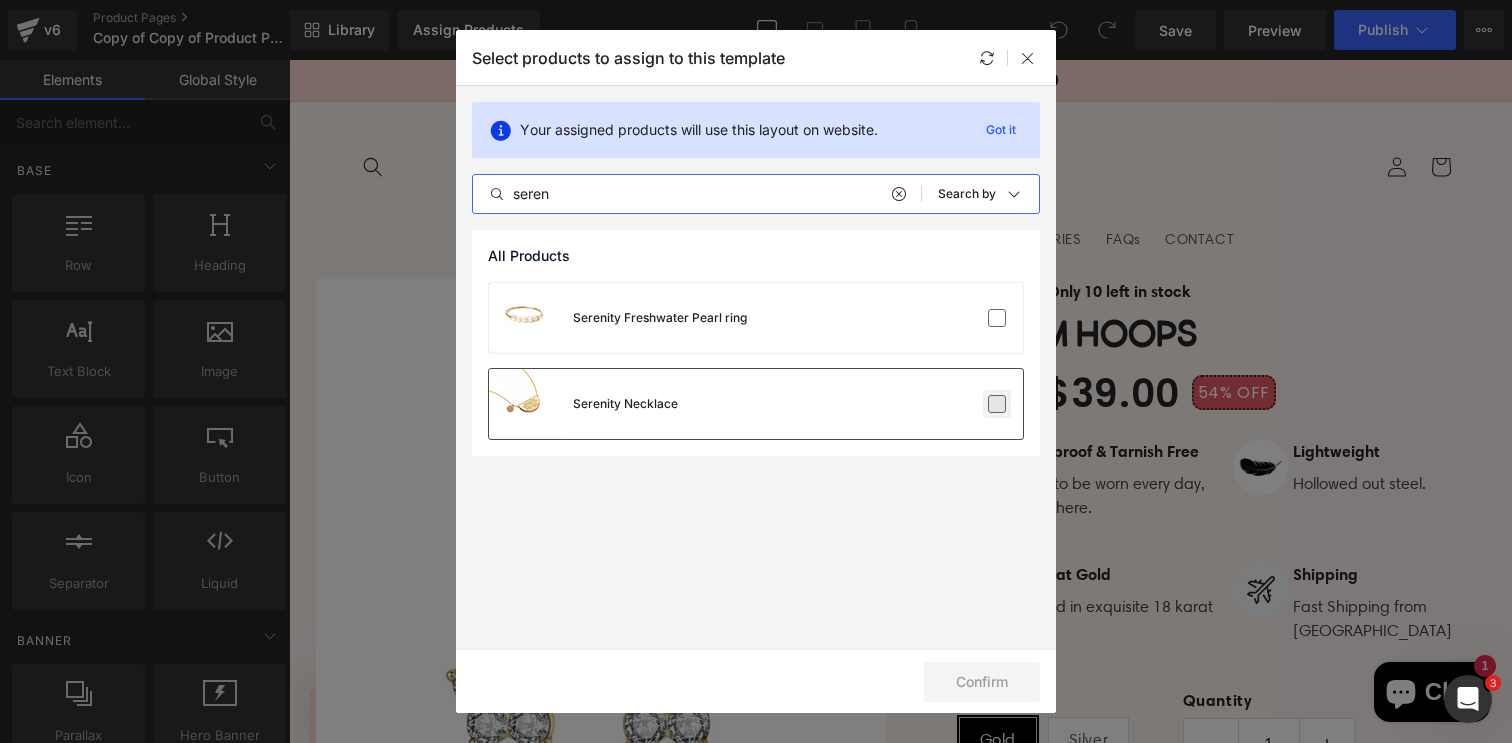 type on "seren" 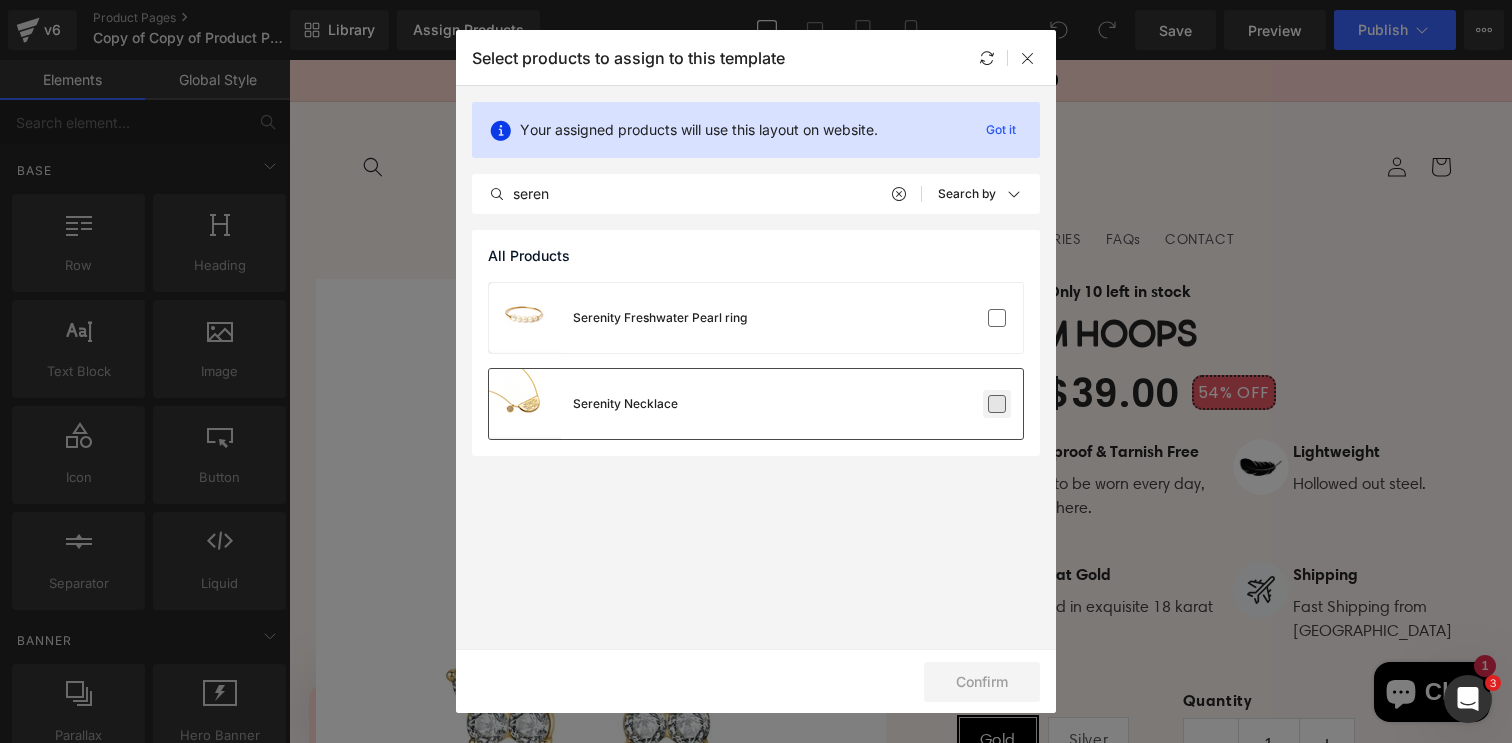 click at bounding box center [997, 404] 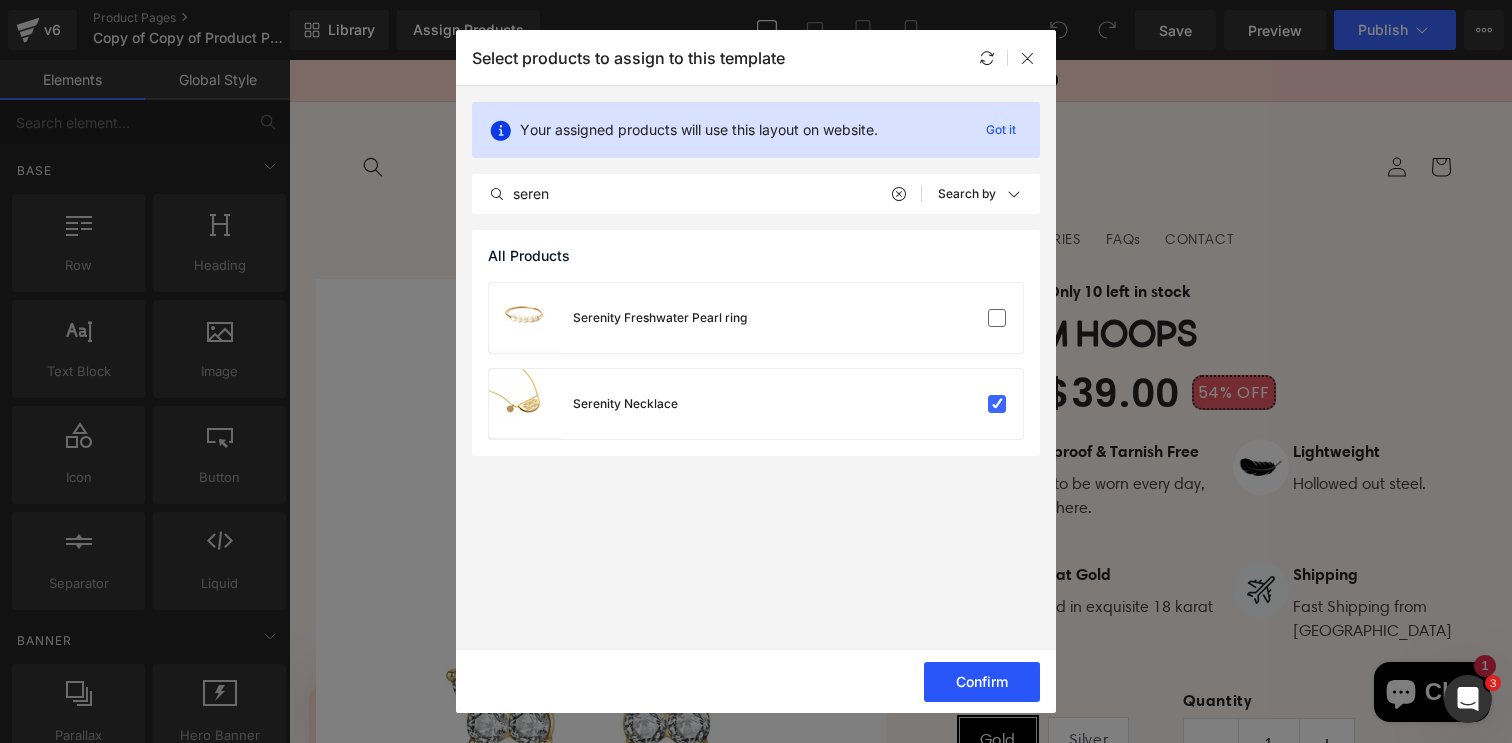 click on "Confirm" at bounding box center [982, 682] 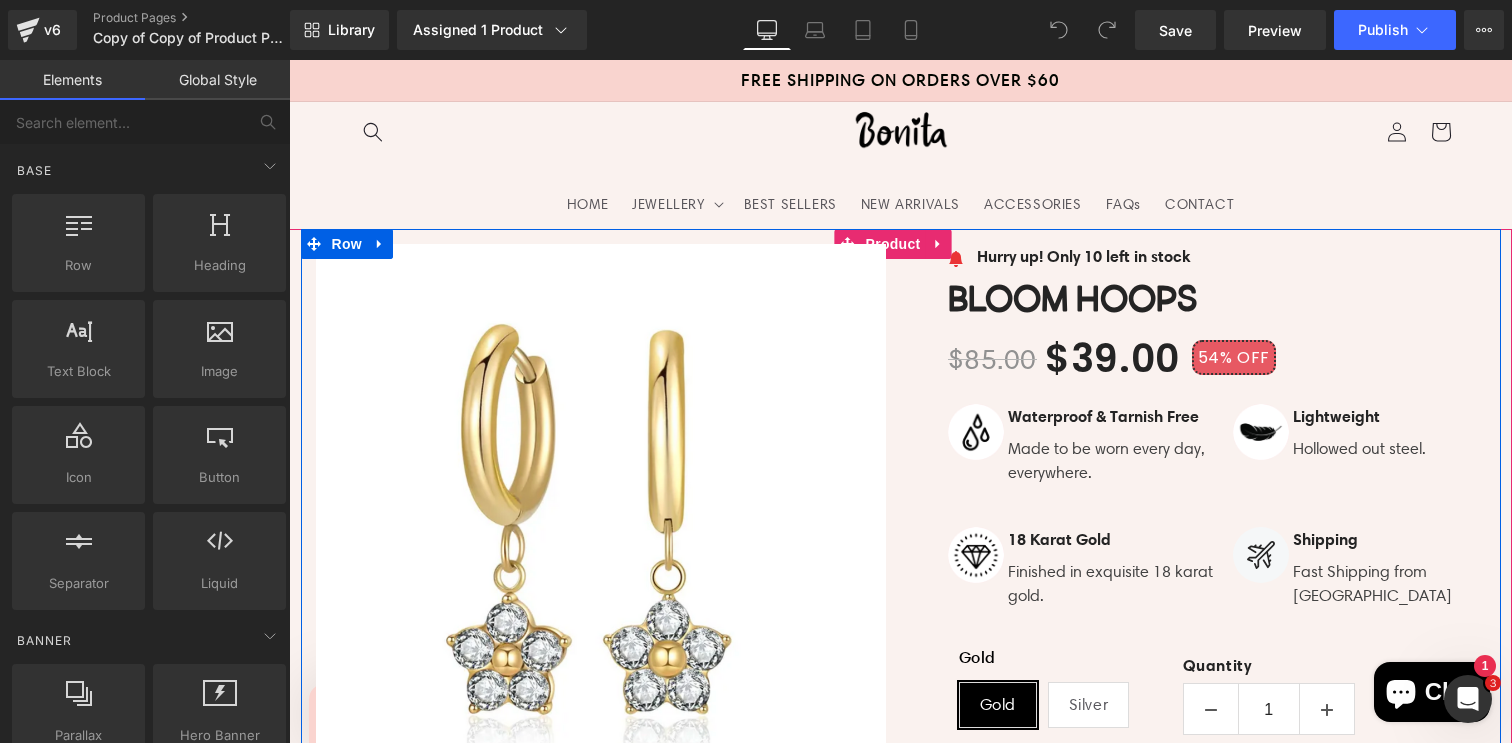 scroll, scrollTop: 0, scrollLeft: 0, axis: both 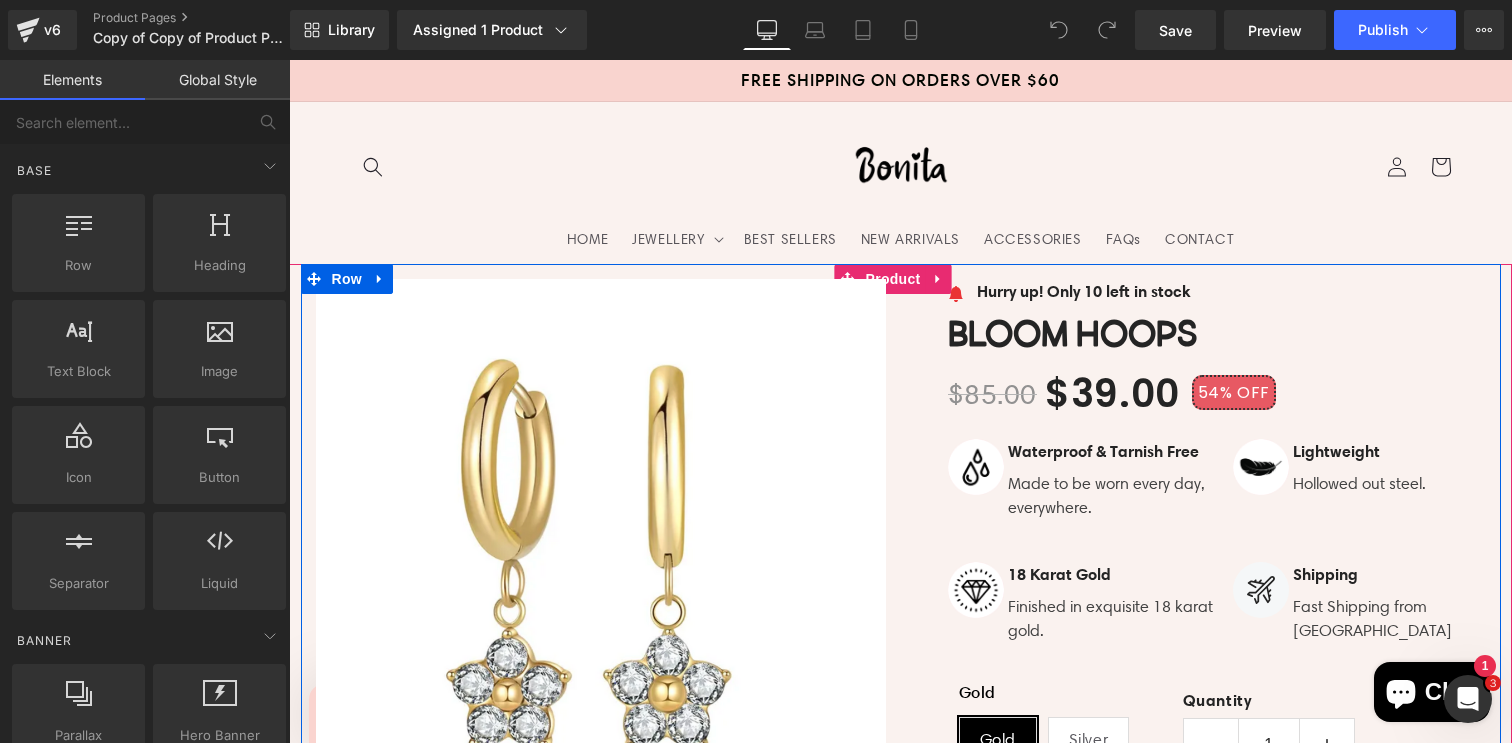 click on "Sale Off
(P) Image
‹ ›
(P) Image List
Image
Hurry up! Only 10 left in stock
Text Block" at bounding box center [901, 792] 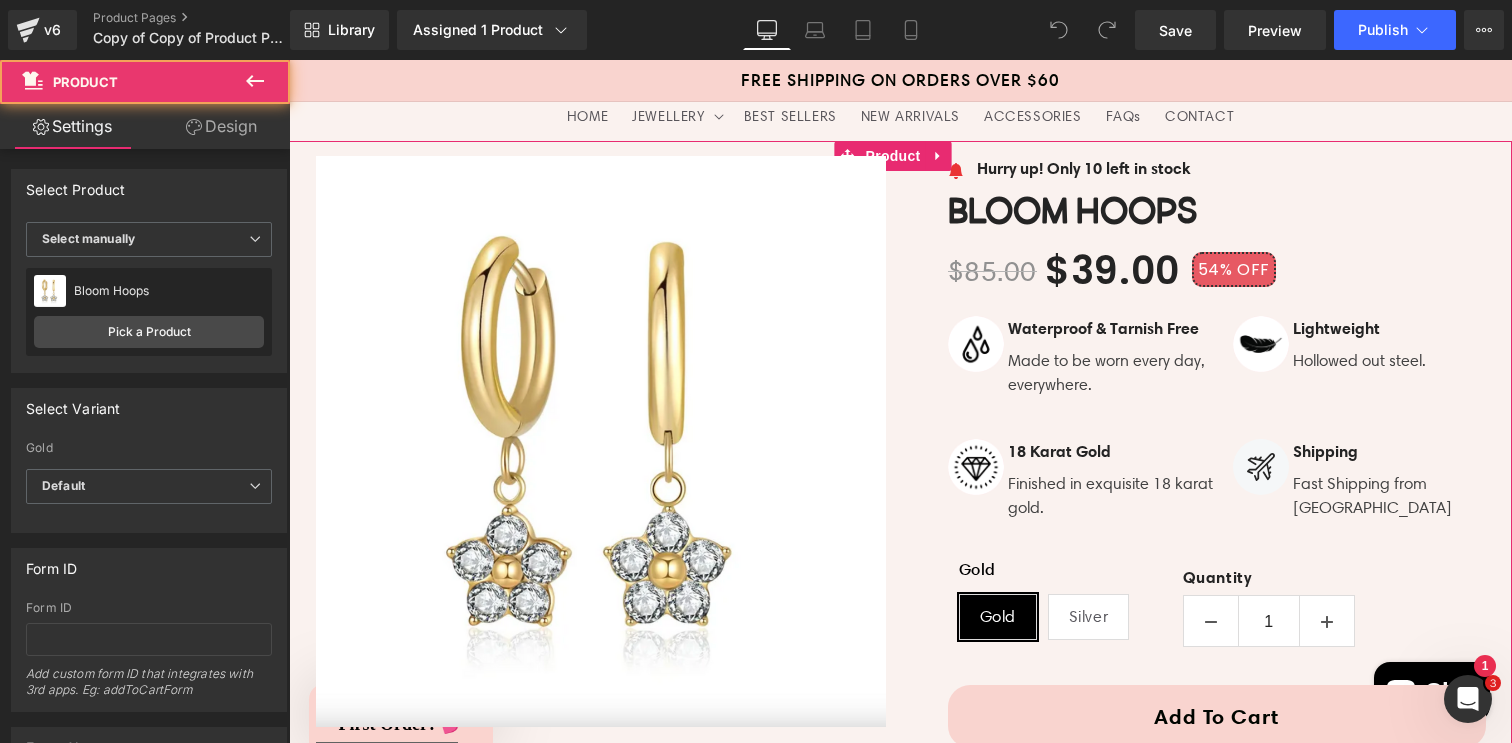 scroll, scrollTop: 124, scrollLeft: 0, axis: vertical 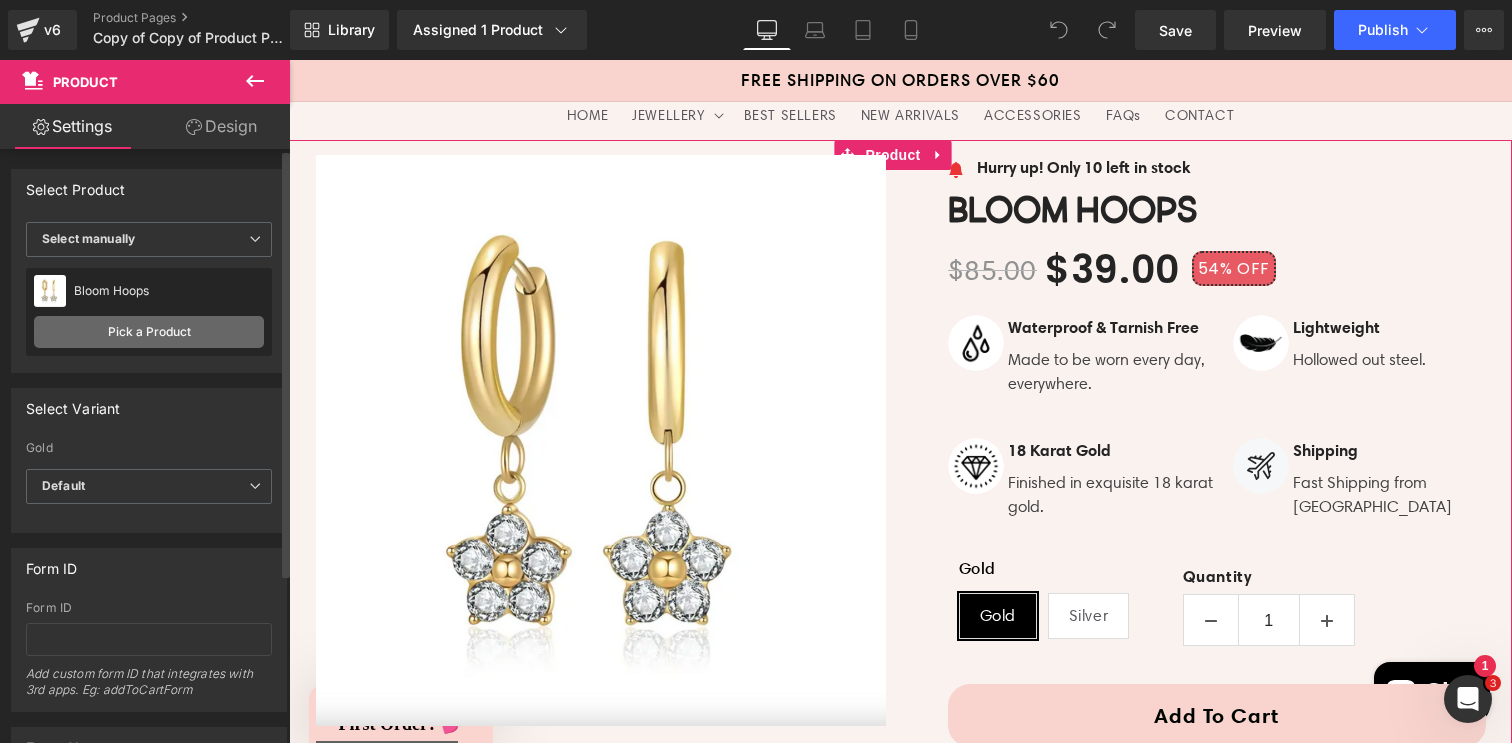 click on "Pick a Product" at bounding box center (149, 332) 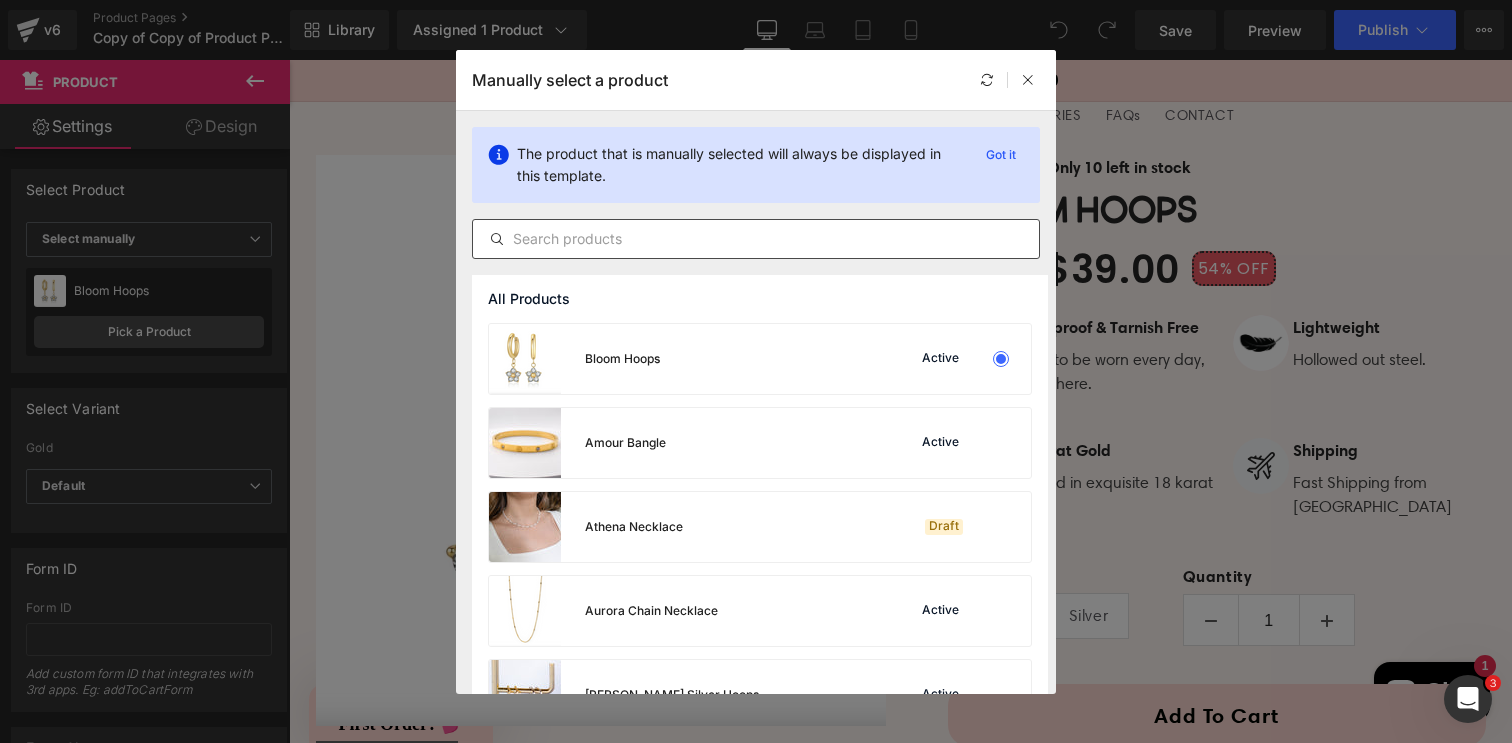 click at bounding box center (756, 239) 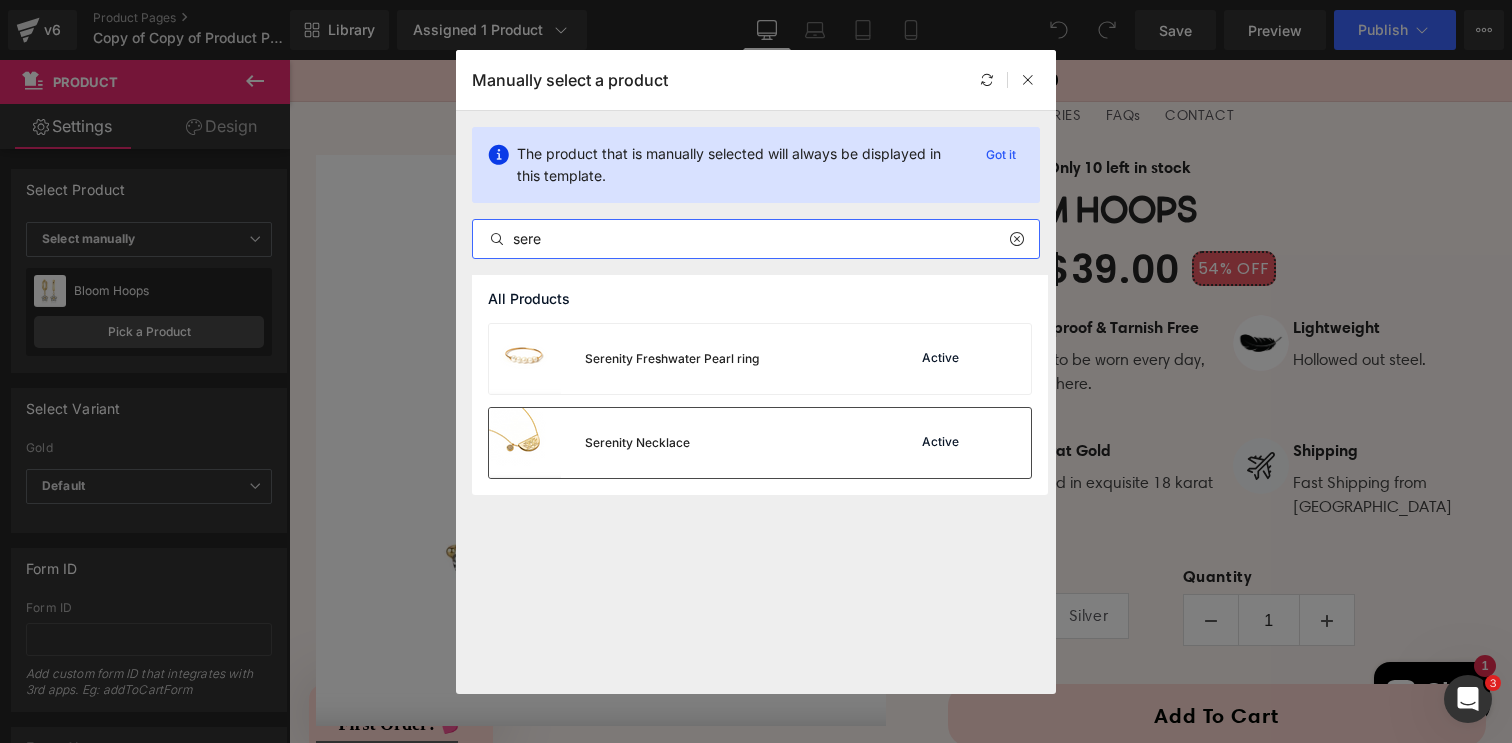 type on "sere" 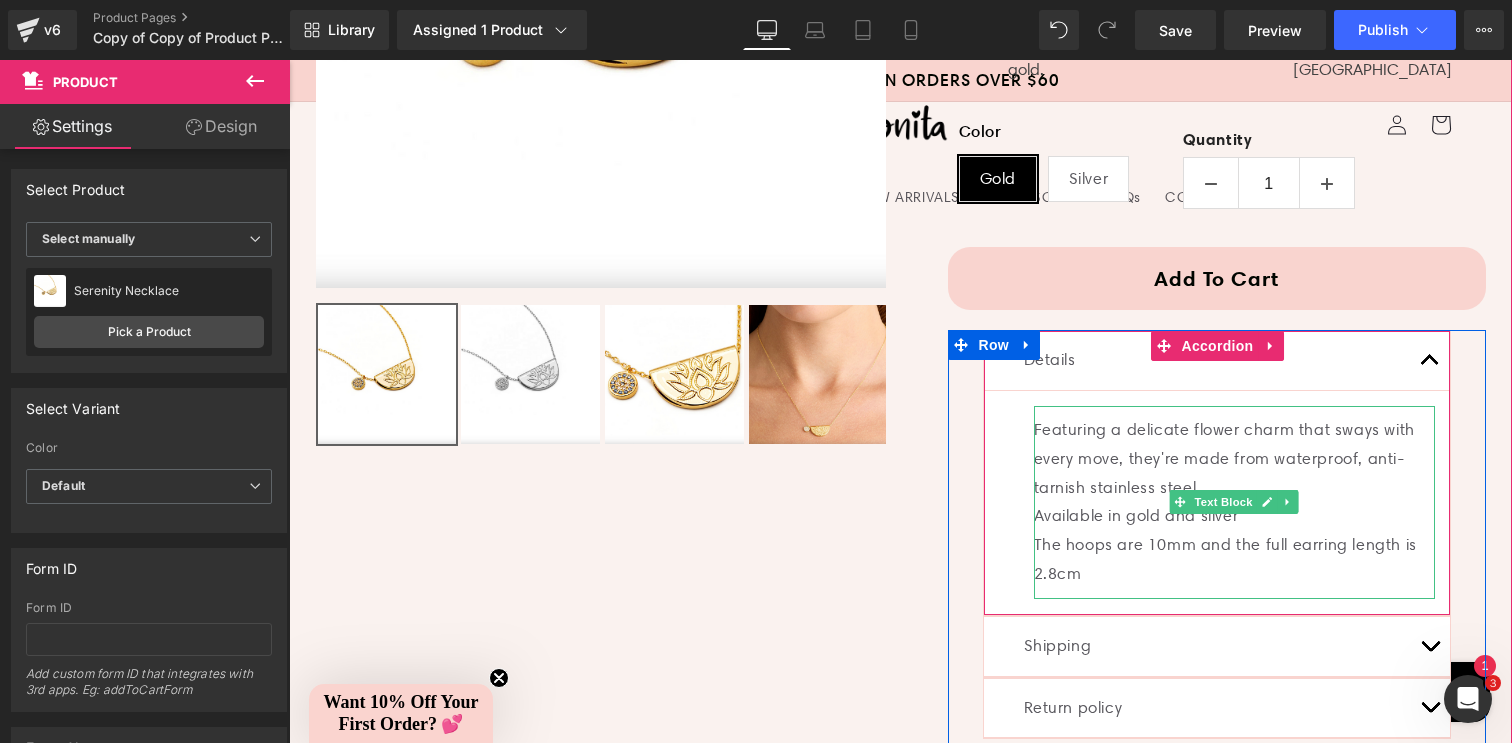 scroll, scrollTop: 588, scrollLeft: 0, axis: vertical 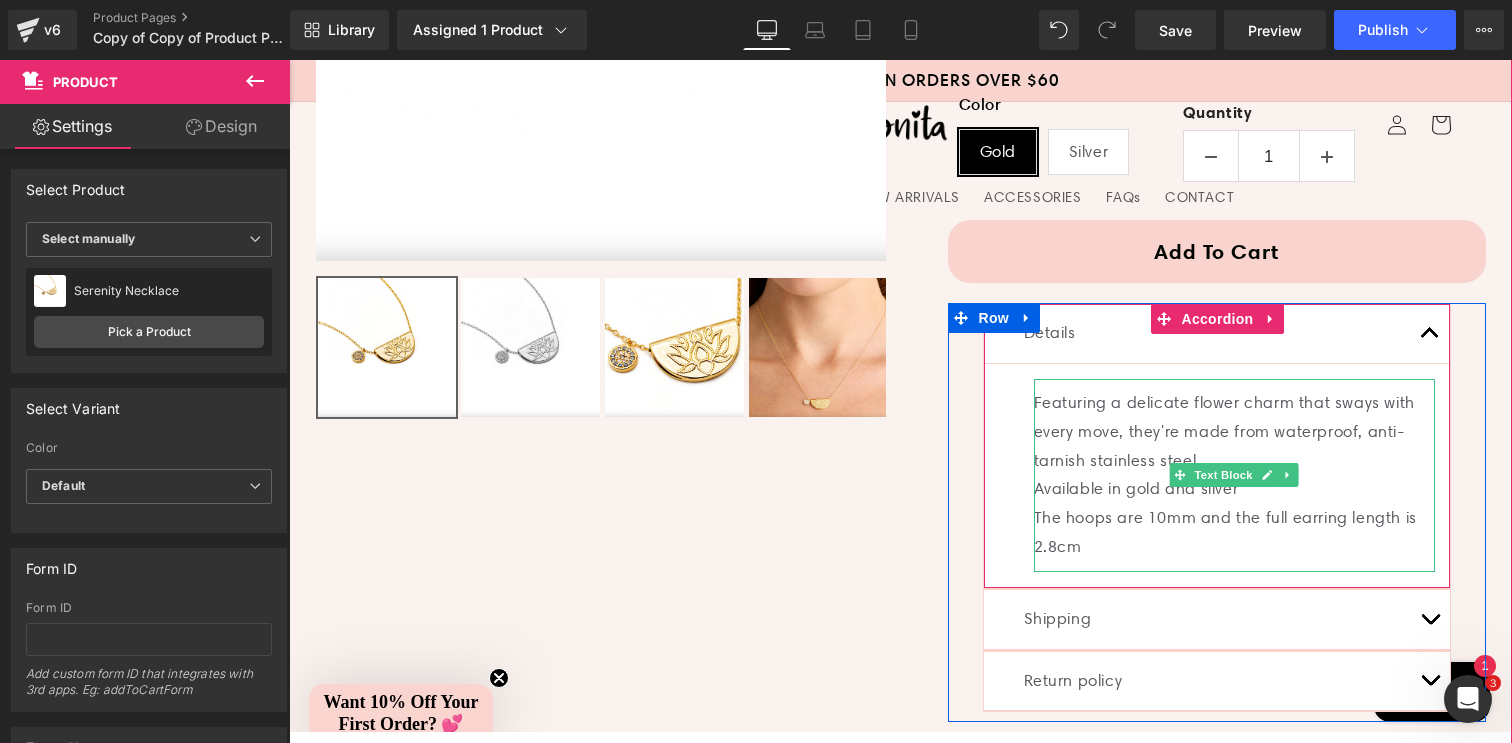 click on "Featuring a delicate flower charm that sways with every move, they're made from waterproof, anti-tarnish stainless steel." at bounding box center (1234, 432) 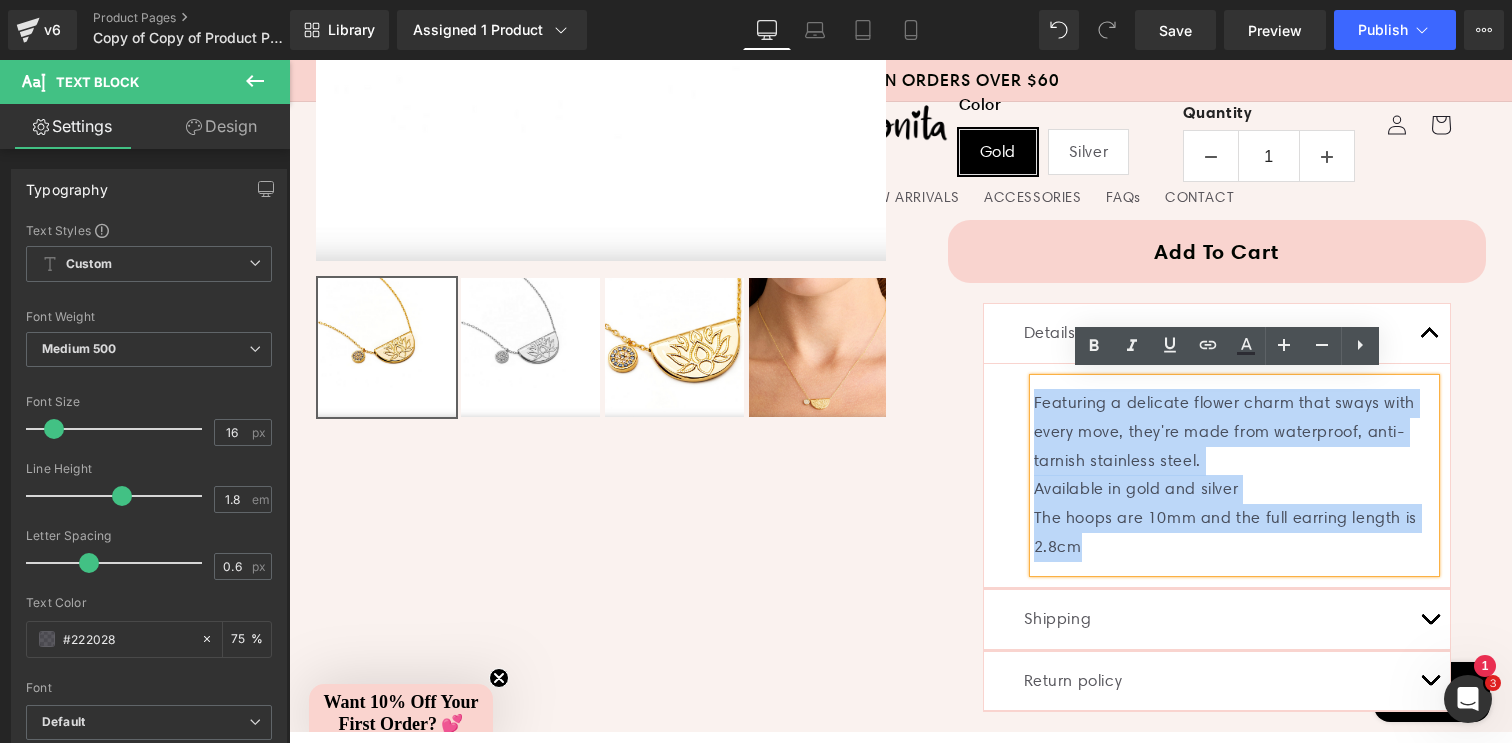 drag, startPoint x: 1028, startPoint y: 393, endPoint x: 1130, endPoint y: 555, distance: 191.43668 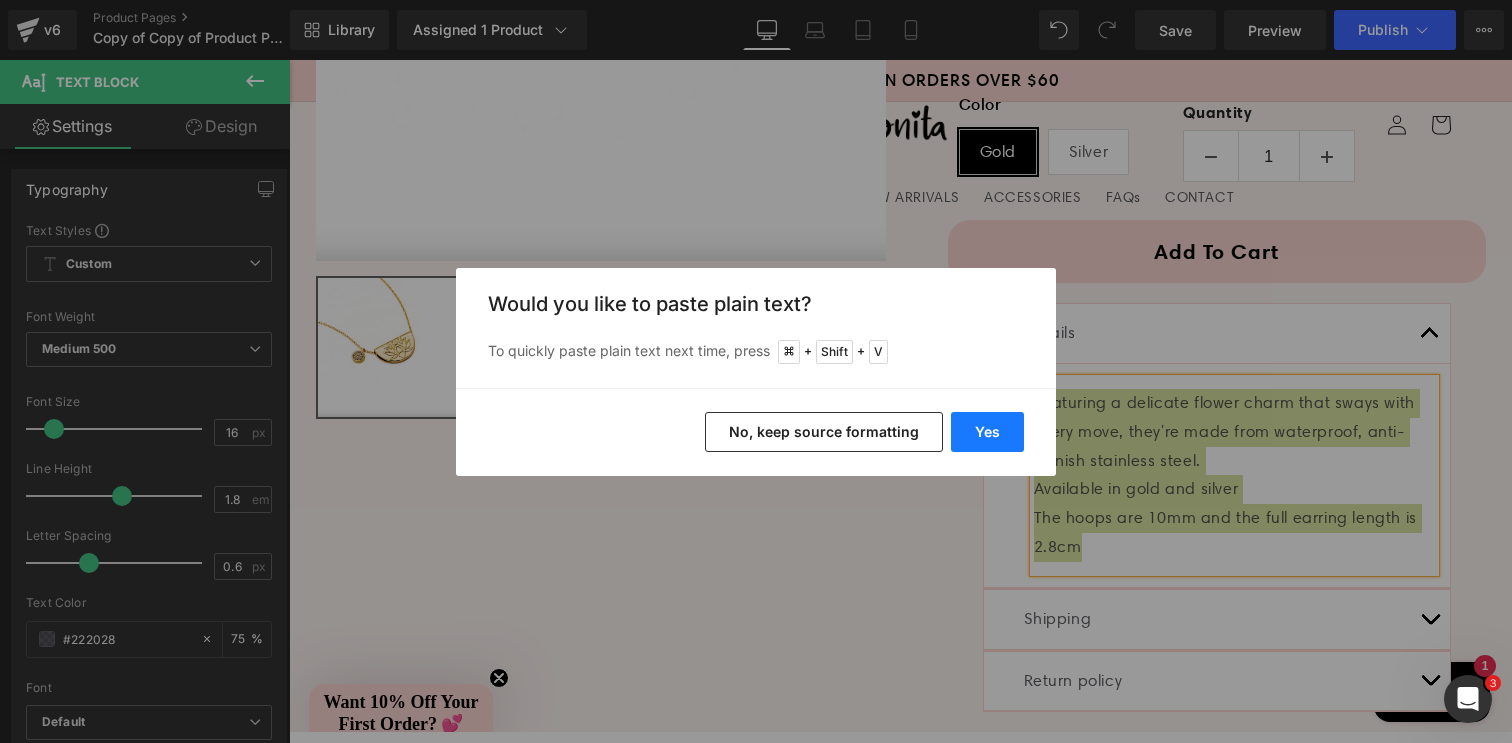 drag, startPoint x: 985, startPoint y: 433, endPoint x: 697, endPoint y: 373, distance: 294.18362 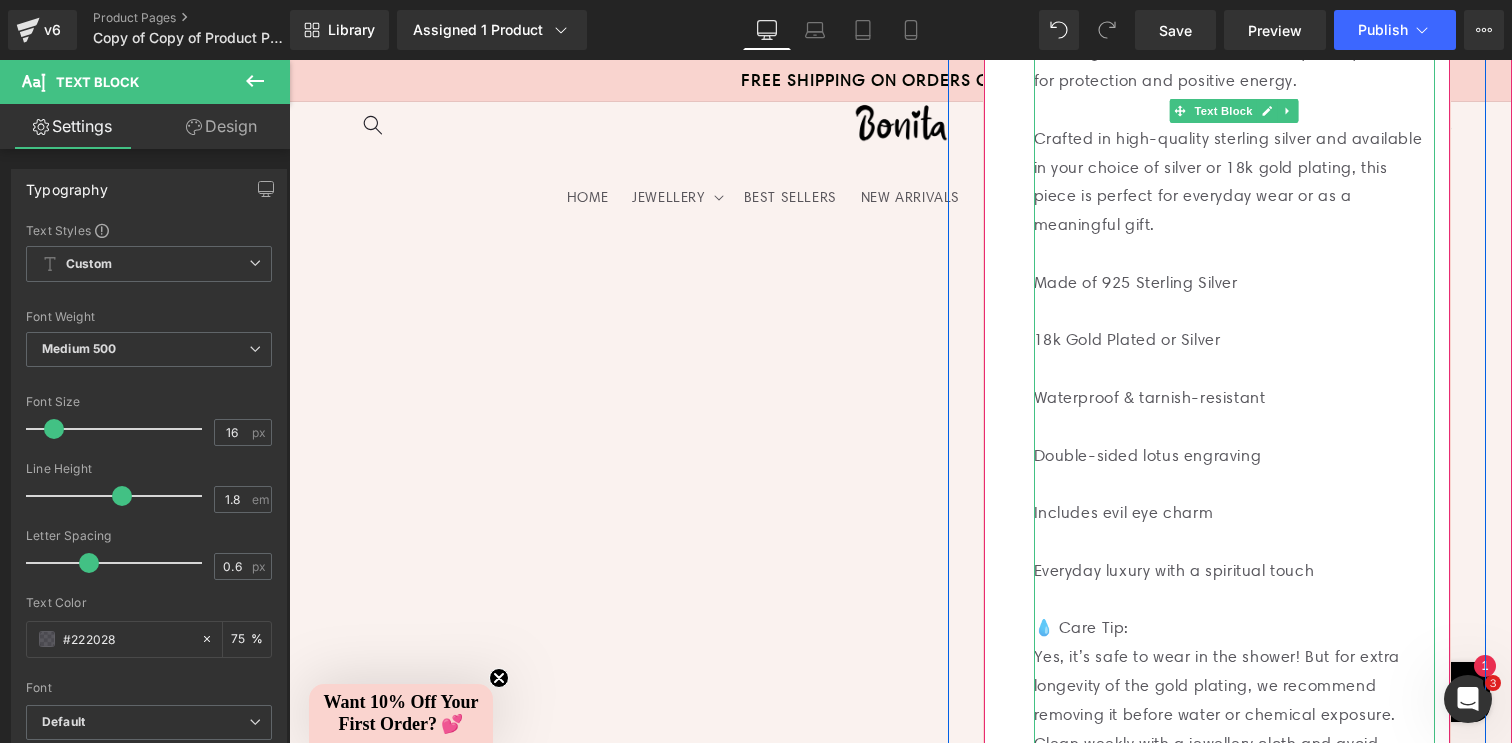 scroll, scrollTop: 1017, scrollLeft: 0, axis: vertical 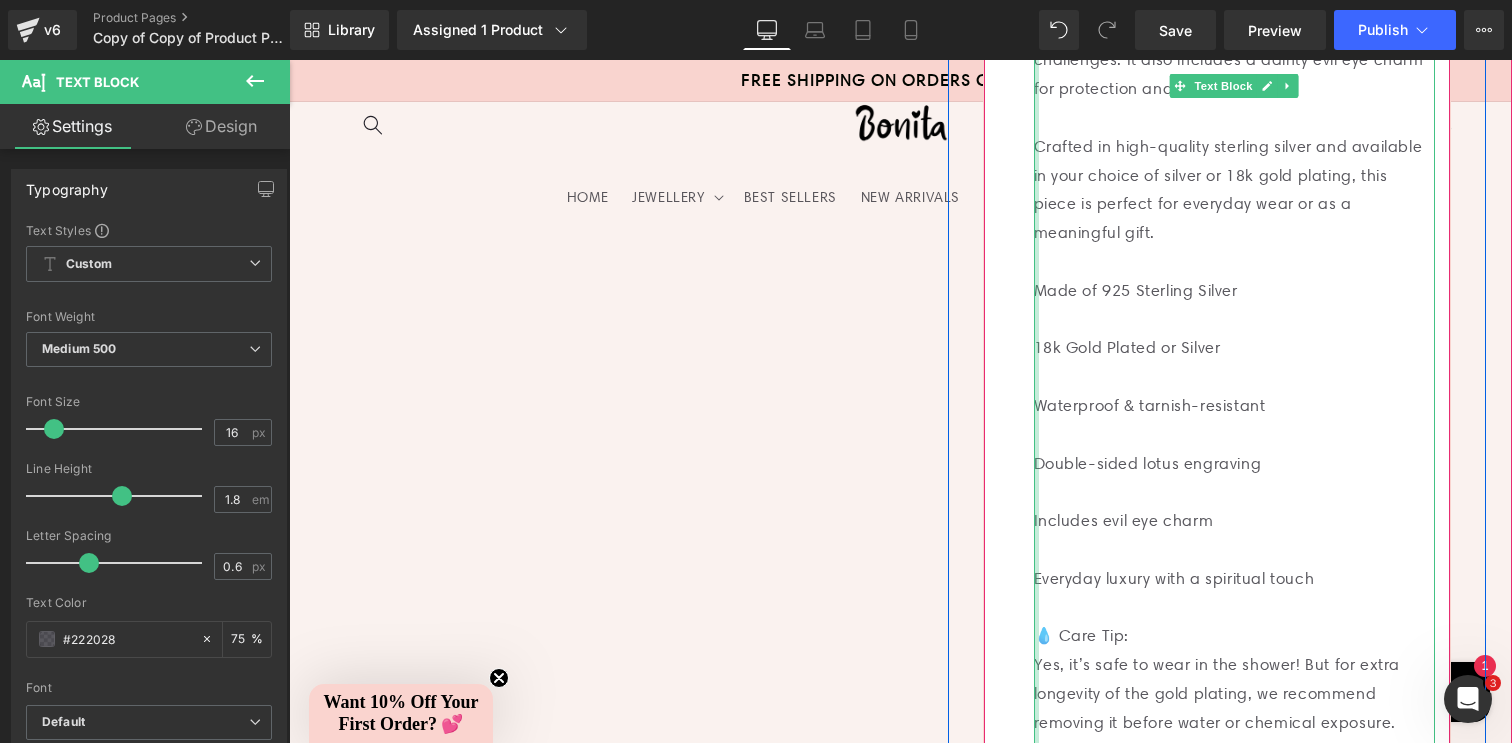 click at bounding box center (1036, 406) 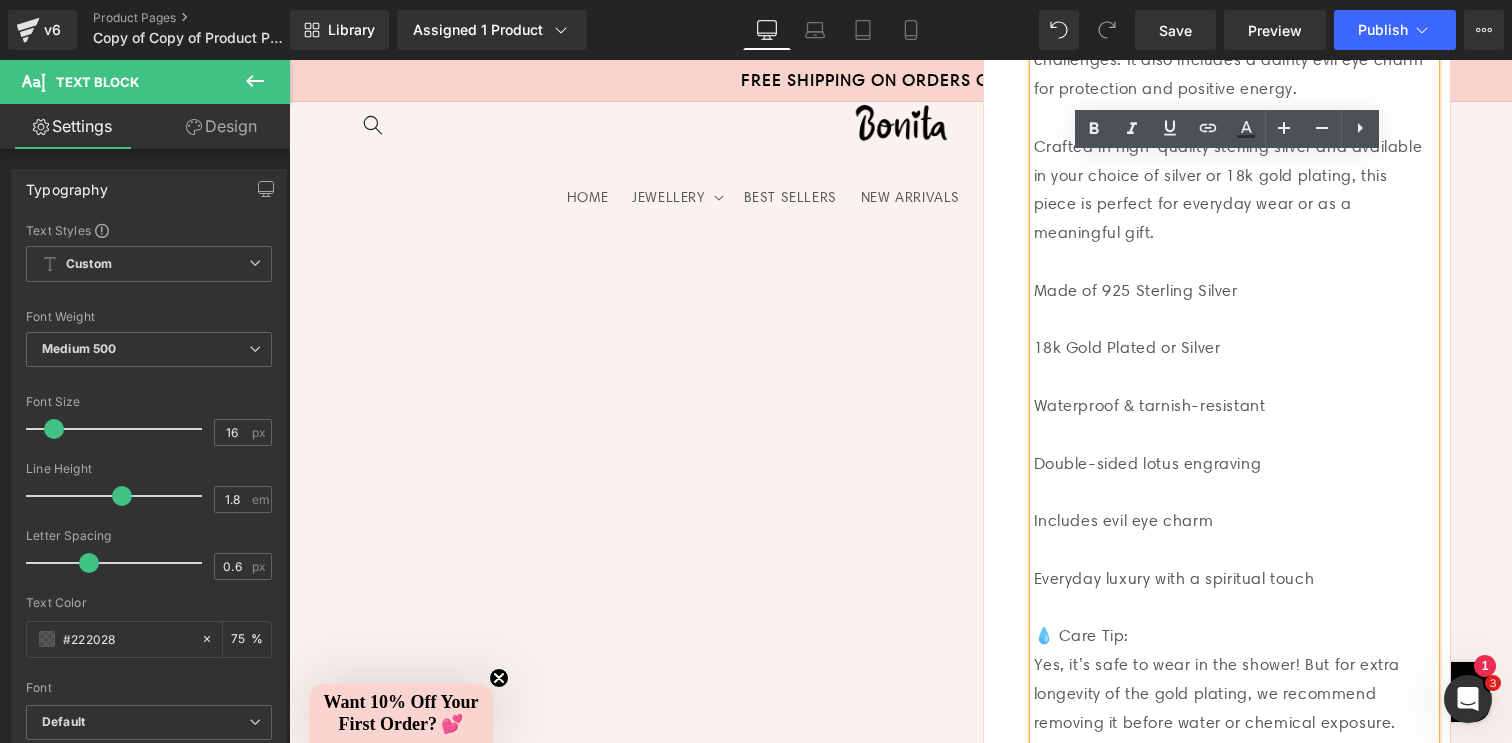 click on "Made of 925 Sterling Silver" at bounding box center (1234, 291) 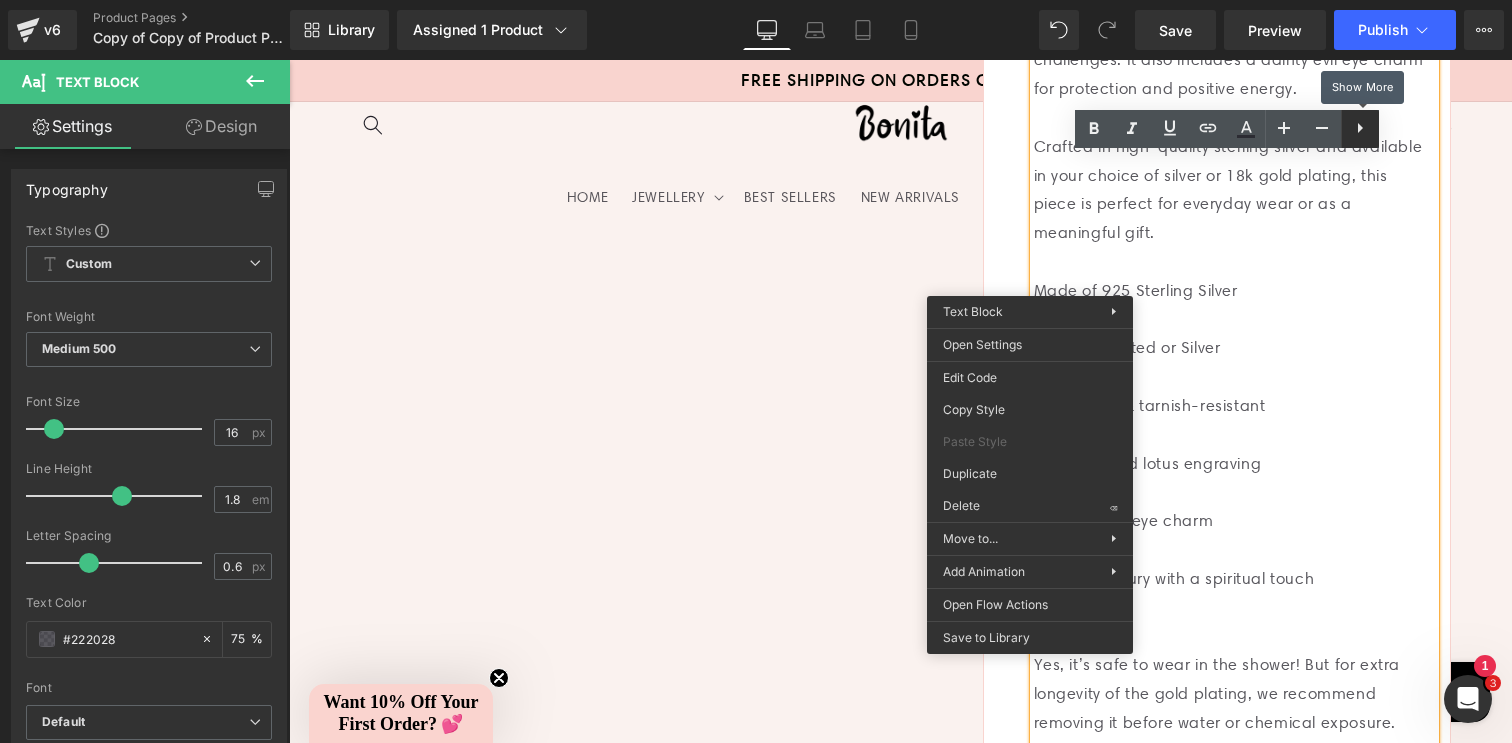 click 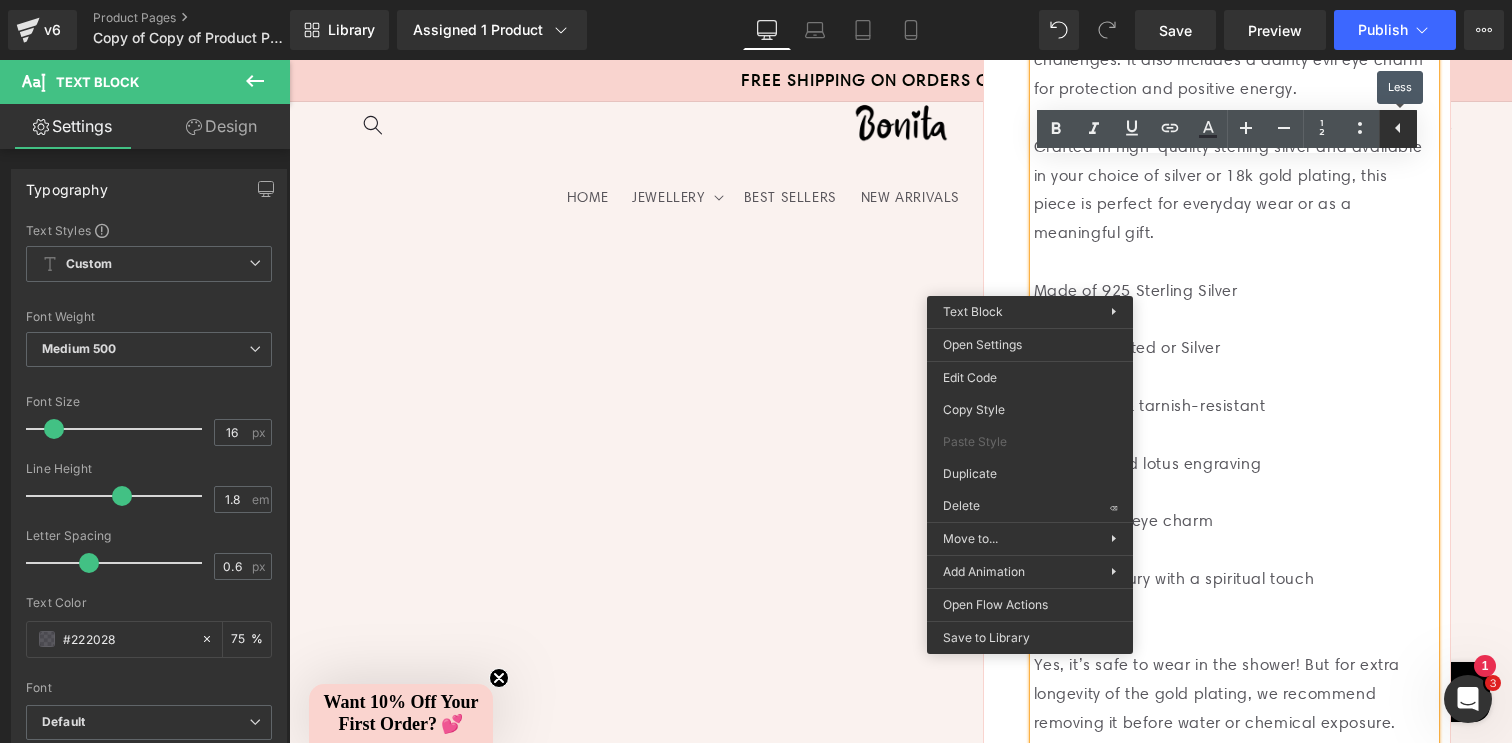 click 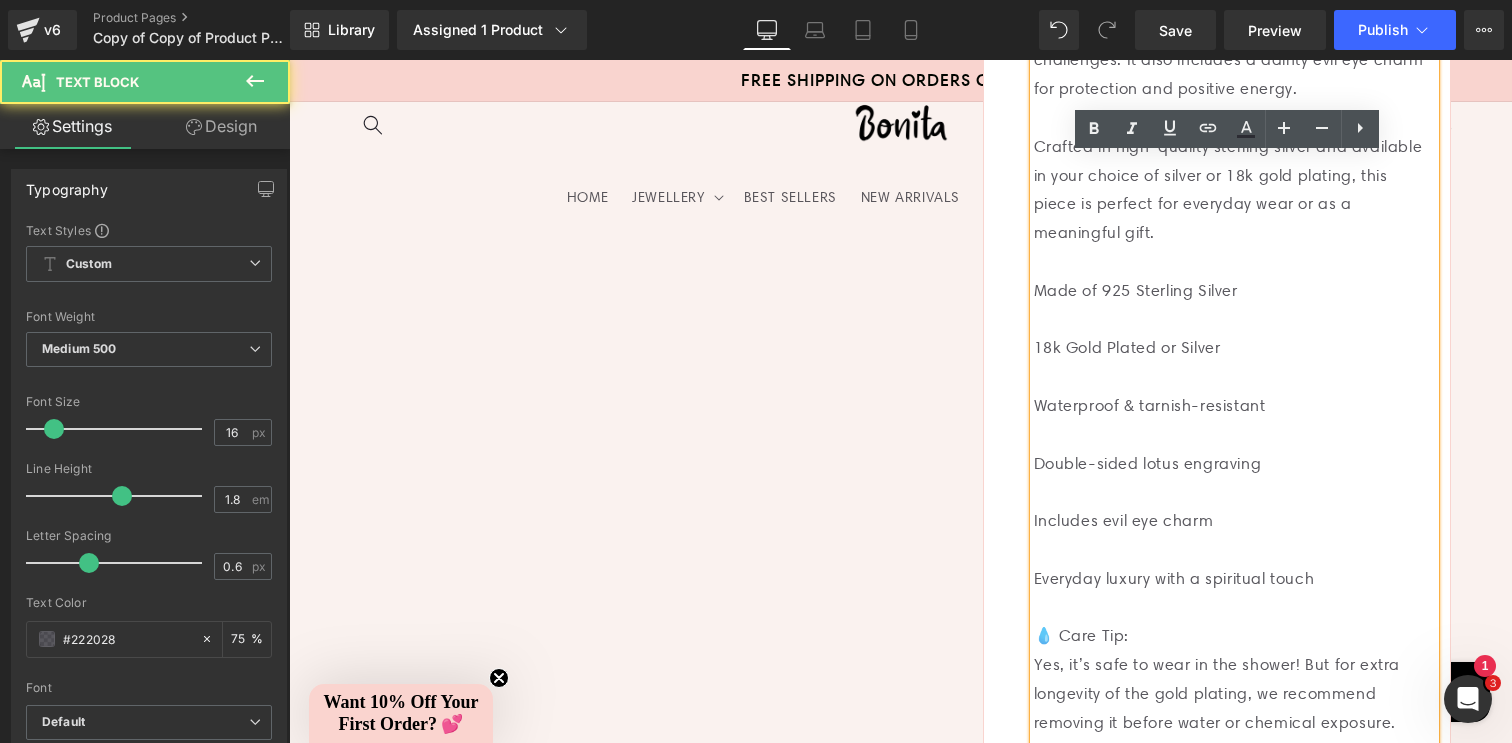 click at bounding box center (1234, 320) 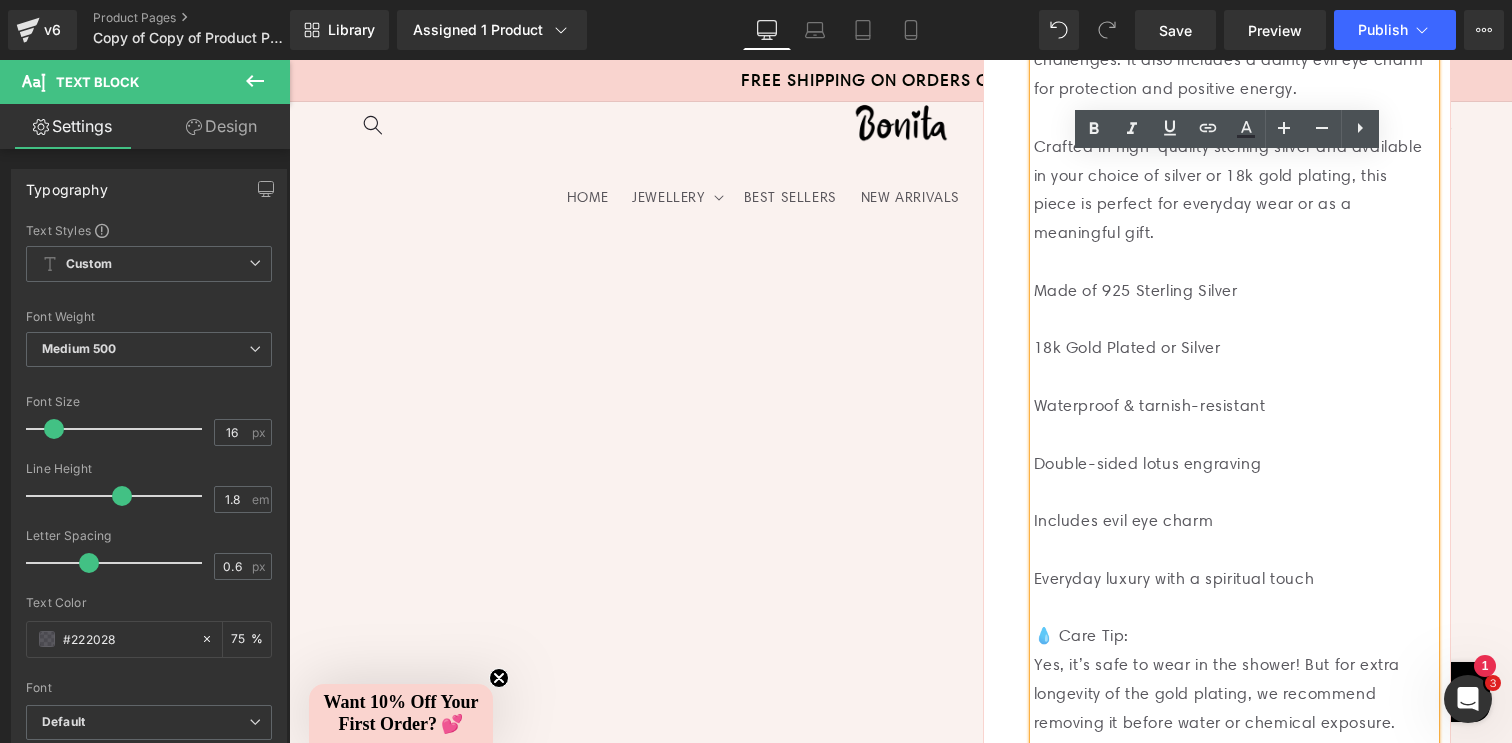 click on "Made of 925 Sterling Silver" at bounding box center [1234, 291] 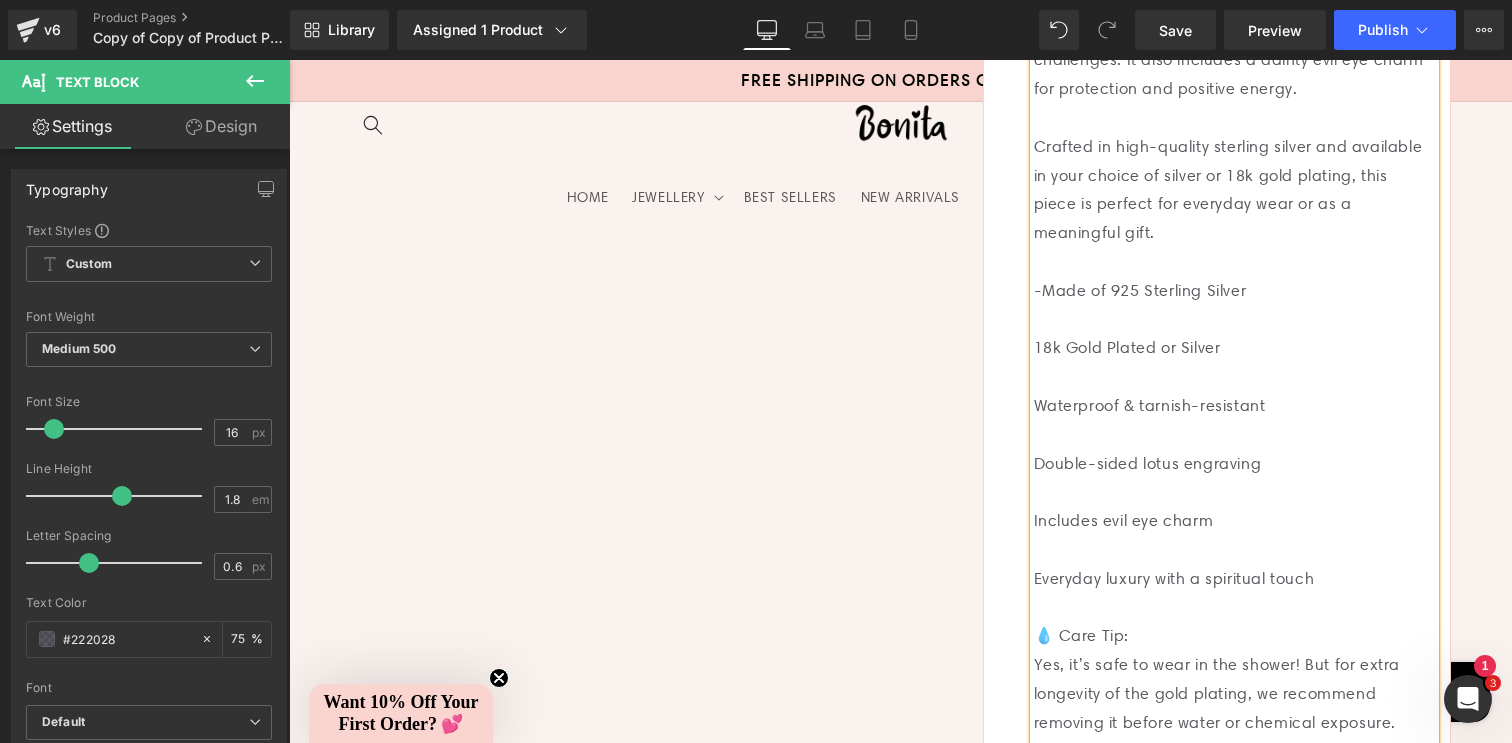 click on "18k Gold Plated or Silver" at bounding box center (1234, 348) 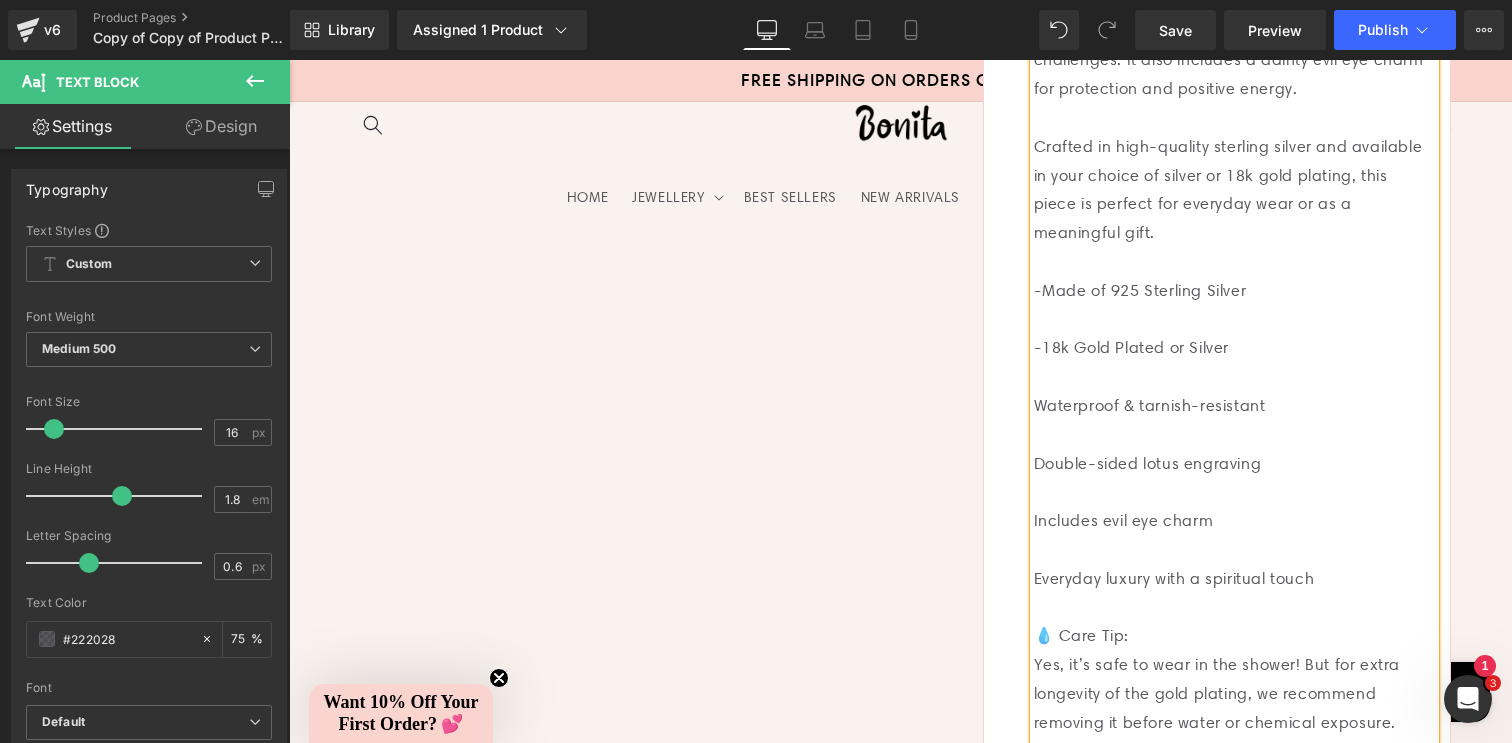 click on "Waterproof & tarnish-resistant" at bounding box center (1234, 406) 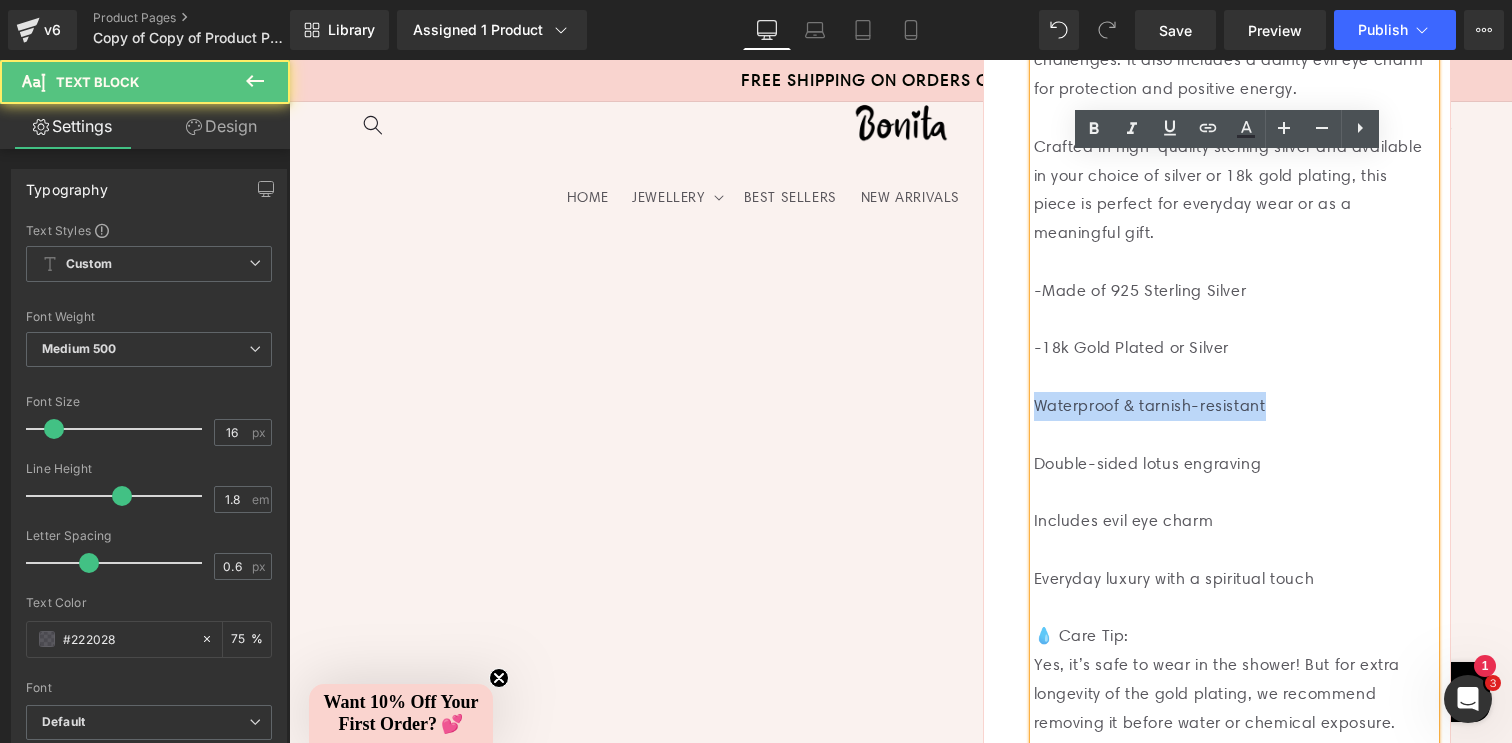 drag, startPoint x: 1270, startPoint y: 396, endPoint x: 1027, endPoint y: 398, distance: 243.00822 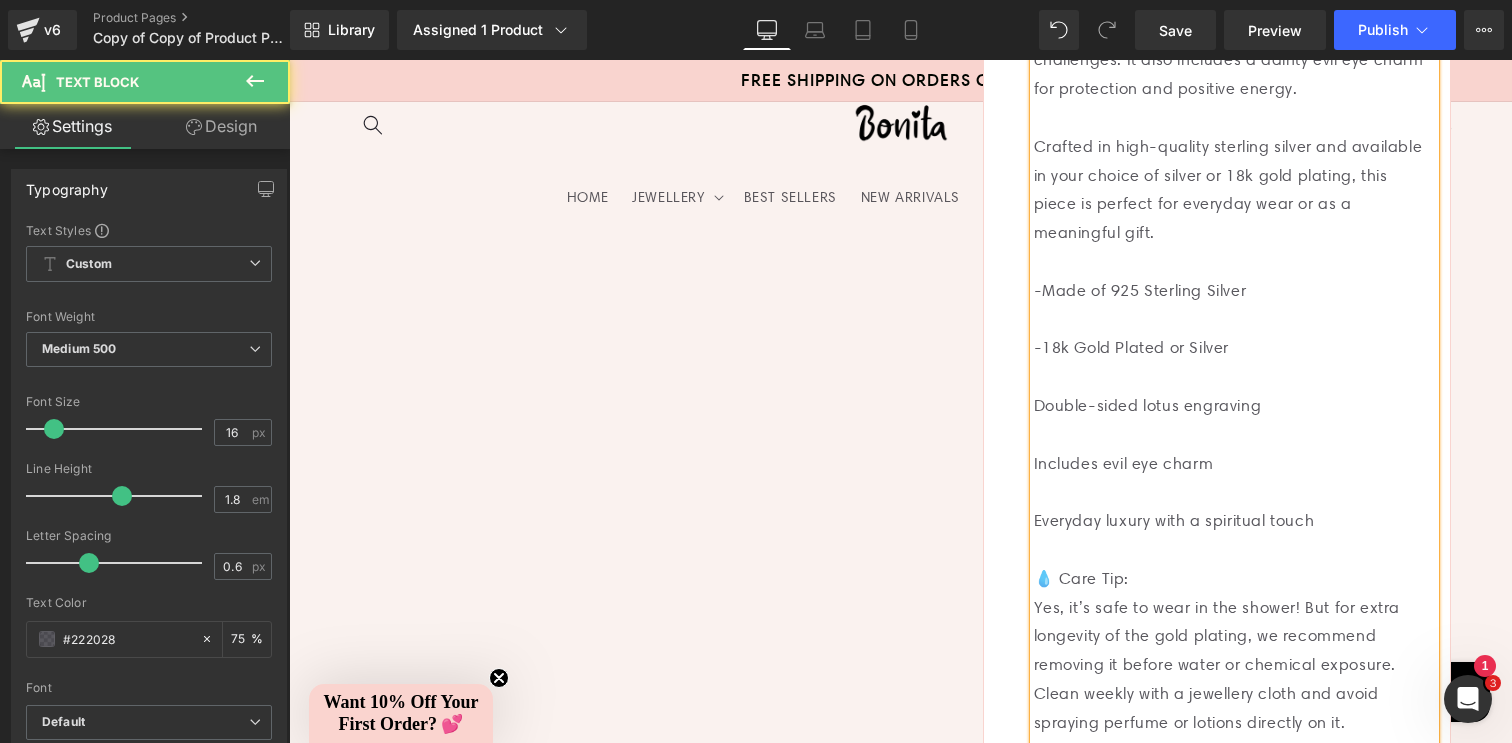click on "Double-sided lotus engraving" at bounding box center [1234, 406] 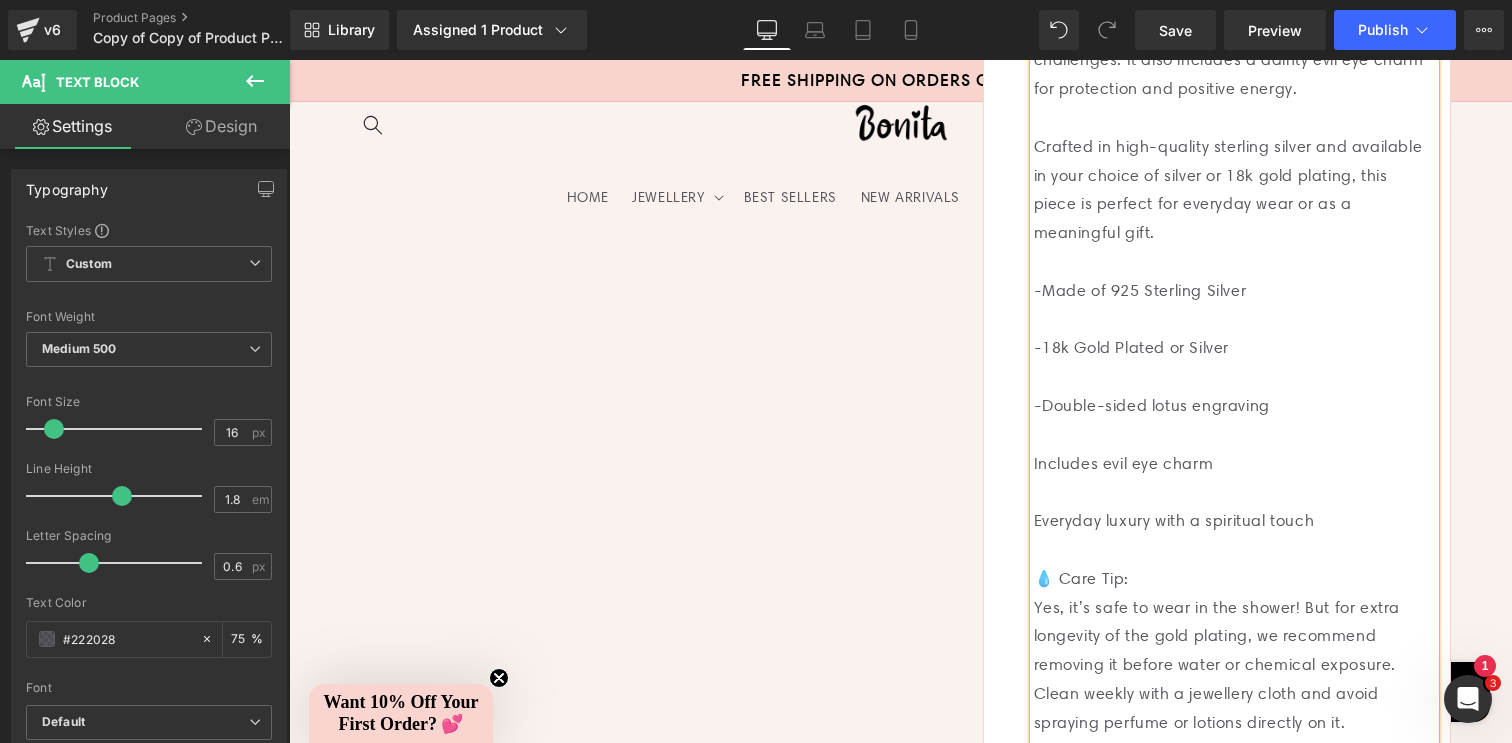 drag, startPoint x: 1028, startPoint y: 452, endPoint x: 1136, endPoint y: 446, distance: 108.16654 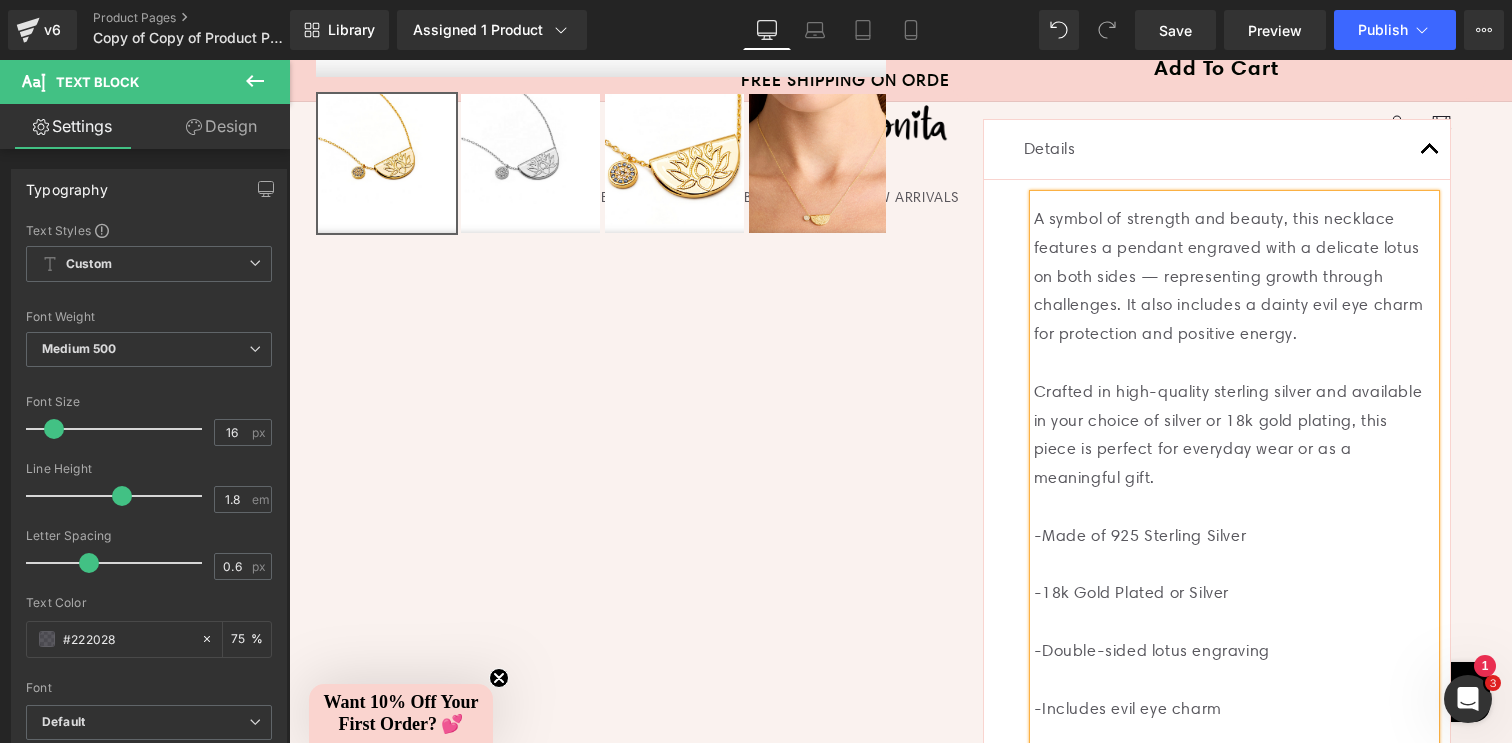 scroll, scrollTop: 767, scrollLeft: 0, axis: vertical 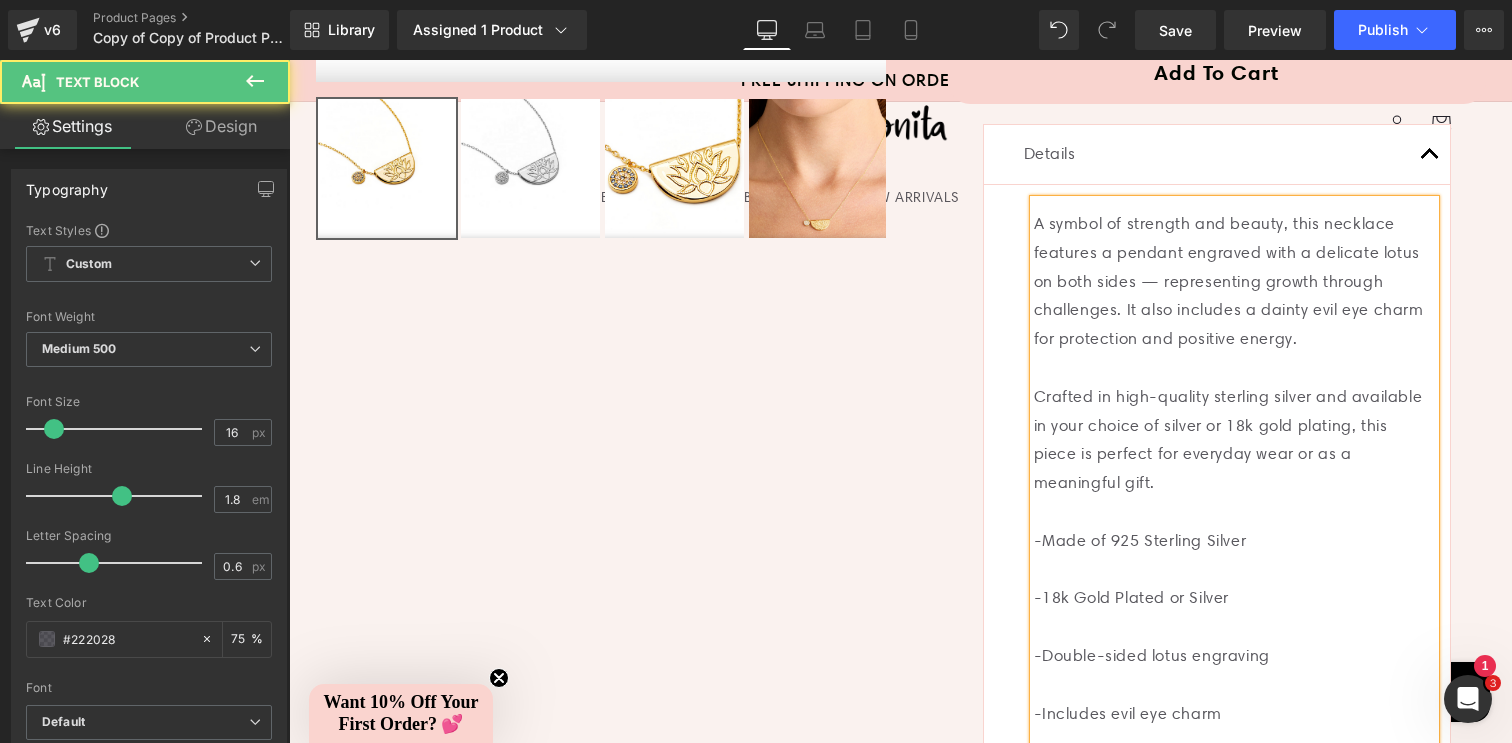 click on "Crafted in high-quality sterling silver and available in your choice of silver or 18k gold plating, this piece is perfect for everyday wear or as a meaningful gift." at bounding box center (1234, 440) 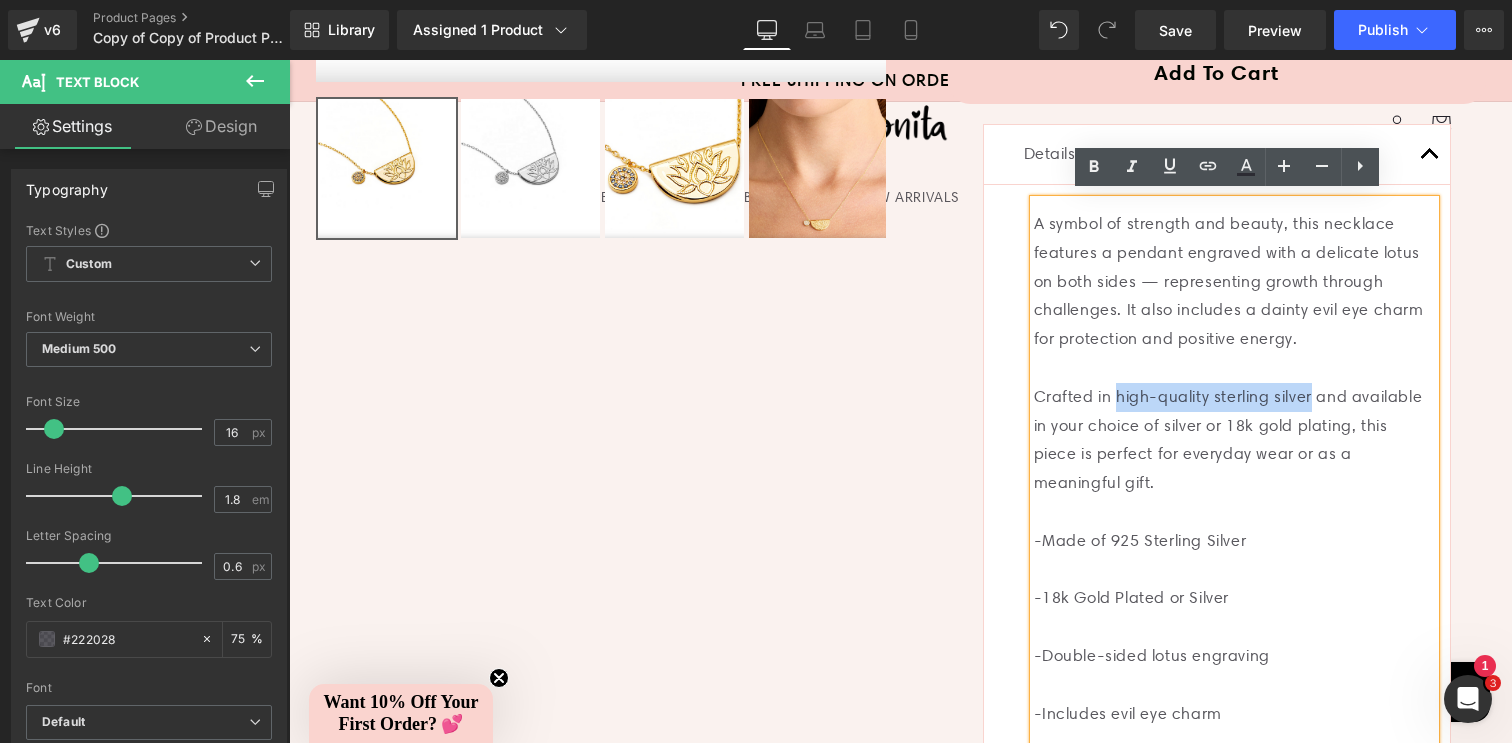 drag, startPoint x: 1108, startPoint y: 391, endPoint x: 1300, endPoint y: 389, distance: 192.01042 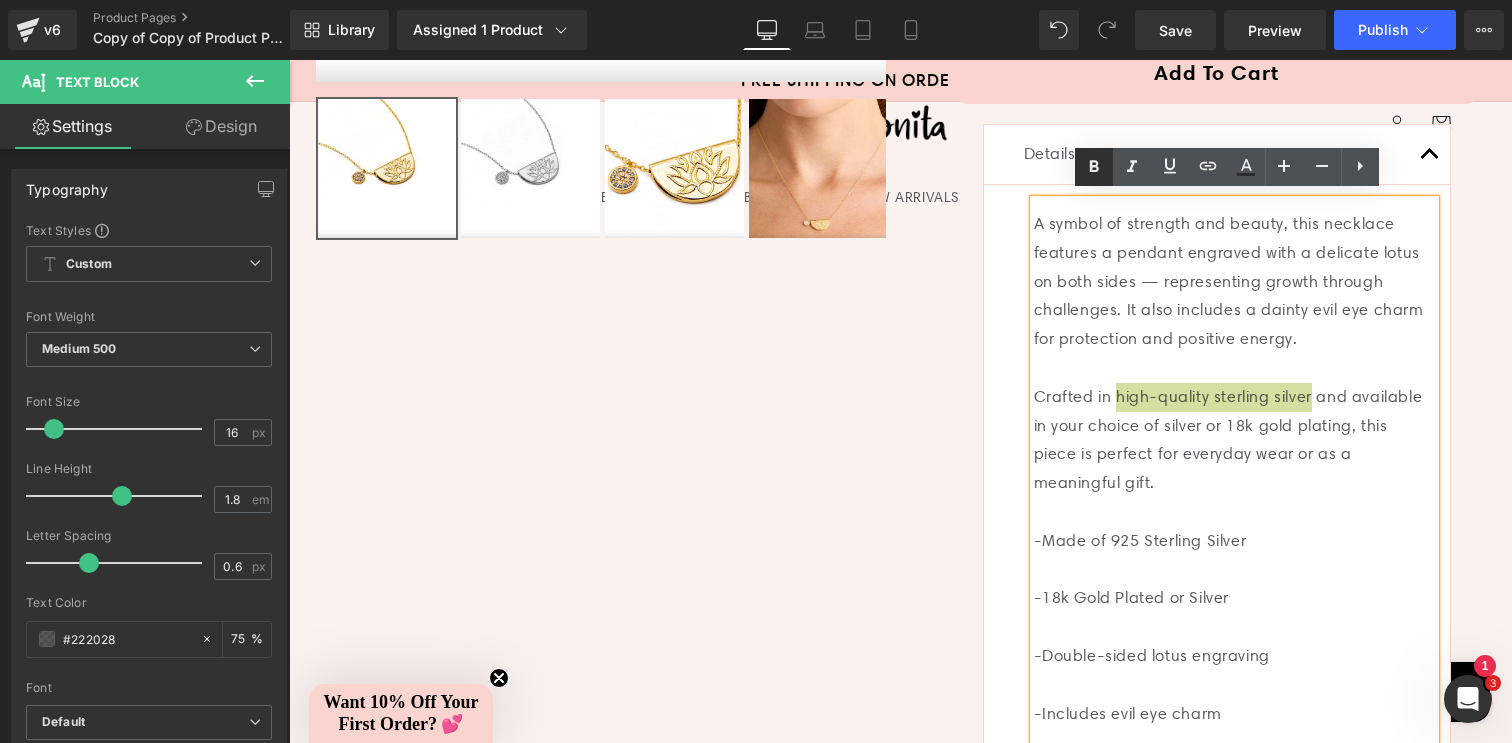 click 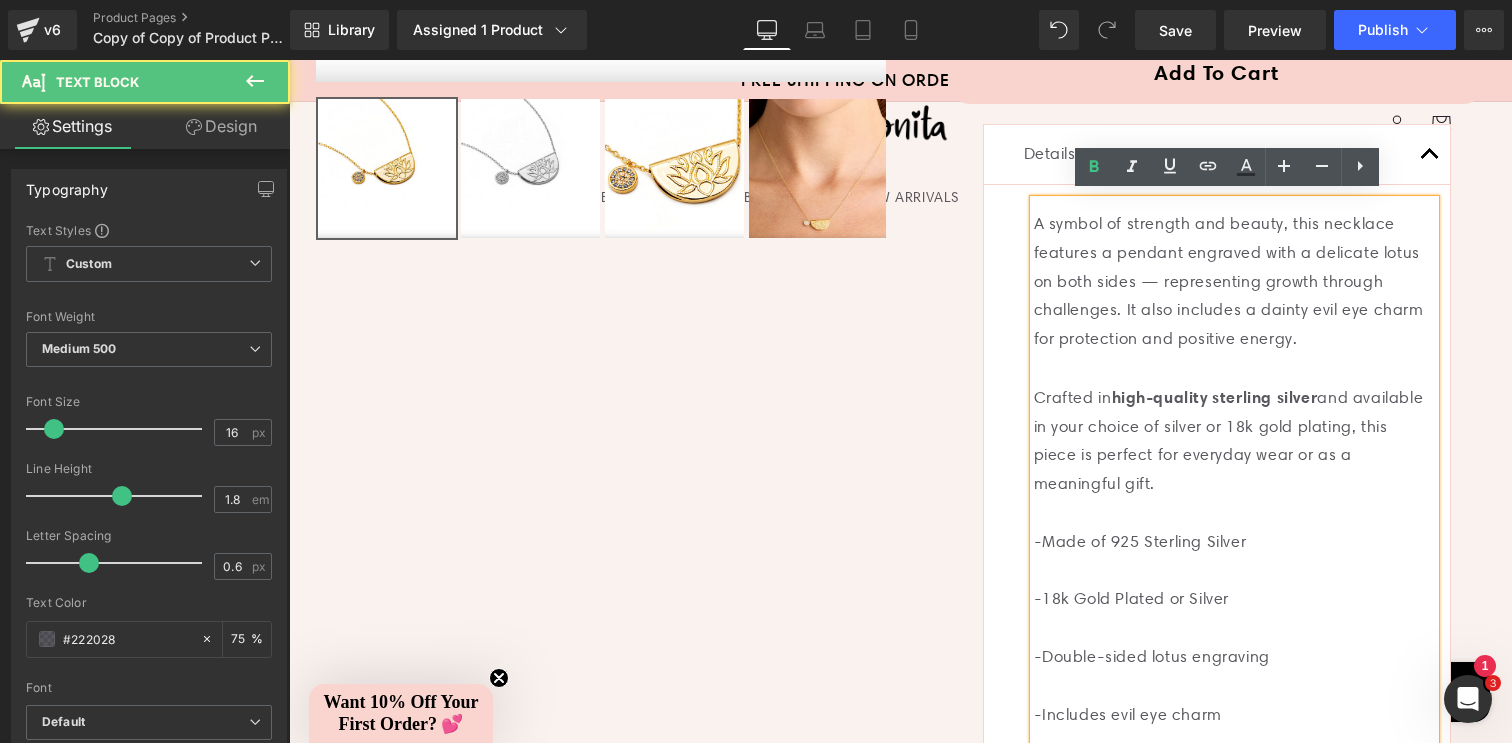 click on "Crafted in  high-quality sterling silver  and available in your choice of silver or 18k gold plating, this piece is perfect for everyday wear or as a meaningful gift." at bounding box center (1234, 441) 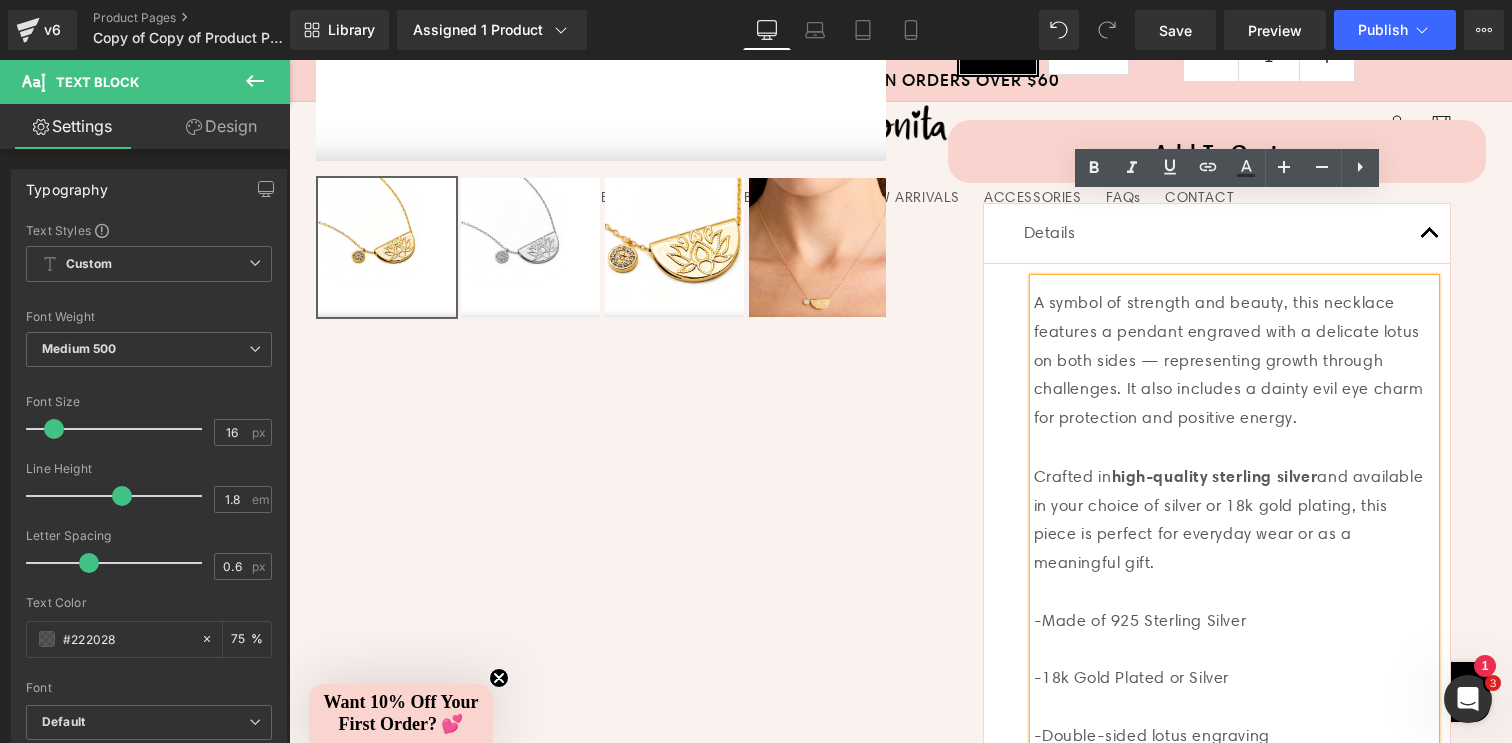 scroll, scrollTop: 519, scrollLeft: 0, axis: vertical 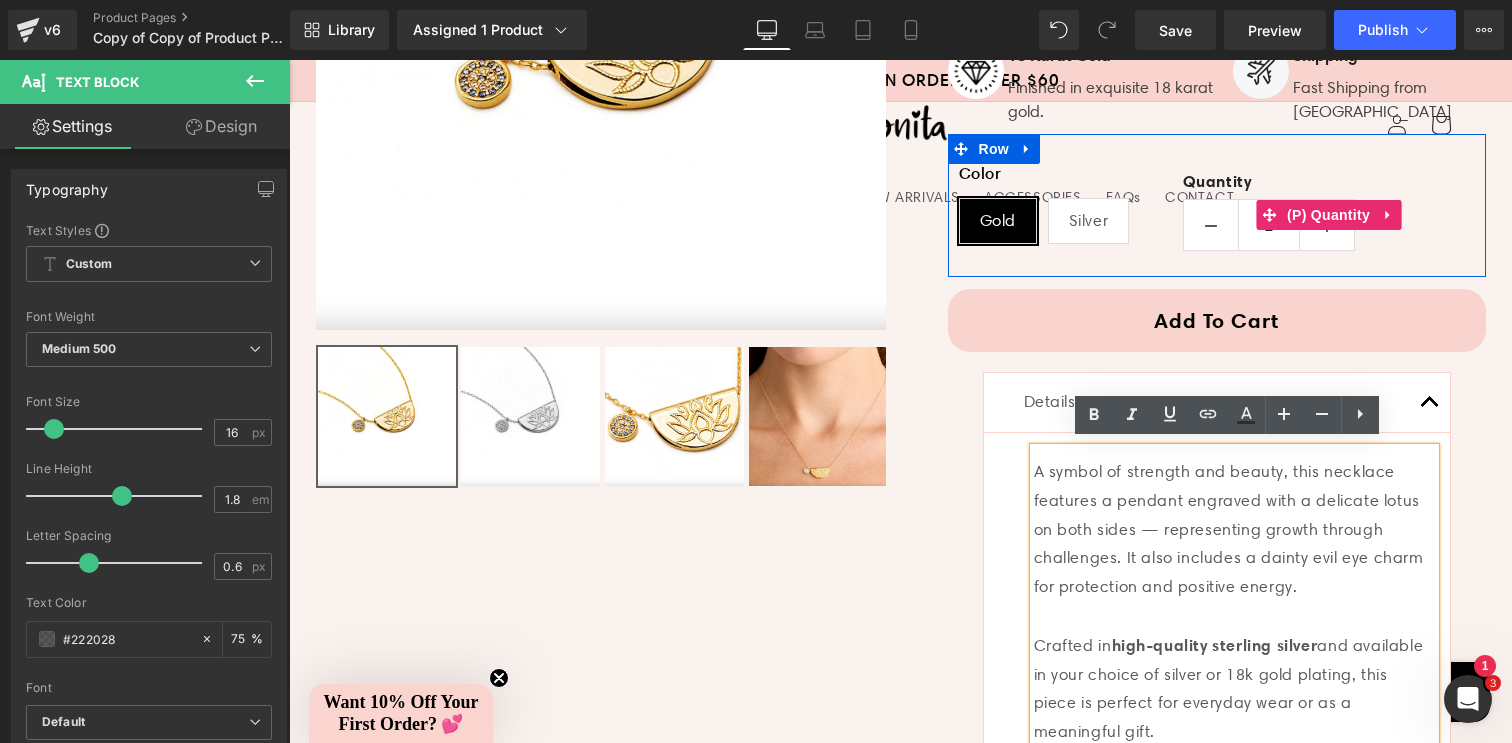 click on "Quantity
1" at bounding box center (1329, 215) 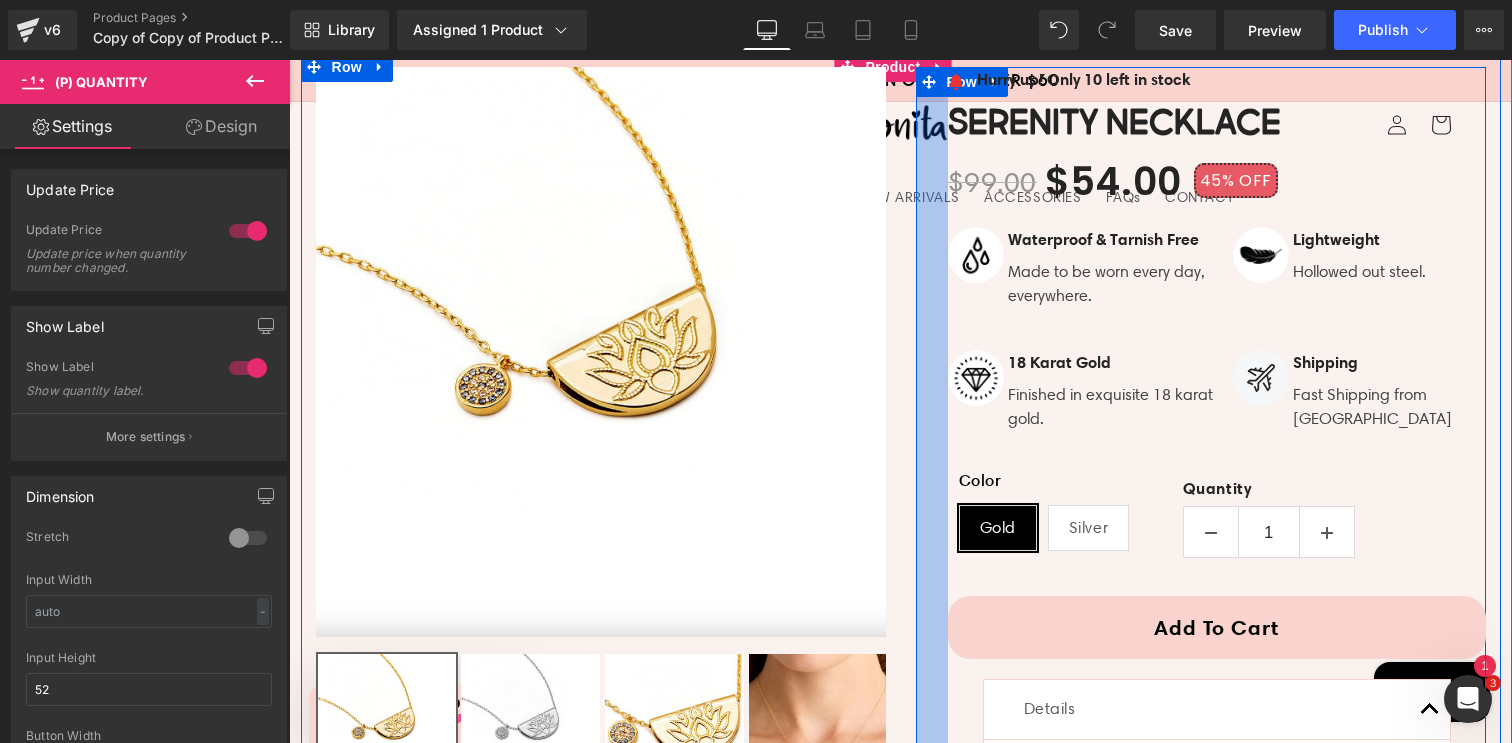 scroll, scrollTop: 205, scrollLeft: 0, axis: vertical 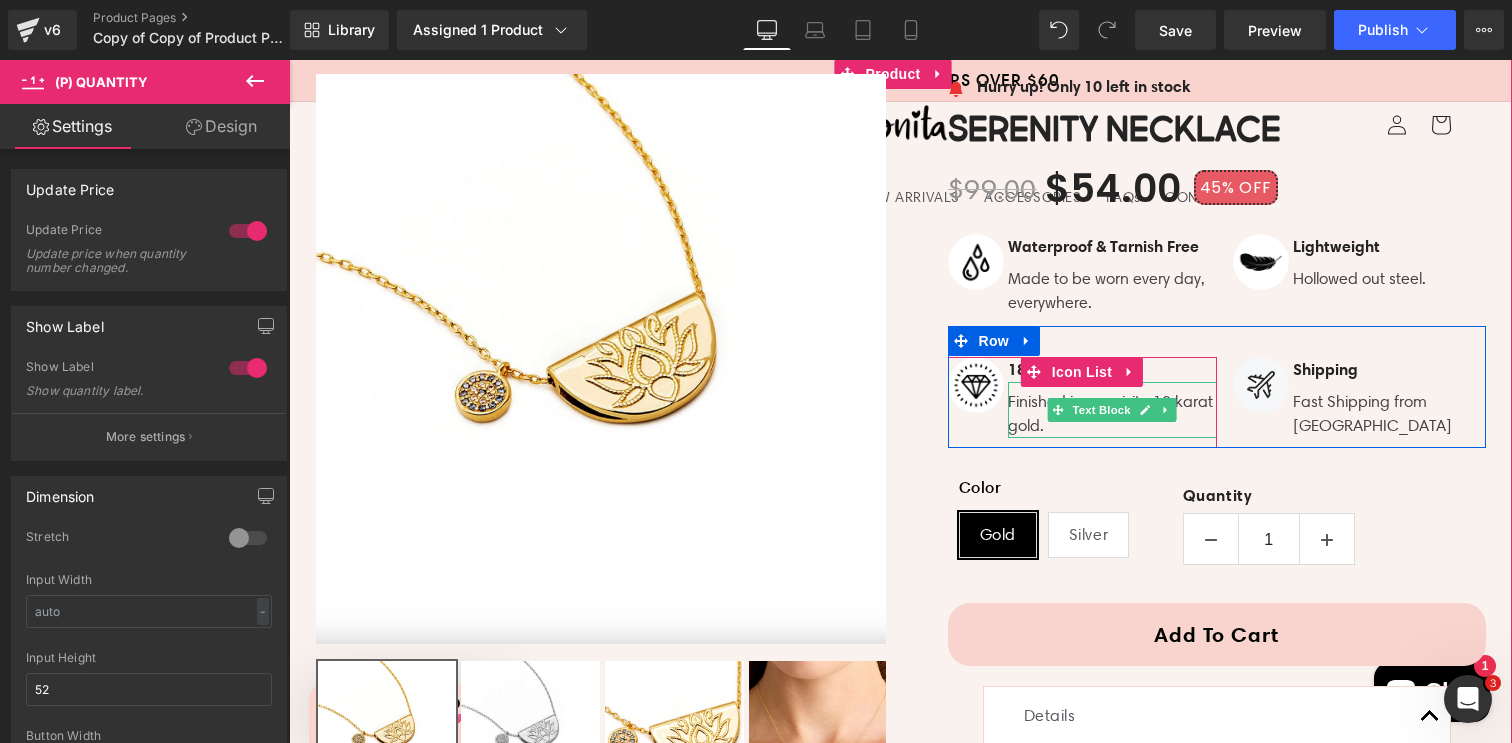 click on "Finished in exquisite 18 karat gold." at bounding box center (1112, 414) 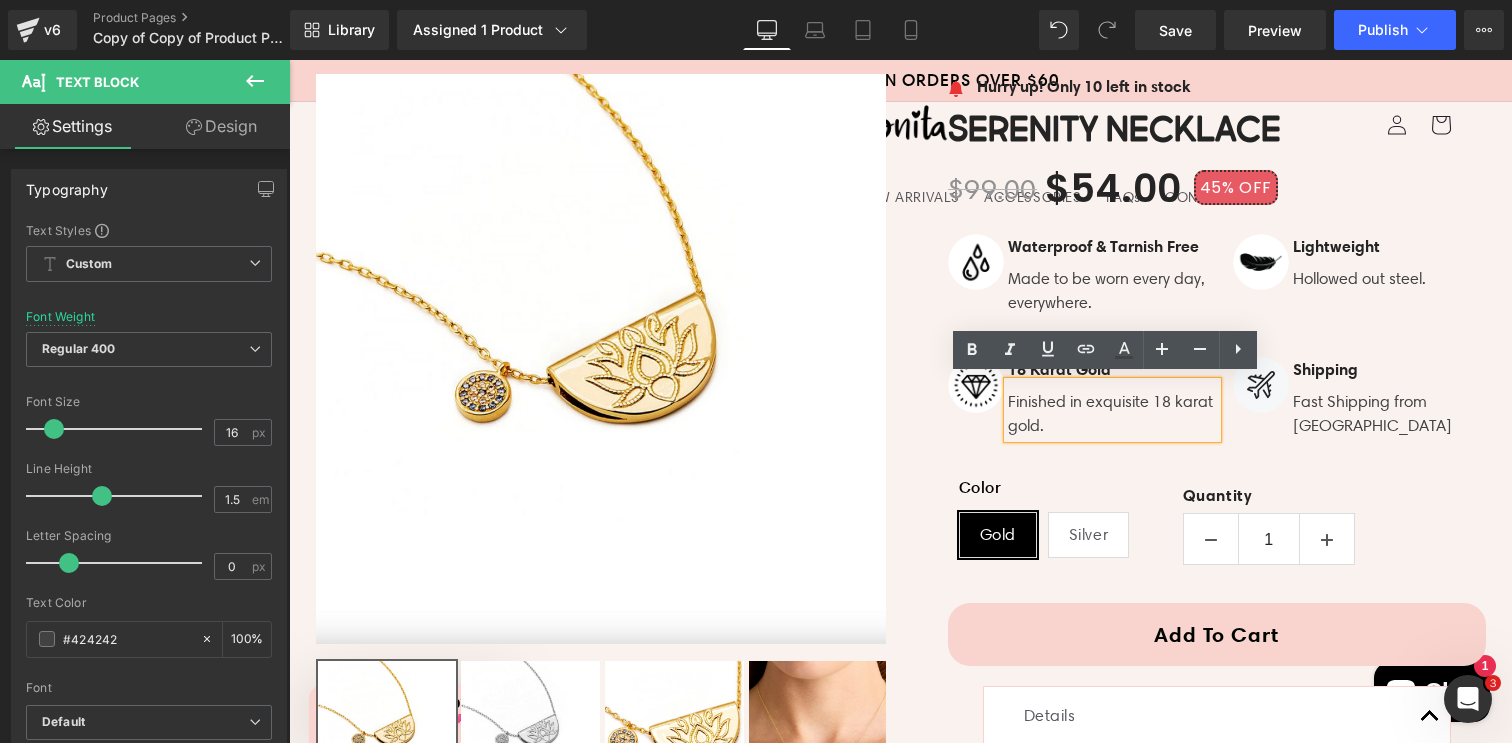 click on "Sale Off
(P) Image
‹" at bounding box center [601, 438] 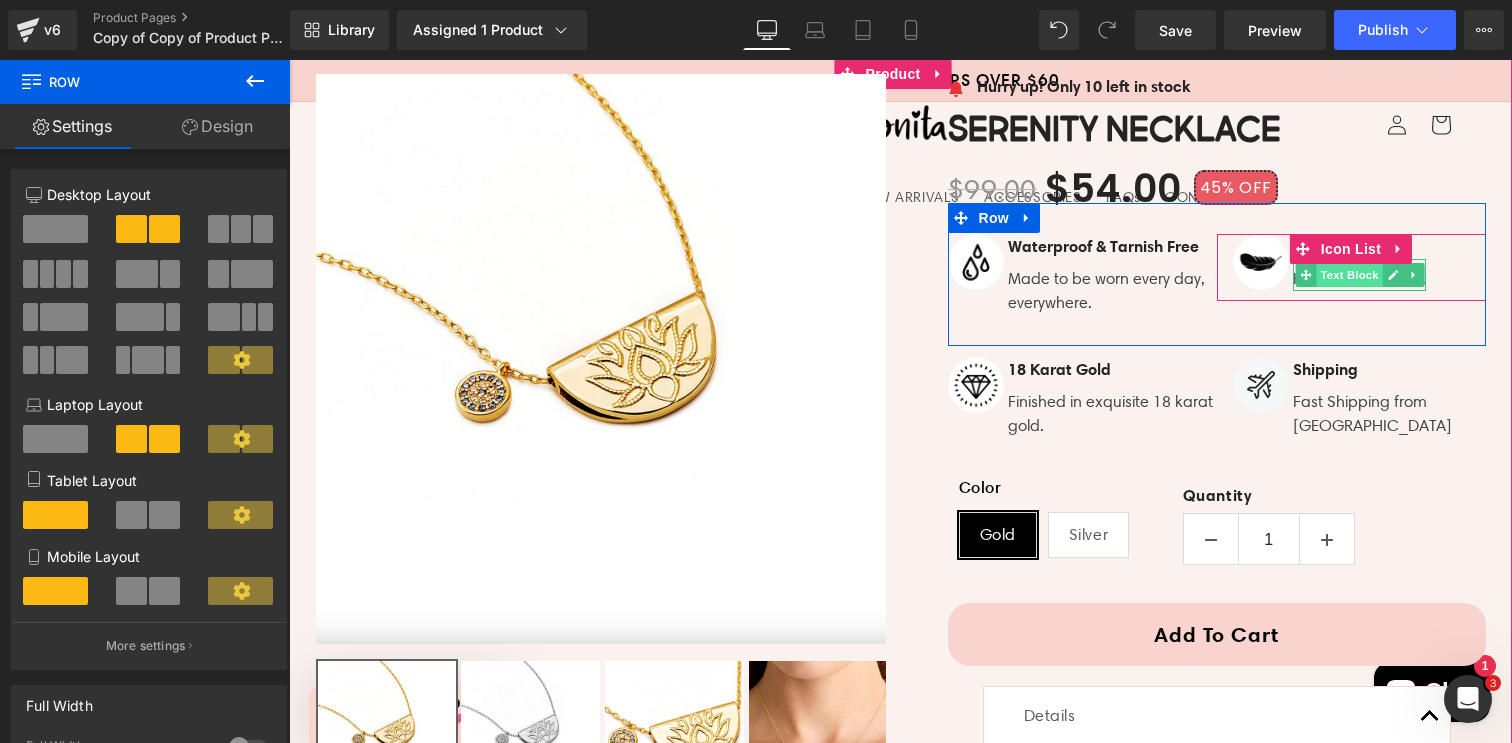 click on "Text Block" at bounding box center (1350, 275) 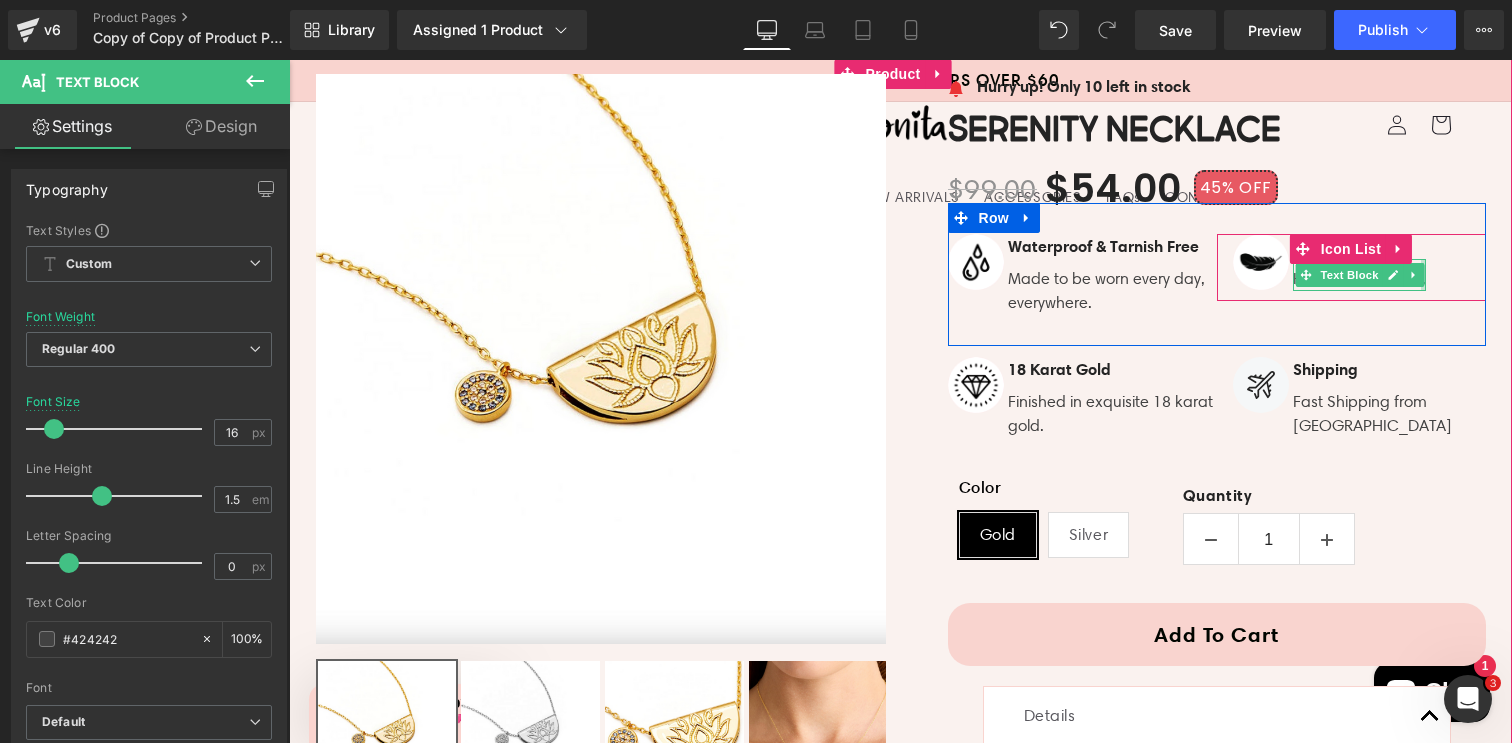 drag, startPoint x: 1419, startPoint y: 275, endPoint x: 1430, endPoint y: 274, distance: 11.045361 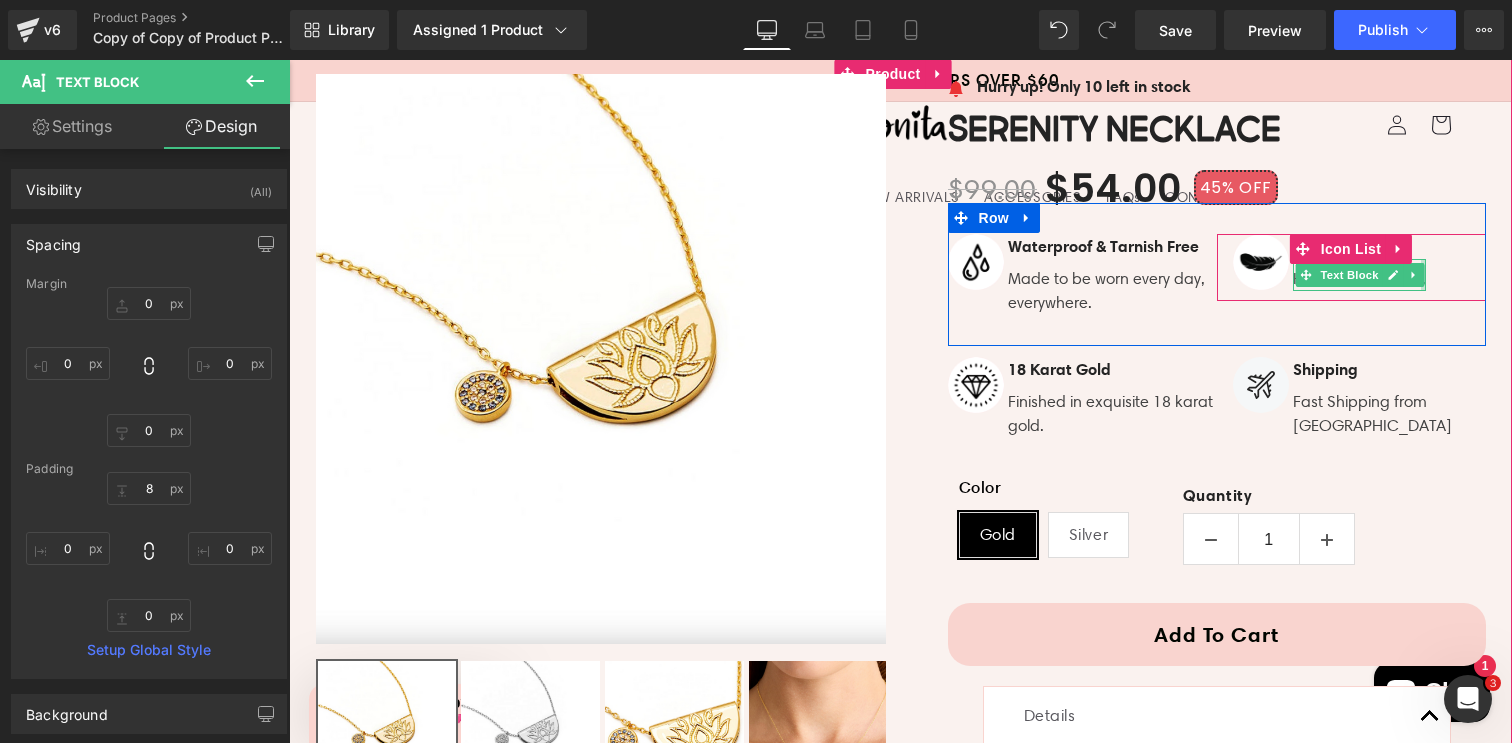 click at bounding box center [1423, 275] 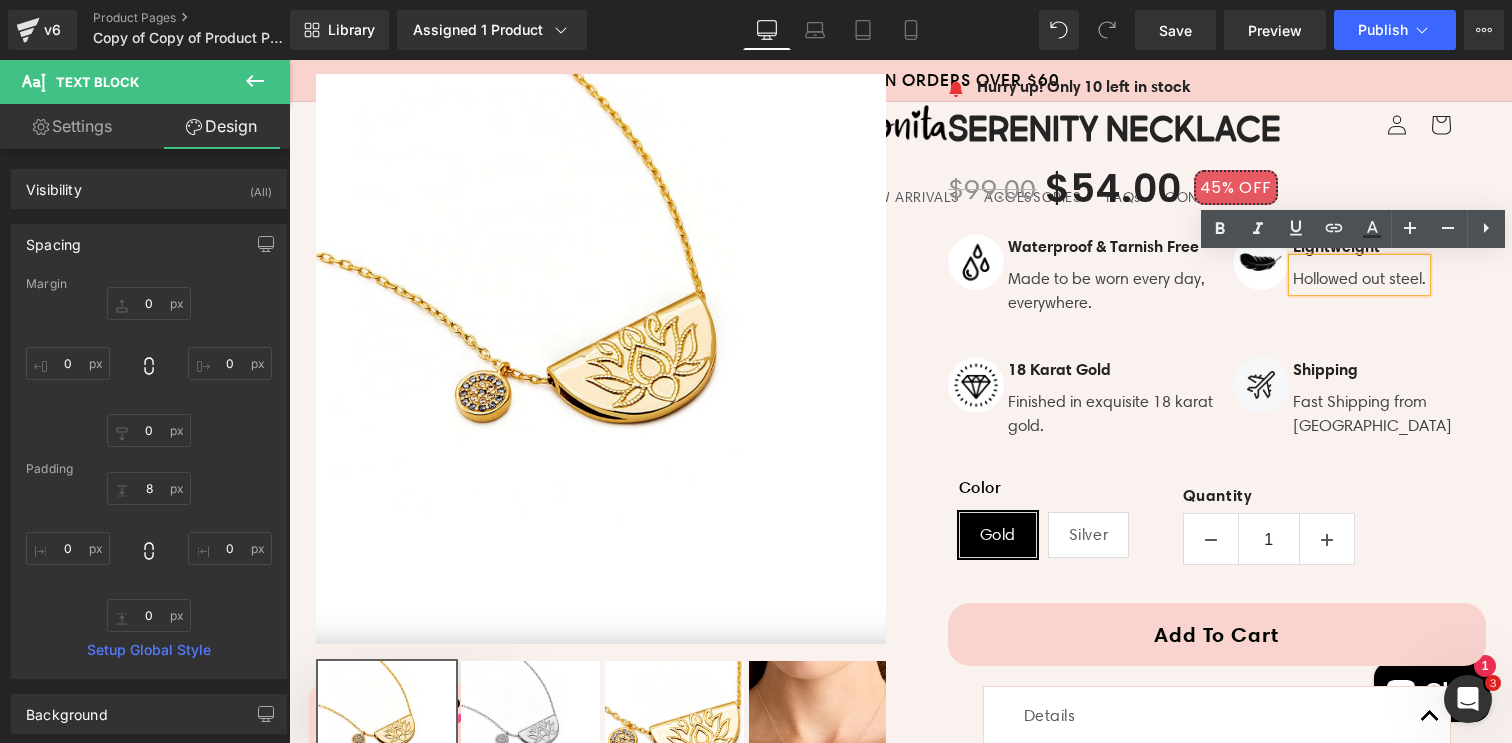 click on "Hollowed out steel." at bounding box center (1359, 279) 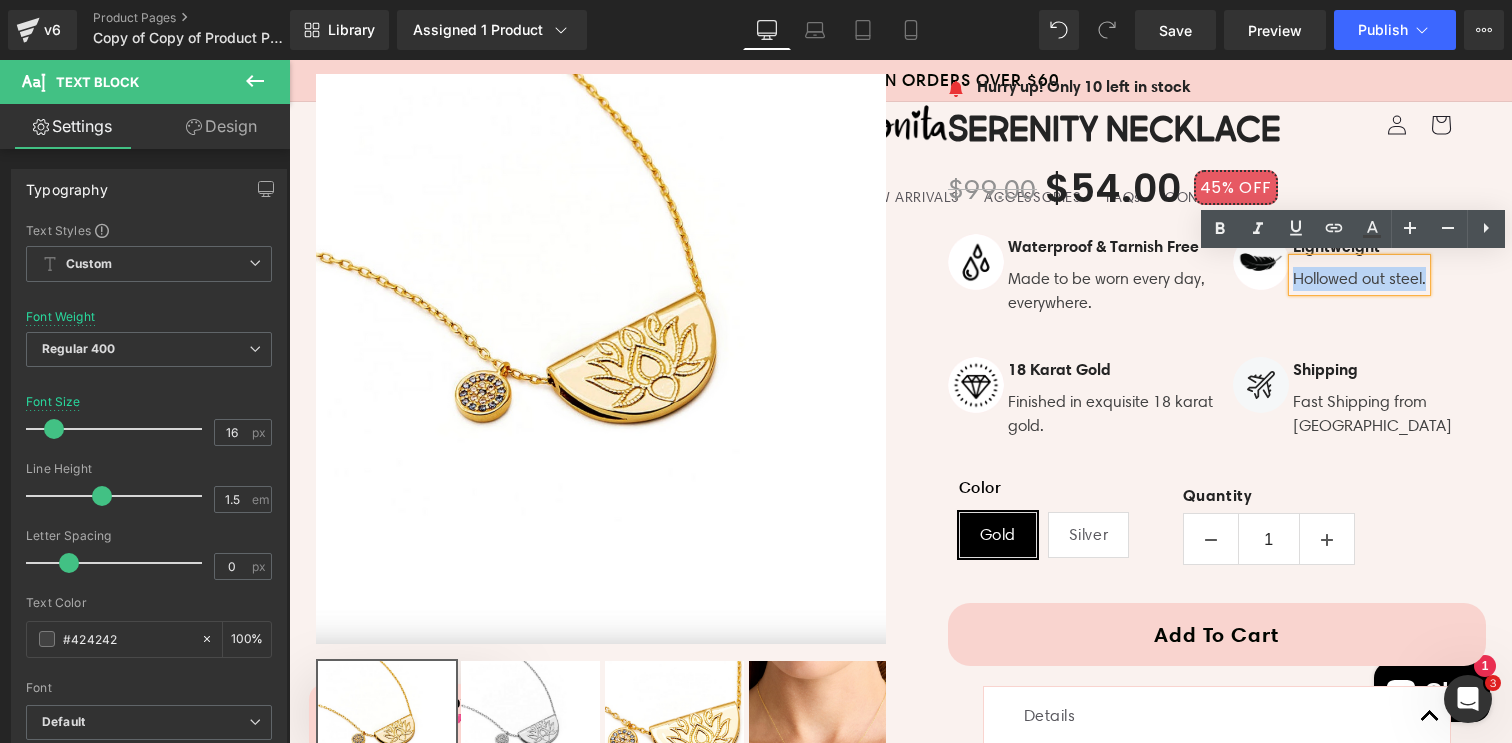 drag, startPoint x: 1420, startPoint y: 279, endPoint x: 1287, endPoint y: 279, distance: 133 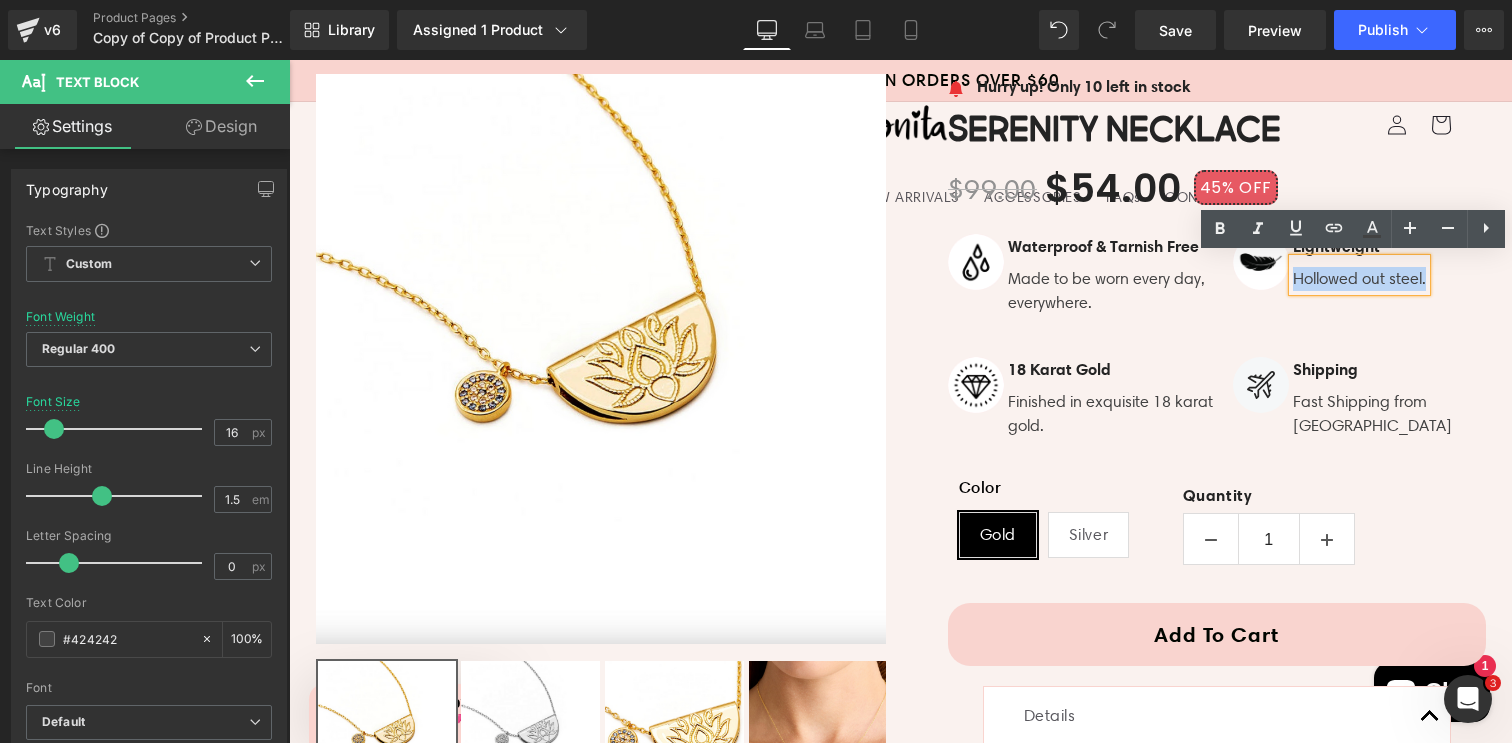 click on "Hollowed out steel." at bounding box center (1359, 275) 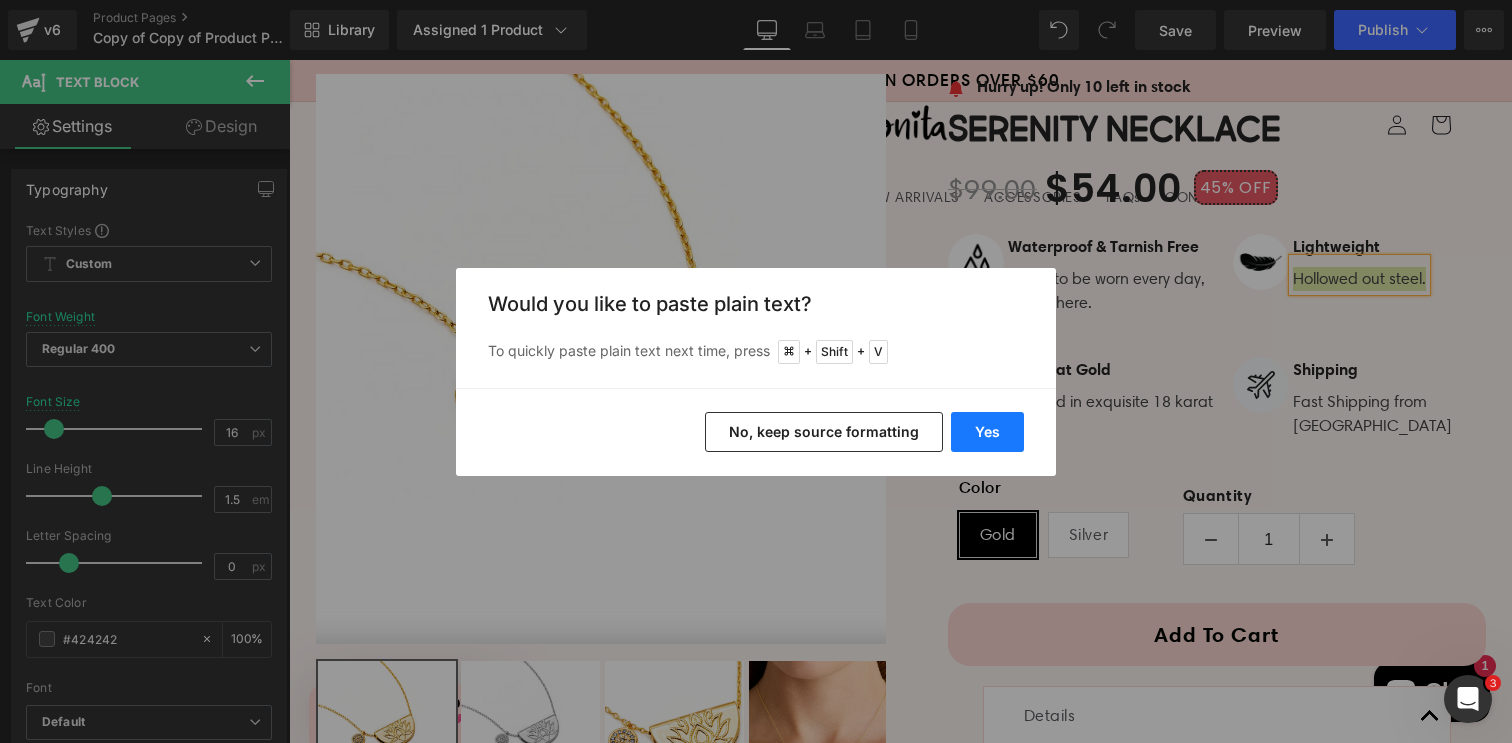 click on "Yes" at bounding box center [987, 432] 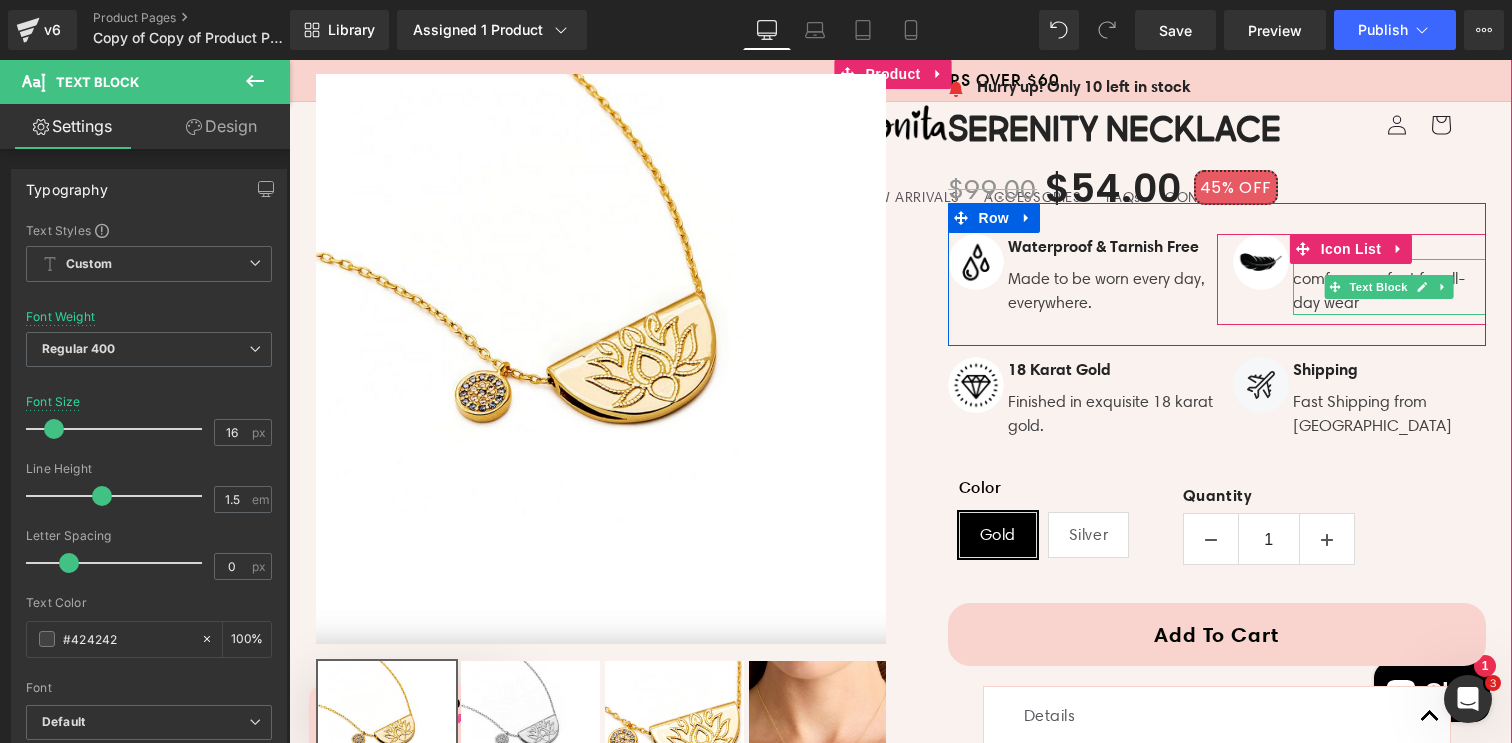 click on "comfy — perfect for all-day wear" at bounding box center [1389, 291] 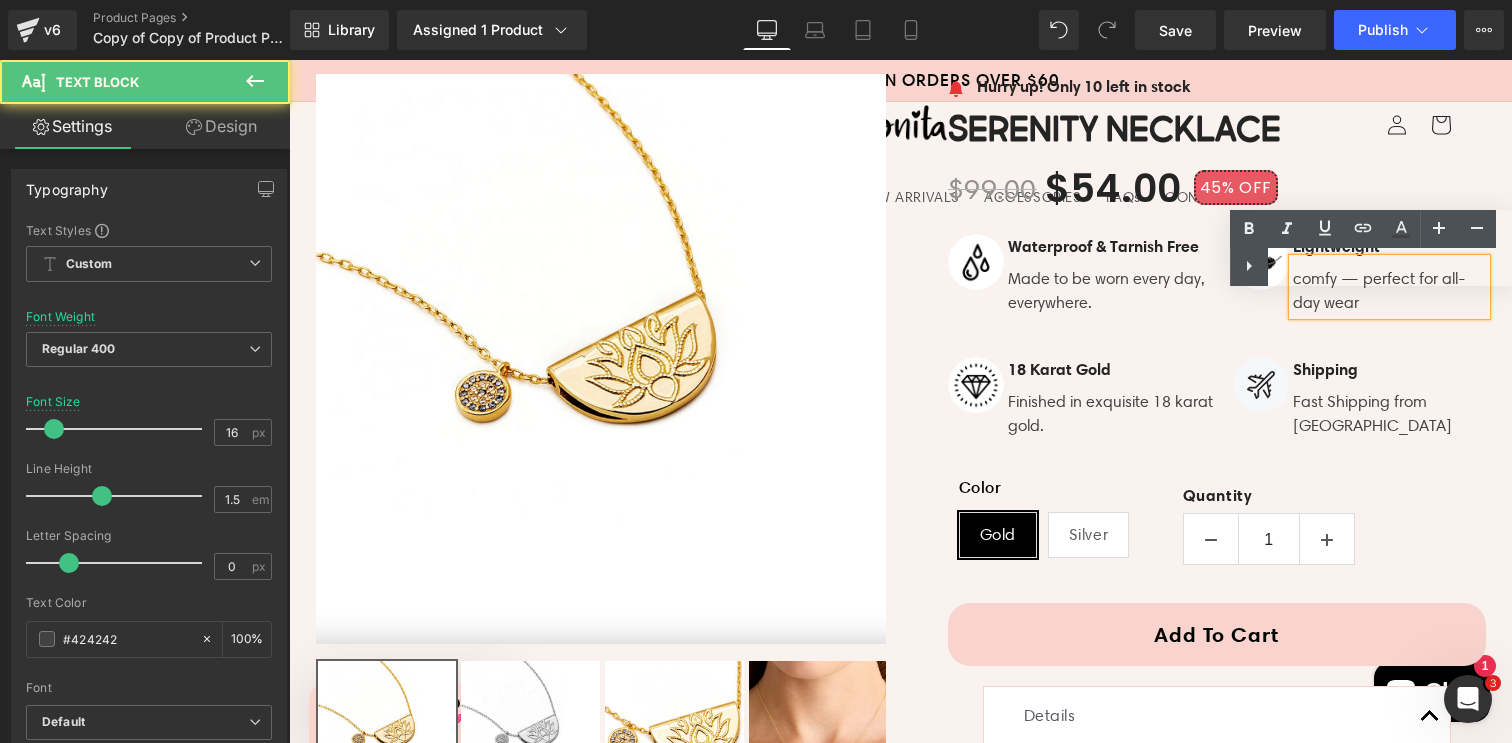 click on "Text Color Highlight Color #333333" at bounding box center [1371, 248] 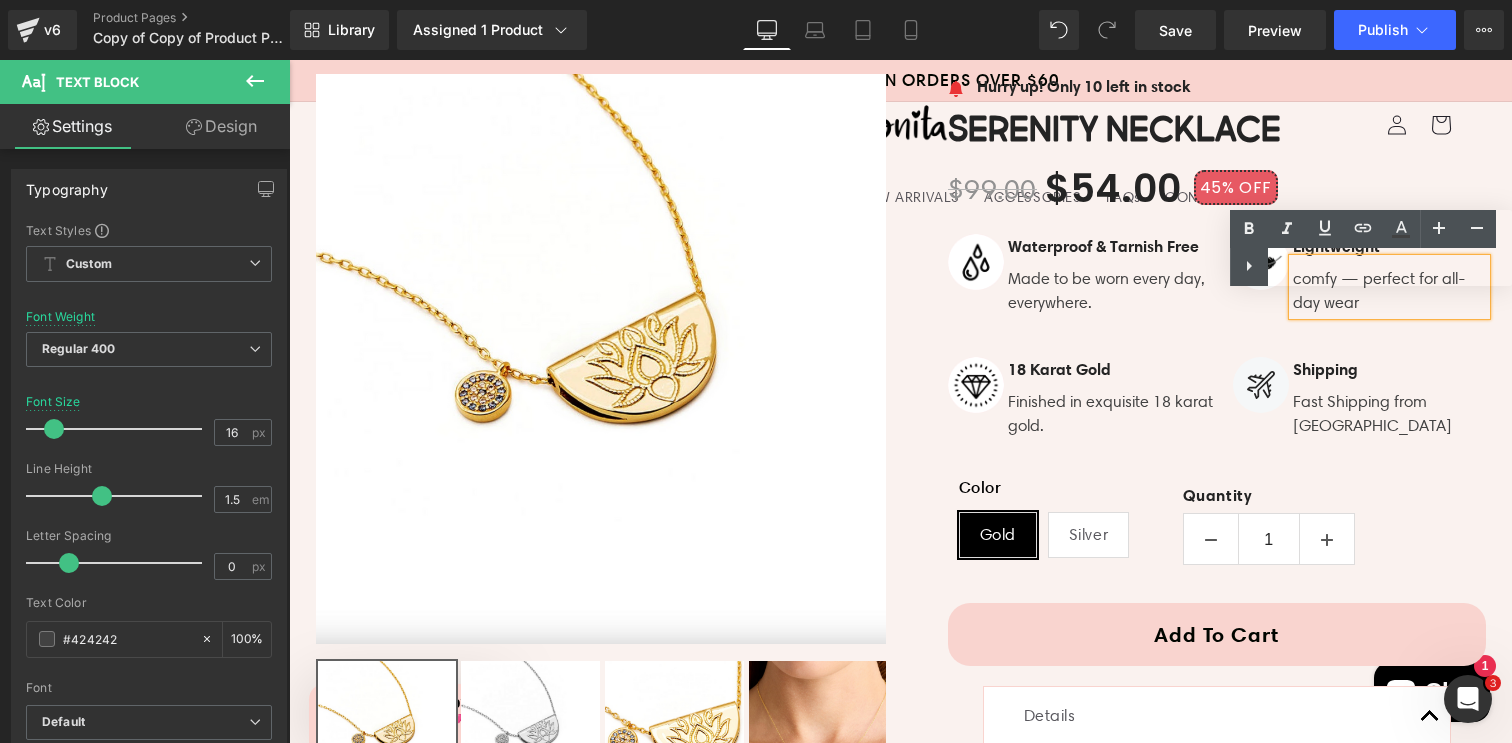 click on "Text Color Highlight Color #333333" at bounding box center (1371, 248) 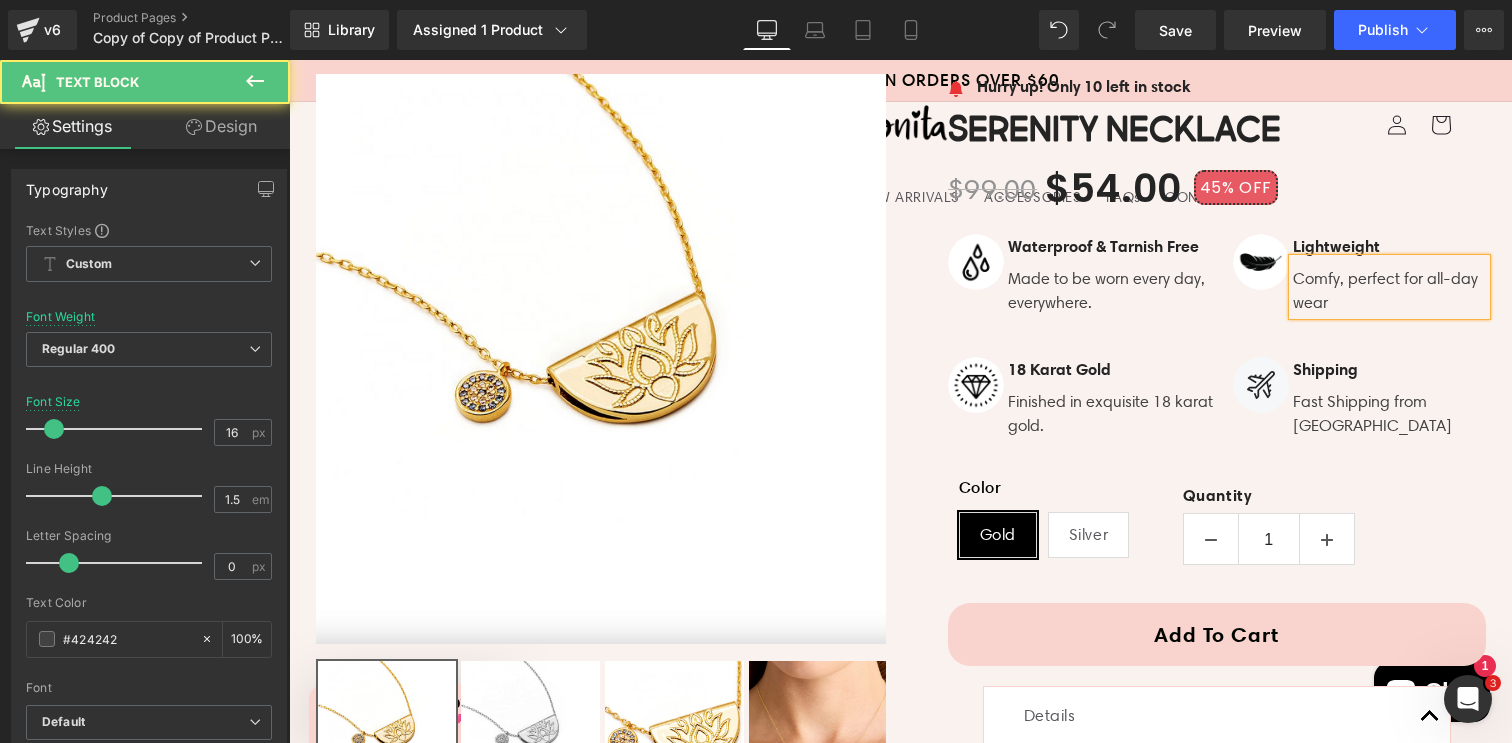 click on "Comfy, perfect for all-day wear" at bounding box center [1389, 291] 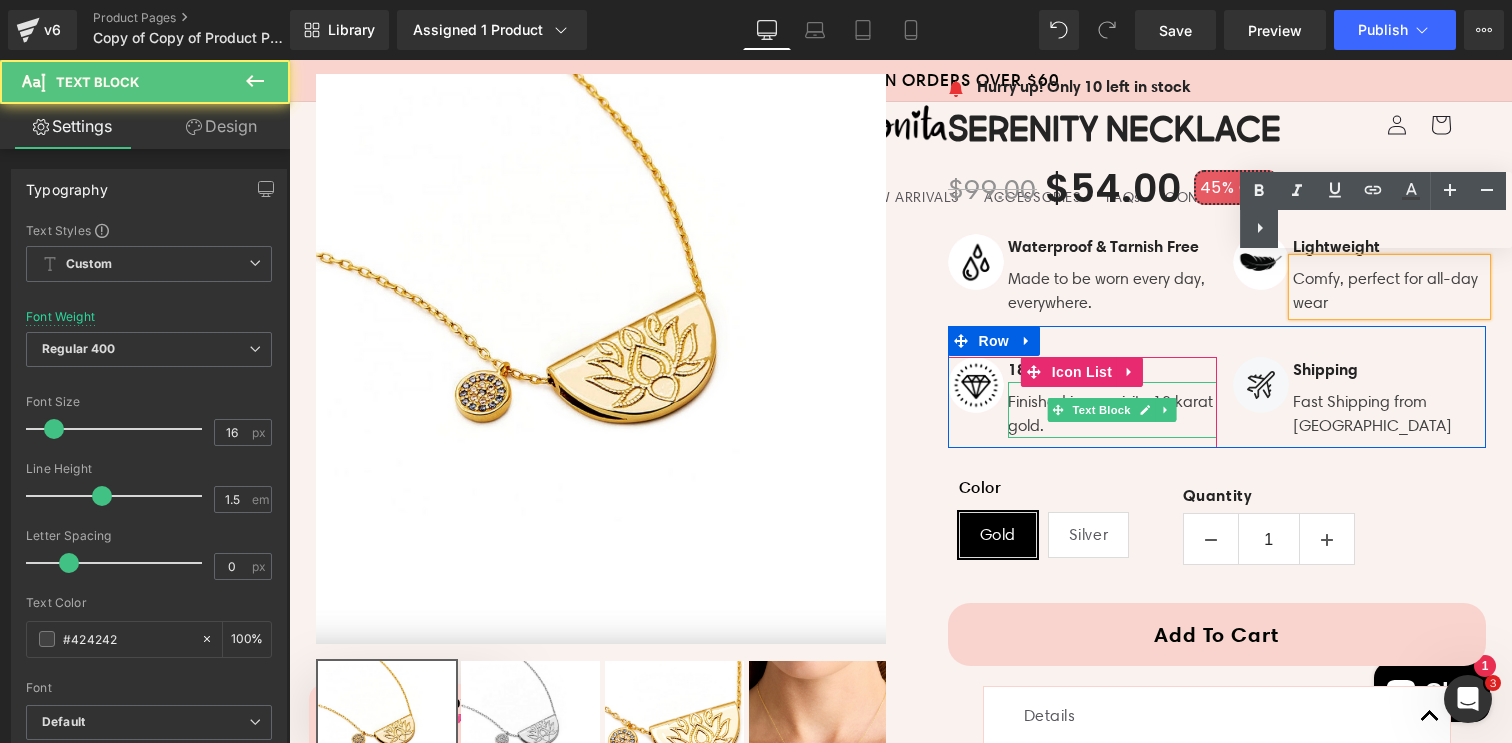 click on "Finished in exquisite 18 karat gold." at bounding box center (1112, 414) 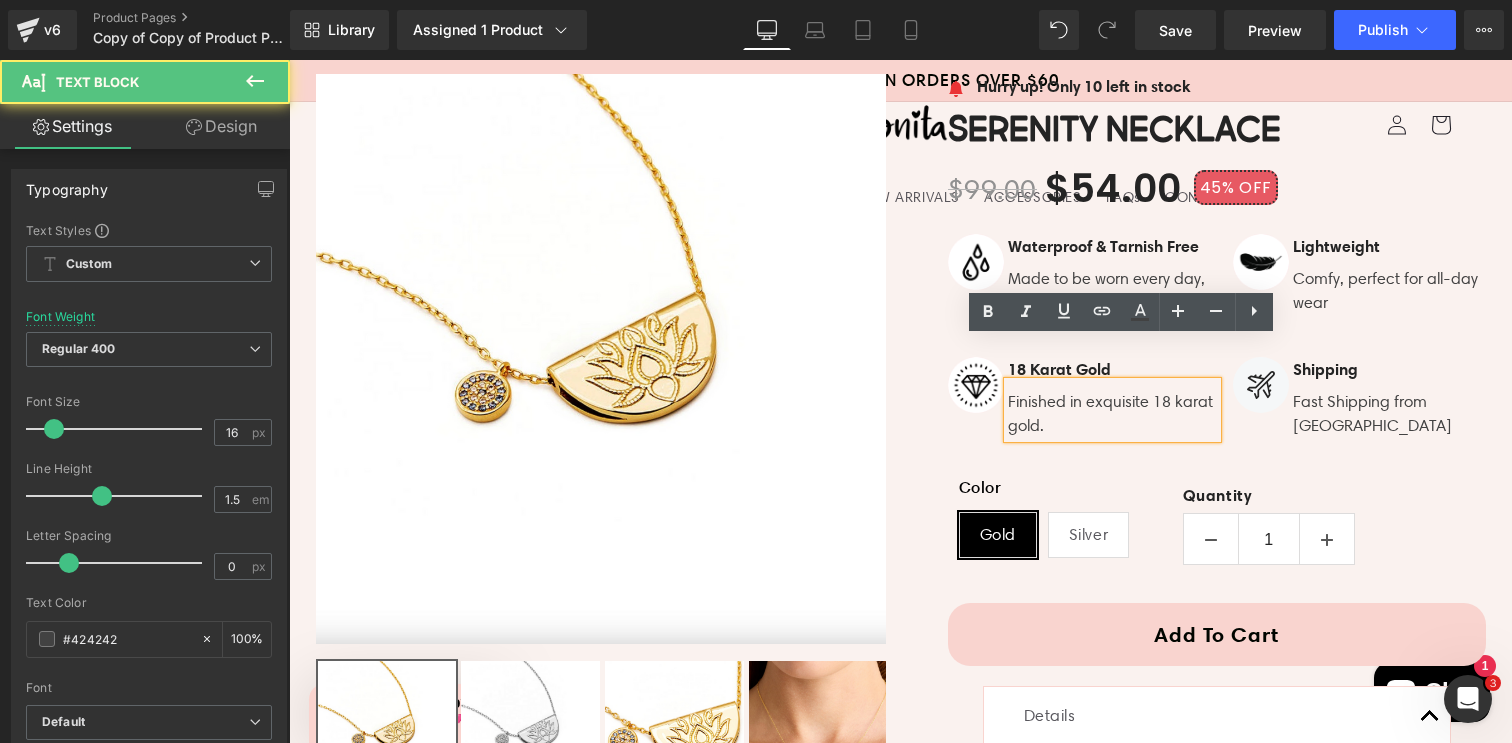 type 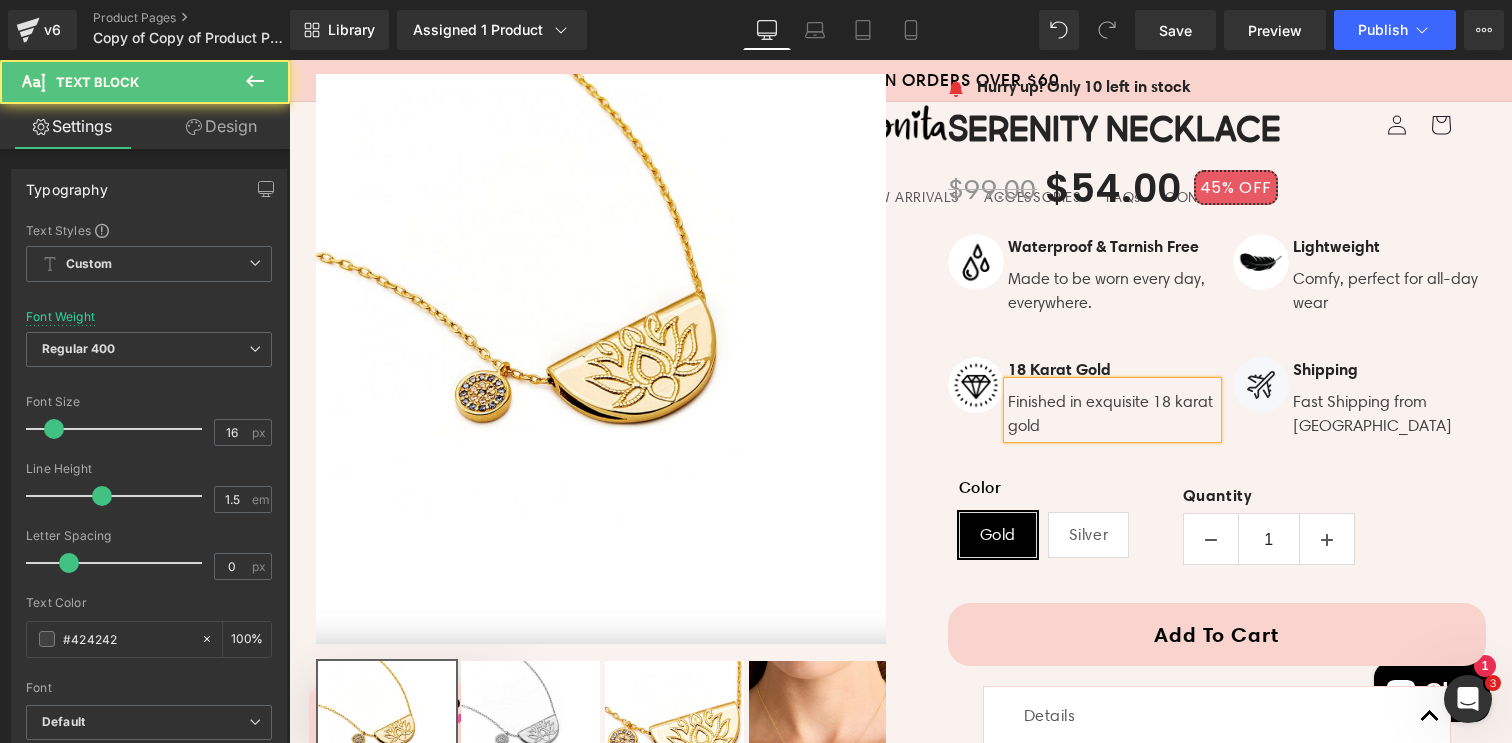 click on "Finished in exquisite 18 karat gold" at bounding box center [1112, 414] 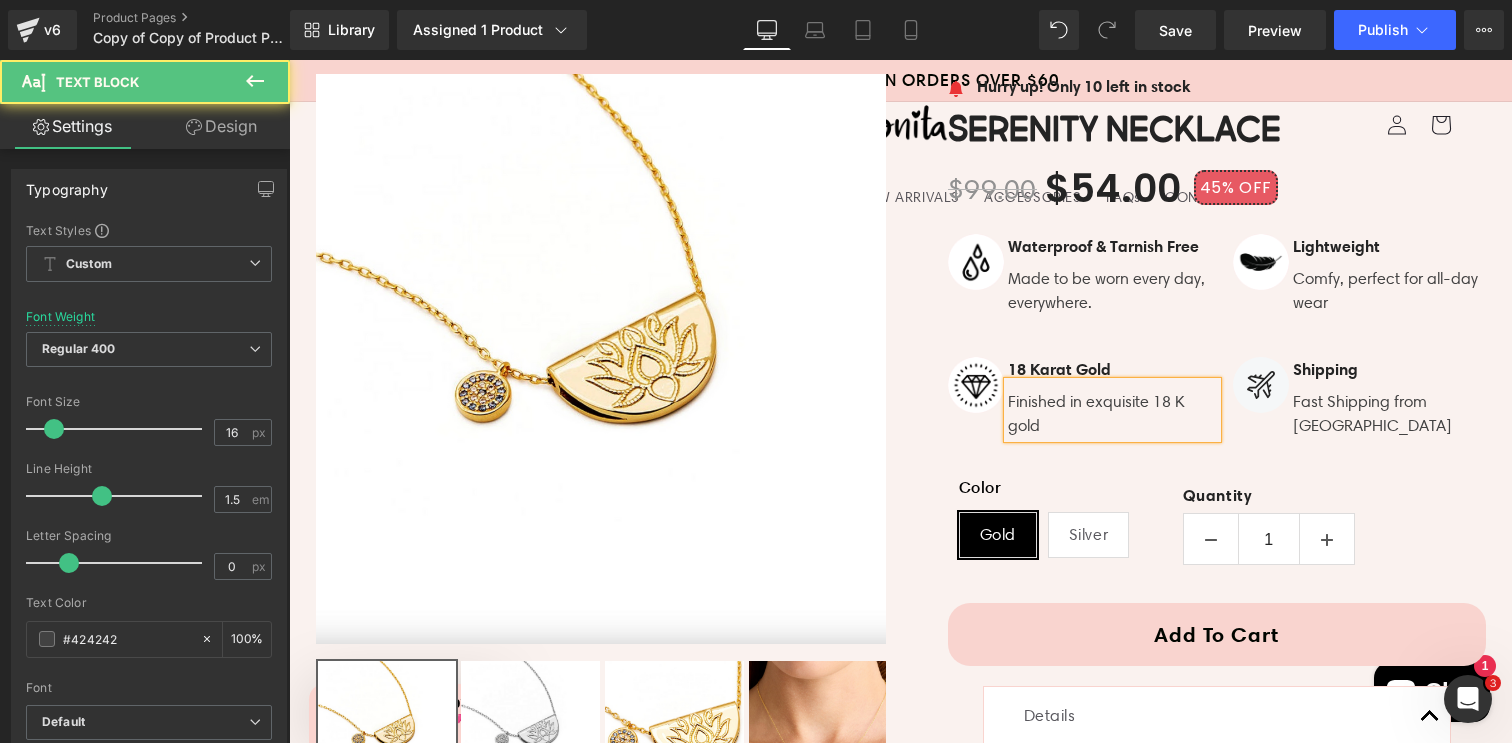 click on "Finished in exquisite 18 K gold" at bounding box center [1112, 414] 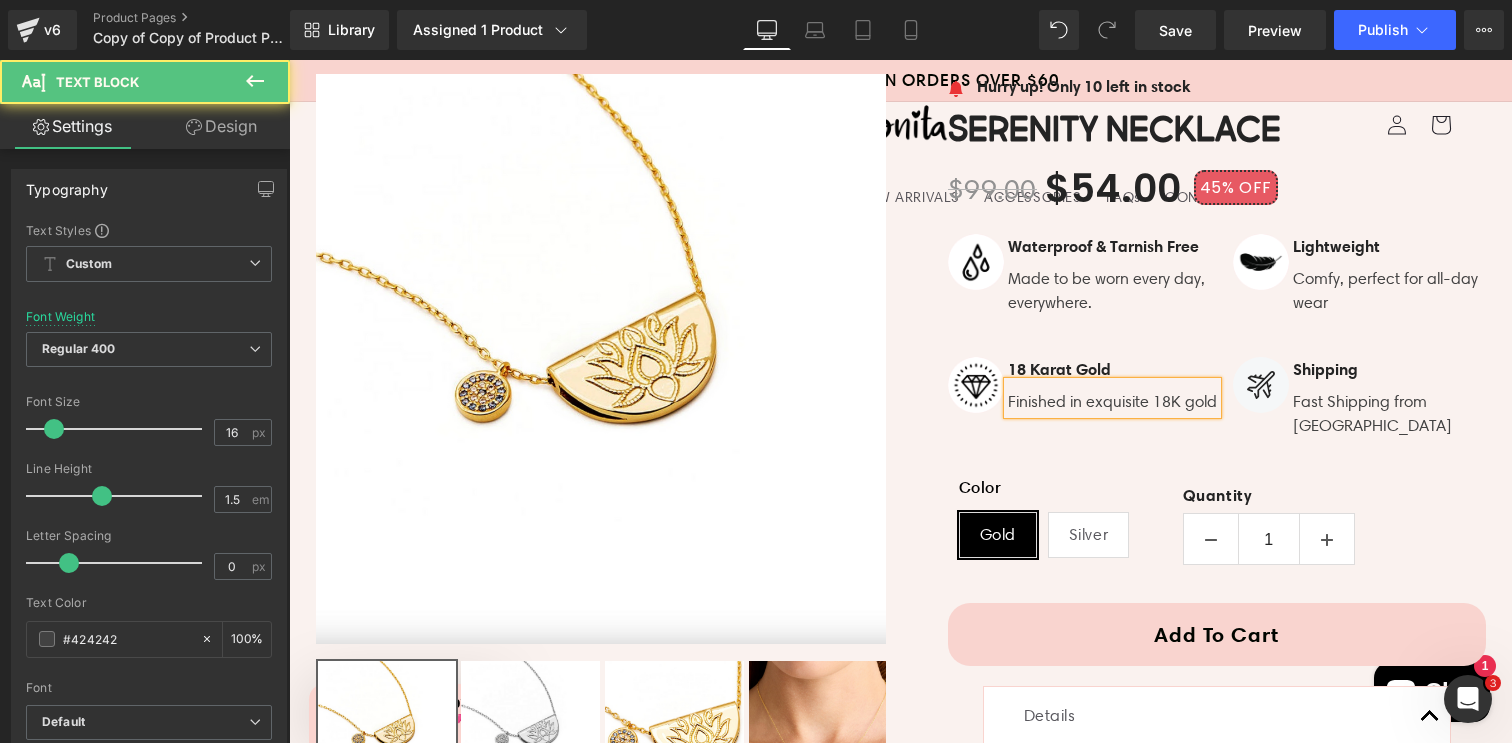 click on "Finished in exquisite 18K gold" at bounding box center [1112, 402] 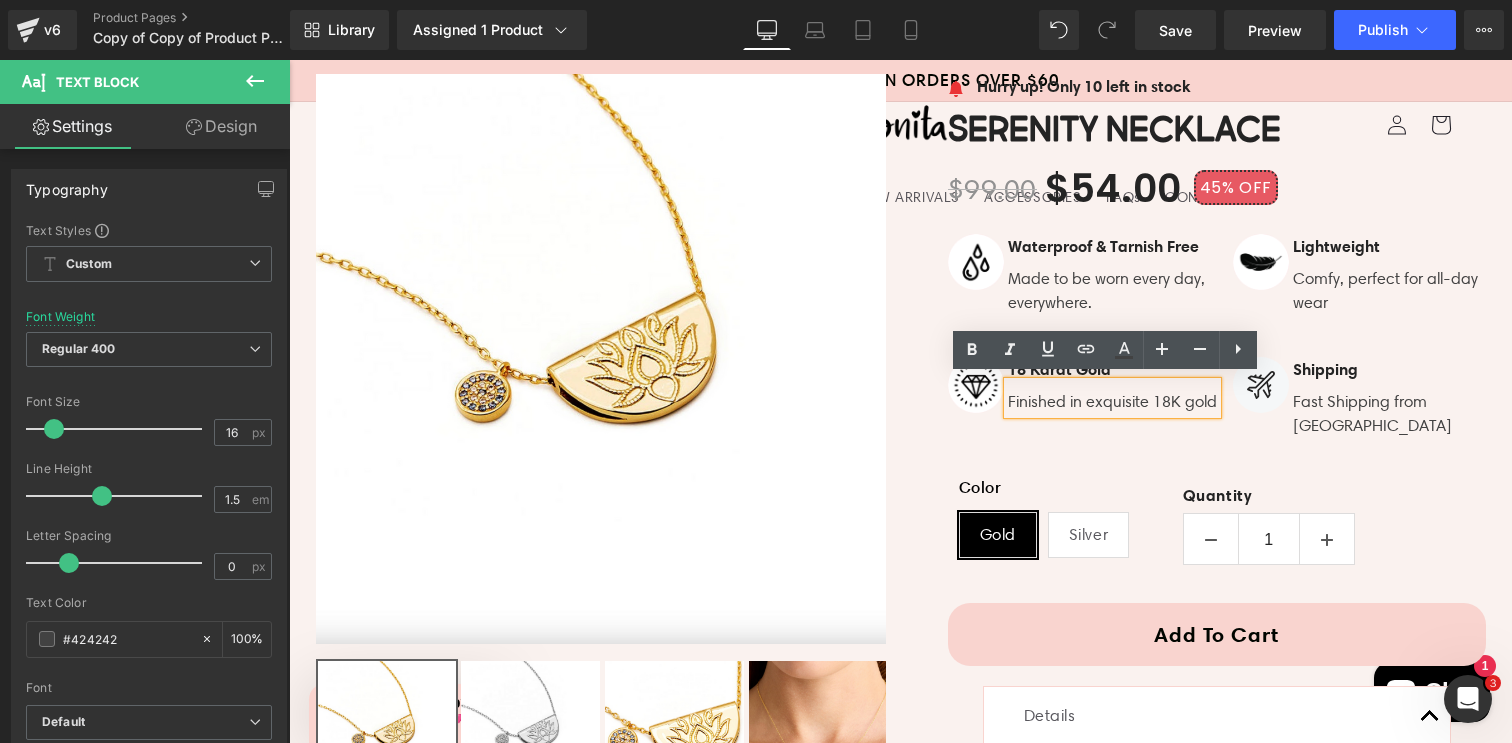 click on "Image
Hurry up! Only 10 left in stock
Text Block
Icon List
Serenity Necklace
(P) Title
$99.00
$54.00
45%
OFF
(P) Price
Image" at bounding box center [1201, 921] 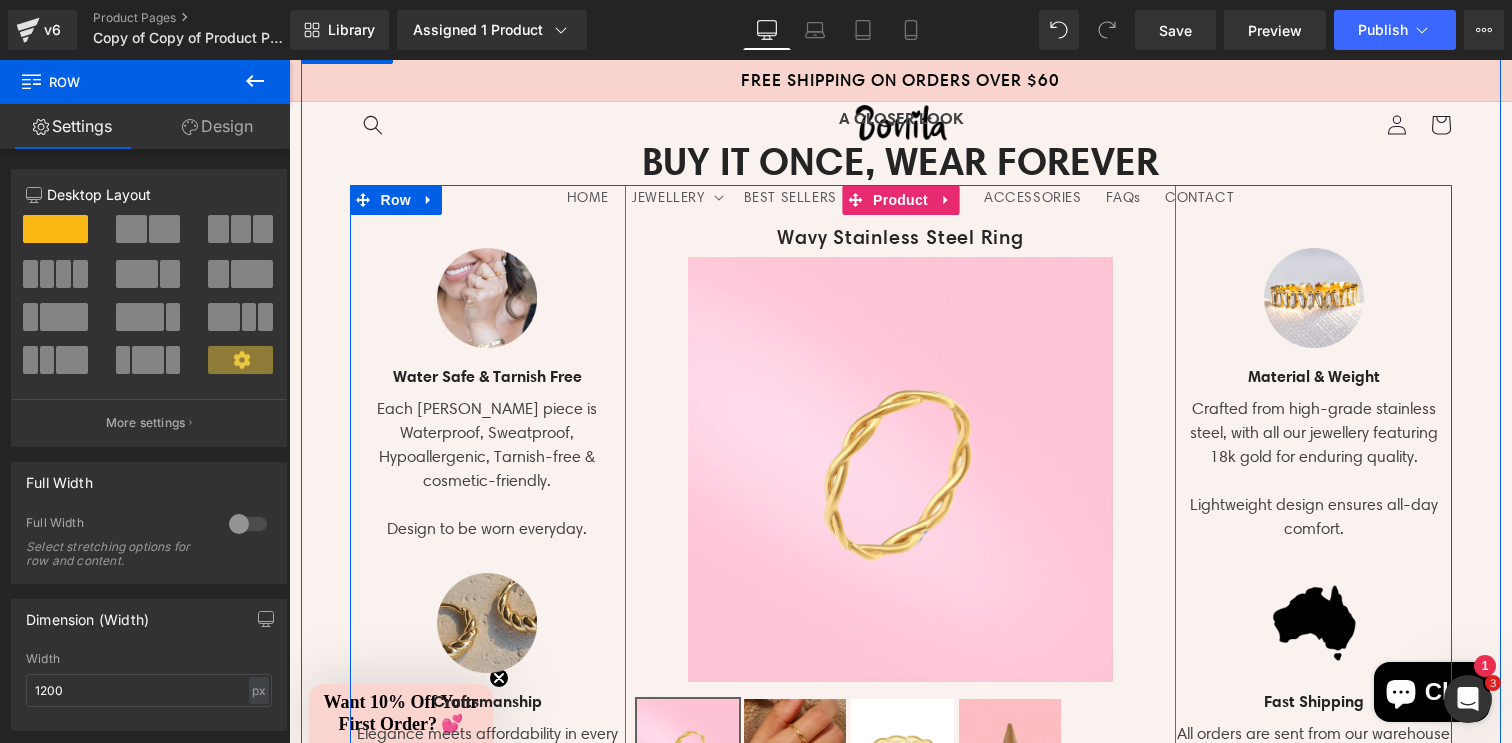 scroll, scrollTop: 2288, scrollLeft: 0, axis: vertical 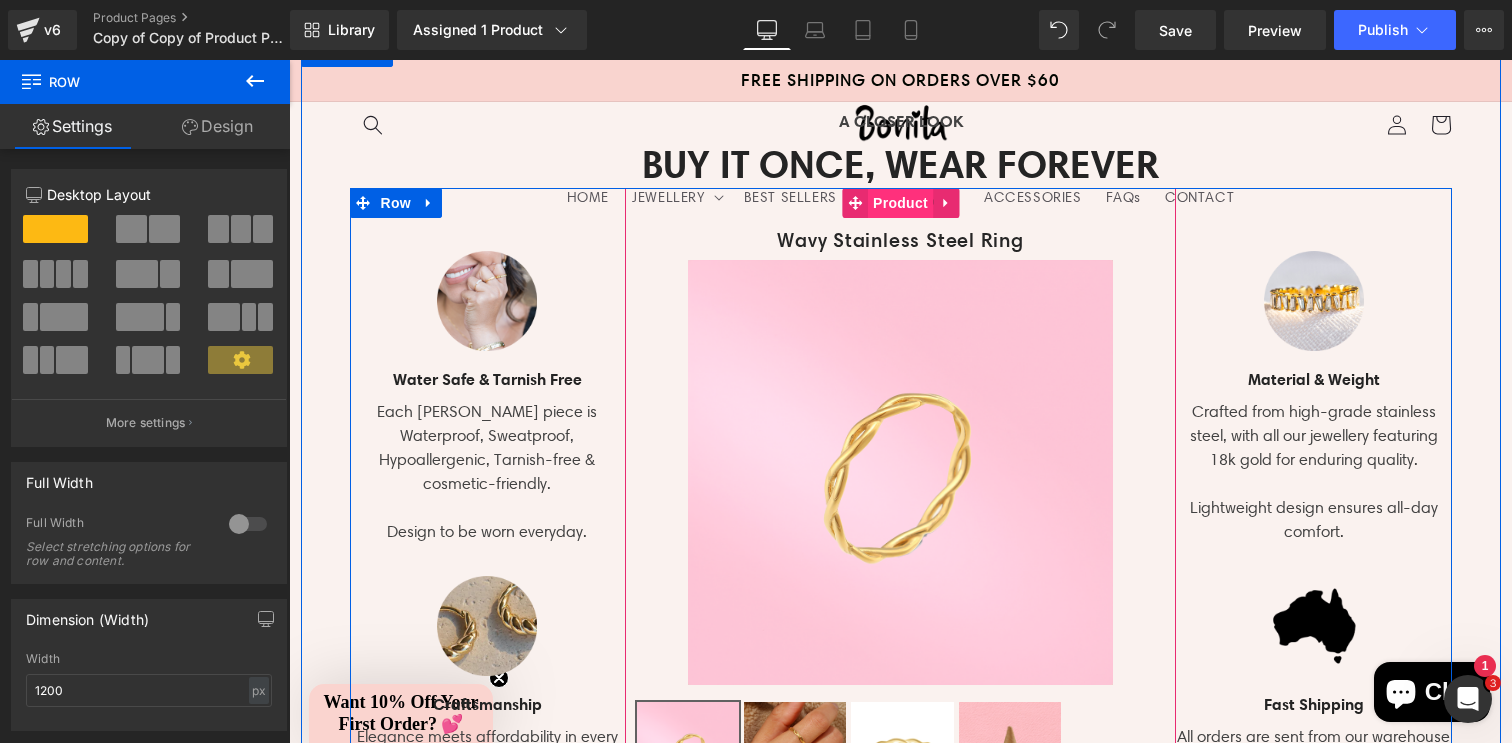 click on "Product" at bounding box center (900, 203) 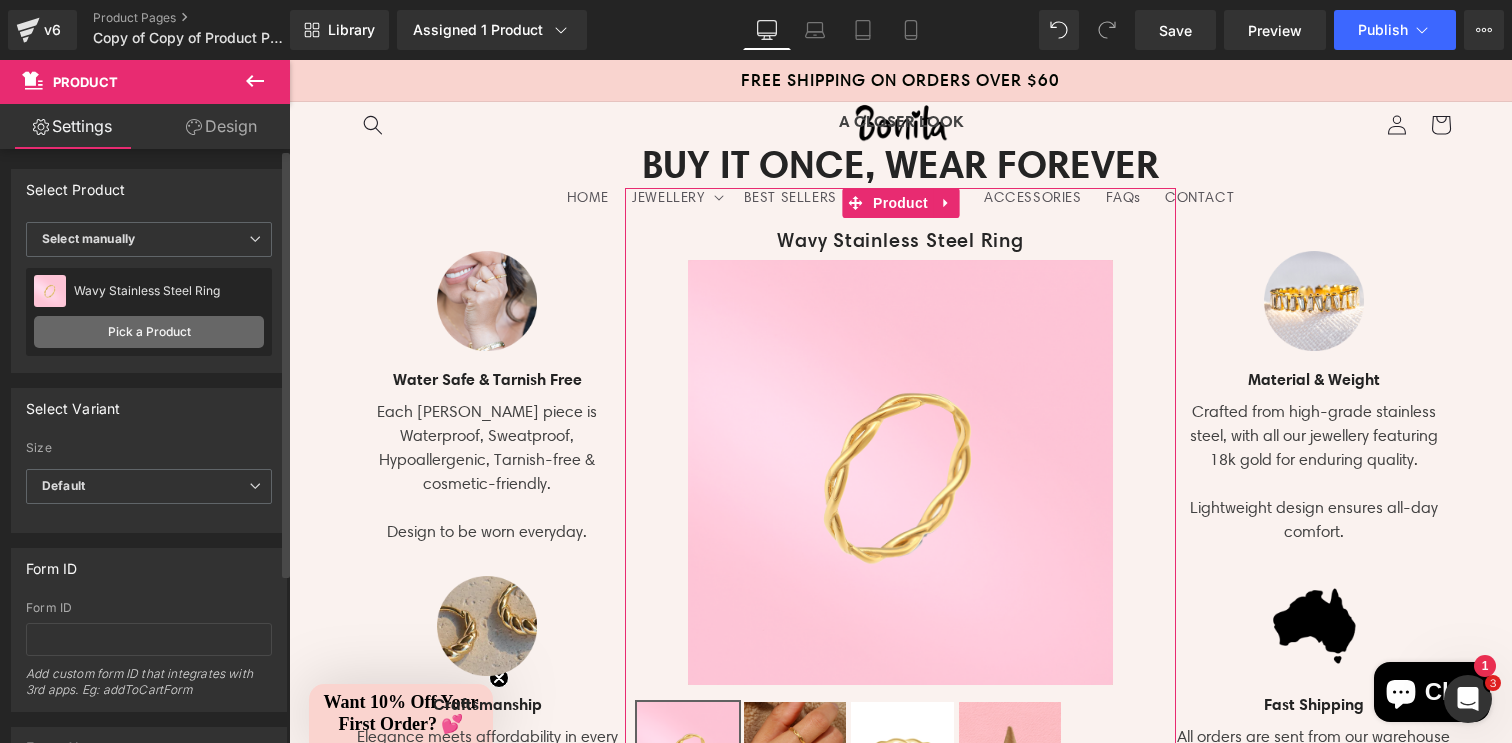click on "Pick a Product" at bounding box center [149, 332] 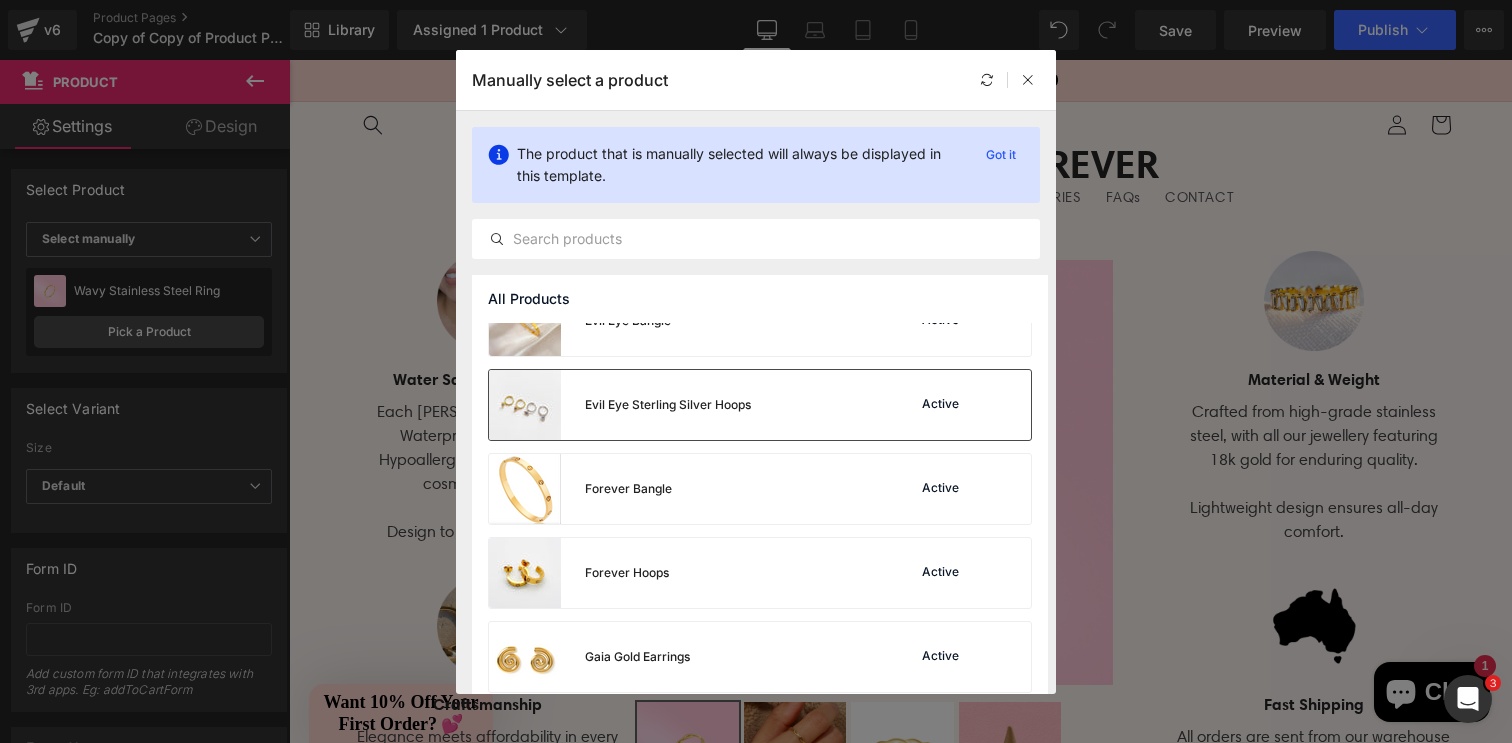 scroll, scrollTop: 3398, scrollLeft: 0, axis: vertical 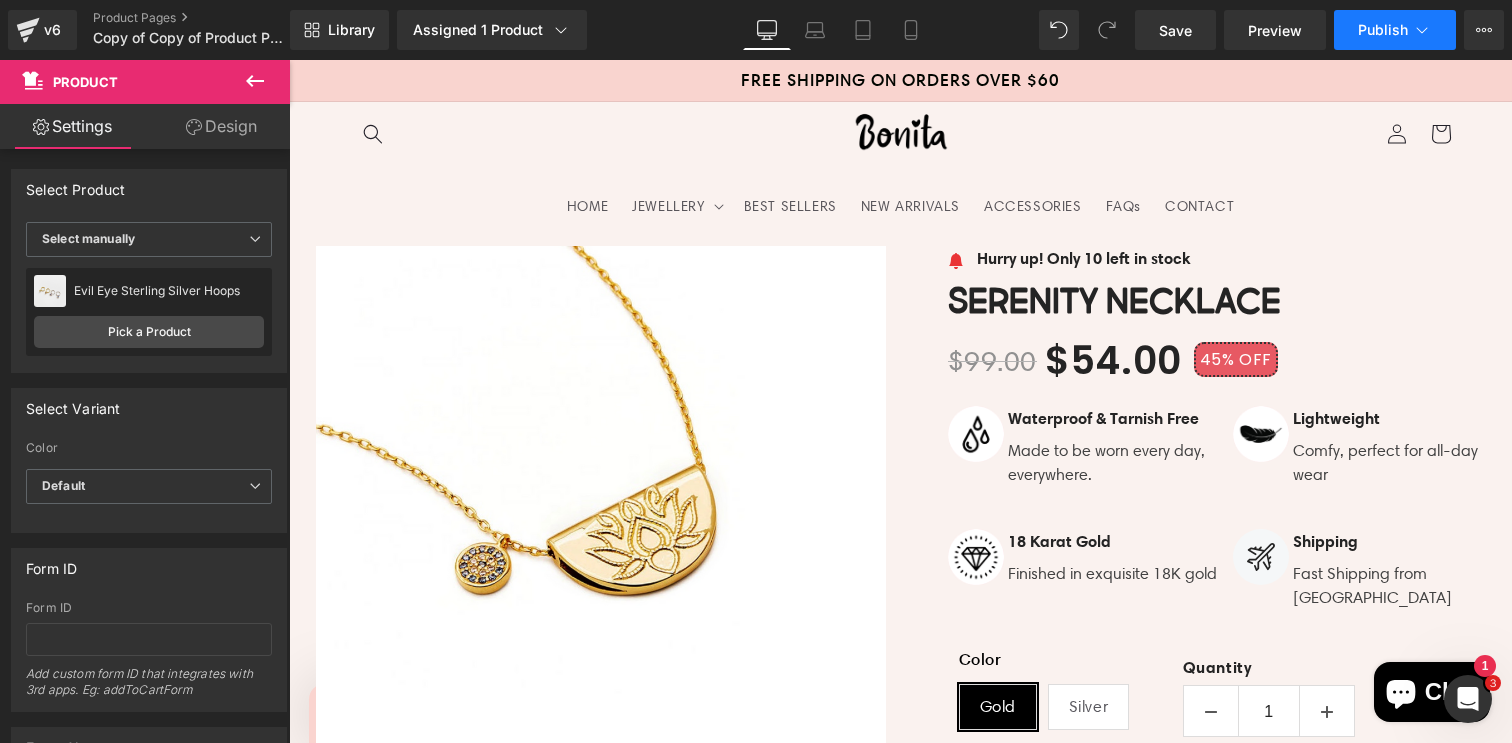 click on "Publish" at bounding box center (1383, 30) 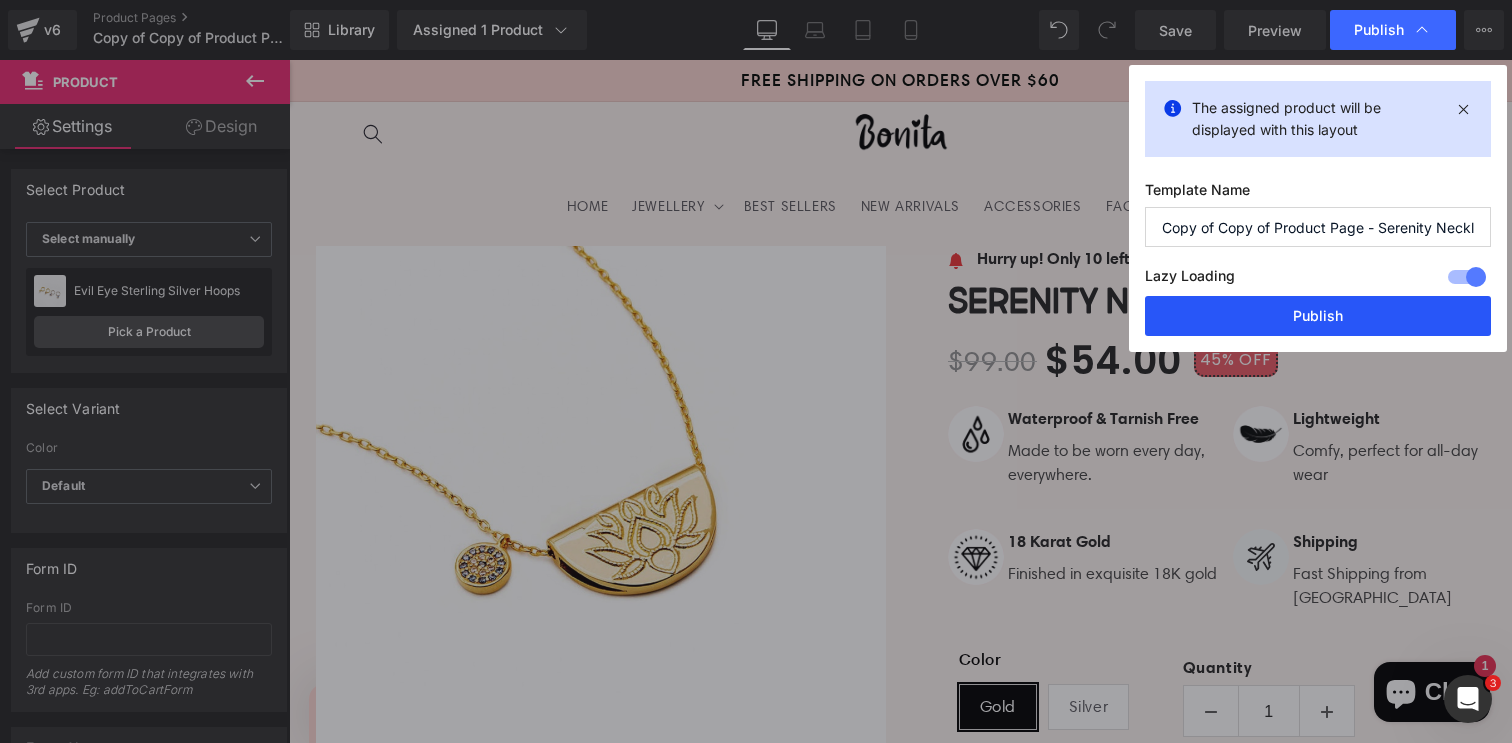 click on "Publish" at bounding box center (1318, 316) 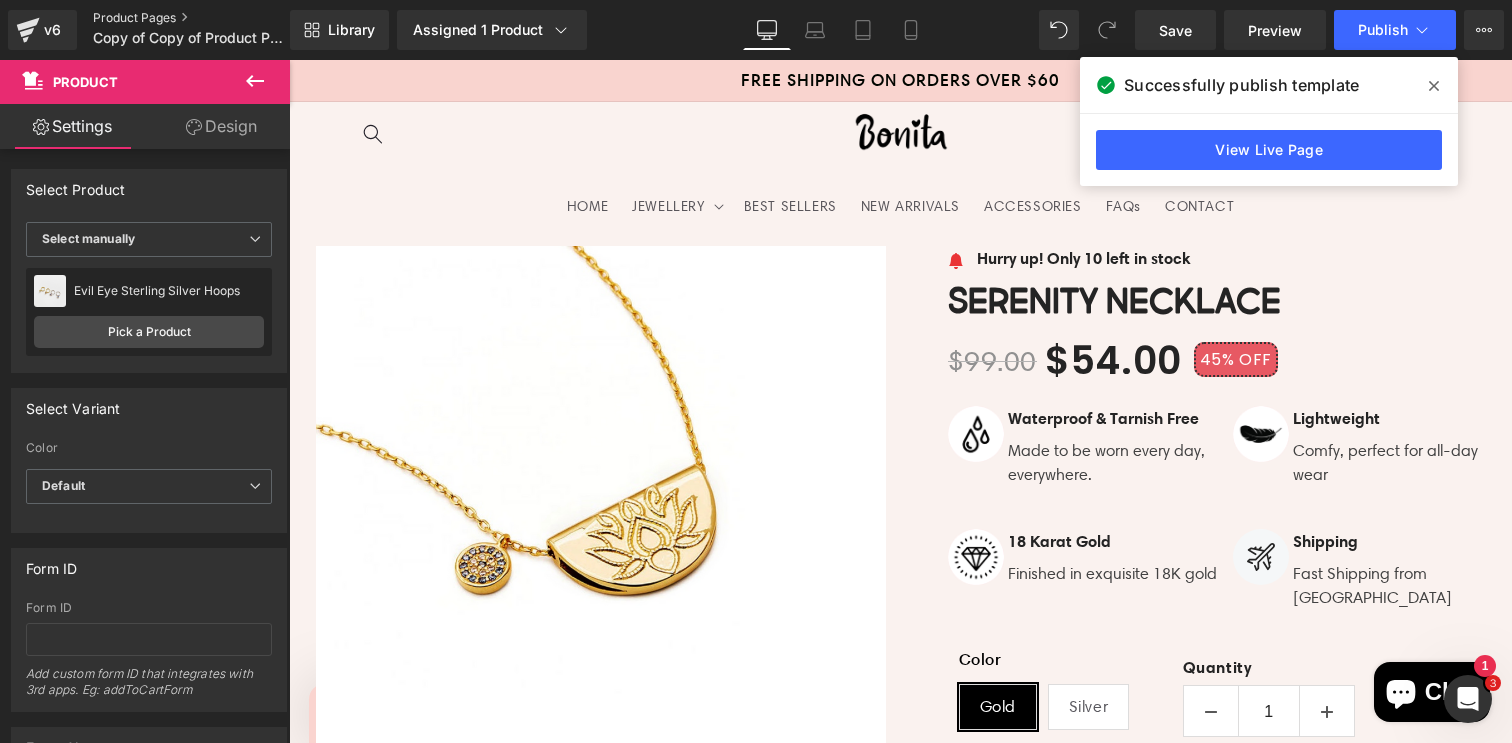 click on "Product Pages" at bounding box center (208, 18) 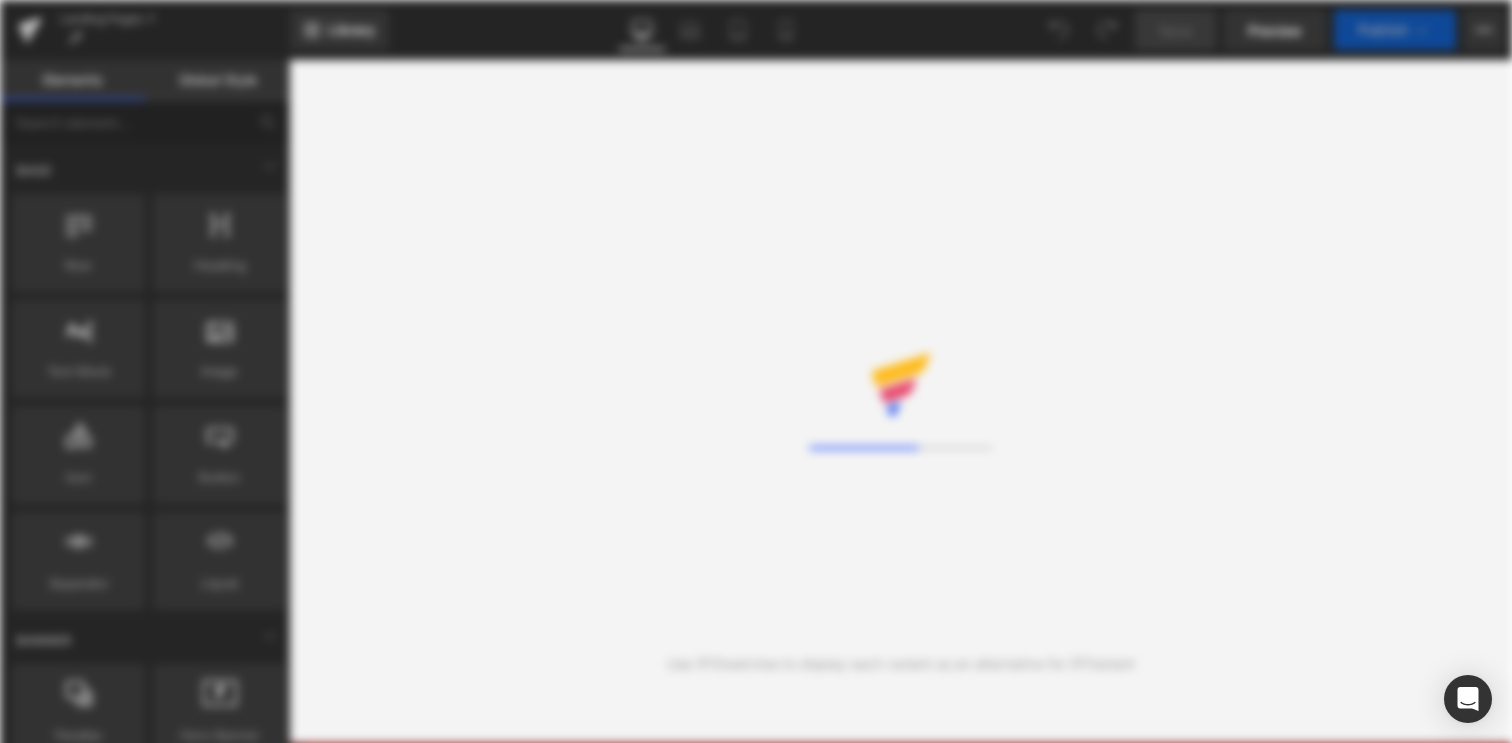 scroll, scrollTop: 0, scrollLeft: 0, axis: both 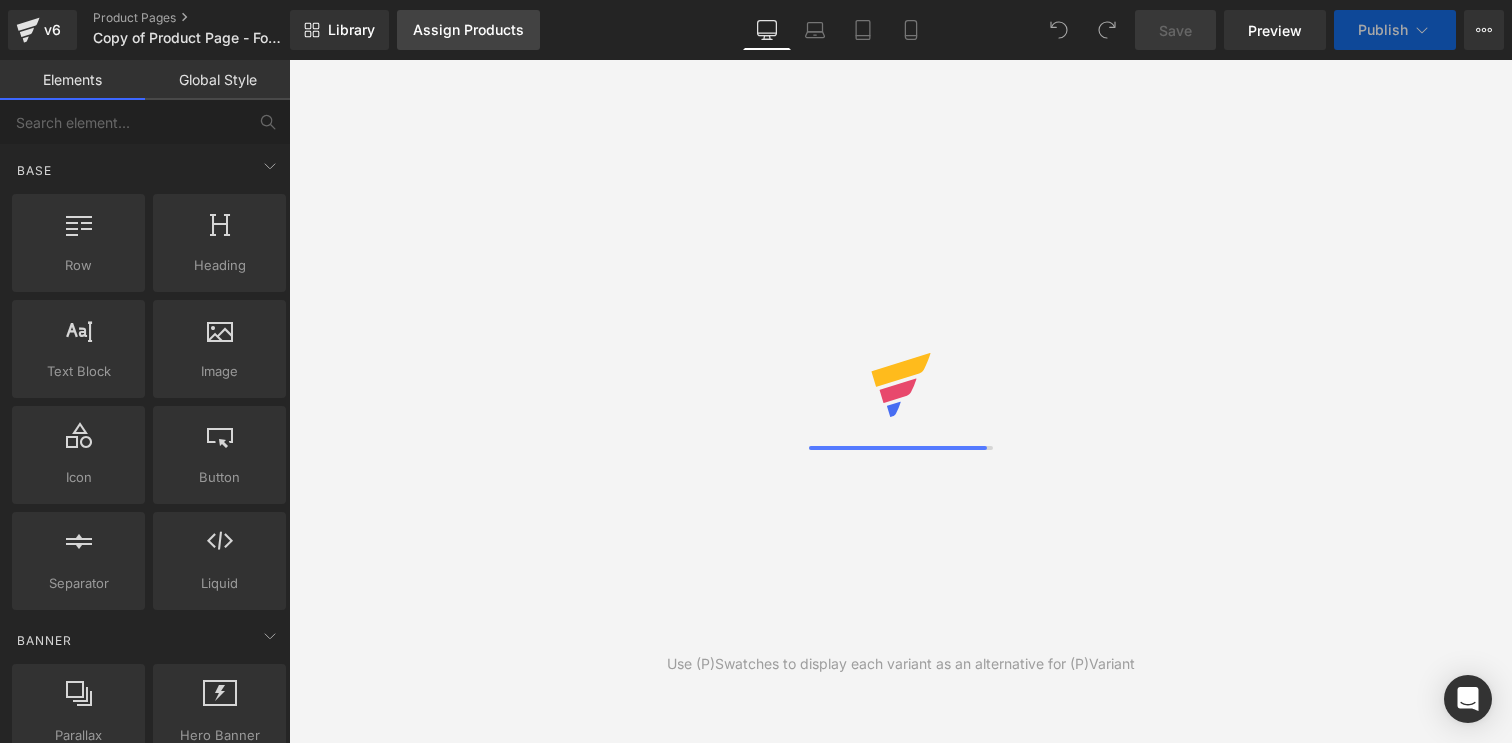 click on "Assign Products" at bounding box center [468, 30] 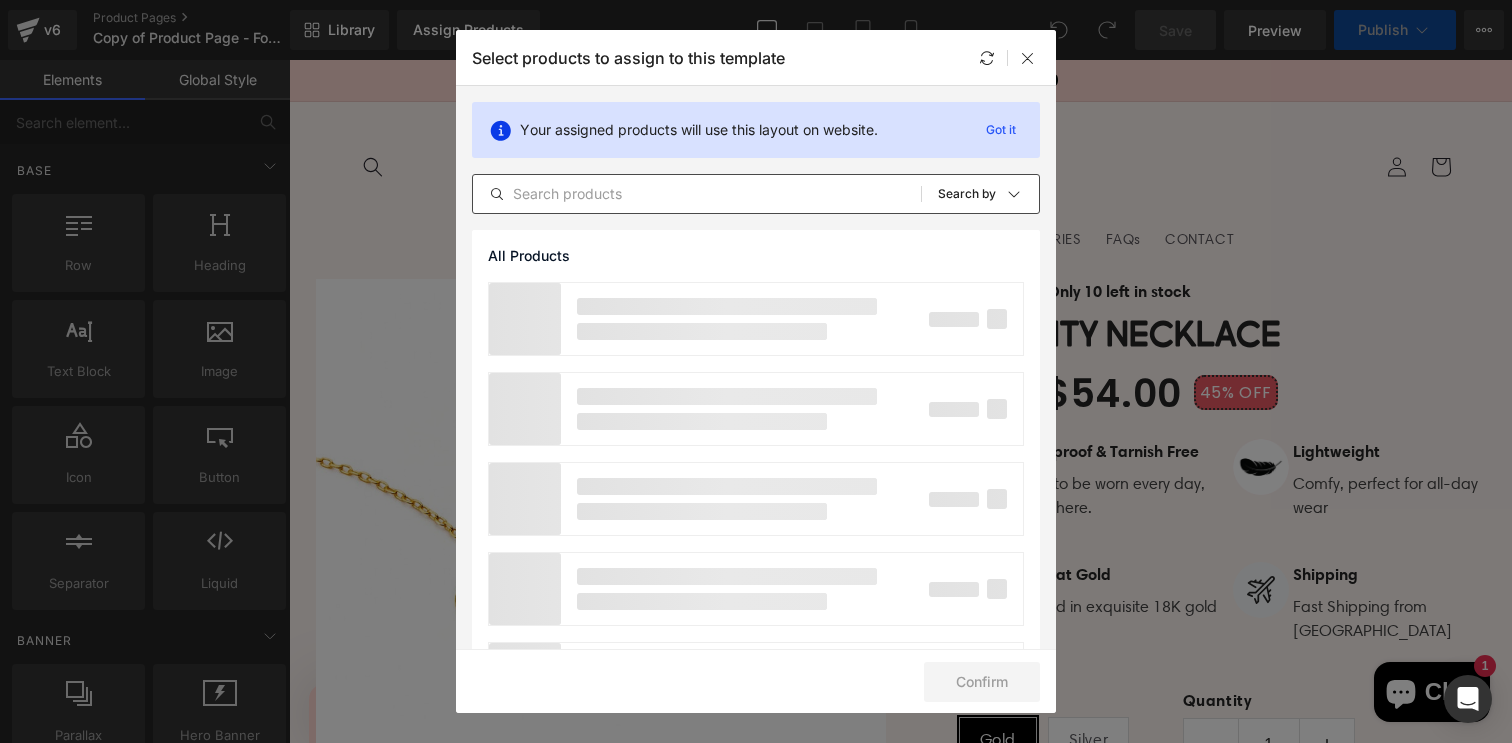 click at bounding box center [697, 194] 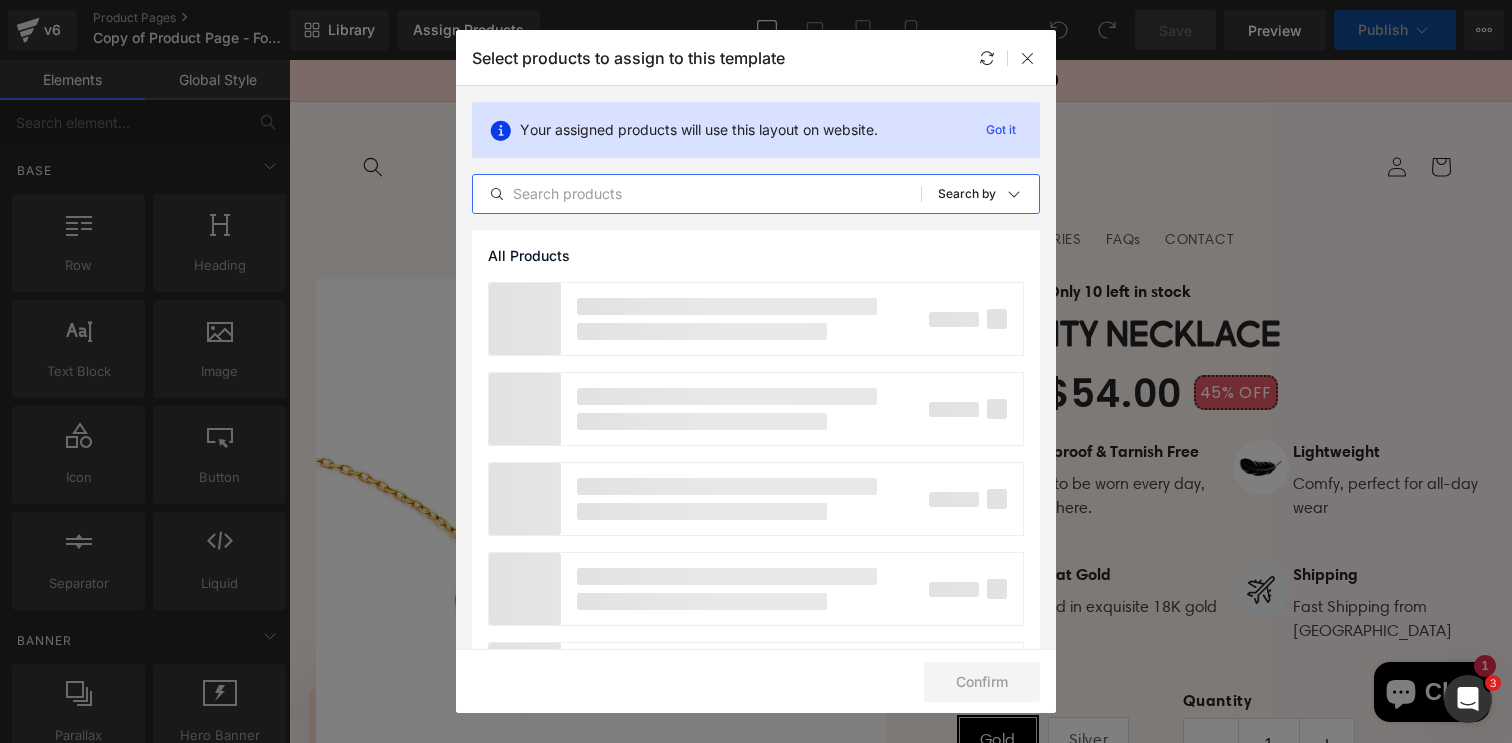 scroll, scrollTop: 0, scrollLeft: 0, axis: both 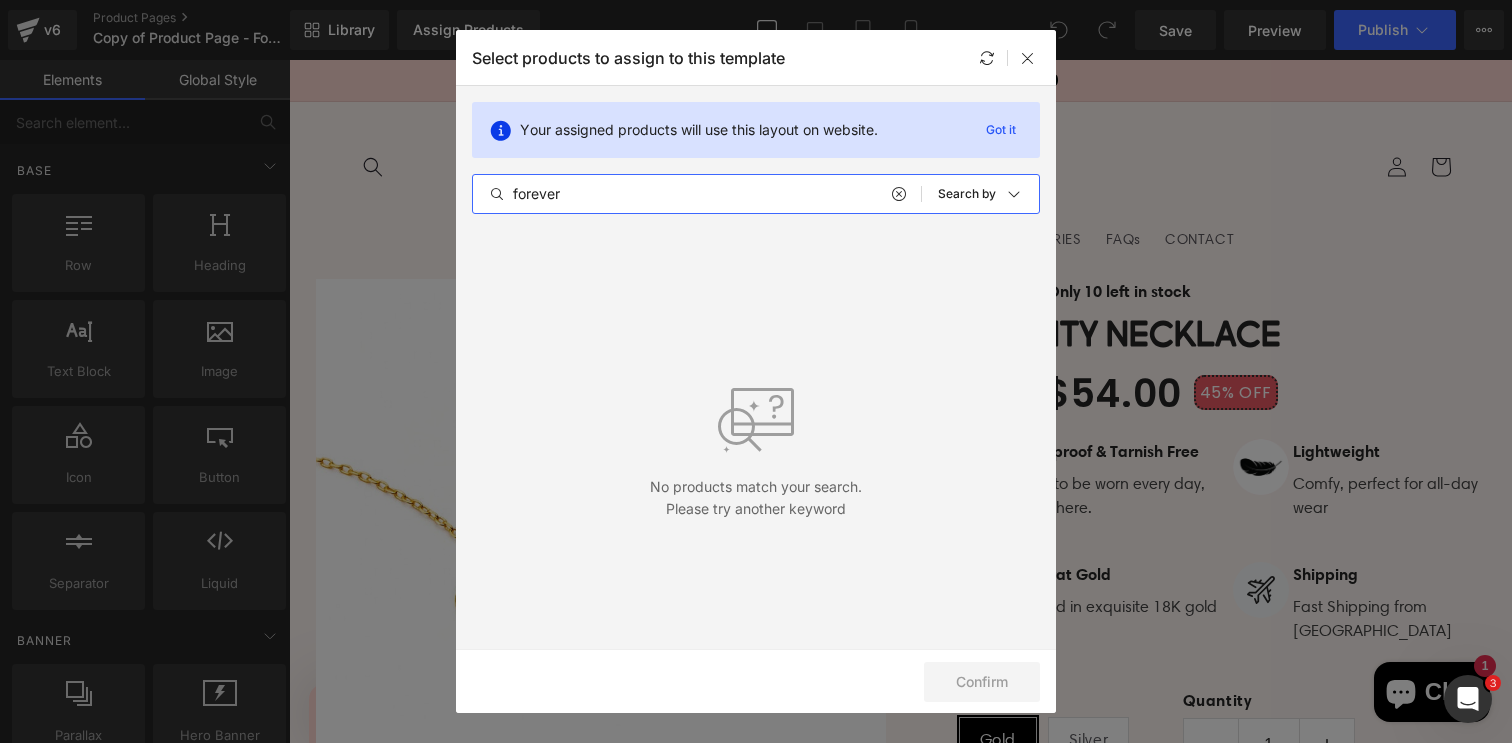 click on "forever" at bounding box center [697, 194] 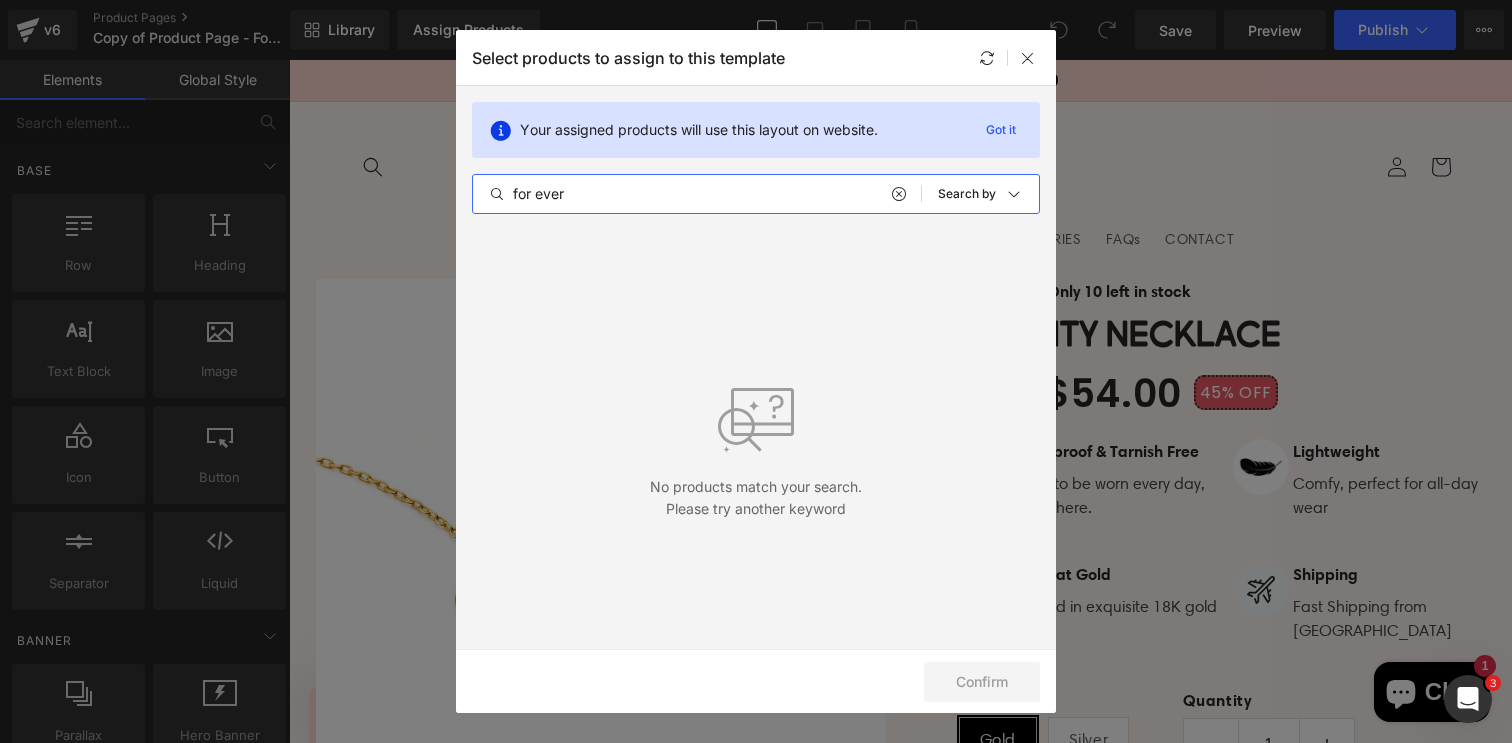 drag, startPoint x: 591, startPoint y: 192, endPoint x: 508, endPoint y: 189, distance: 83.0542 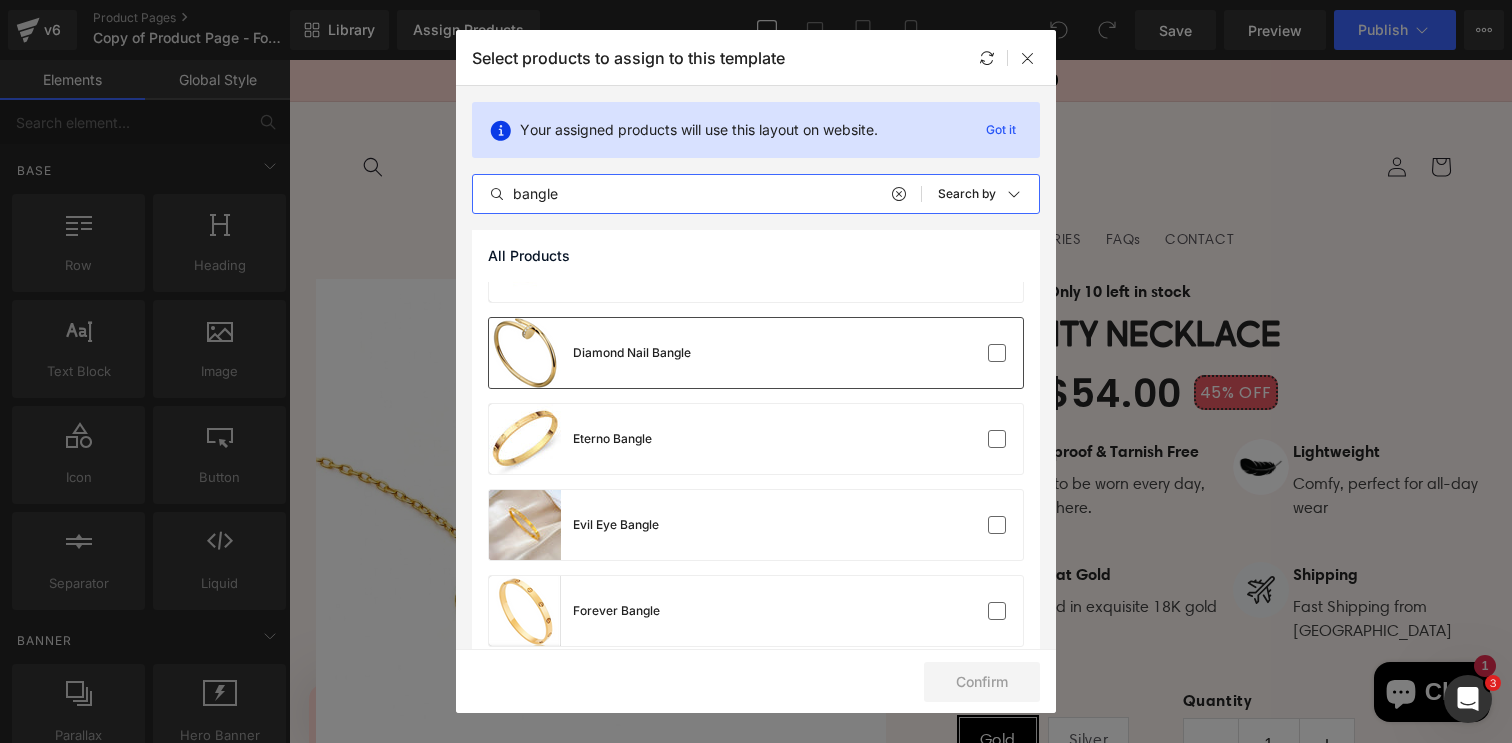 scroll, scrollTop: 277, scrollLeft: 0, axis: vertical 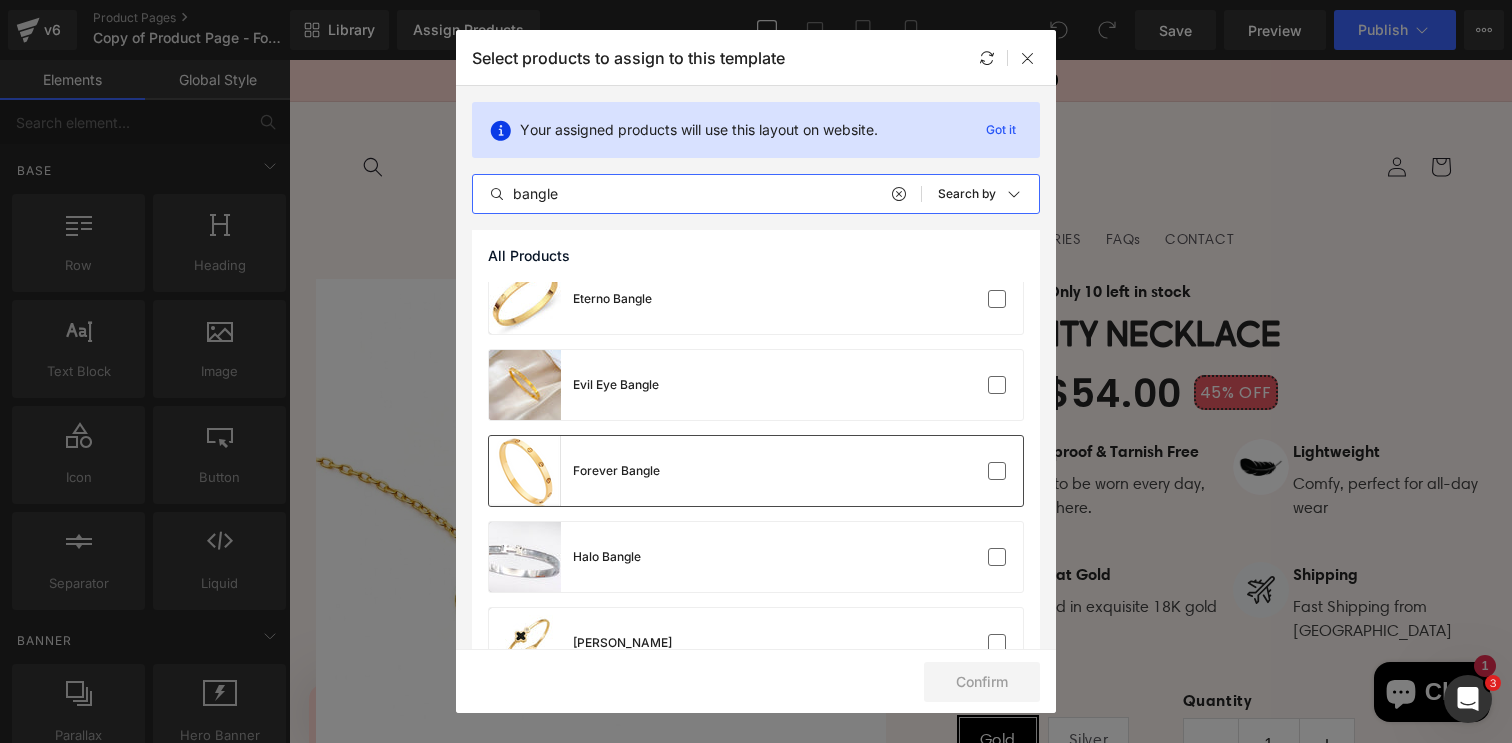 type on "bangle" 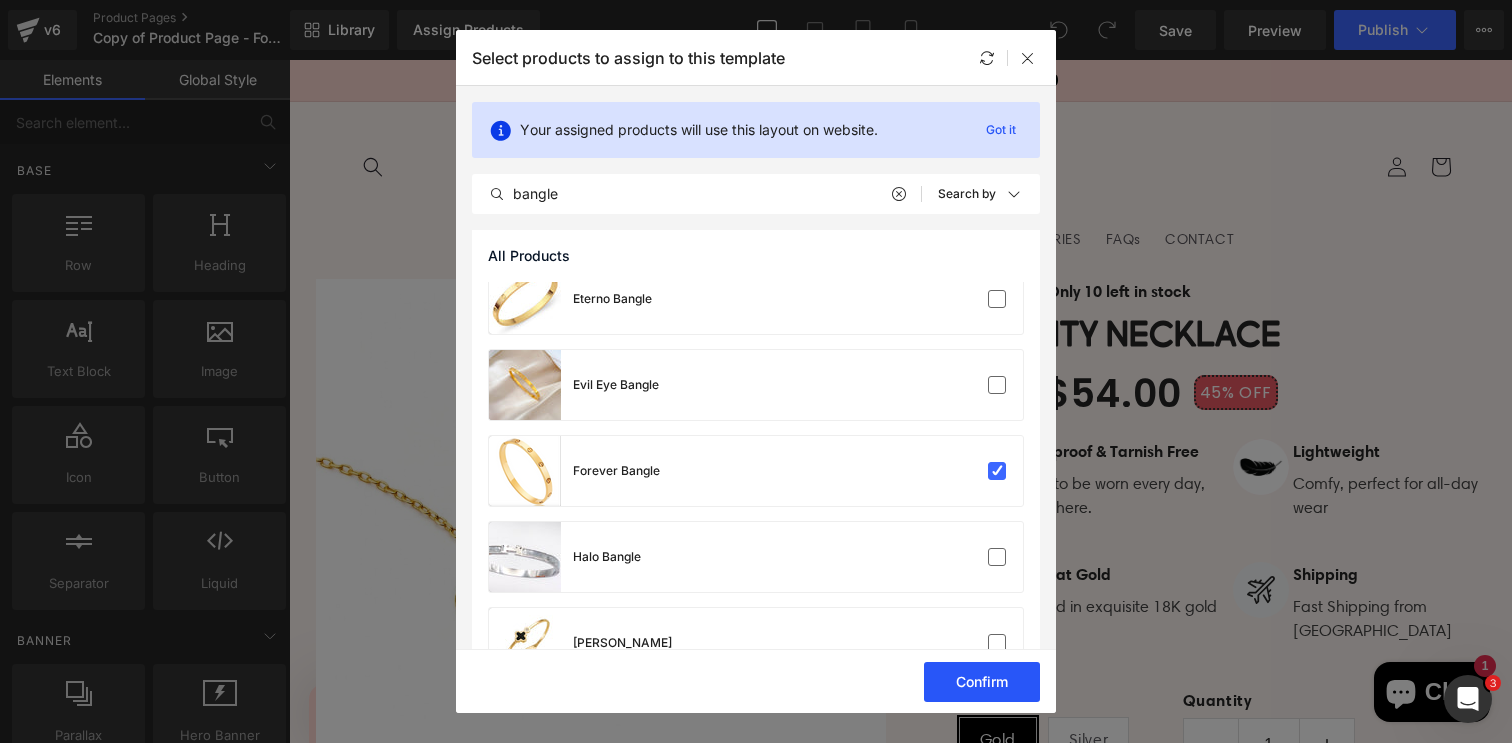 click on "Confirm" at bounding box center [982, 682] 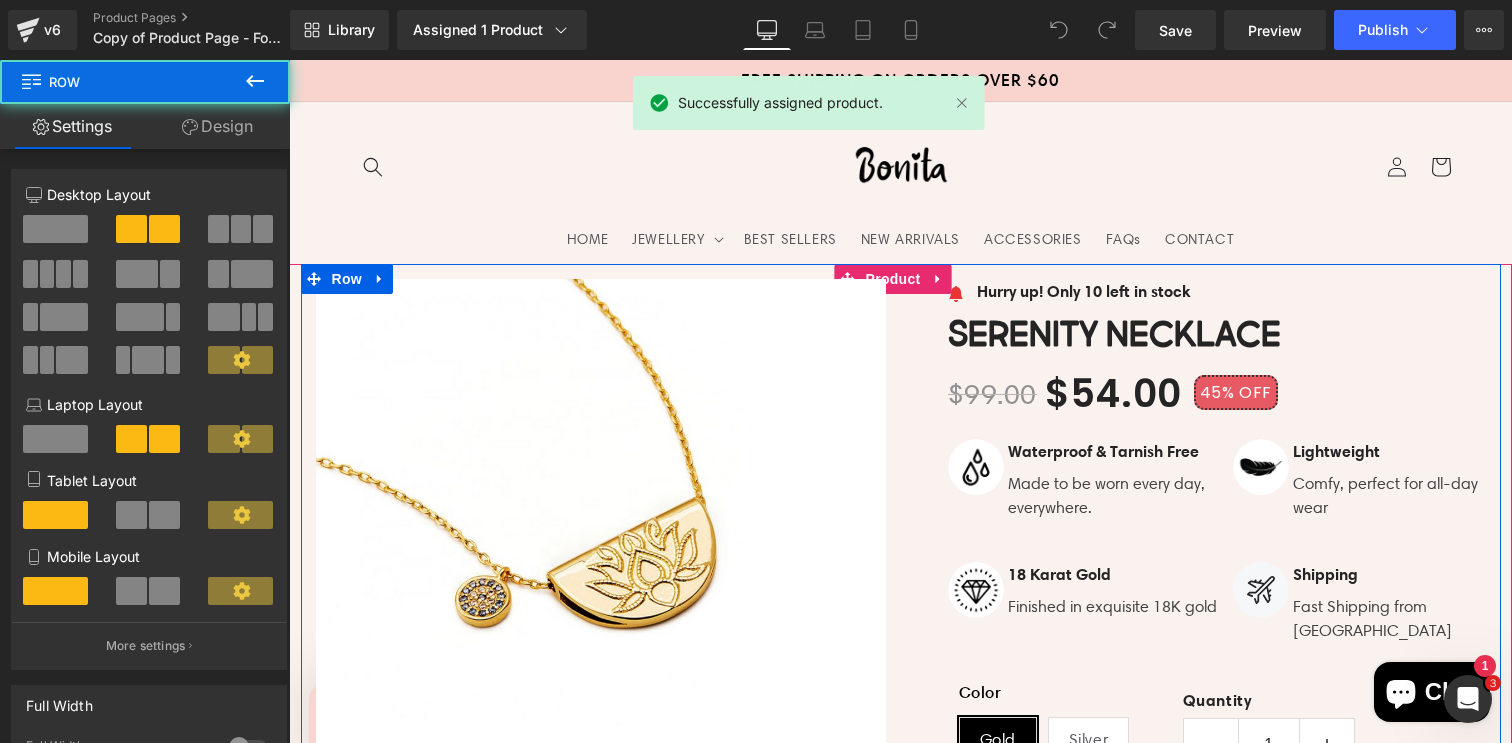 click on "Image
Hurry up! Only 10 left in stock
Text Block
Icon List
Serenity Necklace
(P) Title
$99.00
$54.00
45%
OFF
(P) Price
Image" at bounding box center [1201, 1126] 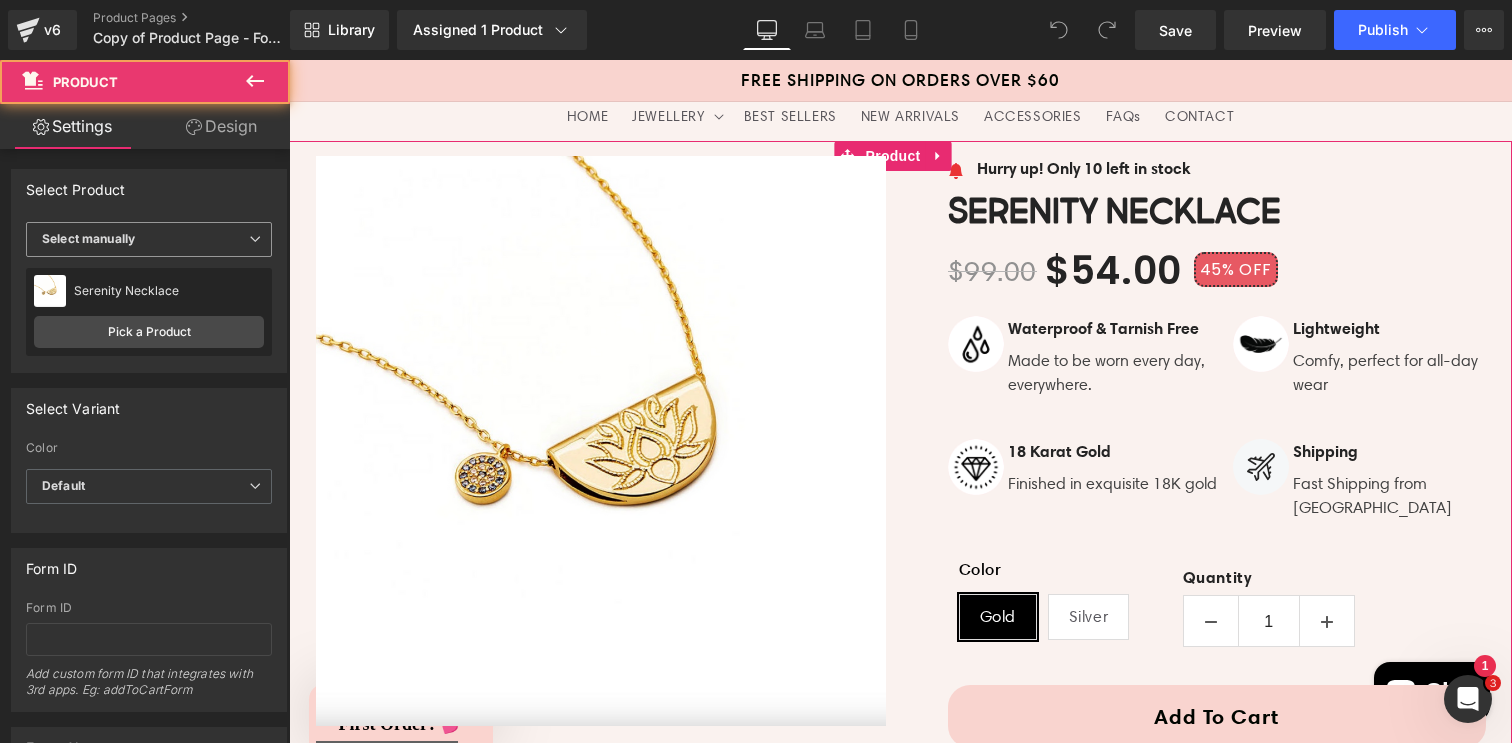 scroll, scrollTop: 124, scrollLeft: 0, axis: vertical 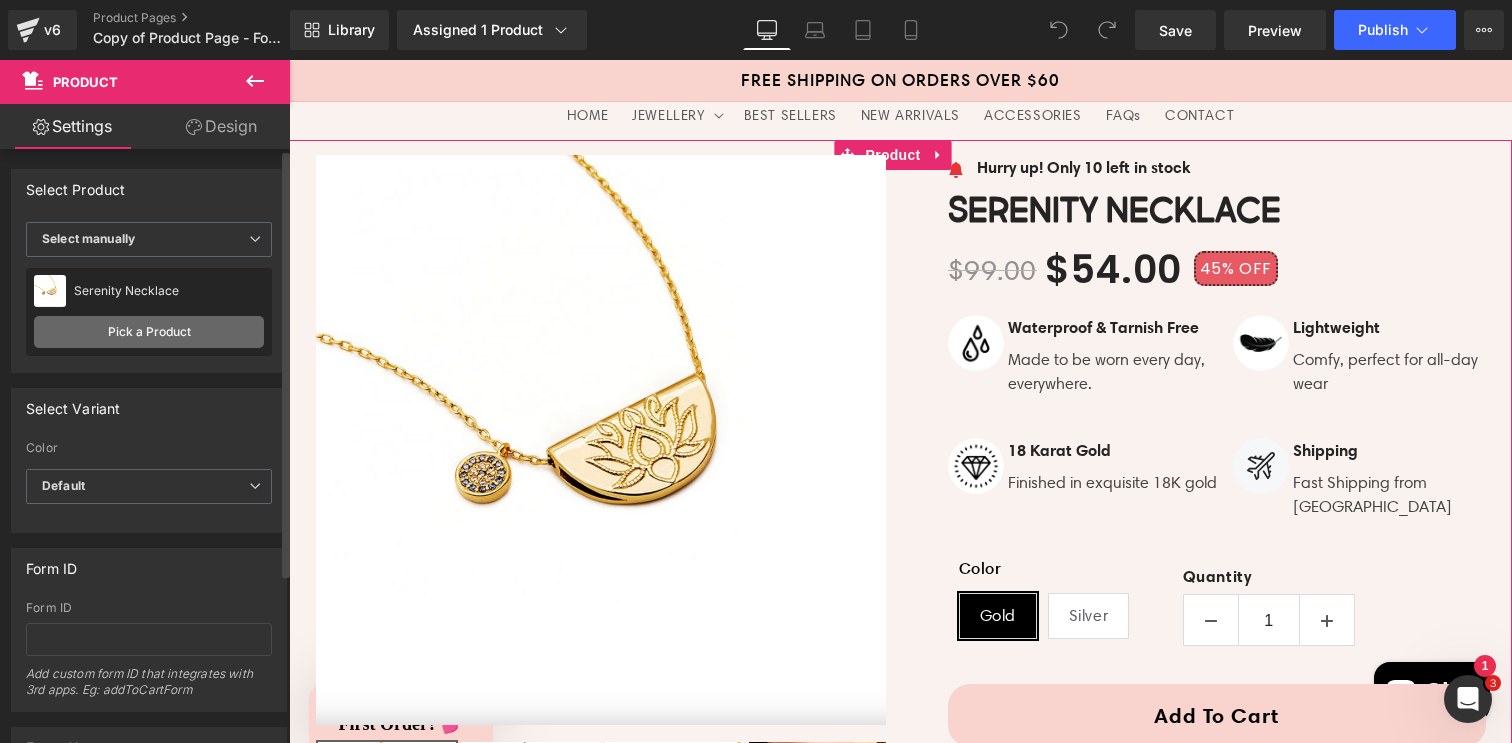 click on "Pick a Product" at bounding box center [149, 332] 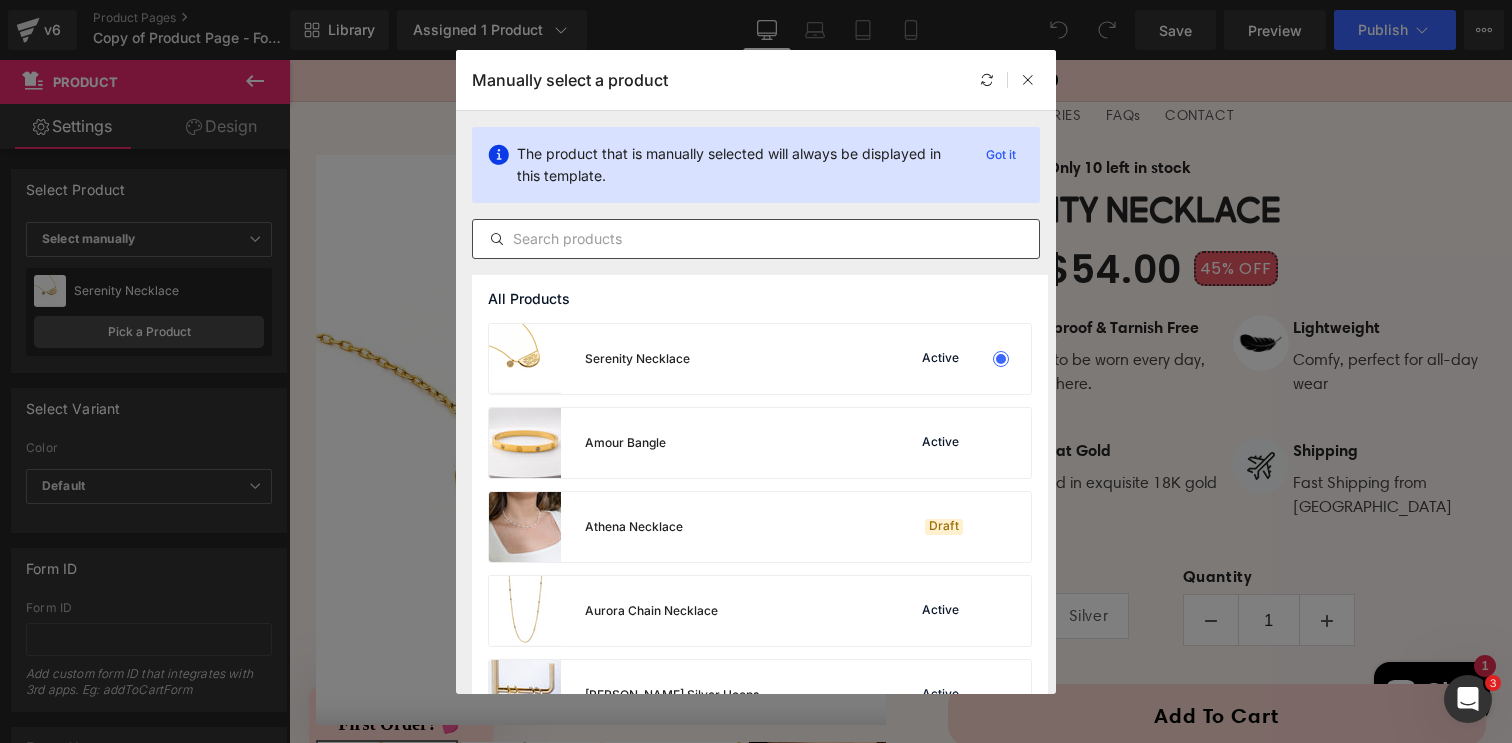 click at bounding box center (756, 239) 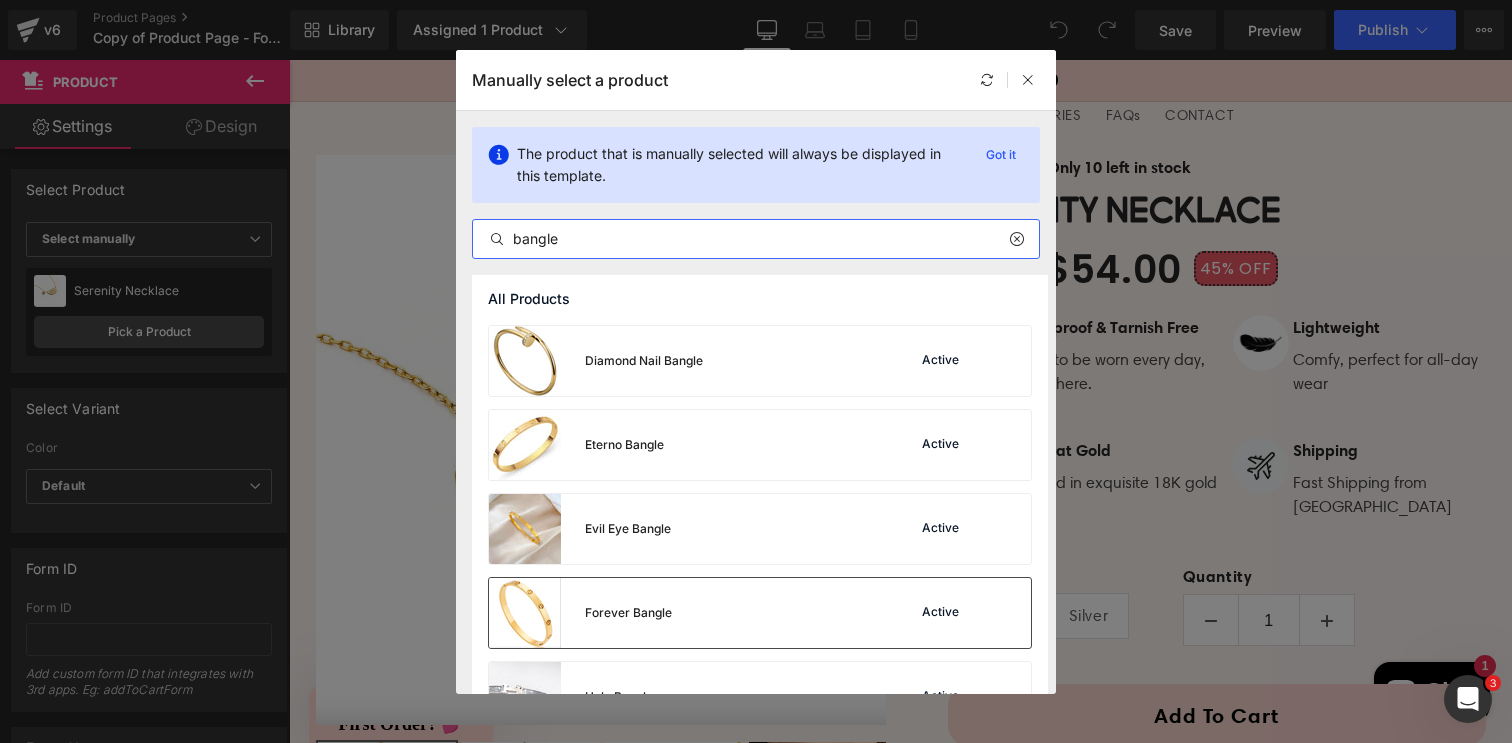 scroll, scrollTop: 167, scrollLeft: 0, axis: vertical 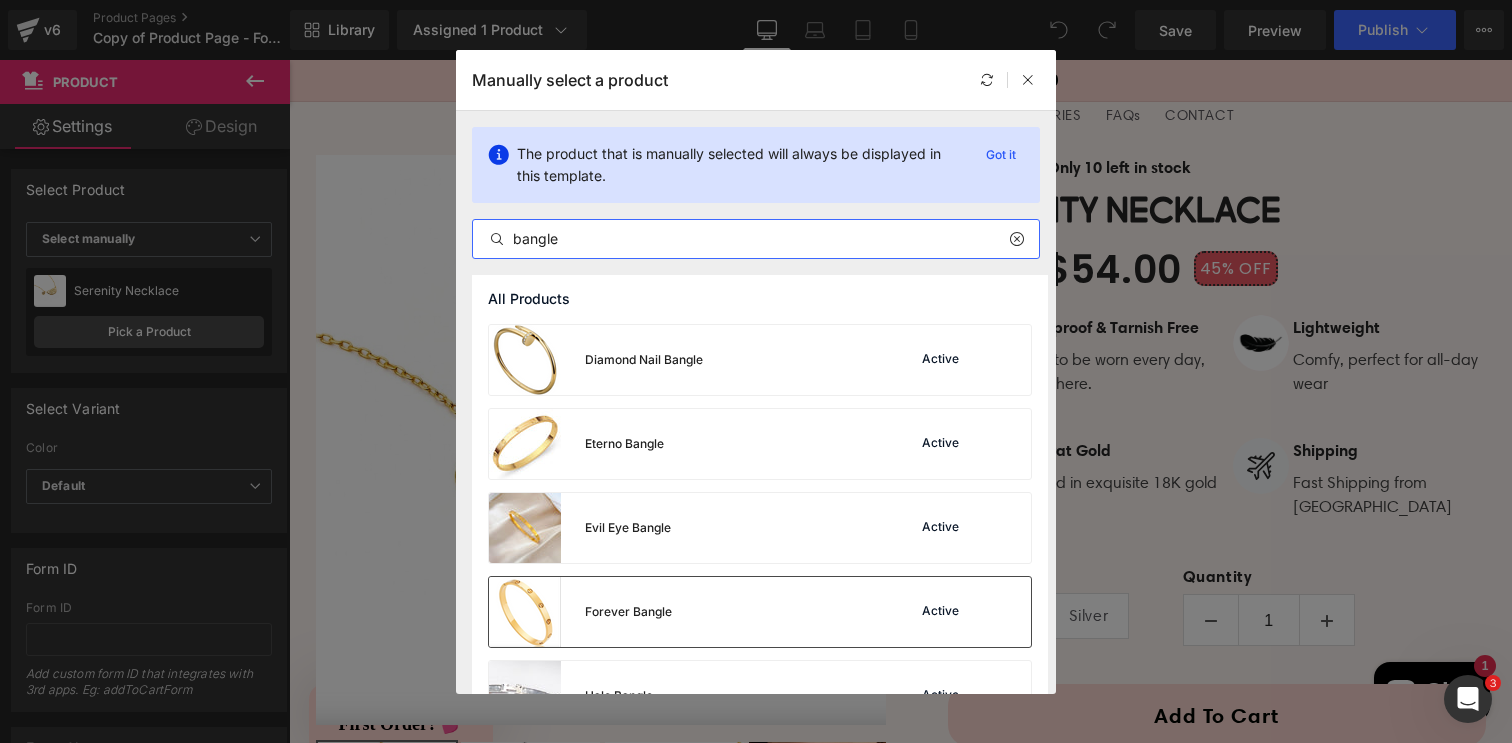 type on "bangle" 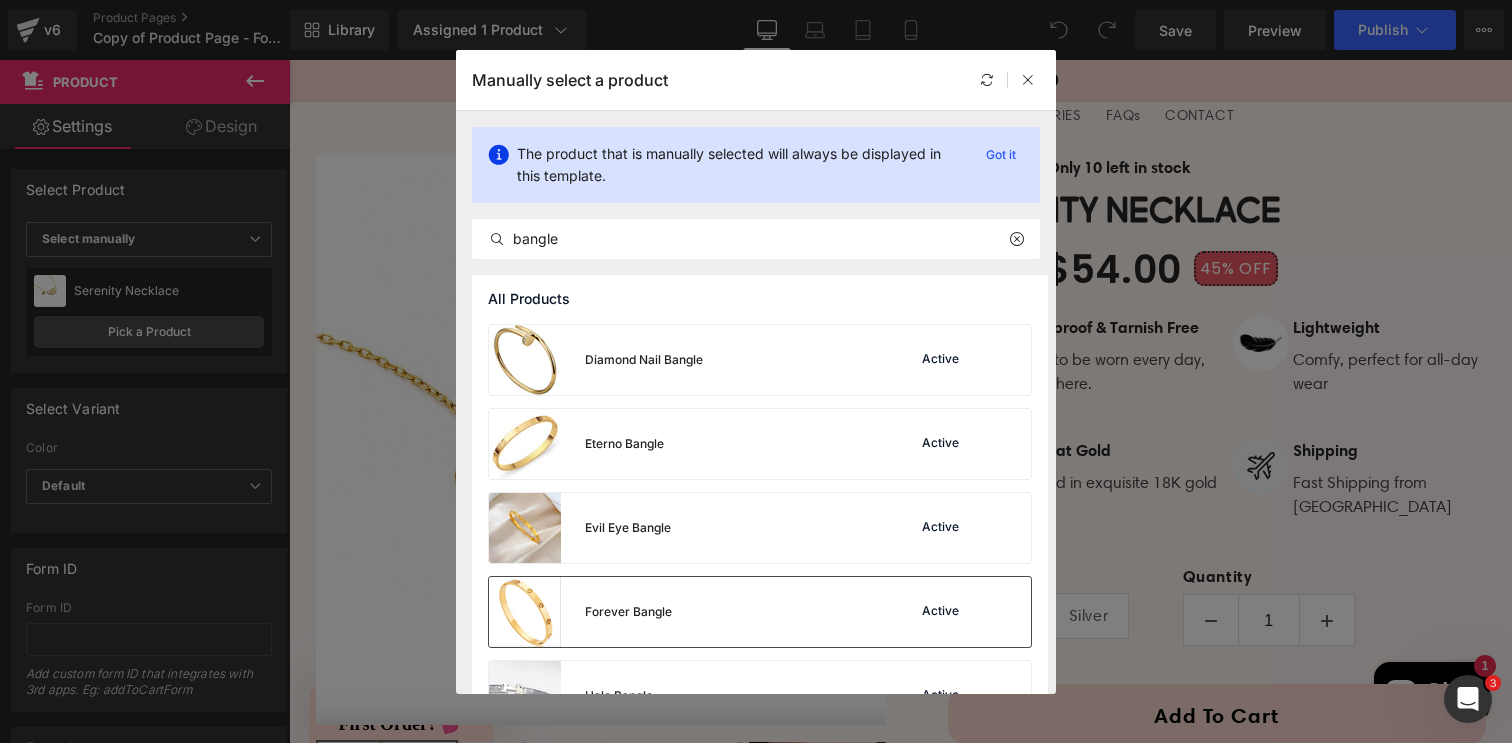 click on "Forever Bangle" at bounding box center (580, 612) 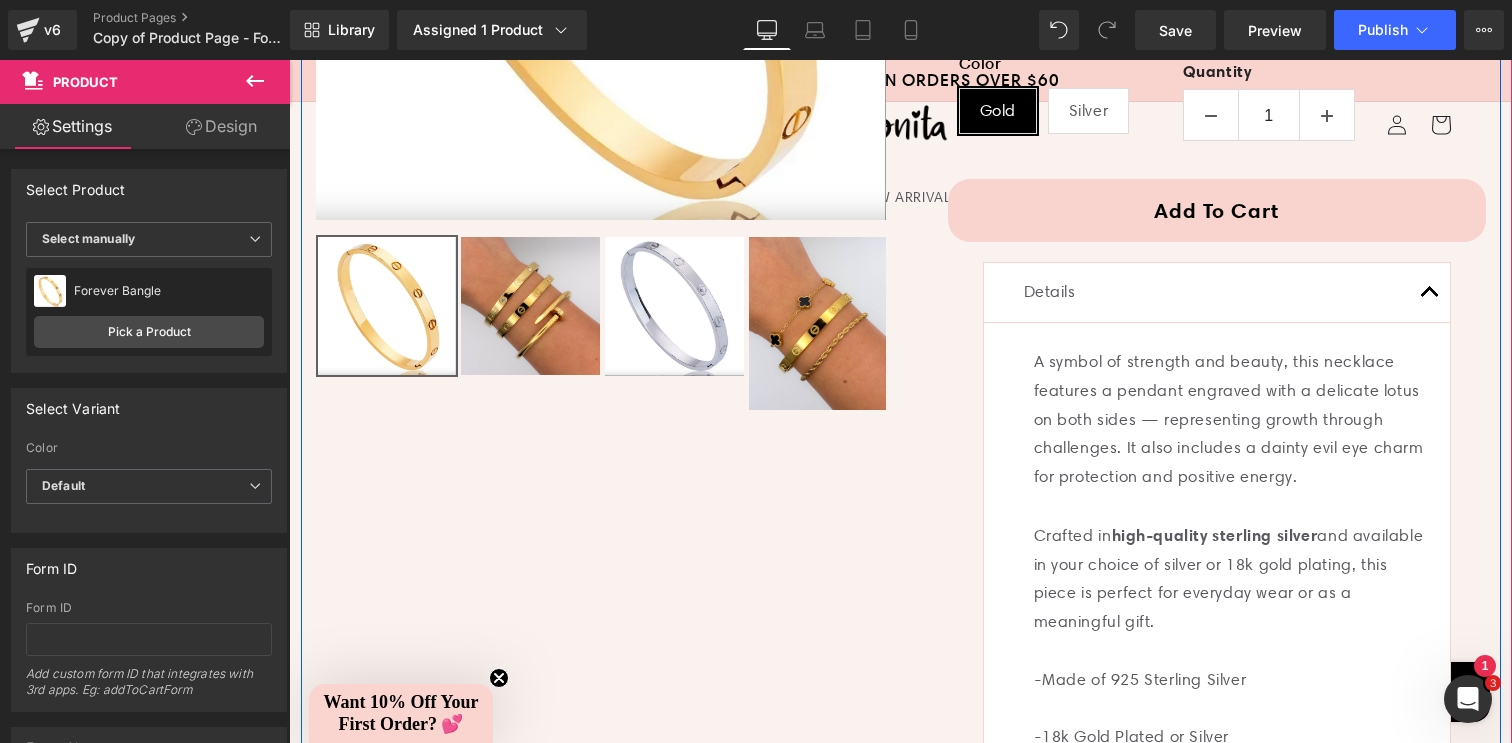 scroll, scrollTop: 630, scrollLeft: 0, axis: vertical 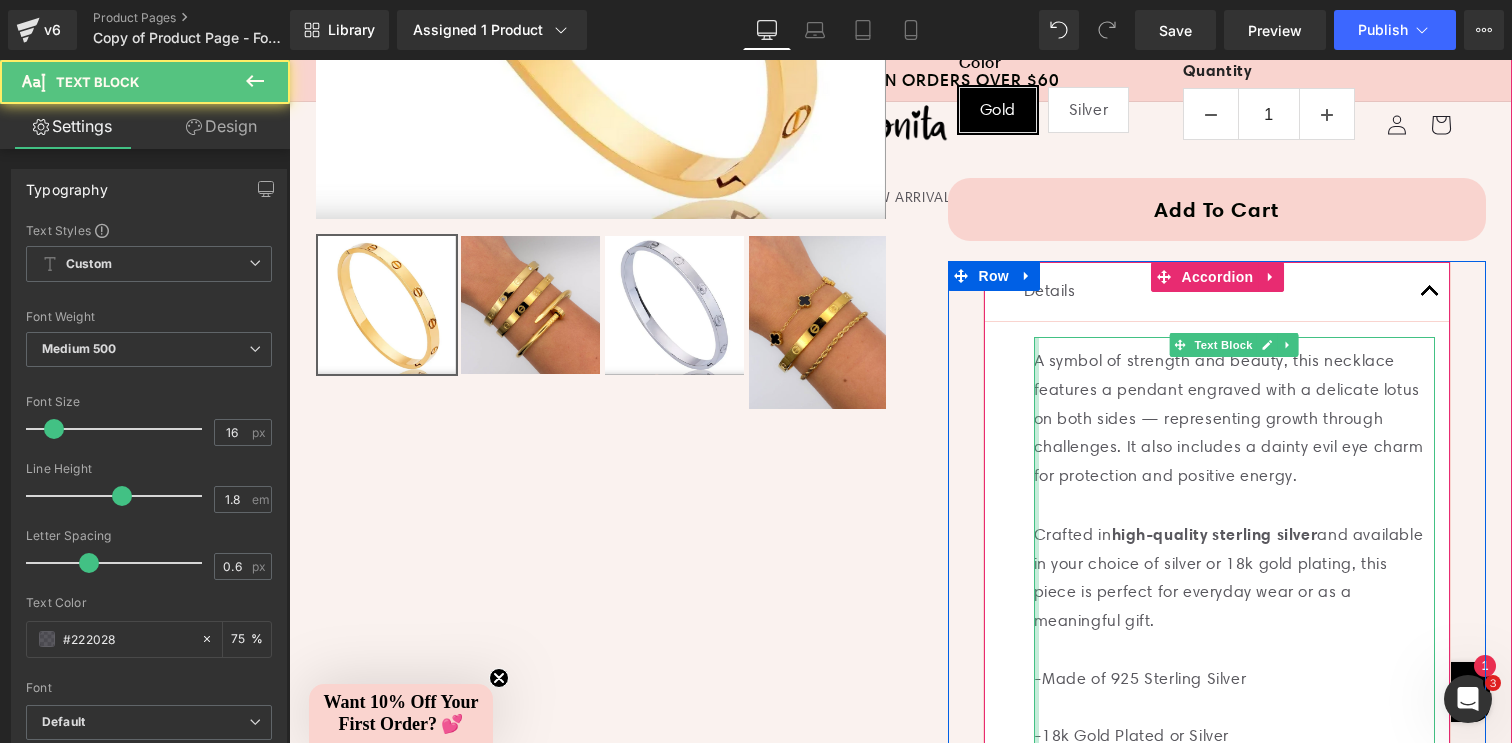 click at bounding box center (1036, 765) 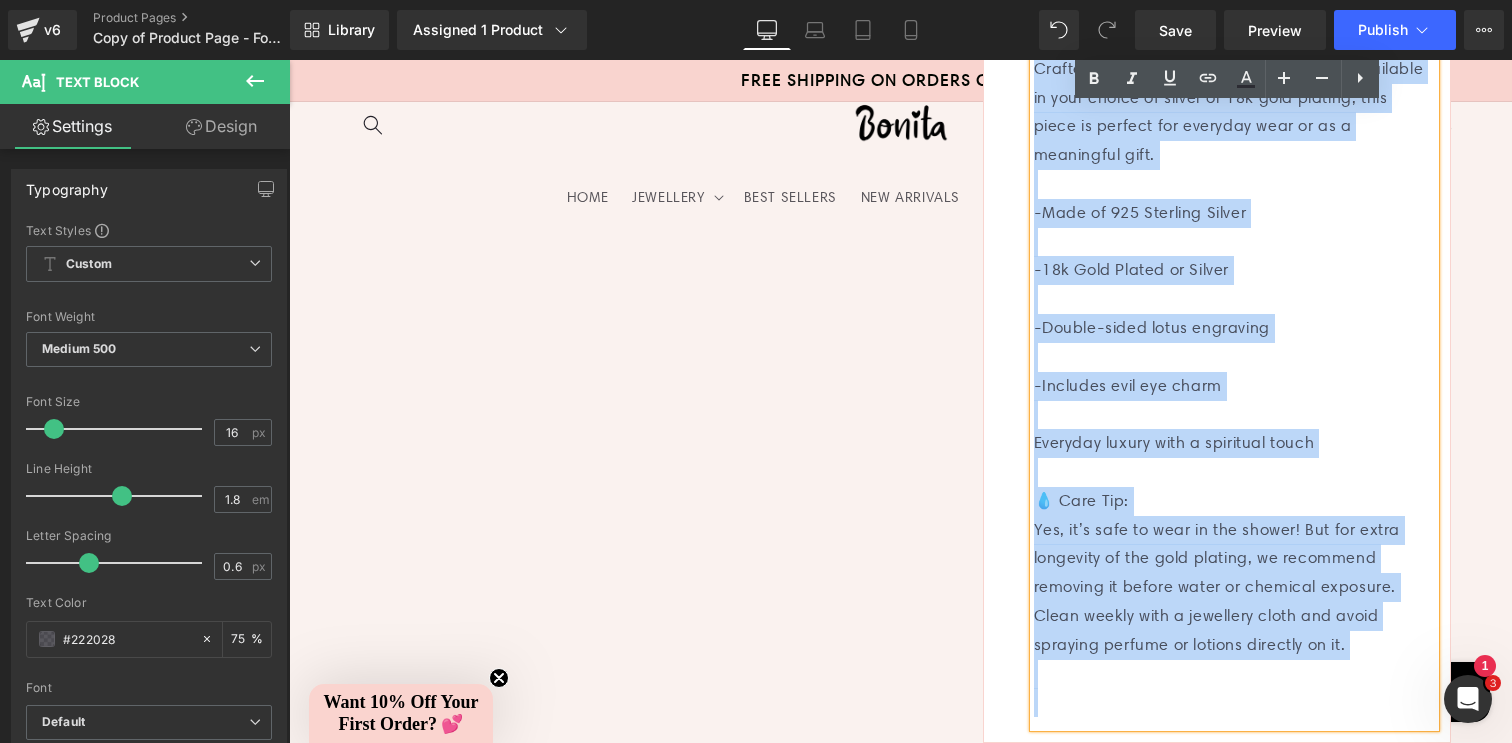 scroll, scrollTop: 1101, scrollLeft: 0, axis: vertical 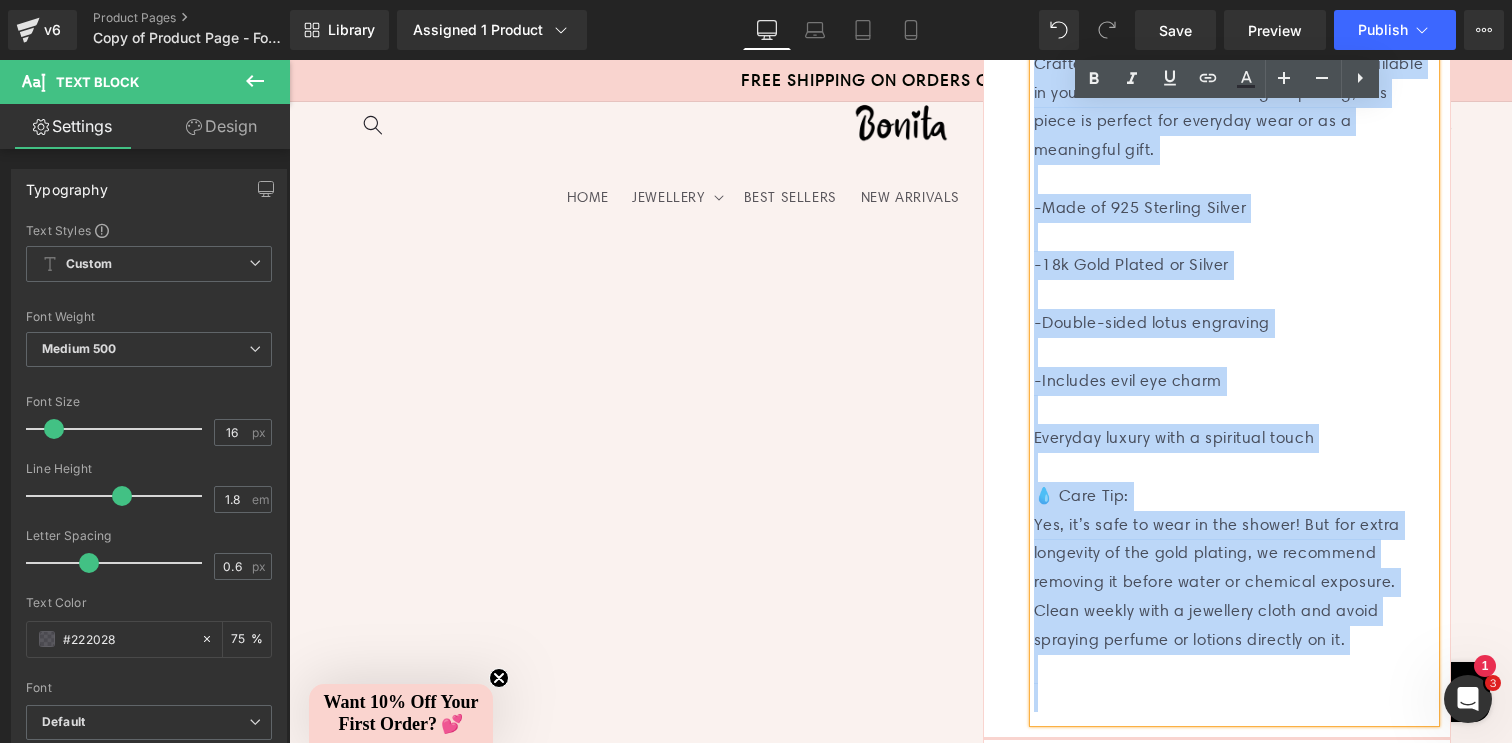 drag, startPoint x: 1031, startPoint y: 355, endPoint x: 1343, endPoint y: 676, distance: 447.64383 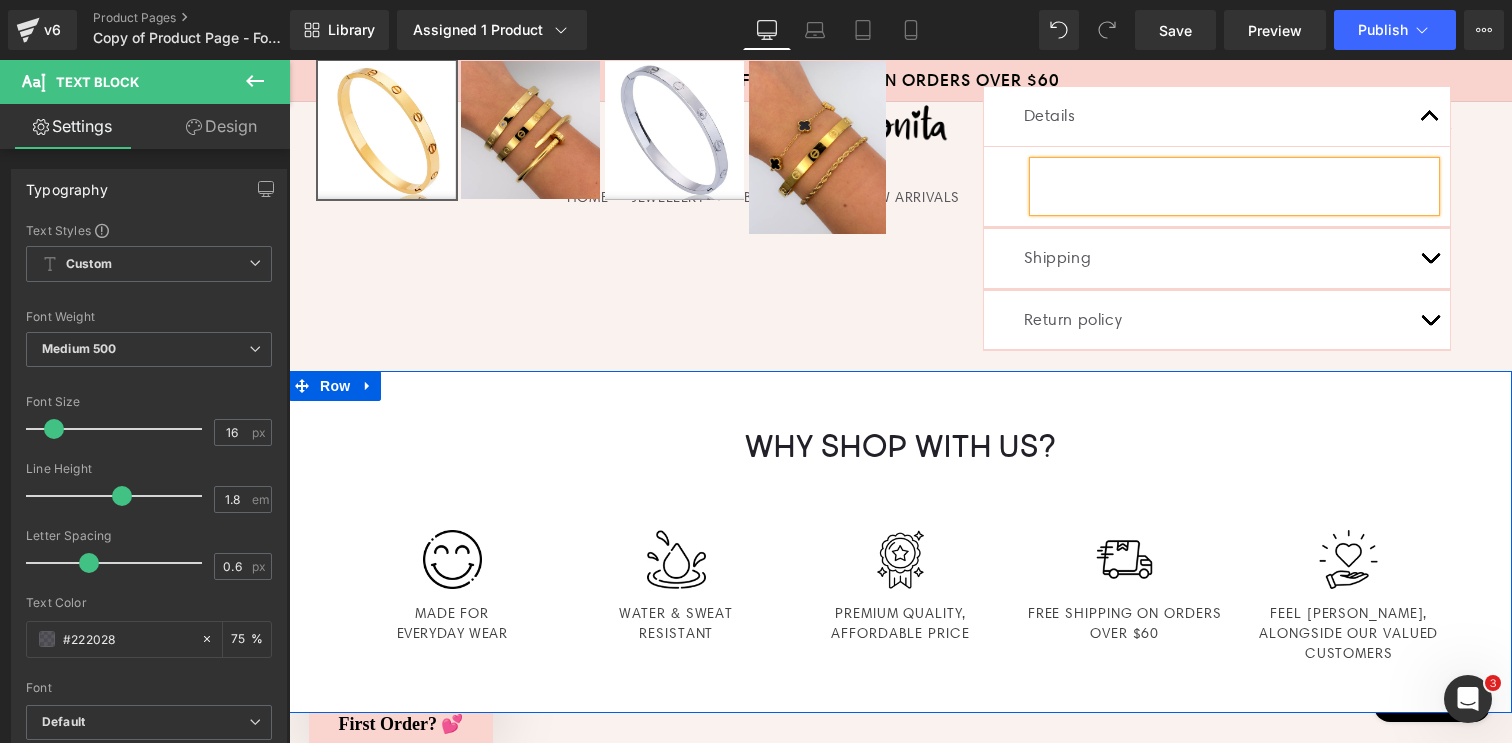scroll, scrollTop: 754, scrollLeft: 0, axis: vertical 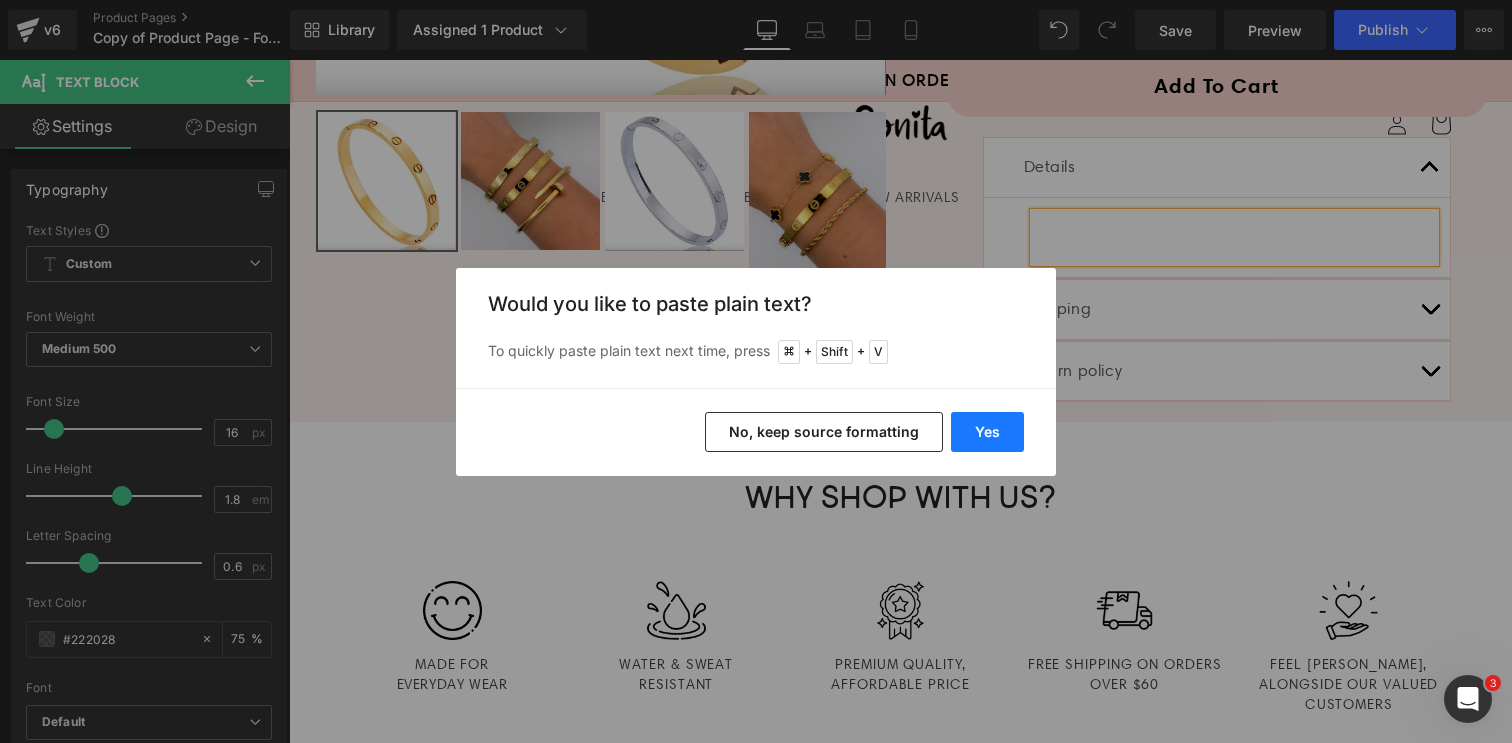 click on "Yes" at bounding box center [987, 432] 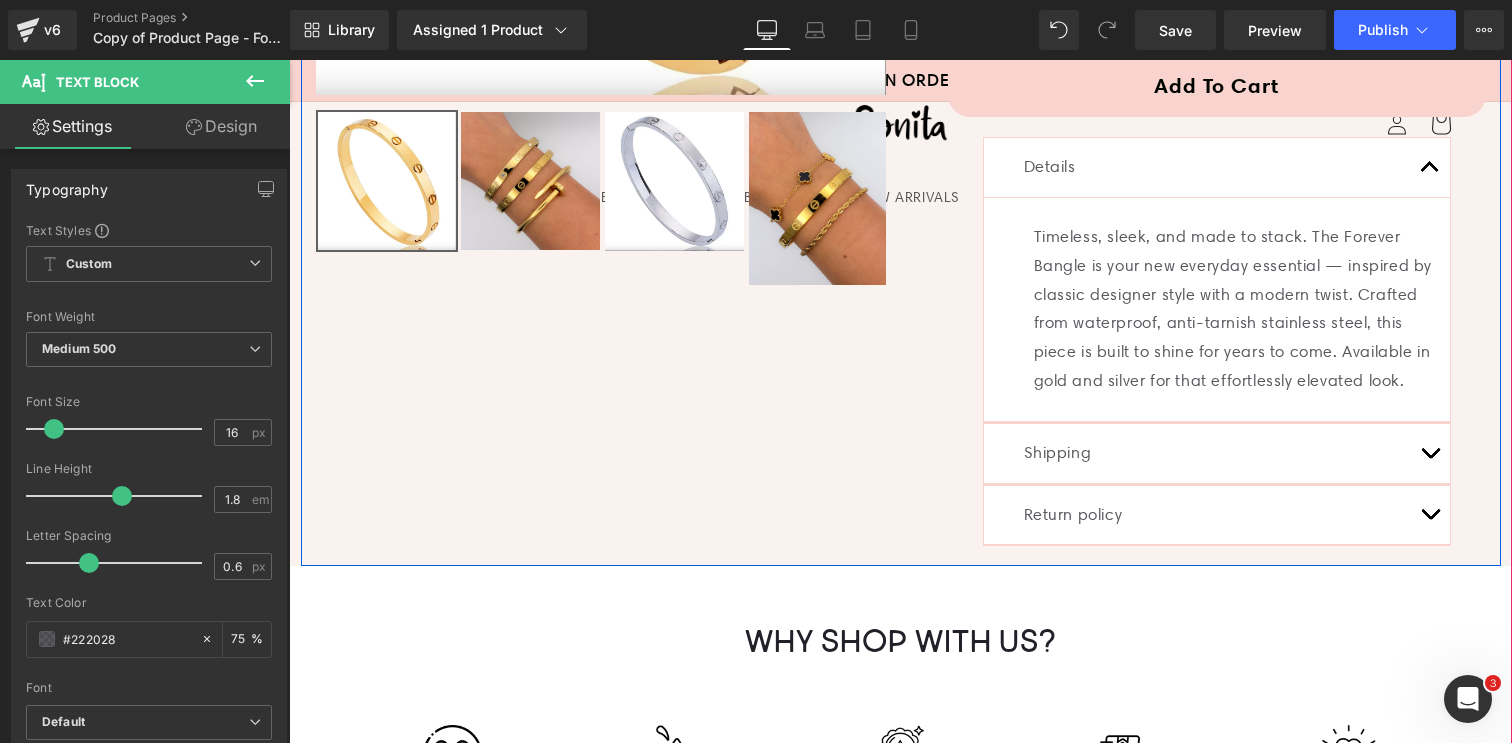 click on "Sale Off
(P) Image" at bounding box center (901, 38) 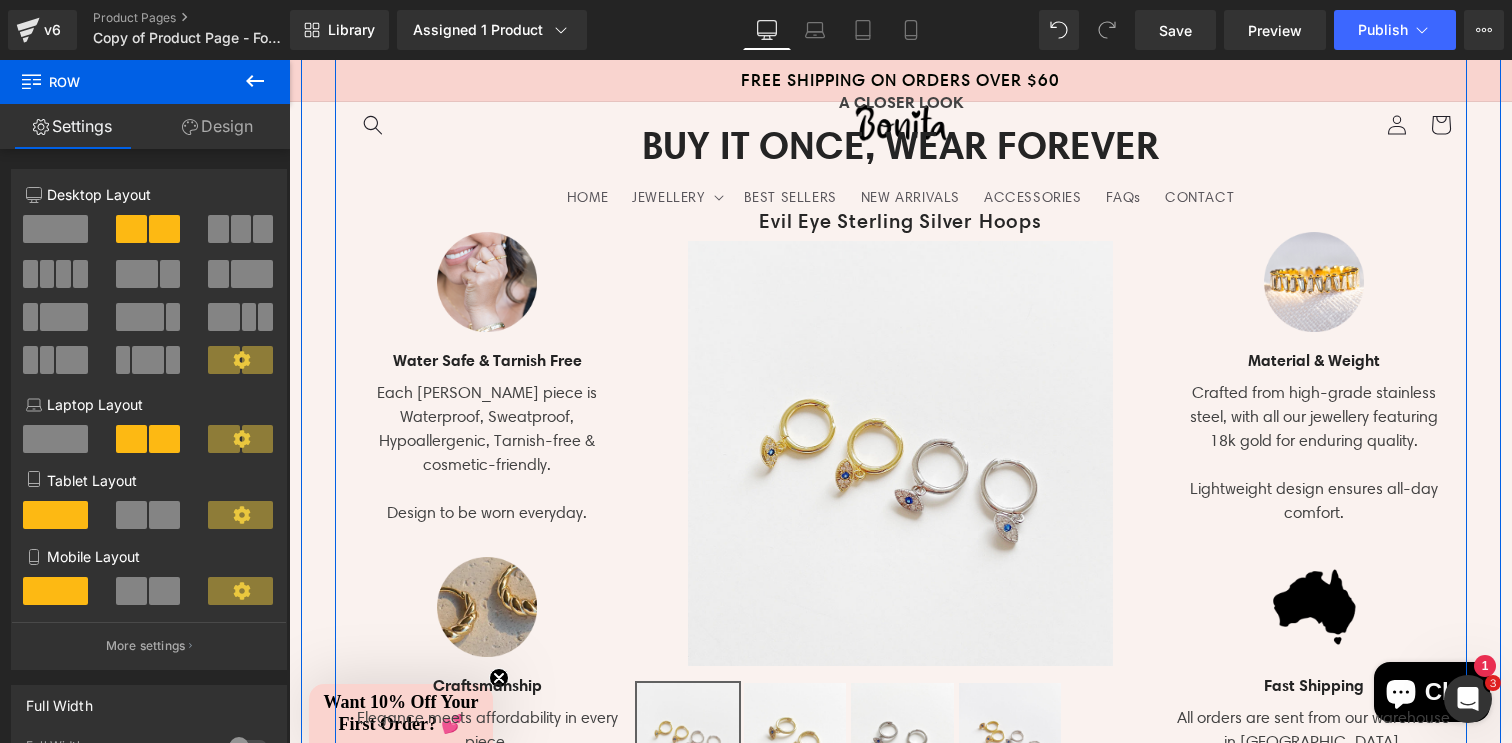scroll, scrollTop: 1541, scrollLeft: 0, axis: vertical 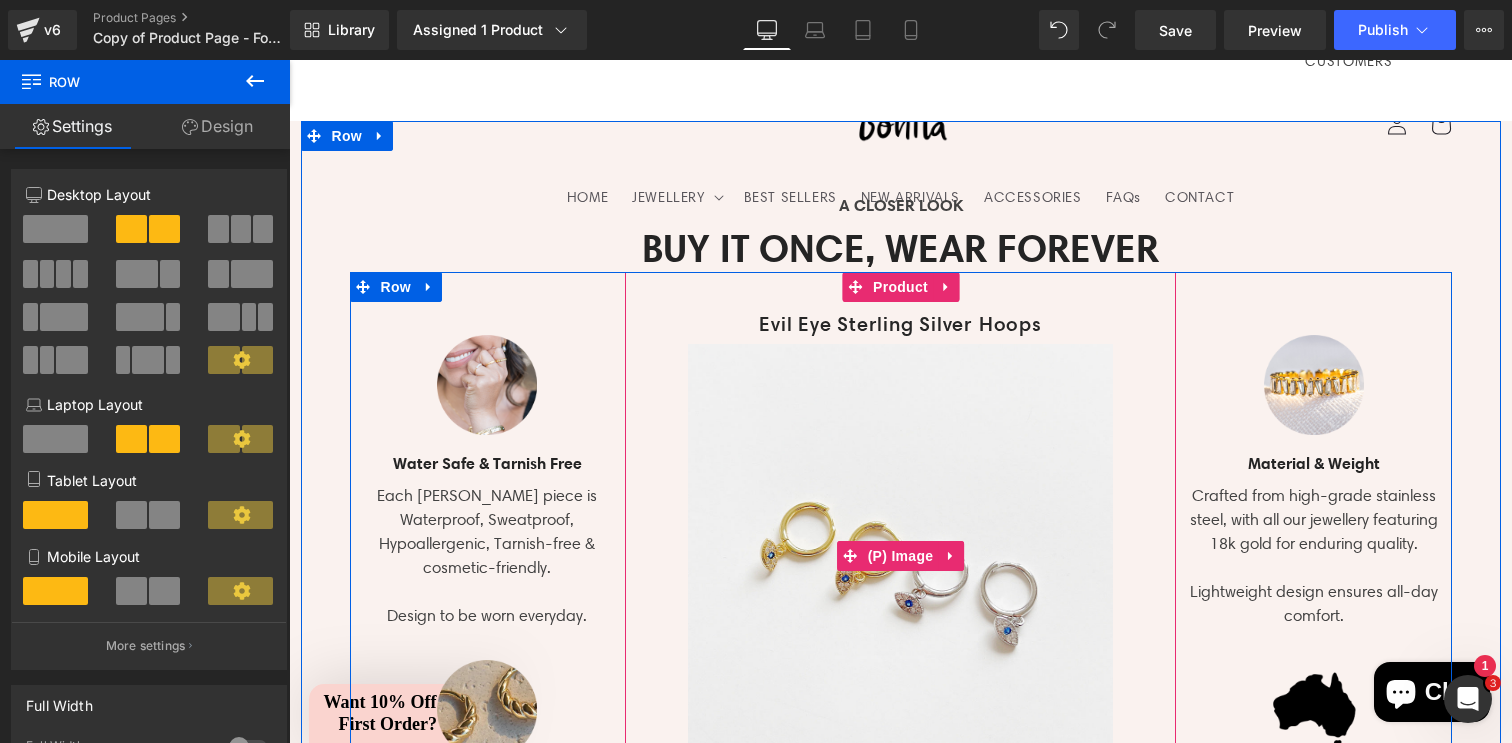 click at bounding box center (900, 556) 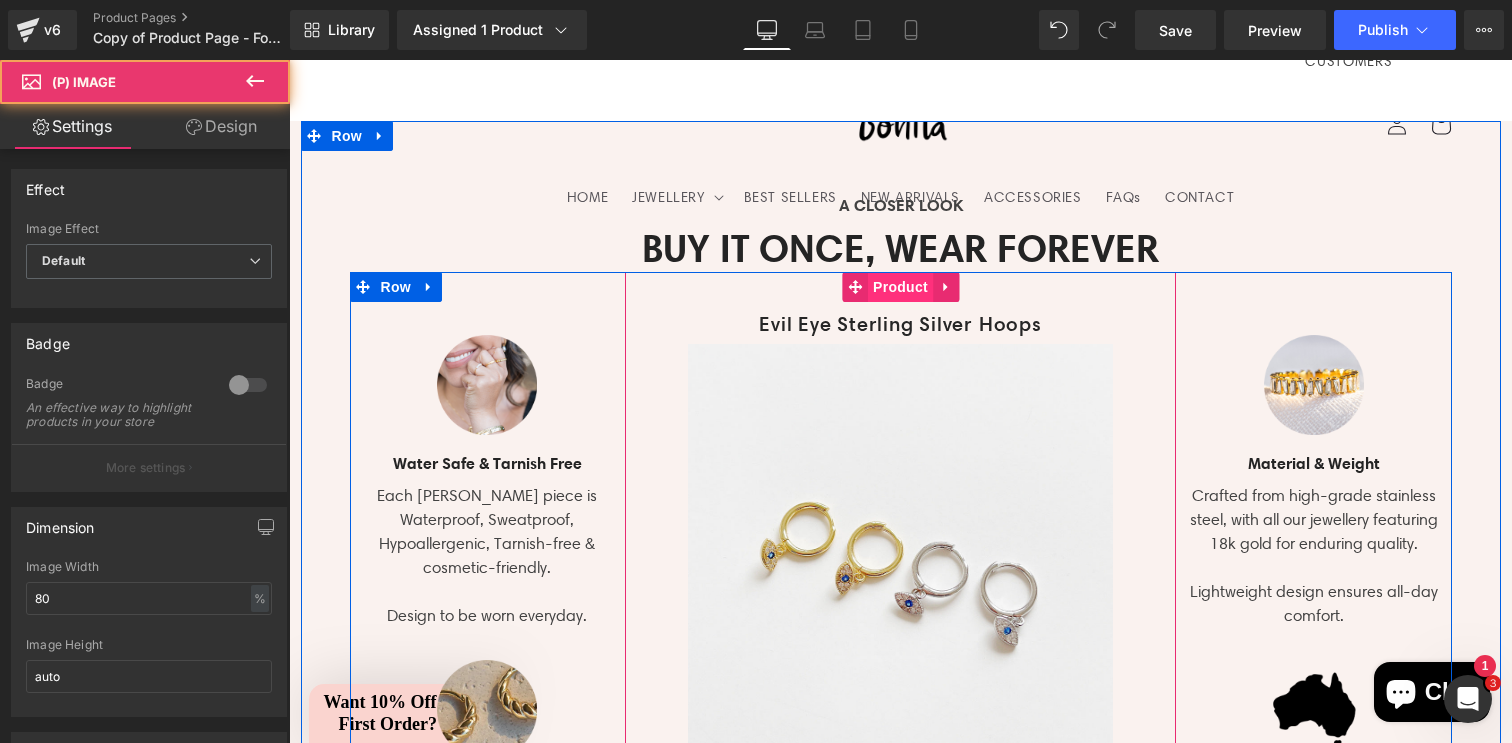 click on "Product" at bounding box center (900, 287) 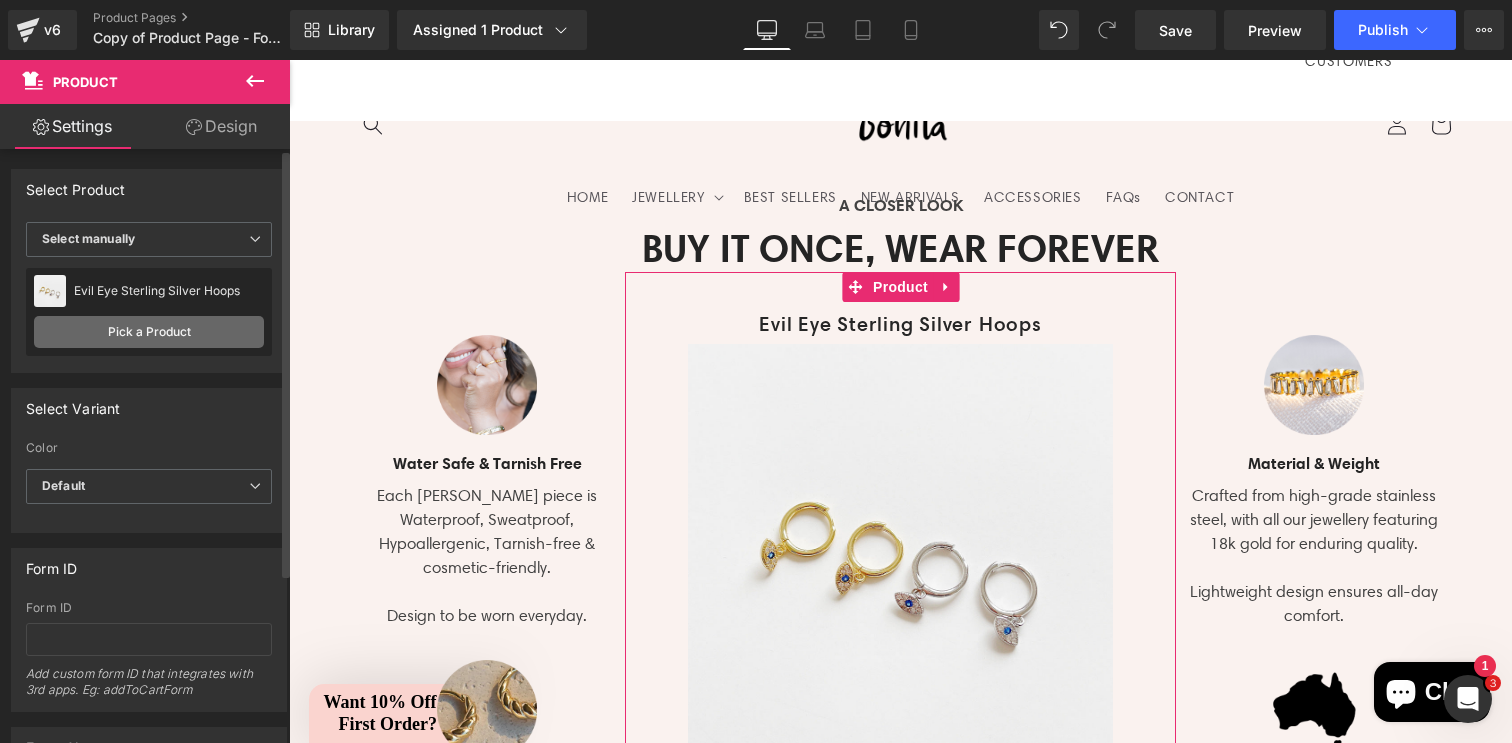 click on "Pick a Product" at bounding box center [149, 332] 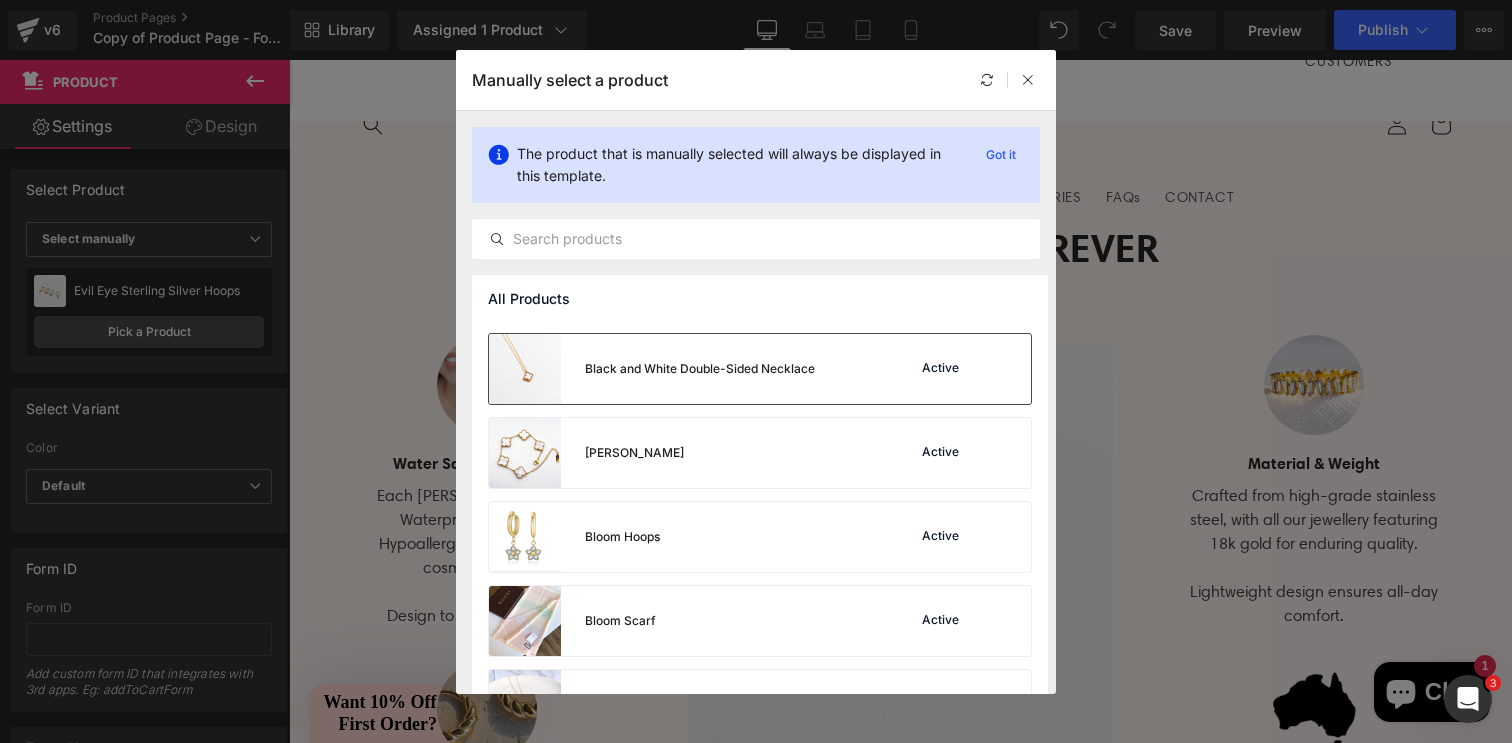 scroll, scrollTop: 499, scrollLeft: 0, axis: vertical 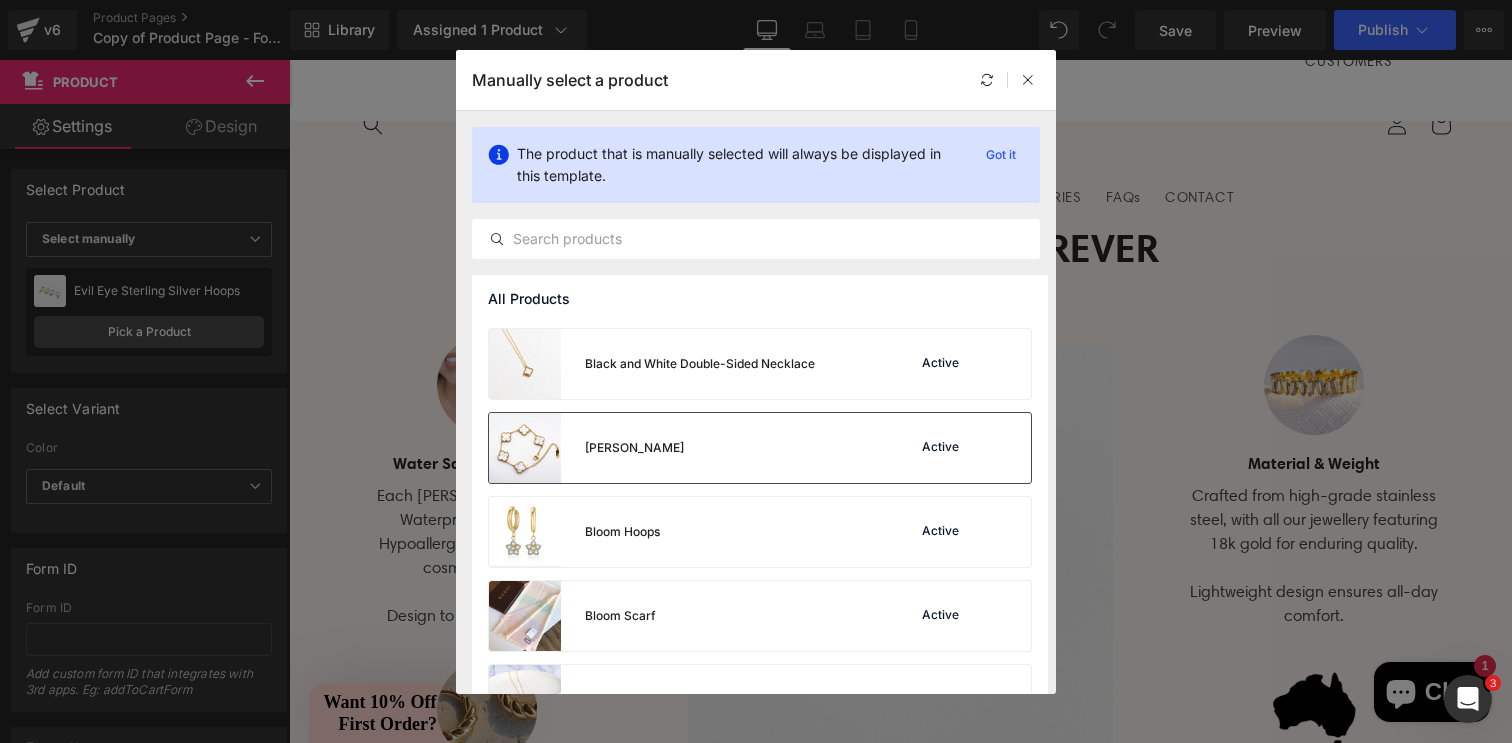 click on "Blanca Bracelet Active" at bounding box center (760, 448) 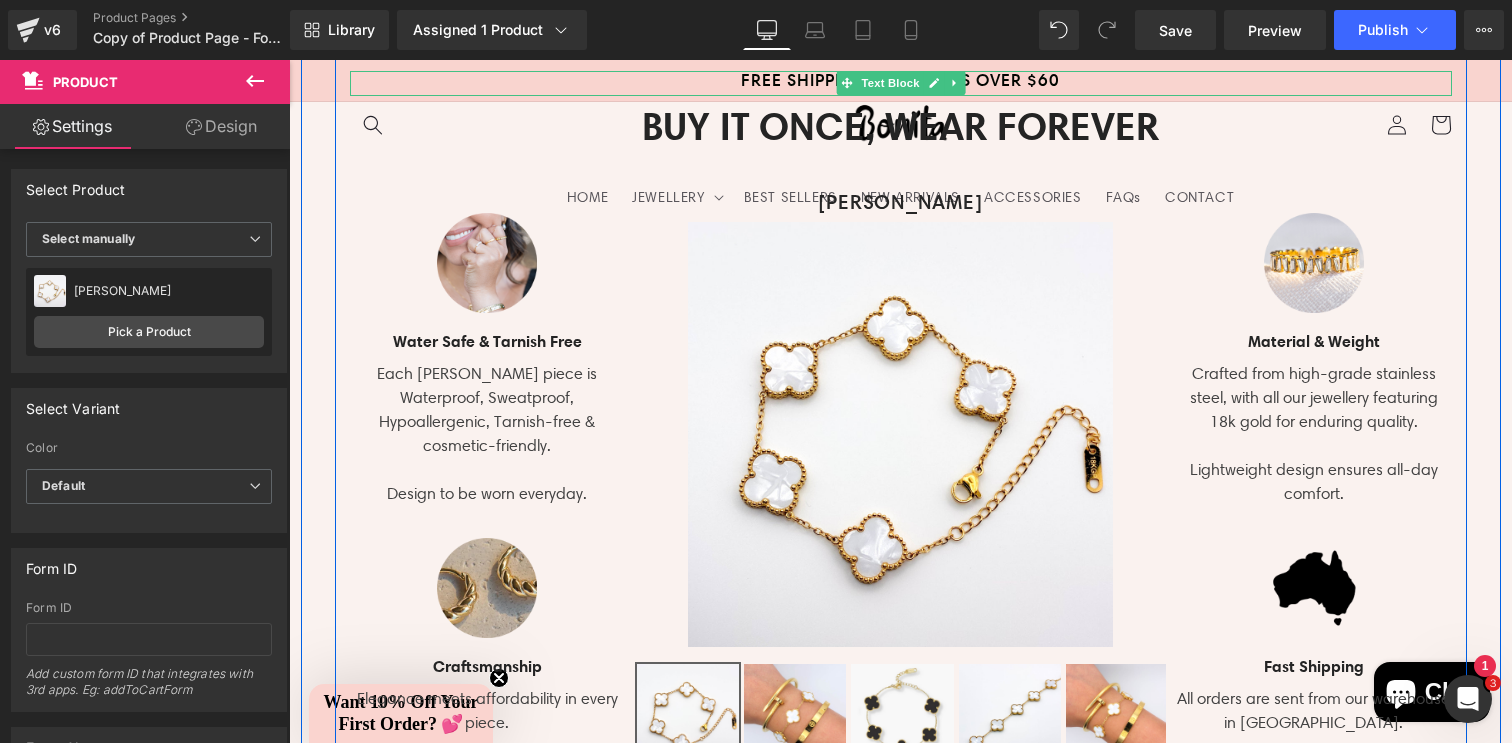 scroll, scrollTop: 1677, scrollLeft: 0, axis: vertical 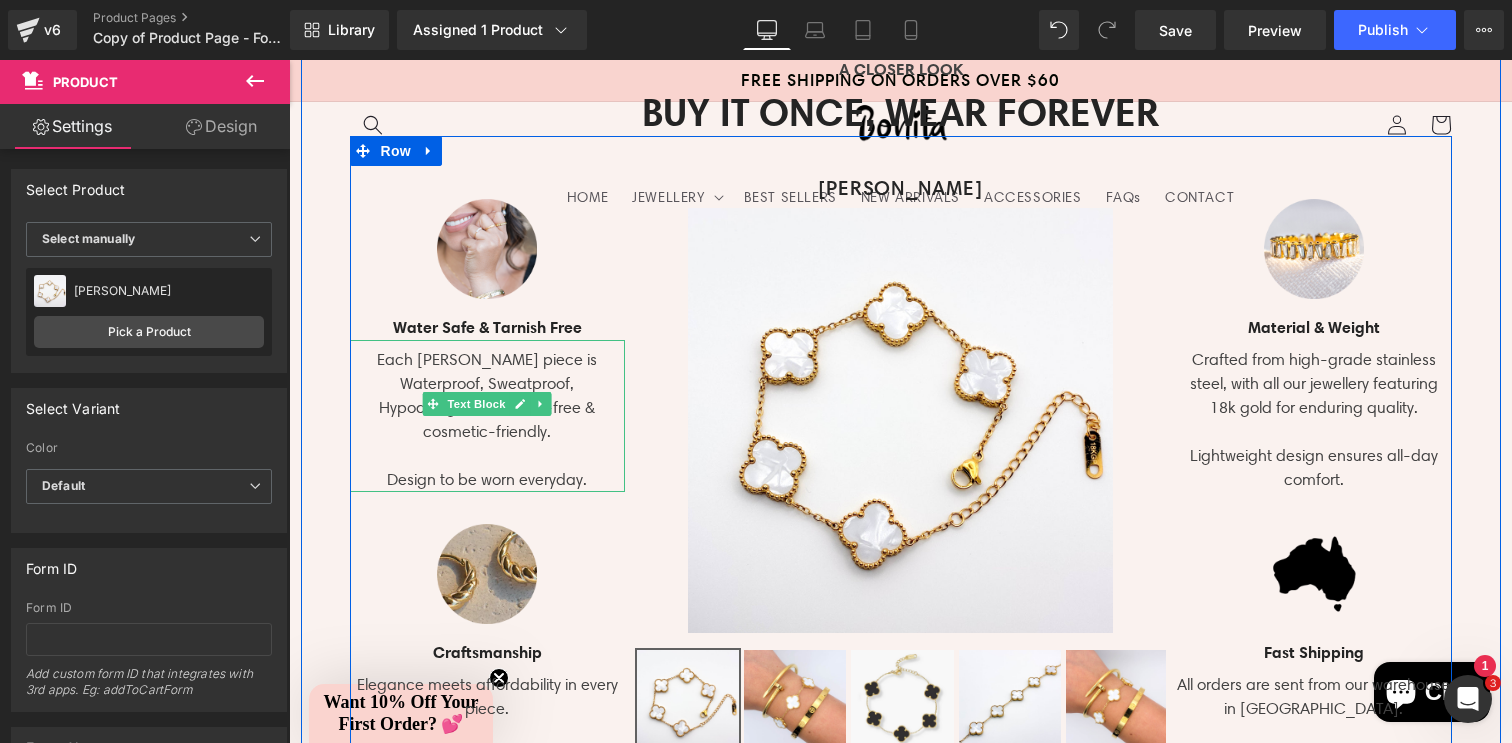 click on "Each Bonita piece is Waterproof, Sweatproof, Hypoallergenic, Tarnish-free & cosmetic-friendly. Design to be worn everyday." at bounding box center (488, 420) 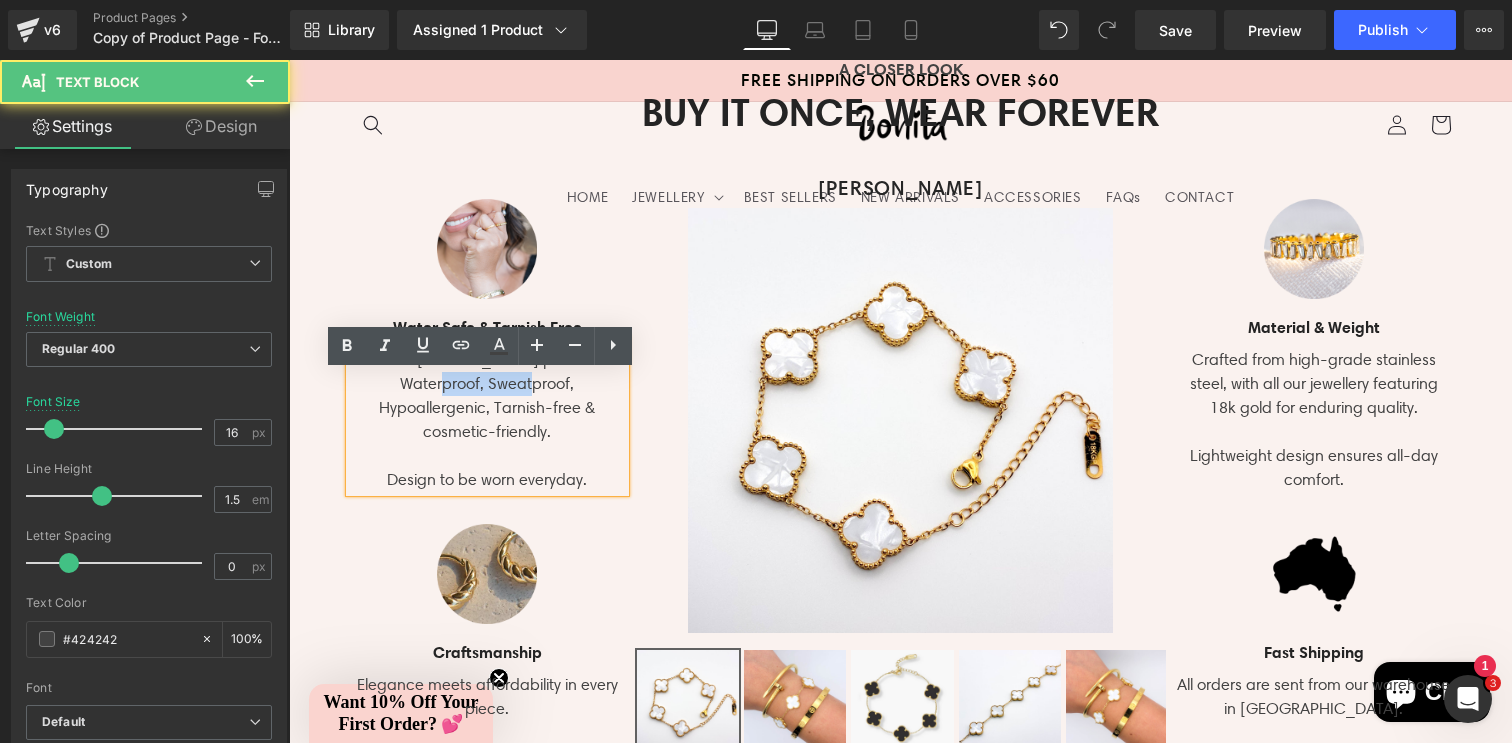 drag, startPoint x: 441, startPoint y: 415, endPoint x: 352, endPoint y: 416, distance: 89.005615 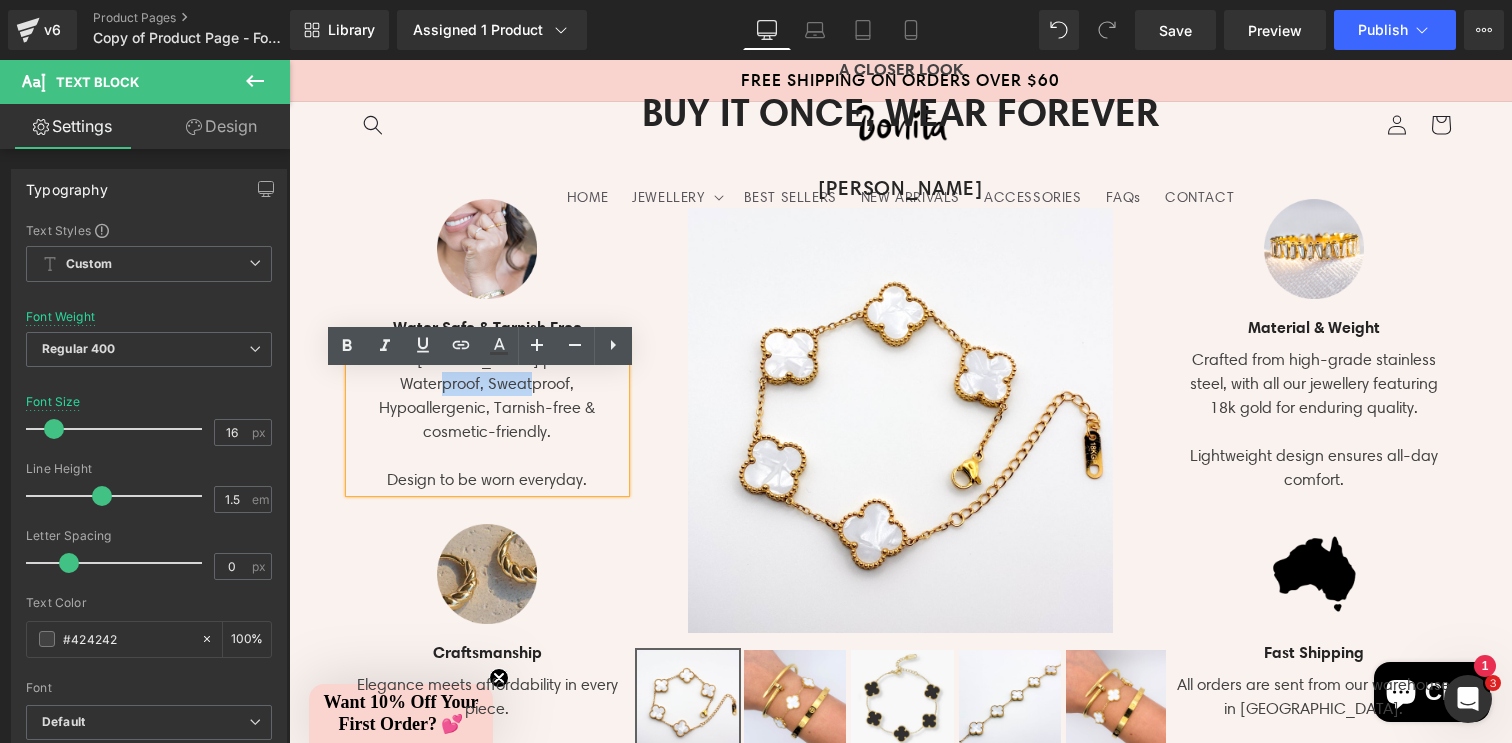 type 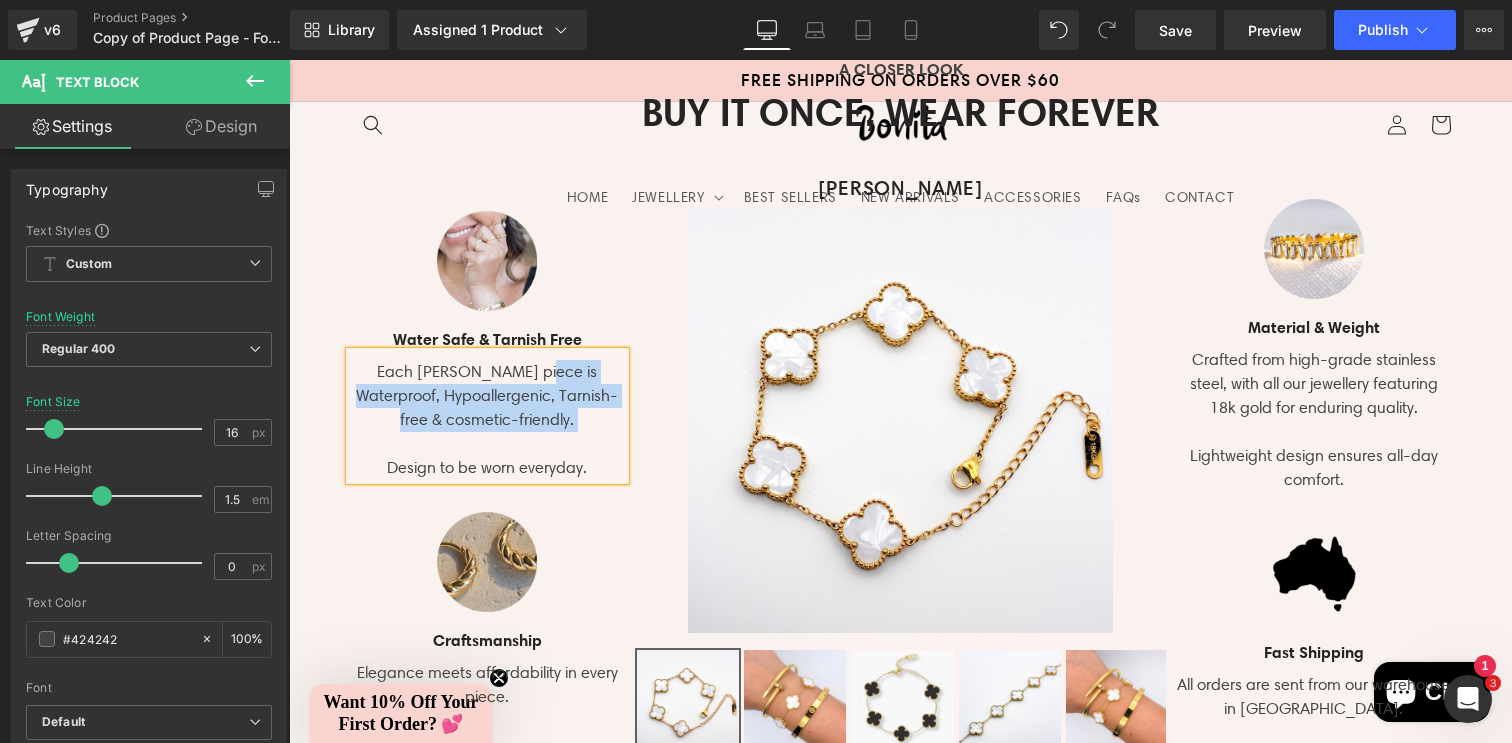 drag, startPoint x: 534, startPoint y: 463, endPoint x: 512, endPoint y: 394, distance: 72.42237 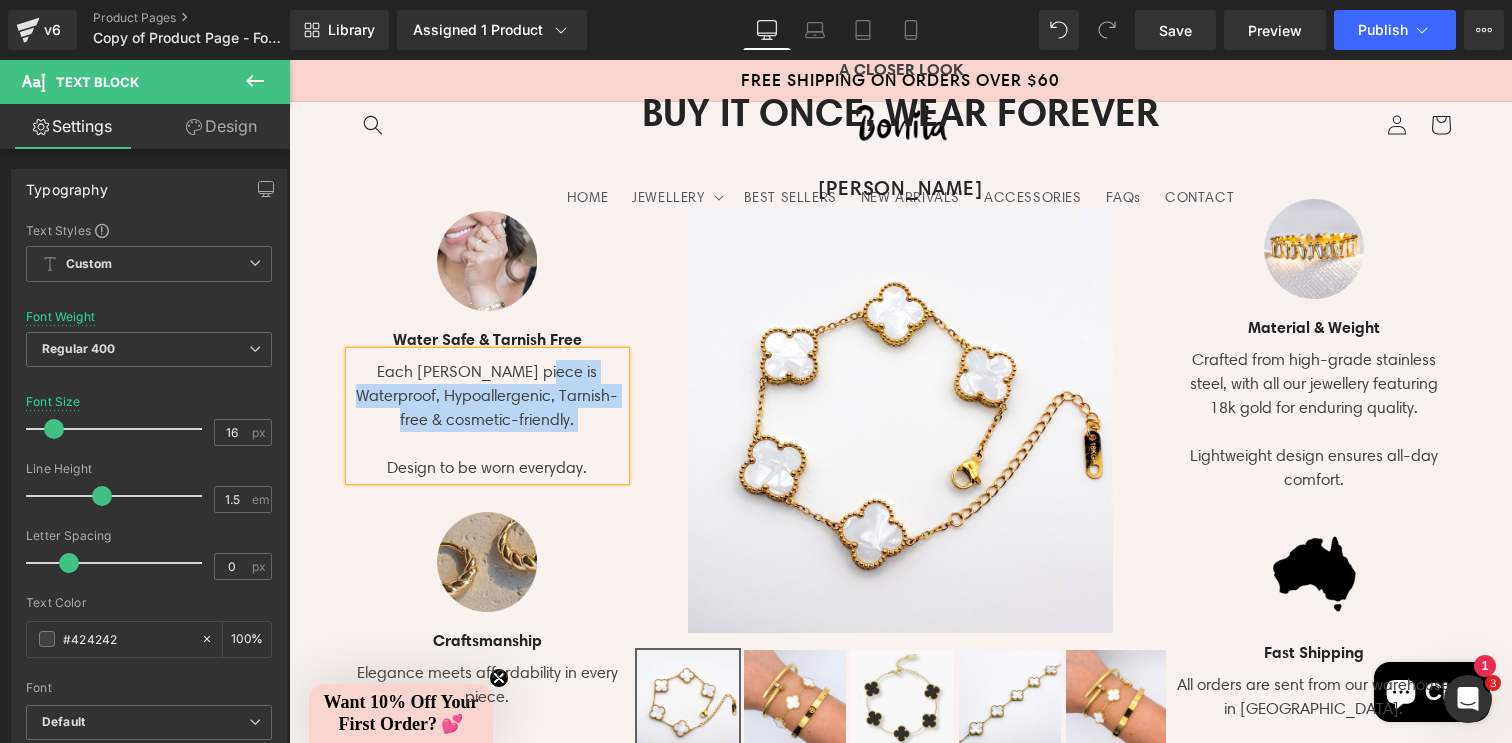click on "Each Bonita piece is Waterproof, Hypoallergenic, Tarnish-free & cosmetic-friendly. Design to be worn everyday." at bounding box center (488, 420) 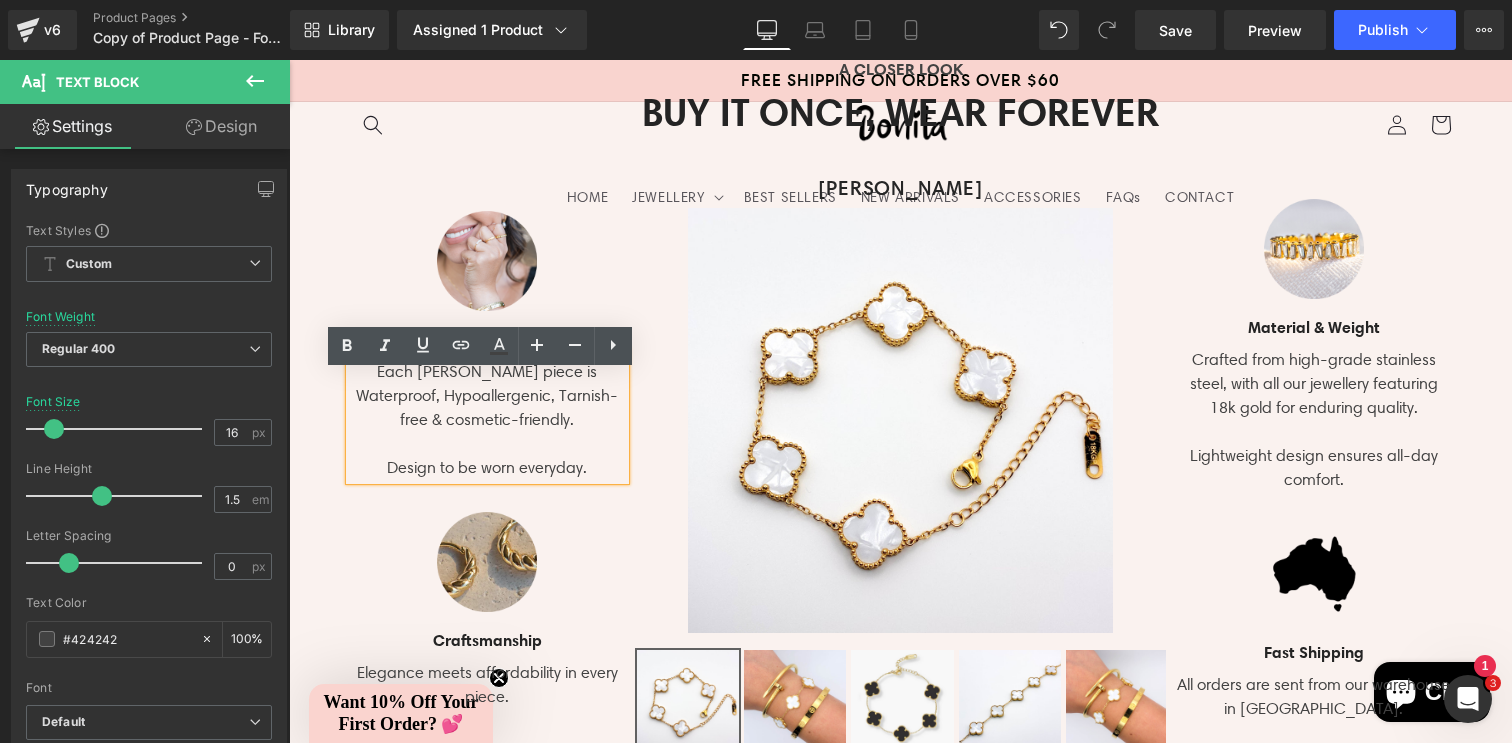 scroll, scrollTop: 1713, scrollLeft: 0, axis: vertical 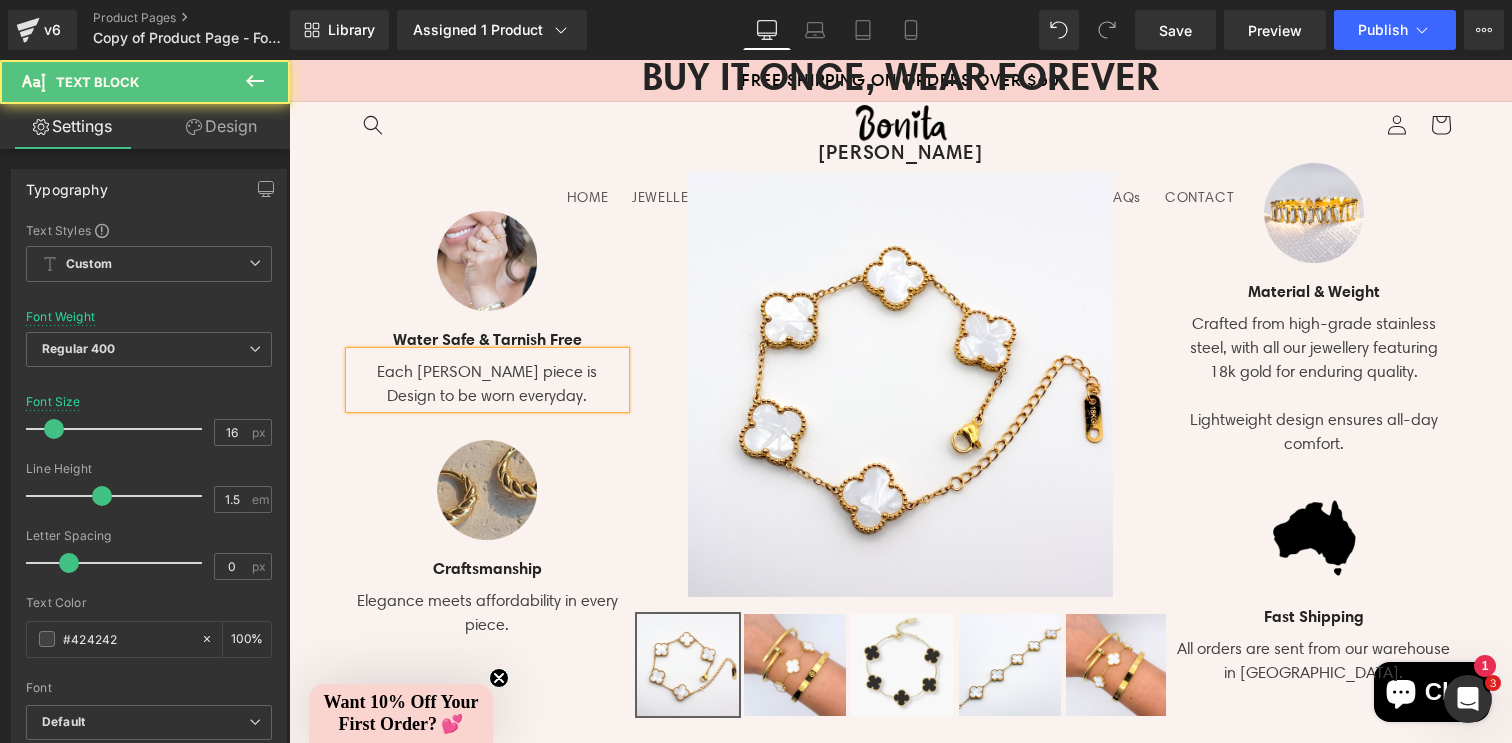 click on "Each Bonita piece is Design to be worn everyday." at bounding box center [488, 384] 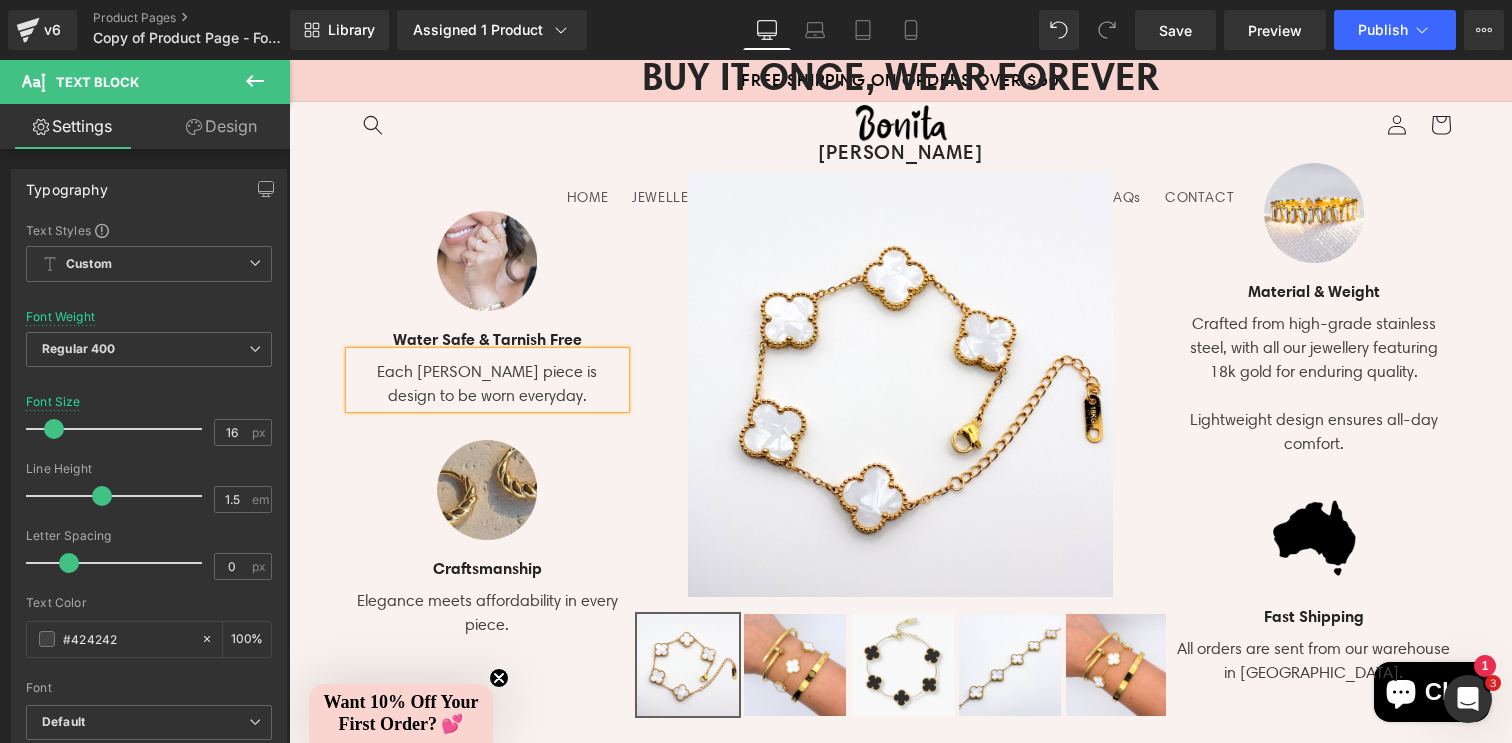 click on "Each Bonita piece is design to be worn everyday." at bounding box center (488, 384) 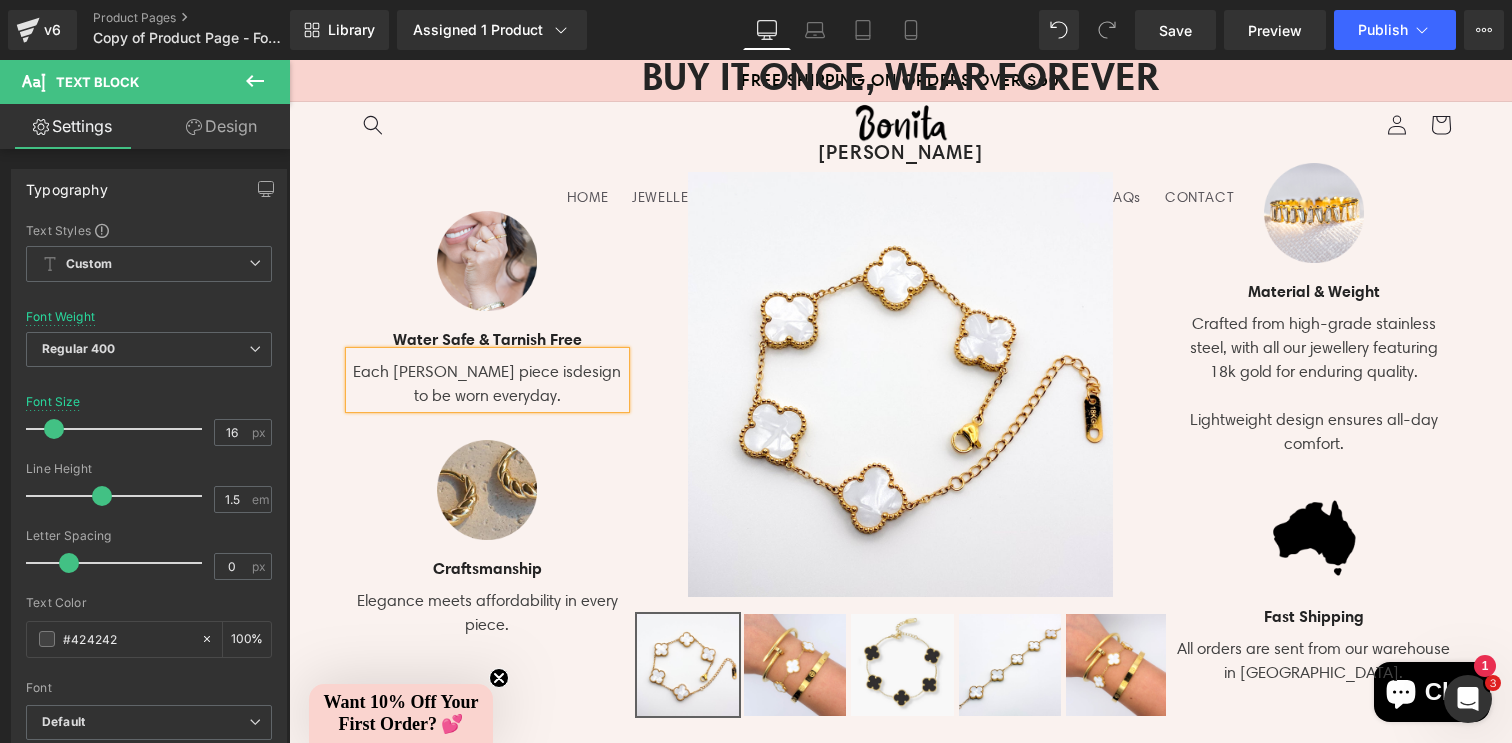 click on "Each Bonita piece is  design to be worn everyday." at bounding box center (488, 384) 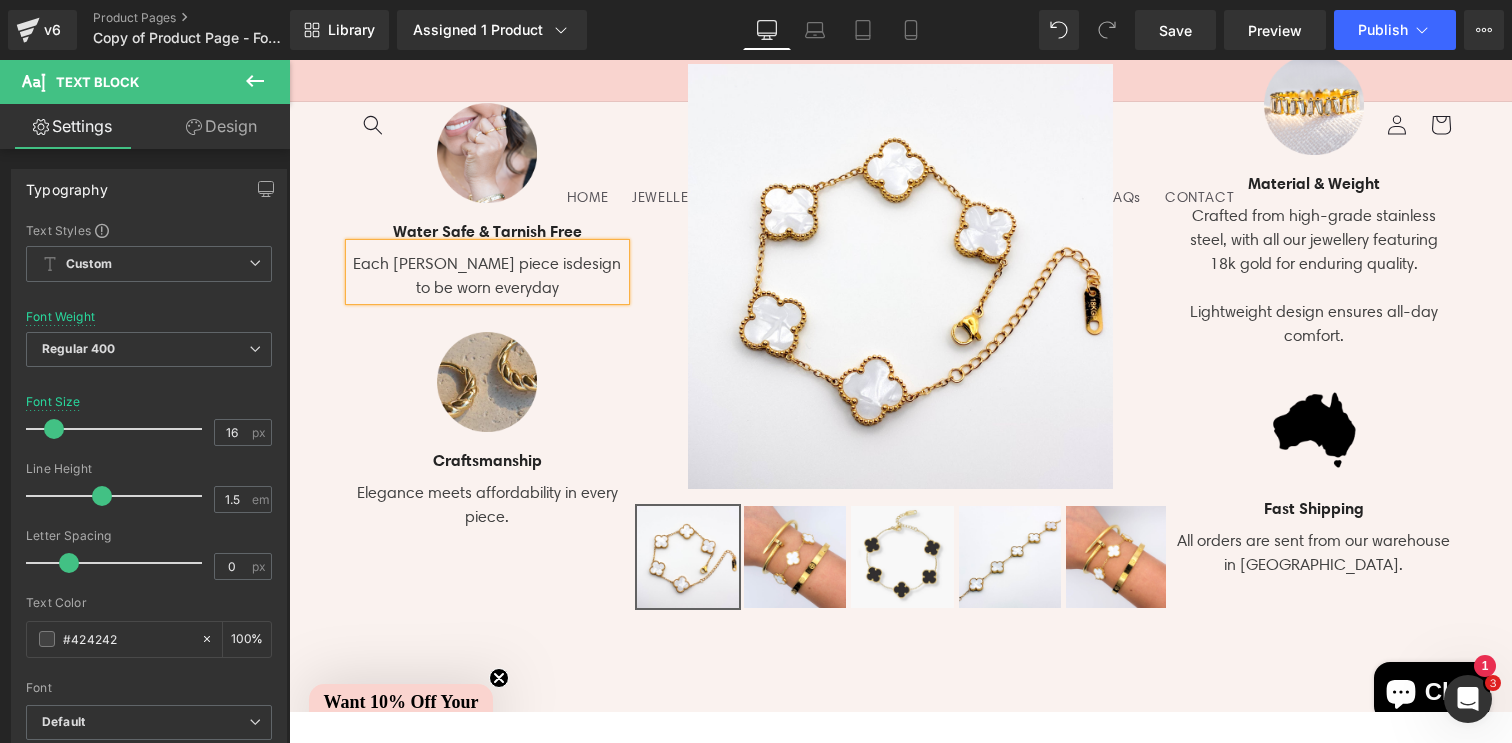 scroll, scrollTop: 1830, scrollLeft: 0, axis: vertical 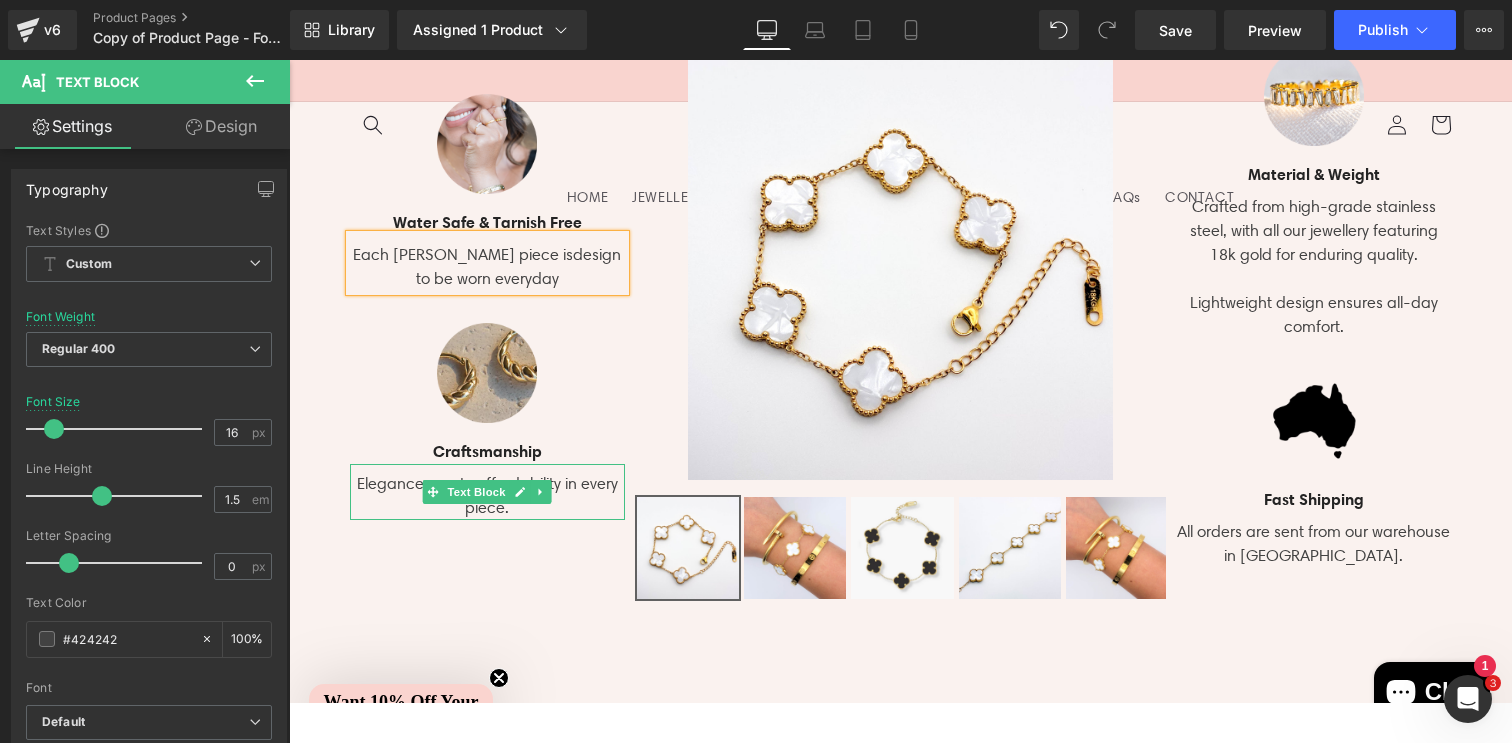 click on "Elegance meets affordability in every piece." at bounding box center [488, 496] 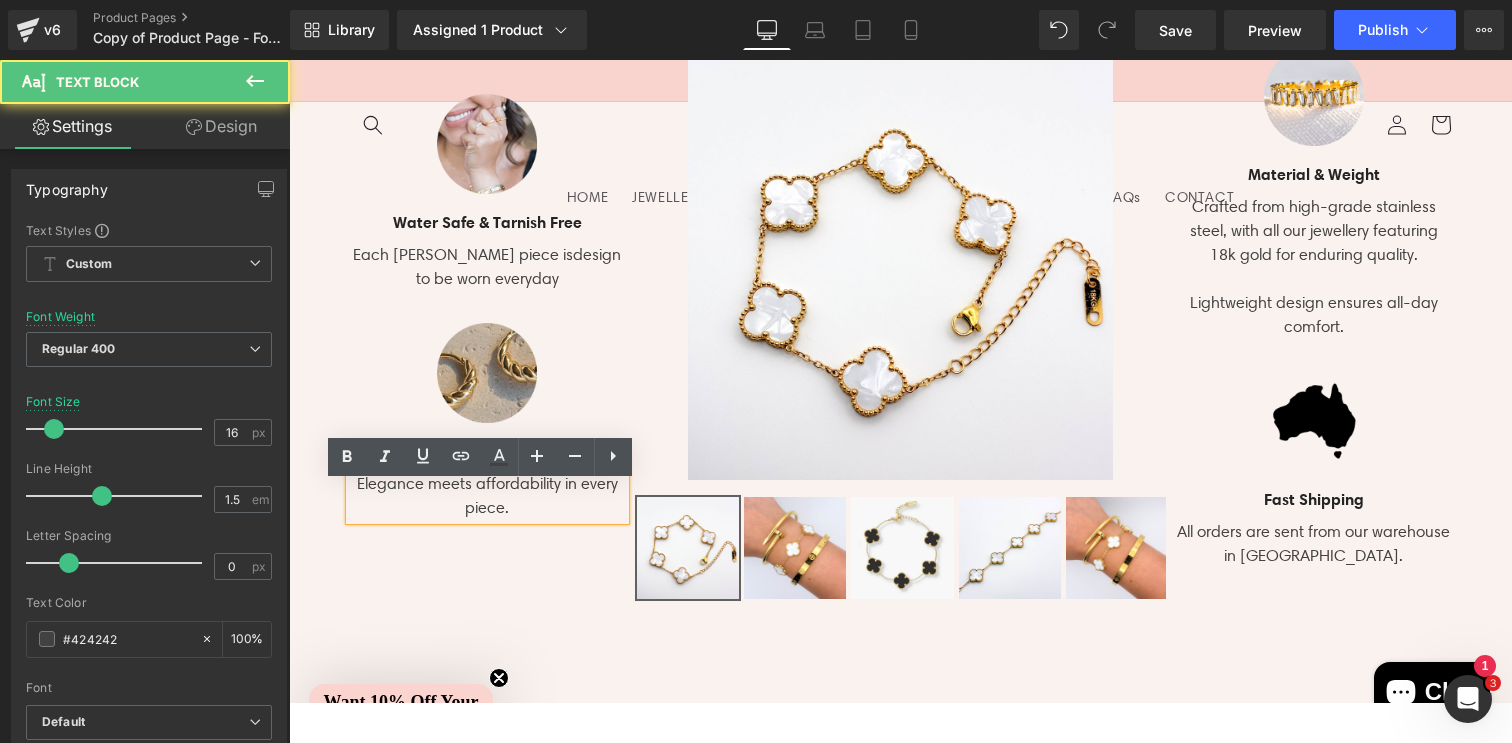 click on "Elegance meets affordability in every piece." at bounding box center (488, 496) 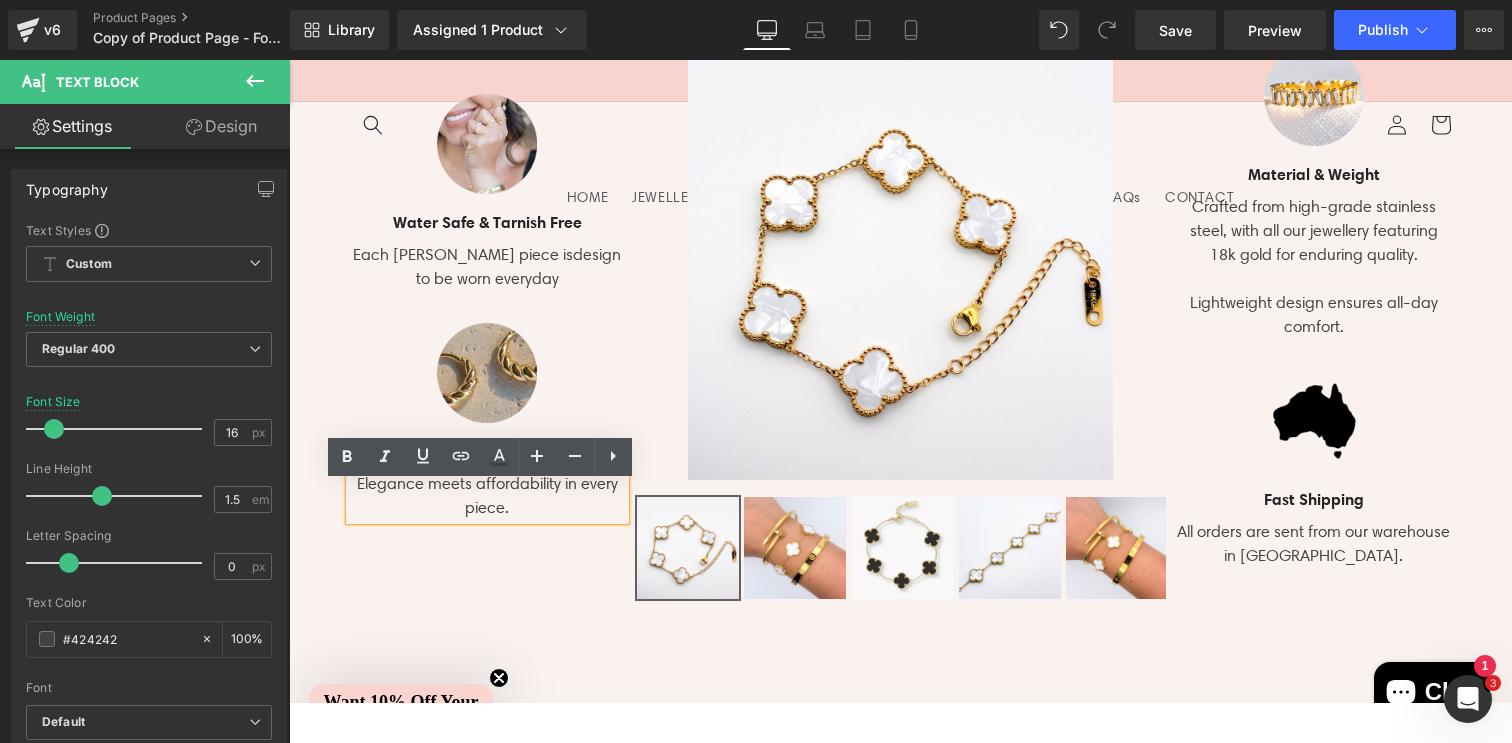 type 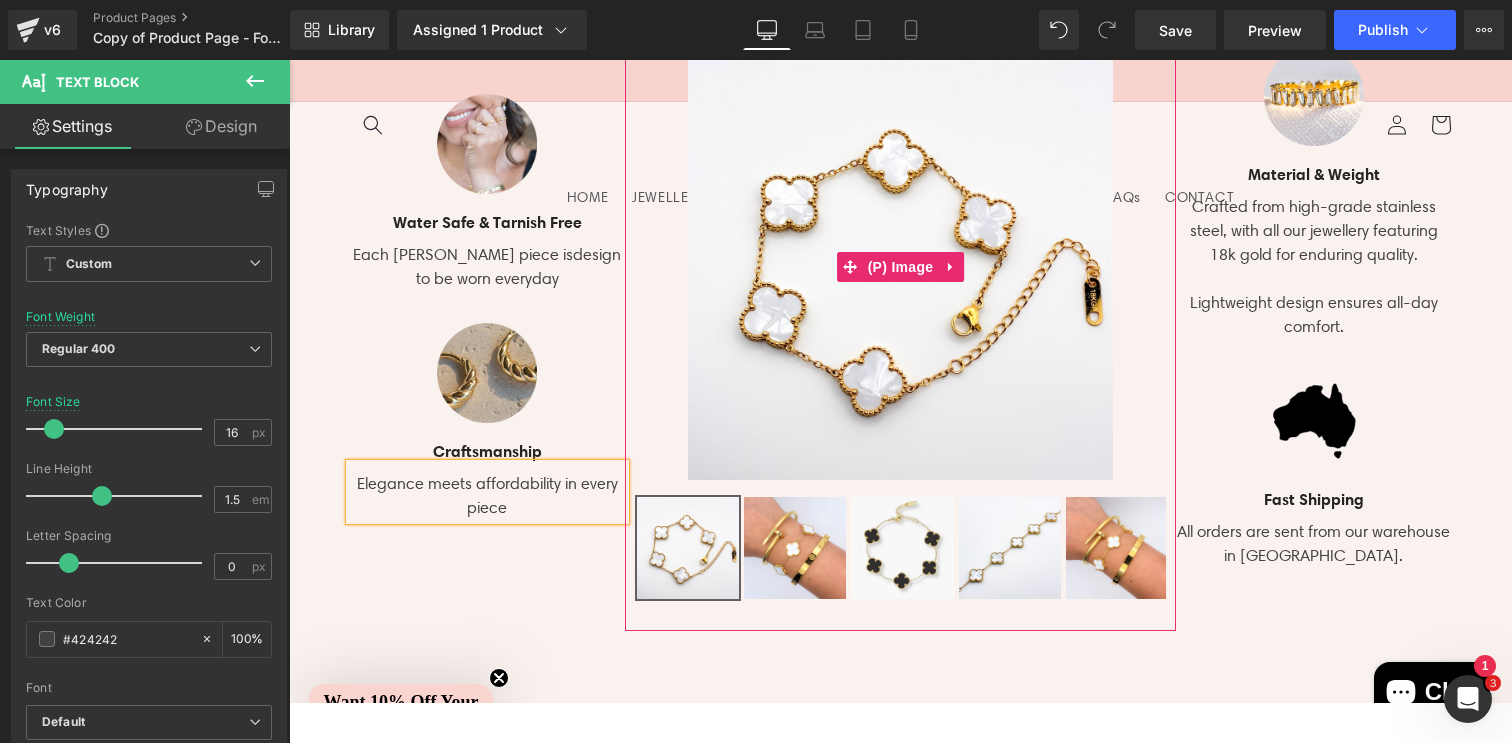 click on "Sale Off" at bounding box center [900, 267] 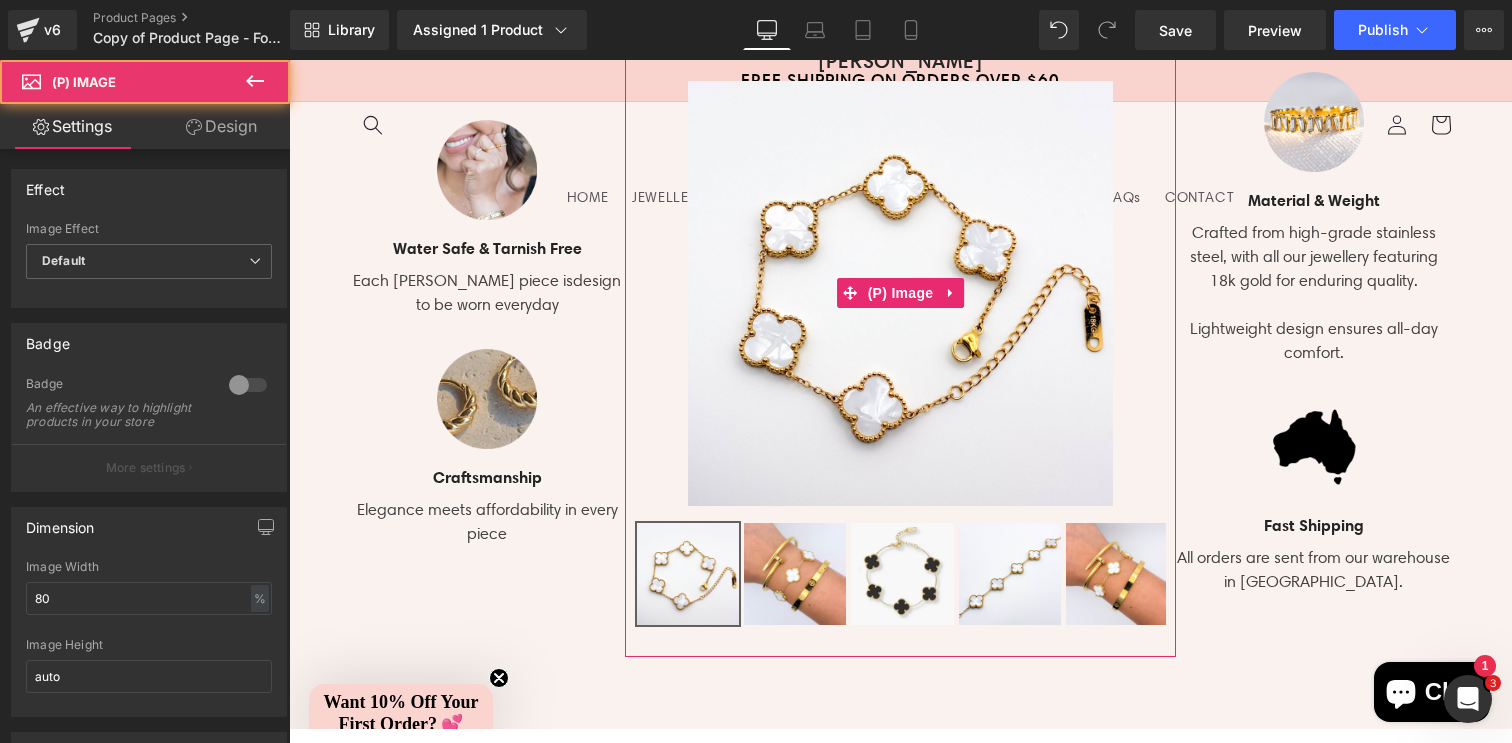 scroll, scrollTop: 1797, scrollLeft: 0, axis: vertical 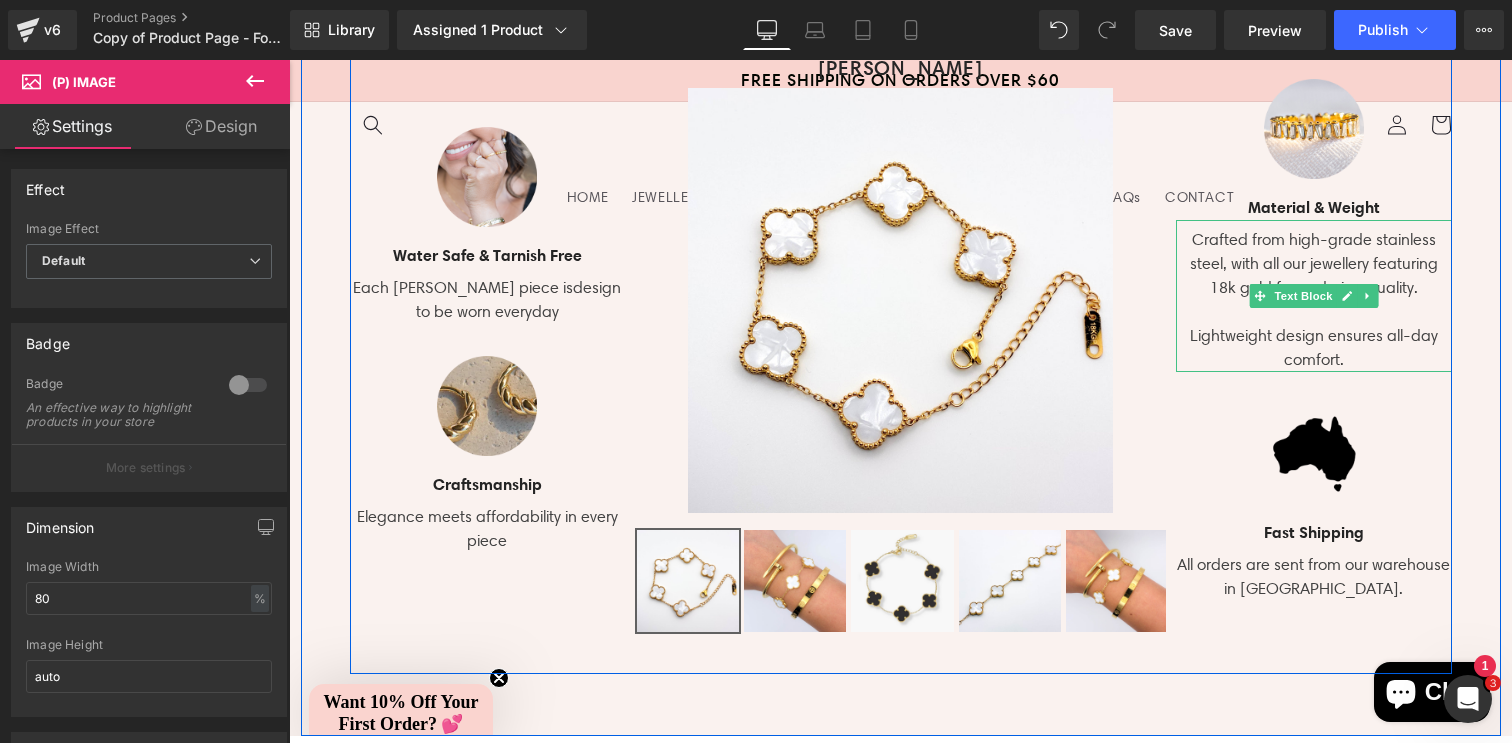 click on "Crafted from high-grade stainless steel, with all our jewellery featuring 18k gold for enduring quality. Lightweight design ensures all-day comfort." at bounding box center [1314, 300] 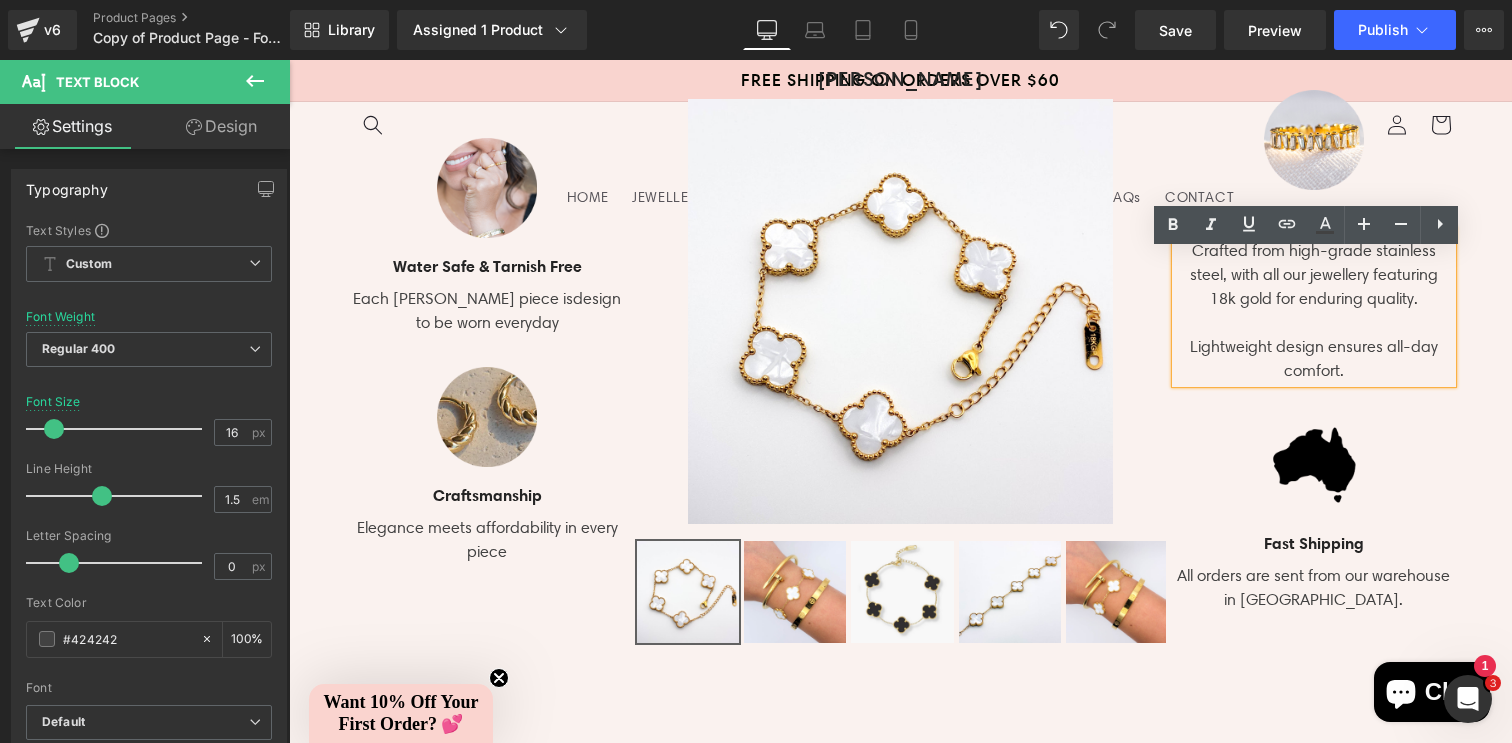 scroll, scrollTop: 1779, scrollLeft: 0, axis: vertical 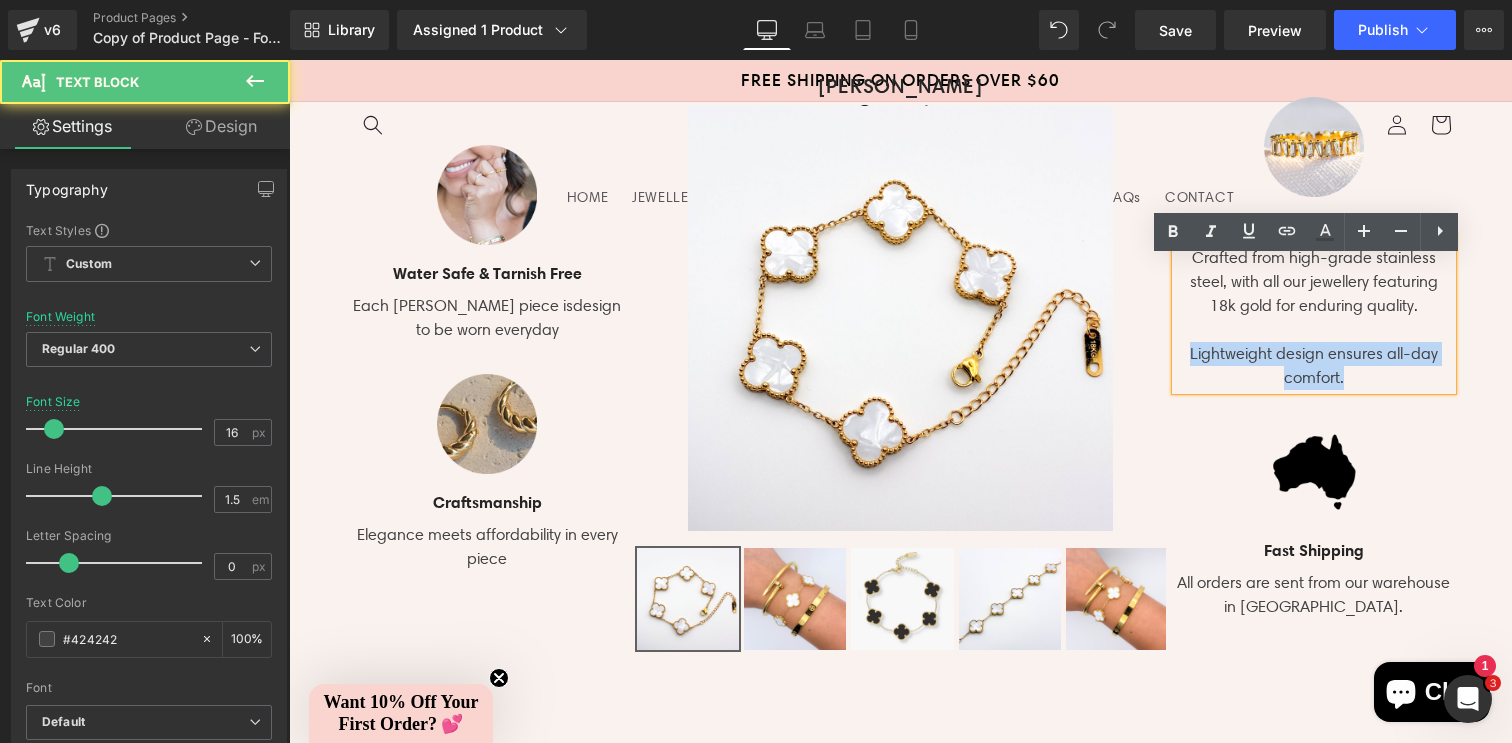 drag, startPoint x: 1347, startPoint y: 395, endPoint x: 1173, endPoint y: 373, distance: 175.38528 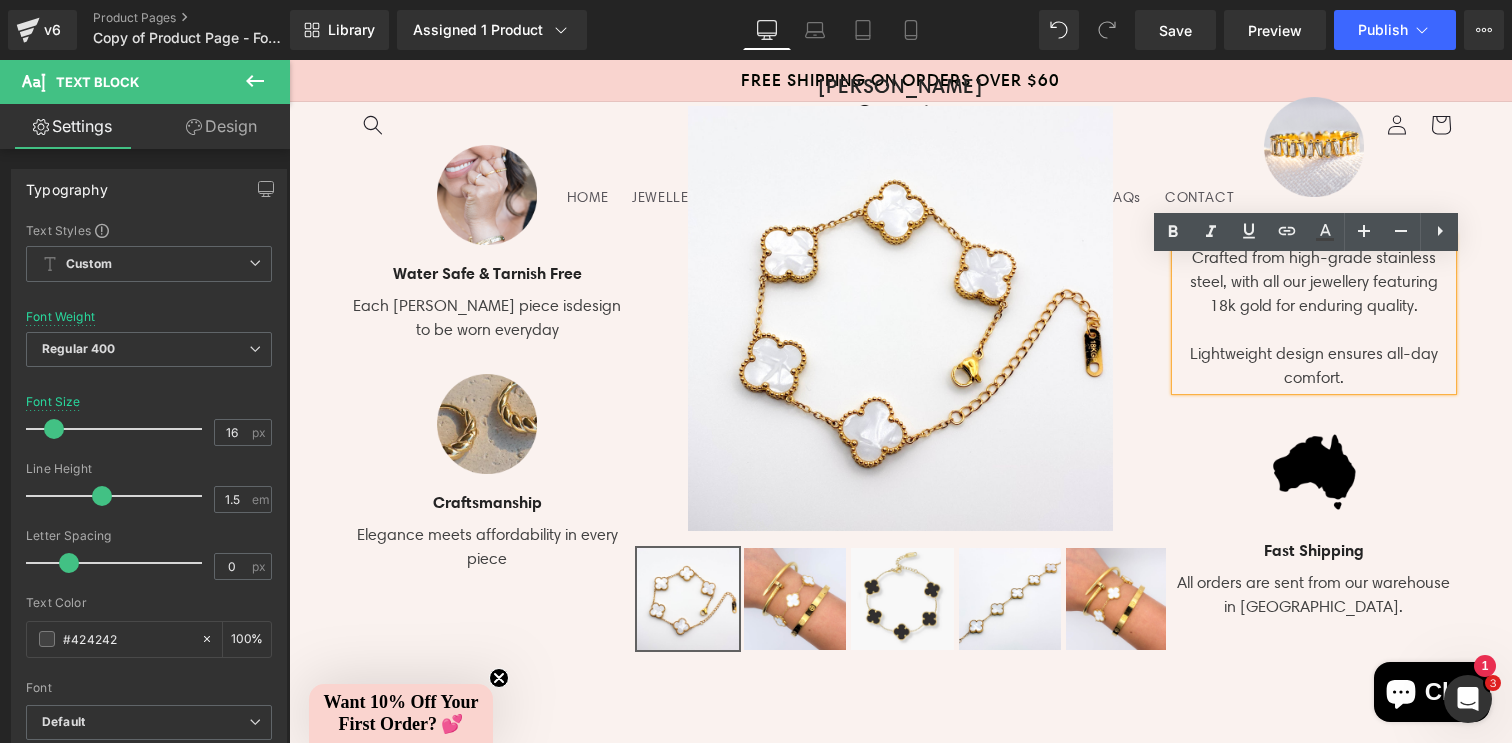 click on "Crafted from high-grade stainless steel, with all our jewellery featuring 18k gold for enduring quality. Lightweight design ensures all-day comfort." at bounding box center [1314, 318] 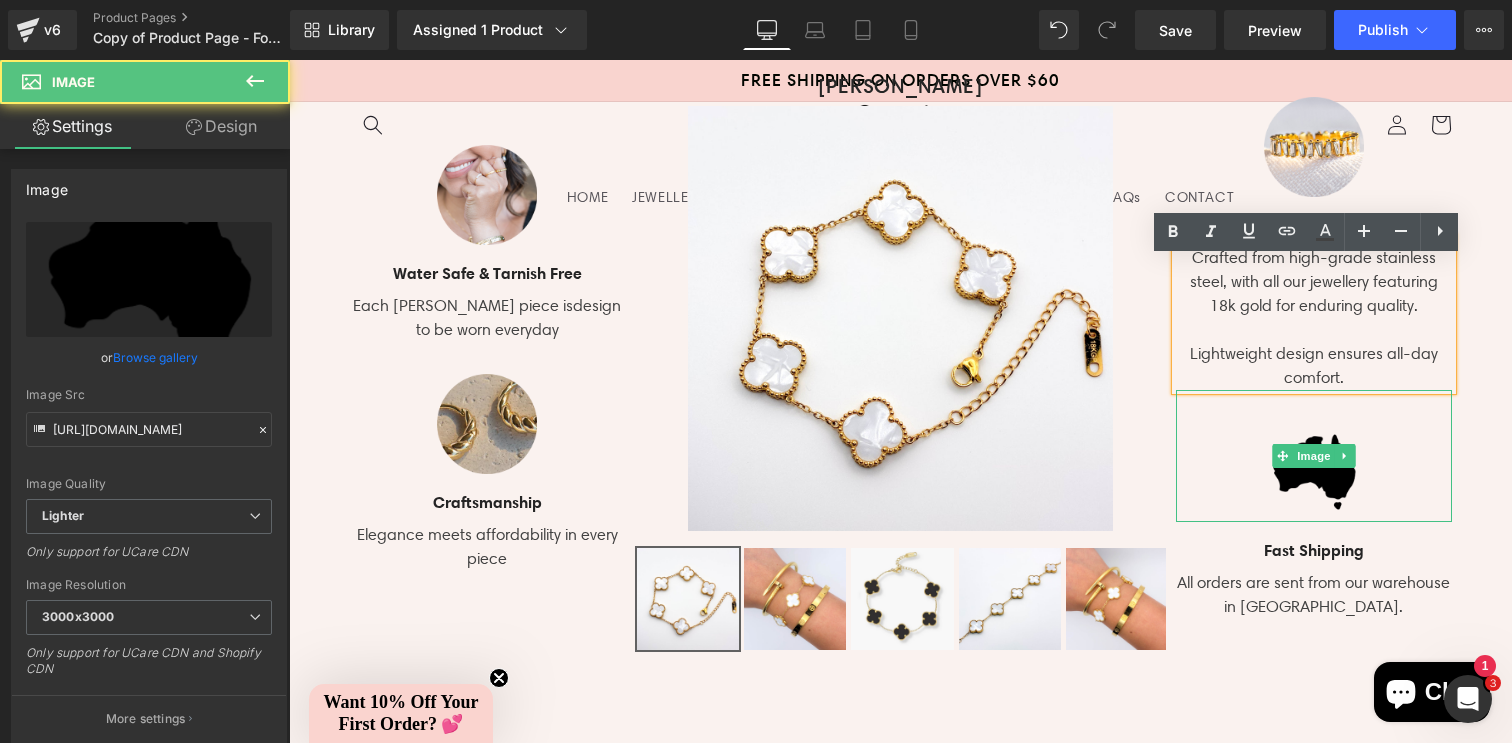 click at bounding box center (1314, 456) 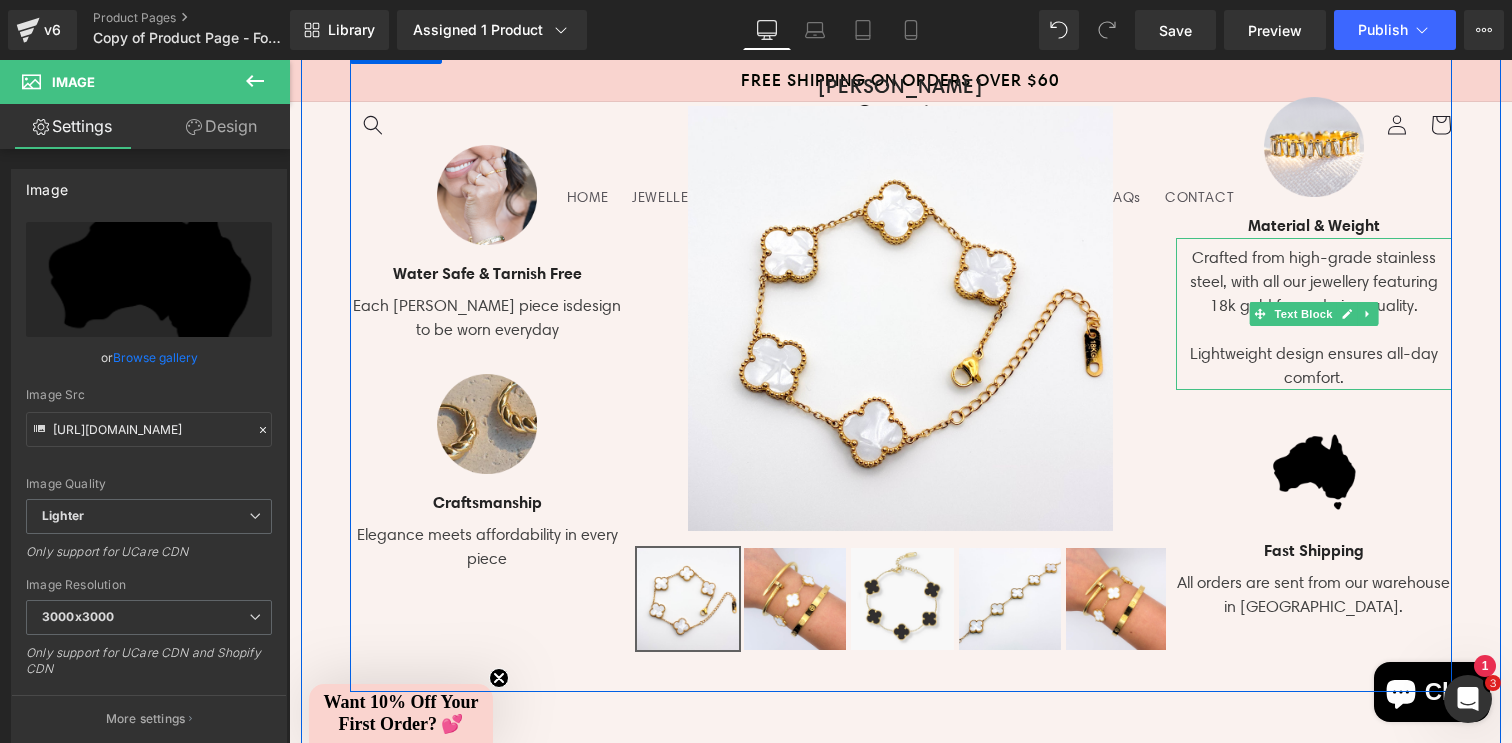 click on "Crafted from high-grade stainless steel, with all our jewellery featuring 18k gold for enduring quality. Lightweight design ensures all-day comfort." at bounding box center (1314, 318) 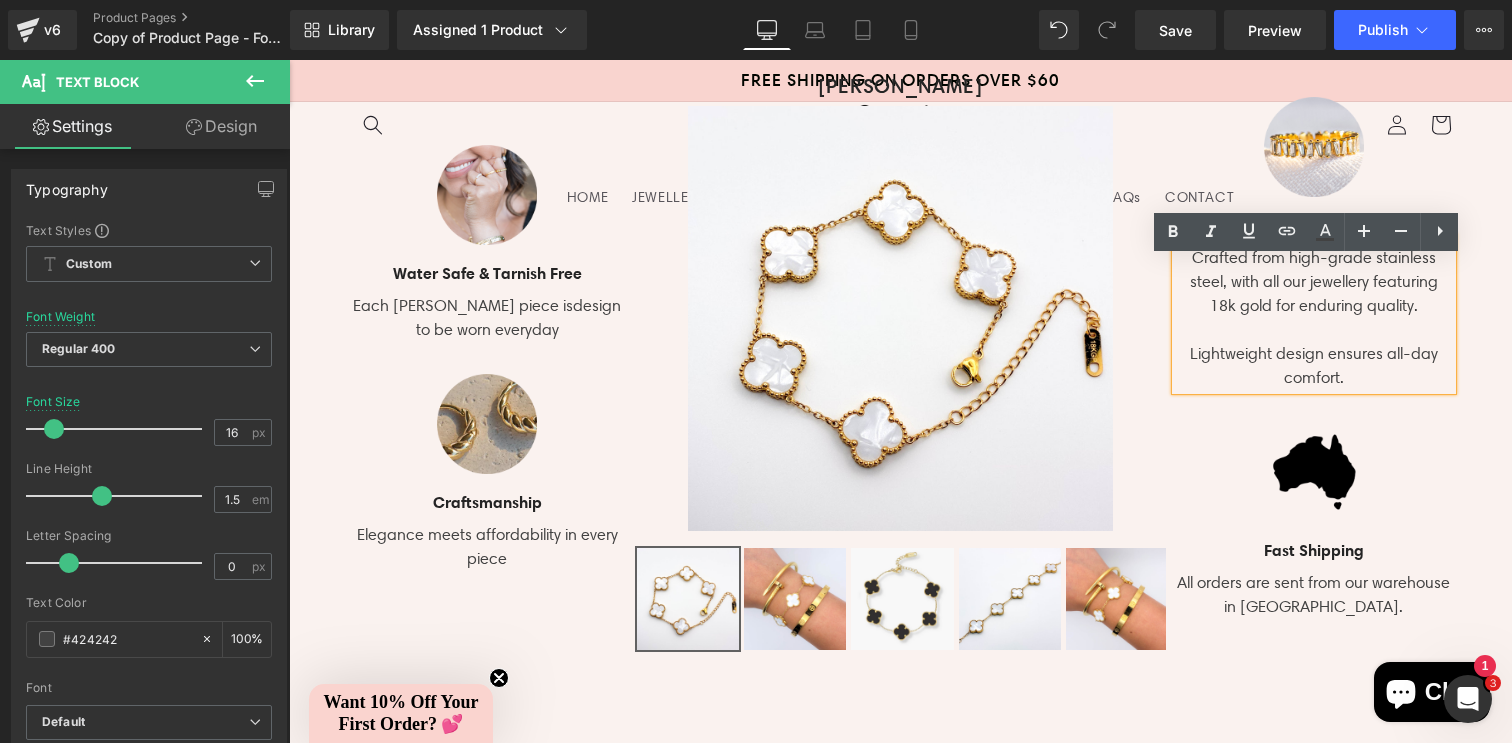 click on "Crafted from high-grade stainless steel, with all our jewellery featuring 18k gold for enduring quality. Lightweight design ensures all-day comfort." at bounding box center (1314, 318) 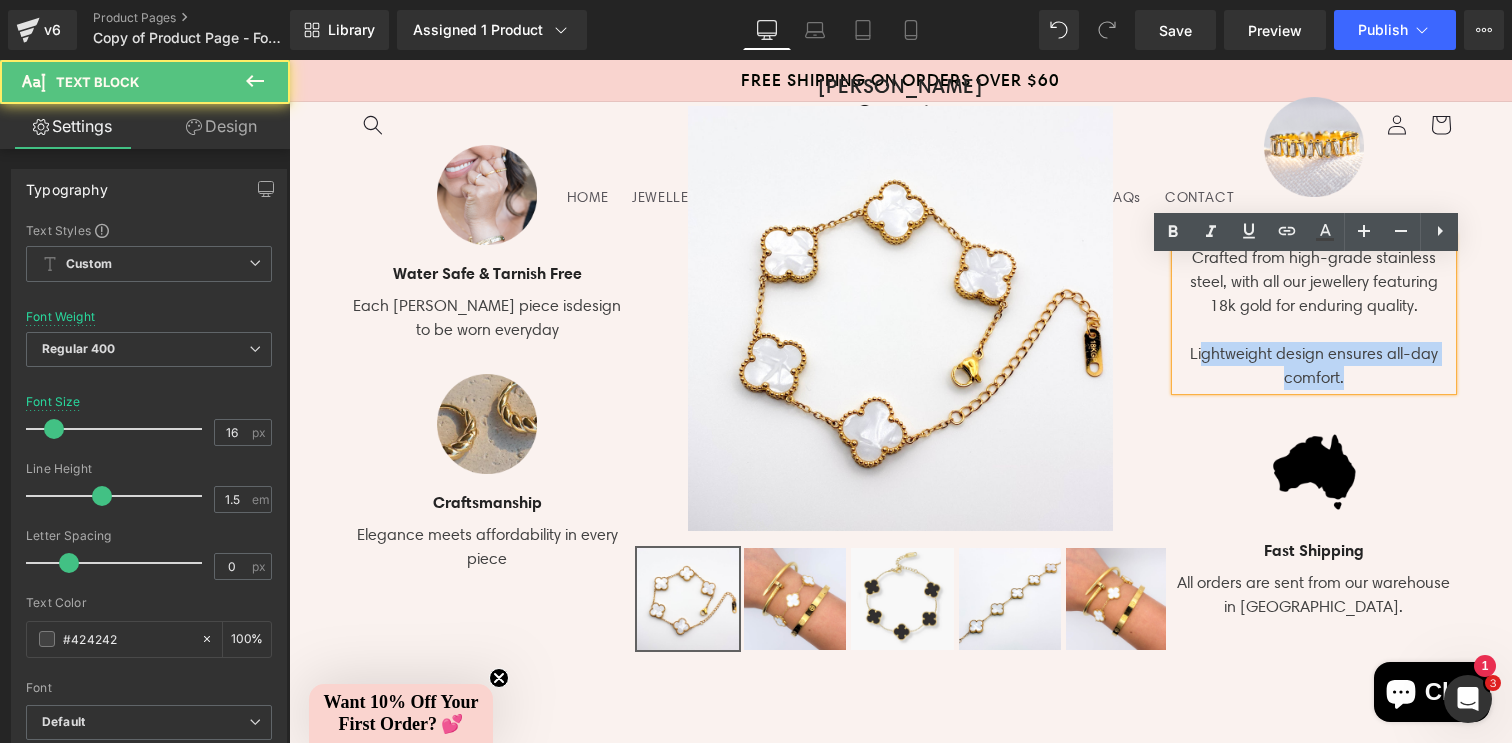 drag, startPoint x: 1350, startPoint y: 399, endPoint x: 1195, endPoint y: 370, distance: 157.68958 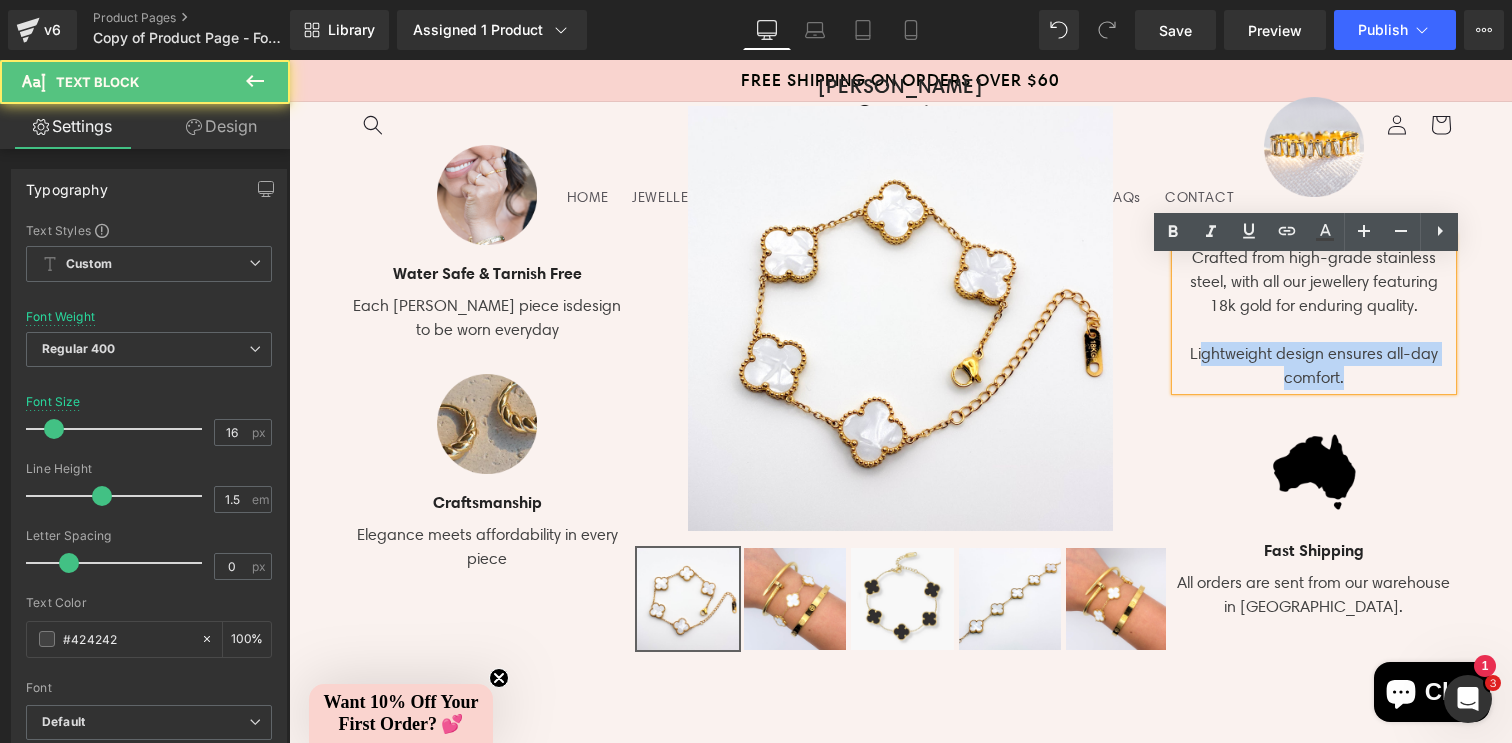 click on "Crafted from high-grade stainless steel, with all our jewellery featuring 18k gold for enduring quality. Lightweight design ensures all-day comfort." at bounding box center (1314, 318) 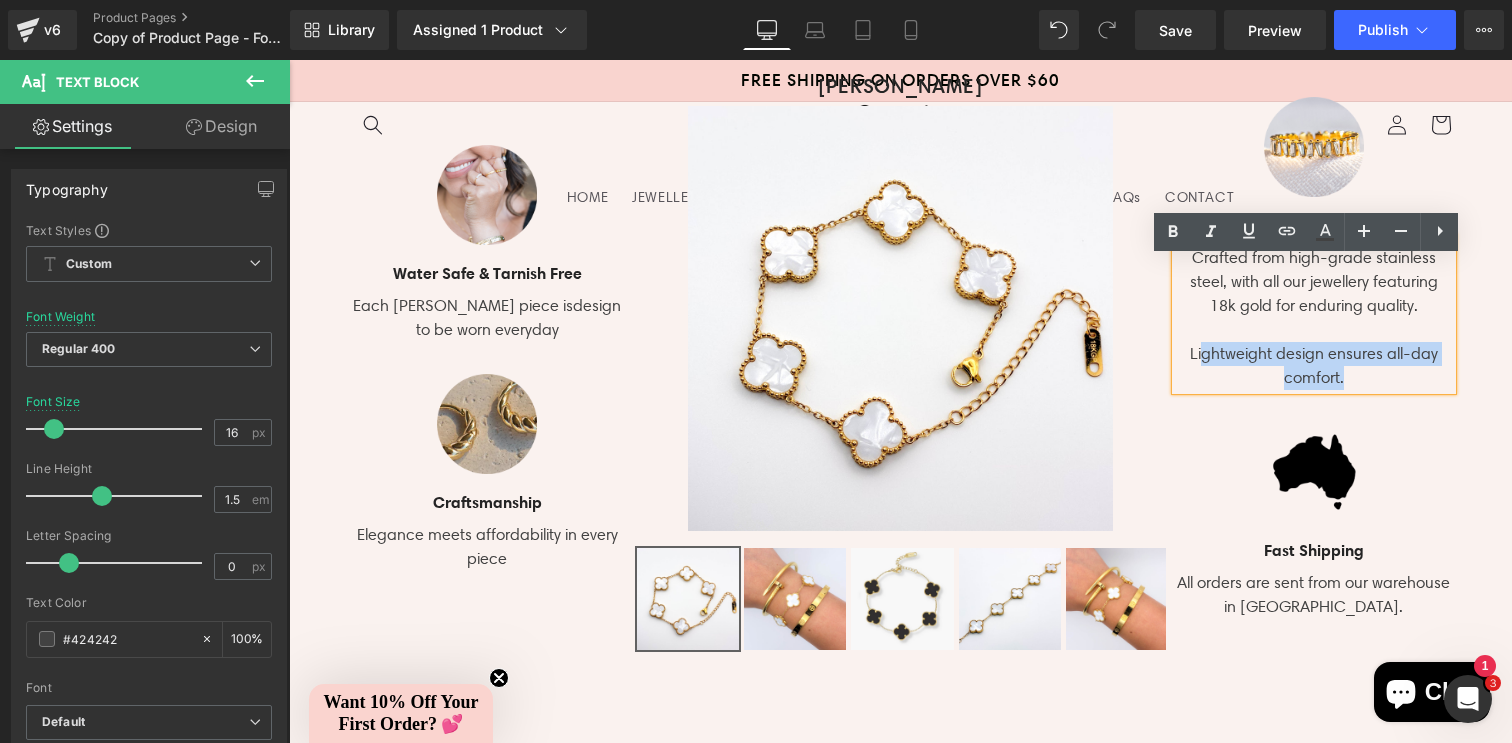 type 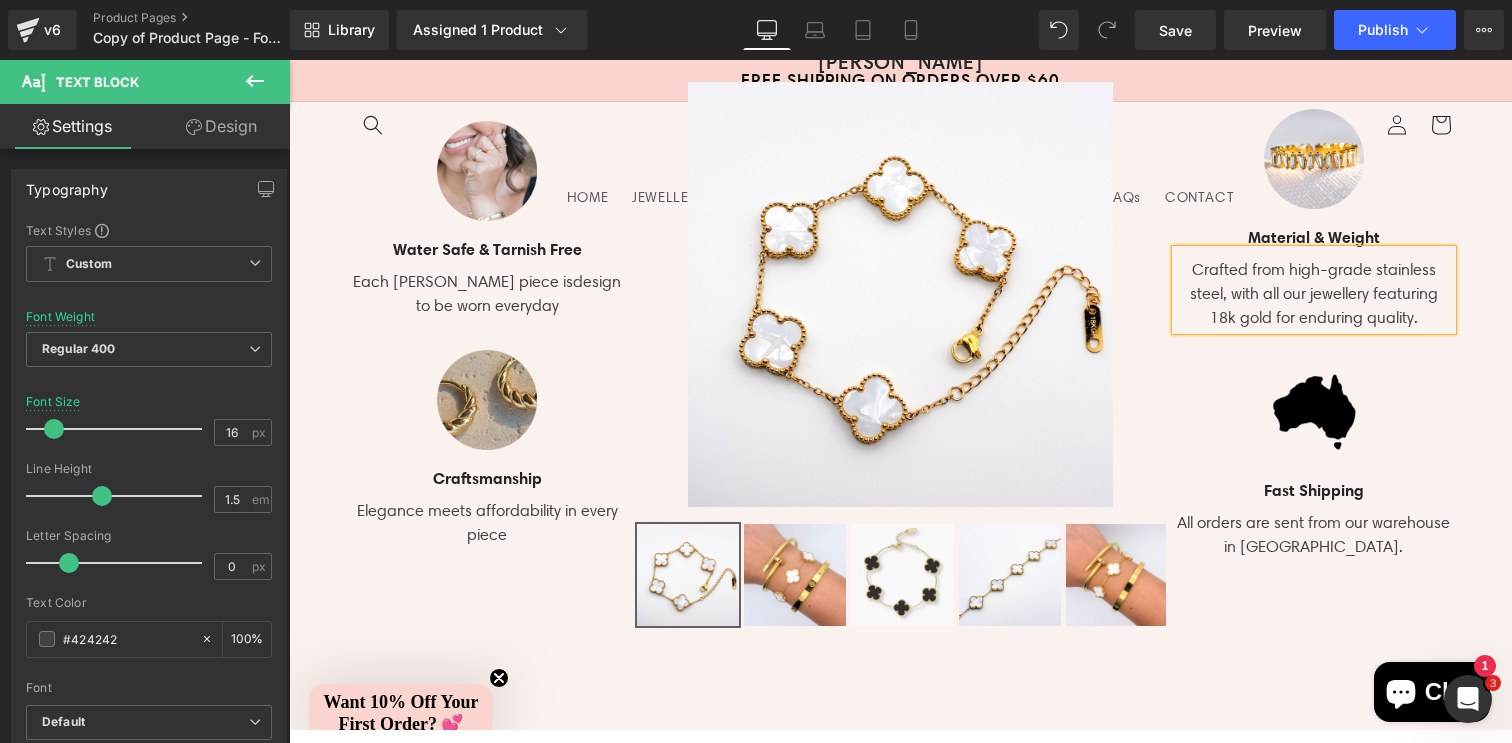 scroll, scrollTop: 1815, scrollLeft: 0, axis: vertical 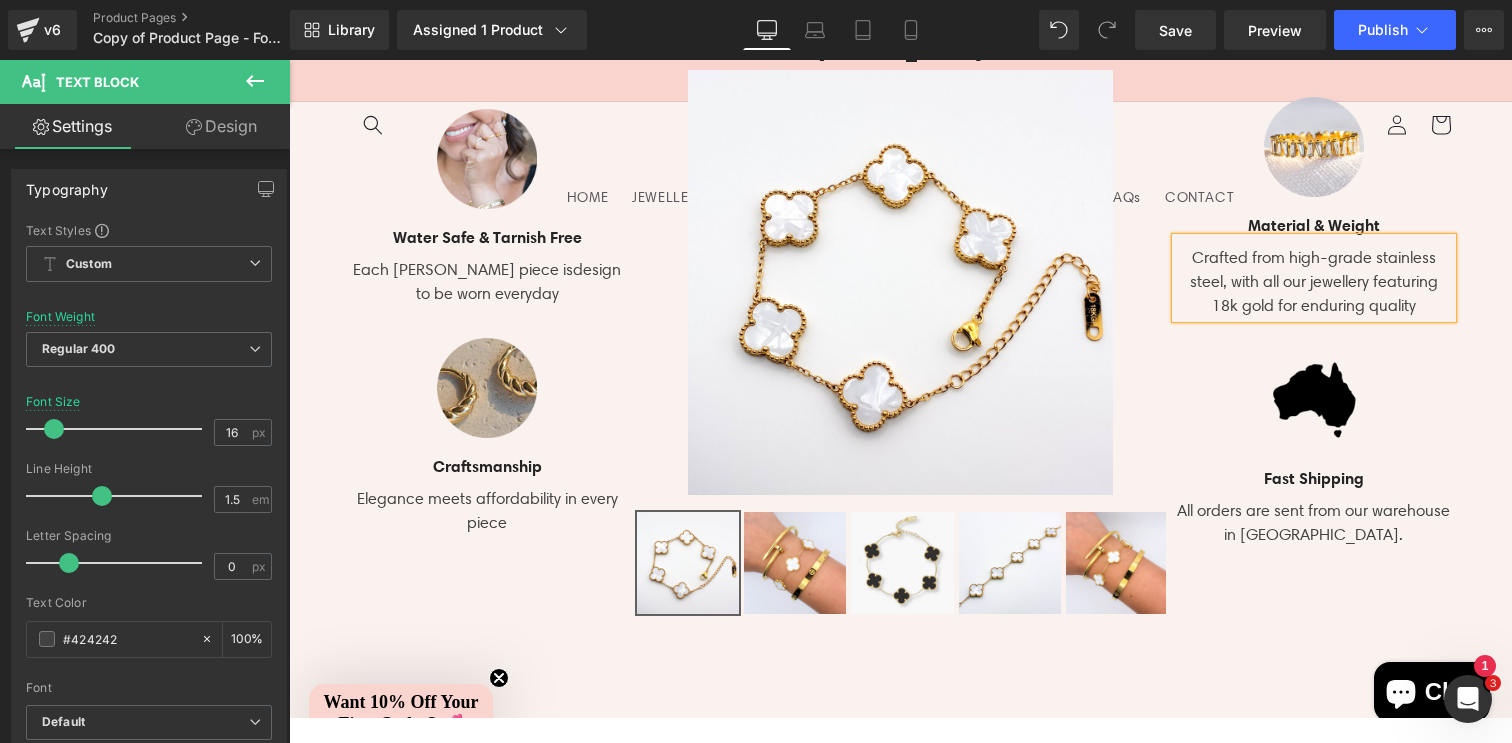 click on "Material & Weight" at bounding box center [1314, 225] 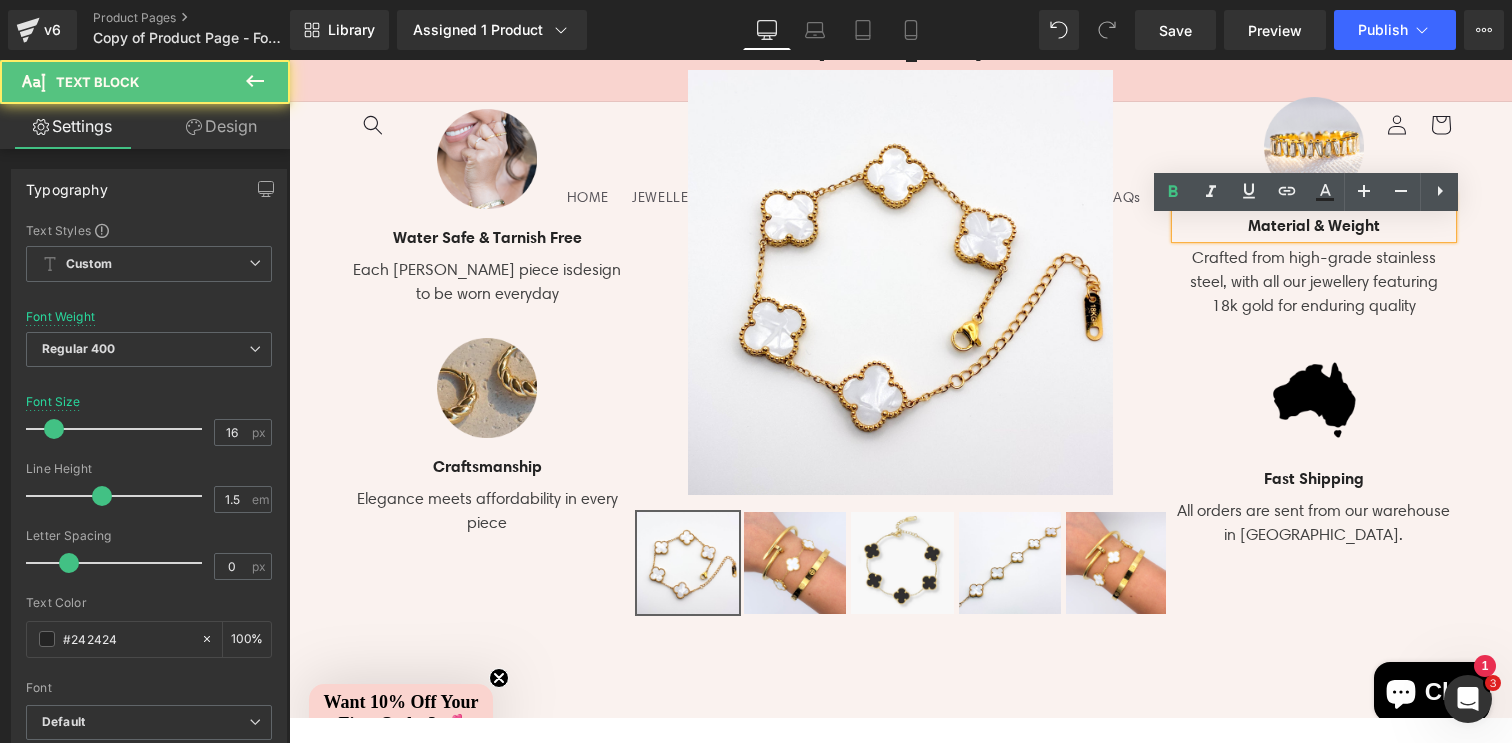 click on "Material & Weight" at bounding box center (1314, 225) 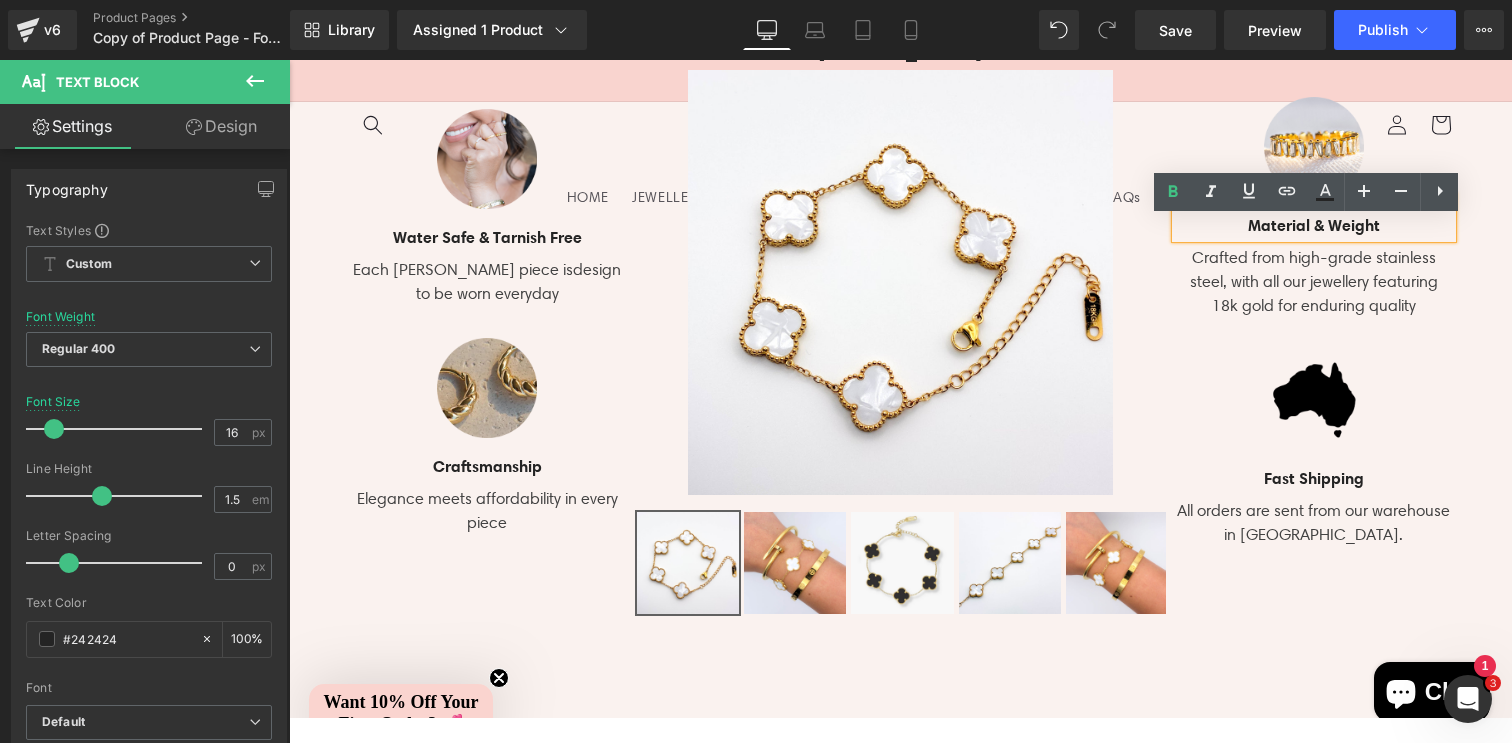 type 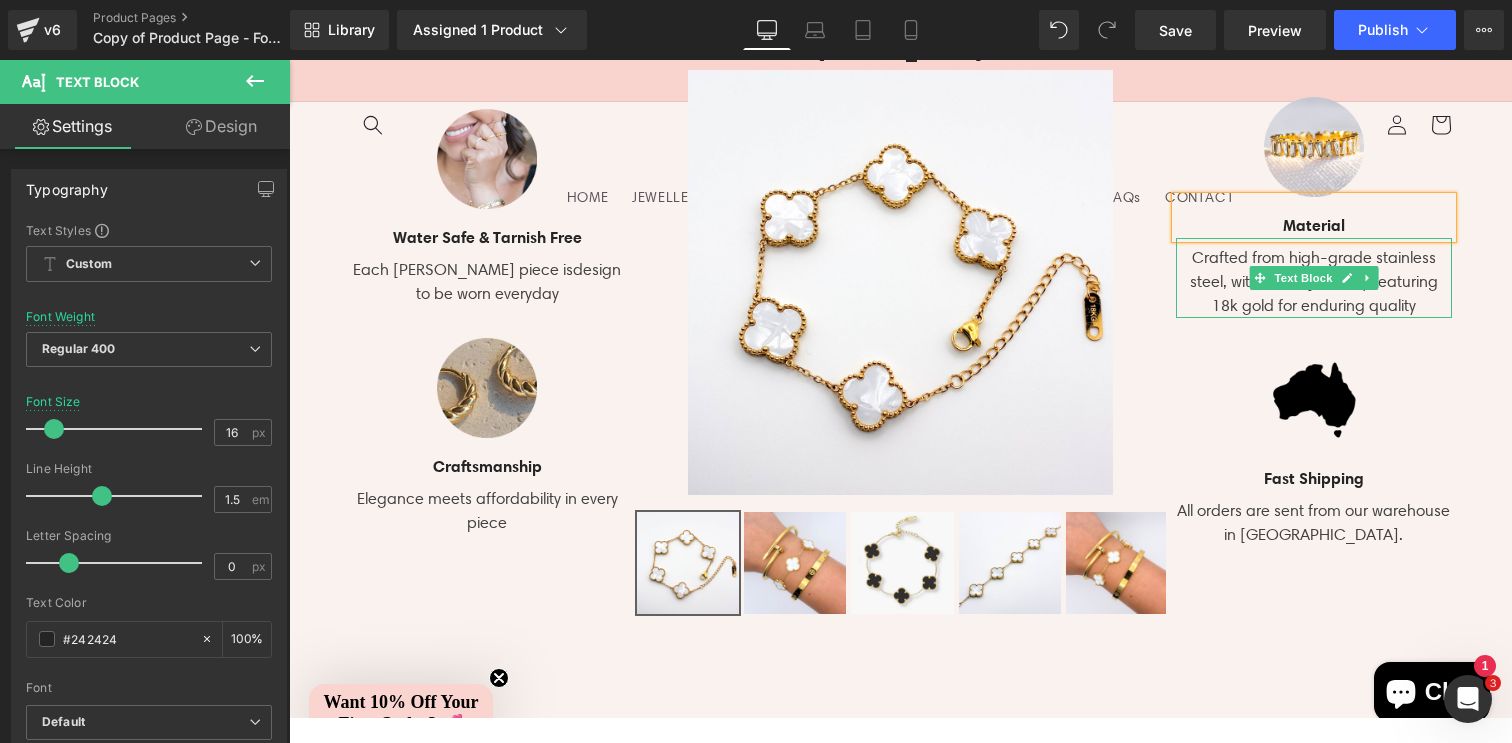 click on "Crafted from high-grade stainless steel, with all our jewellery featuring 18k gold for enduring quality" at bounding box center (1314, 282) 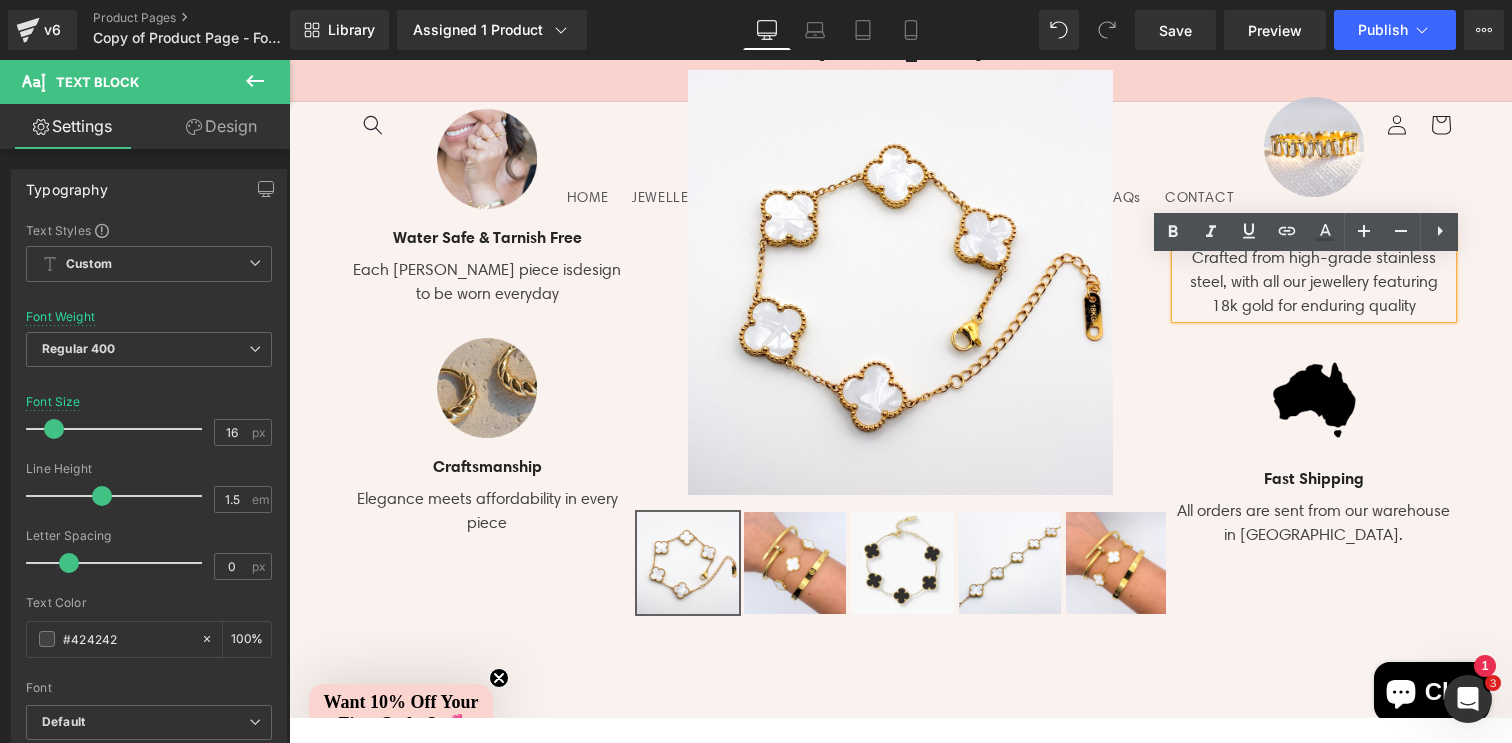 click on "Crafted from high-grade stainless steel, with all our jewellery featuring 18k gold for enduring quality" at bounding box center [1314, 282] 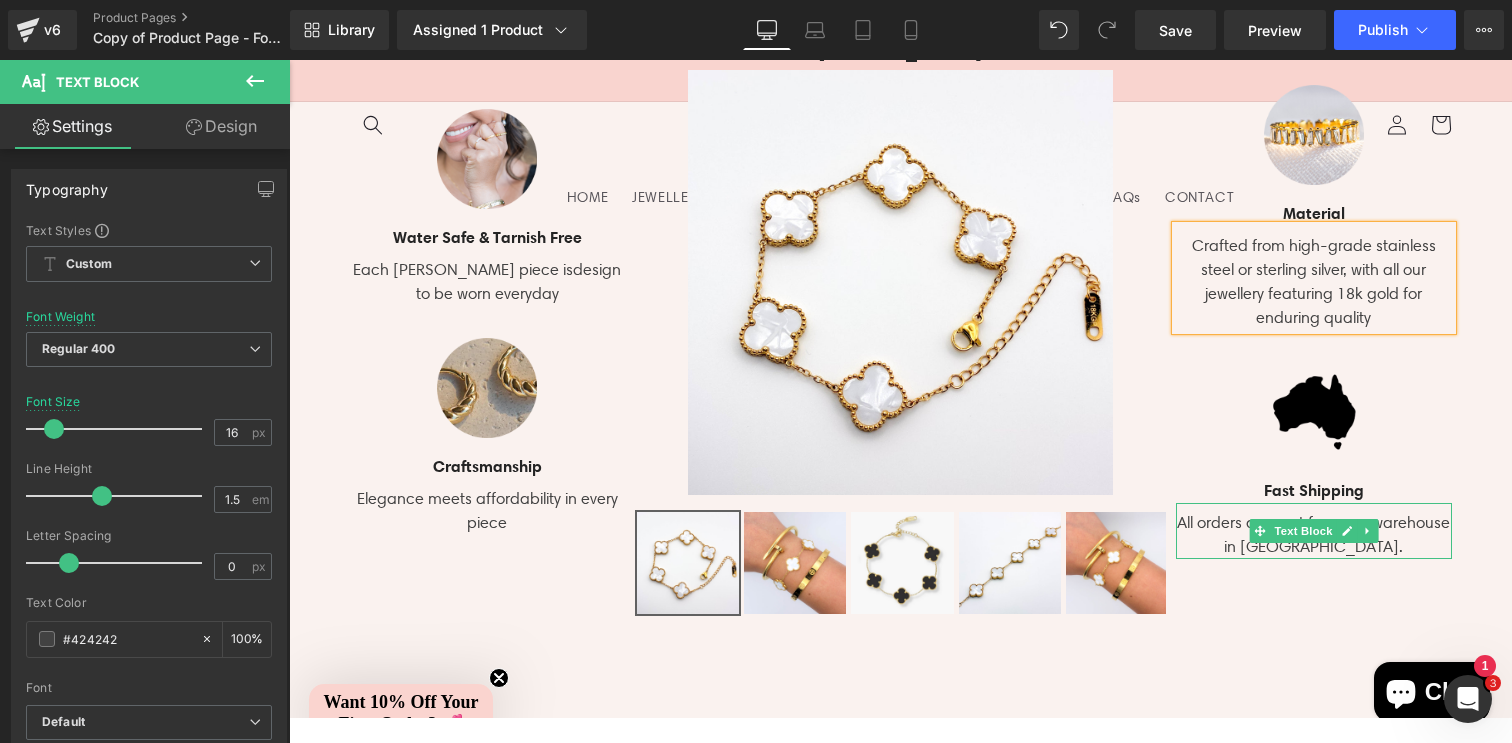 click on "All orders are sent from our warehouse in [GEOGRAPHIC_DATA]." at bounding box center [1314, 535] 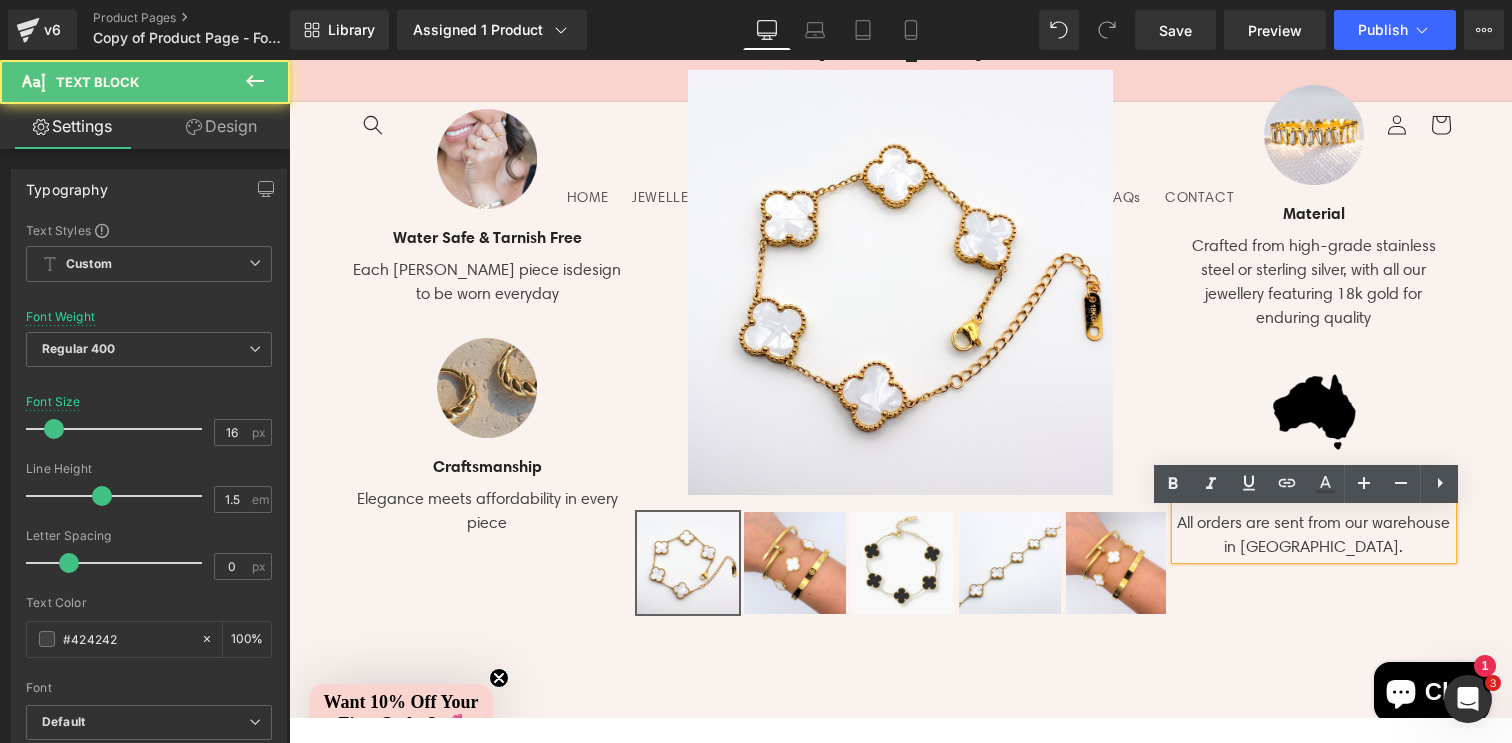 click on "All orders are sent from our warehouse in Australia." at bounding box center (1314, 535) 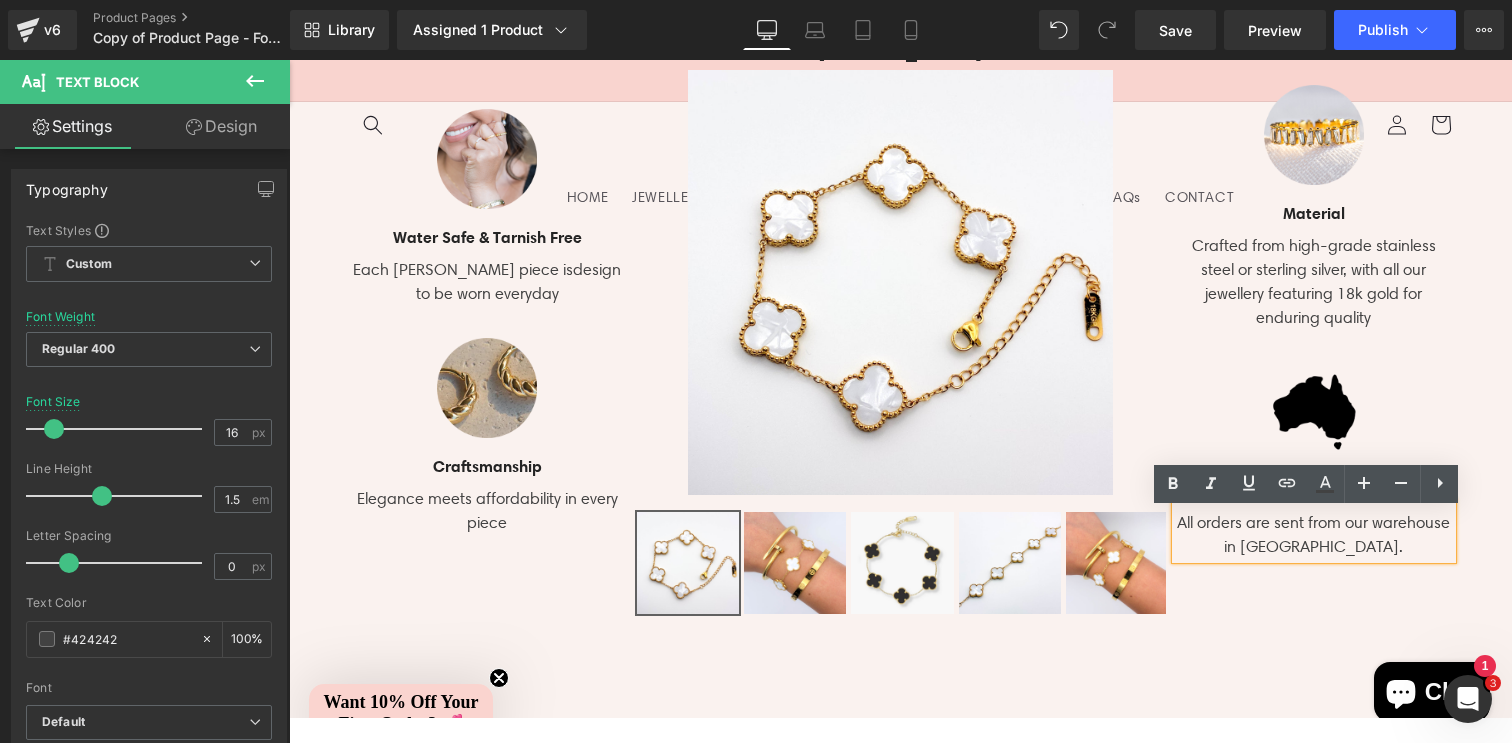 type 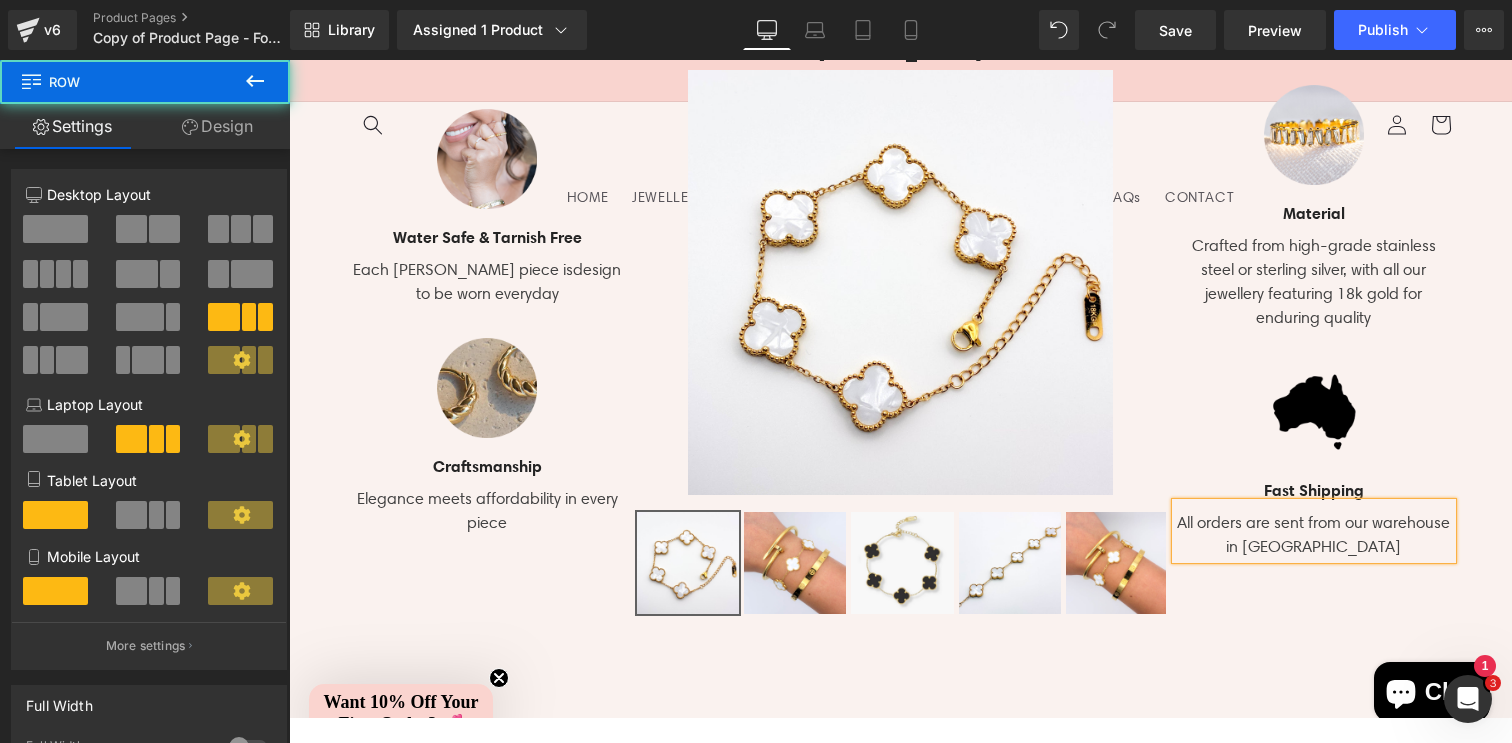 click on "Image         Material Text Block         Crafted from high-grade stainless steel or sterling silver, with all our jewellery featuring 18k gold for enduring quality Text Block         Image         Fast Shipping  Text Block         All orders are sent from our warehouse in Australia Text Block" at bounding box center [1314, 322] 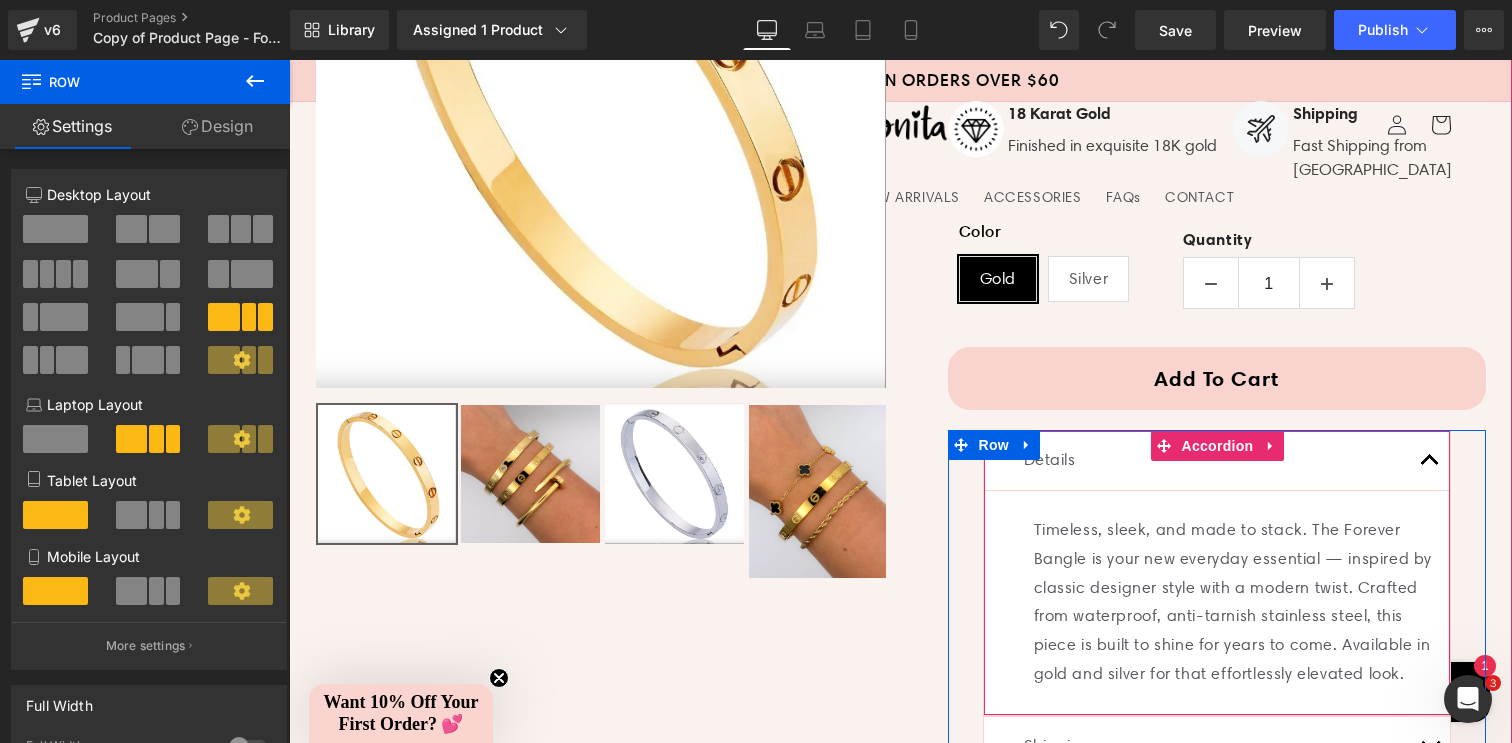 scroll, scrollTop: 410, scrollLeft: 0, axis: vertical 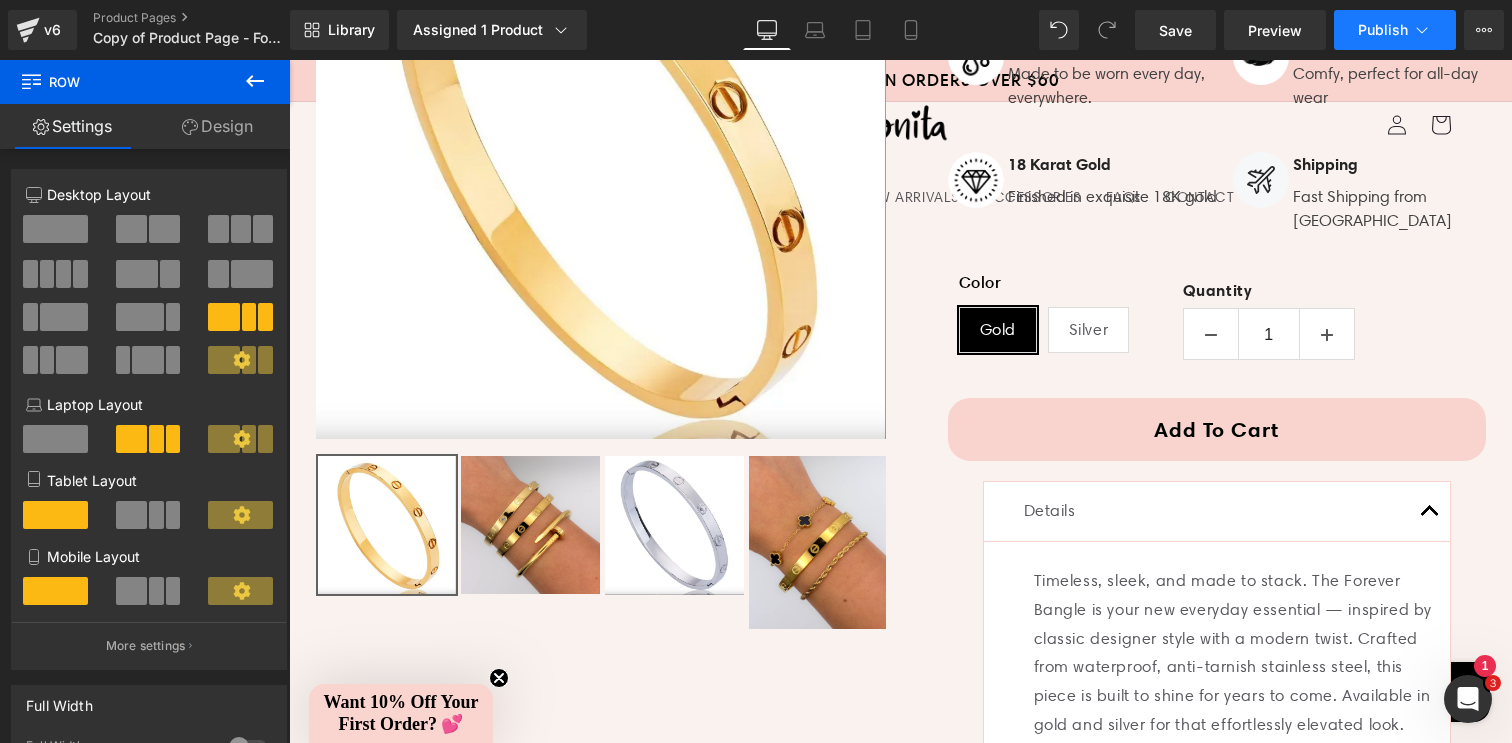 click on "Publish" at bounding box center [1395, 30] 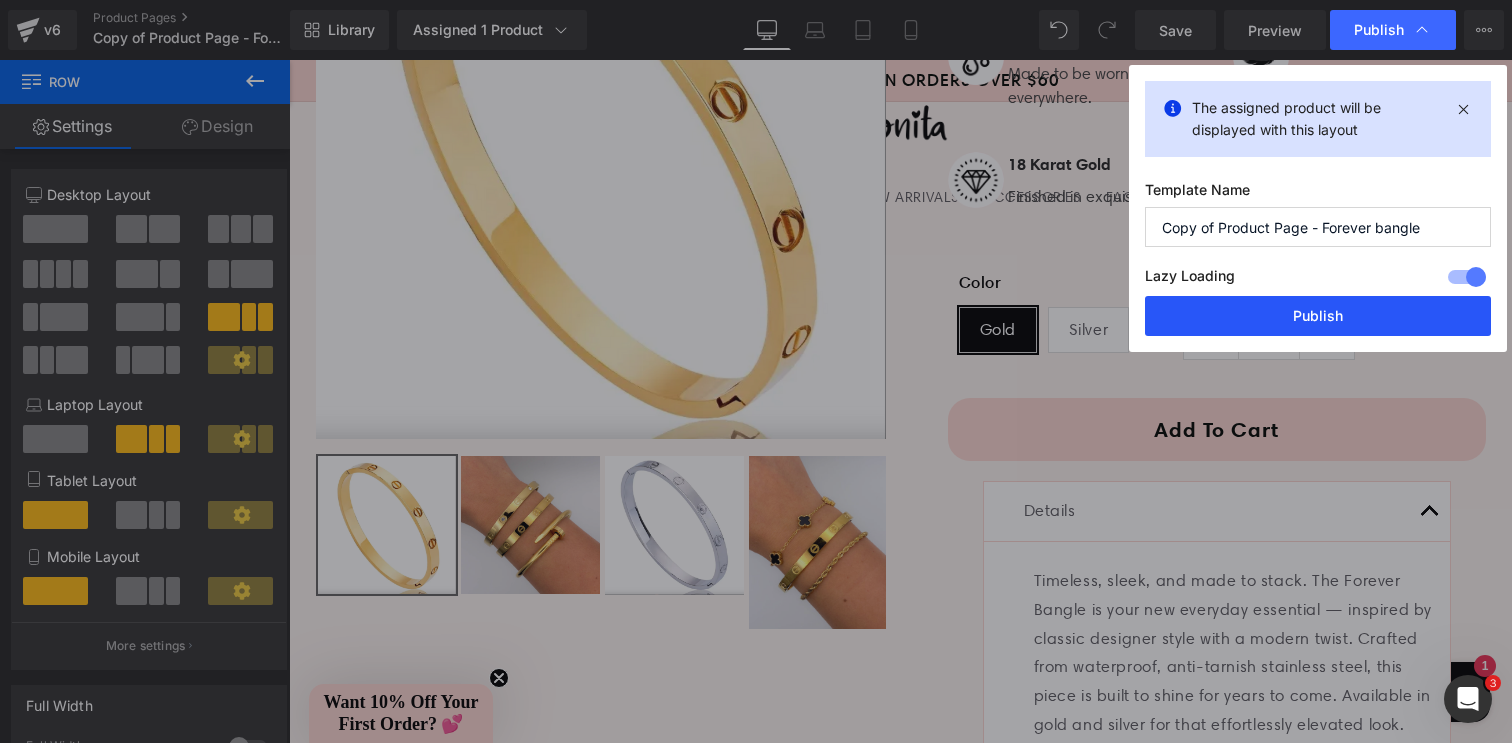 click on "Publish" at bounding box center [1318, 316] 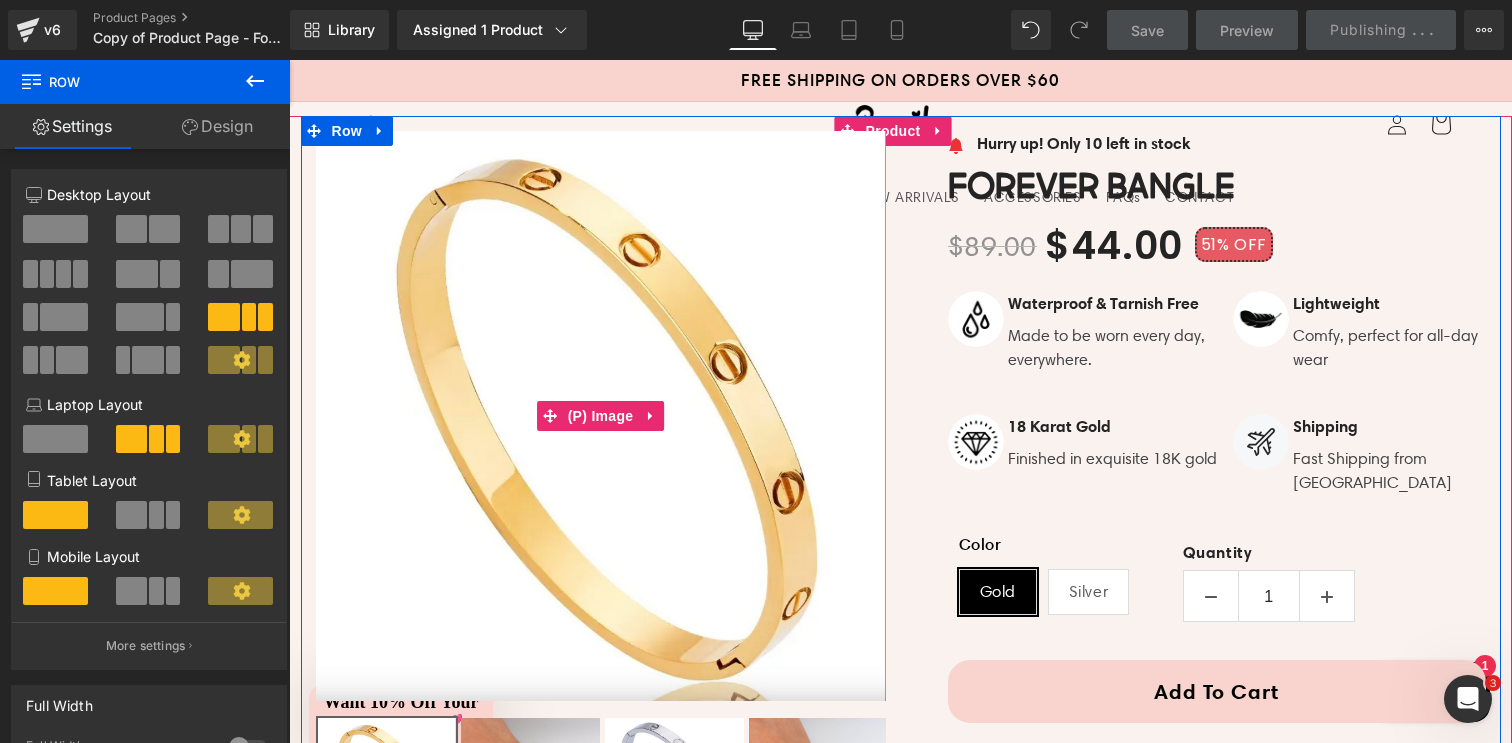 scroll, scrollTop: 0, scrollLeft: 0, axis: both 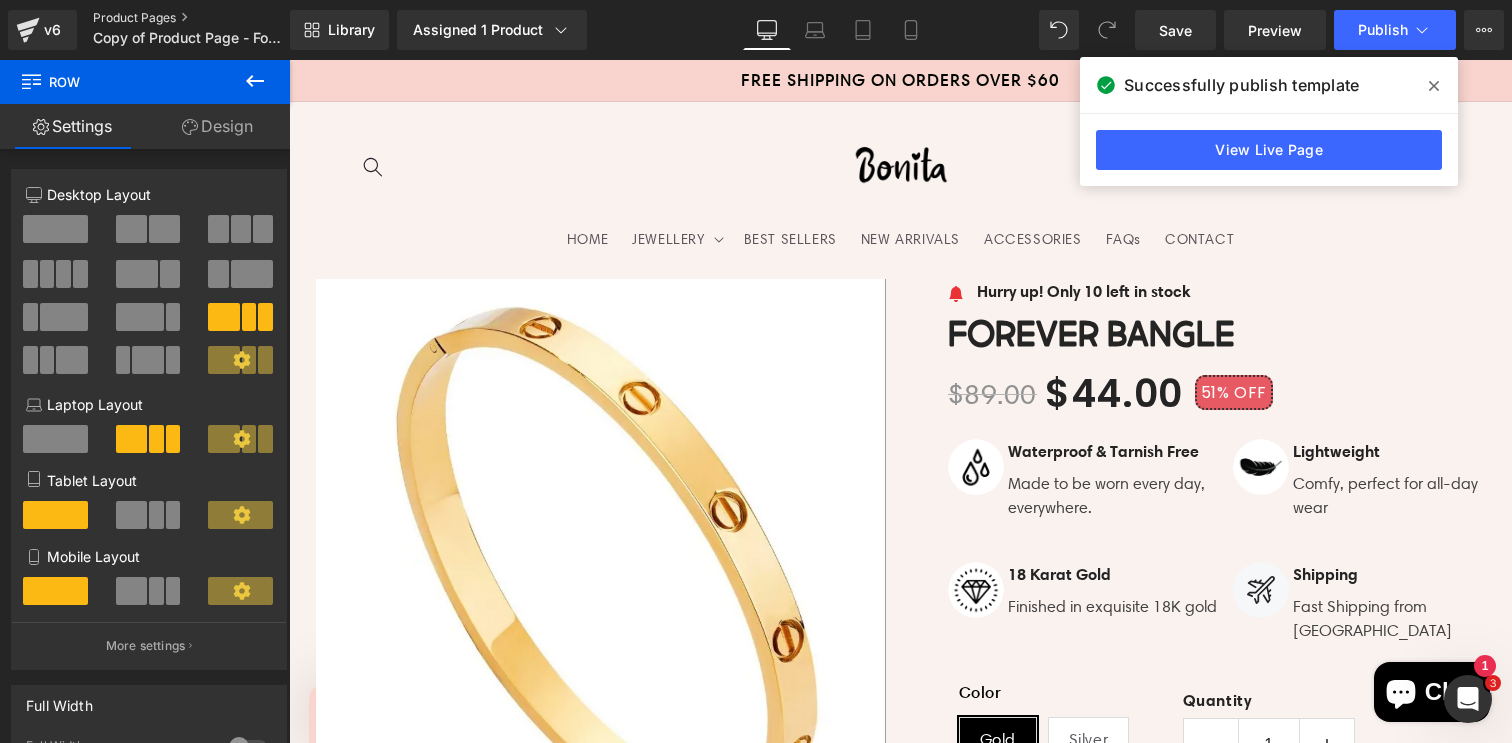 click on "Product Pages" at bounding box center (208, 18) 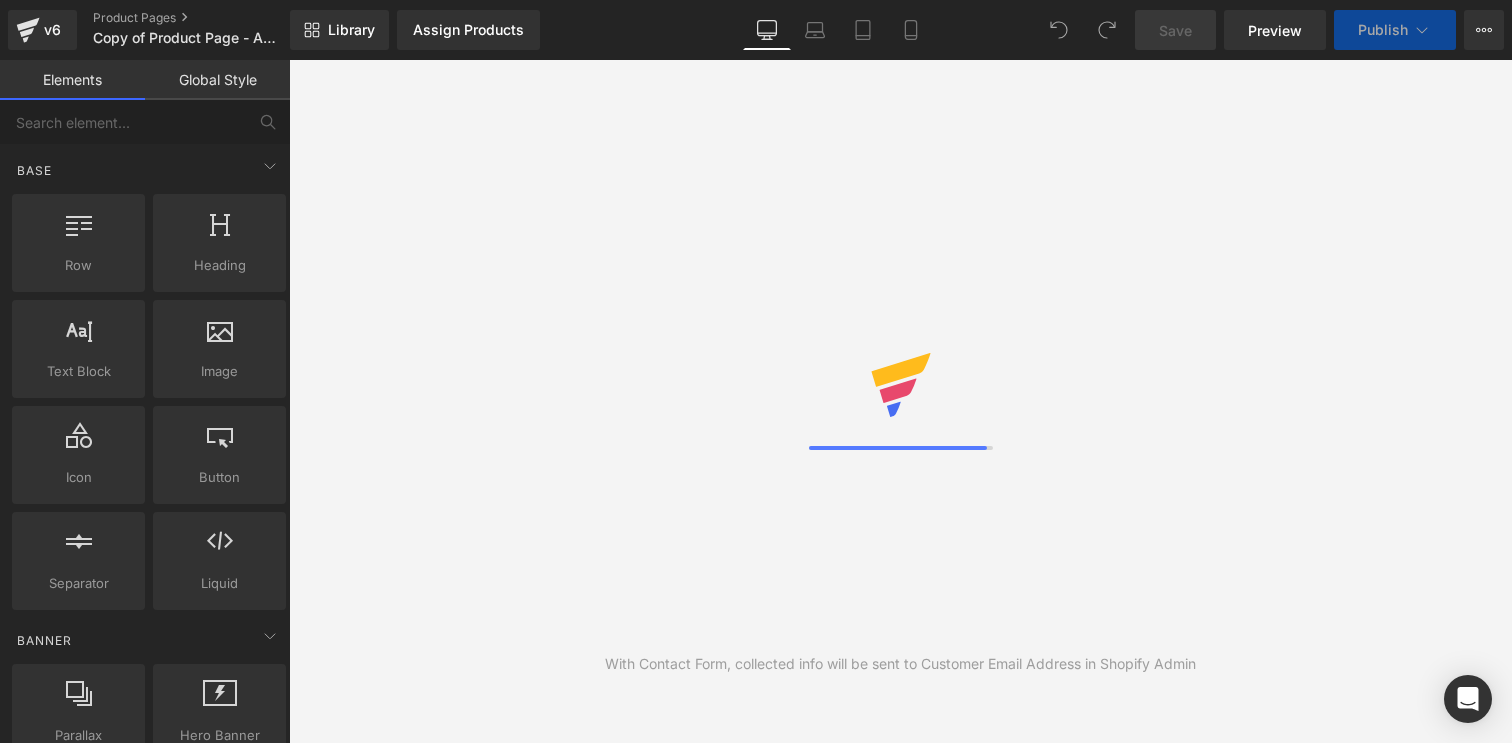 scroll, scrollTop: 0, scrollLeft: 0, axis: both 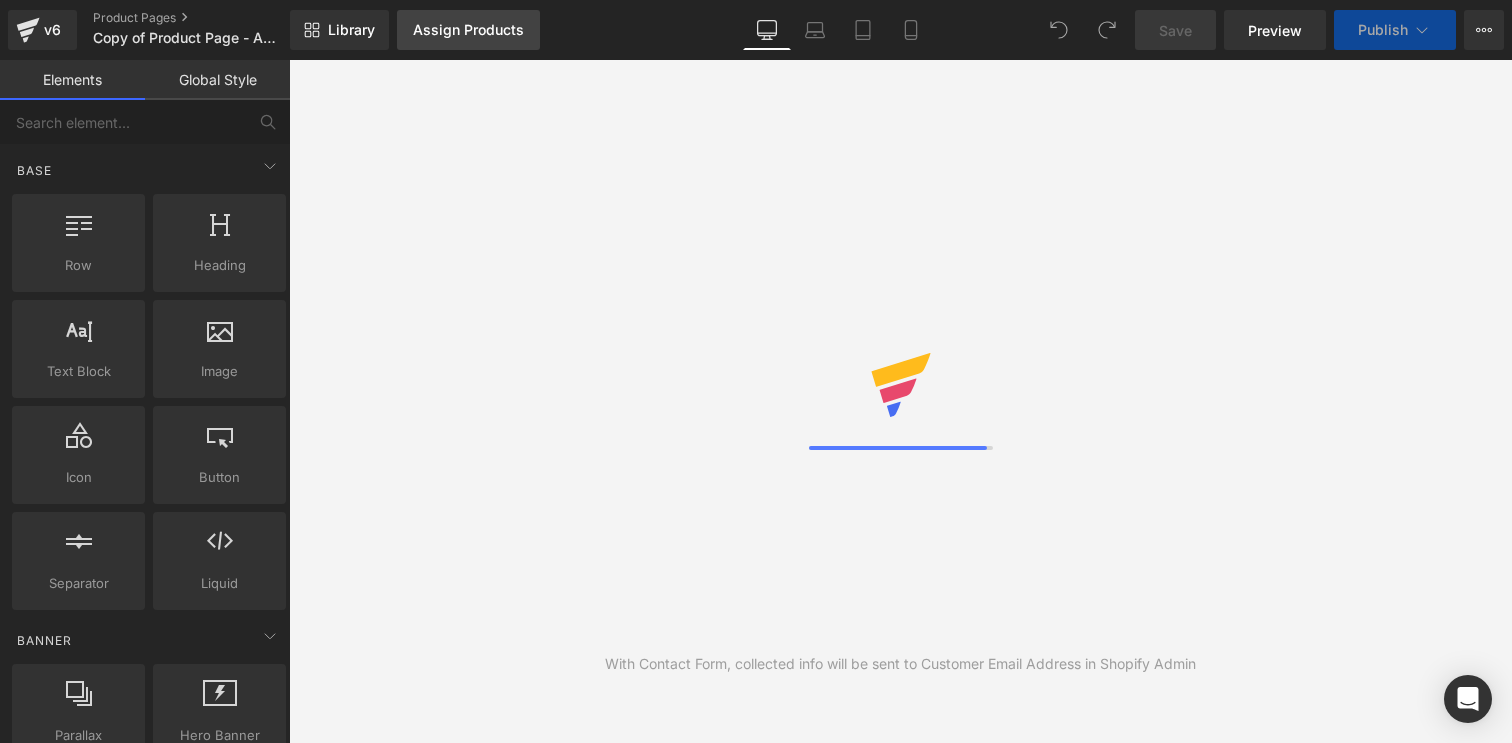 click on "Assign Products" at bounding box center [468, 30] 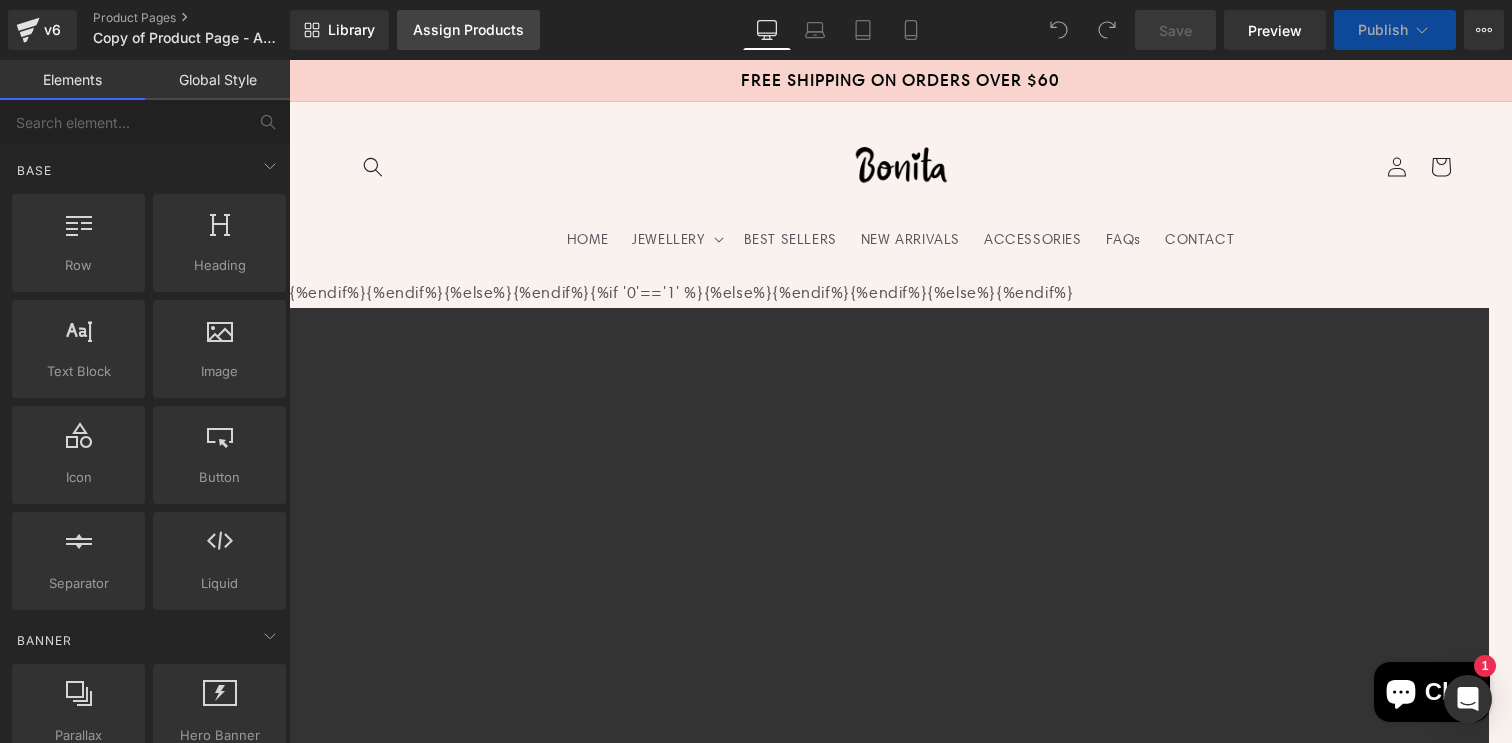 scroll, scrollTop: 0, scrollLeft: 0, axis: both 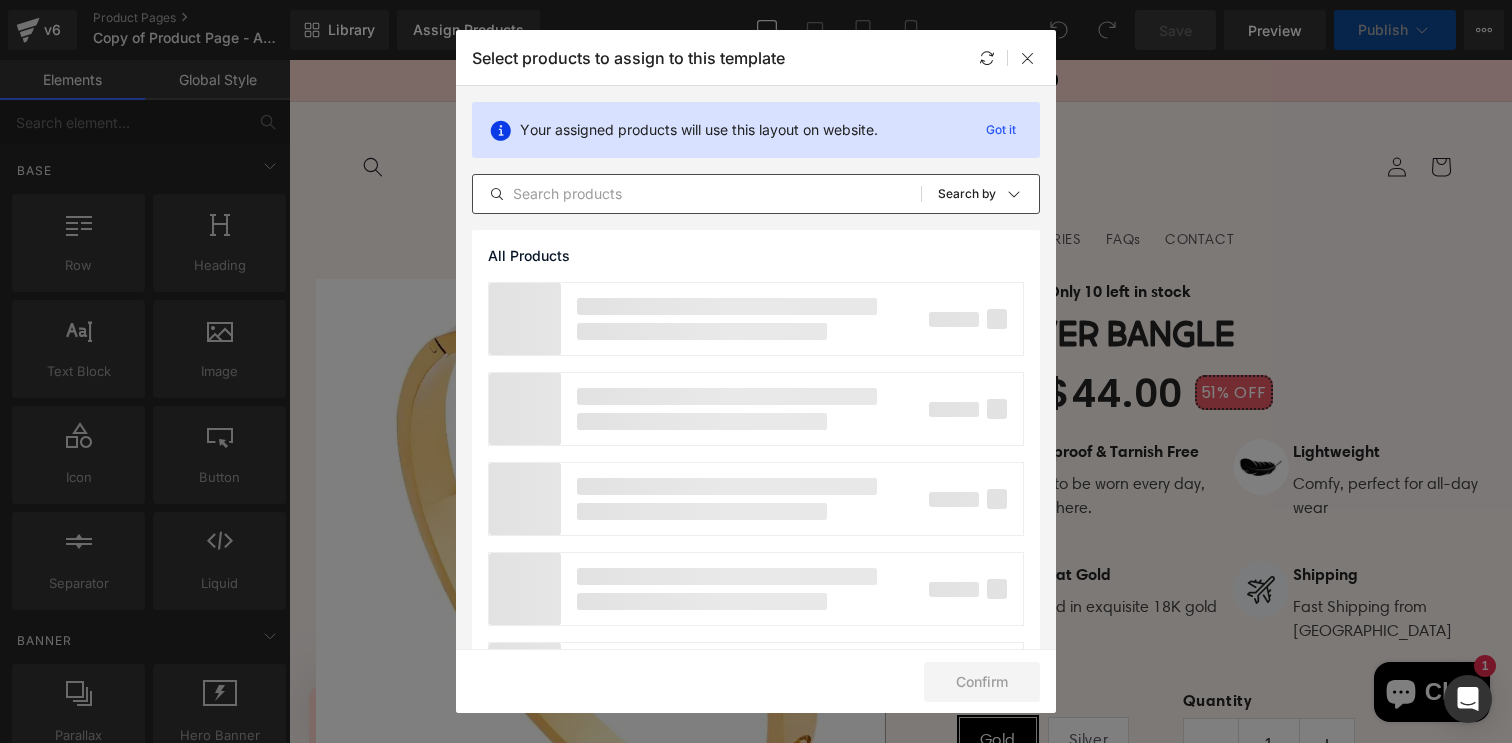 click at bounding box center (697, 194) 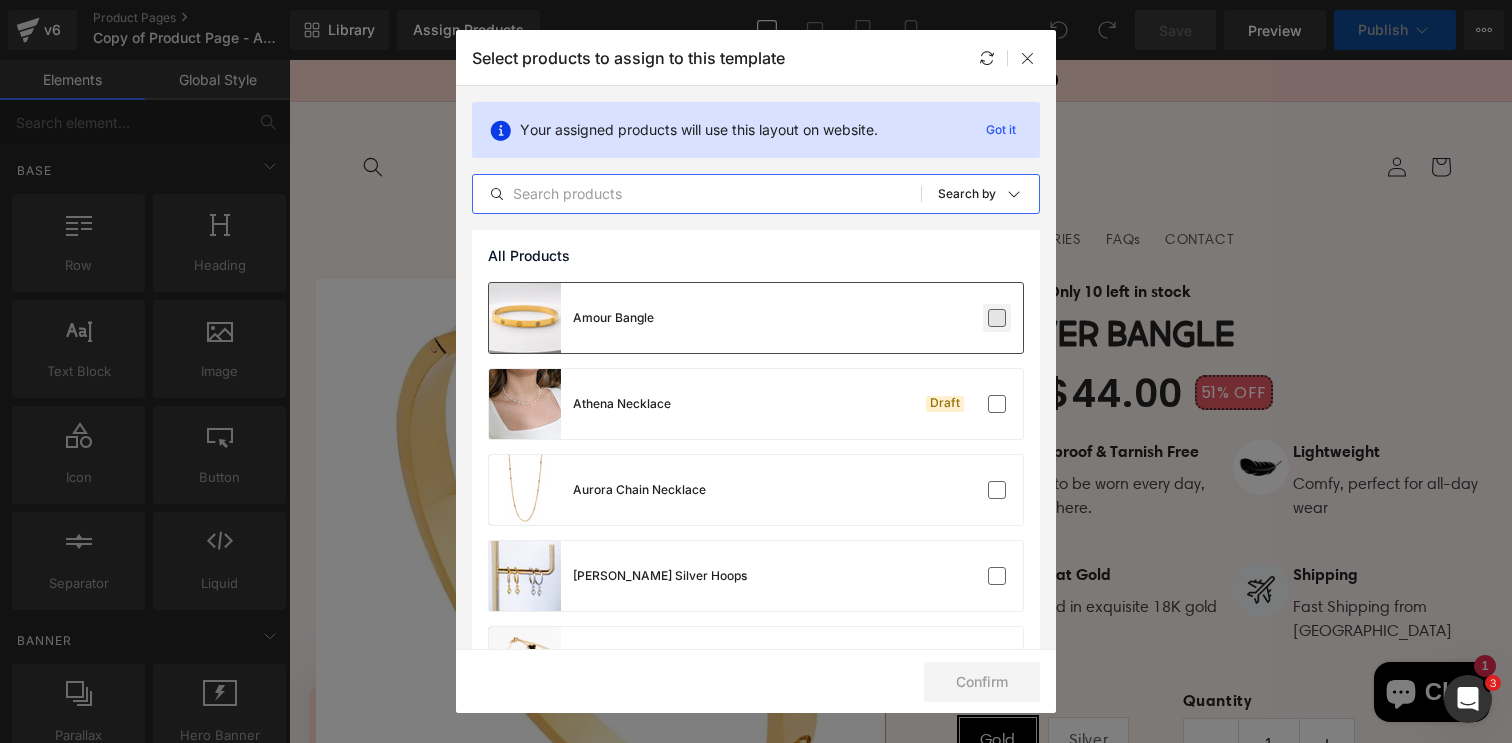 scroll, scrollTop: 0, scrollLeft: 0, axis: both 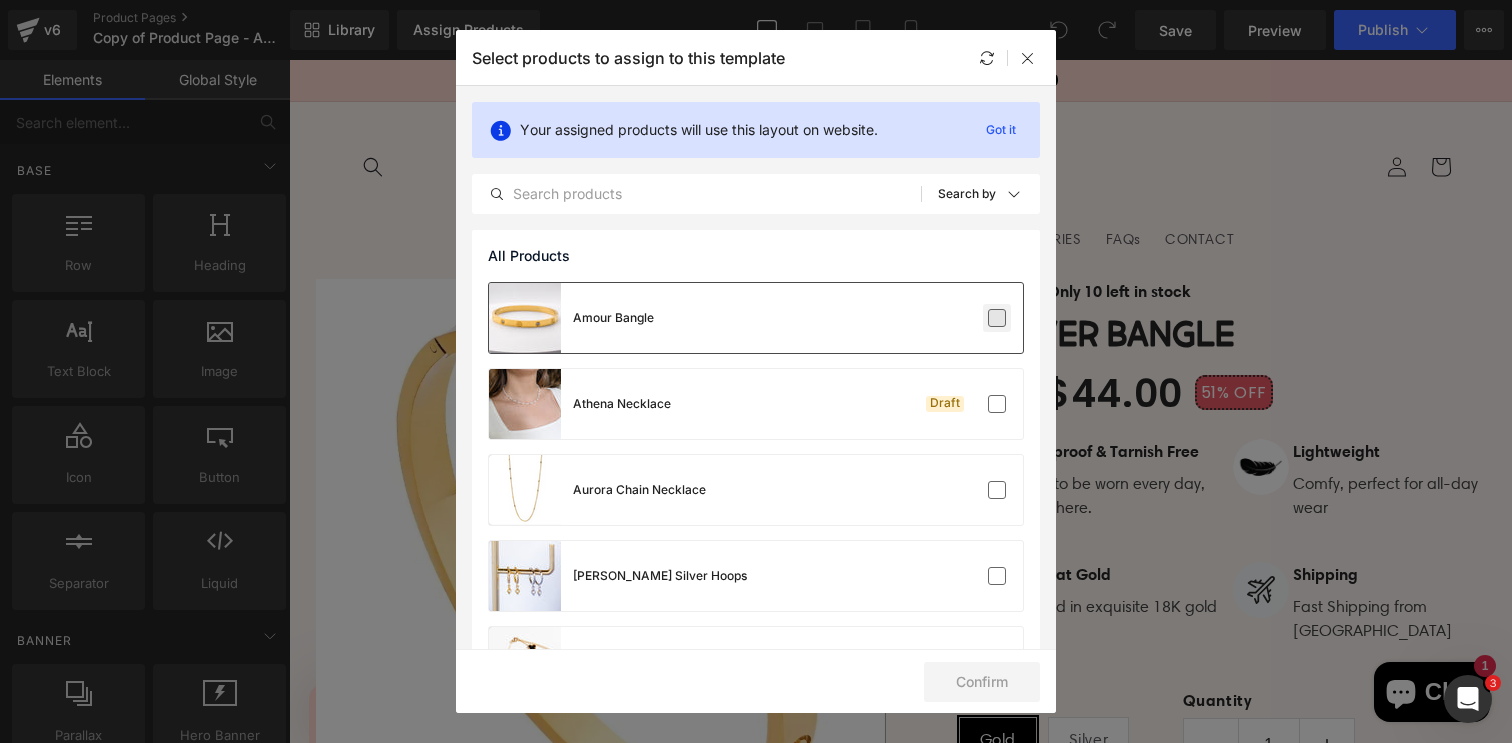 click at bounding box center (997, 318) 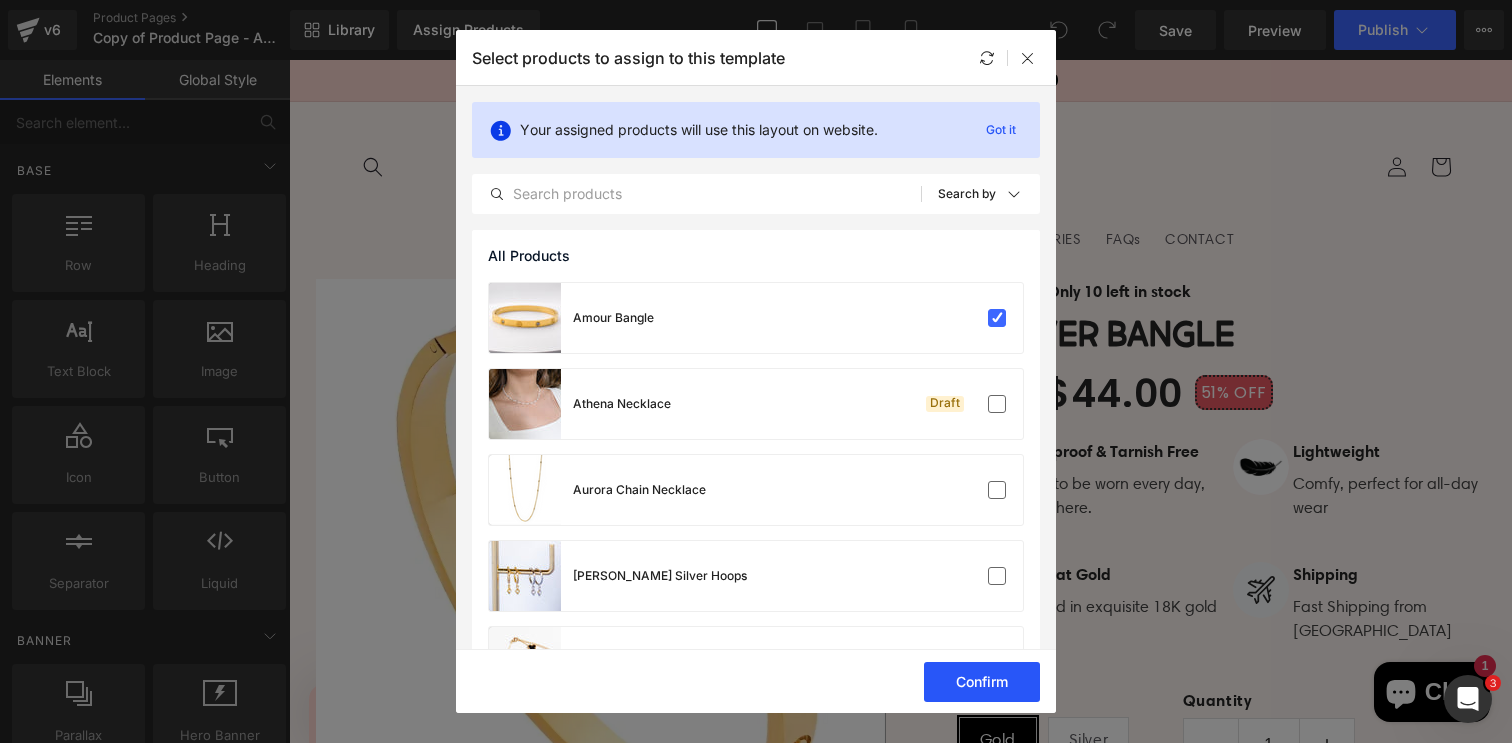 click on "Confirm" at bounding box center [982, 682] 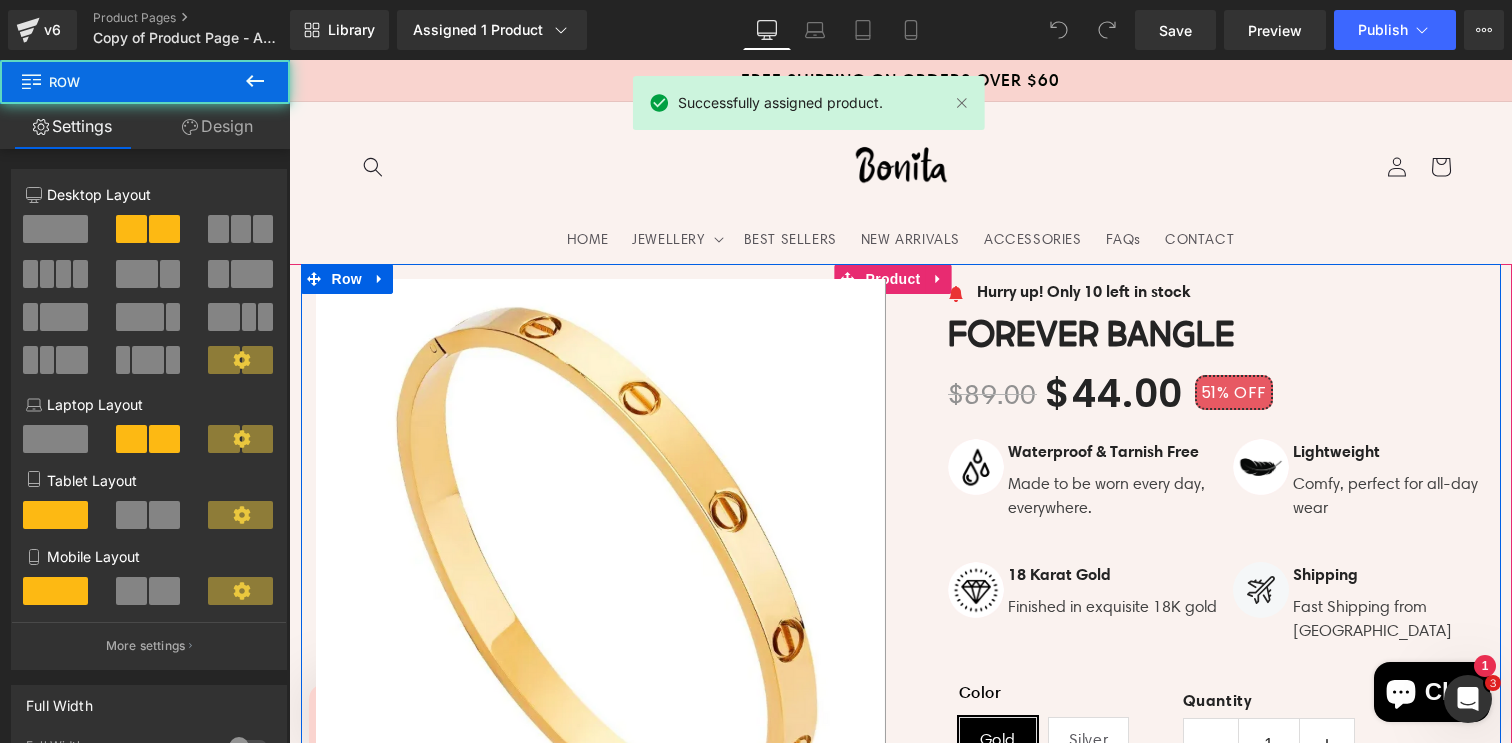 click on "Image
Hurry up! Only 10 left in stock
Text Block
Icon List
Forever Bangle
(P) Title
$89.00
$44.00
51%
OFF
(P) Price
Image" at bounding box center (1201, 794) 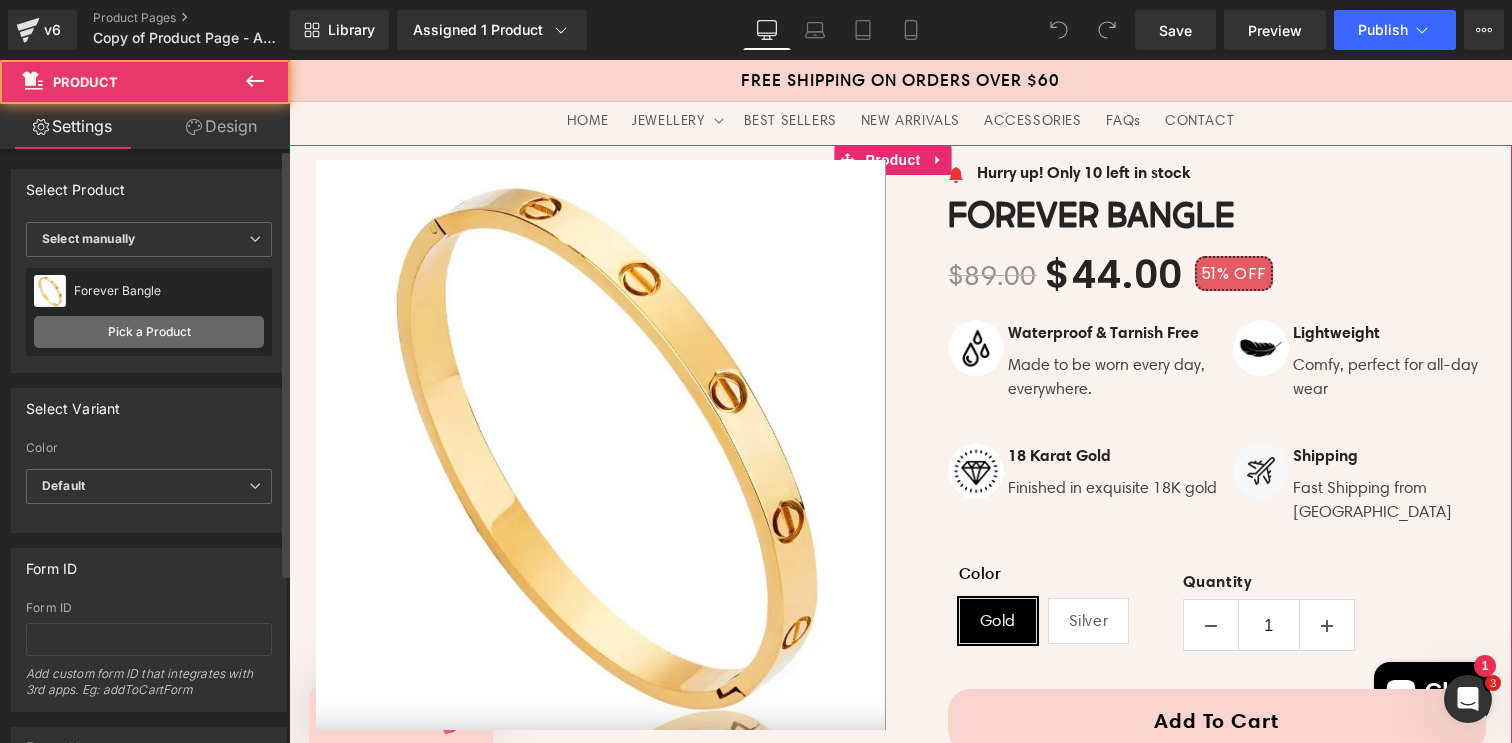 scroll, scrollTop: 124, scrollLeft: 0, axis: vertical 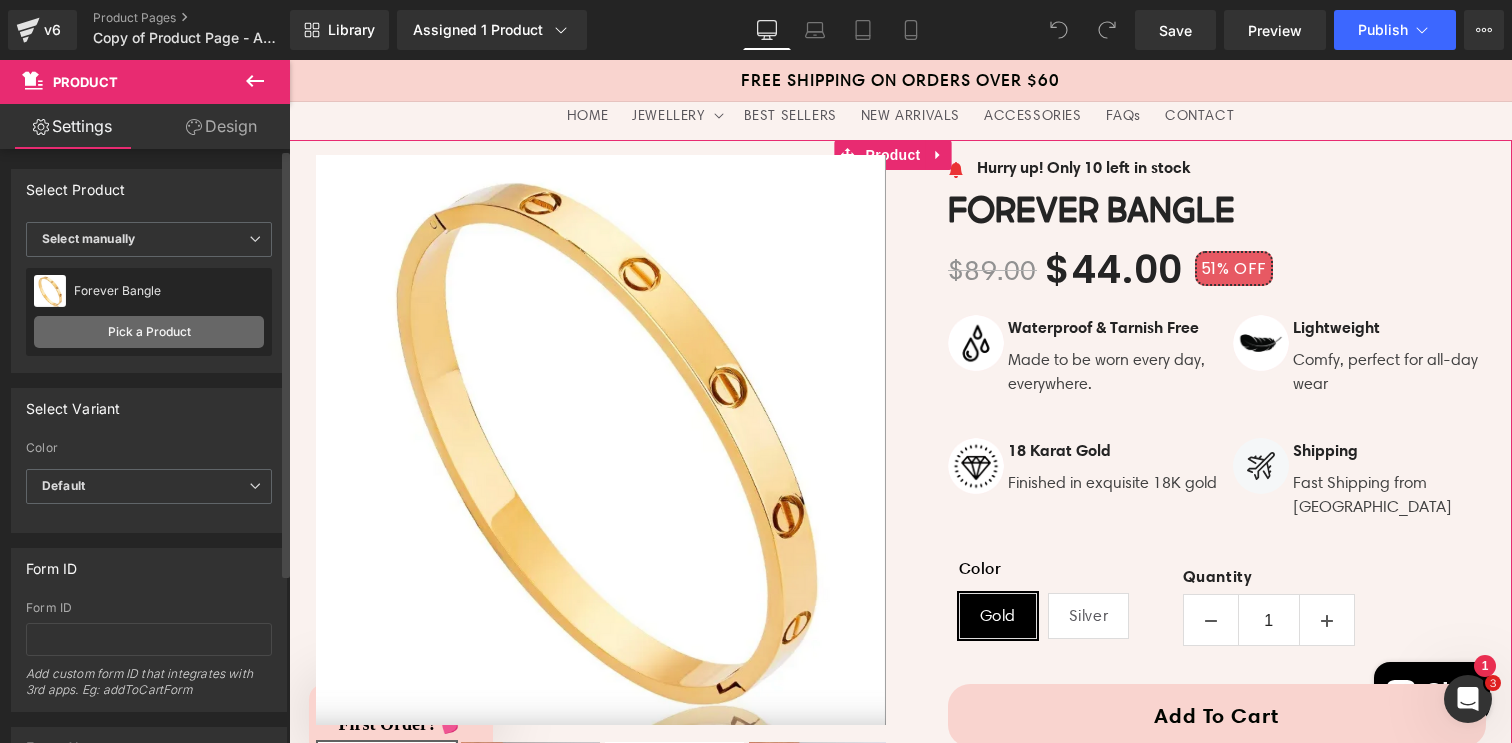 click on "Pick a Product" at bounding box center (149, 332) 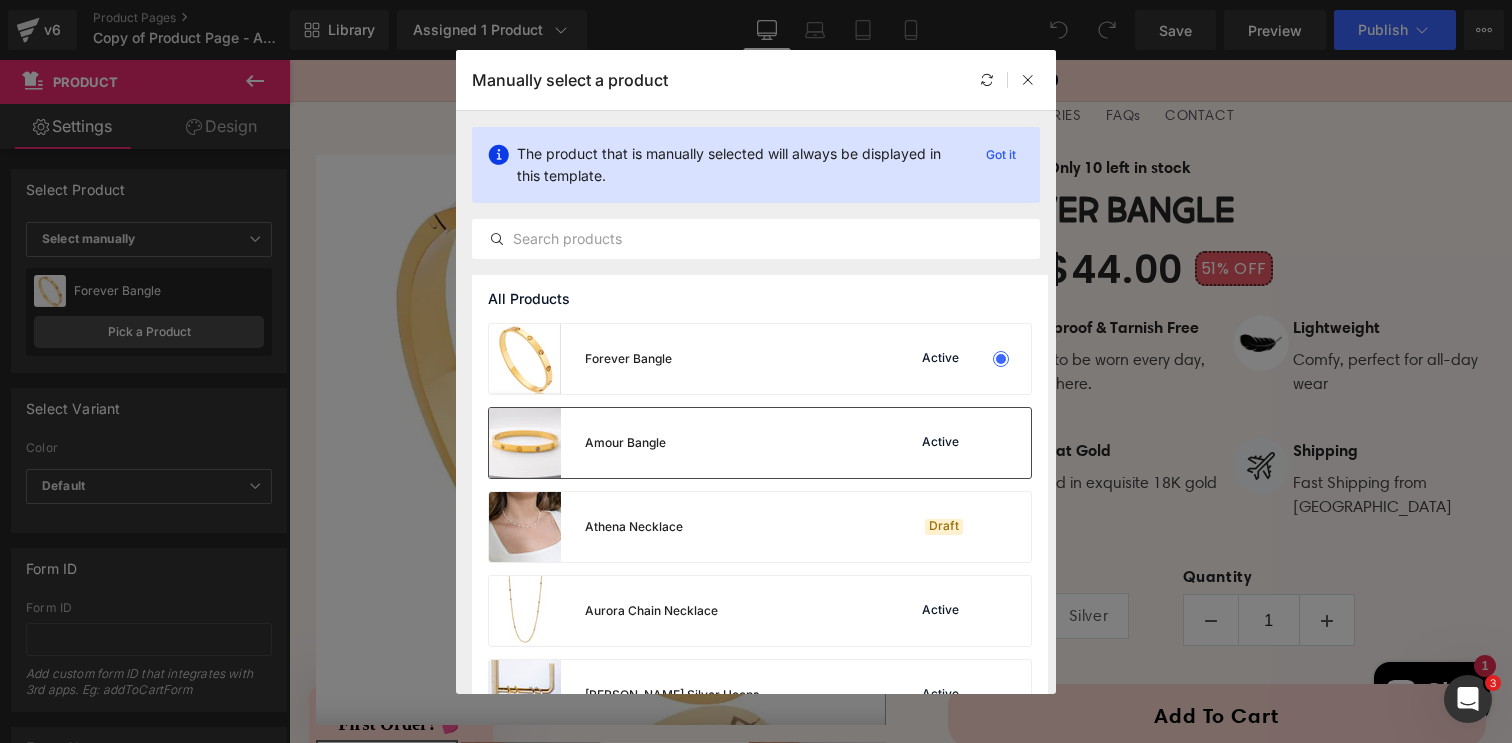 click on "Amour Bangle Active" at bounding box center [760, 443] 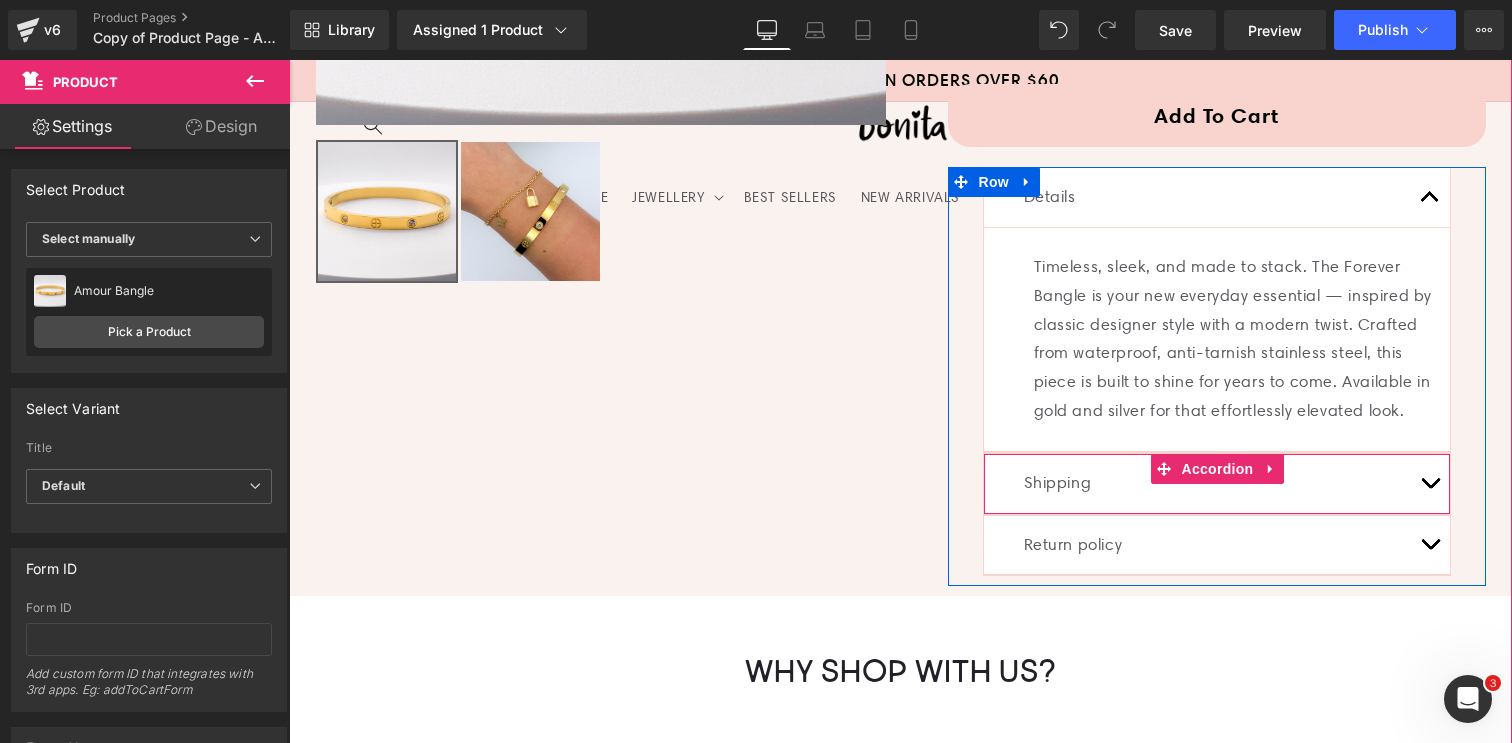 scroll, scrollTop: 702, scrollLeft: 0, axis: vertical 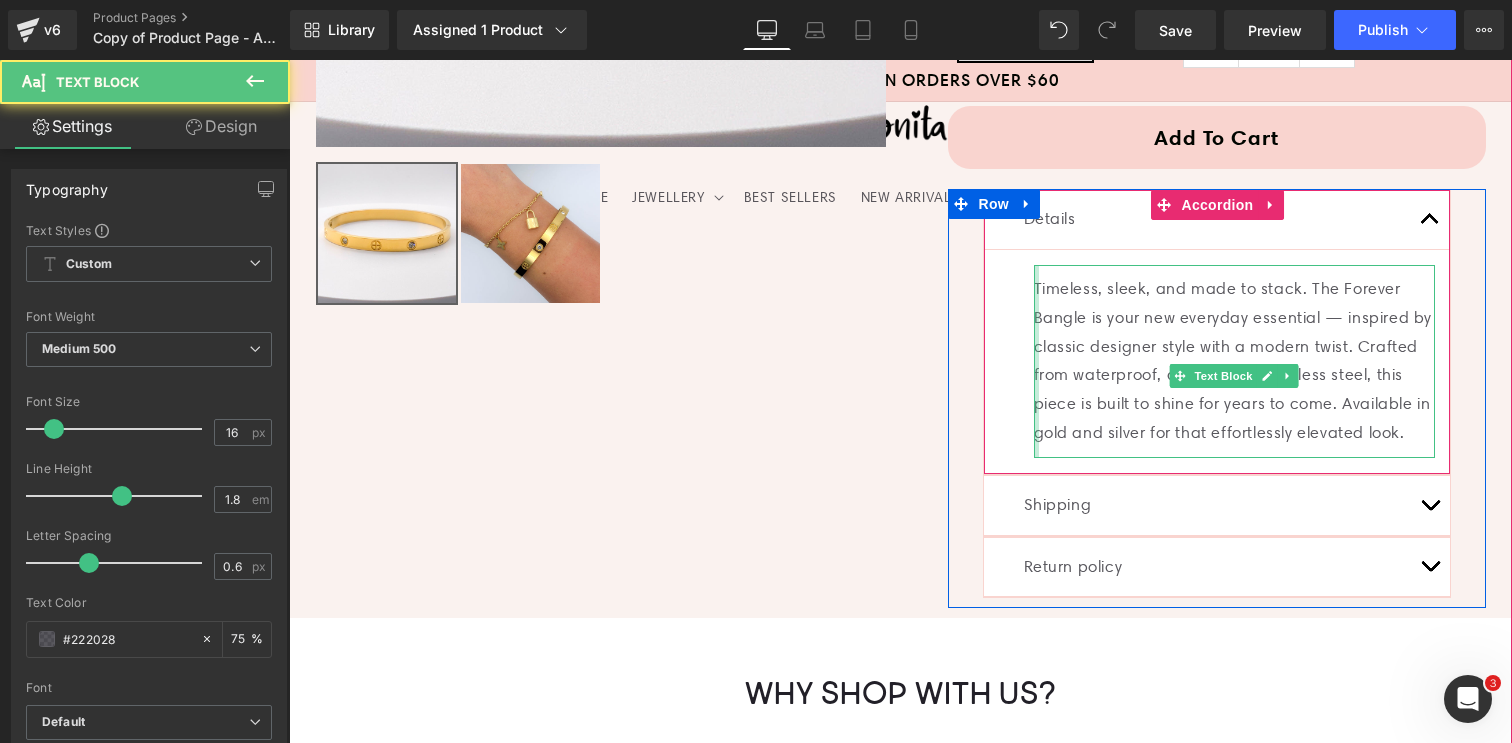 drag, startPoint x: 1143, startPoint y: 456, endPoint x: 1029, endPoint y: 281, distance: 208.85641 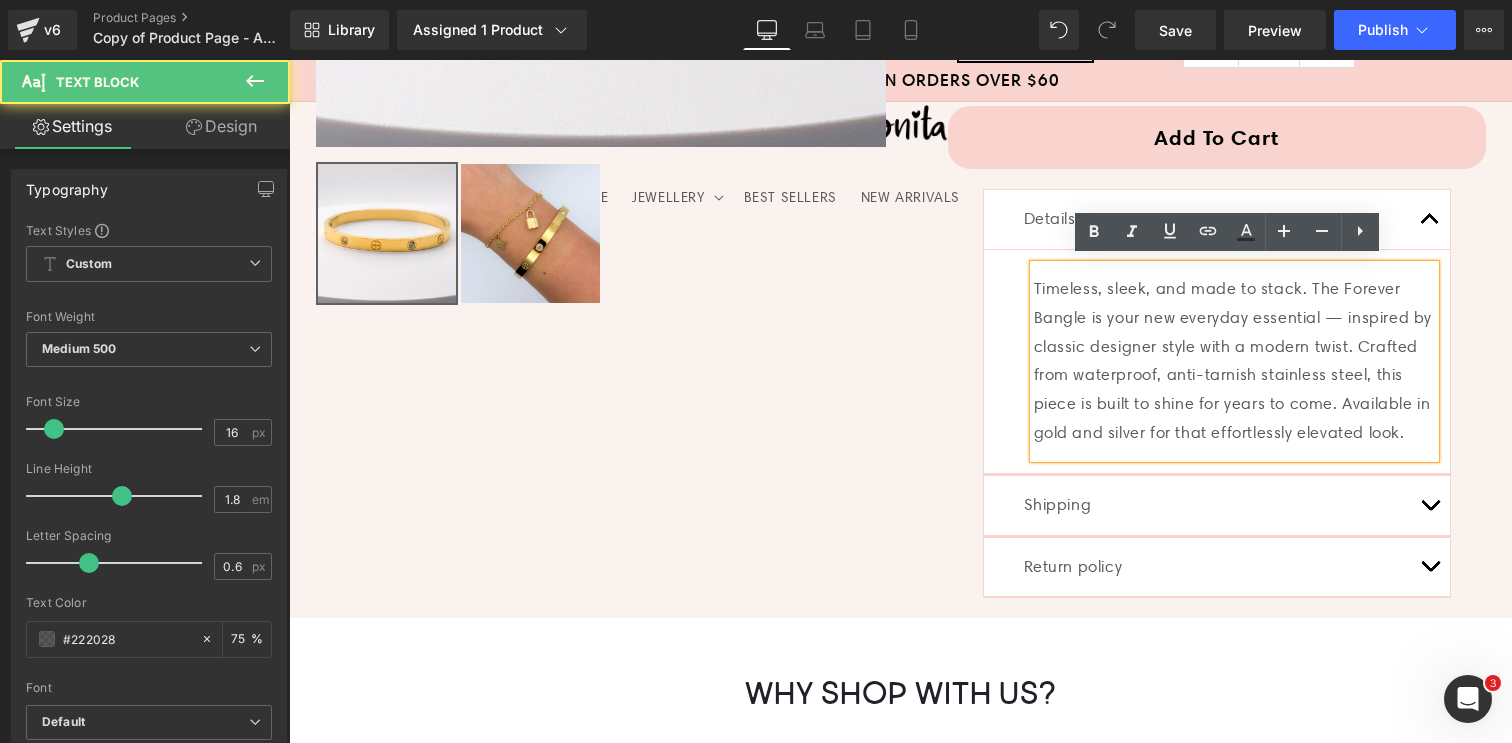 click on "Timeless, sleek, and made to stack. The Forever Bangle is your new everyday essential — inspired by classic designer style with a modern twist. Crafted from waterproof, anti-tarnish stainless steel, this piece is built to shine for years to come. Available in gold and silver for that effortlessly elevated look." at bounding box center [1234, 361] 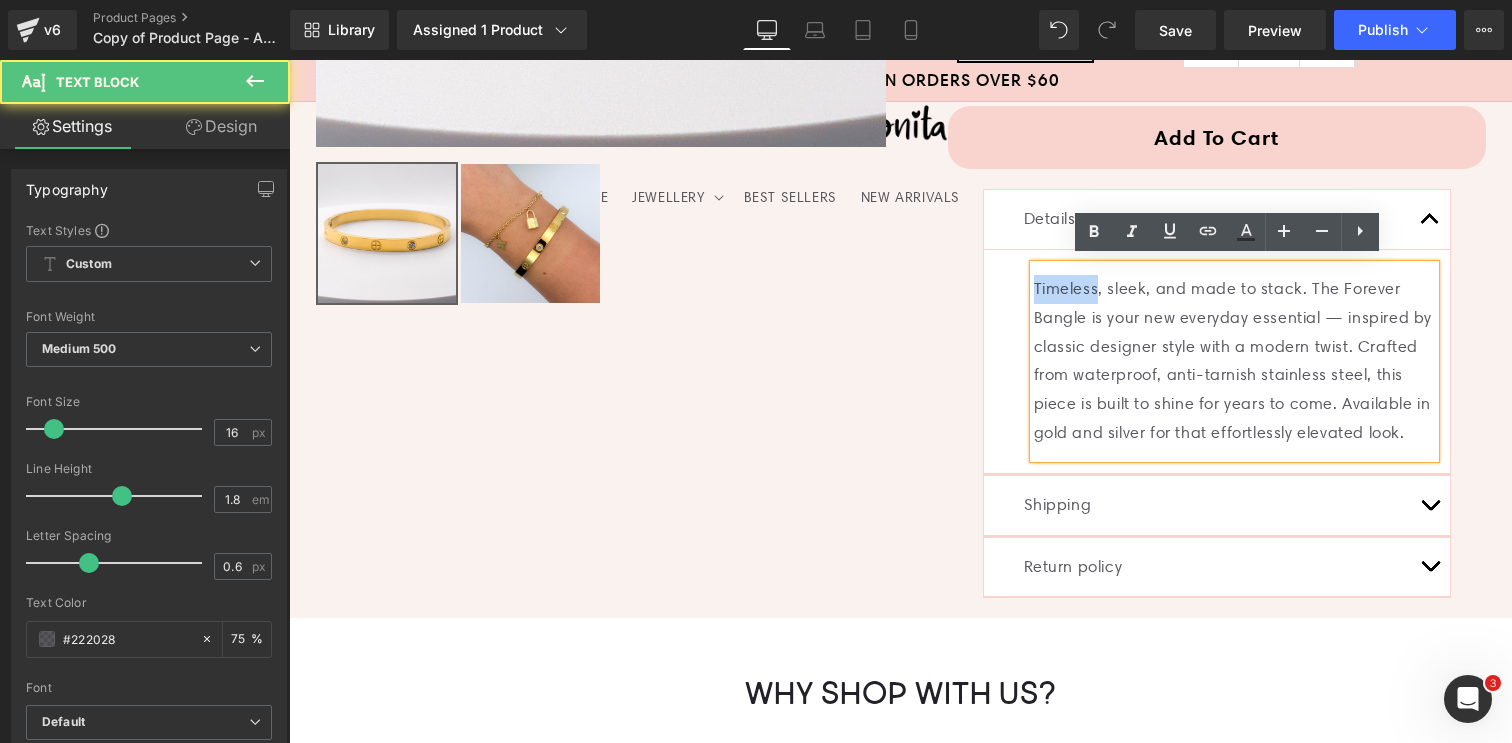 click on "Timeless, sleek, and made to stack. The Forever Bangle is your new everyday essential — inspired by classic designer style with a modern twist. Crafted from waterproof, anti-tarnish stainless steel, this piece is built to shine for years to come. Available in gold and silver for that effortlessly elevated look." at bounding box center [1234, 361] 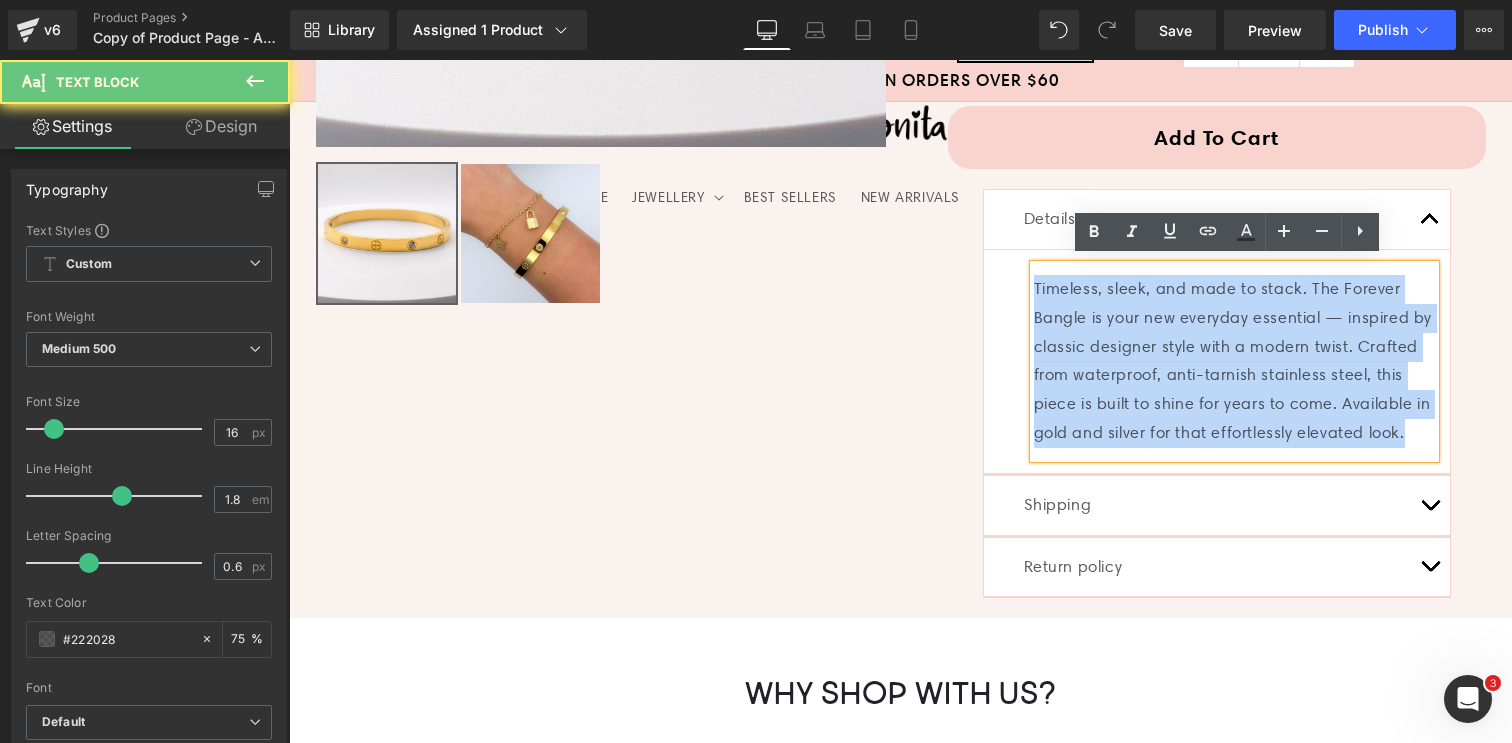 click on "Timeless, sleek, and made to stack. The Forever Bangle is your new everyday essential — inspired by classic designer style with a modern twist. Crafted from waterproof, anti-tarnish stainless steel, this piece is built to shine for years to come. Available in gold and silver for that effortlessly elevated look." at bounding box center [1234, 361] 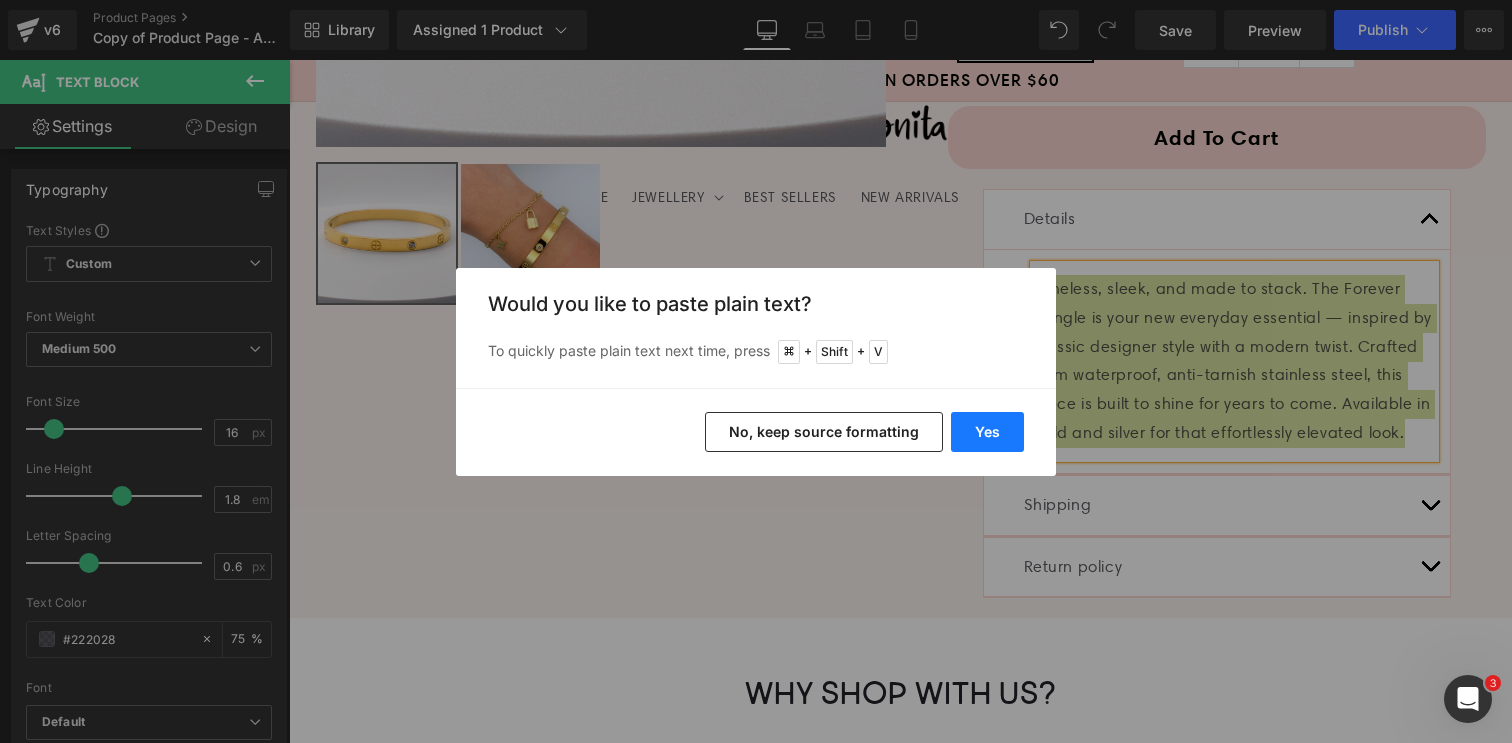 click on "Yes" at bounding box center (987, 432) 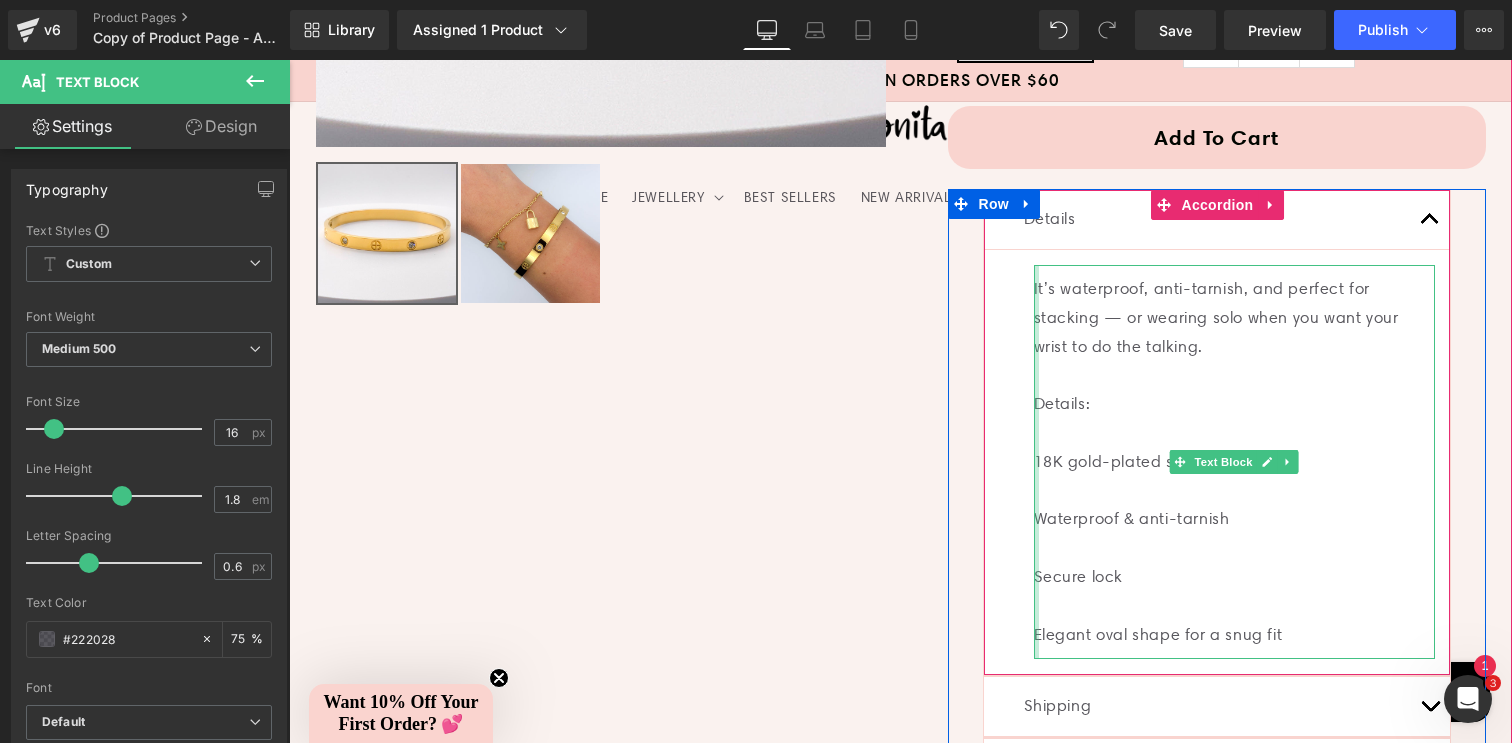 click at bounding box center (1036, 462) 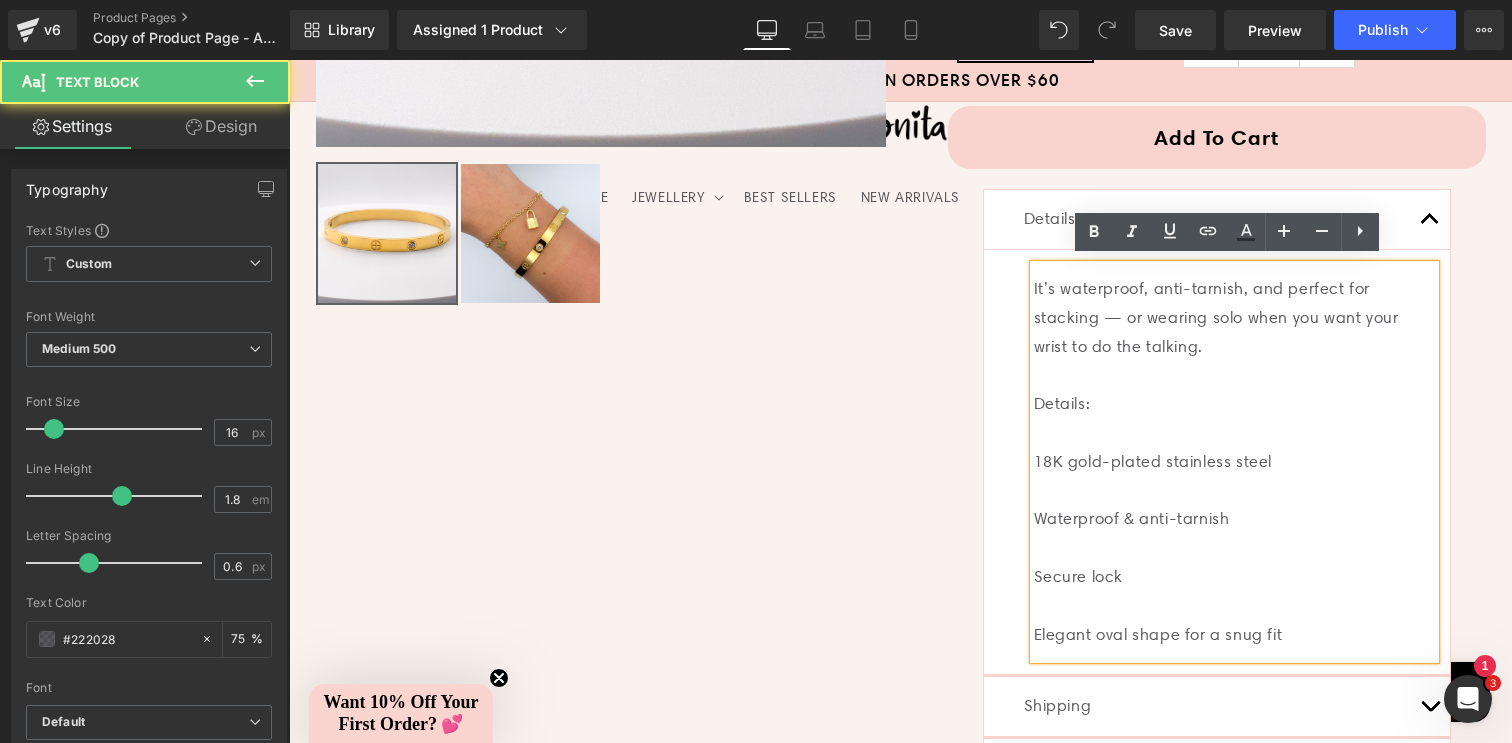 click on "18K gold-plated stainless steel" at bounding box center [1234, 462] 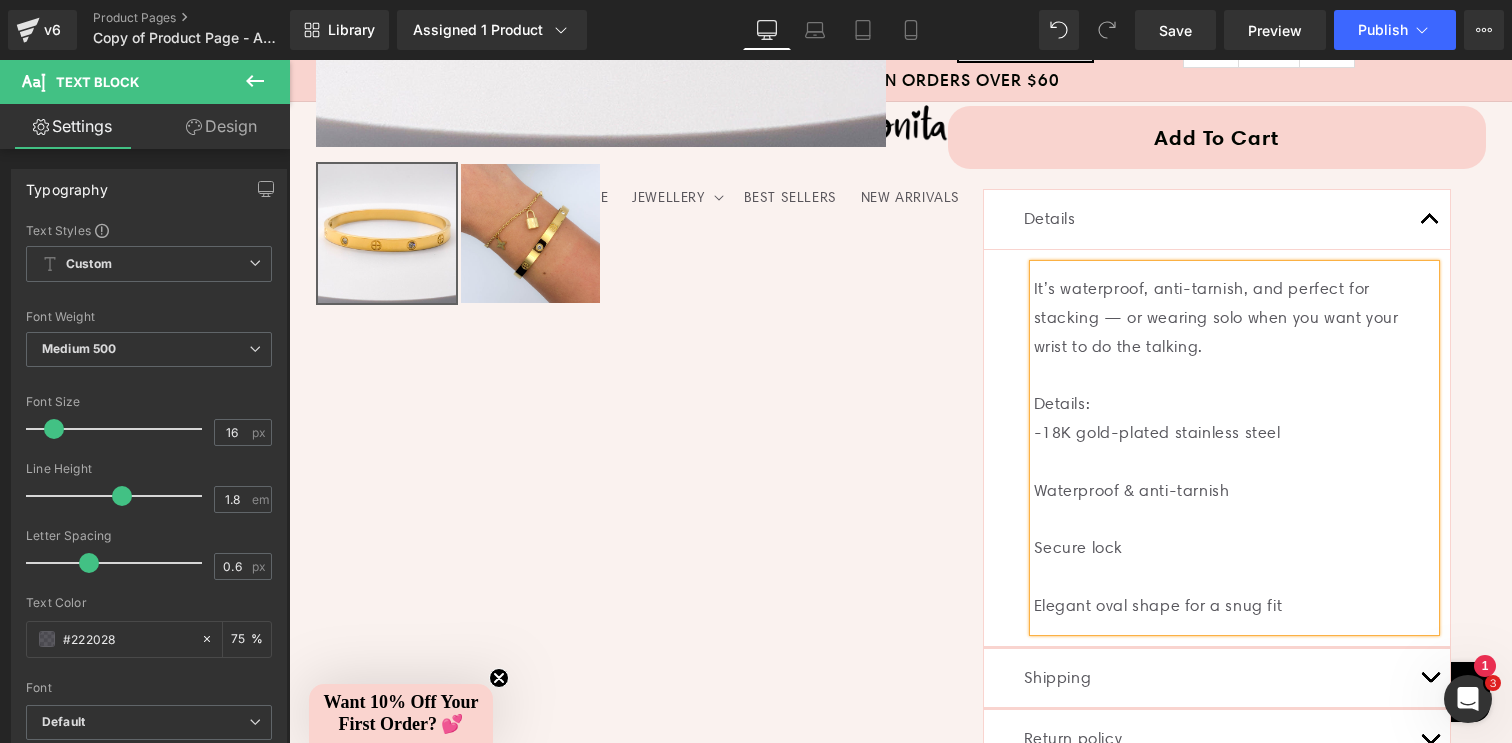 click on "Waterproof & anti-tarnish" at bounding box center (1234, 491) 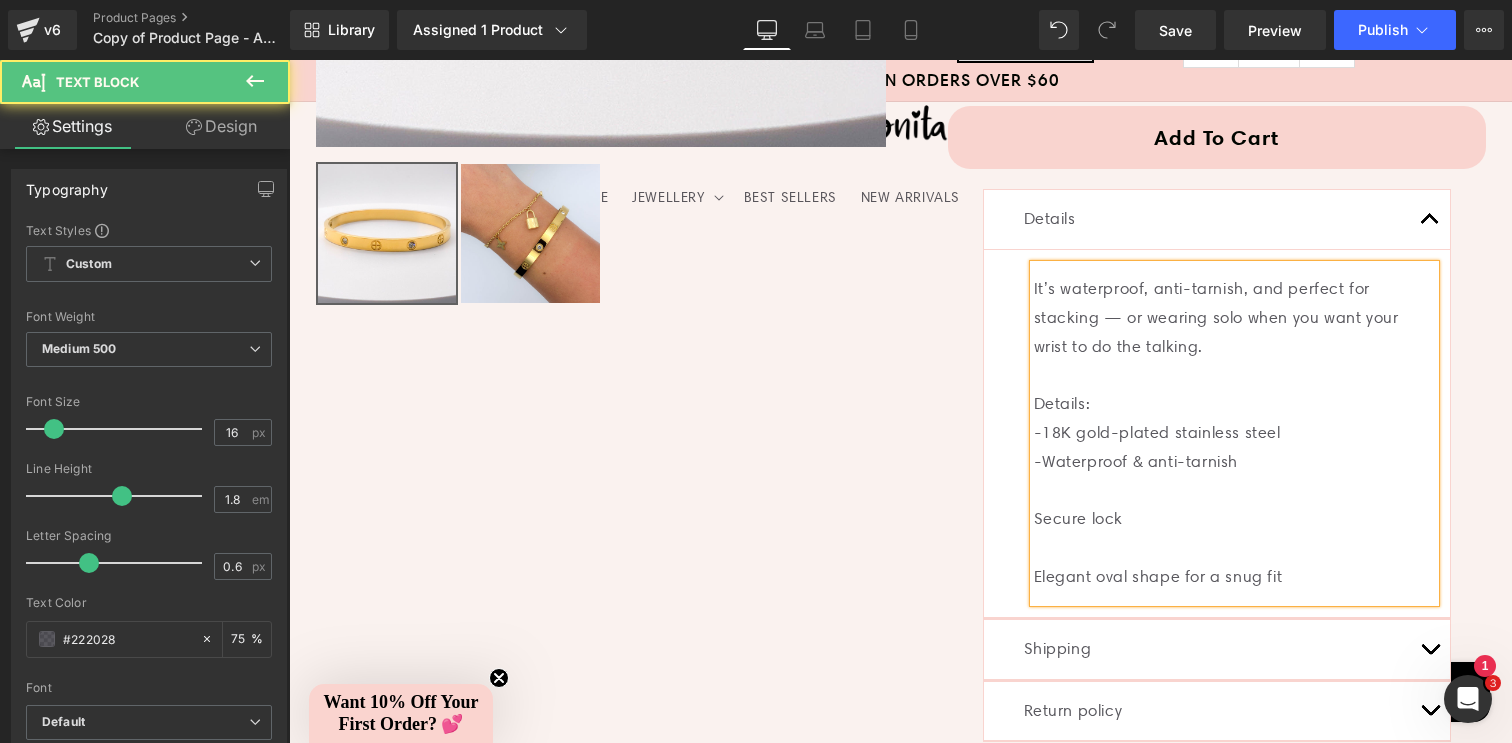 click on "Secure lock" at bounding box center (1234, 519) 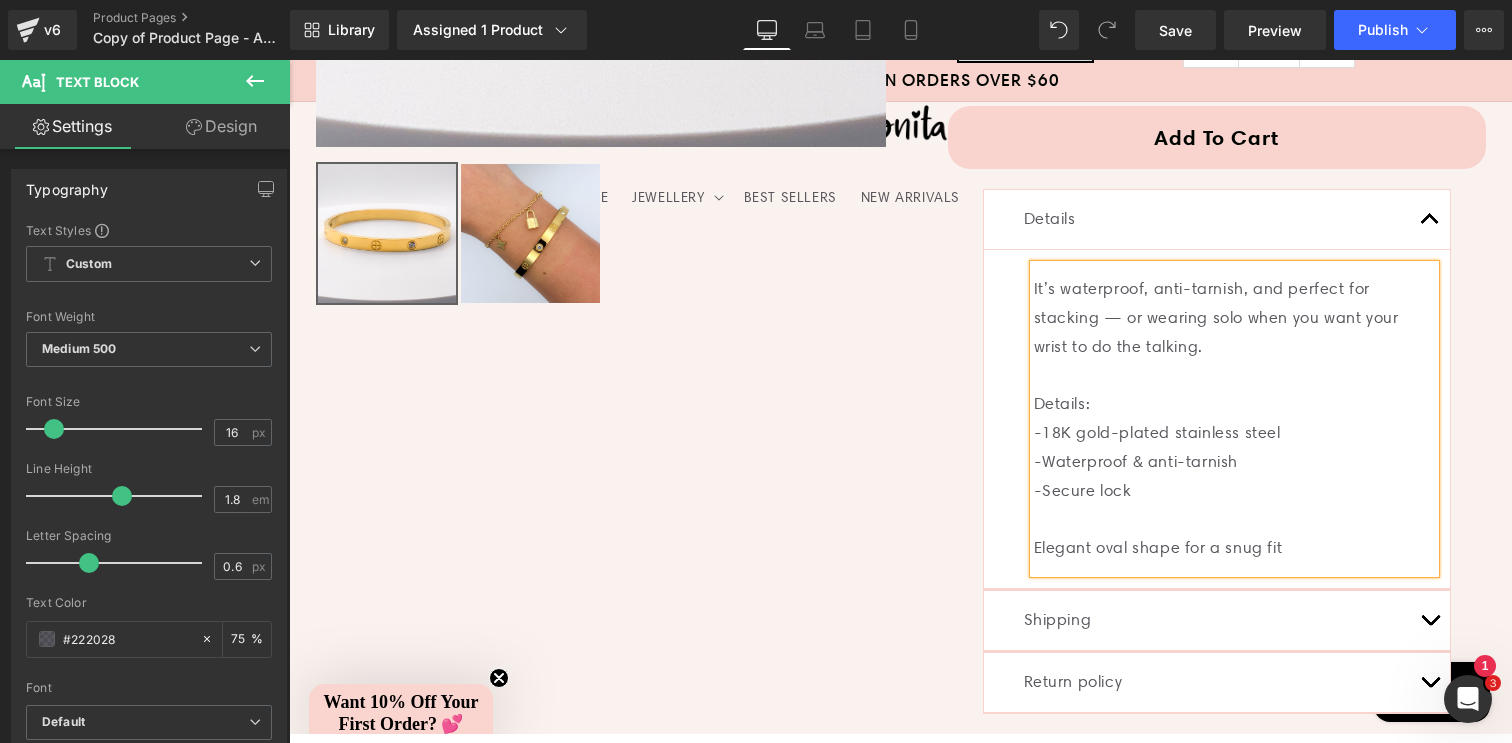 click on "Elegant oval shape for a snug fit" at bounding box center (1234, 548) 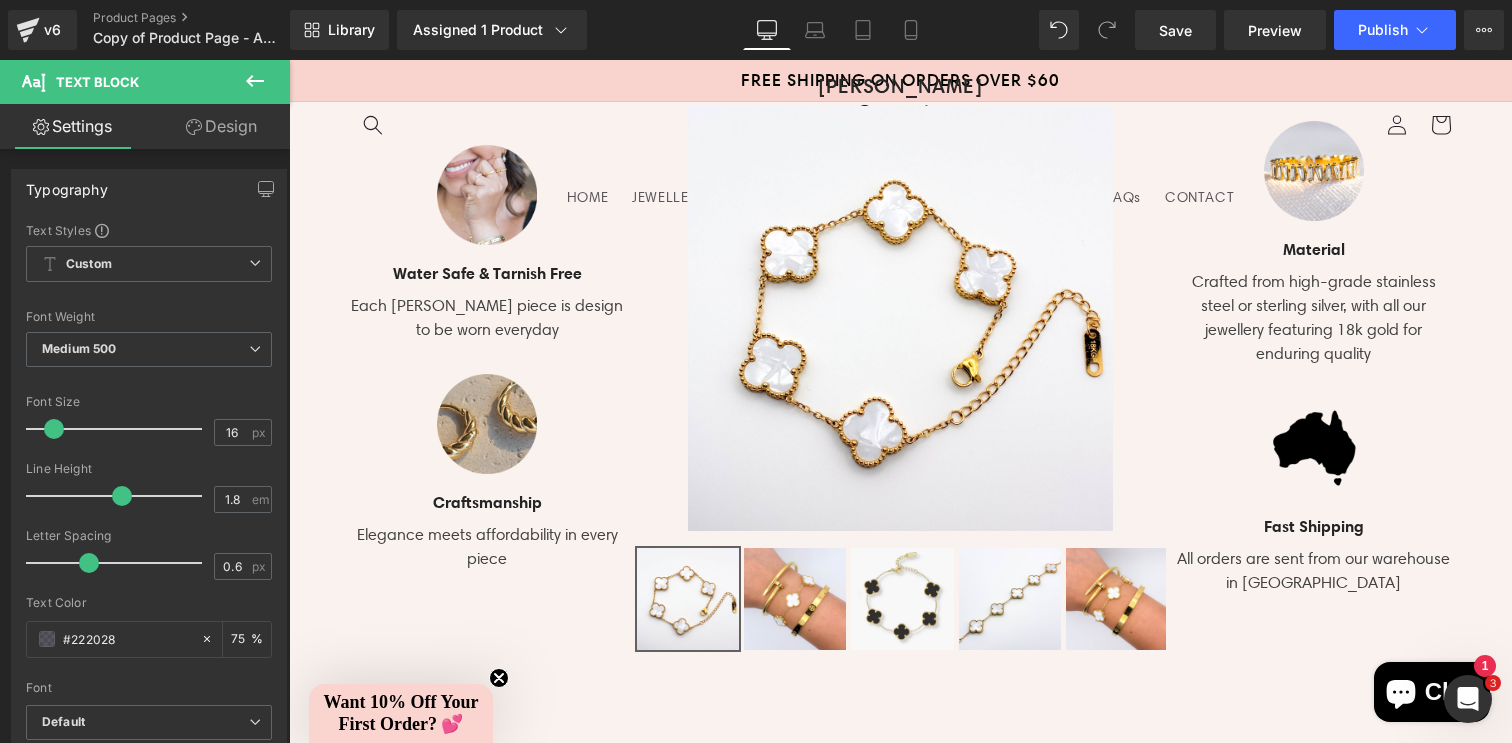 scroll, scrollTop: 1688, scrollLeft: 0, axis: vertical 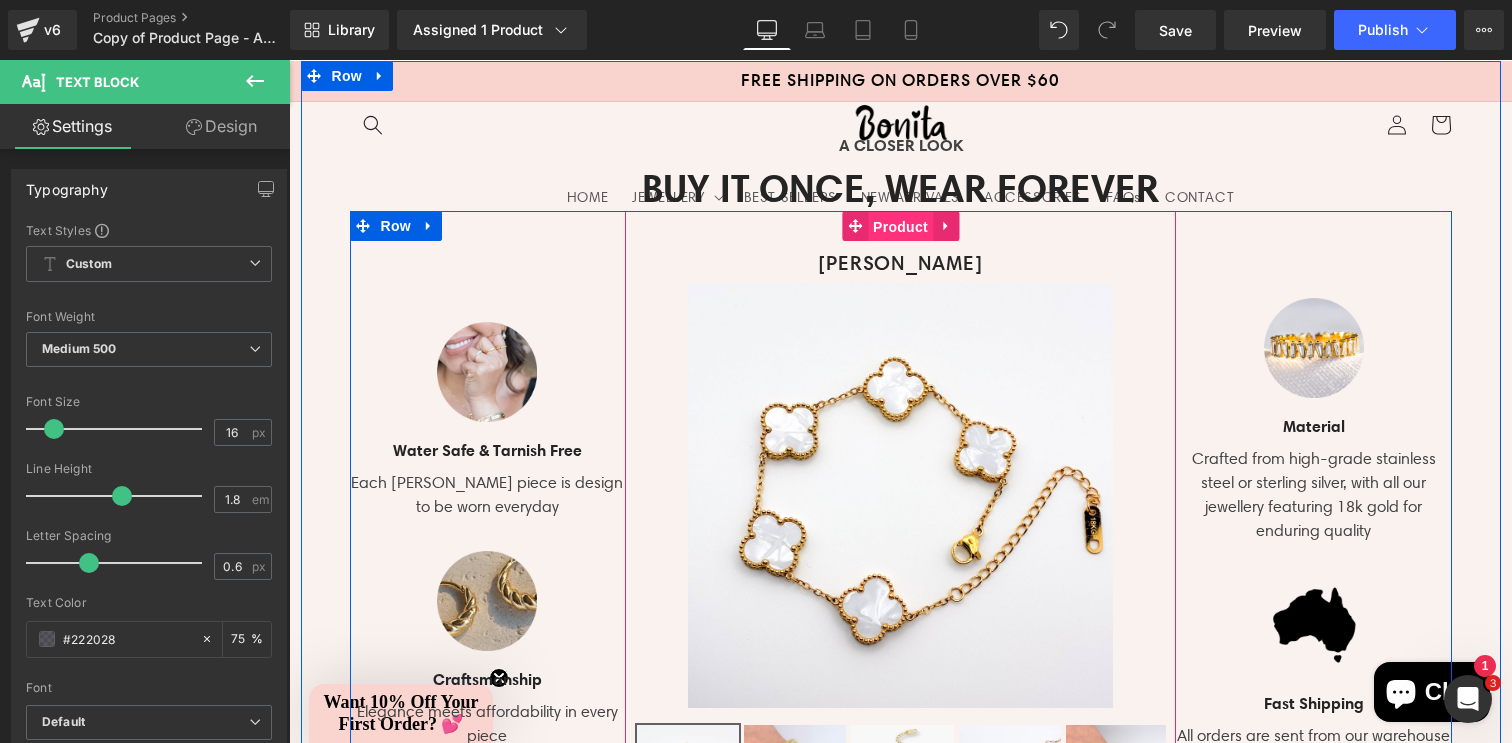 click on "Product" at bounding box center (900, 227) 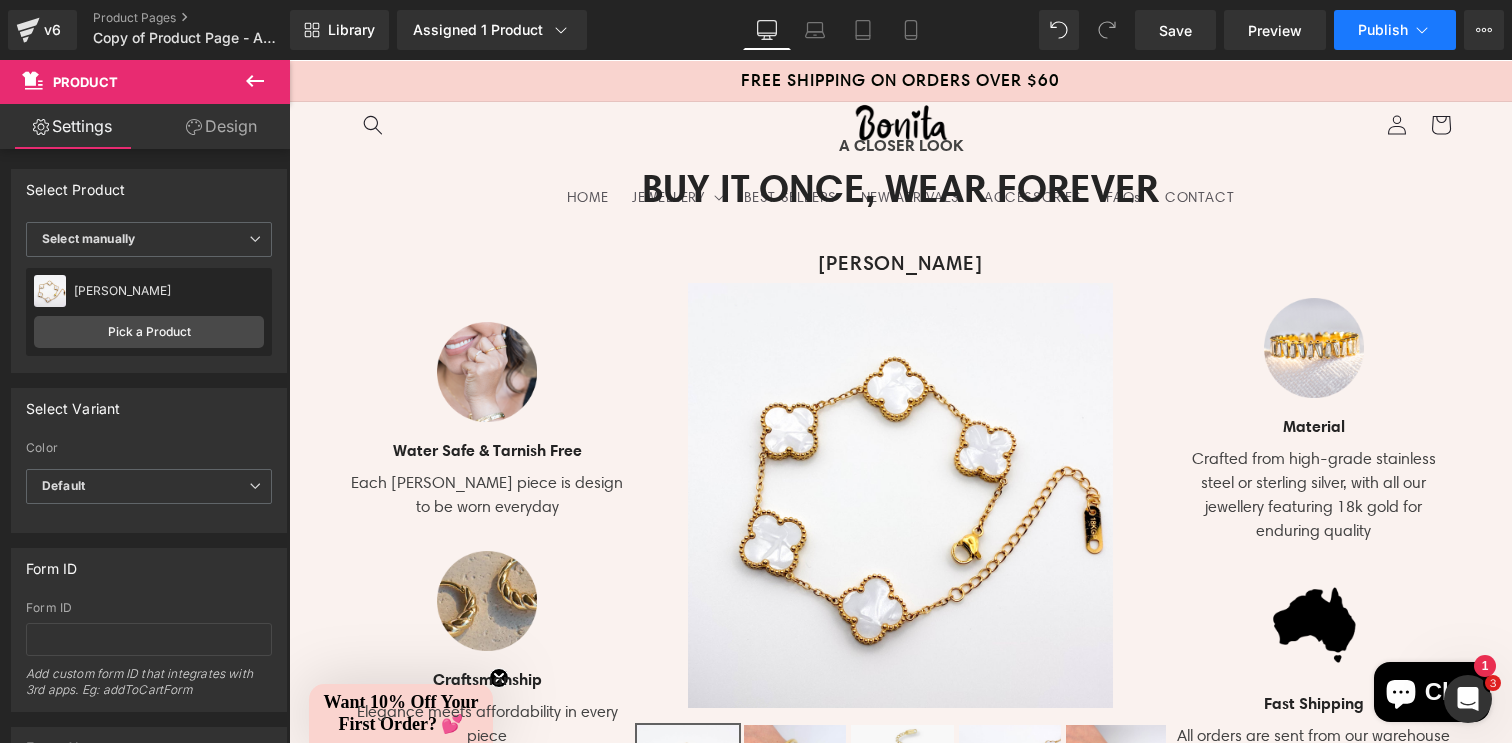 click on "Publish" at bounding box center (1383, 30) 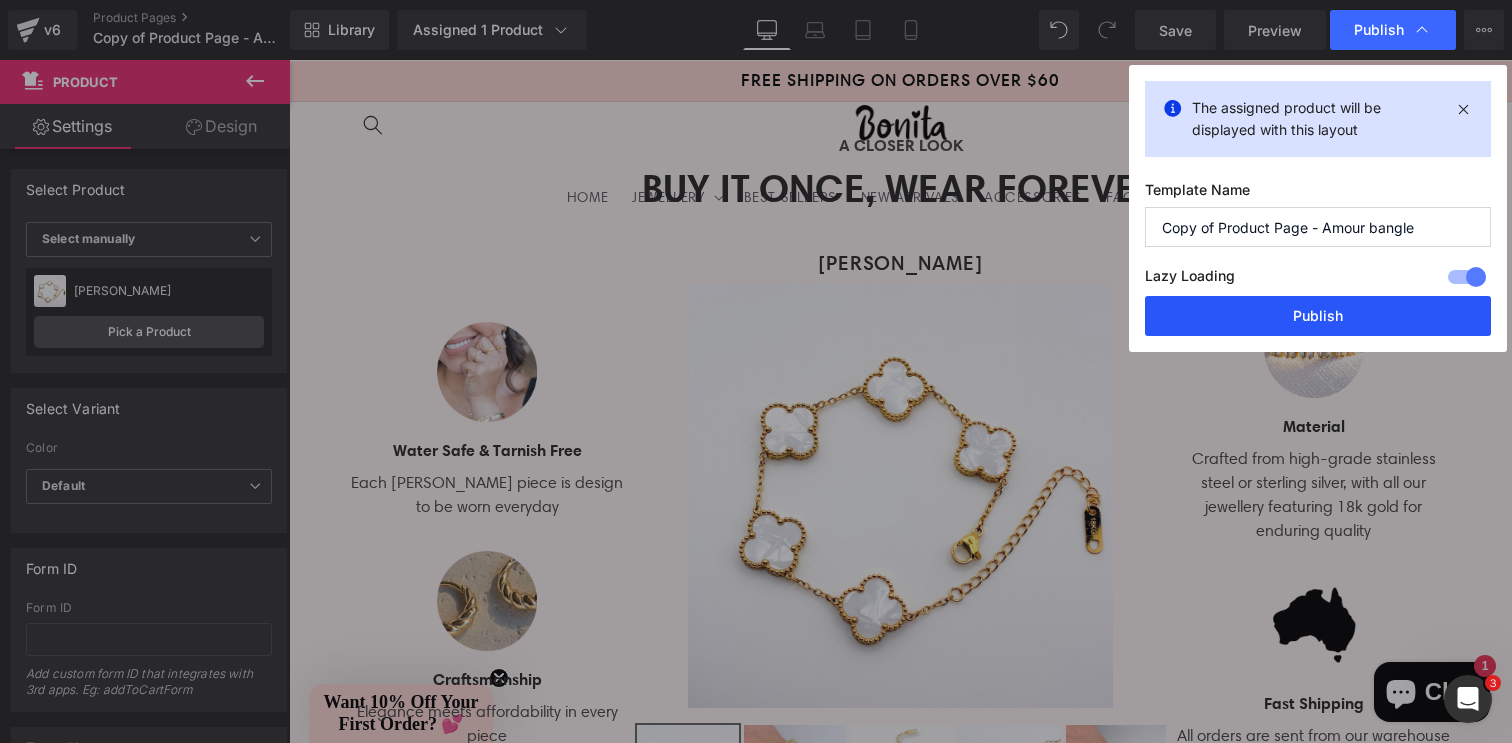 click on "Publish" at bounding box center [1318, 316] 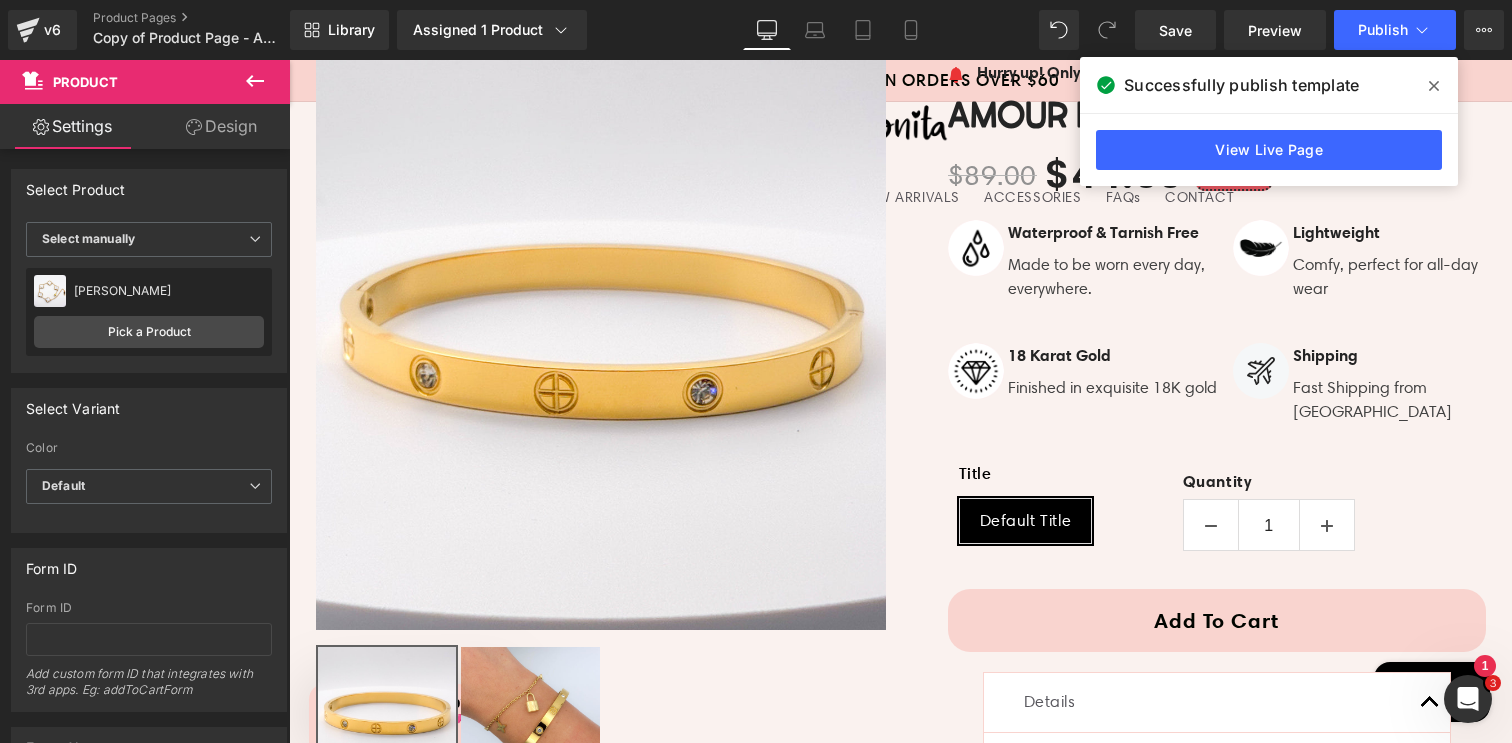 scroll, scrollTop: 0, scrollLeft: 0, axis: both 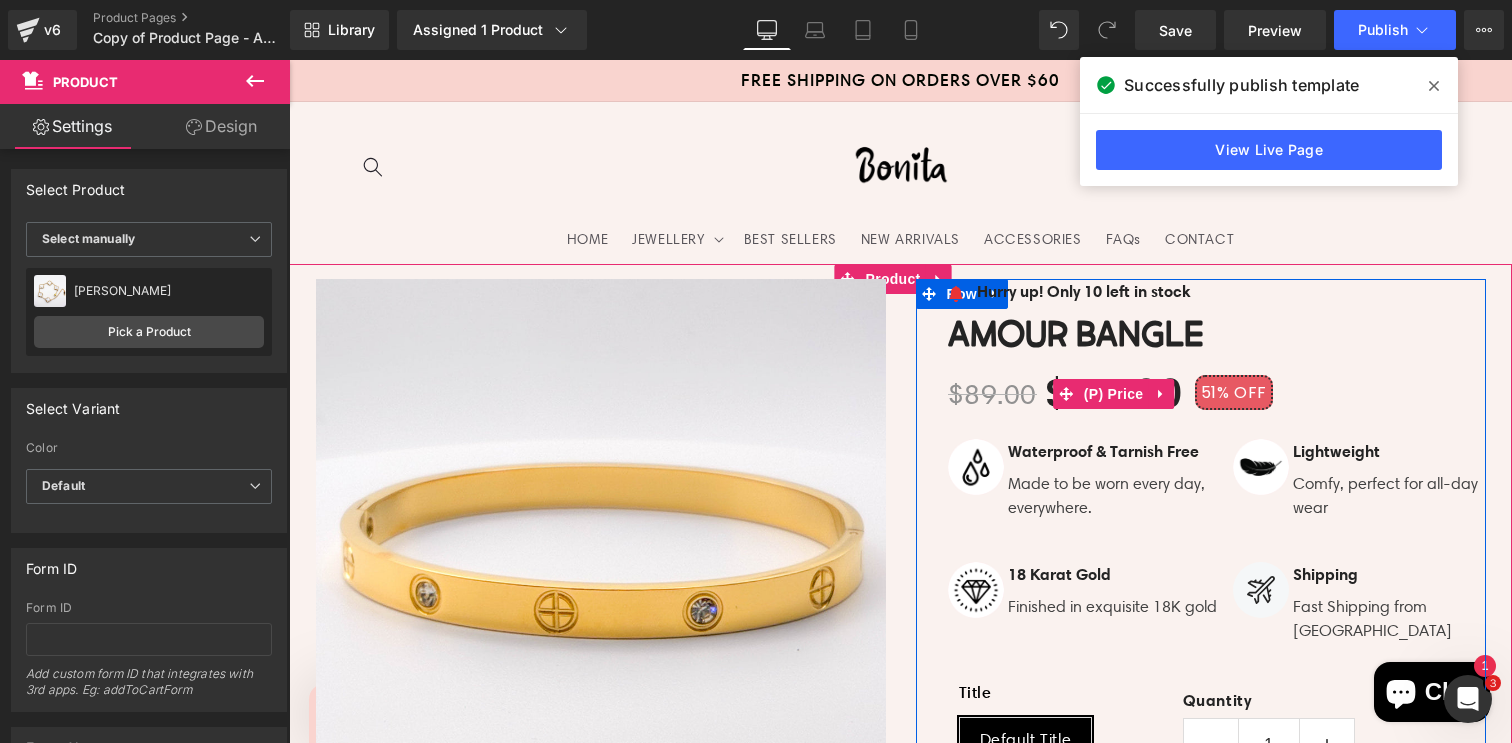 click on "51%" at bounding box center [1215, 392] 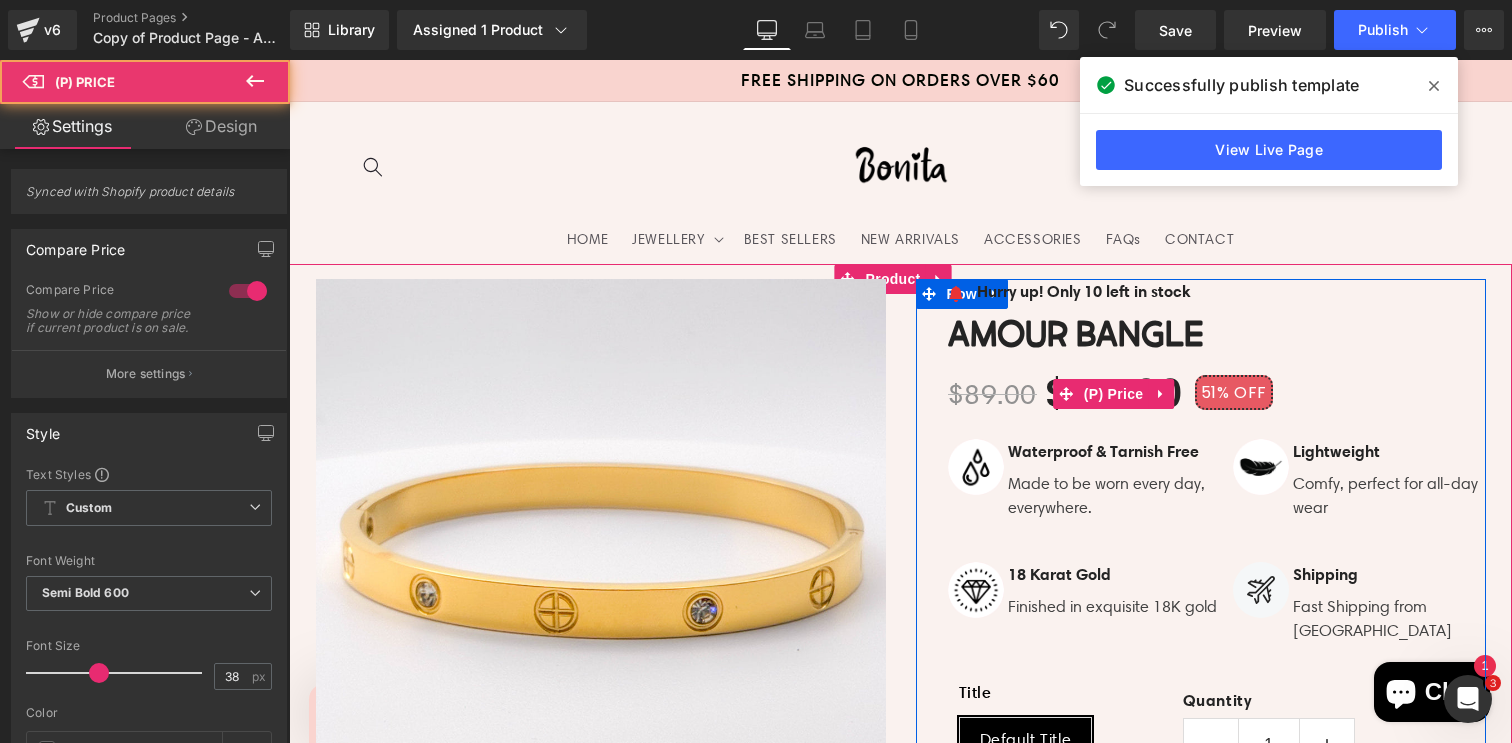 click on "OFF" at bounding box center (1250, 392) 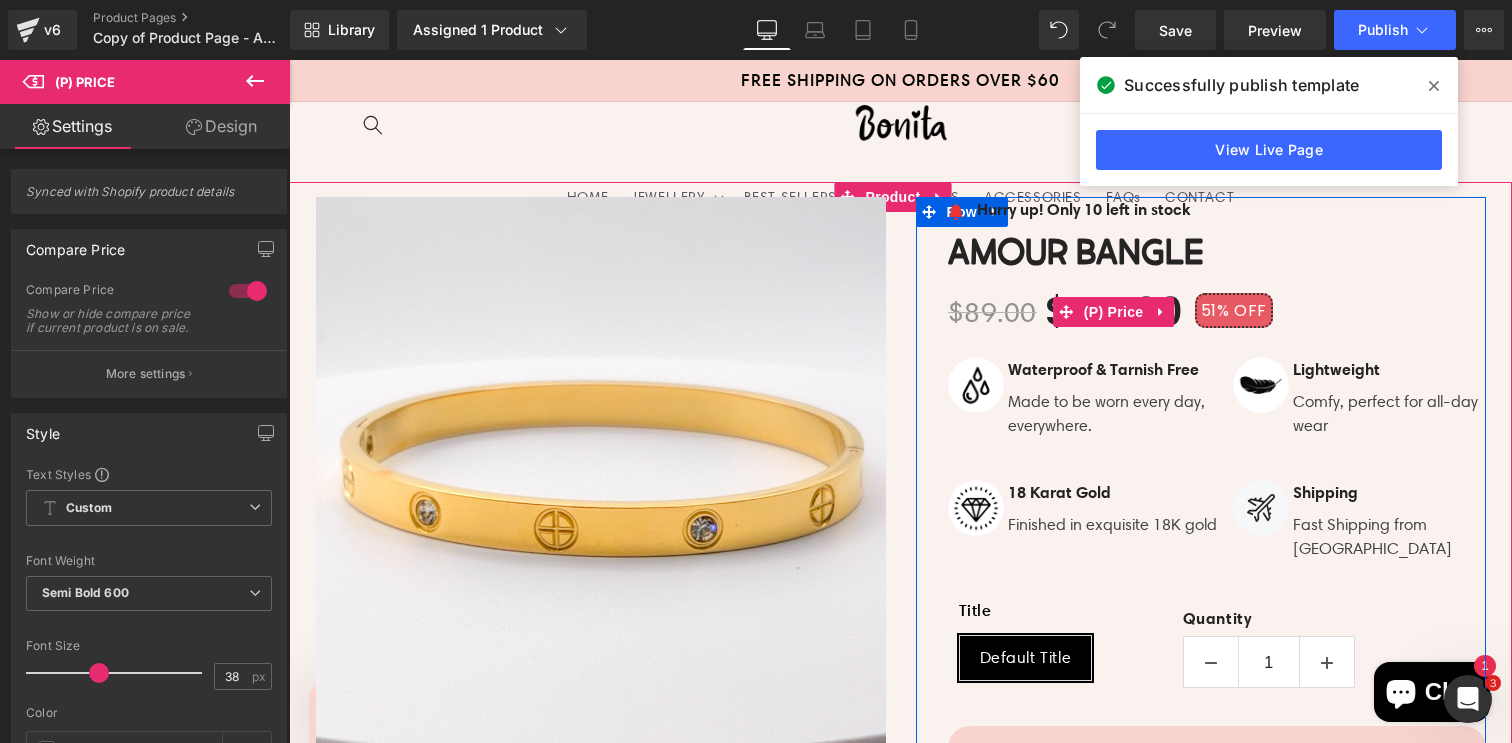 scroll, scrollTop: 126, scrollLeft: 0, axis: vertical 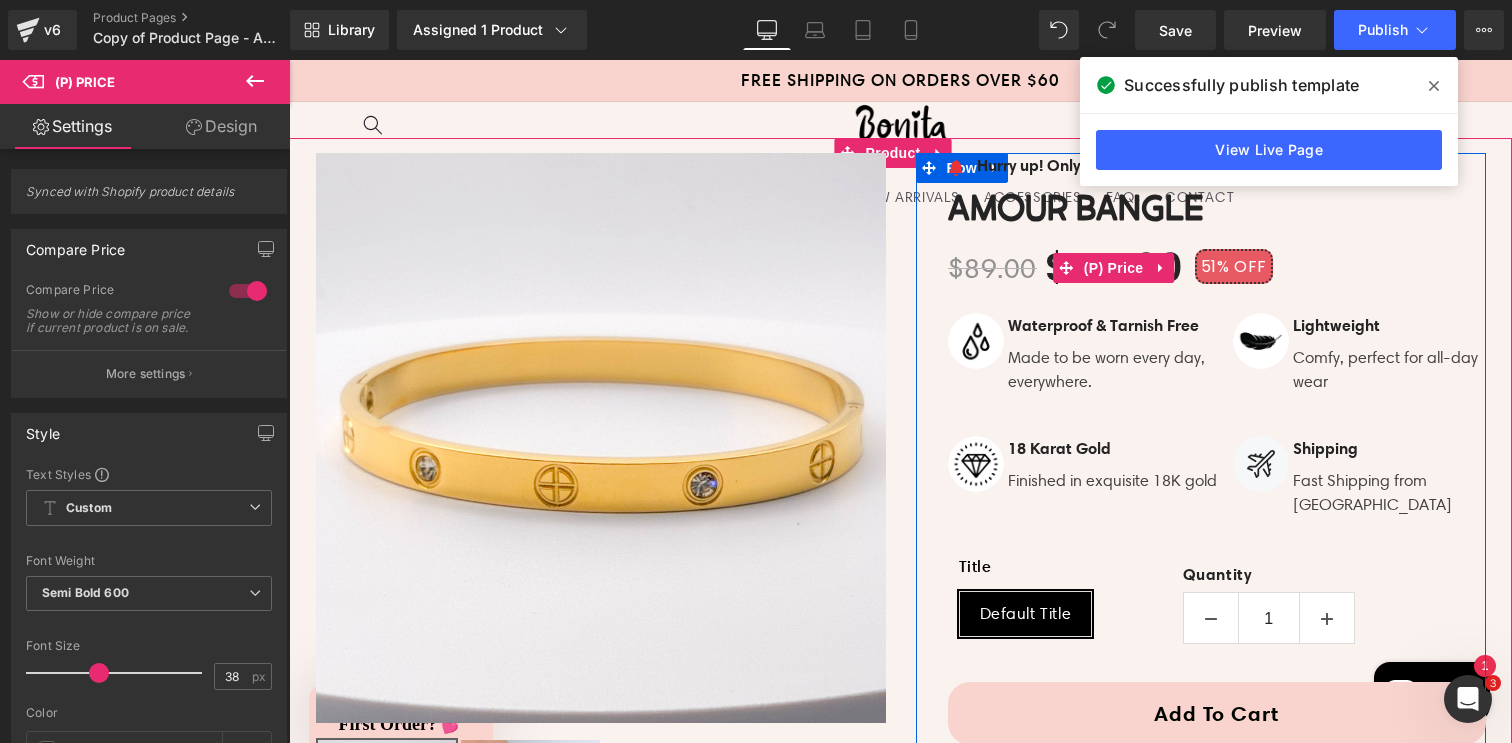 click on "$89.00
$44.00
51%
OFF" at bounding box center (1217, 268) 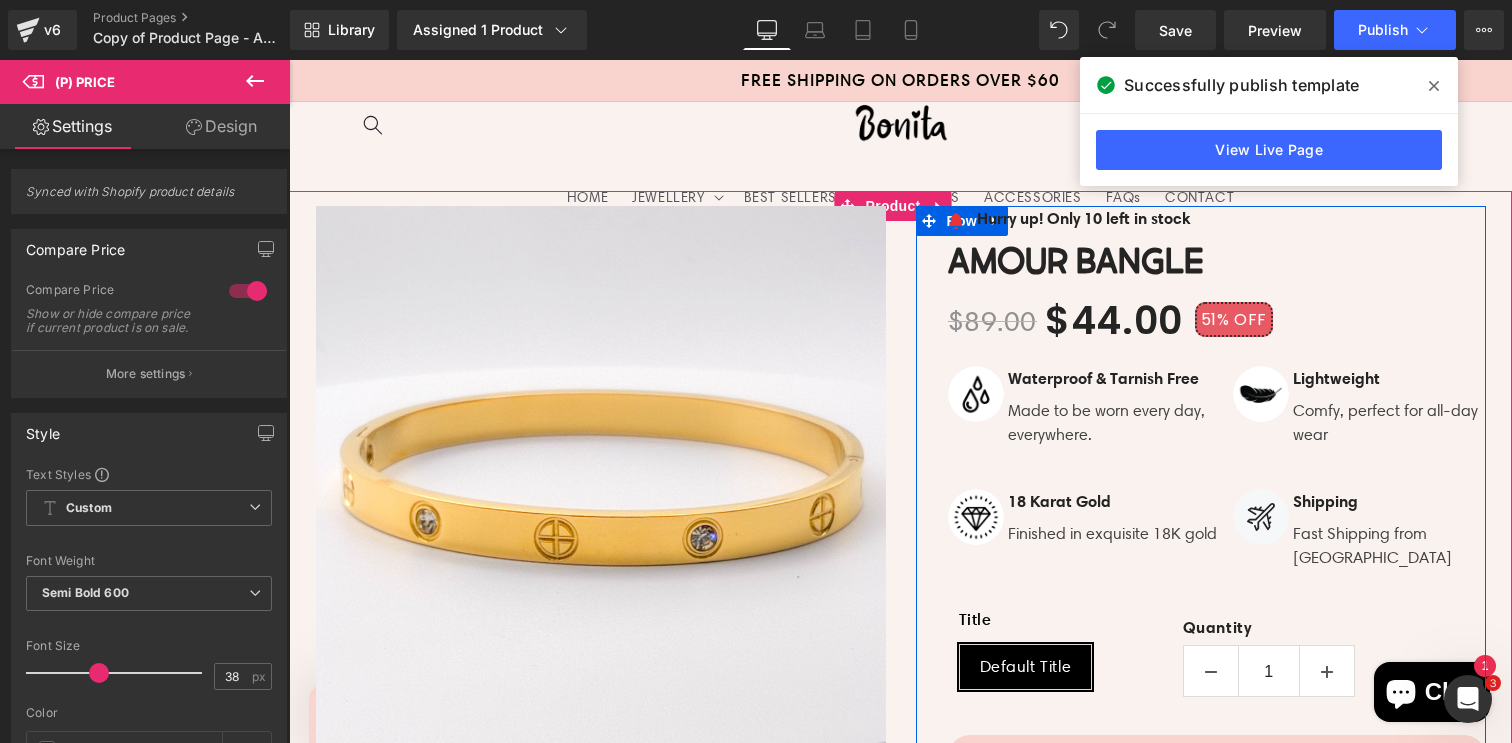 scroll, scrollTop: 0, scrollLeft: 0, axis: both 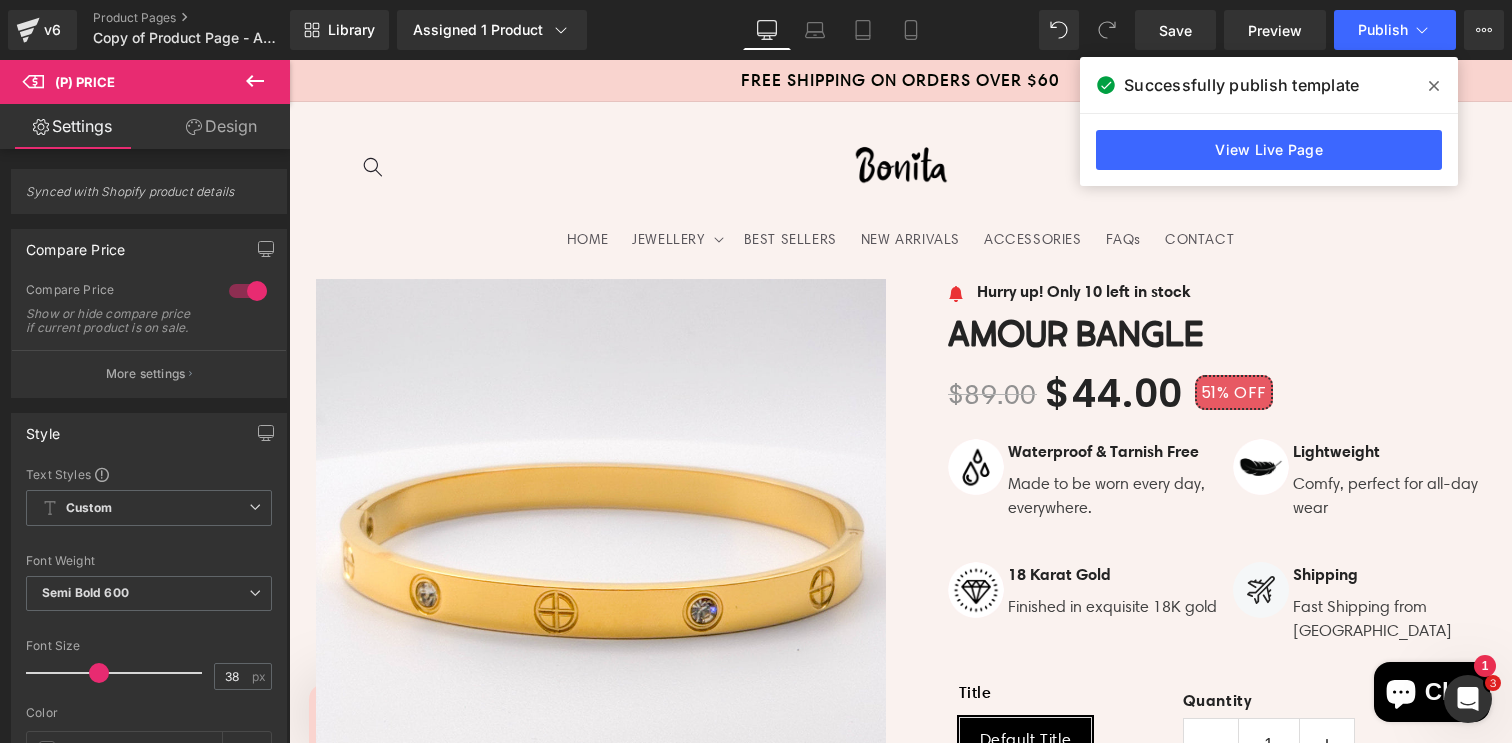 click 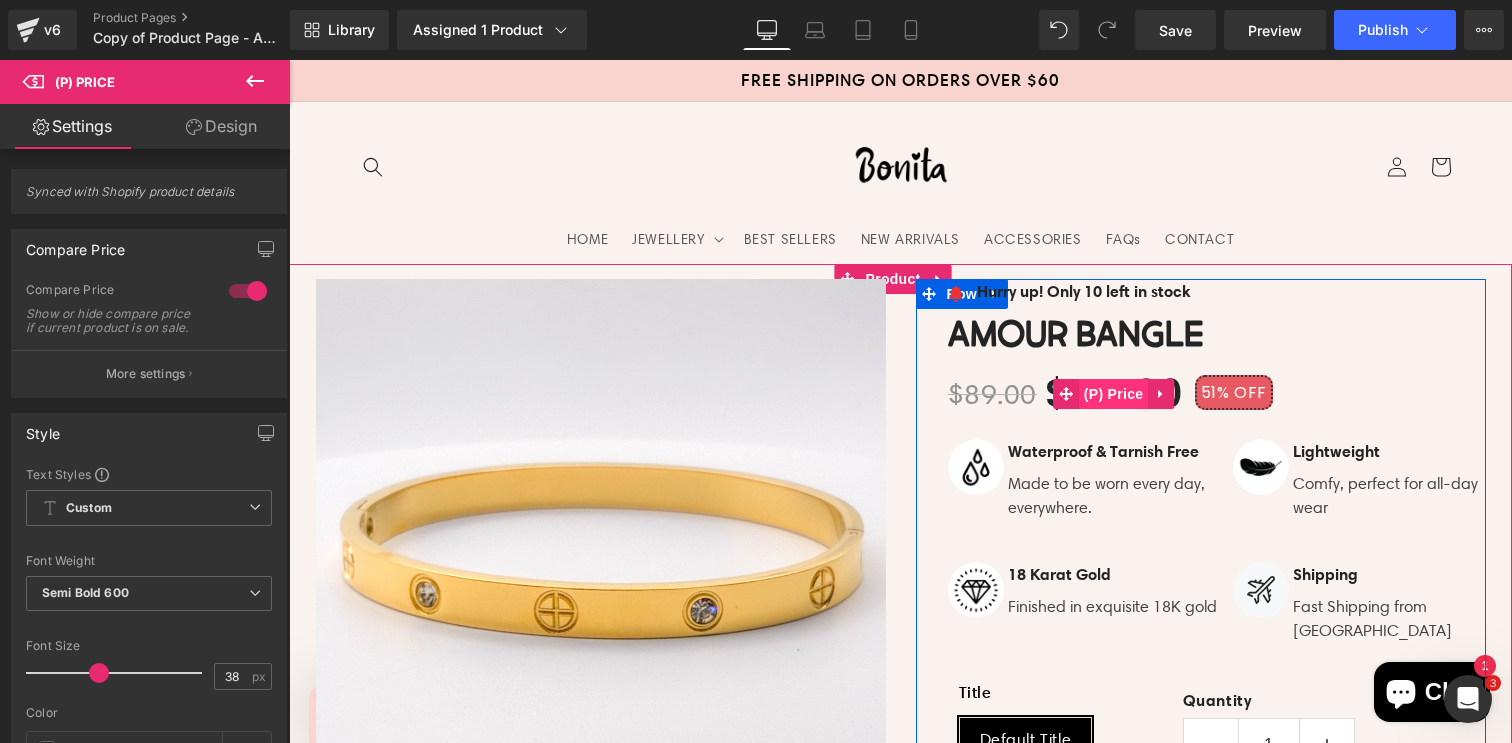 click on "(P) Price" at bounding box center [1114, 394] 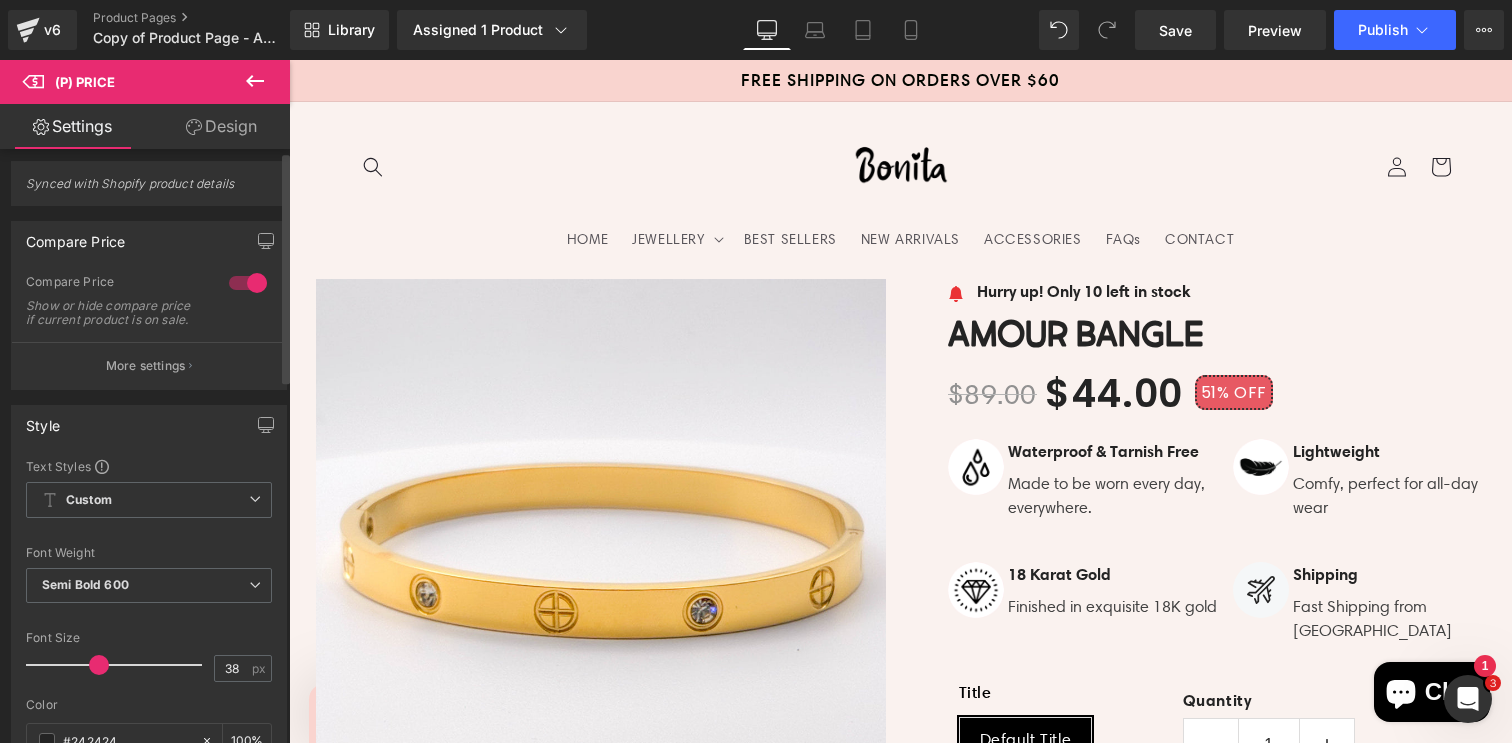 scroll, scrollTop: 0, scrollLeft: 0, axis: both 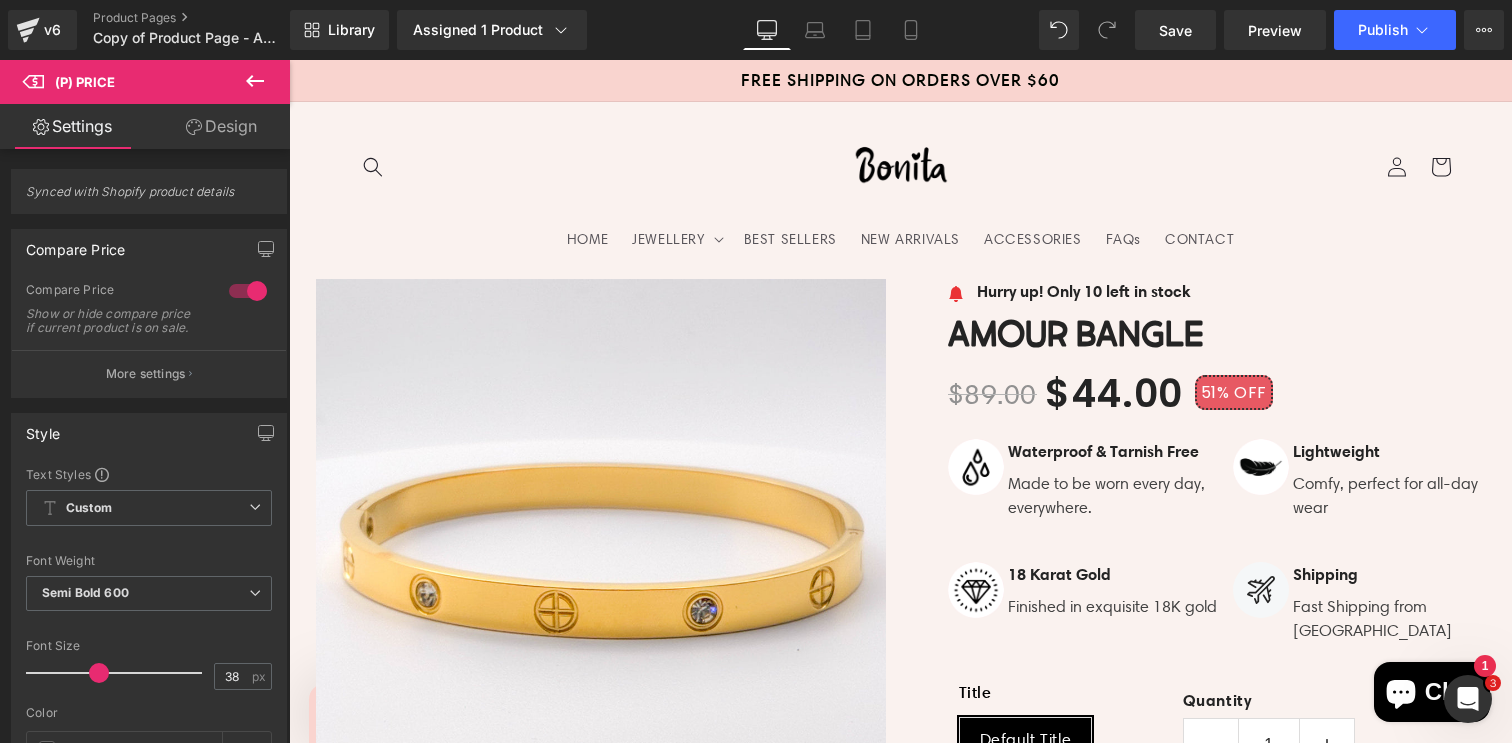 click on "Design" at bounding box center [221, 126] 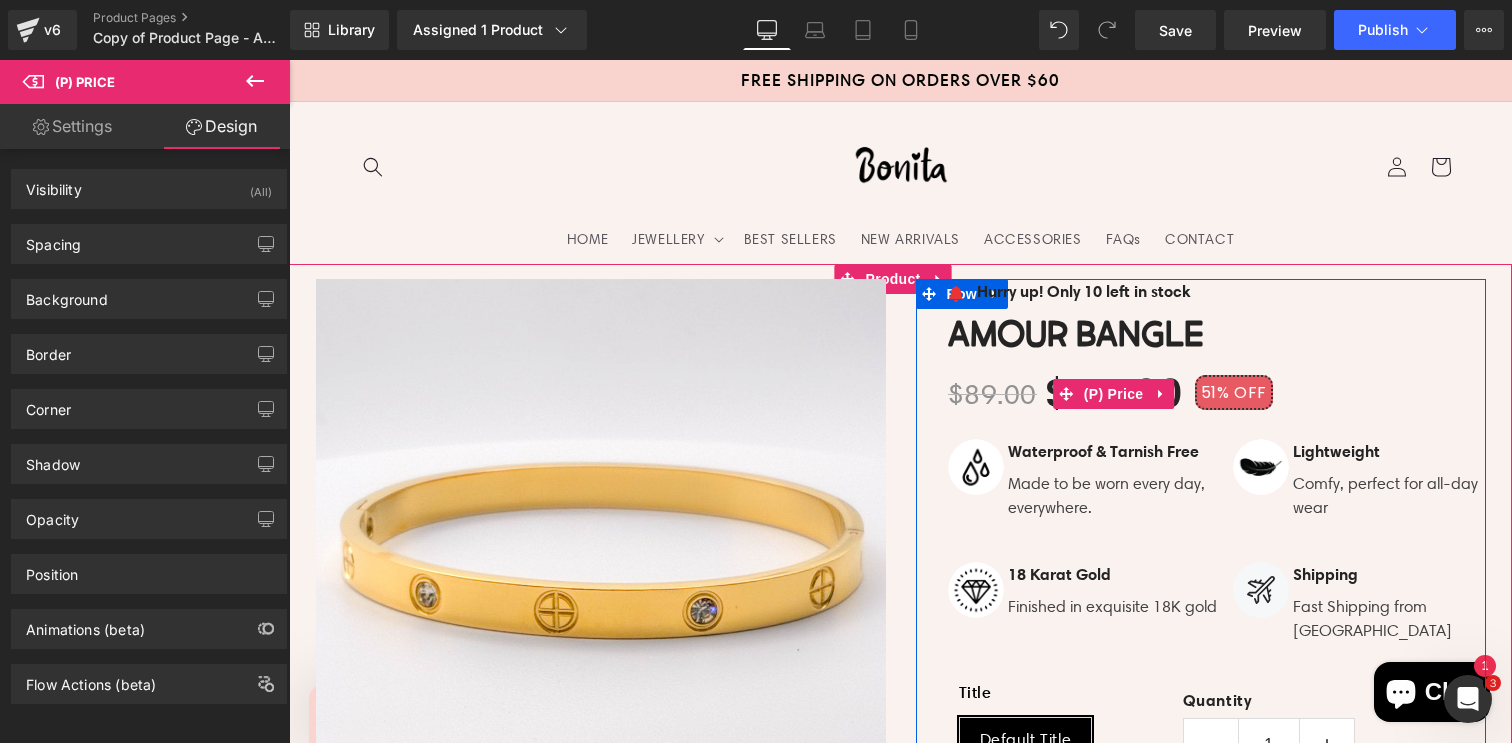 click on "51%
OFF" at bounding box center (1234, 392) 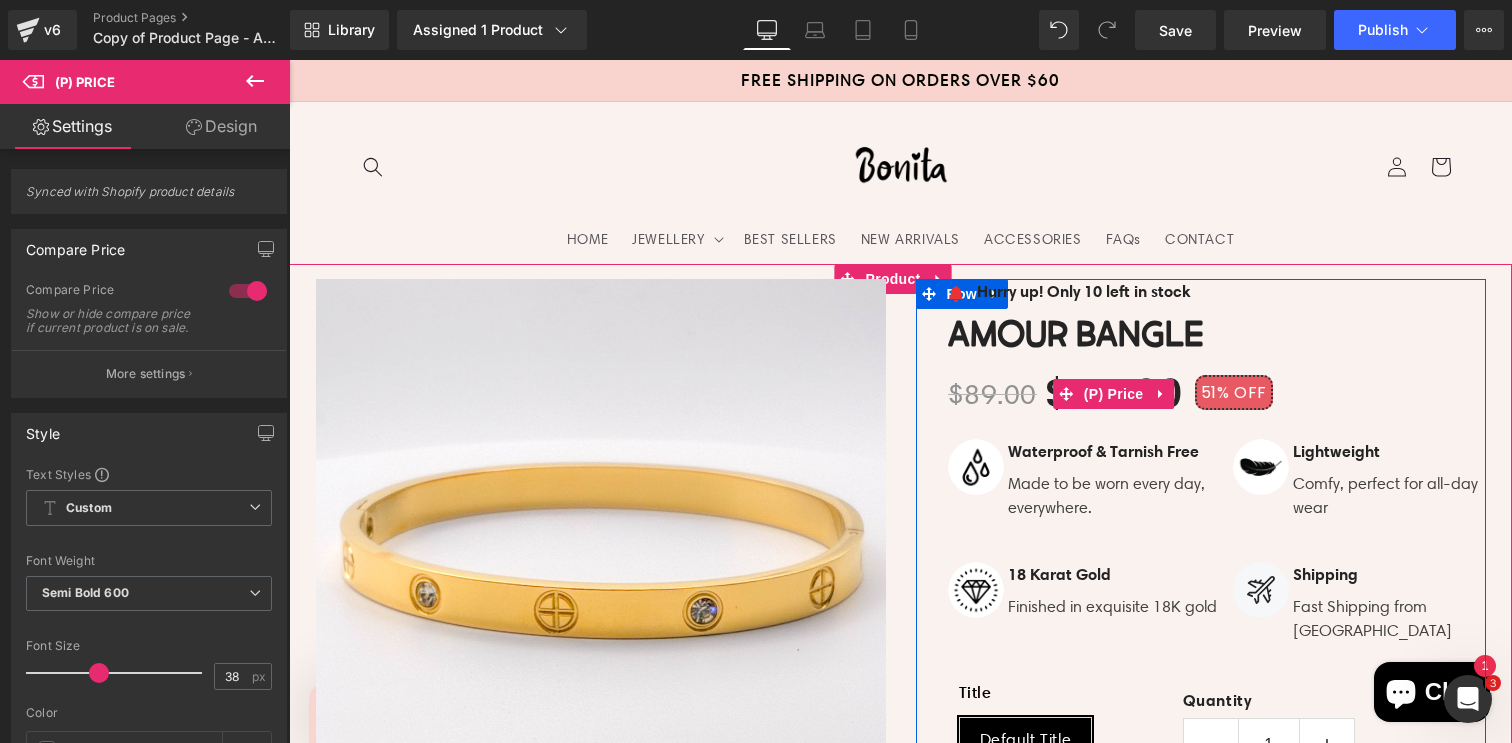 click on "51%
OFF" at bounding box center [1234, 392] 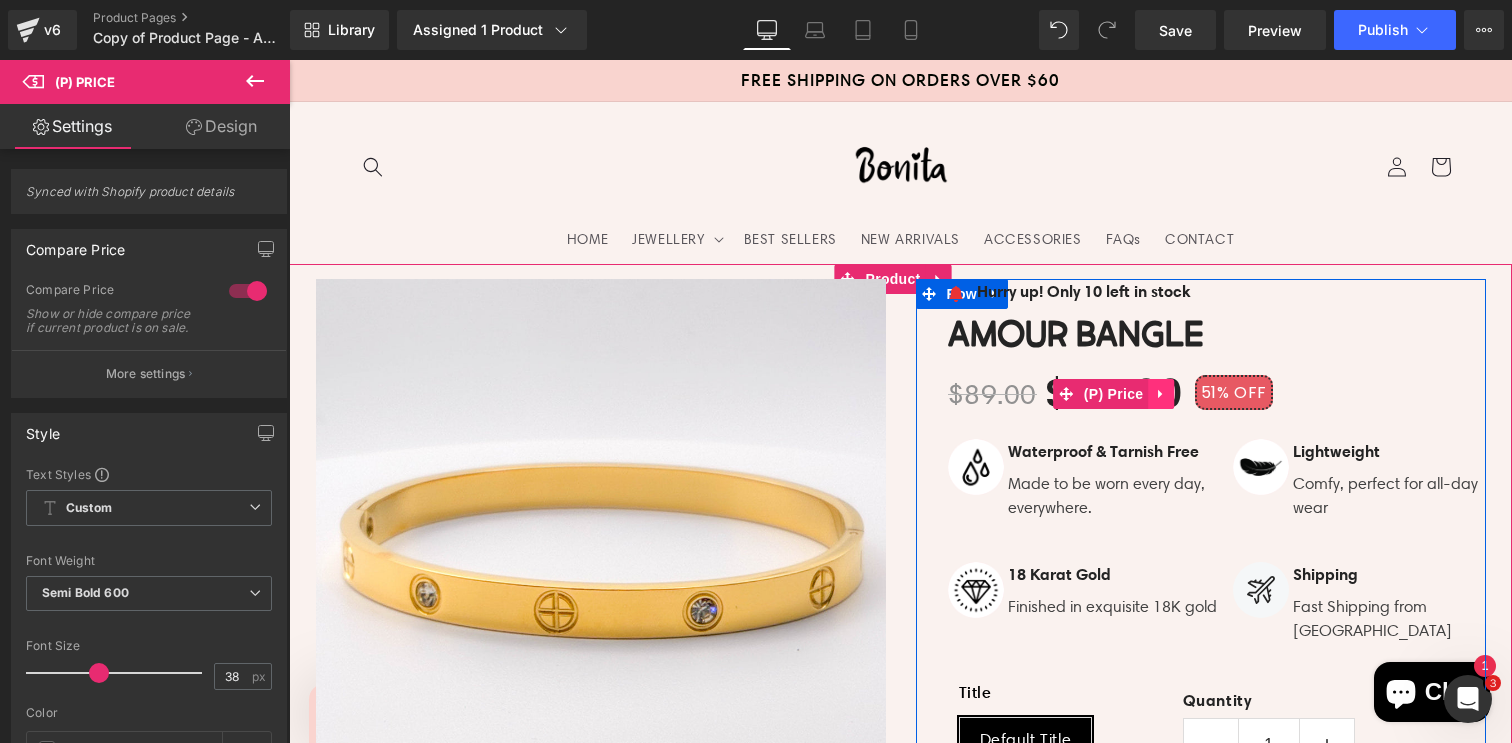 click 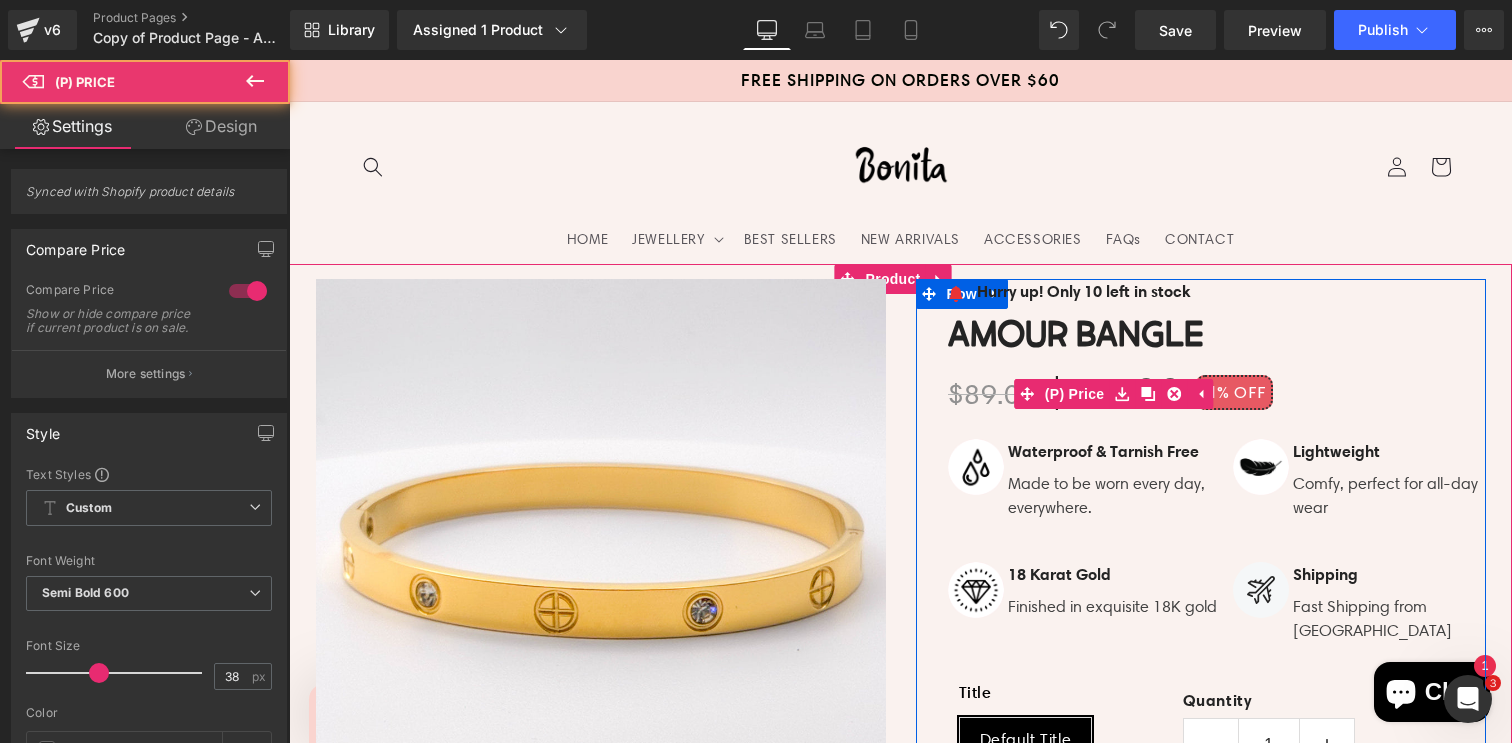click on "$89.00
$44.00
51%
OFF" at bounding box center [1217, 394] 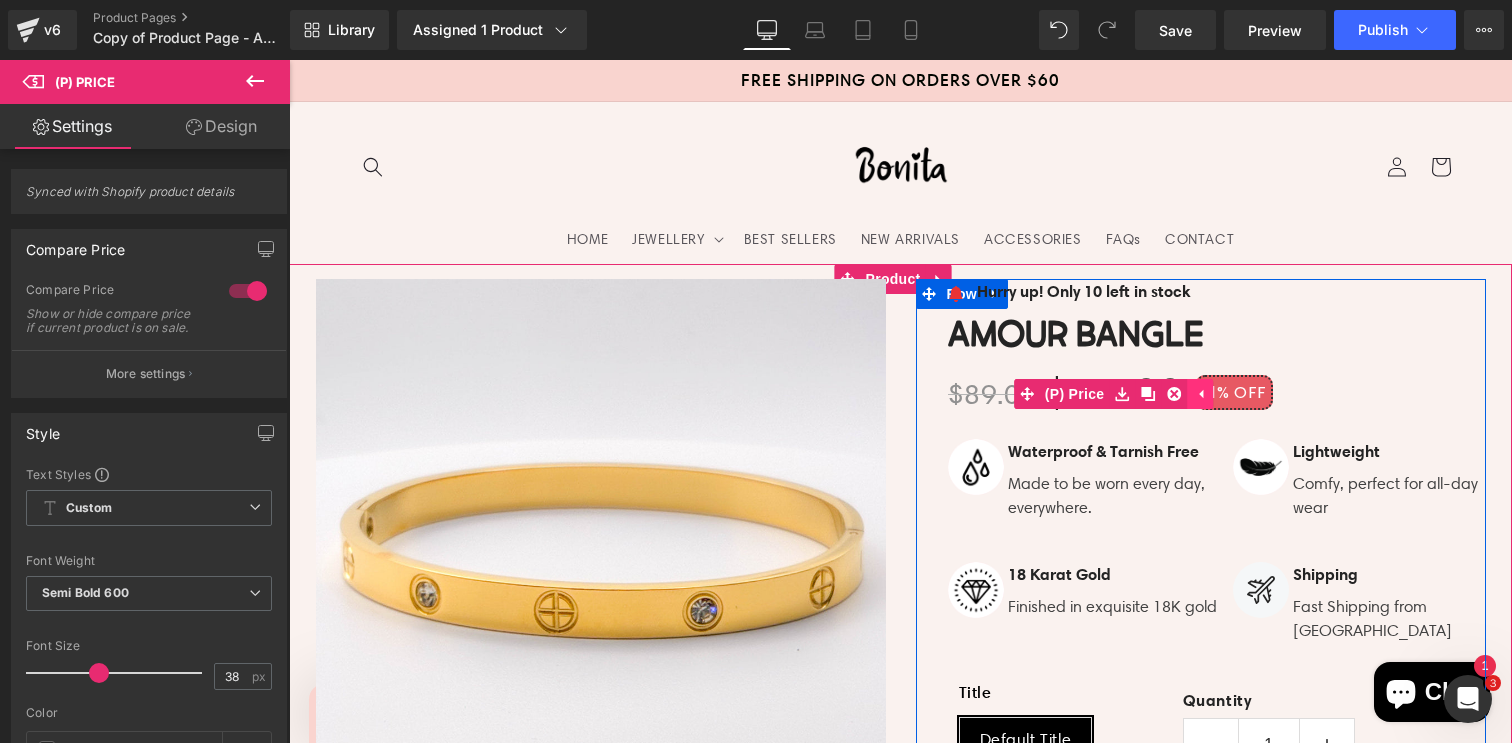 click 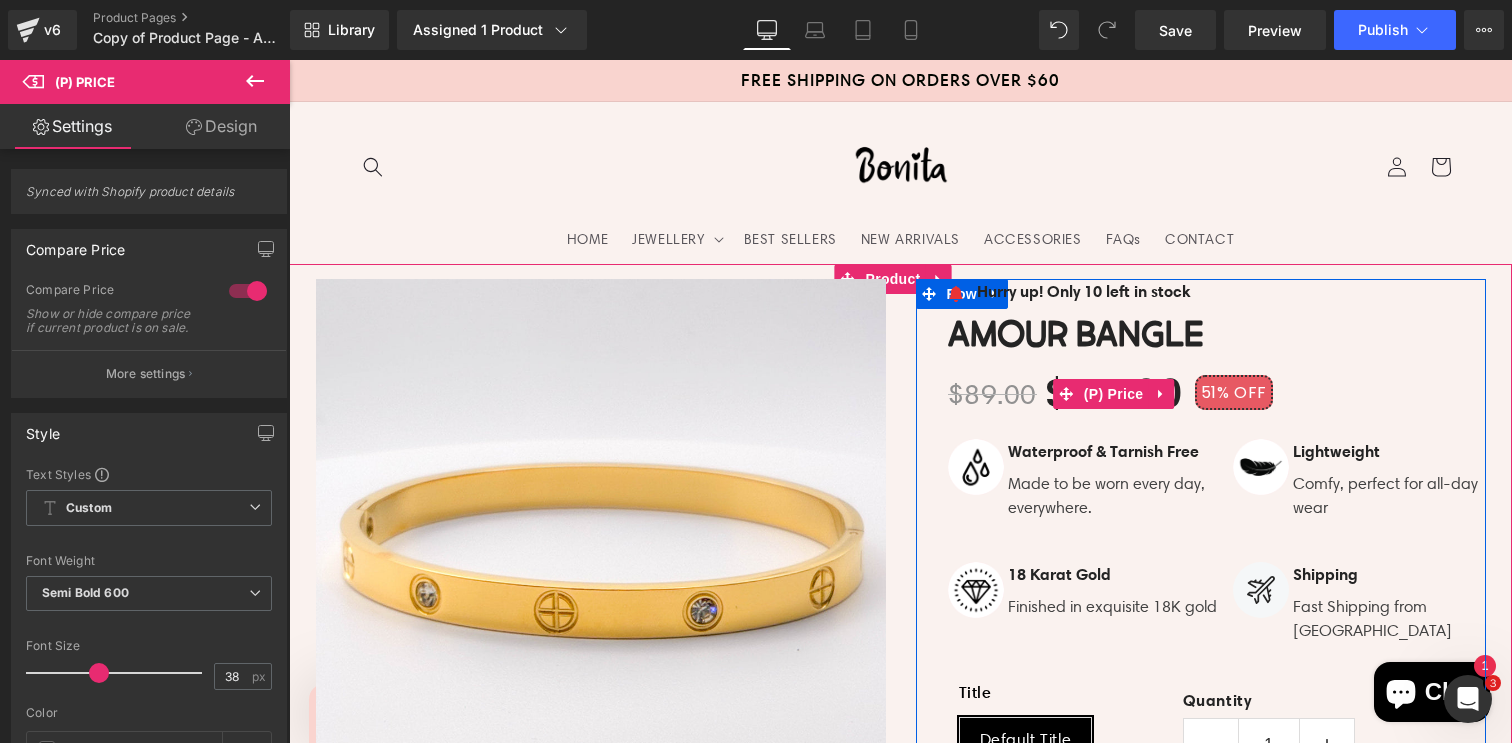 click on "51%
OFF" at bounding box center [1234, 392] 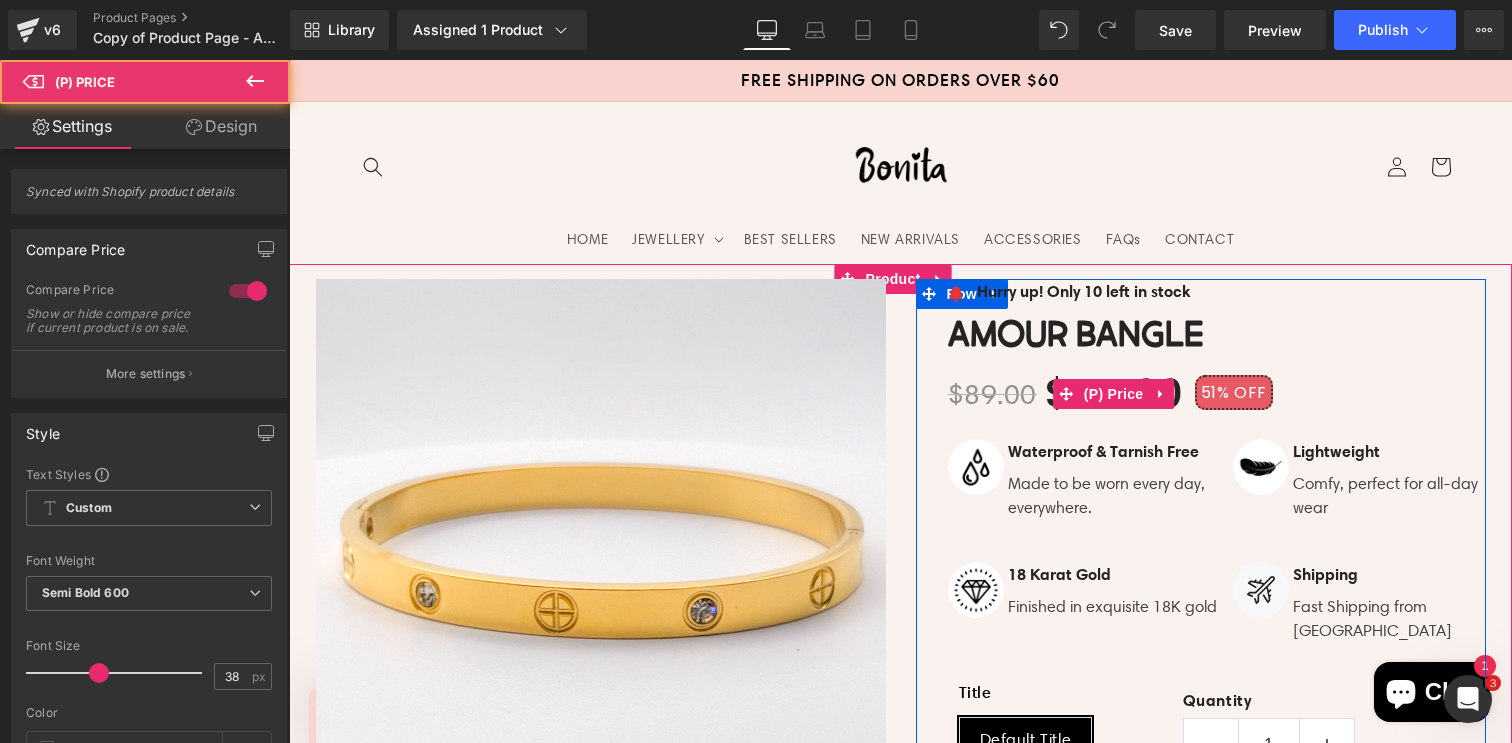 click on "OFF" at bounding box center [1250, 392] 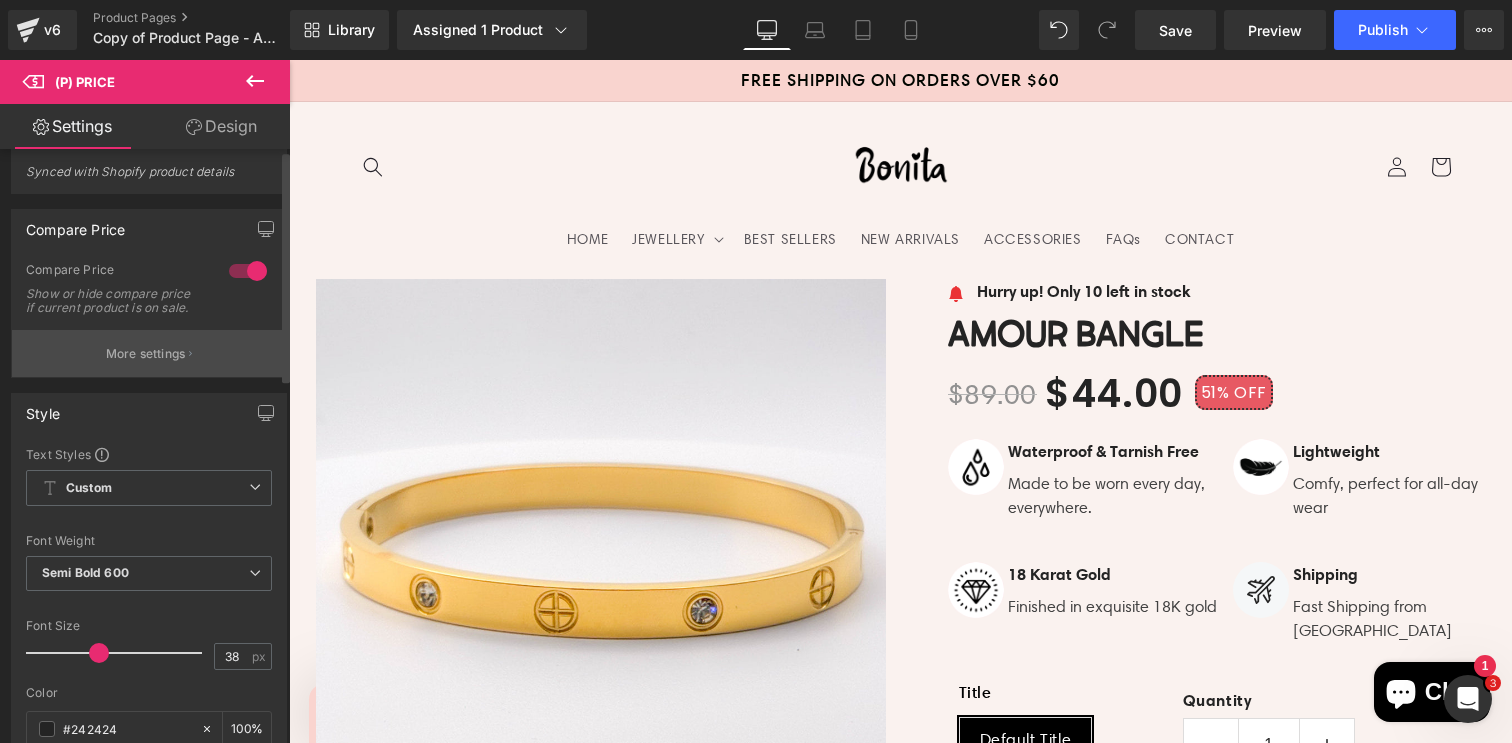 scroll, scrollTop: 25, scrollLeft: 0, axis: vertical 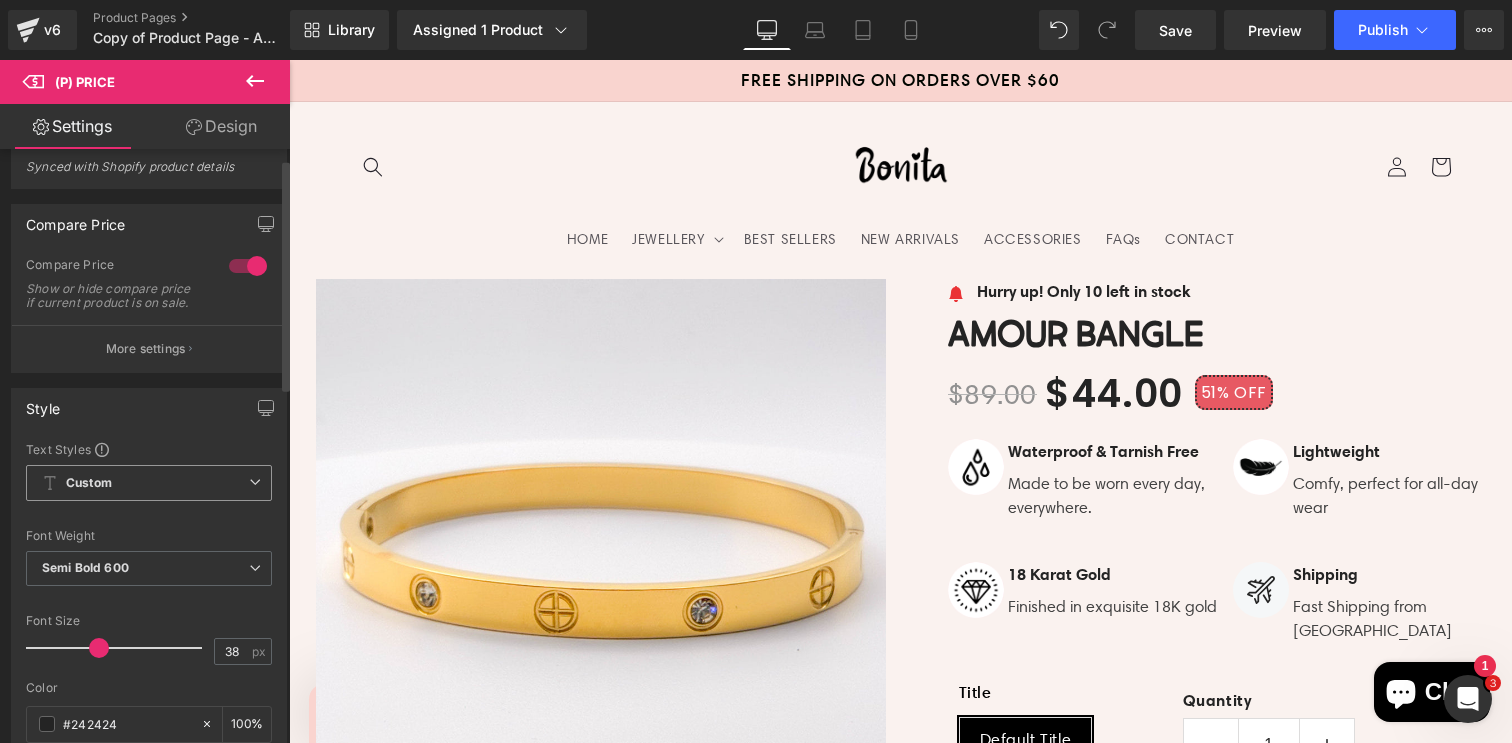 click on "Custom
Setup Global Style" at bounding box center [149, 483] 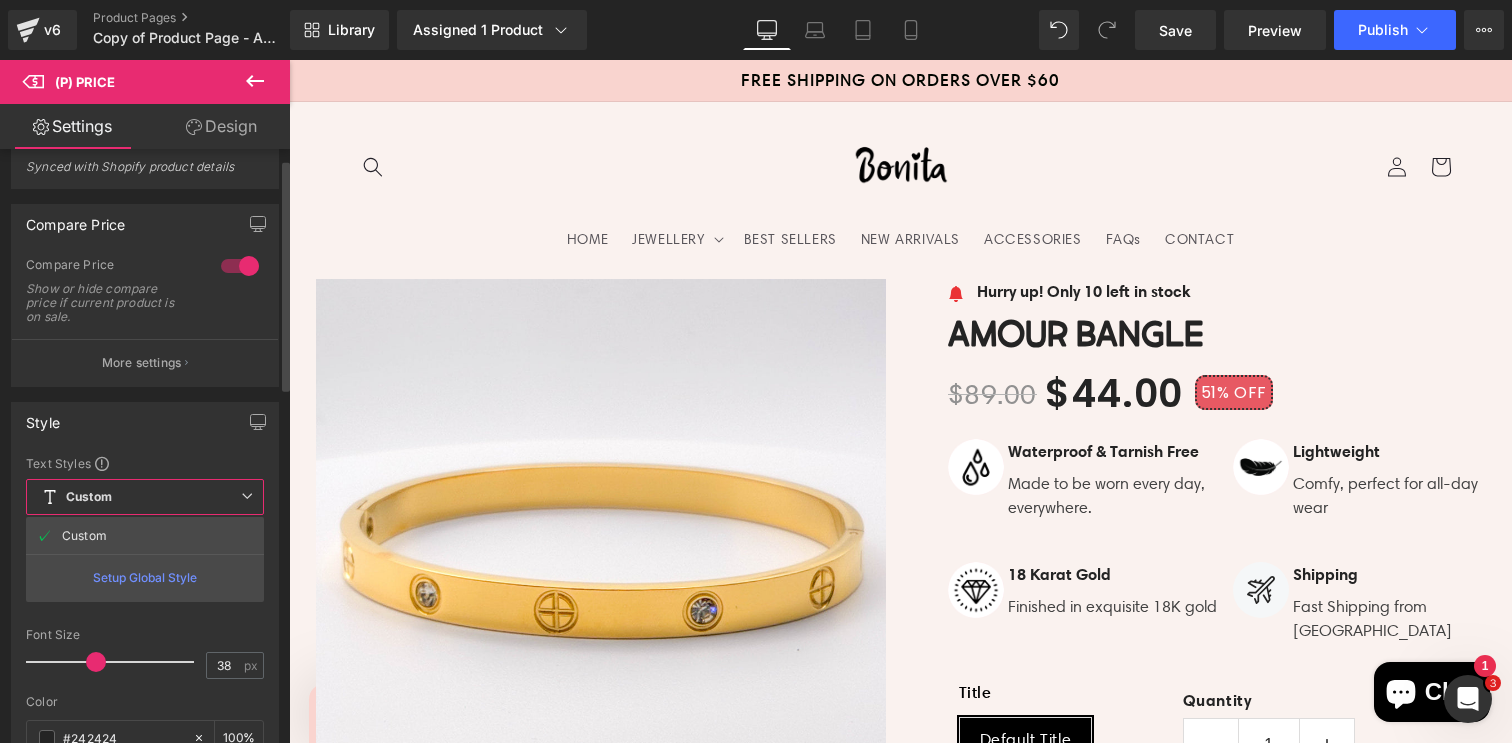click on "Custom
Setup Global Style" at bounding box center (145, 497) 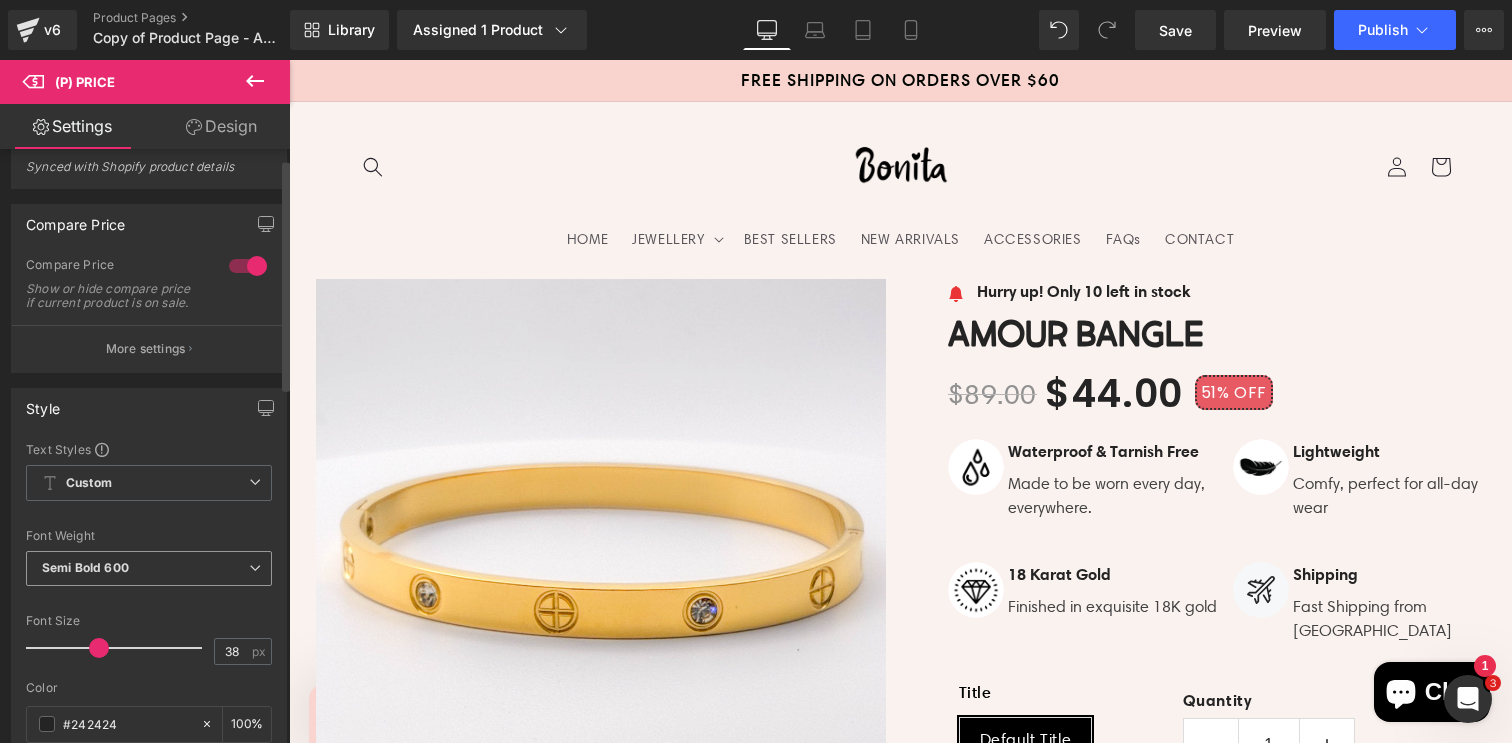click on "Semi Bold 600" at bounding box center [149, 568] 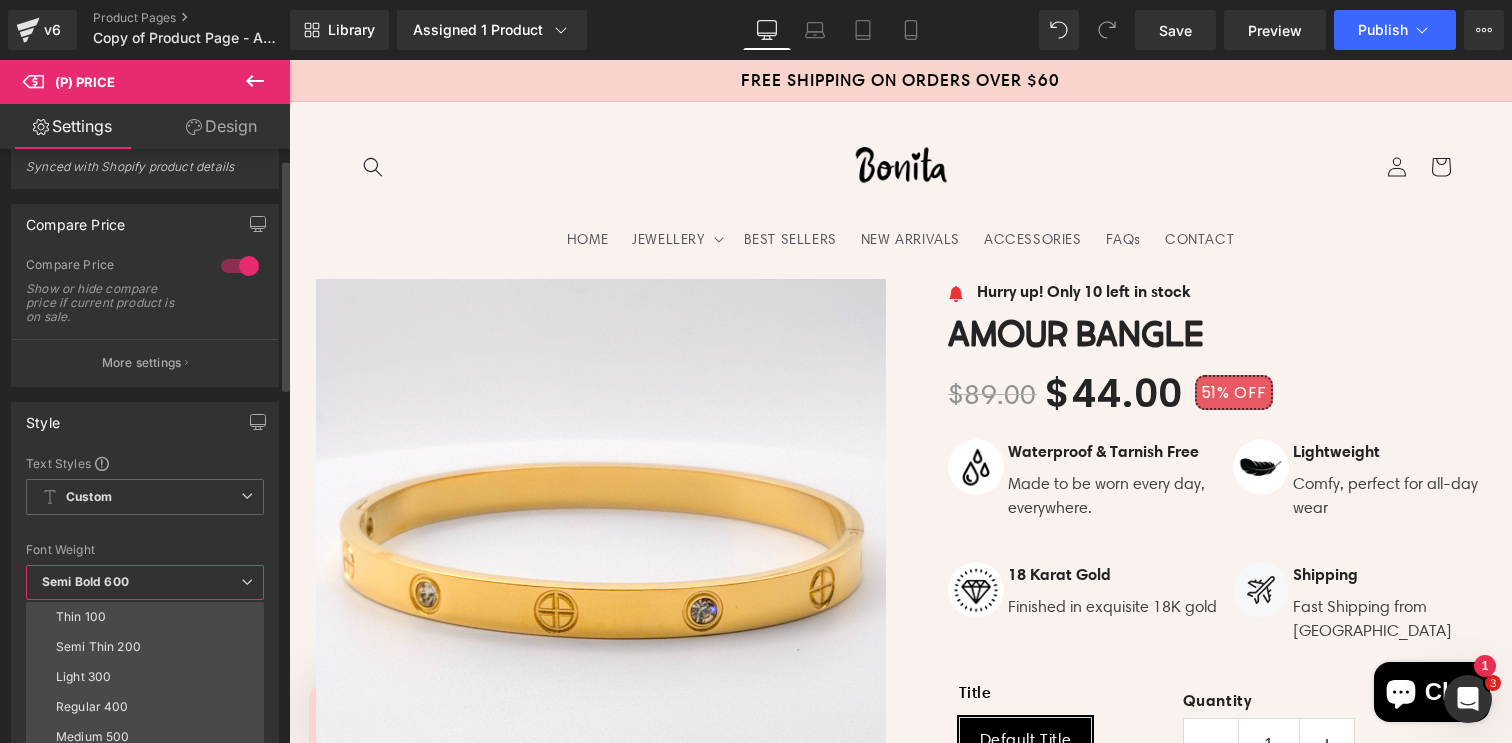 click on "Semi Bold 600" at bounding box center (145, 582) 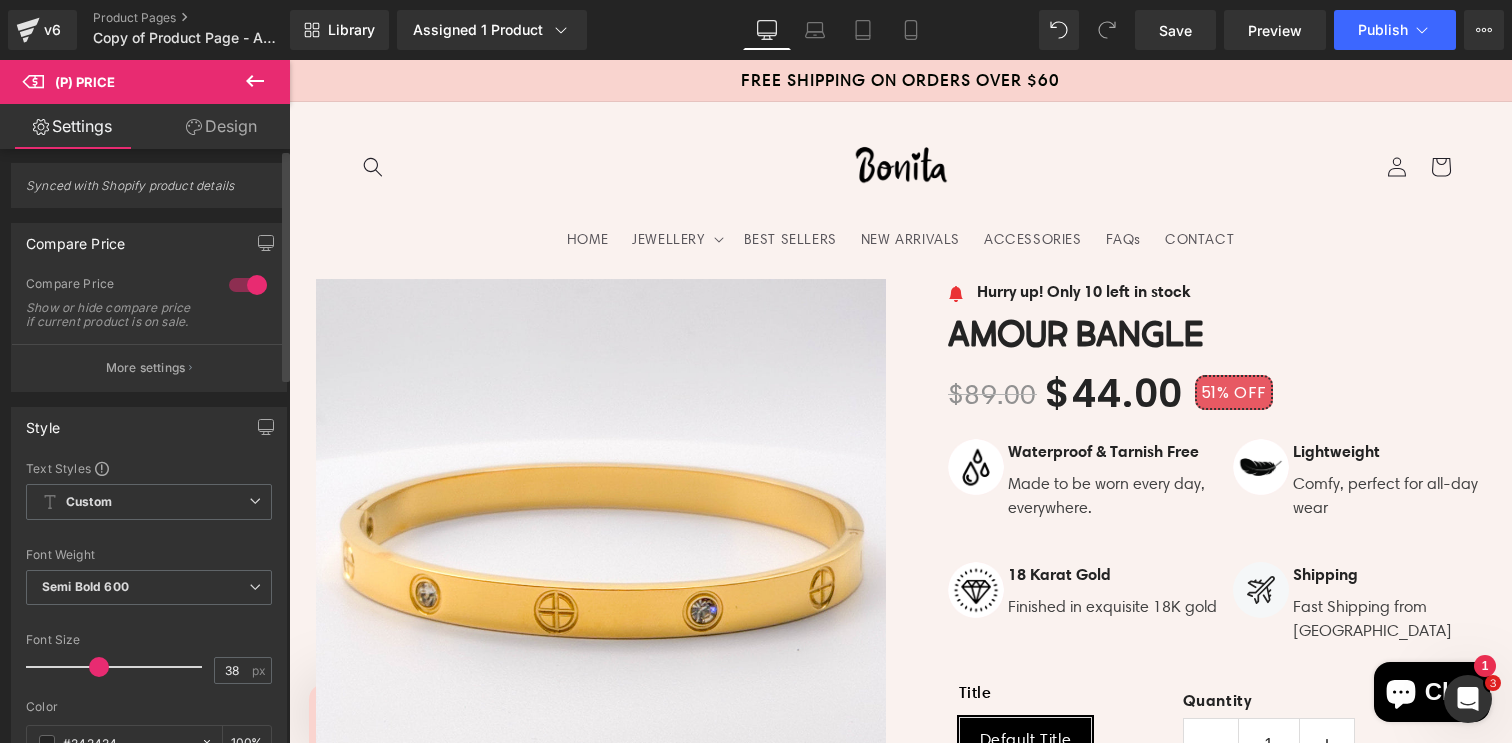 scroll, scrollTop: 0, scrollLeft: 0, axis: both 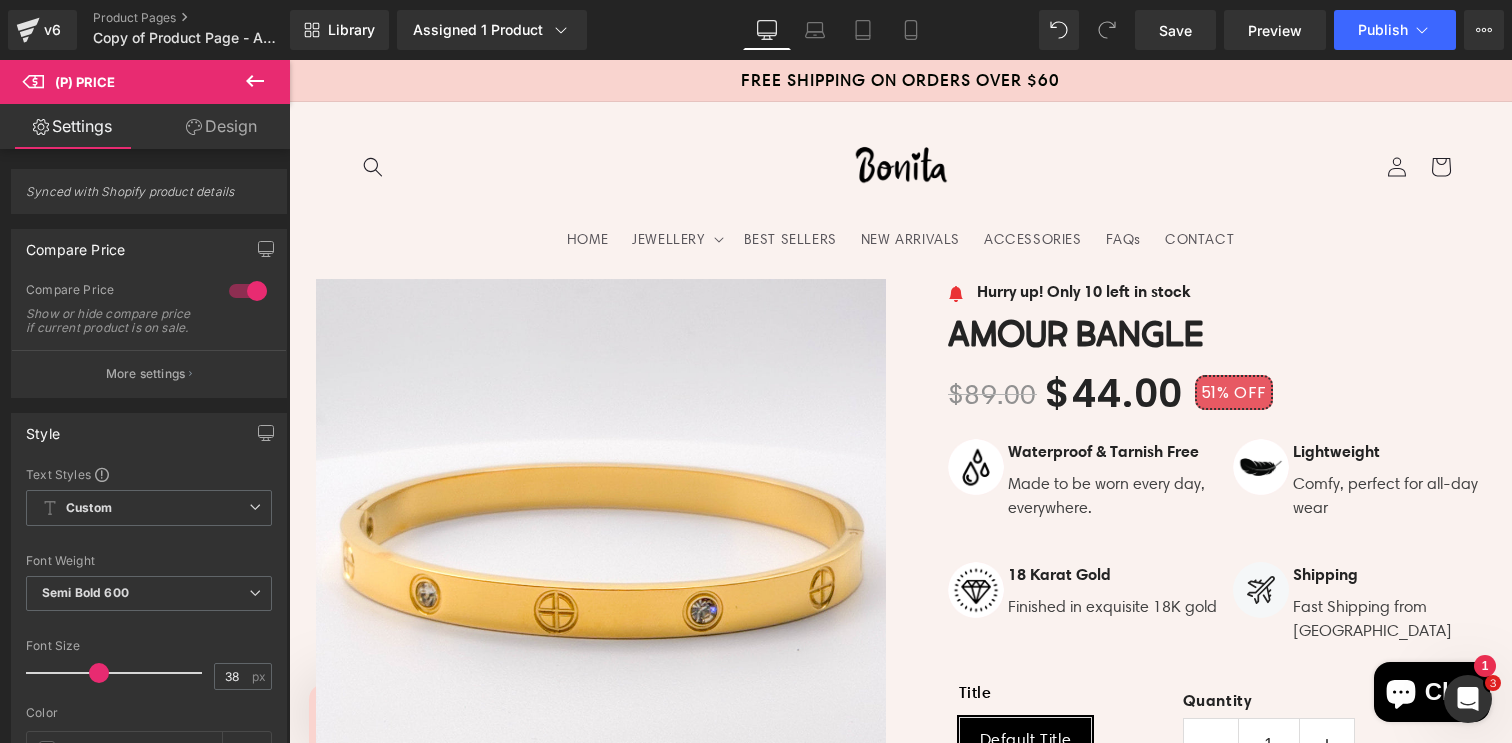 click on "Design" at bounding box center (221, 126) 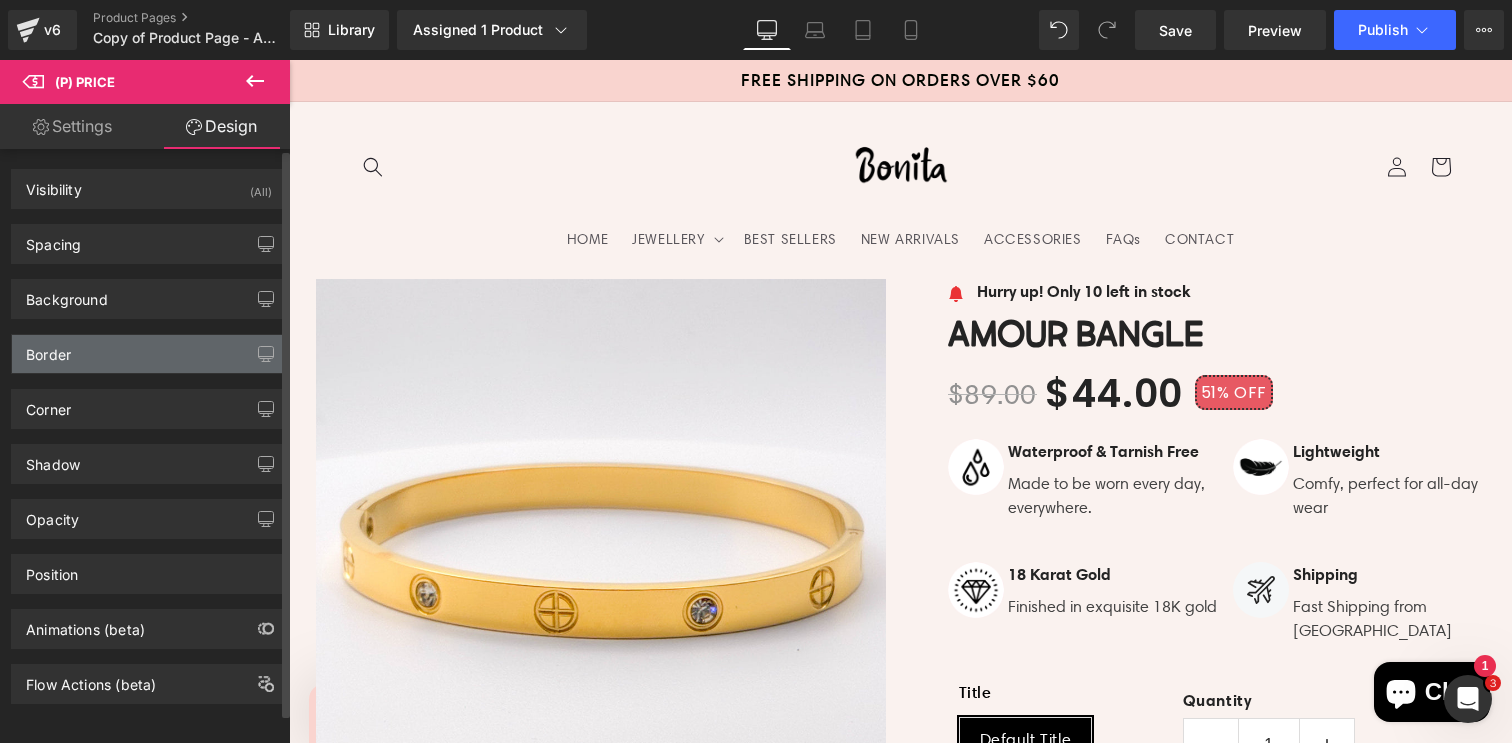 click on "Border" at bounding box center (149, 354) 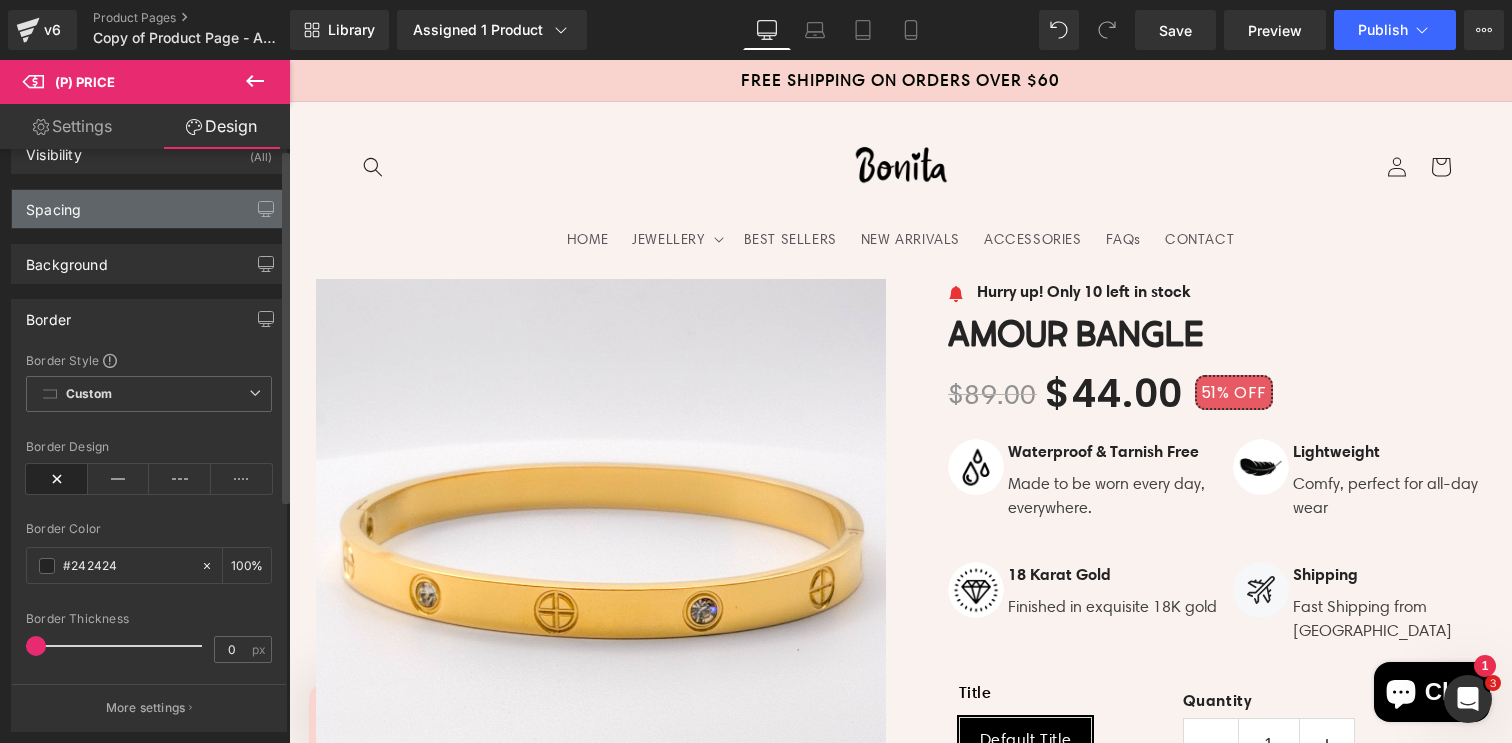 scroll, scrollTop: 0, scrollLeft: 0, axis: both 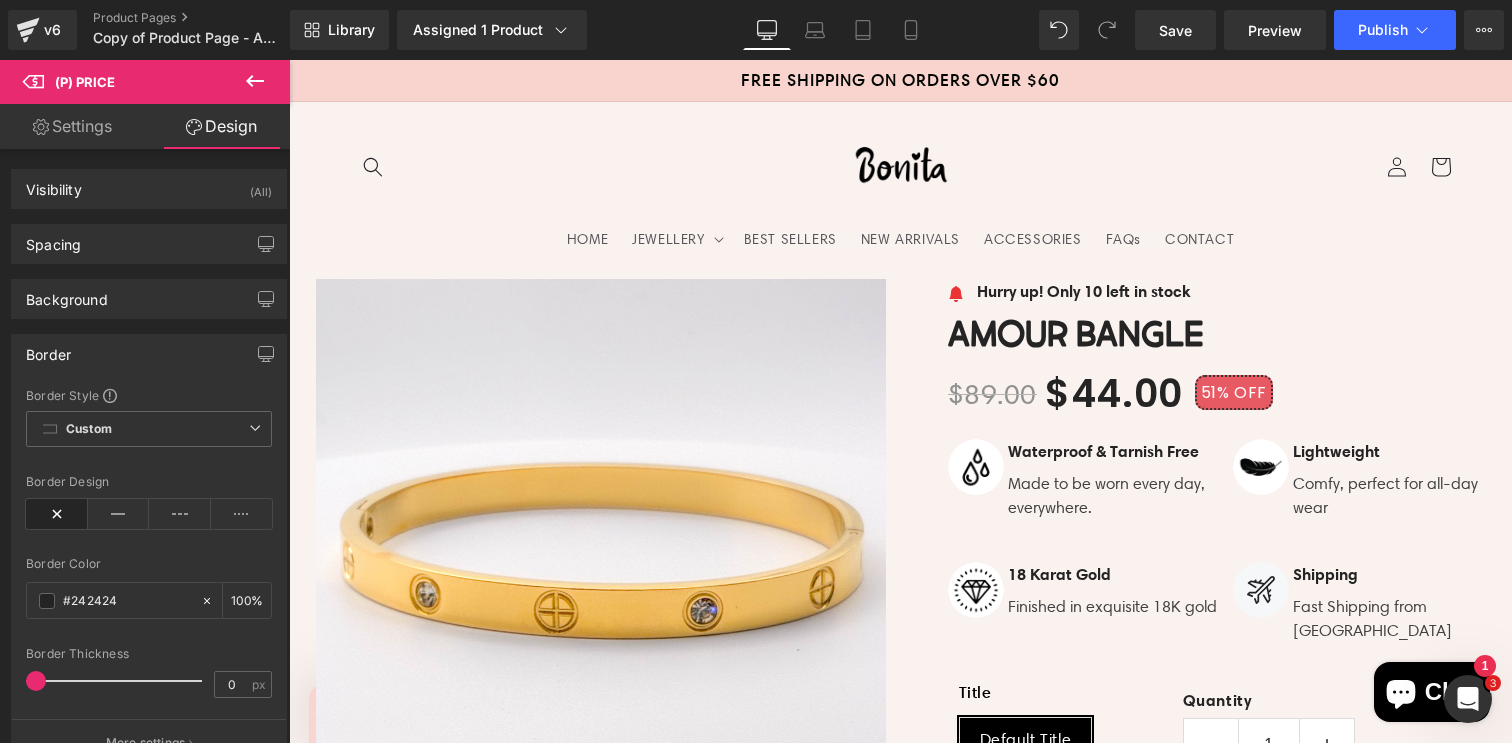 click 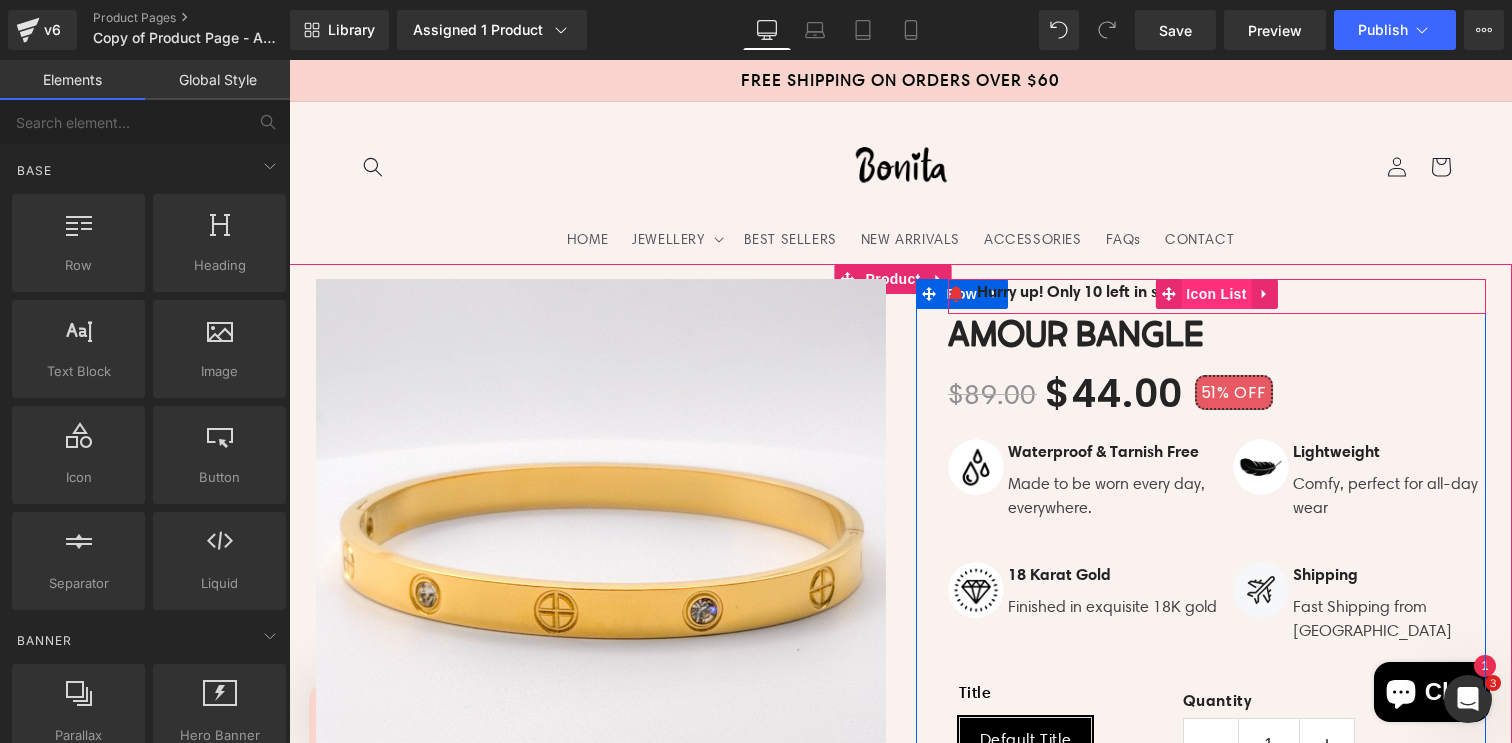 click on "Icon List" at bounding box center (1216, 294) 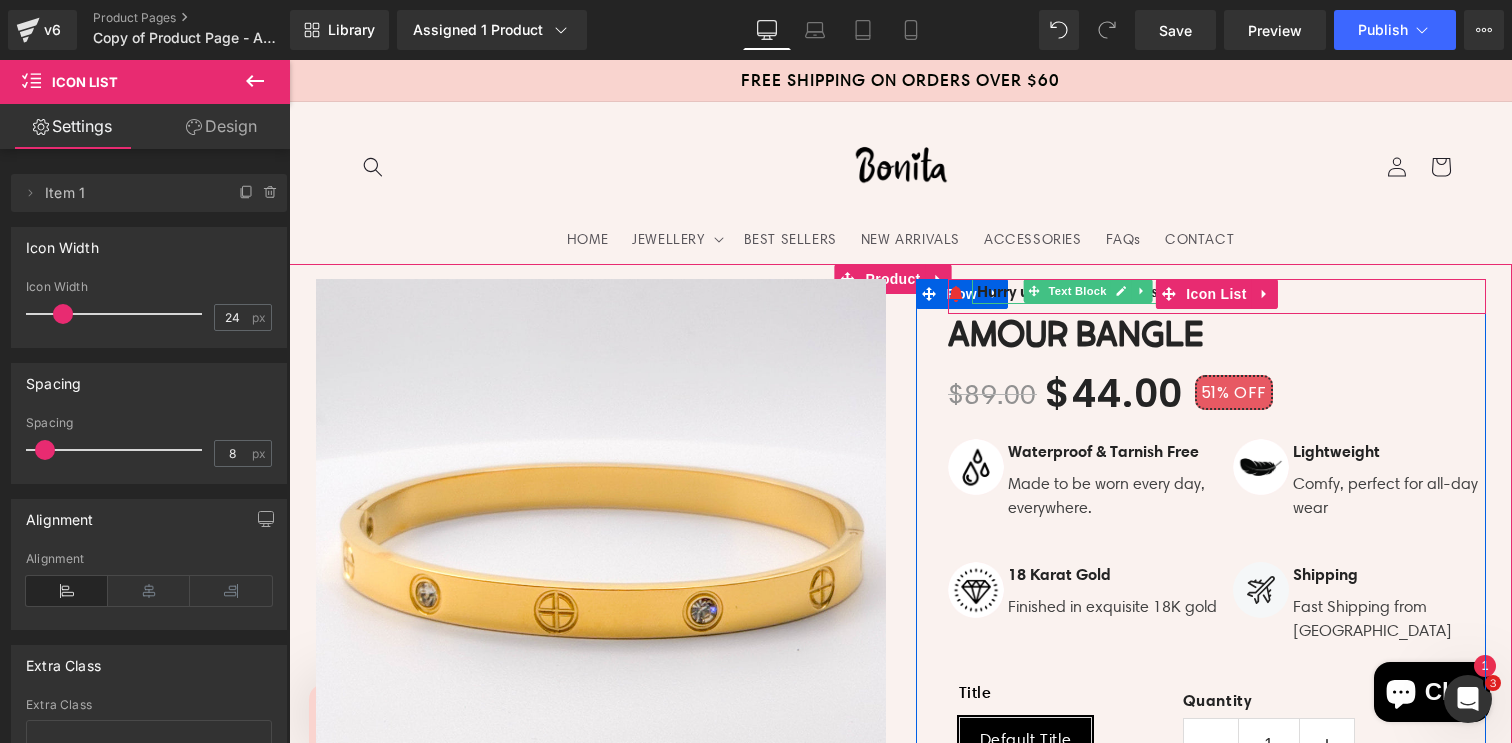 click on "Hurry up! Only 10 left in stock" at bounding box center (1084, 291) 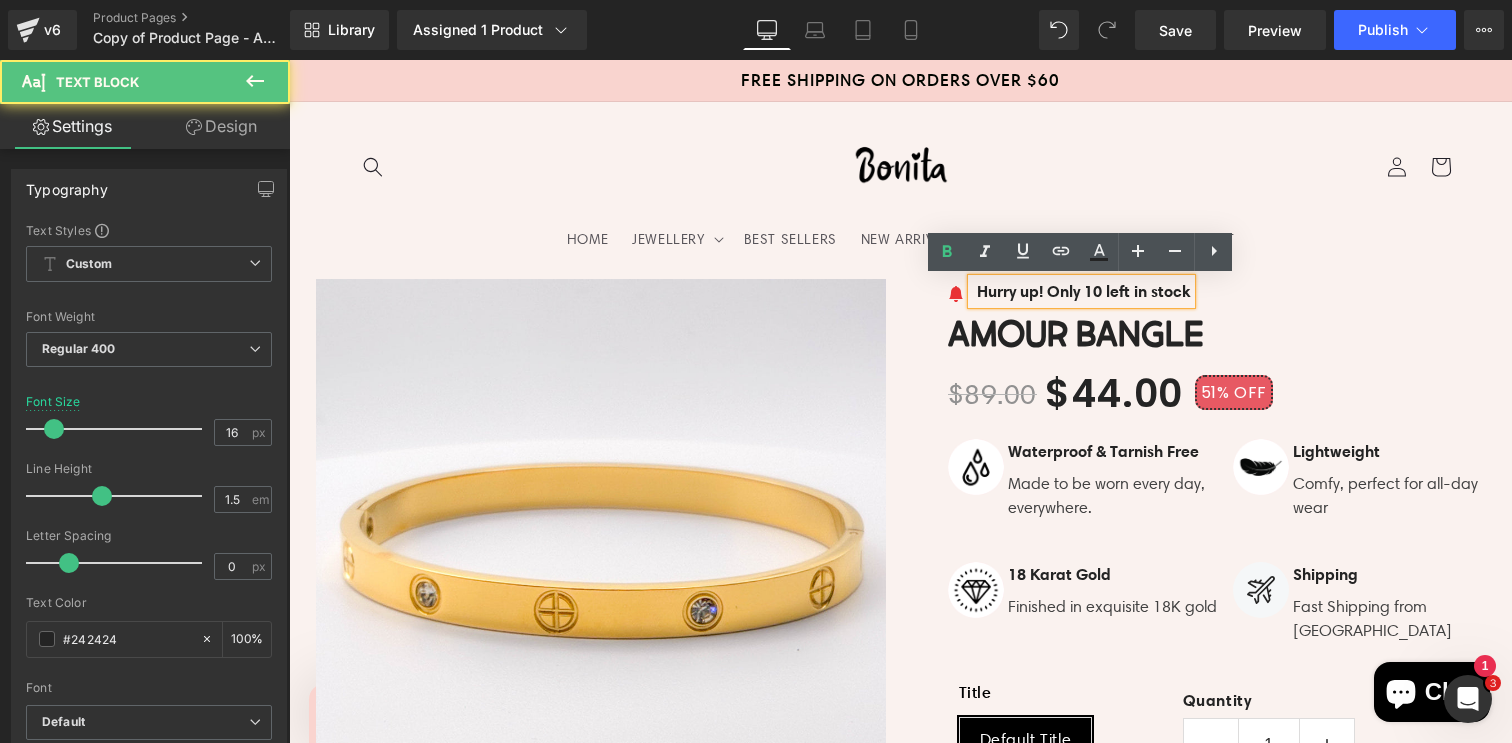 click on "Hurry up! Only 10 left in stock" at bounding box center [1084, 291] 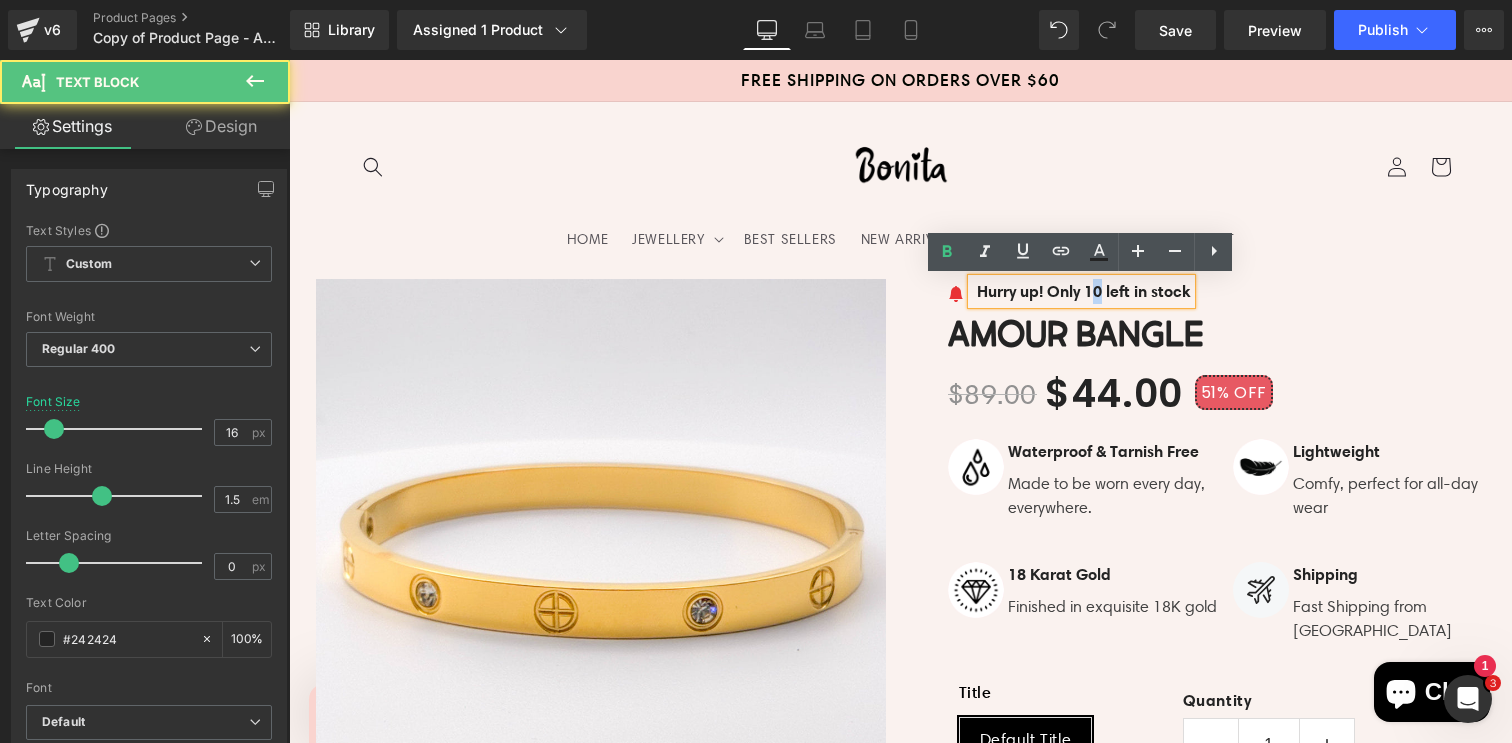 drag, startPoint x: 1101, startPoint y: 291, endPoint x: 1090, endPoint y: 287, distance: 11.7046995 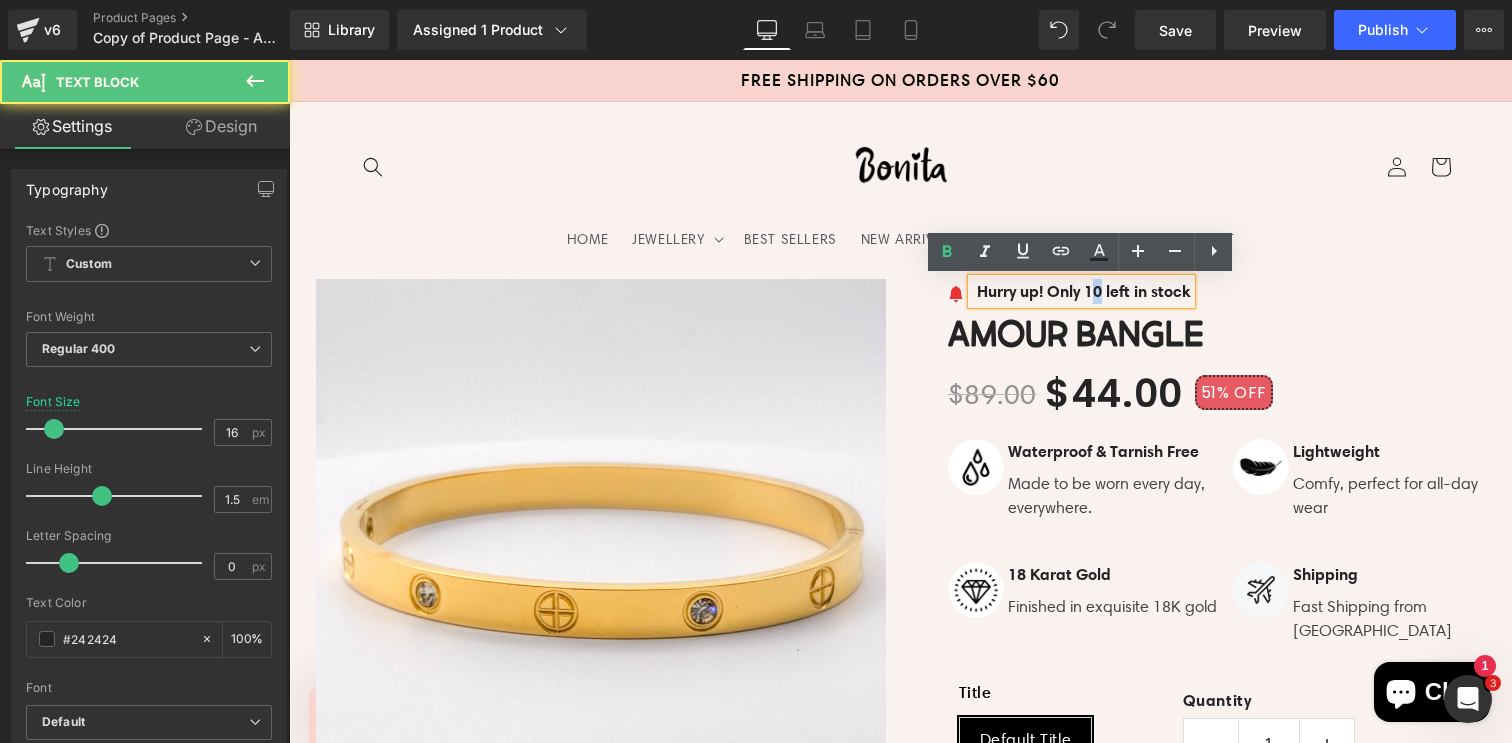 click on "Hurry up! Only 10 left in stock" at bounding box center [1084, 291] 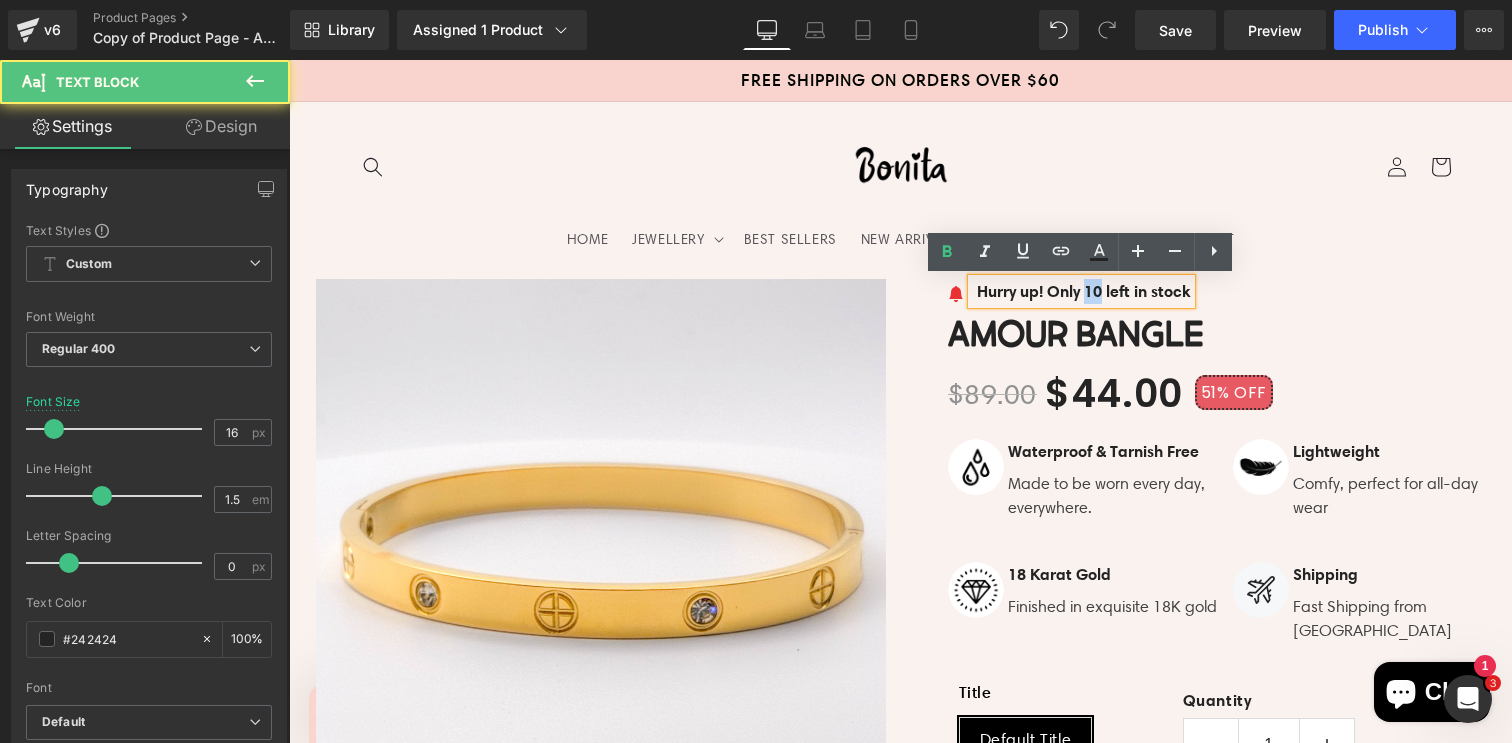 drag, startPoint x: 1087, startPoint y: 293, endPoint x: 1101, endPoint y: 295, distance: 14.142136 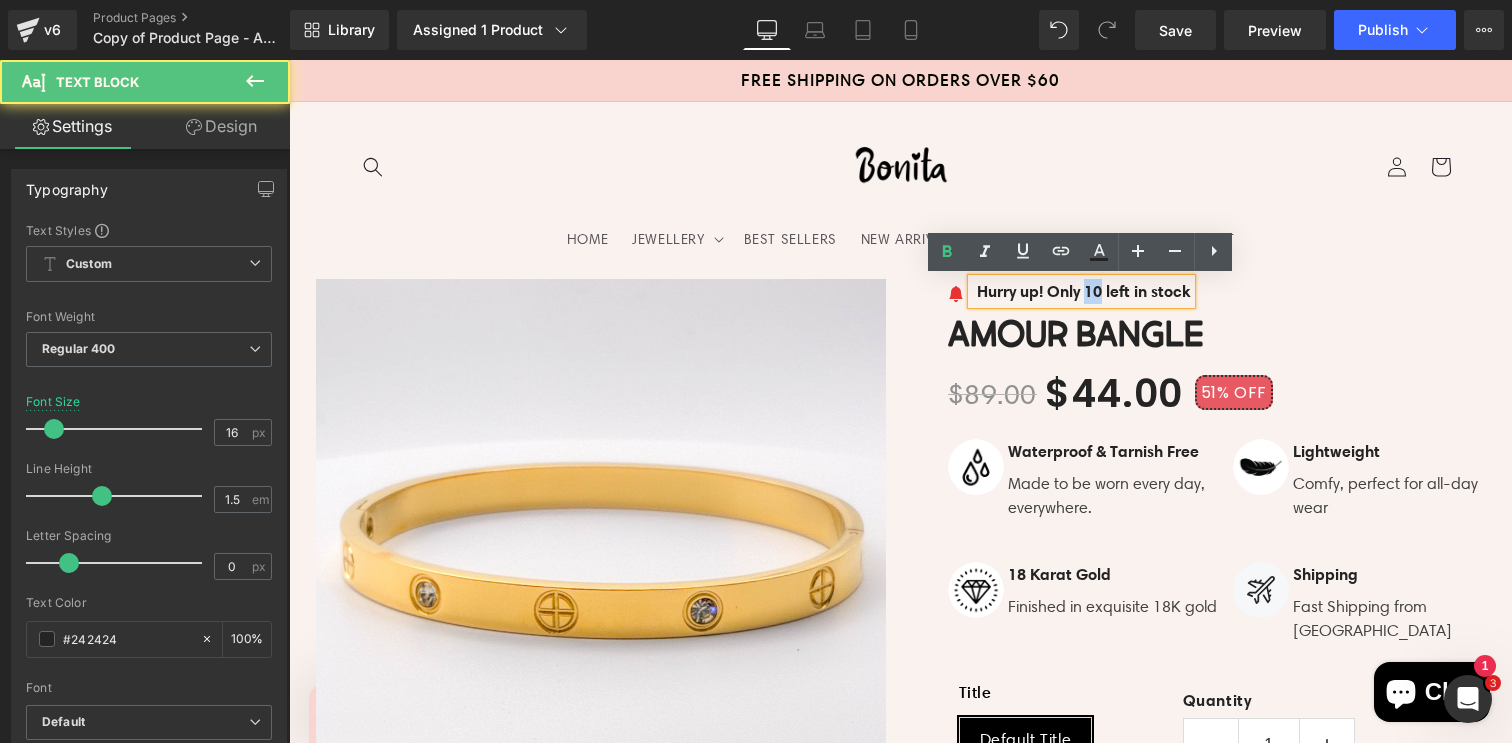 click on "Hurry up! Only 10 left in stock" at bounding box center (1084, 291) 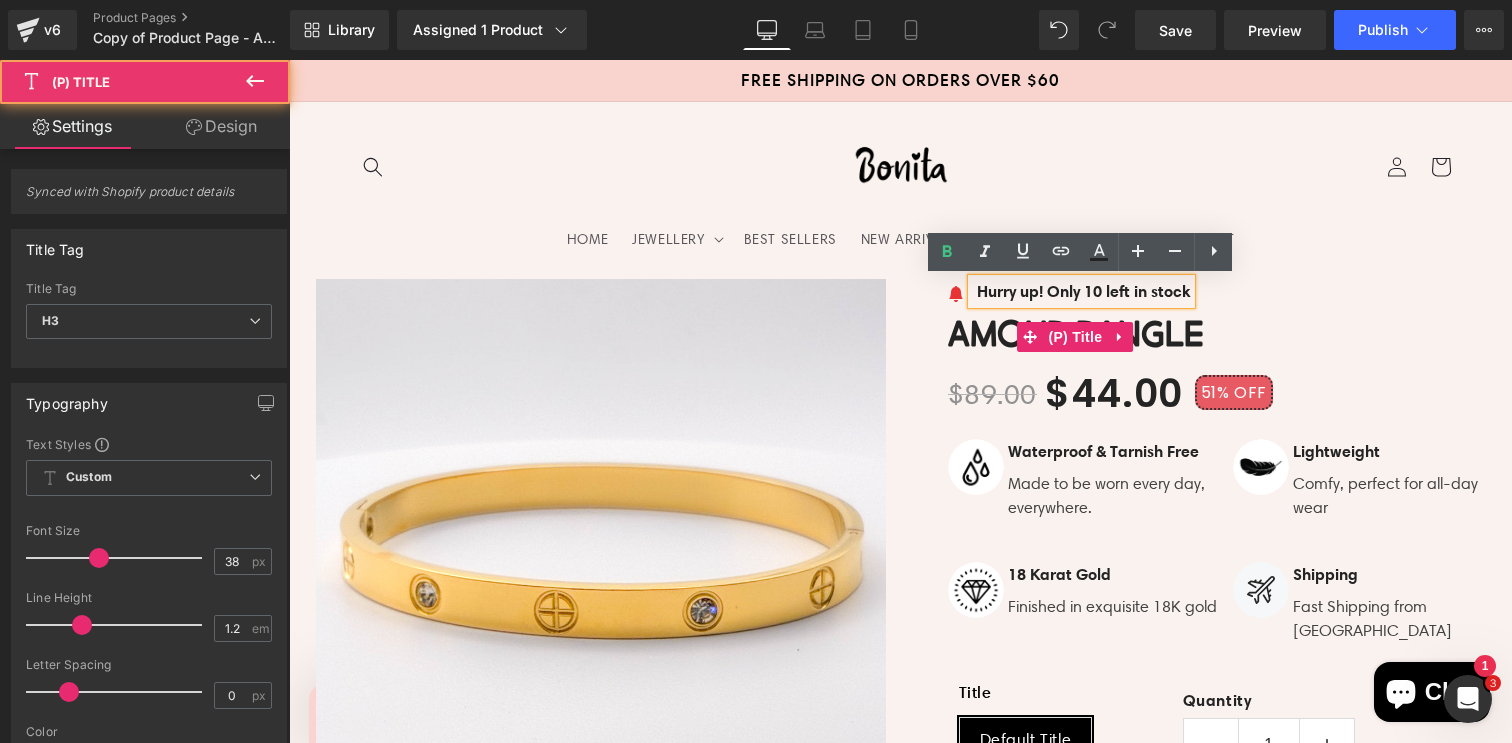 click on "Amour Bangle" at bounding box center (1217, 337) 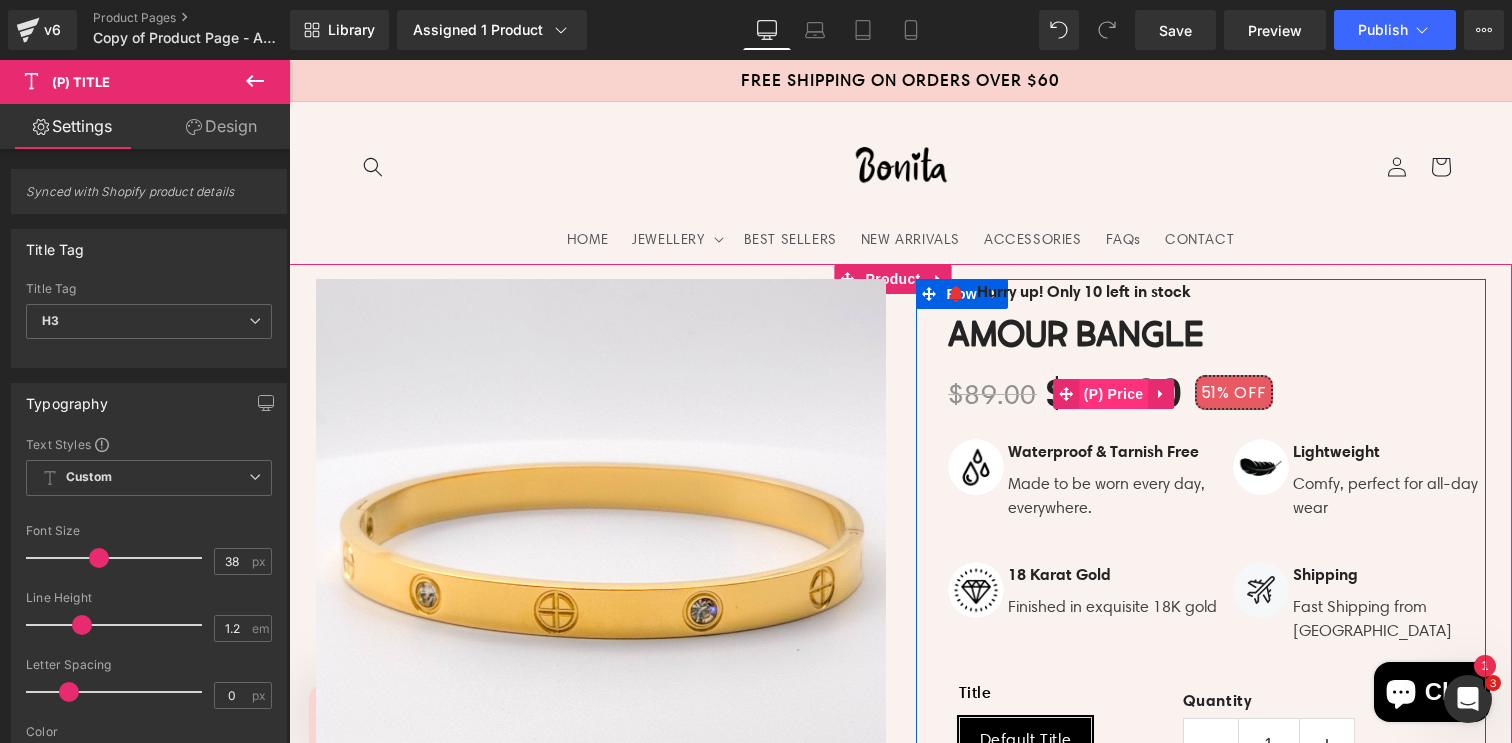 click on "(P) Price" at bounding box center (1114, 394) 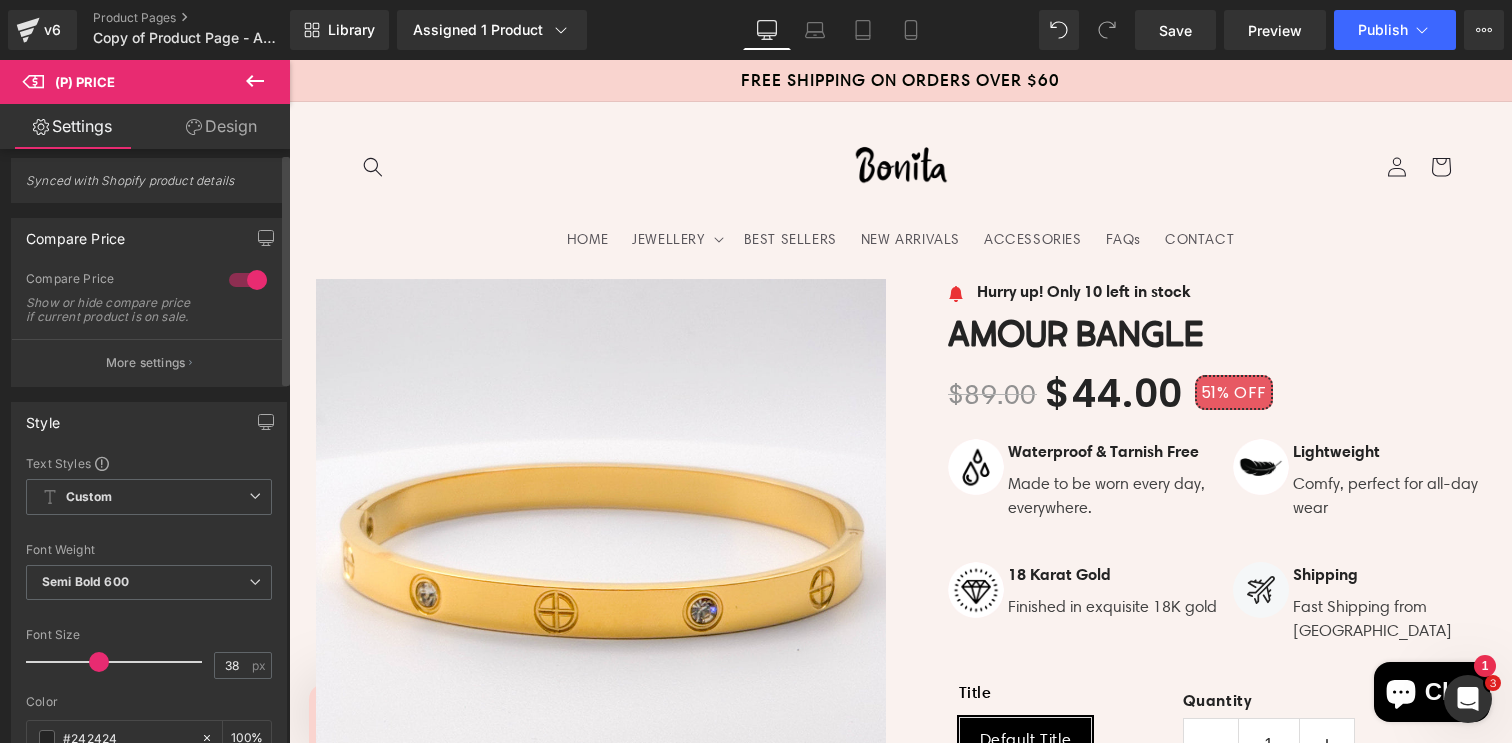 scroll, scrollTop: 14, scrollLeft: 0, axis: vertical 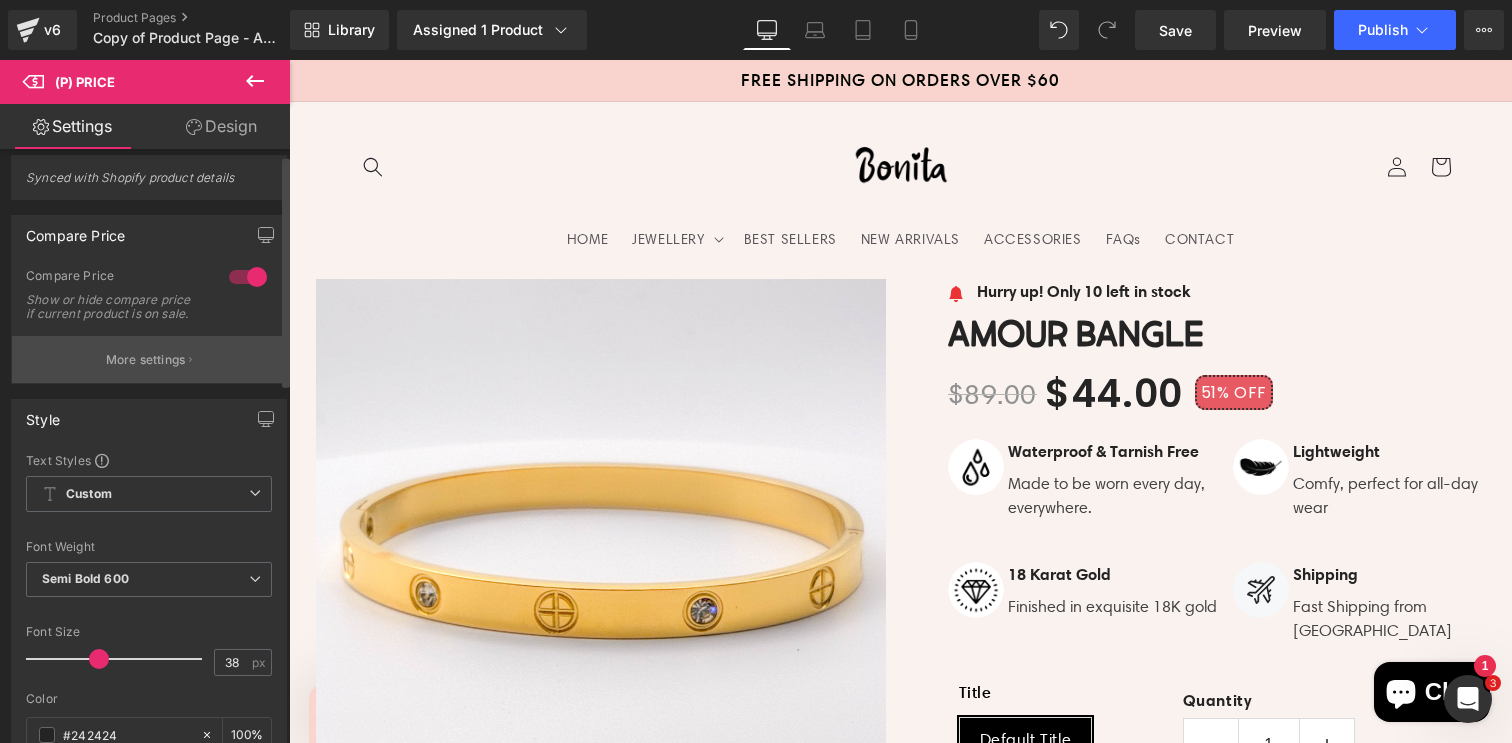 click on "More settings" at bounding box center (146, 360) 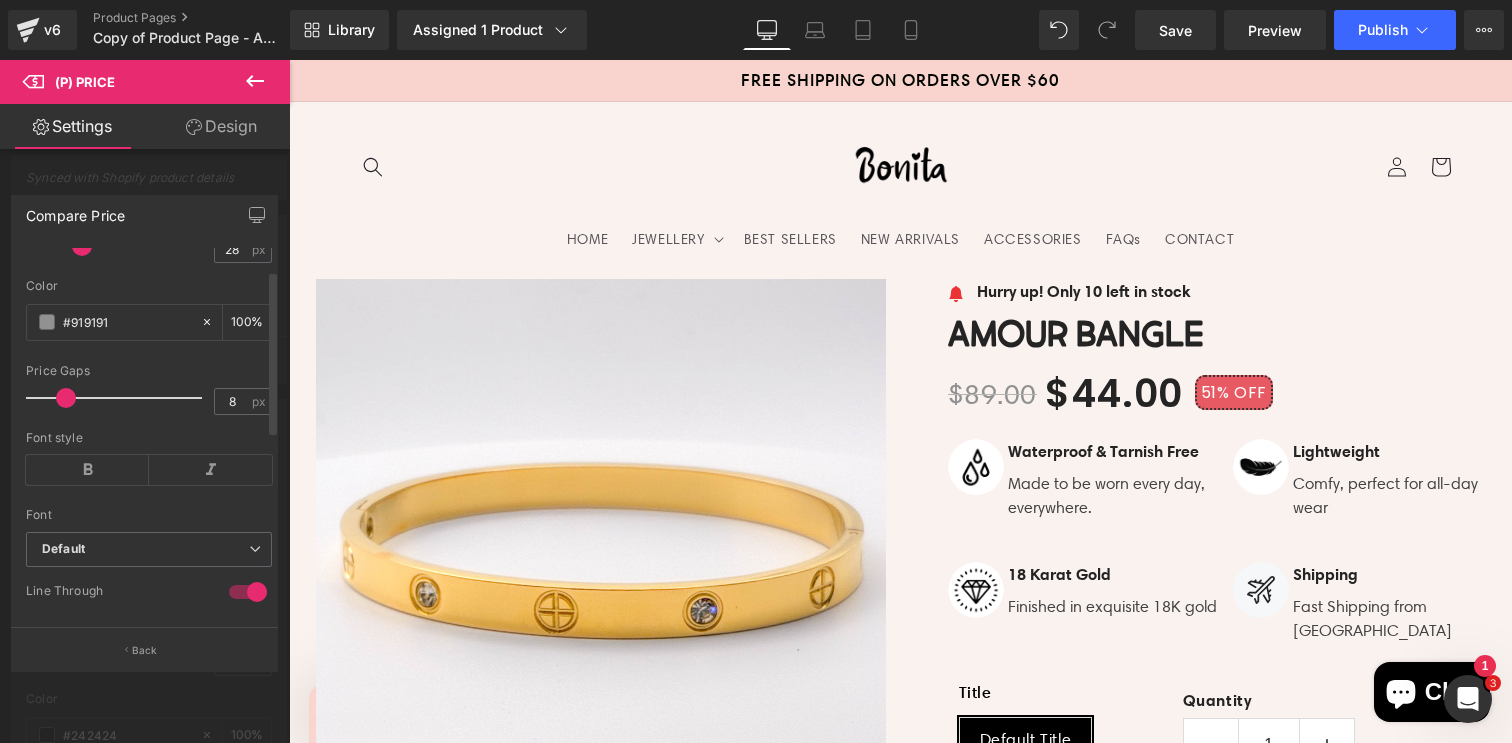 scroll, scrollTop: 0, scrollLeft: 0, axis: both 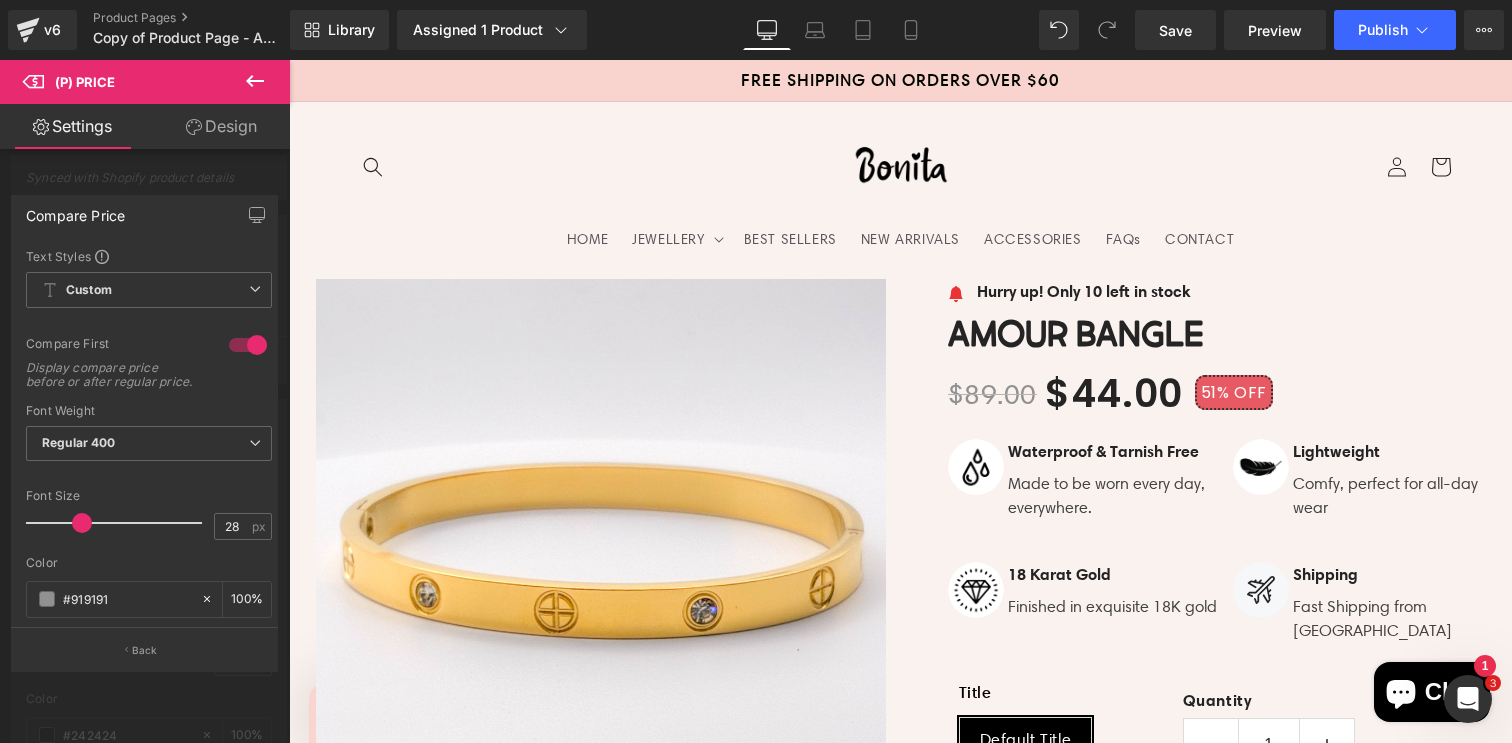 click 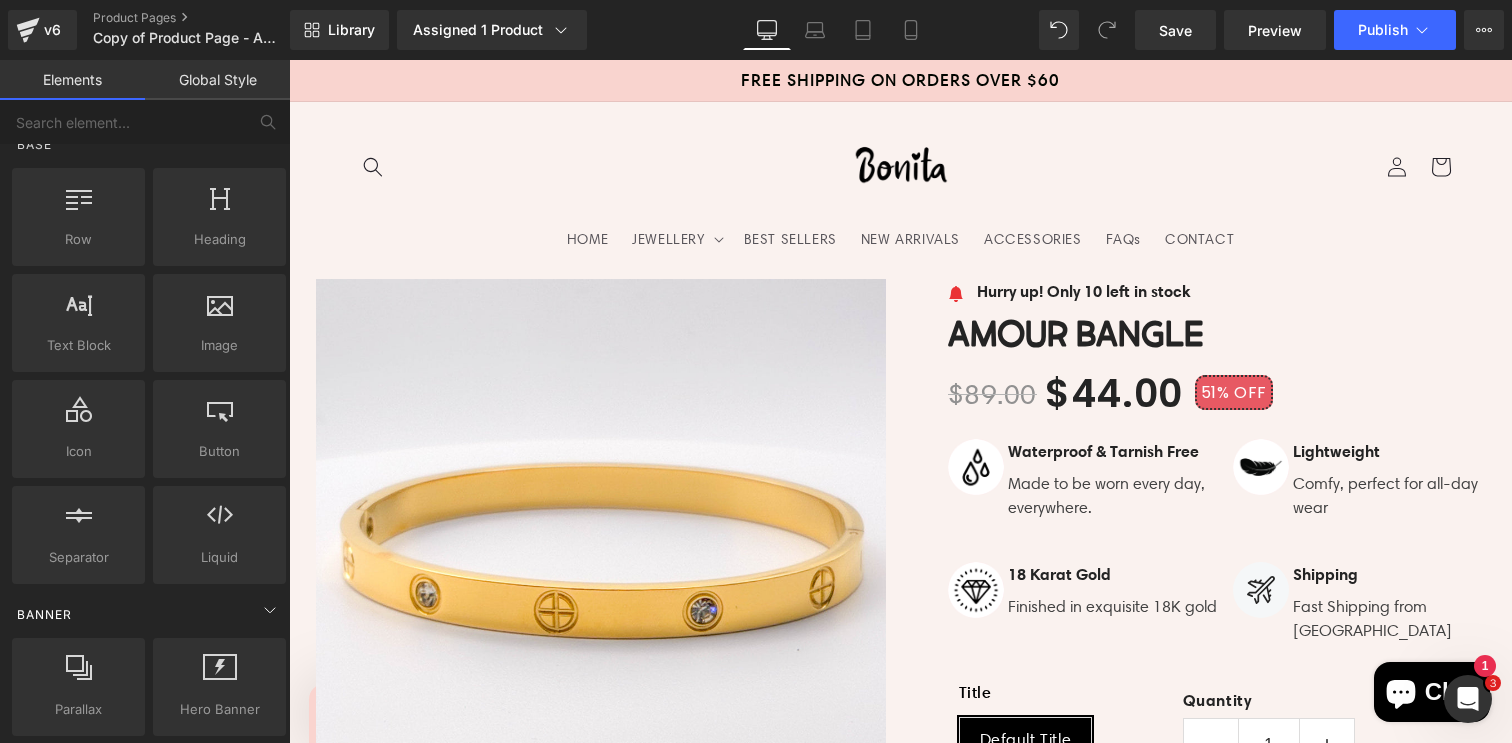 scroll, scrollTop: 0, scrollLeft: 0, axis: both 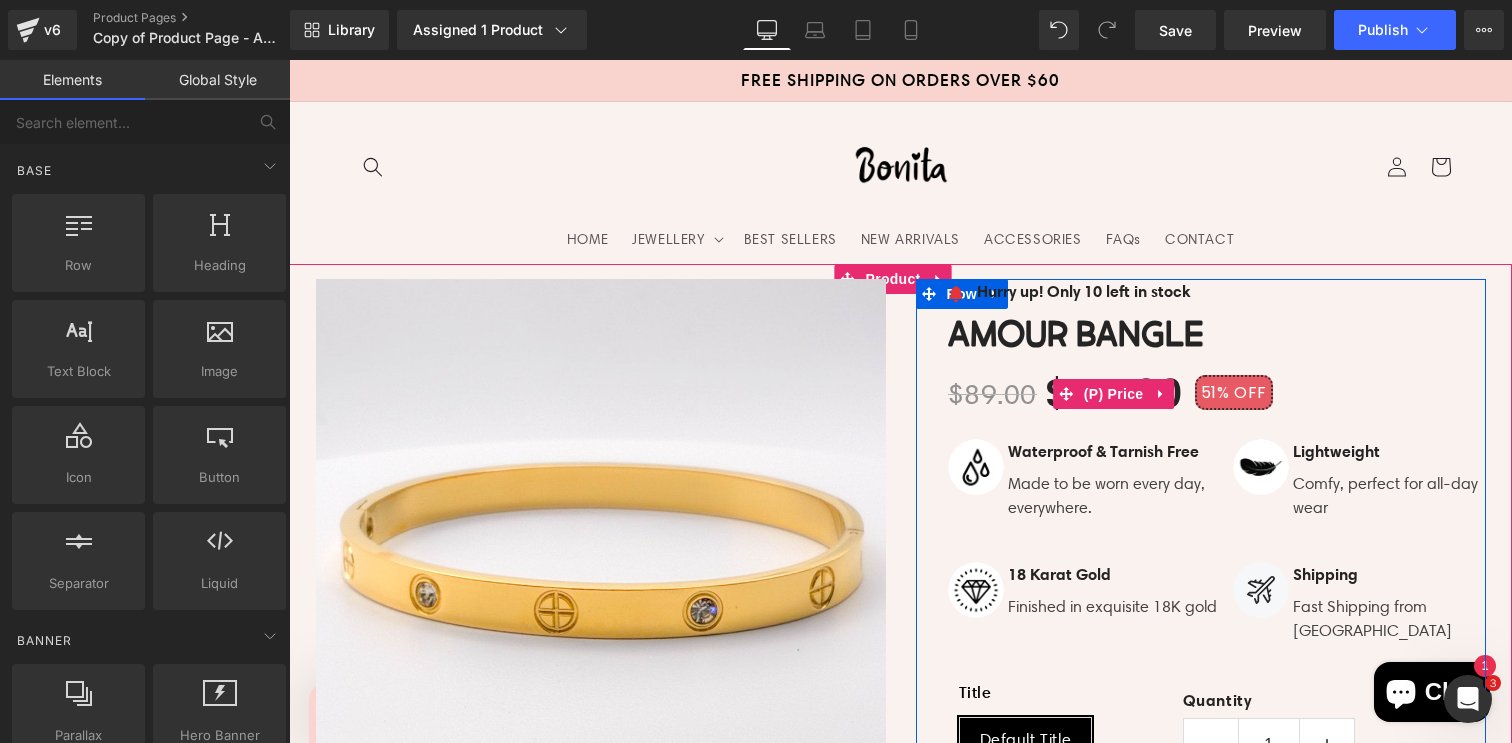 click on "OFF" at bounding box center [1250, 392] 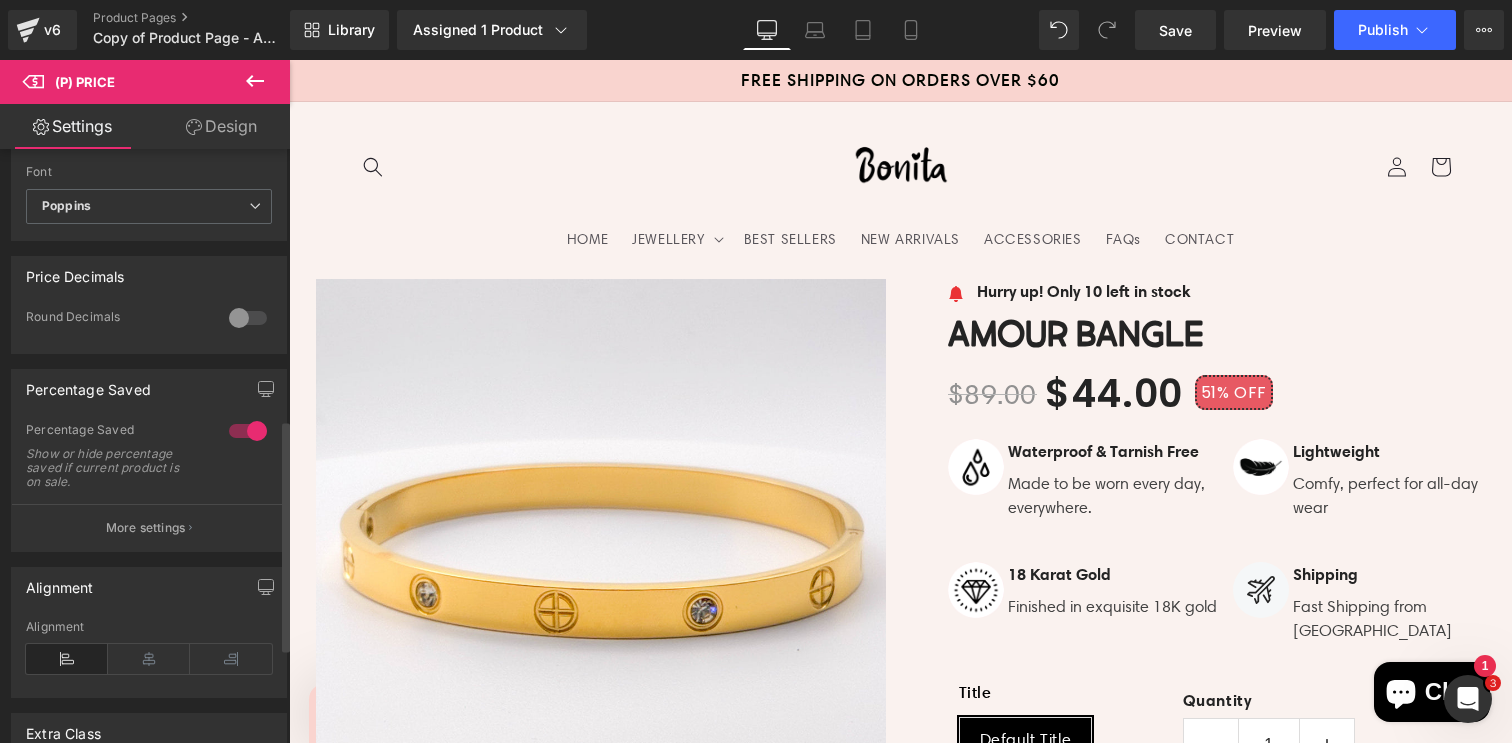 scroll, scrollTop: 747, scrollLeft: 0, axis: vertical 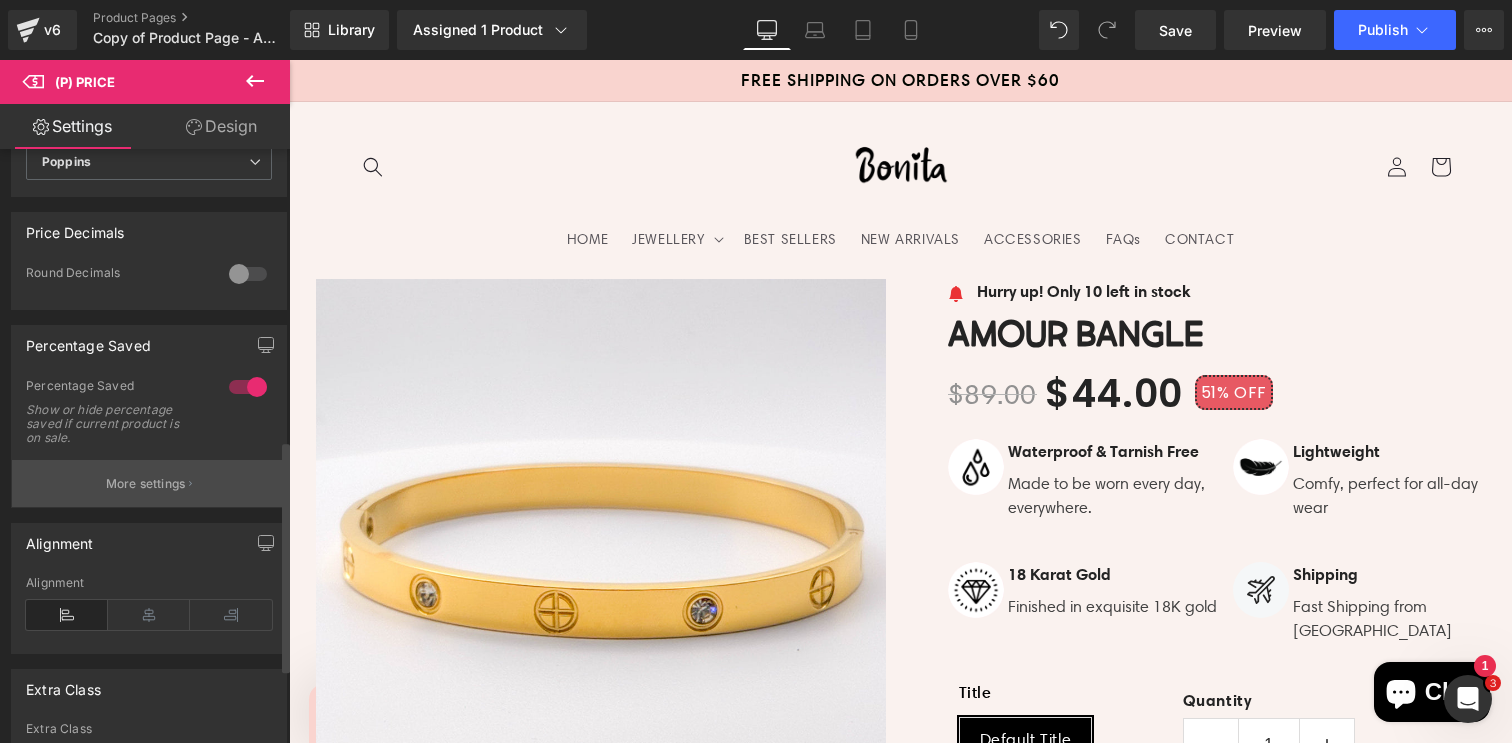 click on "More settings" at bounding box center [146, 484] 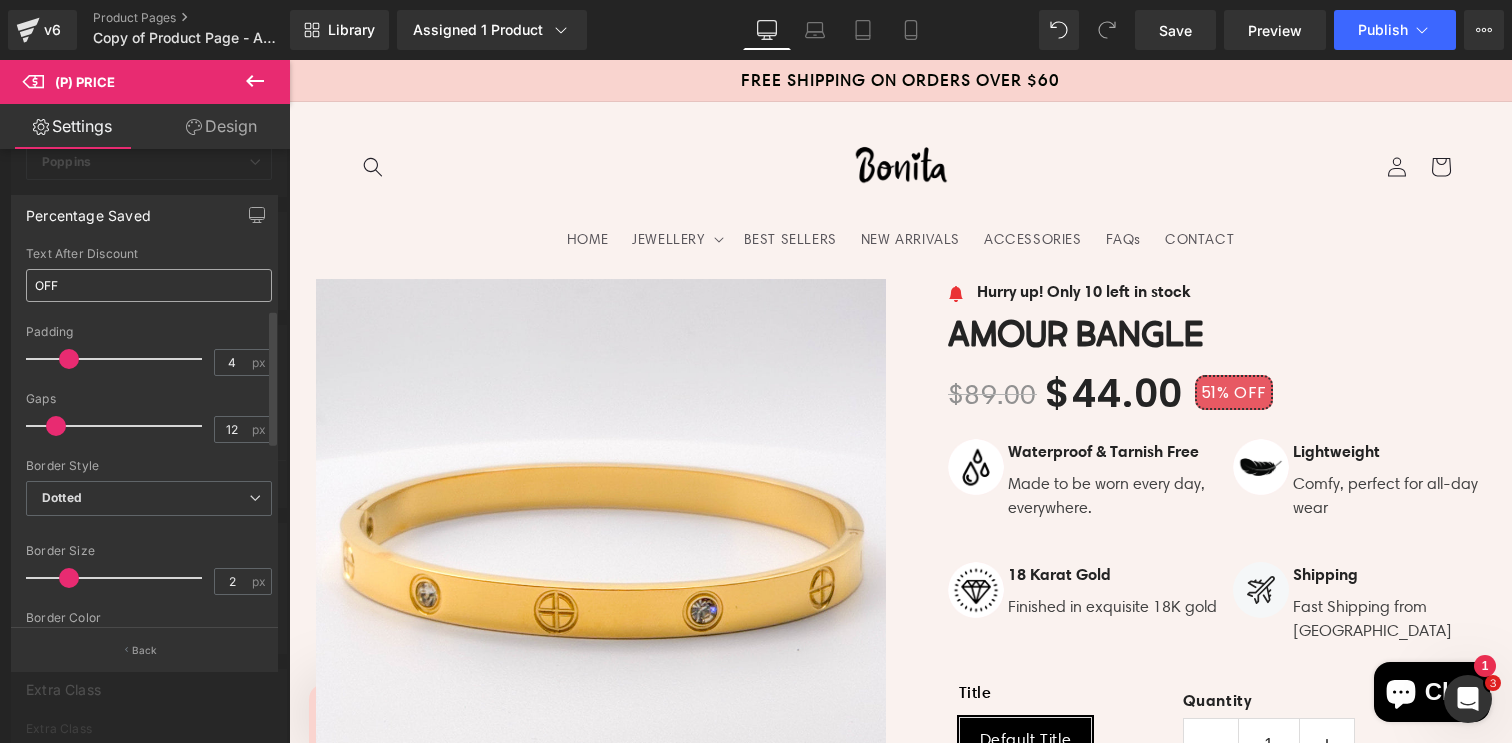 scroll, scrollTop: 170, scrollLeft: 0, axis: vertical 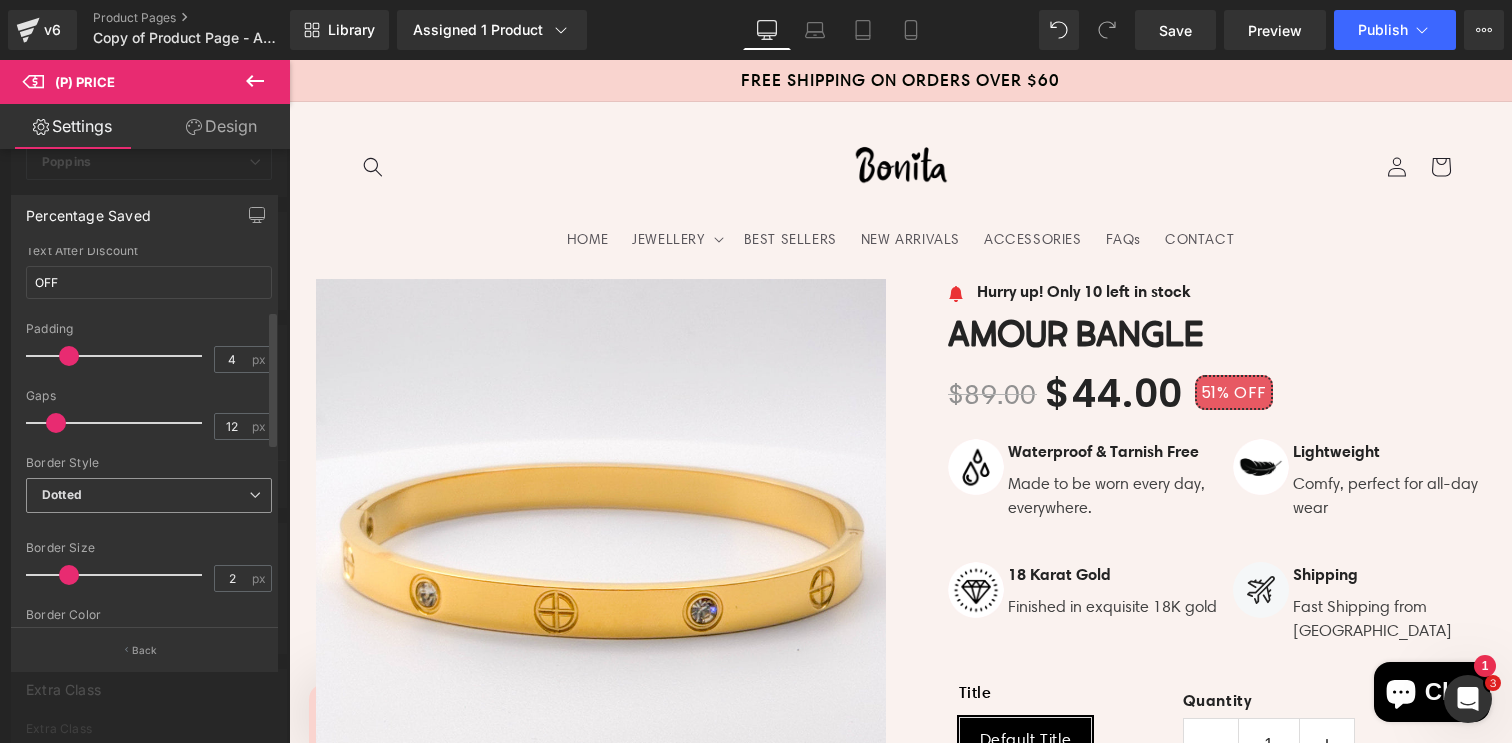 click on "Dotted" at bounding box center [149, 495] 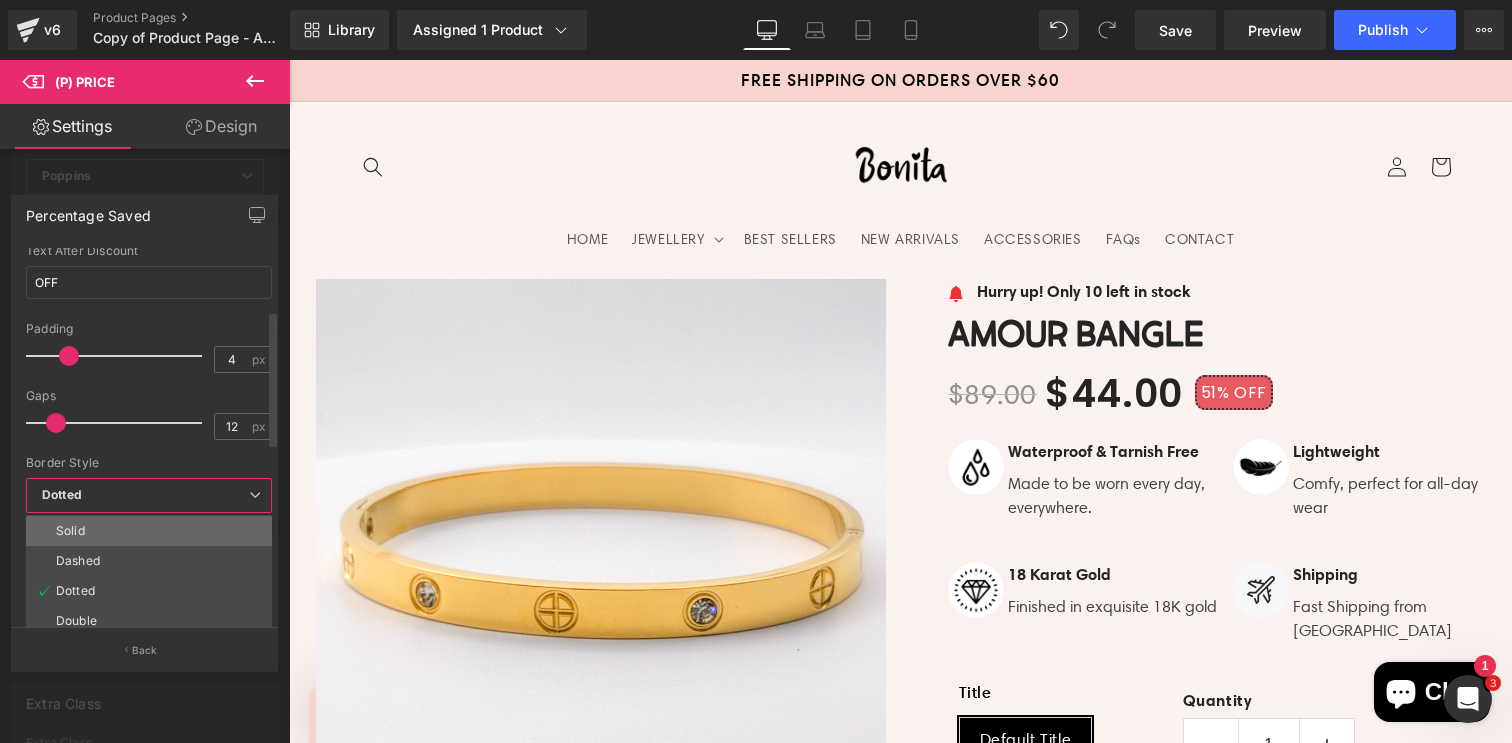 click on "Solid" at bounding box center (149, 531) 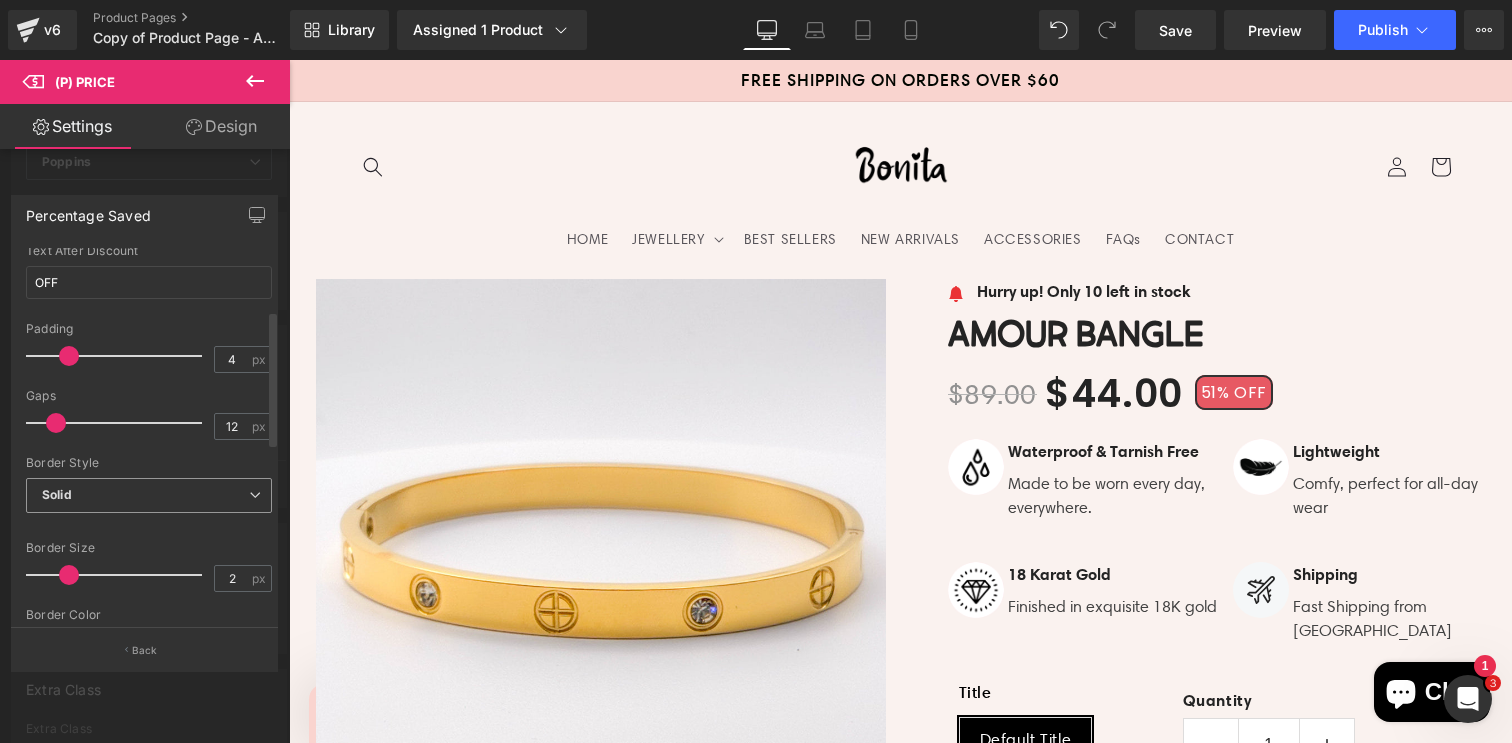 click on "Solid" at bounding box center [149, 495] 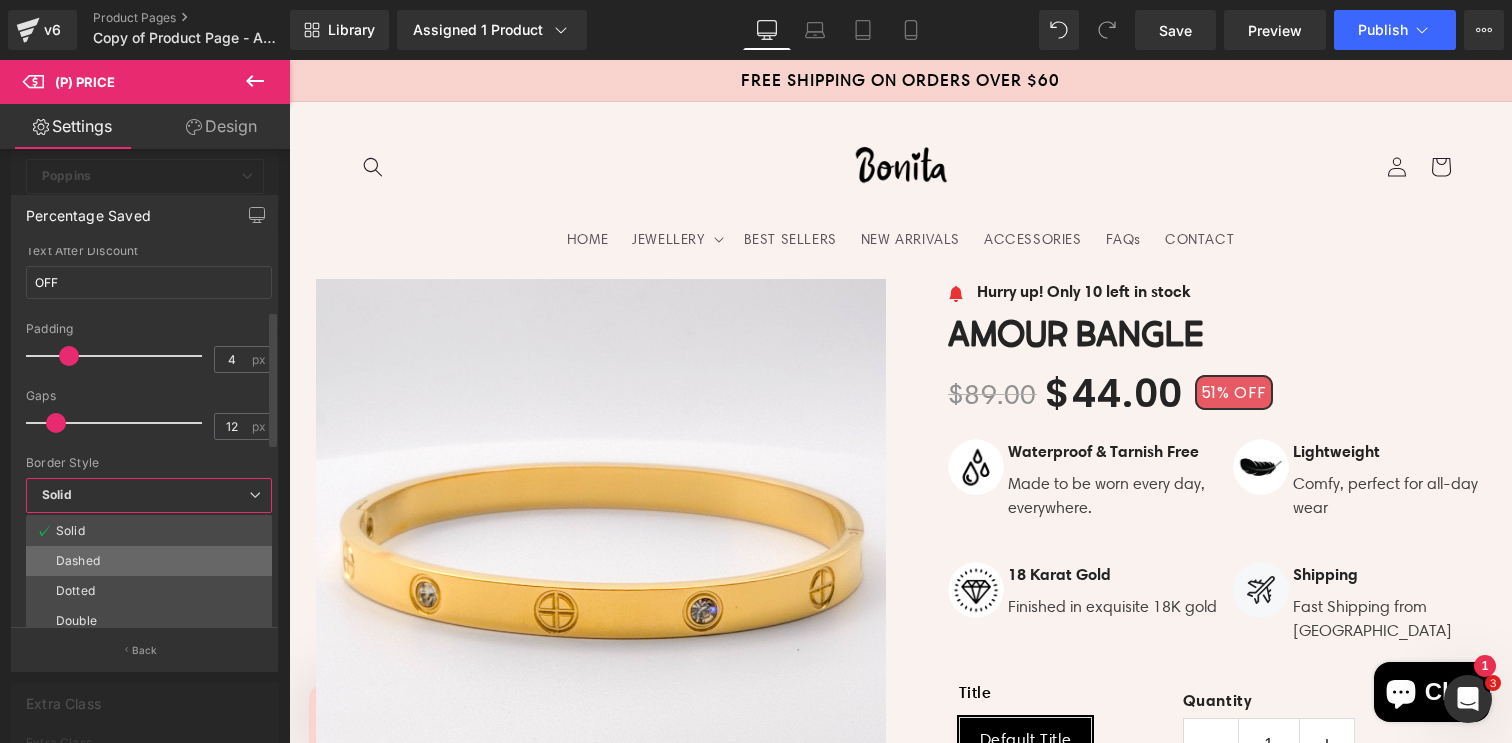 click on "Dashed" at bounding box center [149, 561] 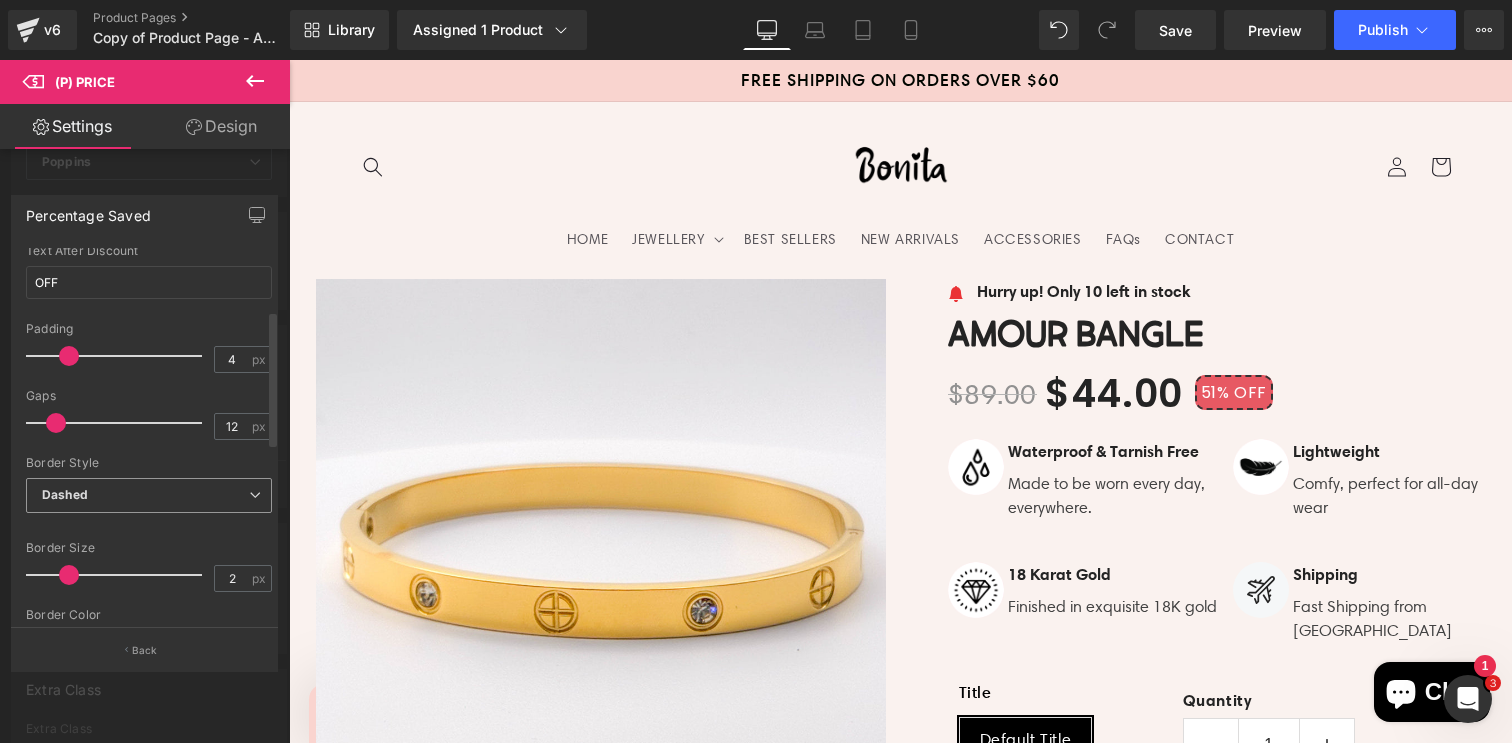 click on "Dashed" at bounding box center (149, 495) 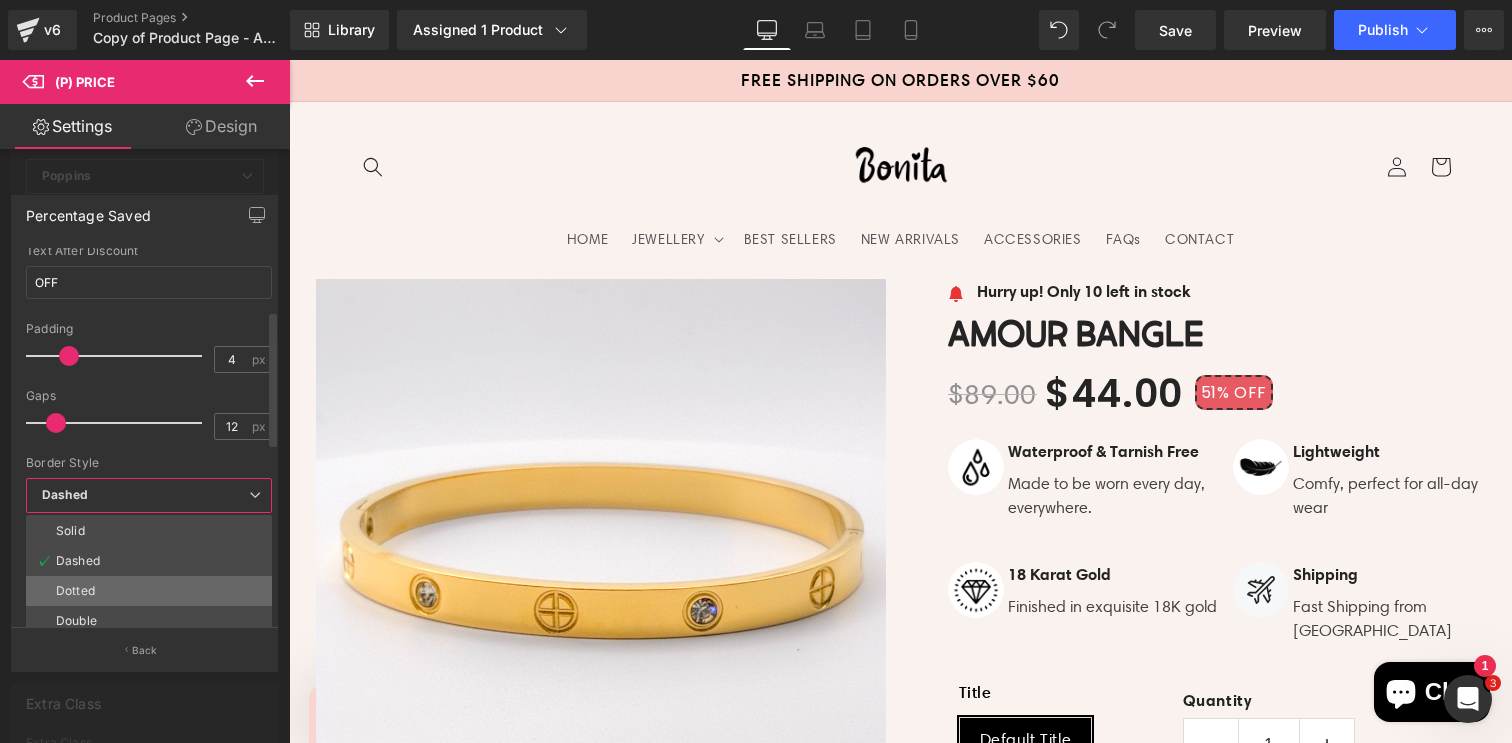 click on "Dotted" at bounding box center [149, 591] 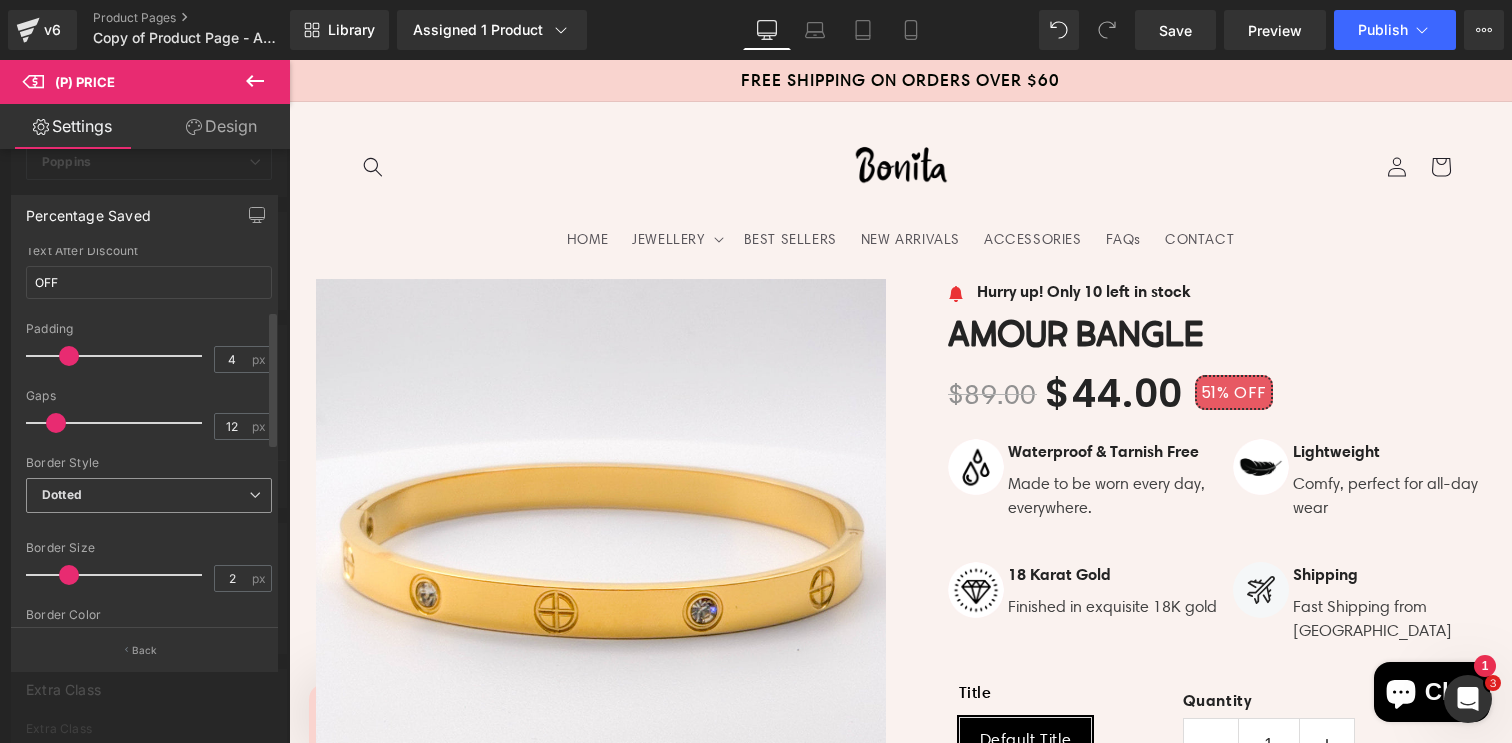click on "Dotted" at bounding box center [149, 495] 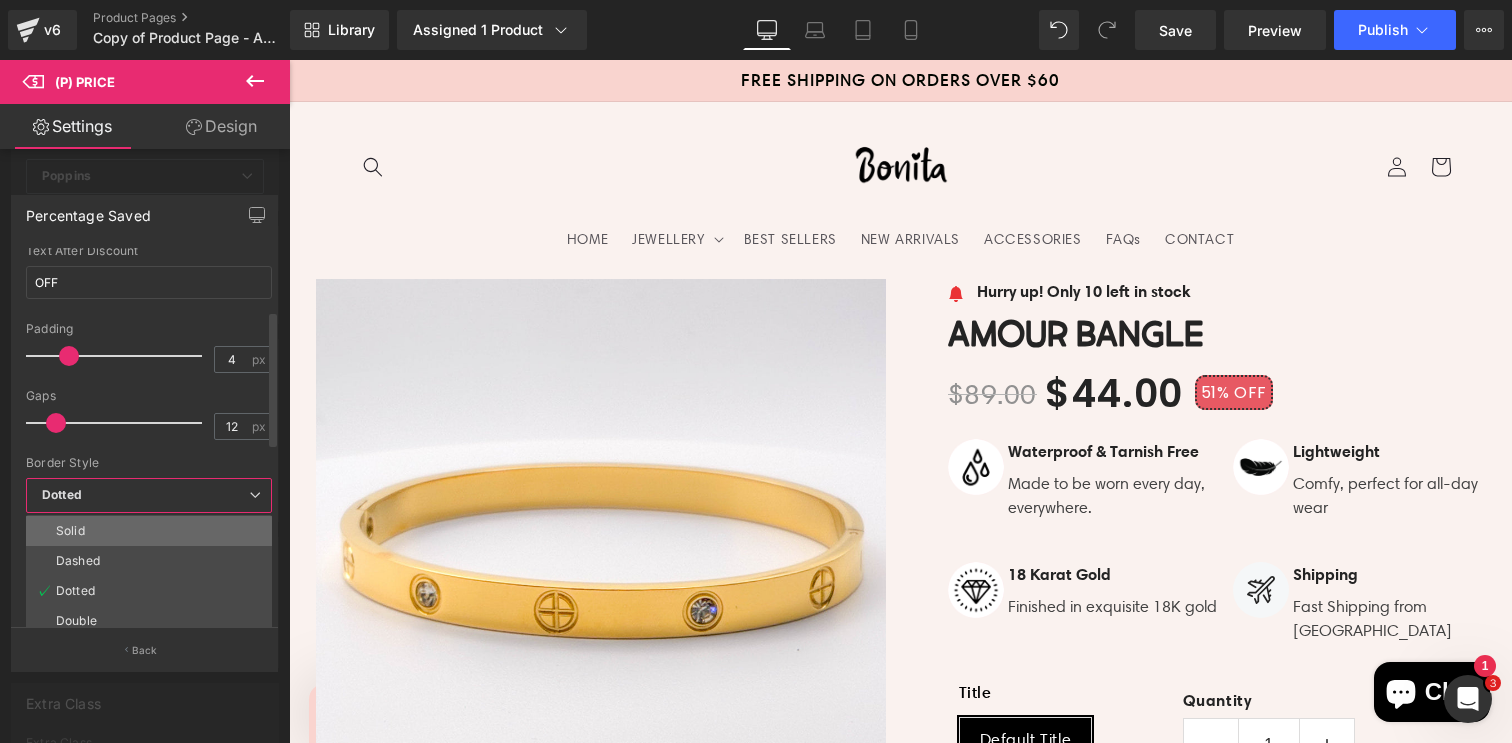 click on "Solid" at bounding box center [149, 531] 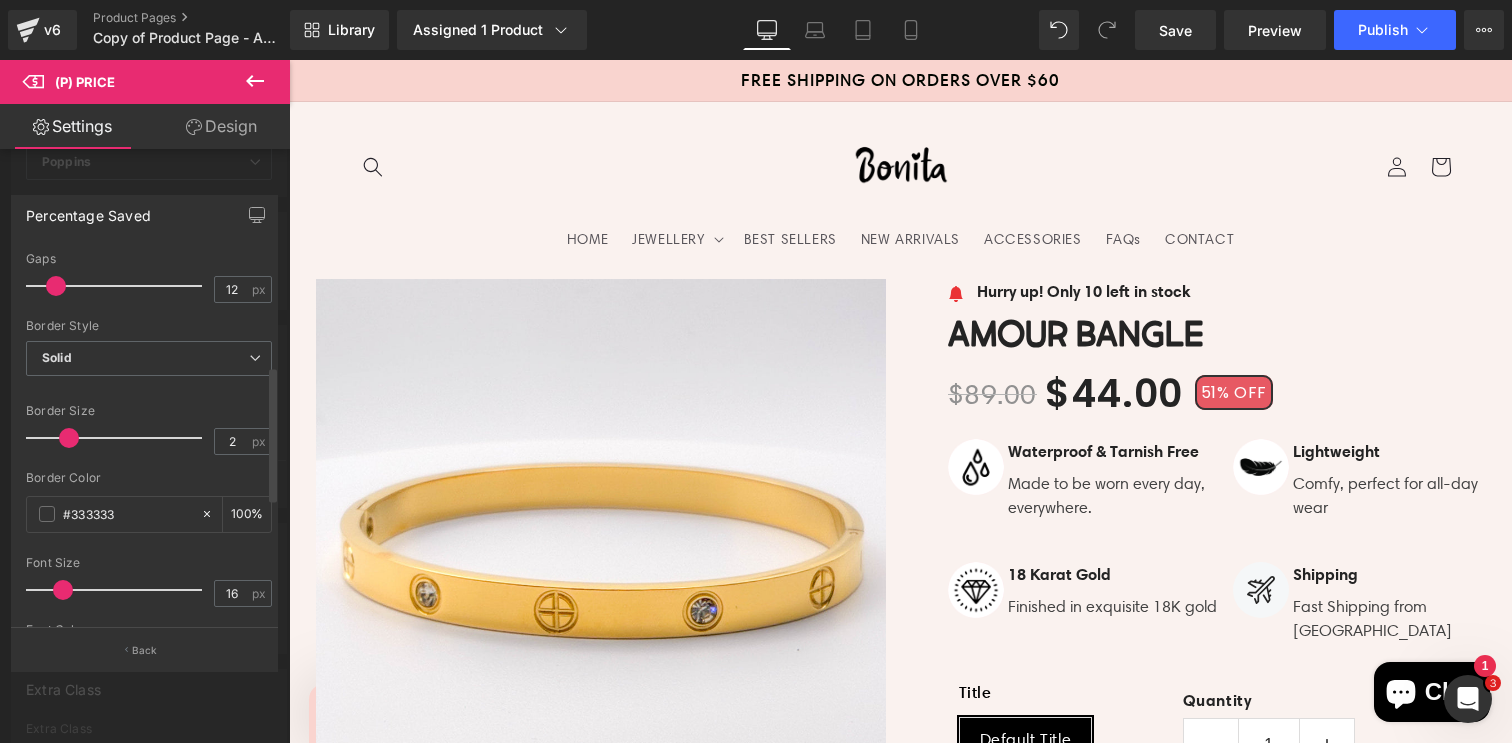 scroll, scrollTop: 323, scrollLeft: 0, axis: vertical 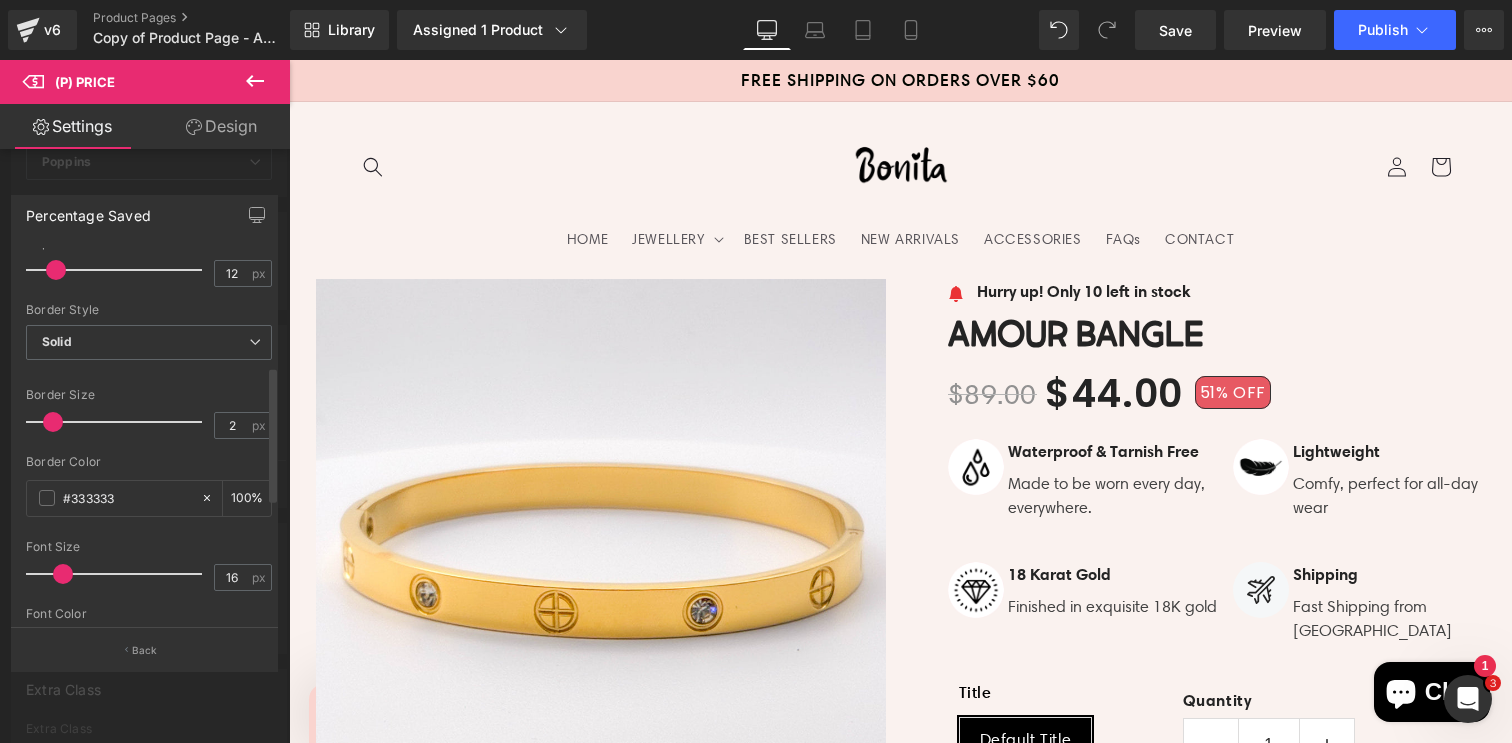 drag, startPoint x: 66, startPoint y: 424, endPoint x: 47, endPoint y: 419, distance: 19.646883 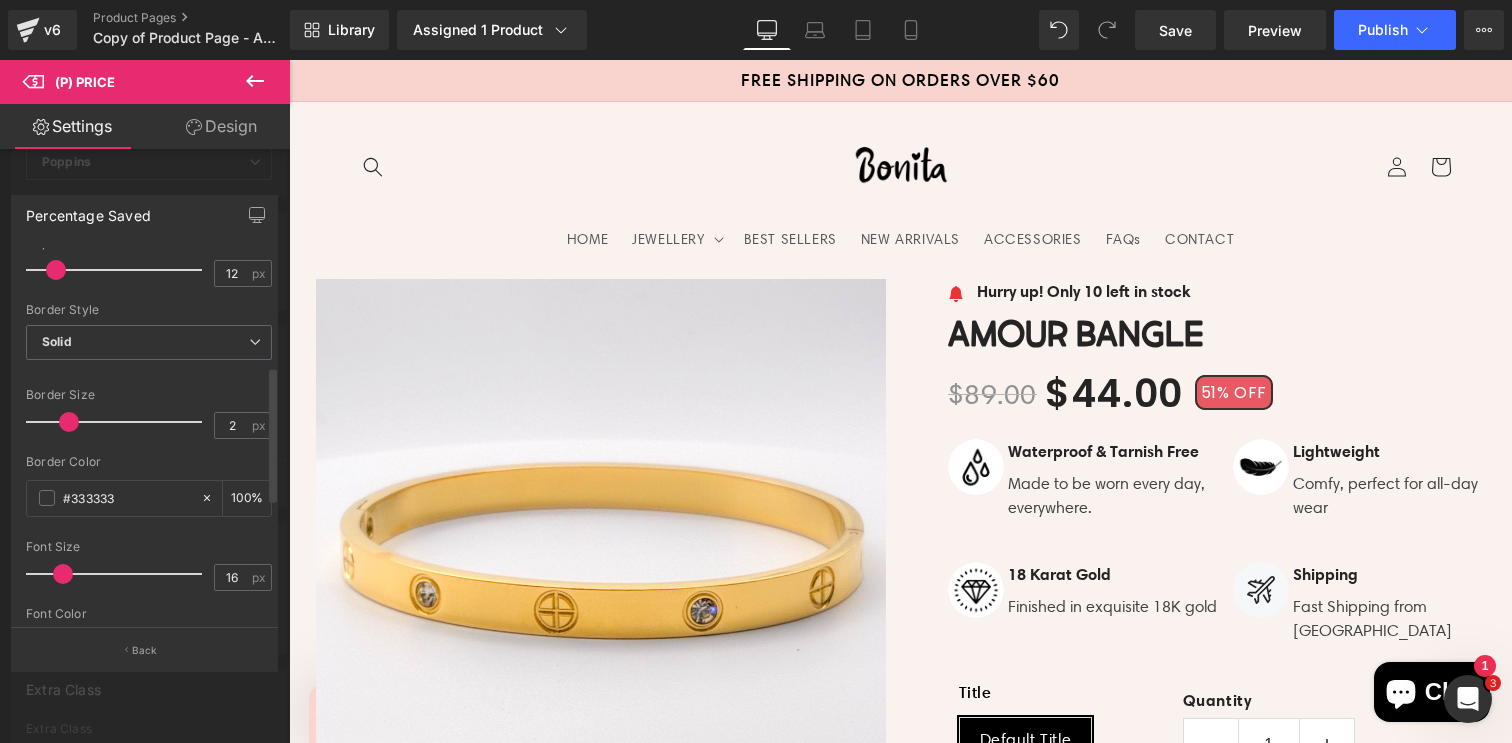 drag, startPoint x: 54, startPoint y: 423, endPoint x: 64, endPoint y: 422, distance: 10.049875 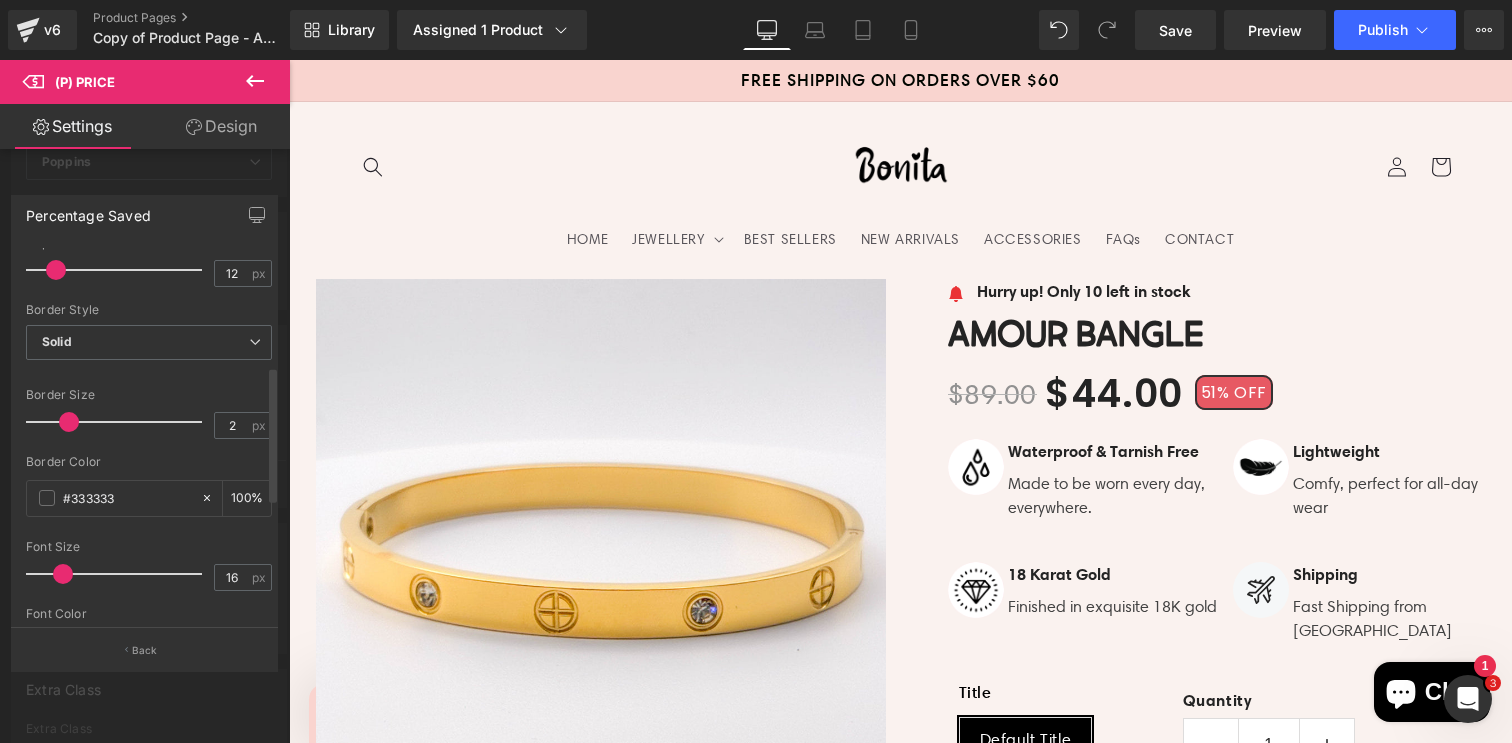 click at bounding box center (69, 422) 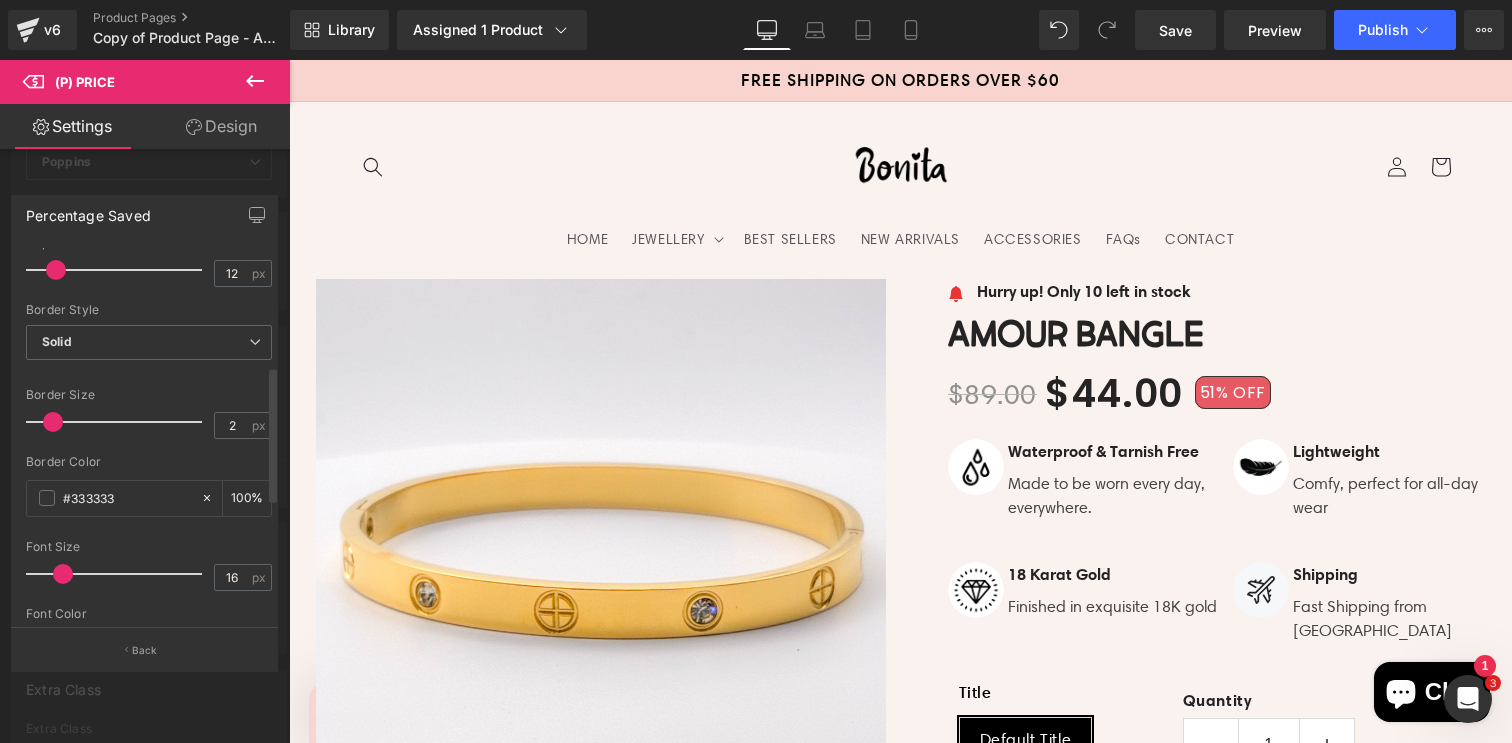drag, startPoint x: 59, startPoint y: 422, endPoint x: 49, endPoint y: 420, distance: 10.198039 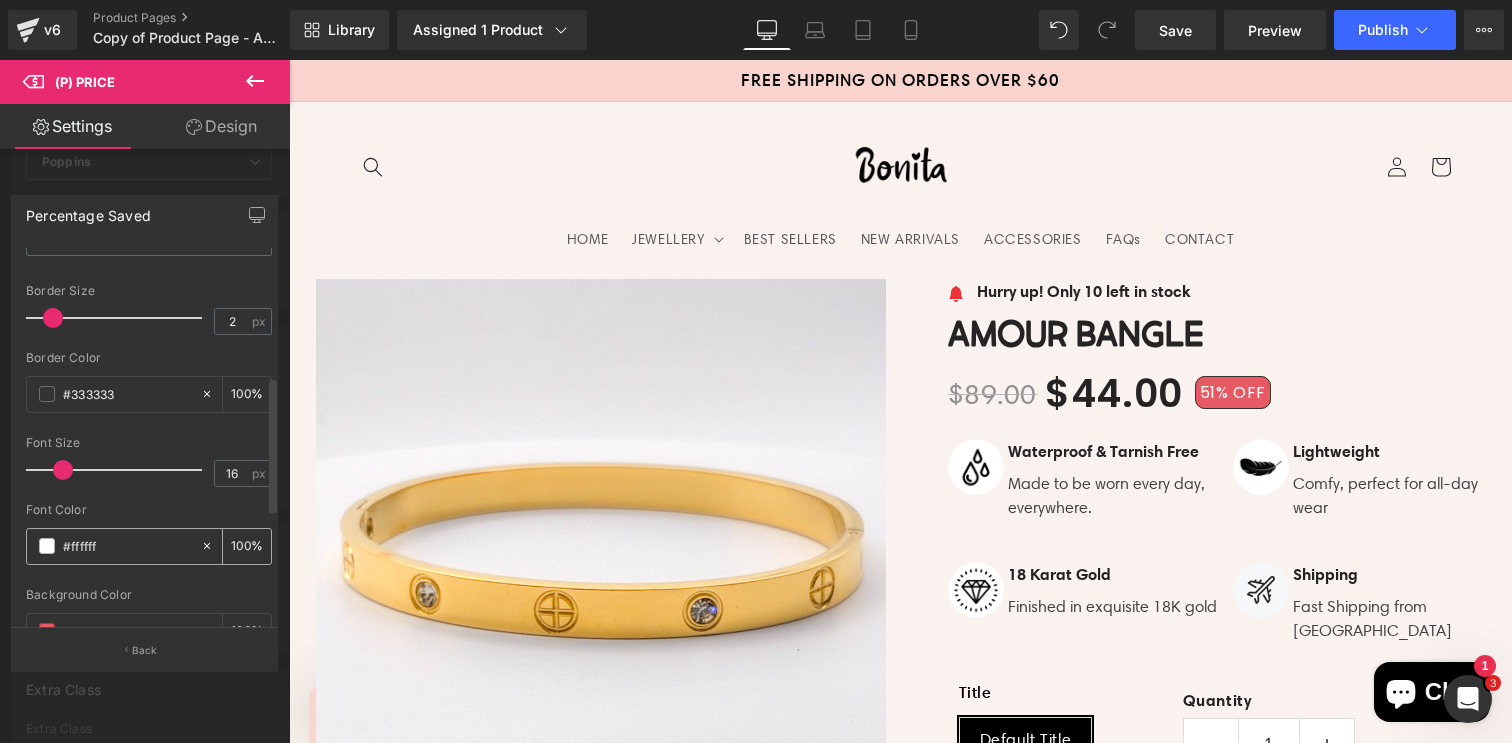 scroll, scrollTop: 476, scrollLeft: 0, axis: vertical 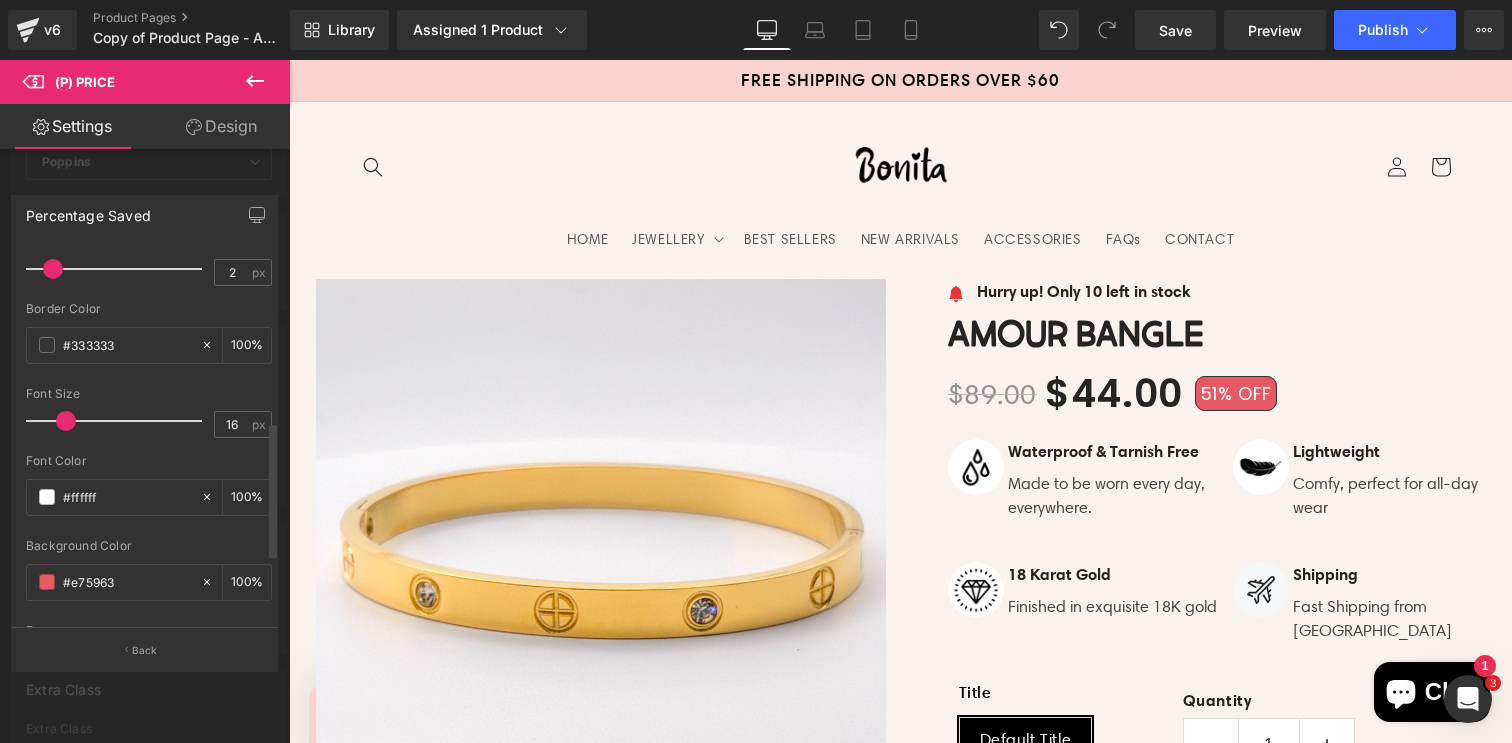 click at bounding box center [66, 421] 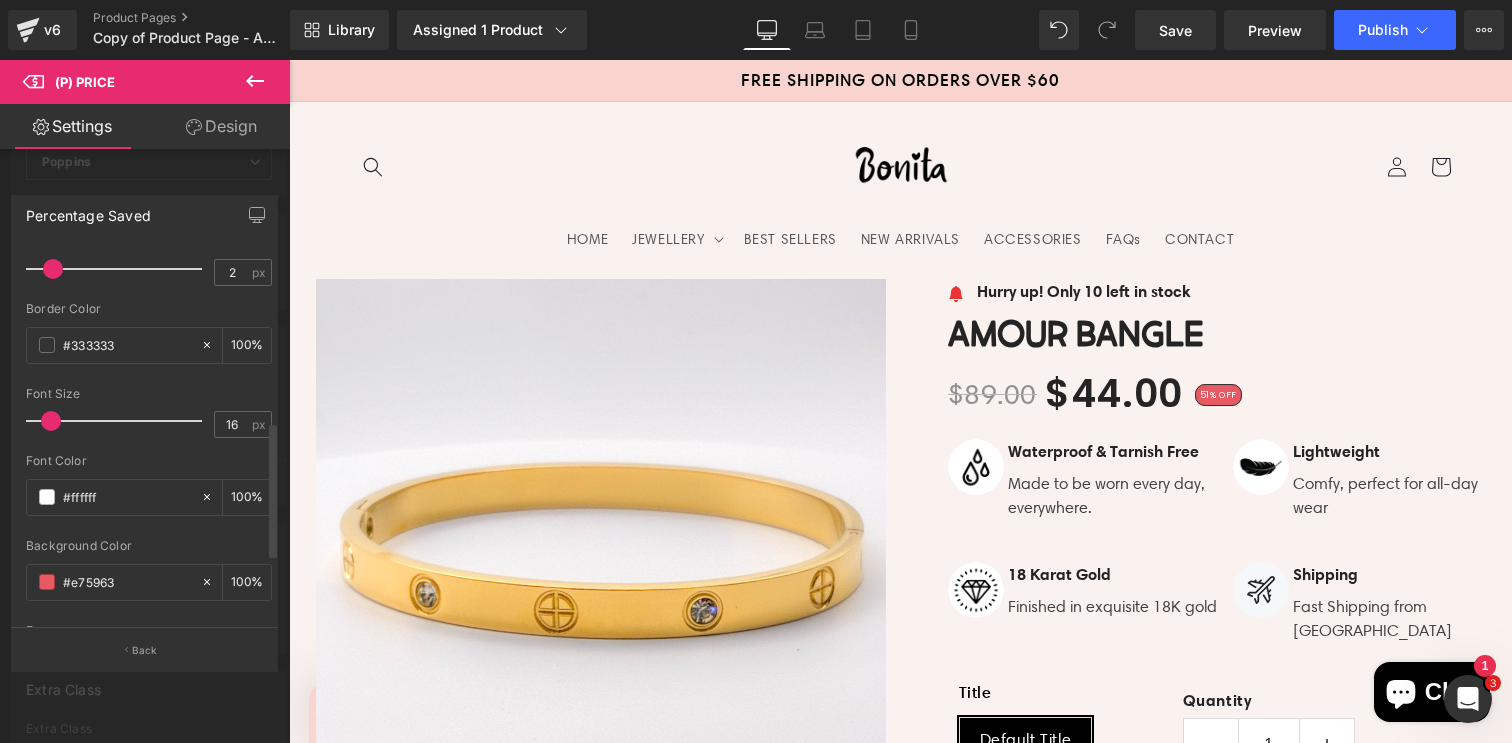 drag, startPoint x: 65, startPoint y: 421, endPoint x: 51, endPoint y: 421, distance: 14 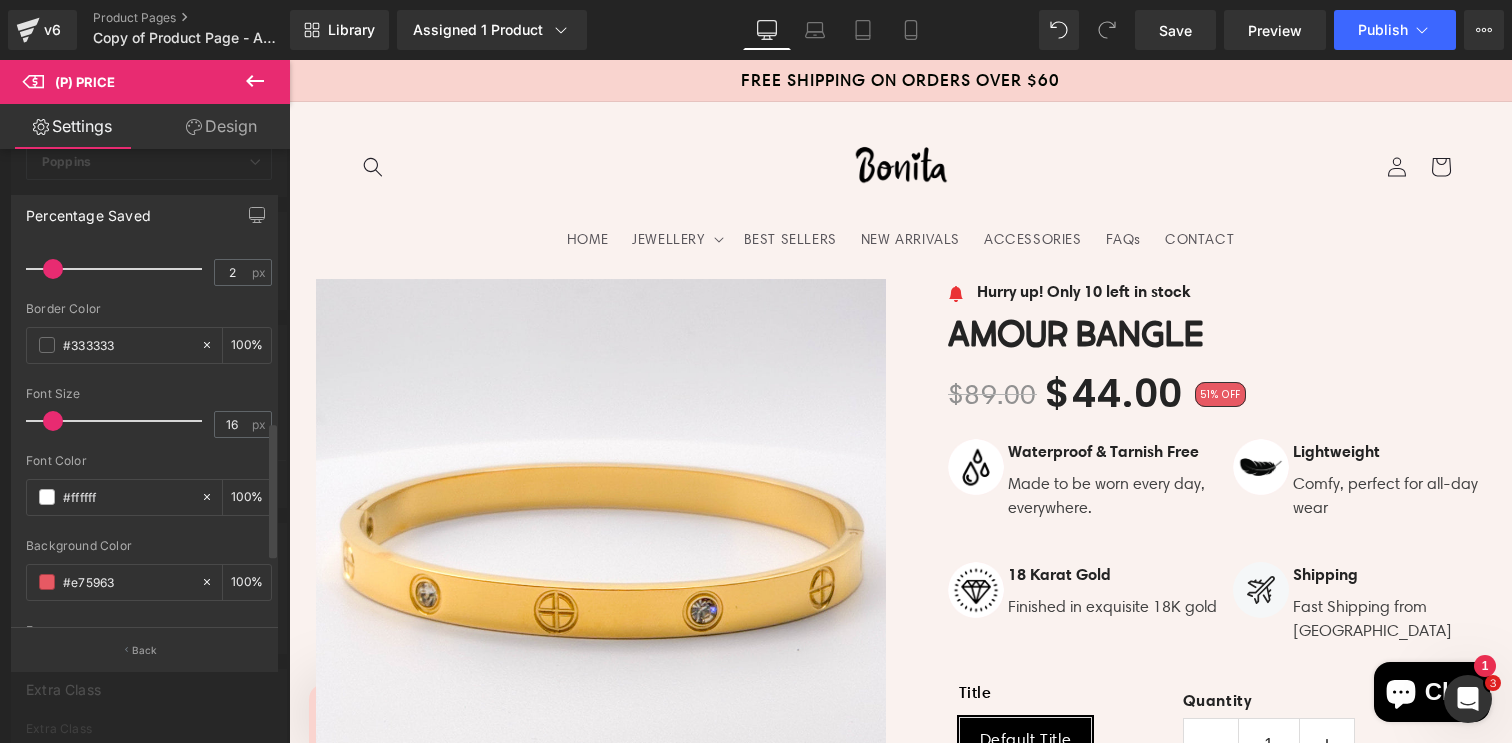 click at bounding box center [53, 421] 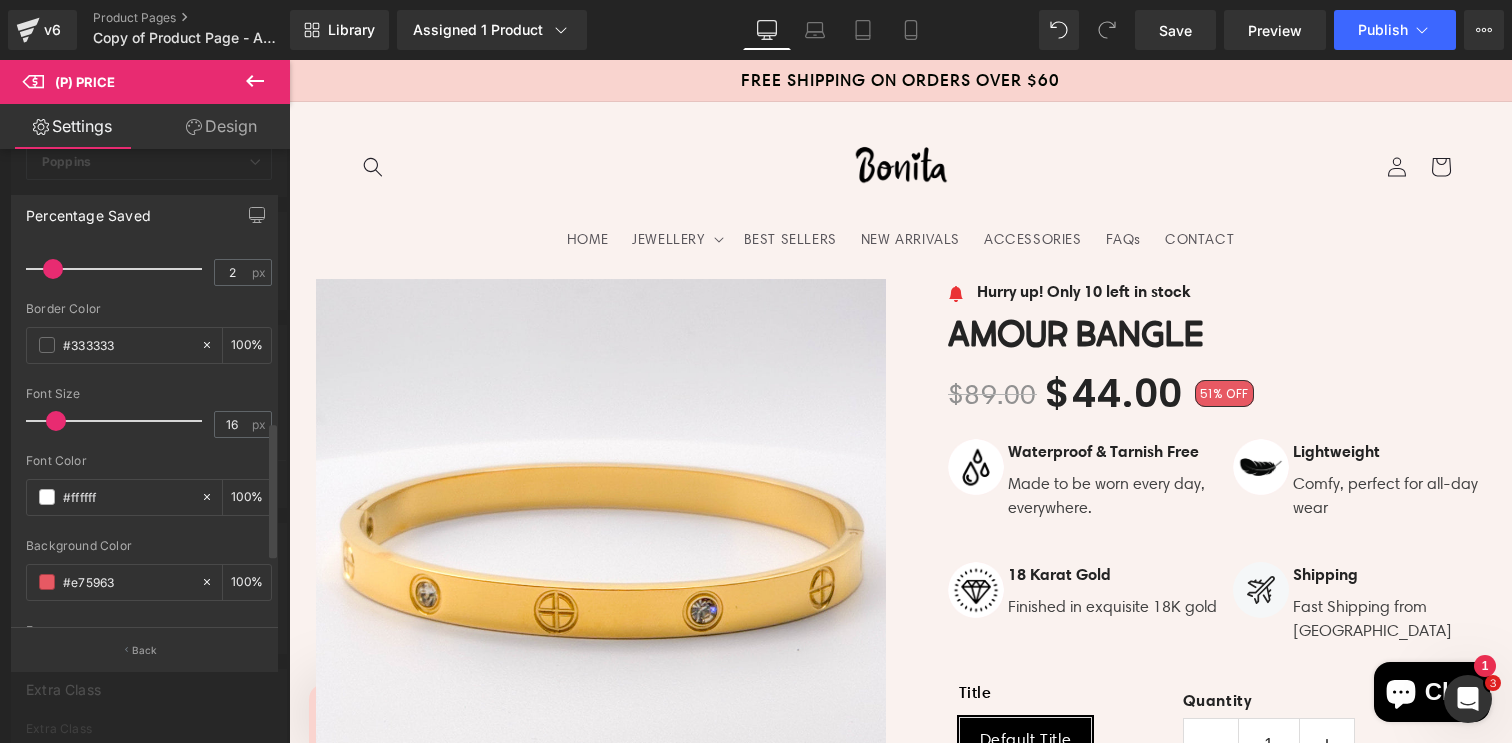 click at bounding box center (56, 421) 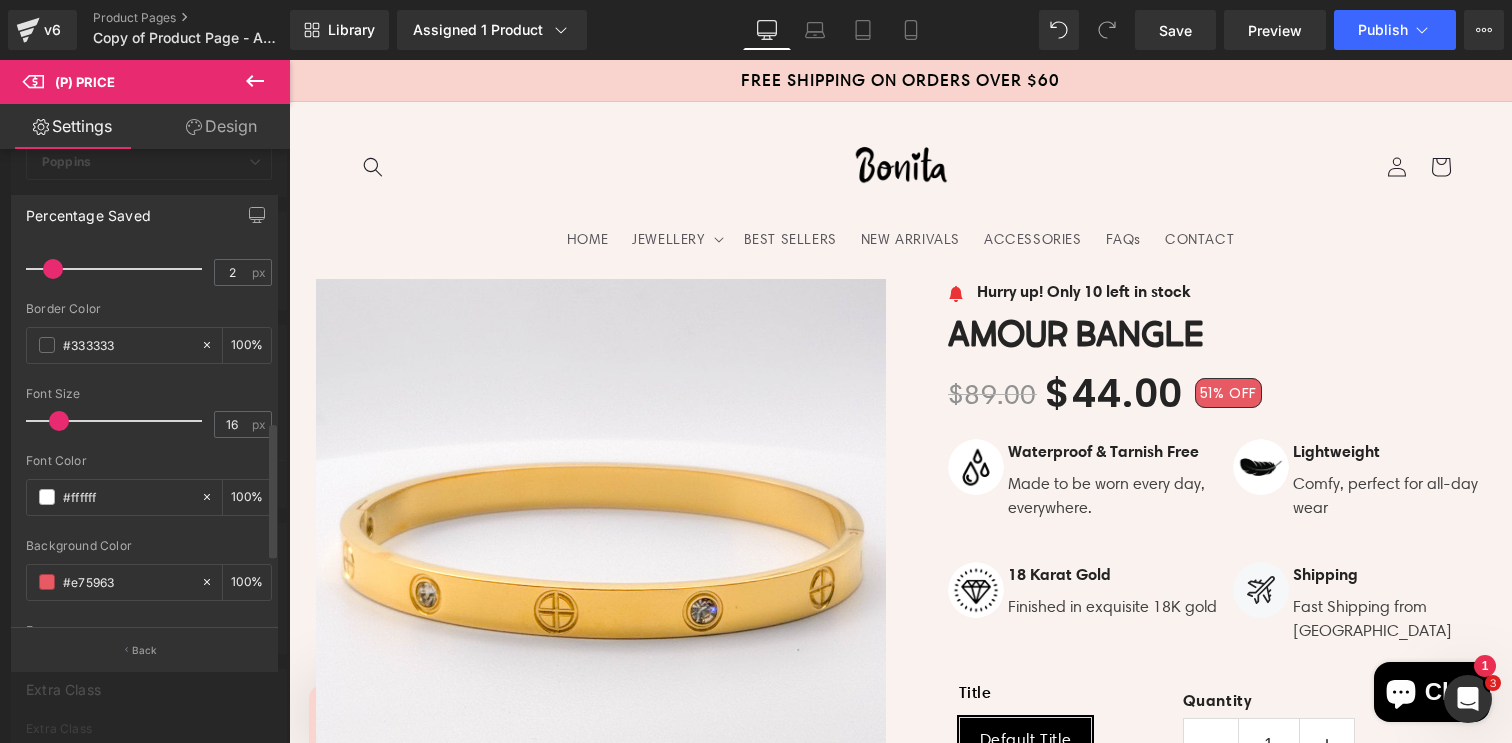 click at bounding box center [59, 421] 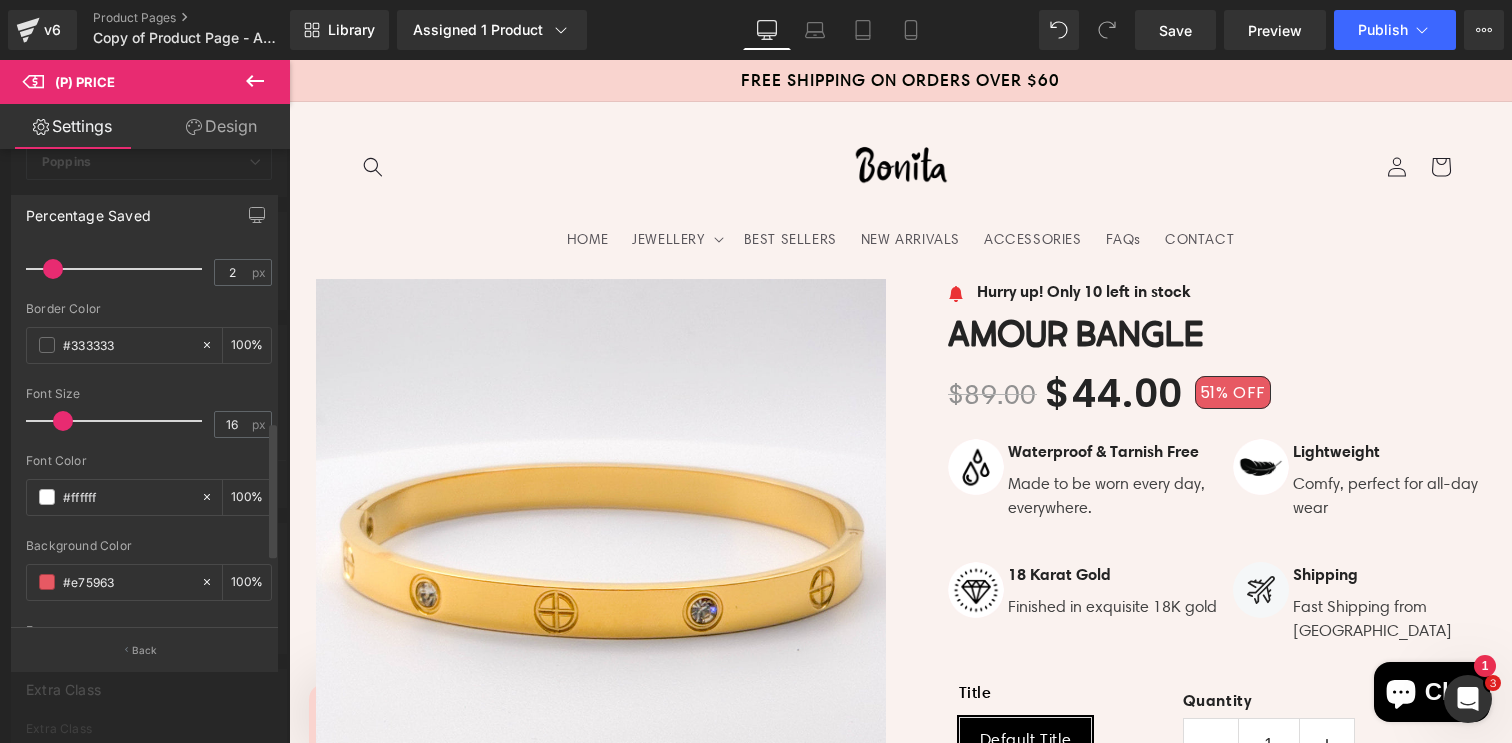 click at bounding box center [63, 421] 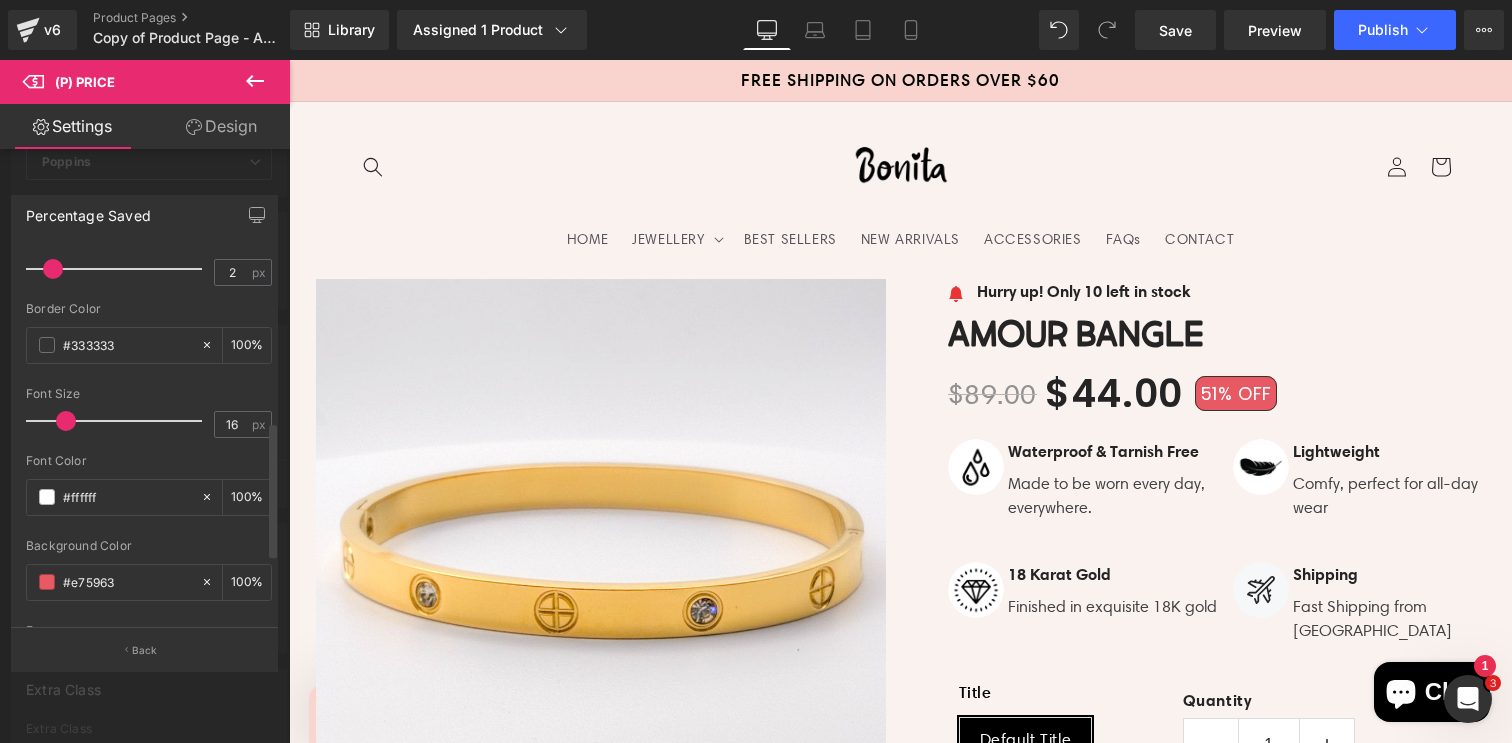 click at bounding box center [66, 421] 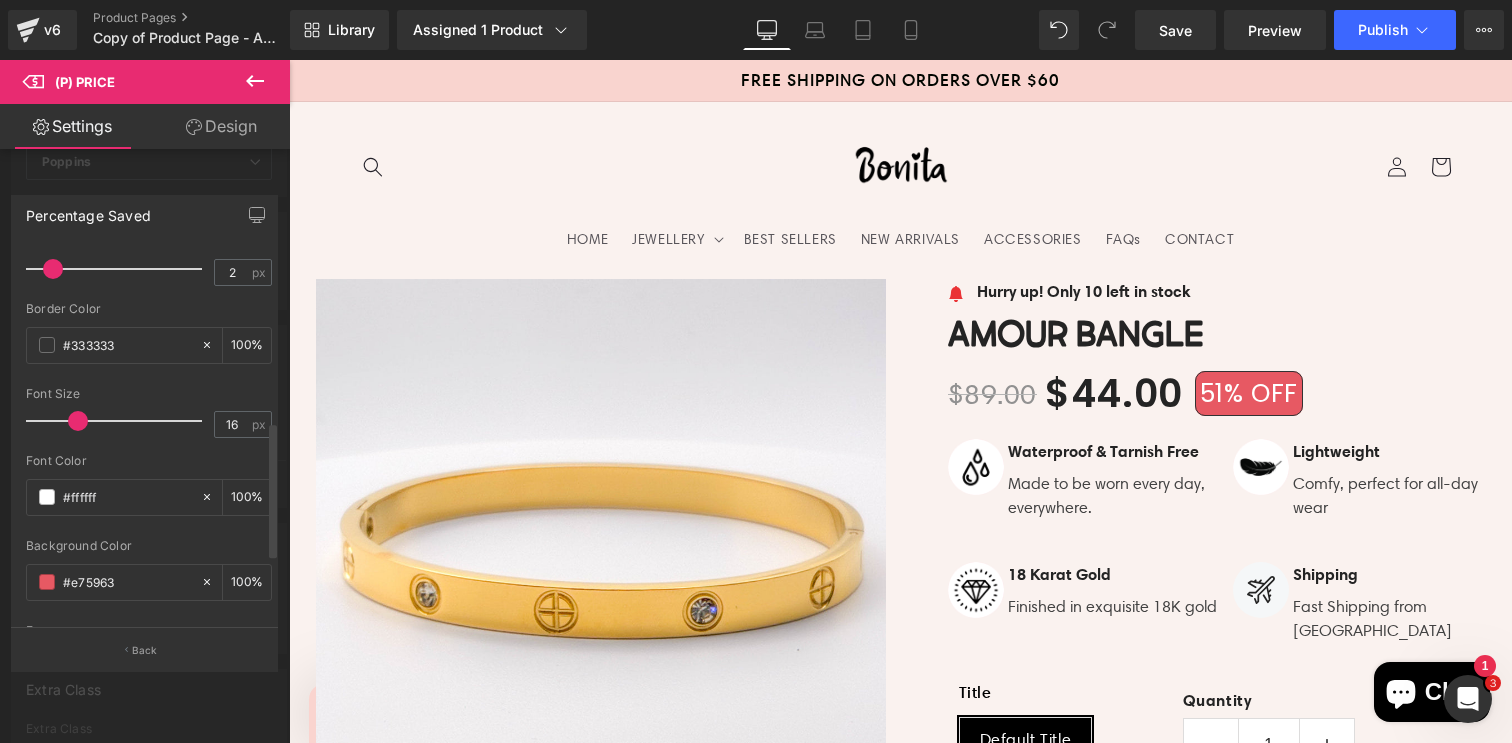 drag, startPoint x: 69, startPoint y: 419, endPoint x: 80, endPoint y: 419, distance: 11 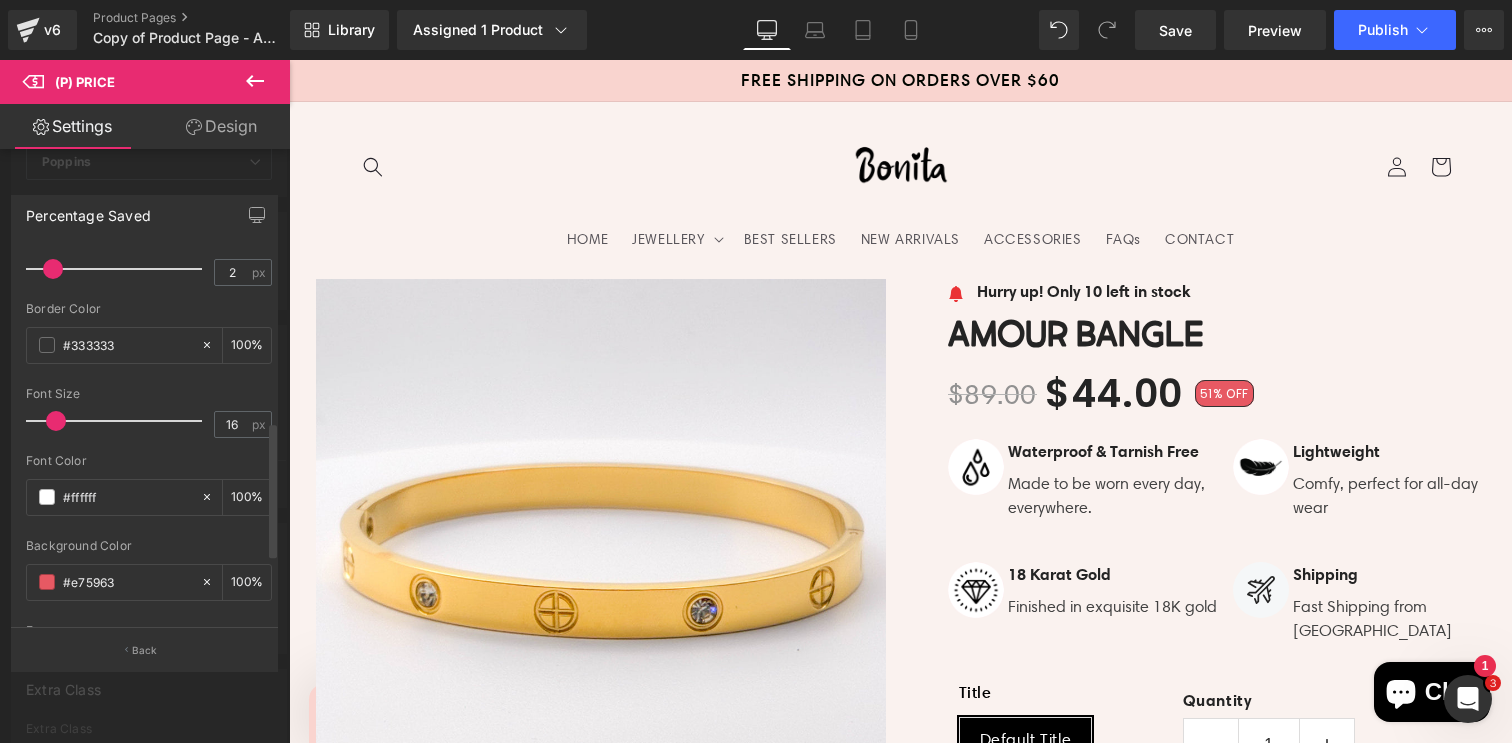 drag, startPoint x: 76, startPoint y: 420, endPoint x: 55, endPoint y: 417, distance: 21.213203 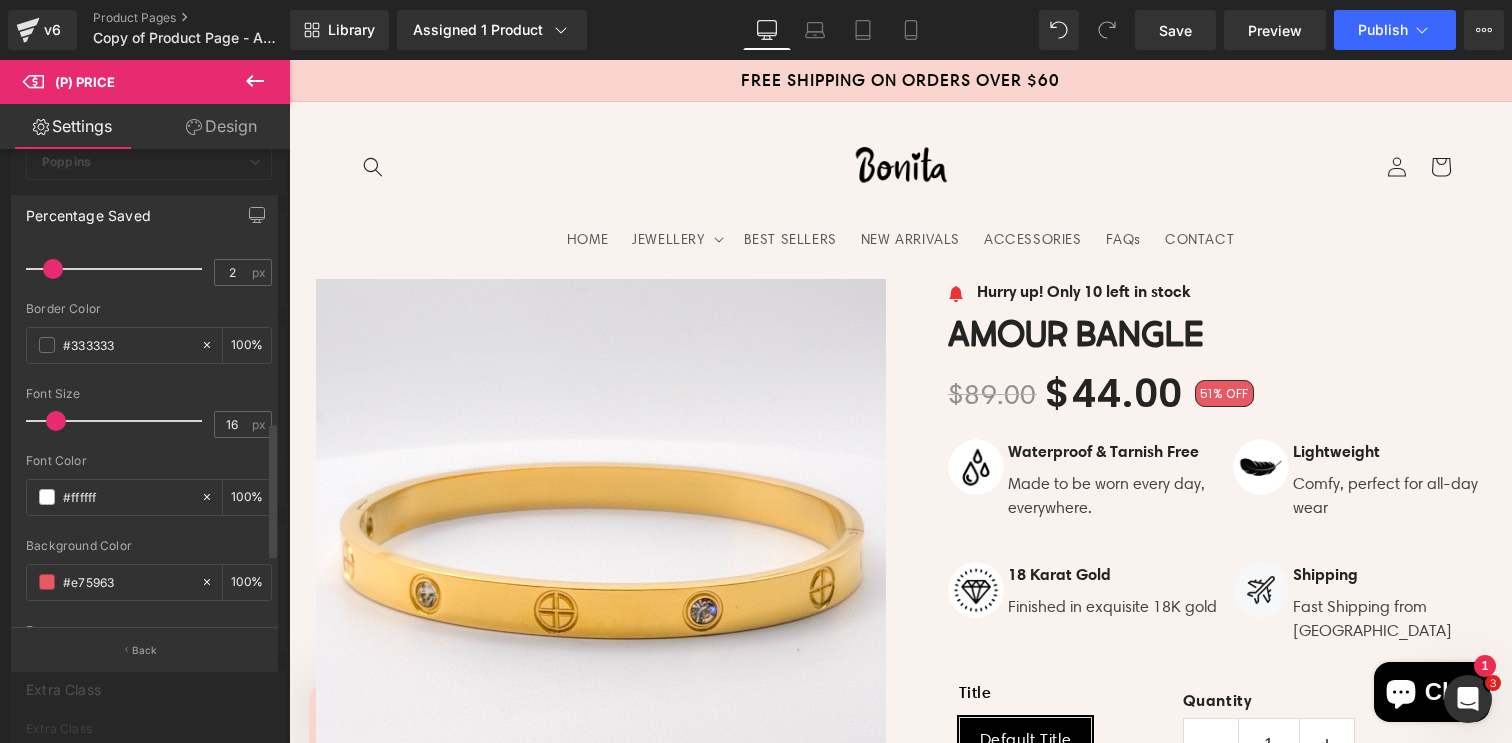 click at bounding box center [56, 421] 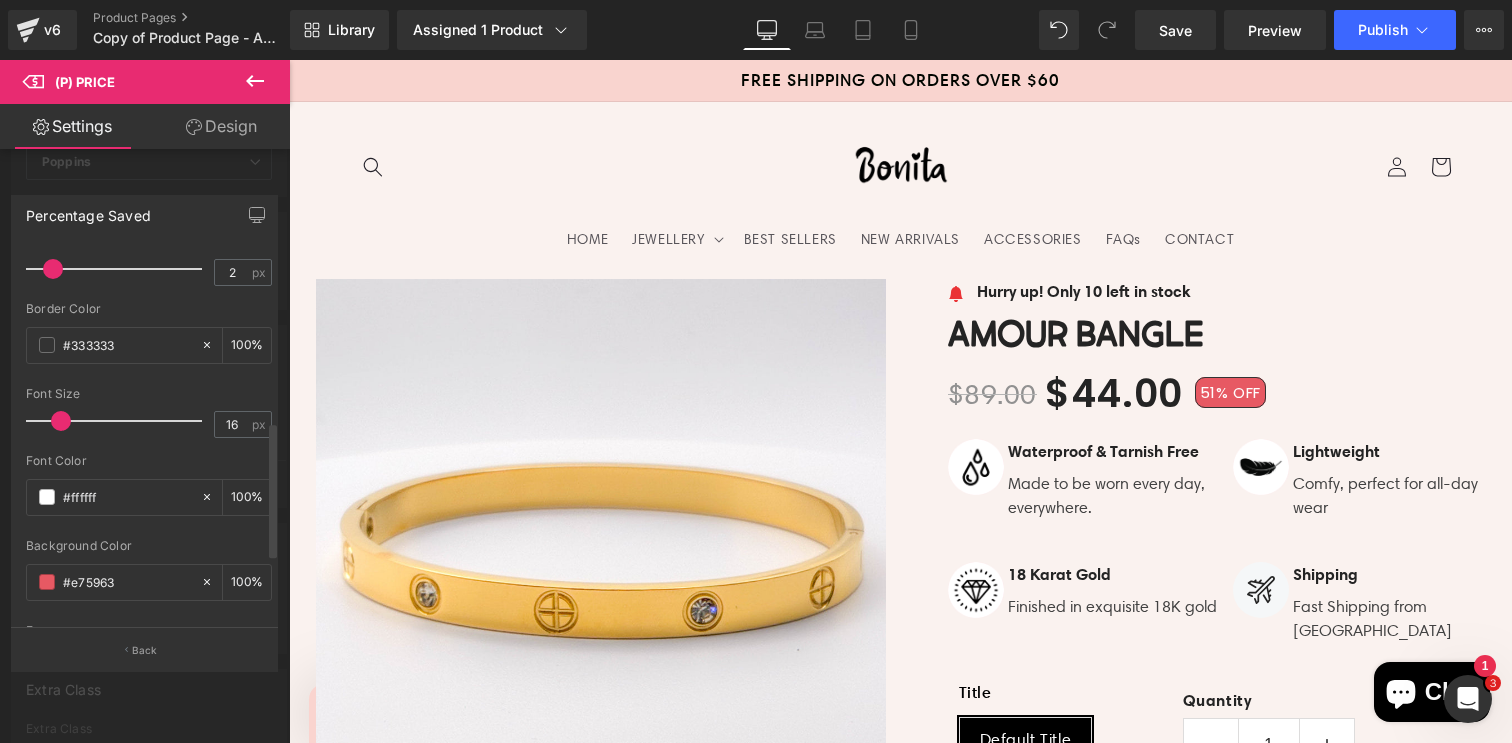 click at bounding box center (61, 421) 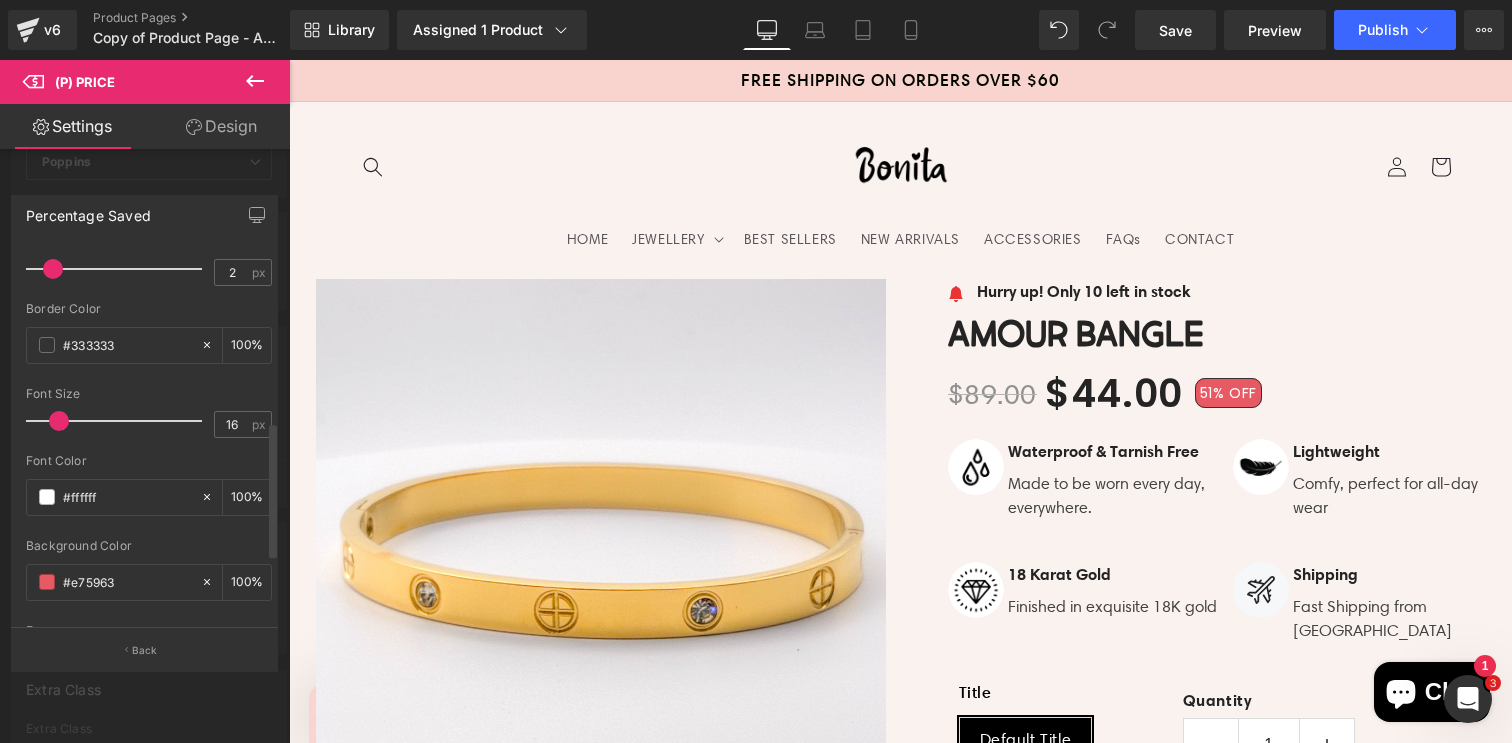 click at bounding box center [59, 421] 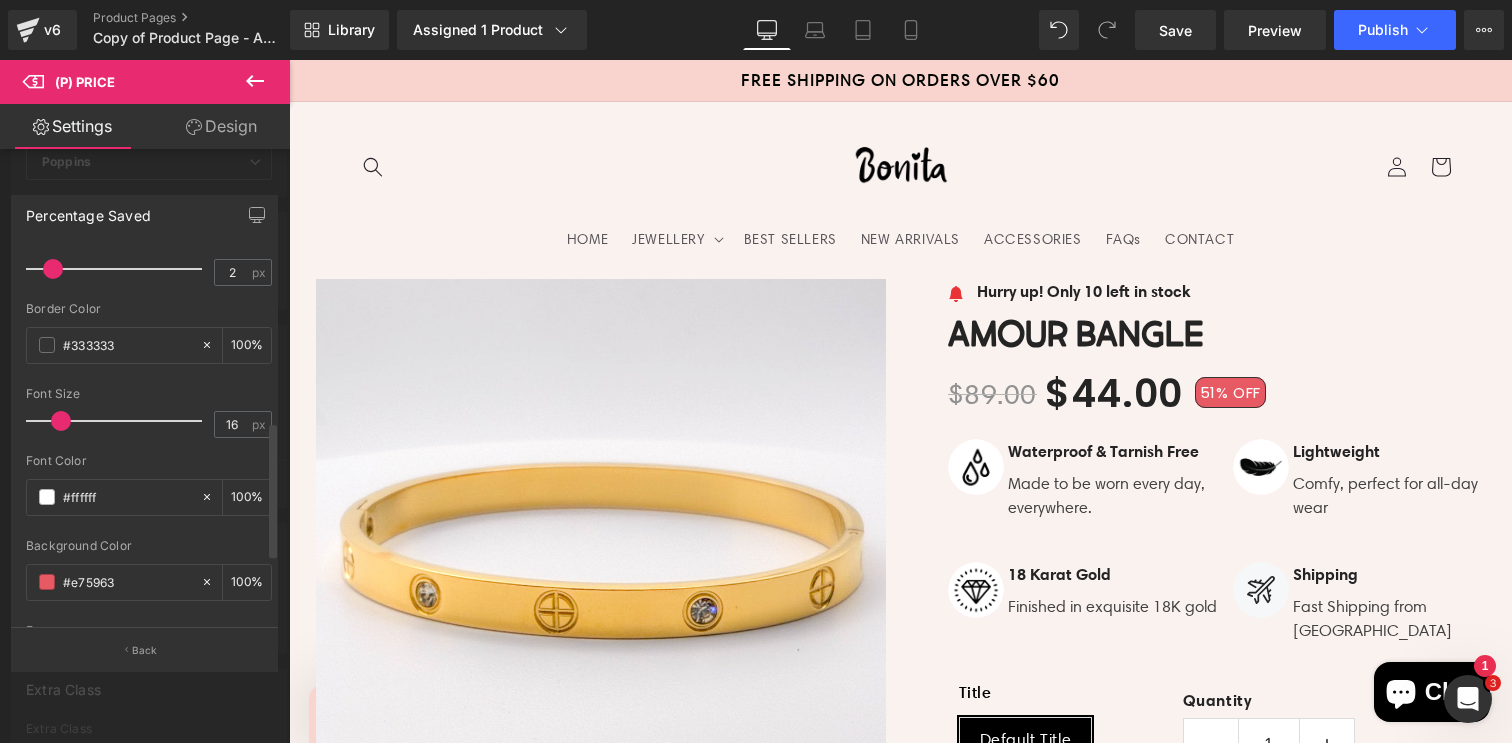 click at bounding box center (61, 421) 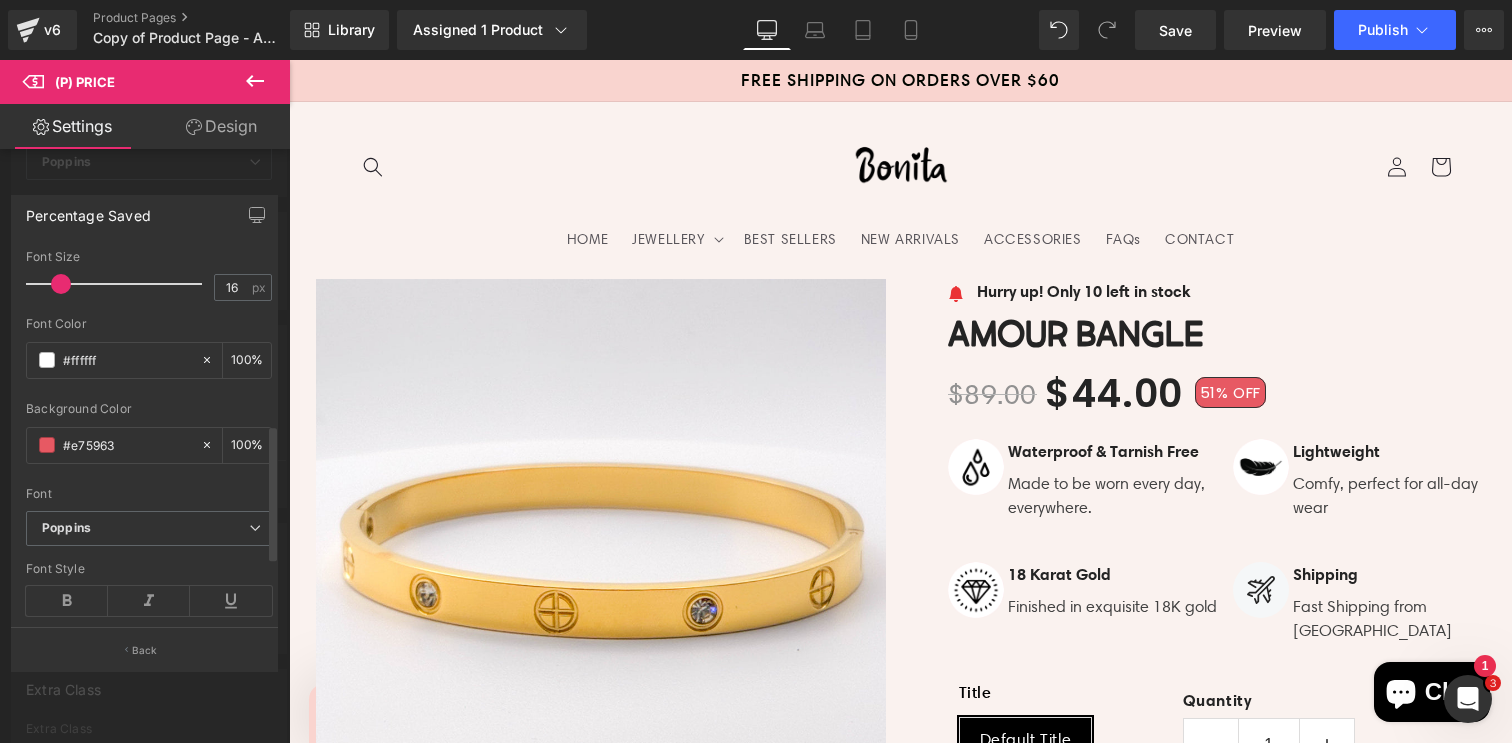scroll, scrollTop: 627, scrollLeft: 0, axis: vertical 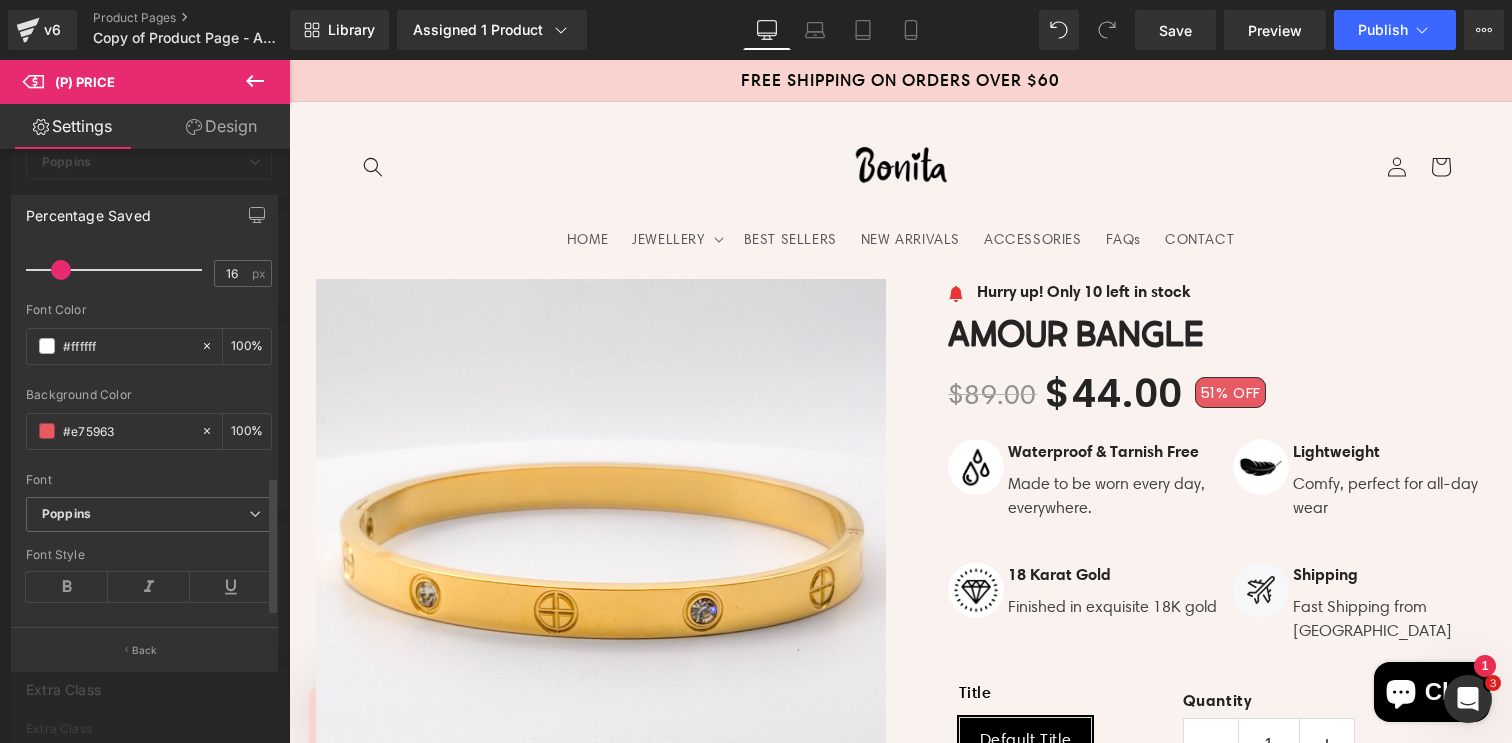 click on "Background Color" at bounding box center (149, 395) 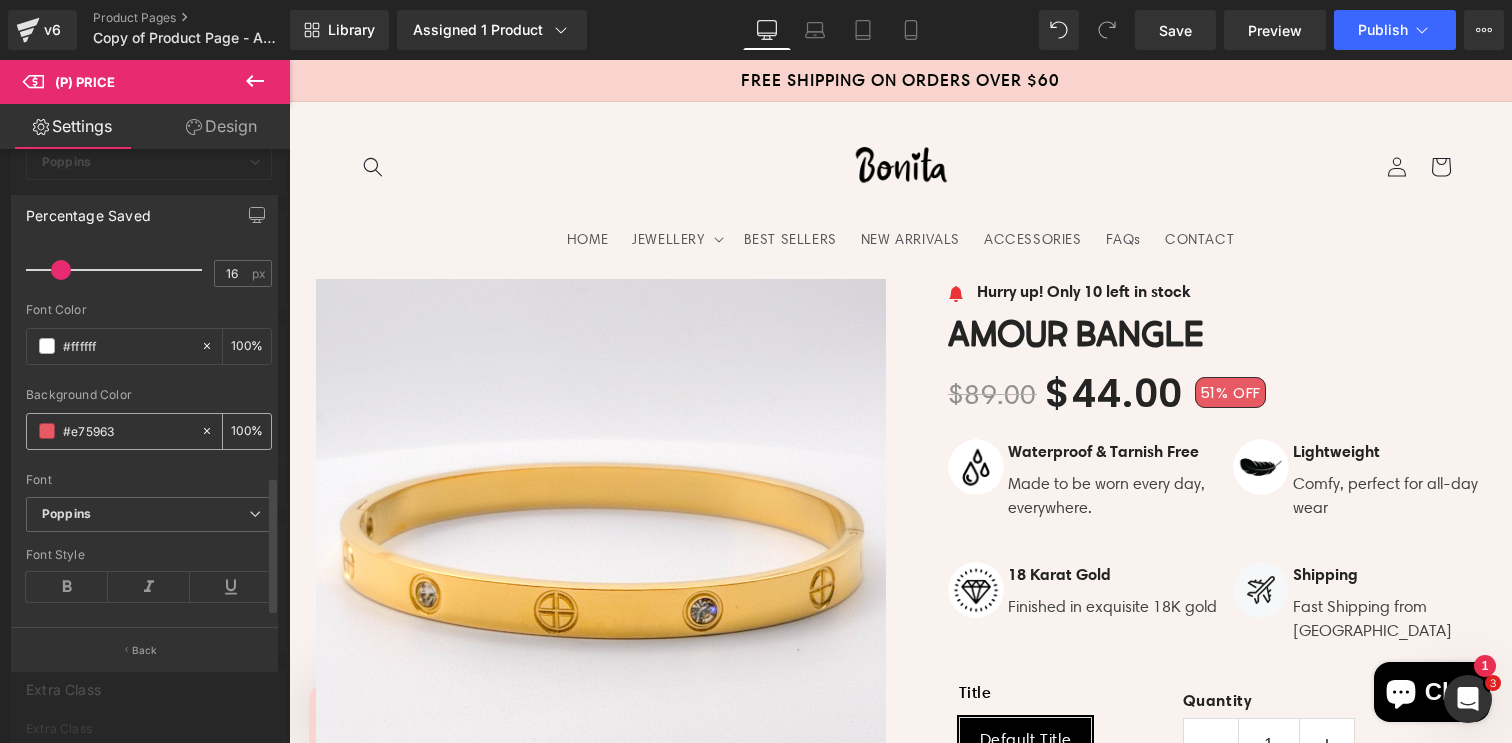 click at bounding box center (47, 431) 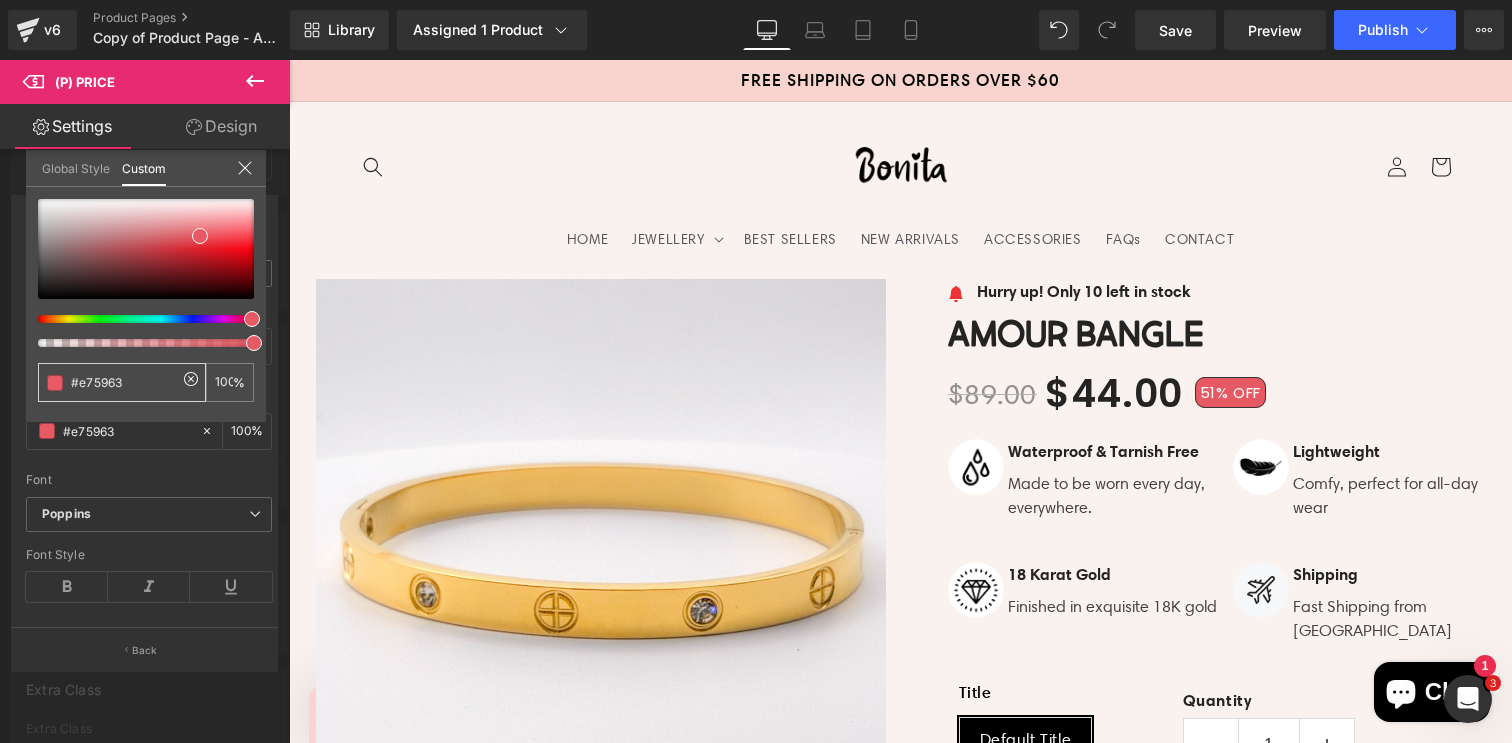 drag, startPoint x: 135, startPoint y: 384, endPoint x: 73, endPoint y: 385, distance: 62.008064 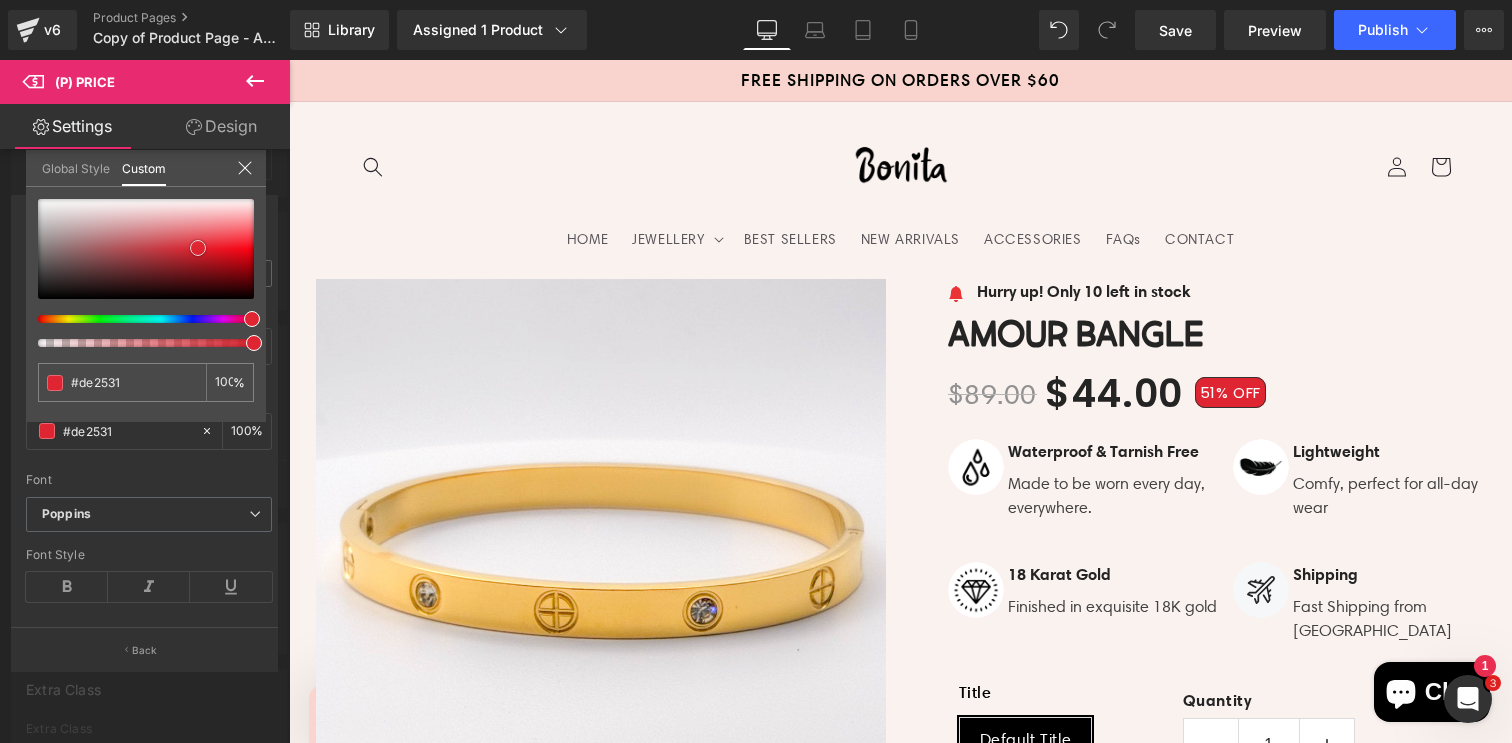 drag, startPoint x: 200, startPoint y: 239, endPoint x: 198, endPoint y: 251, distance: 12.165525 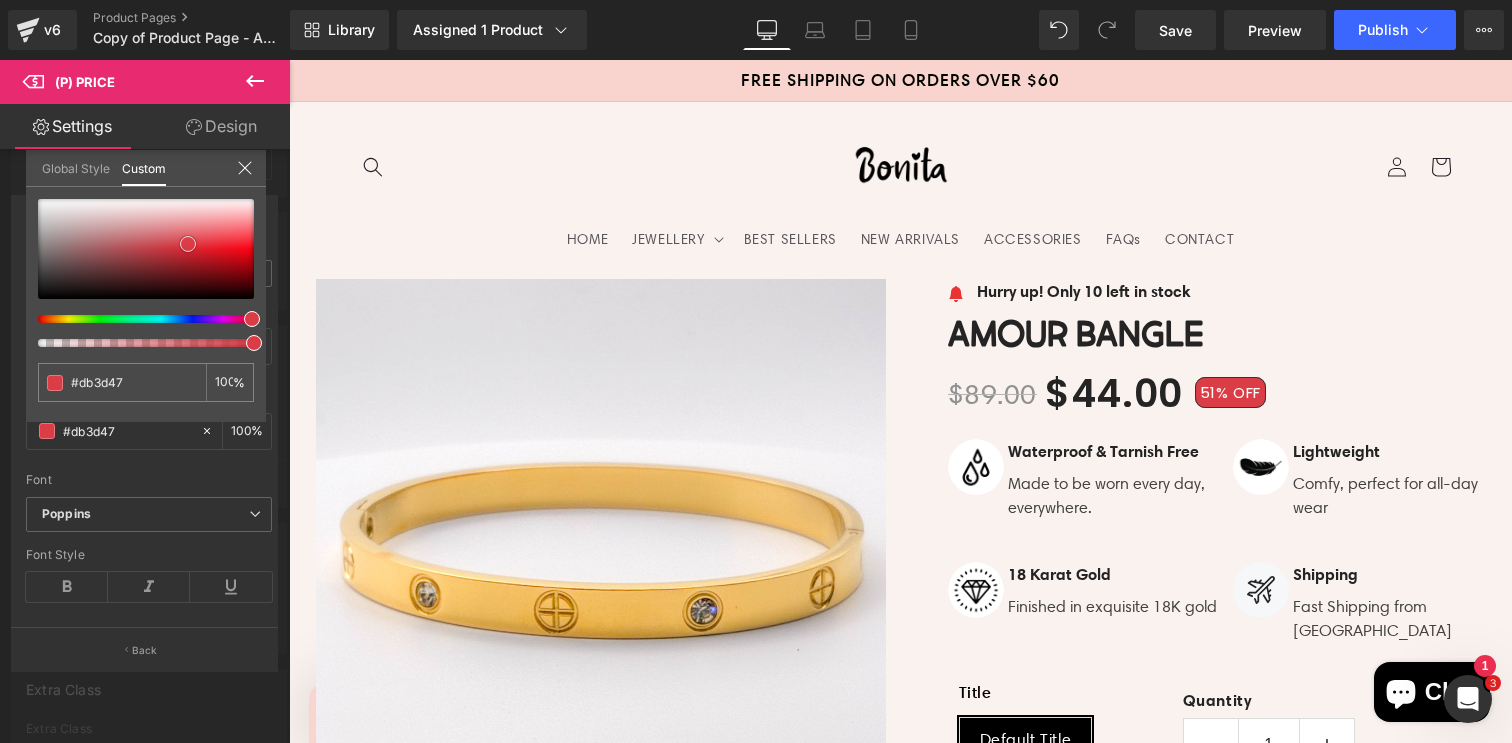 click at bounding box center [188, 244] 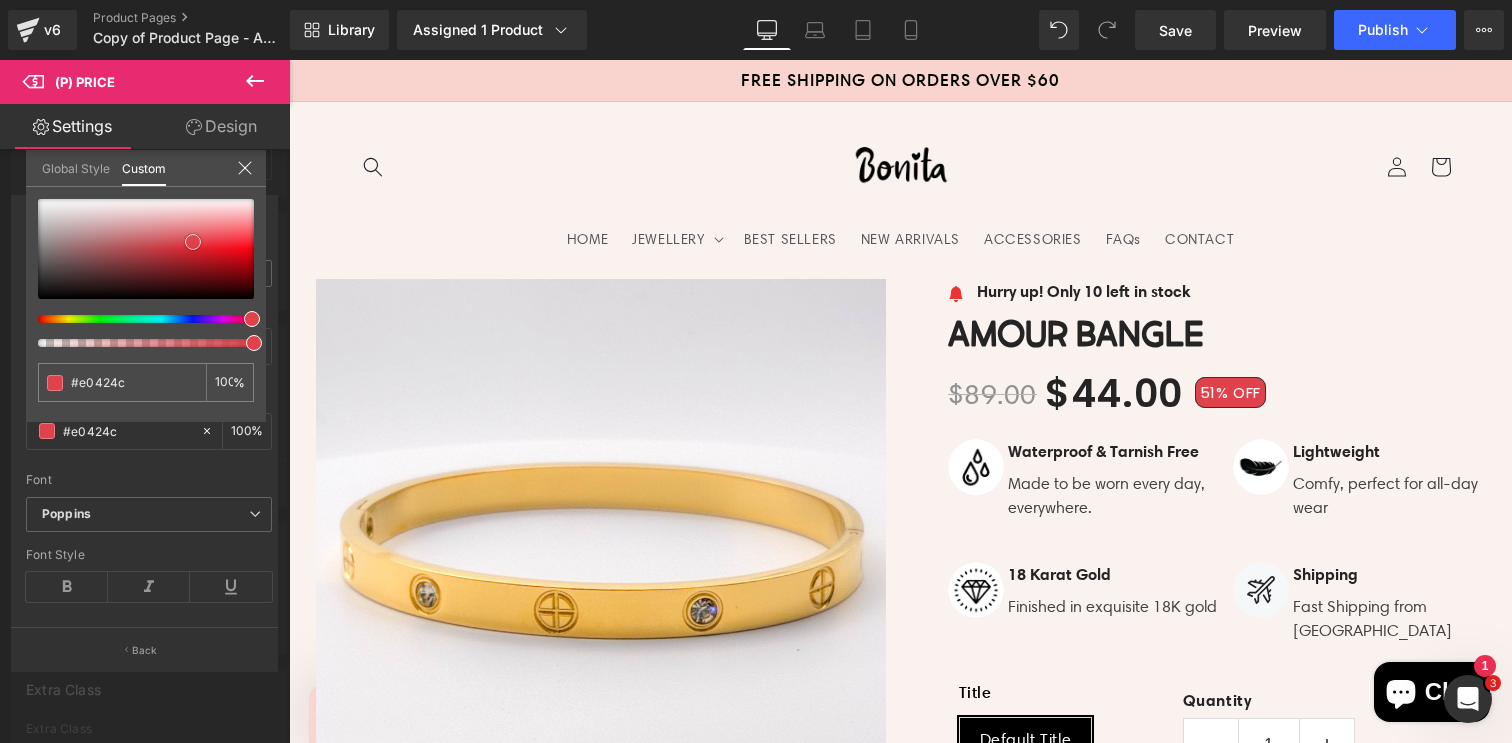 click at bounding box center (193, 242) 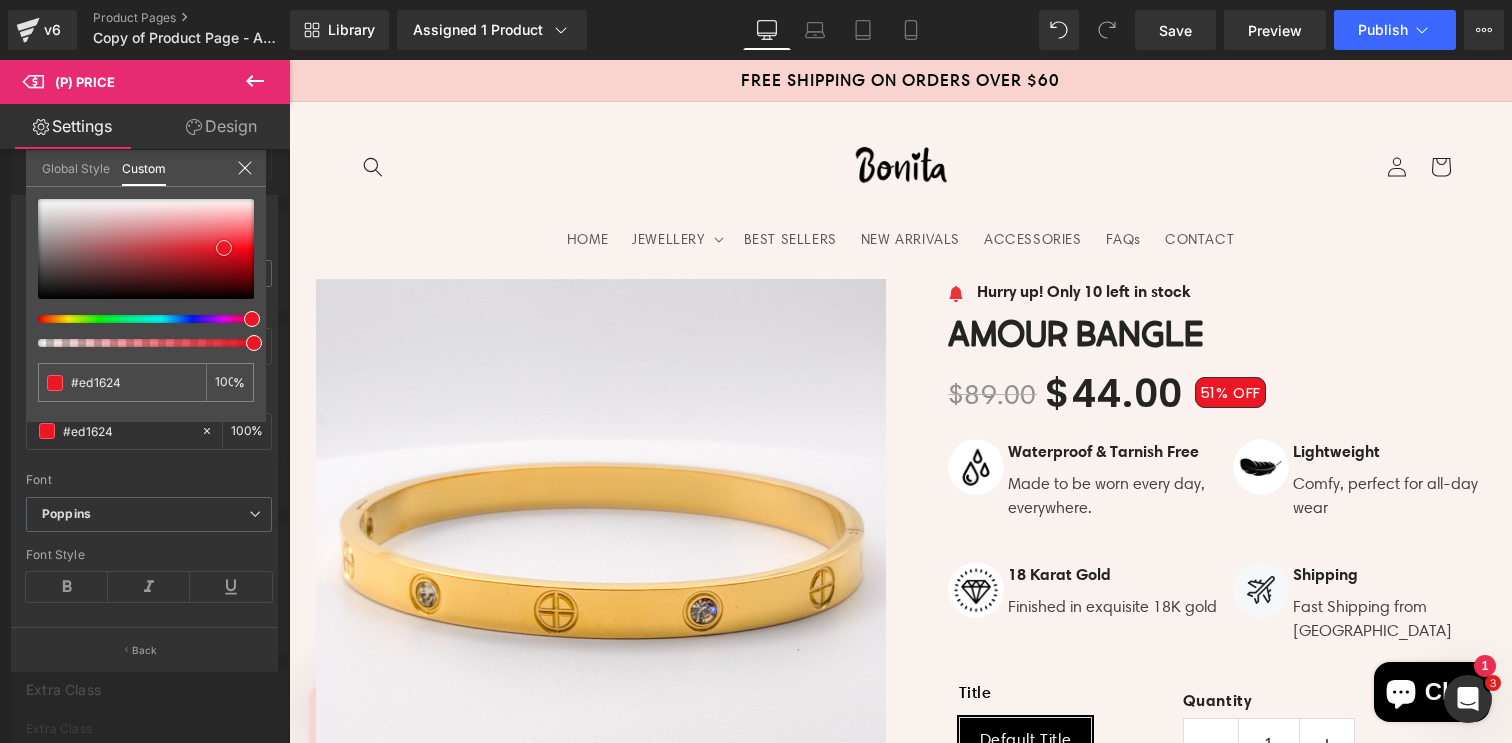 drag, startPoint x: 195, startPoint y: 242, endPoint x: 226, endPoint y: 248, distance: 31.575306 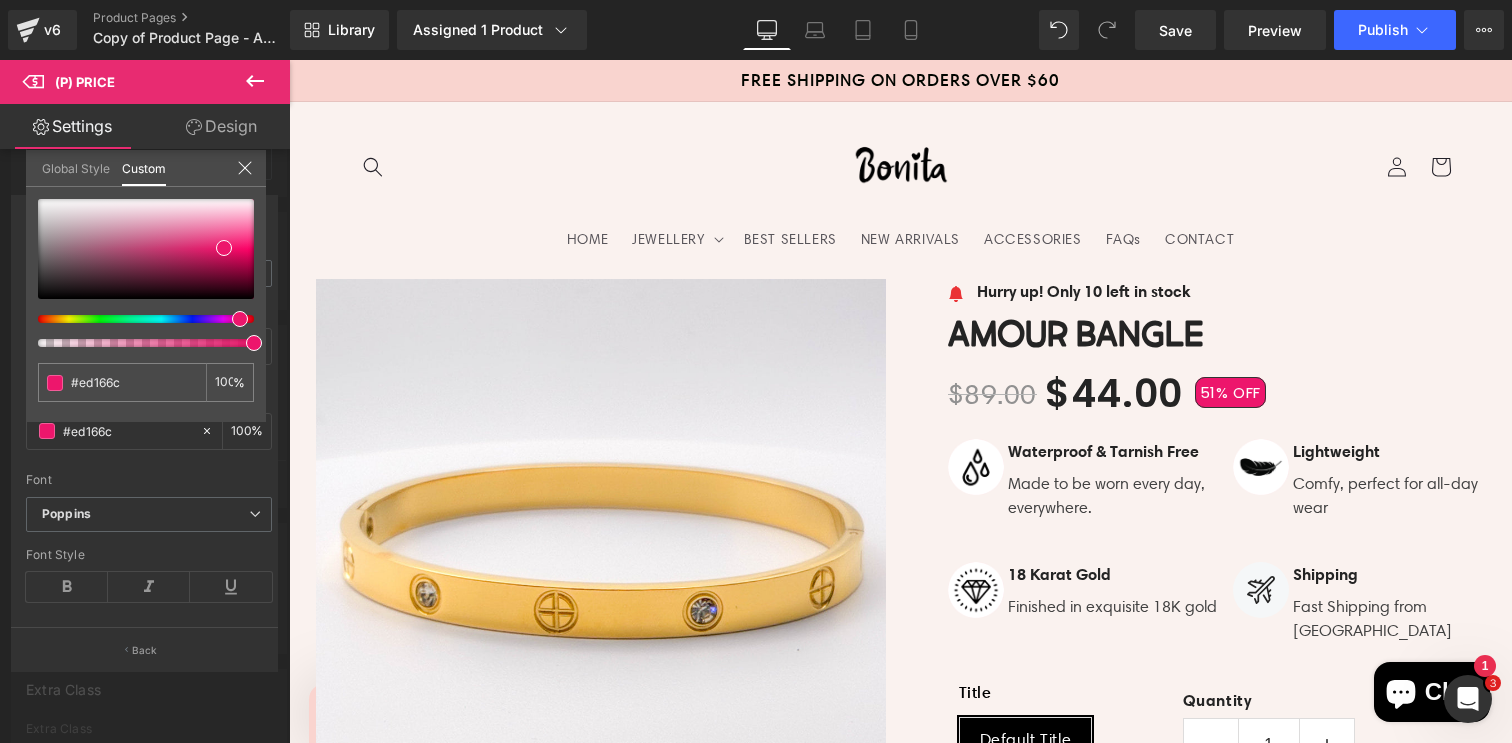 drag, startPoint x: 249, startPoint y: 324, endPoint x: 230, endPoint y: 322, distance: 19.104973 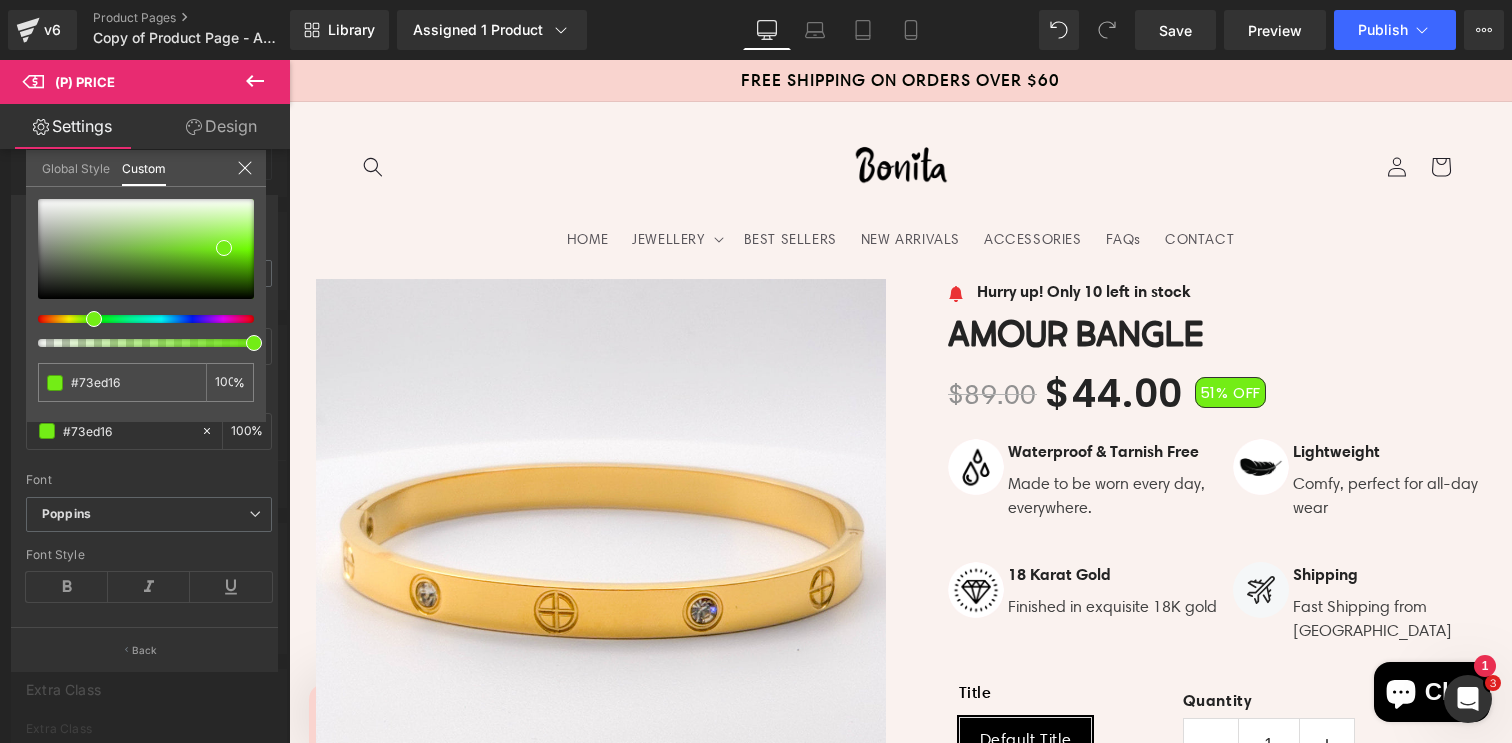 drag, startPoint x: 236, startPoint y: 321, endPoint x: 84, endPoint y: 324, distance: 152.0296 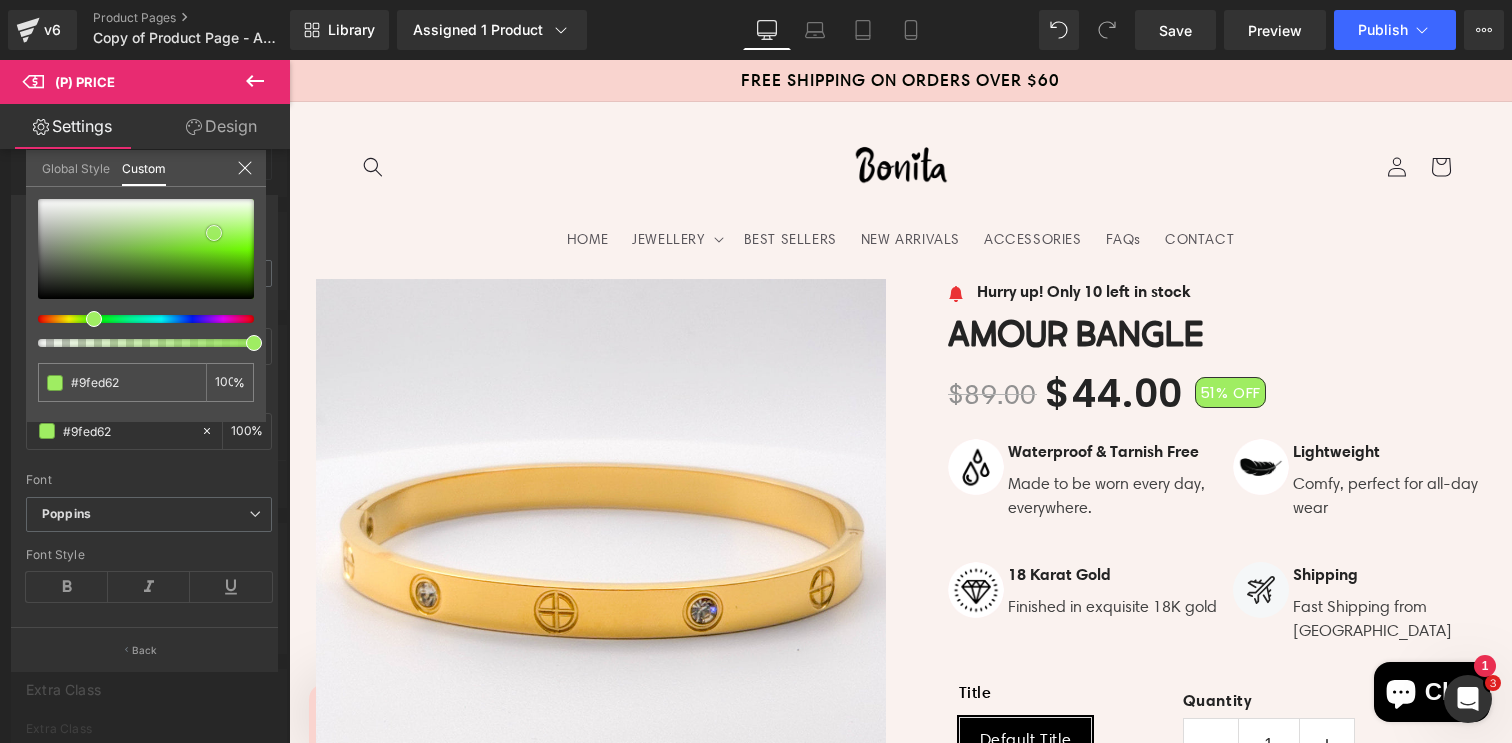drag, startPoint x: 219, startPoint y: 250, endPoint x: 209, endPoint y: 235, distance: 18.027756 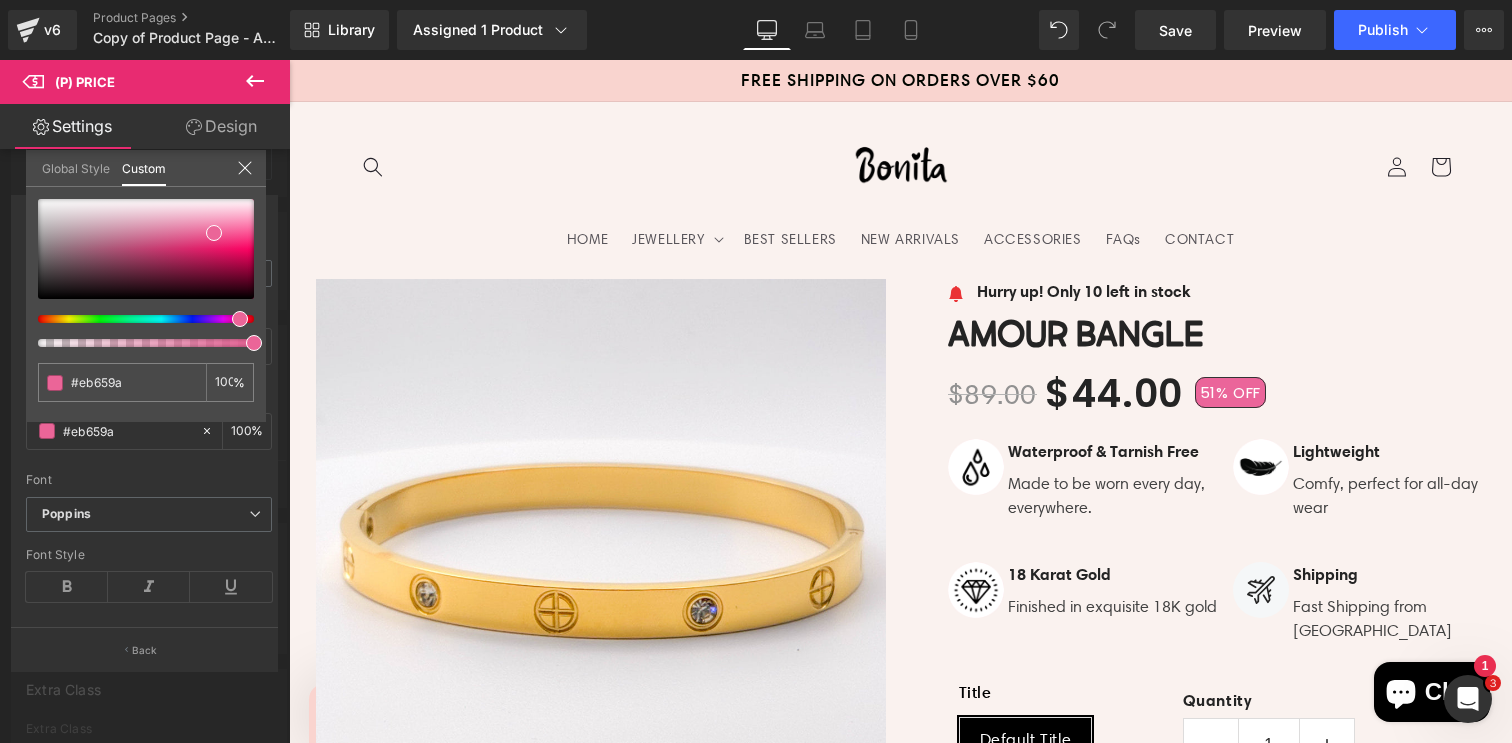 drag, startPoint x: 92, startPoint y: 321, endPoint x: 231, endPoint y: 322, distance: 139.0036 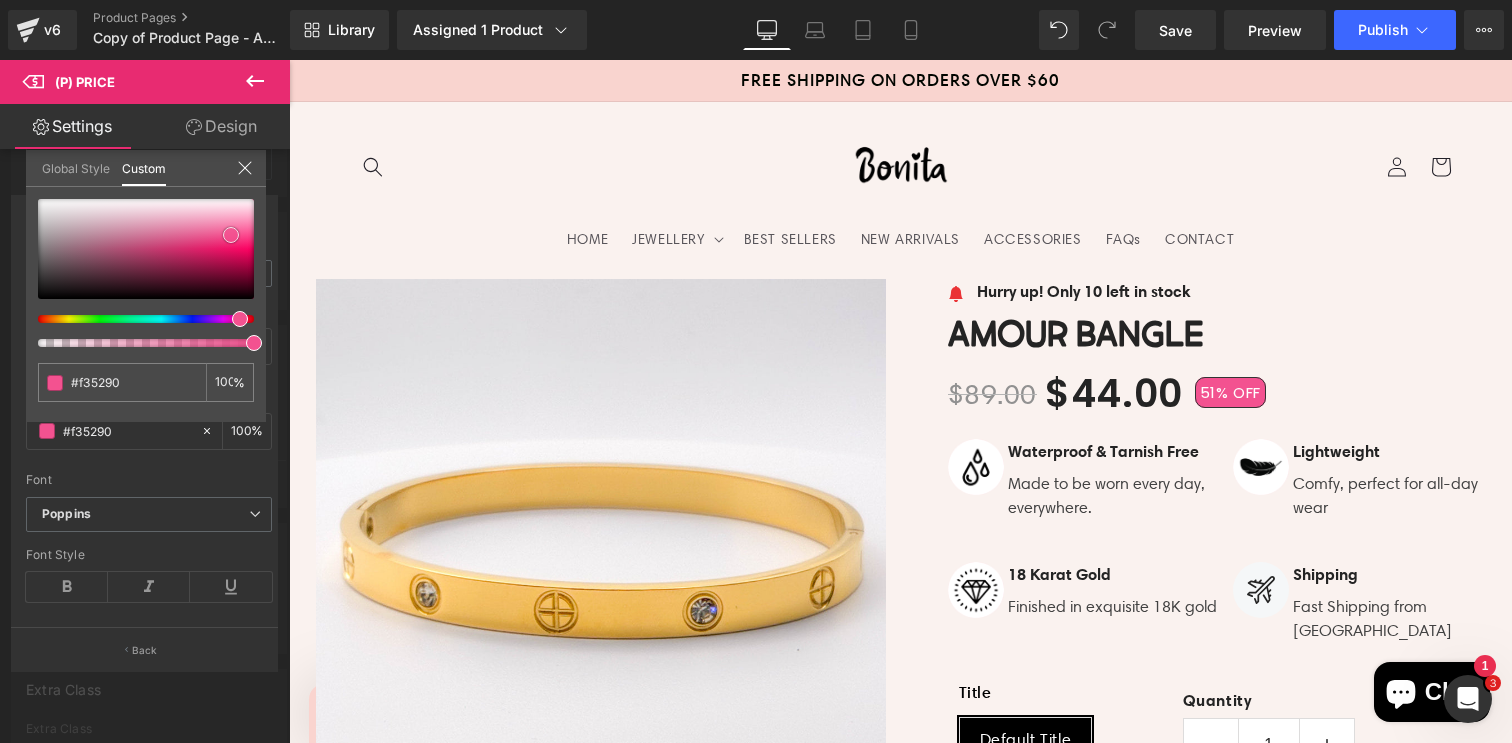 drag, startPoint x: 211, startPoint y: 234, endPoint x: 228, endPoint y: 236, distance: 17.117243 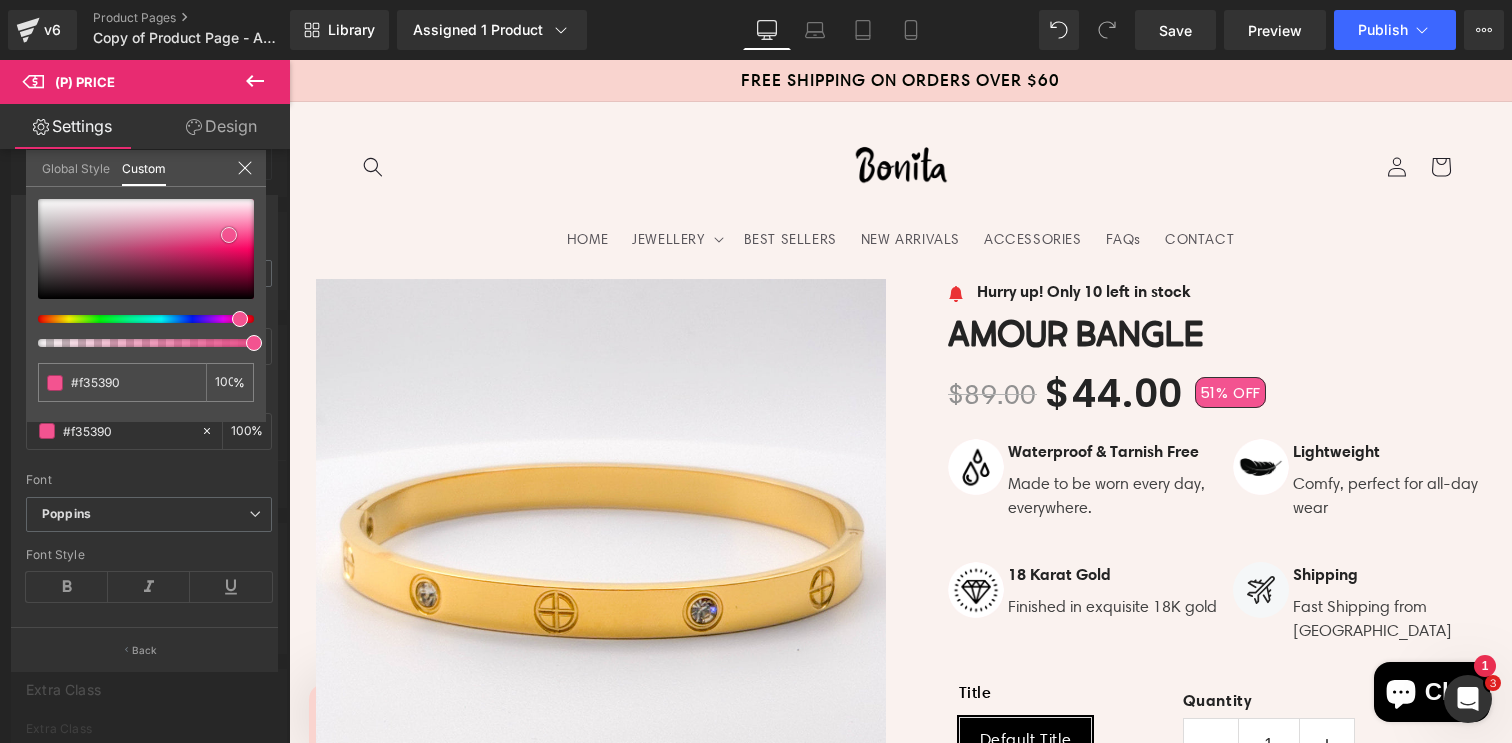 click at bounding box center (229, 235) 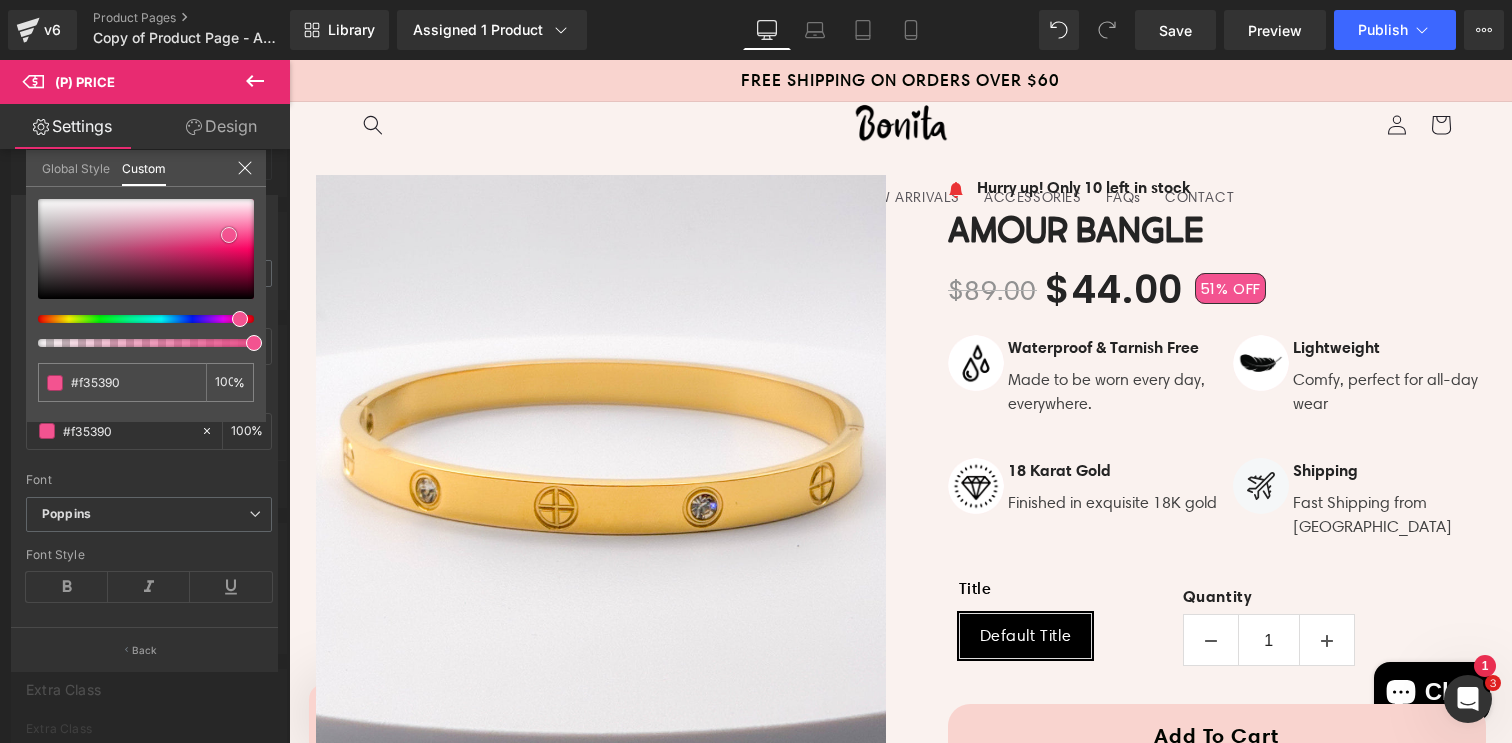scroll, scrollTop: 103, scrollLeft: 0, axis: vertical 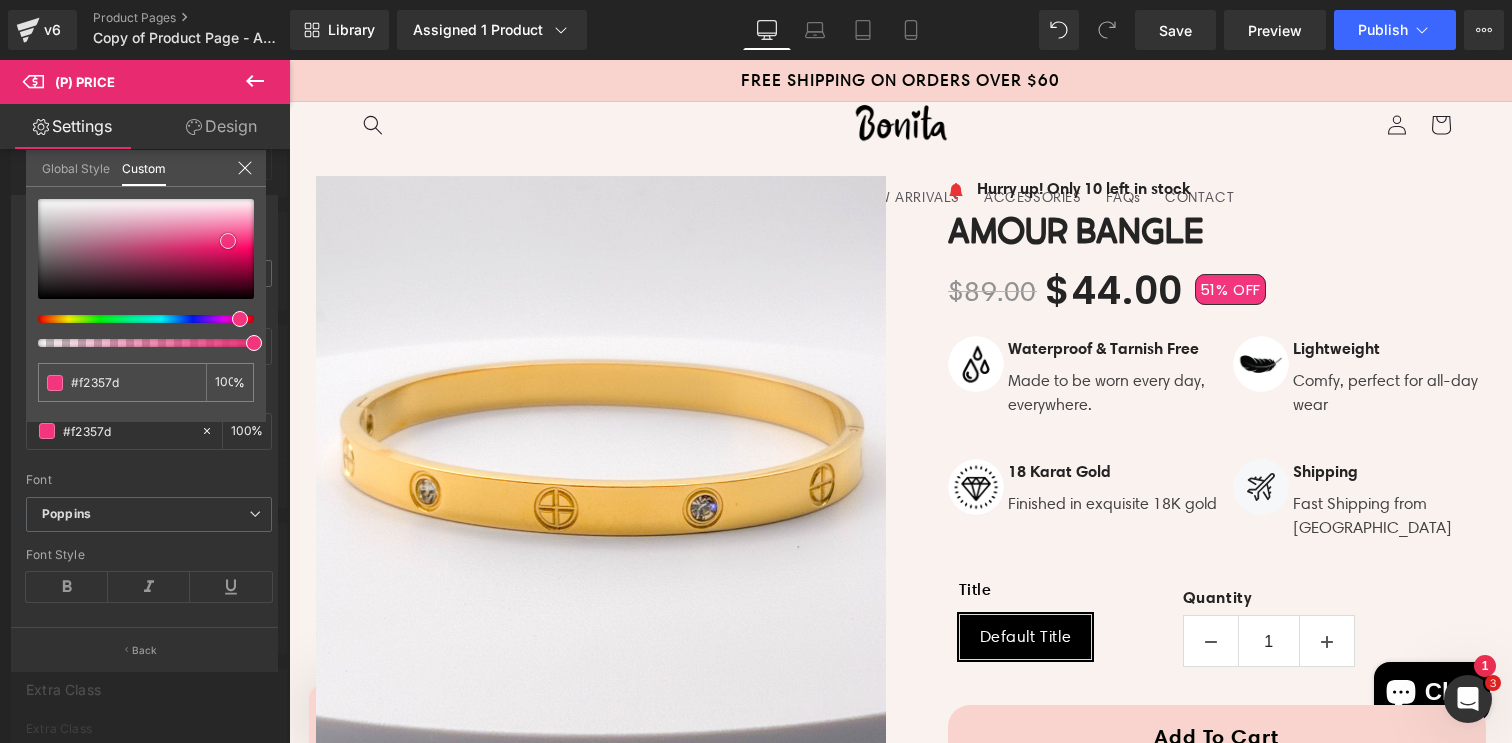 click at bounding box center [228, 241] 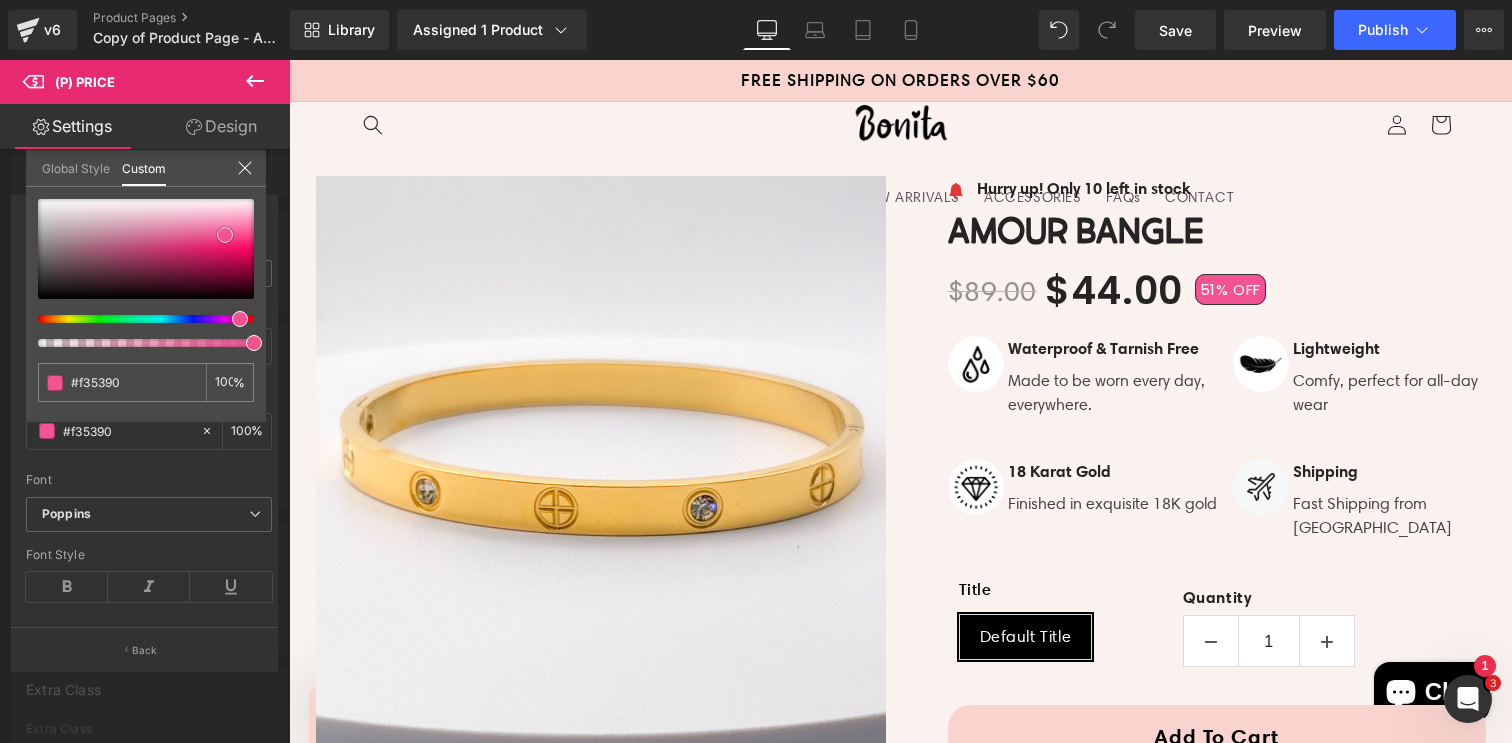 click at bounding box center (225, 235) 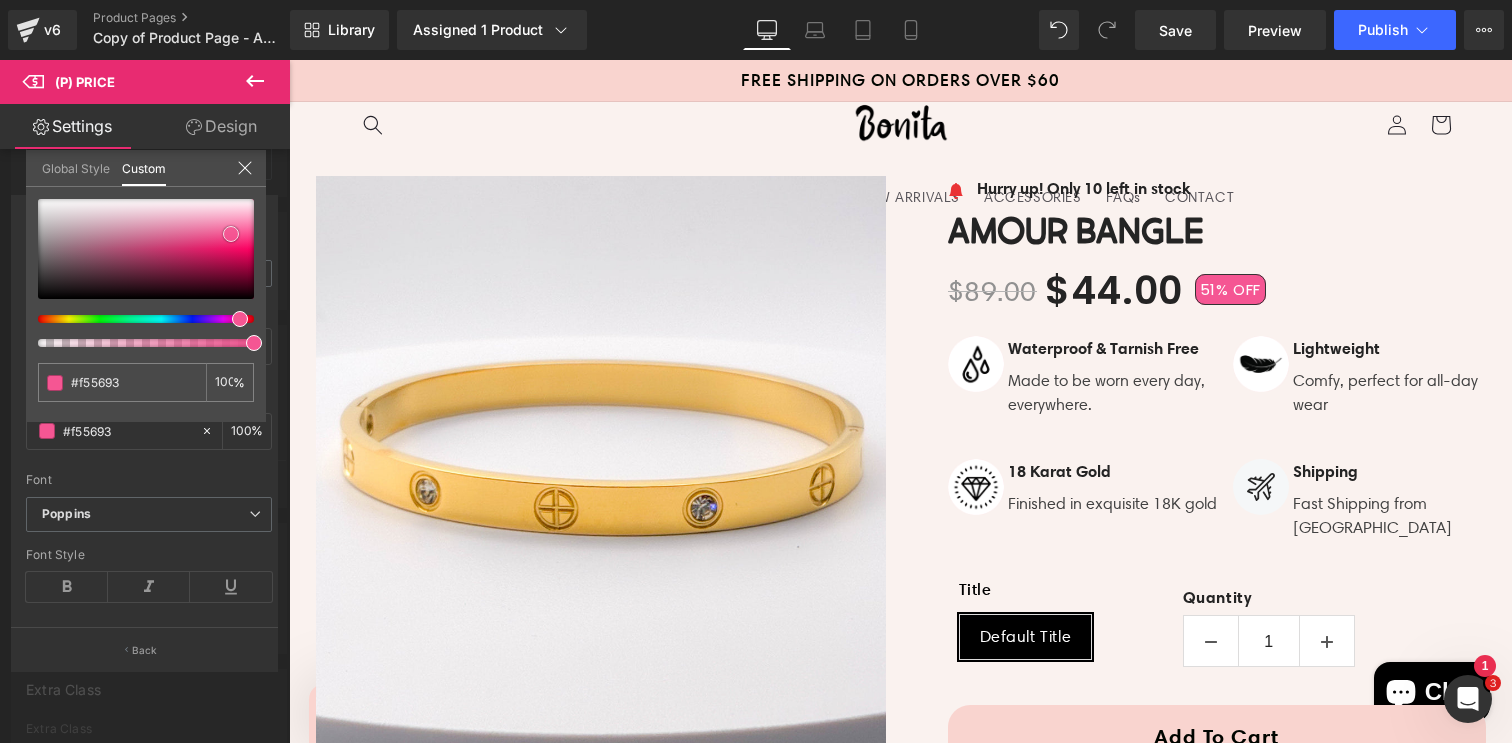 click at bounding box center (231, 234) 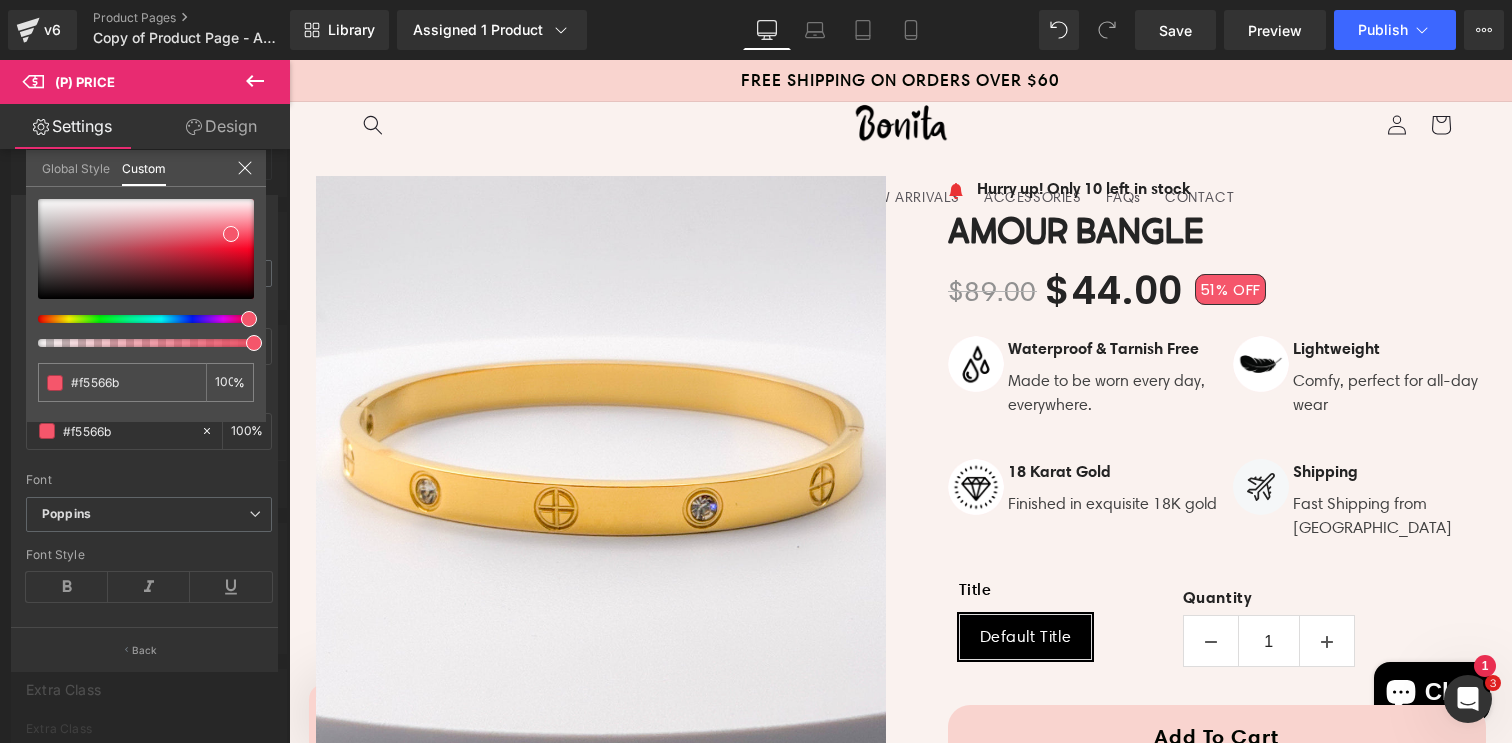 click at bounding box center (138, 319) 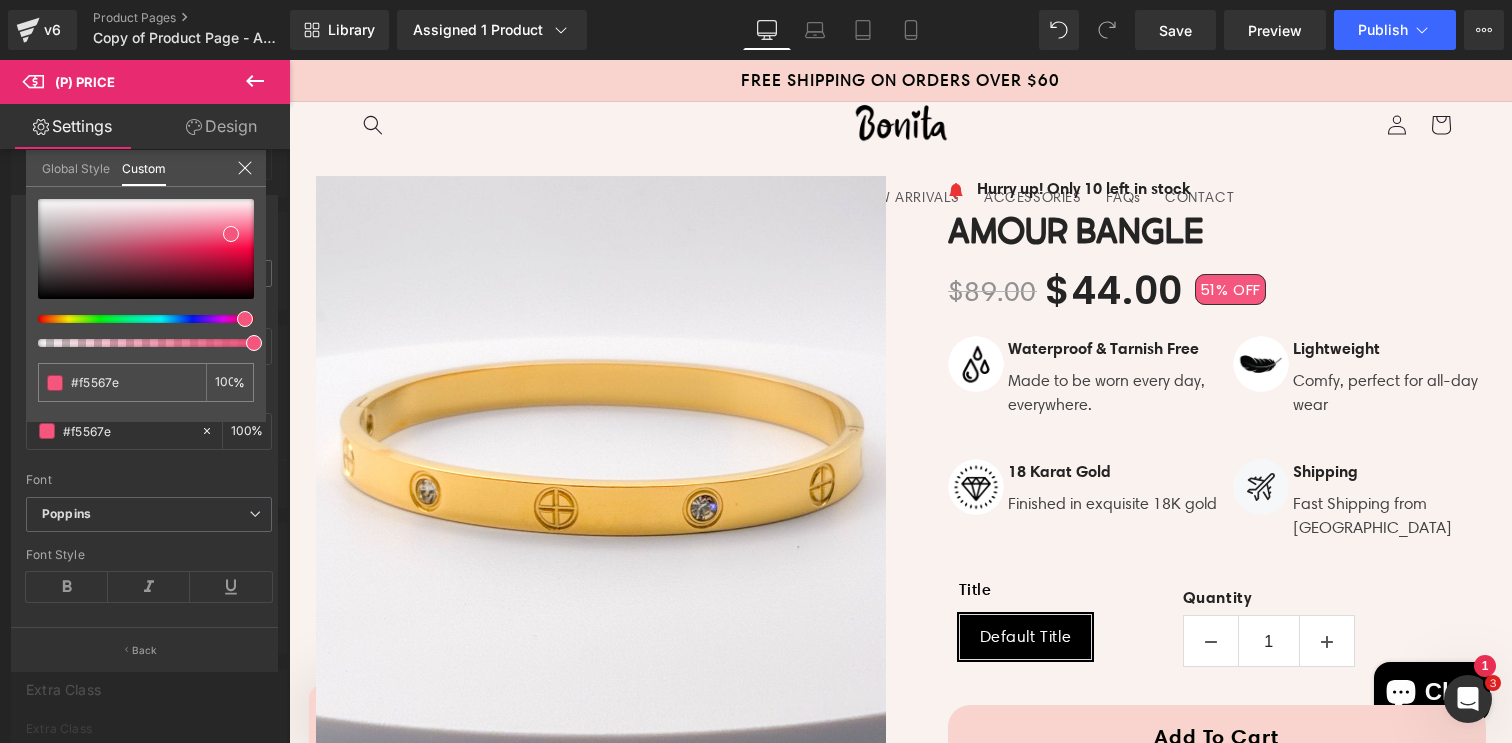 drag, startPoint x: 245, startPoint y: 322, endPoint x: 234, endPoint y: 320, distance: 11.18034 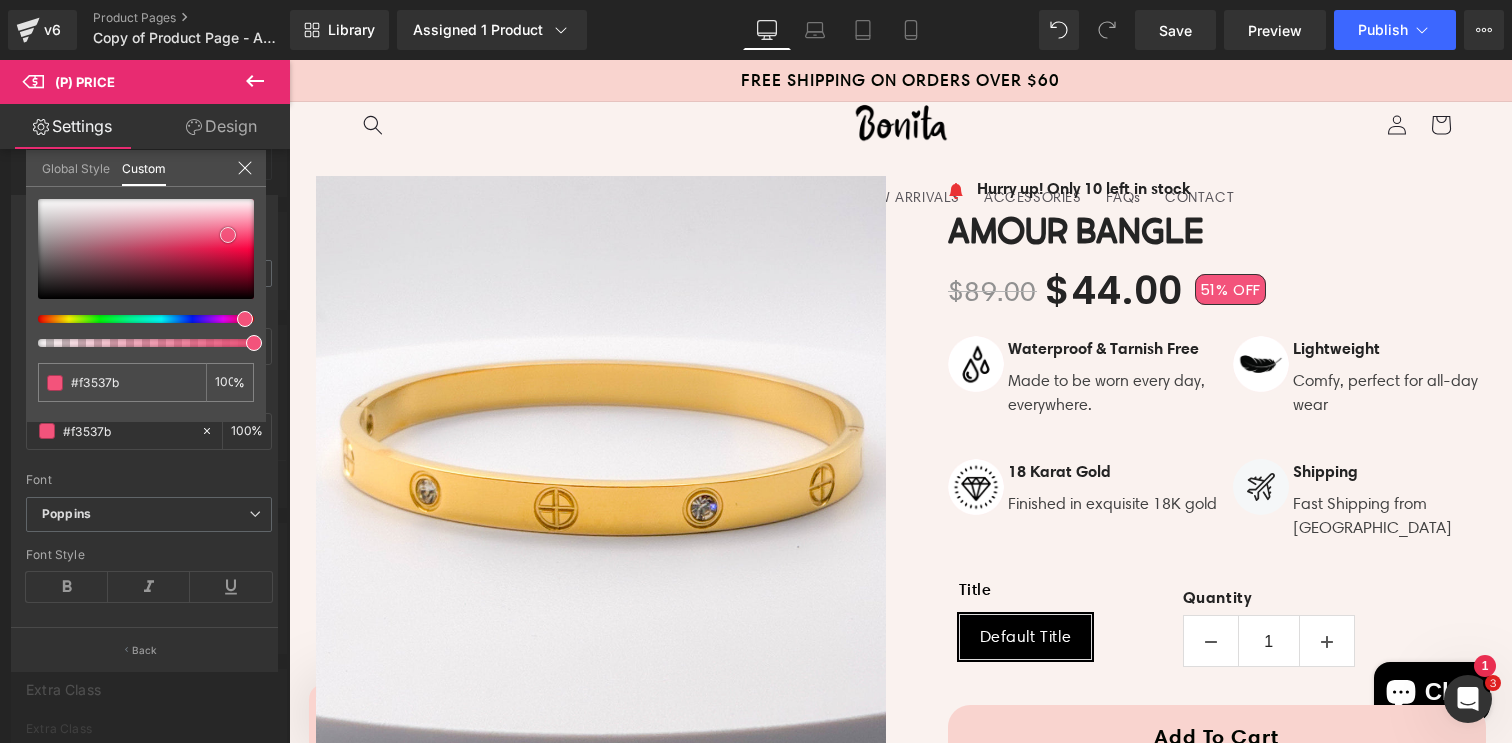 click at bounding box center (228, 235) 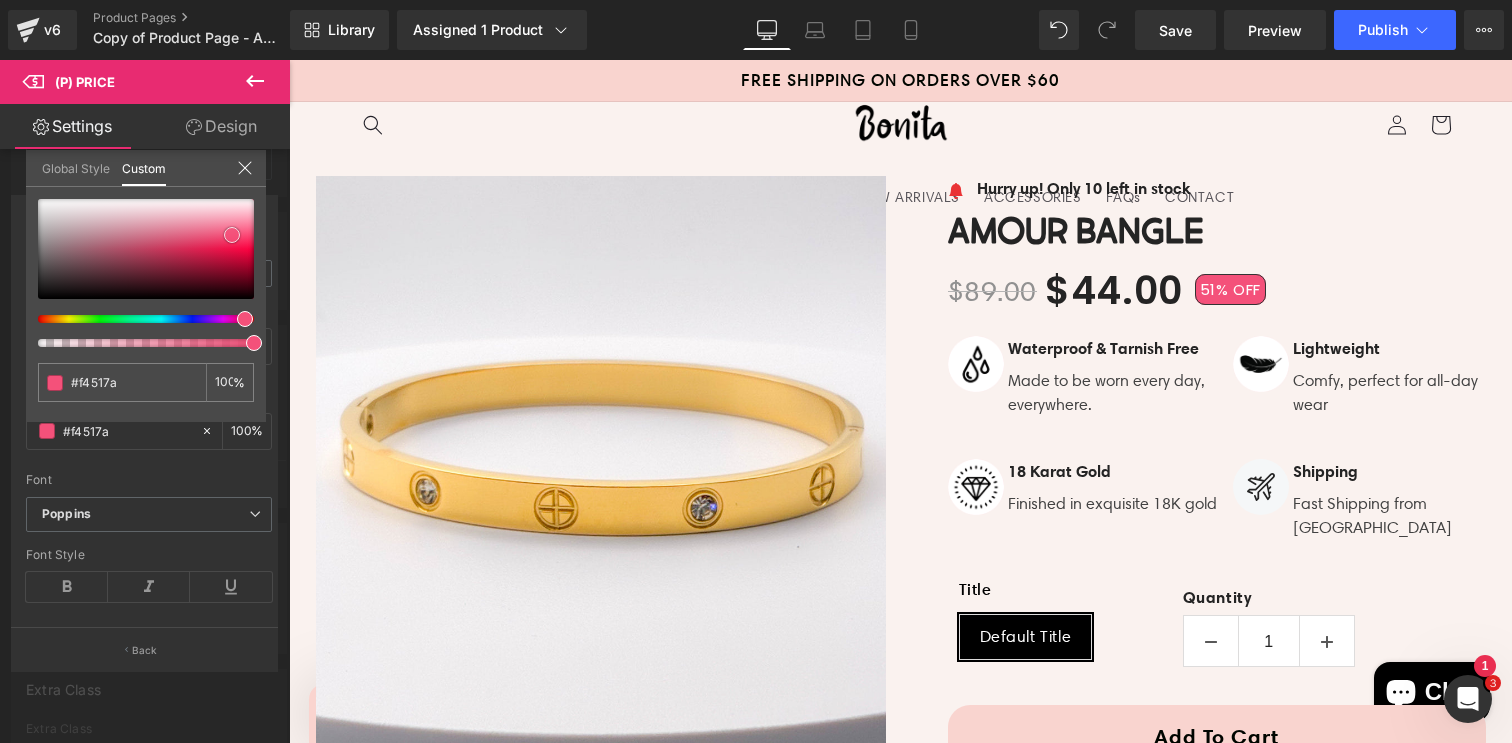 click at bounding box center (232, 235) 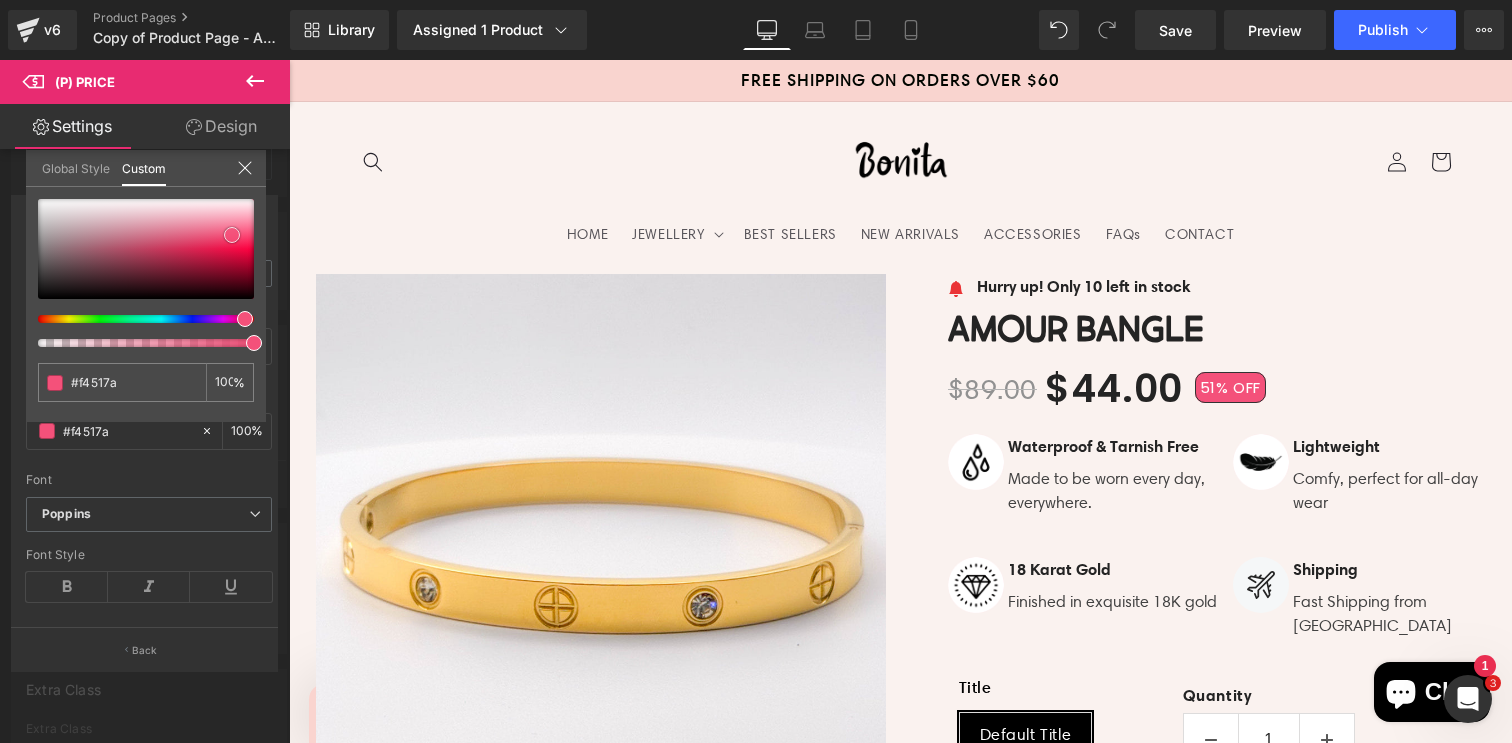scroll, scrollTop: 0, scrollLeft: 0, axis: both 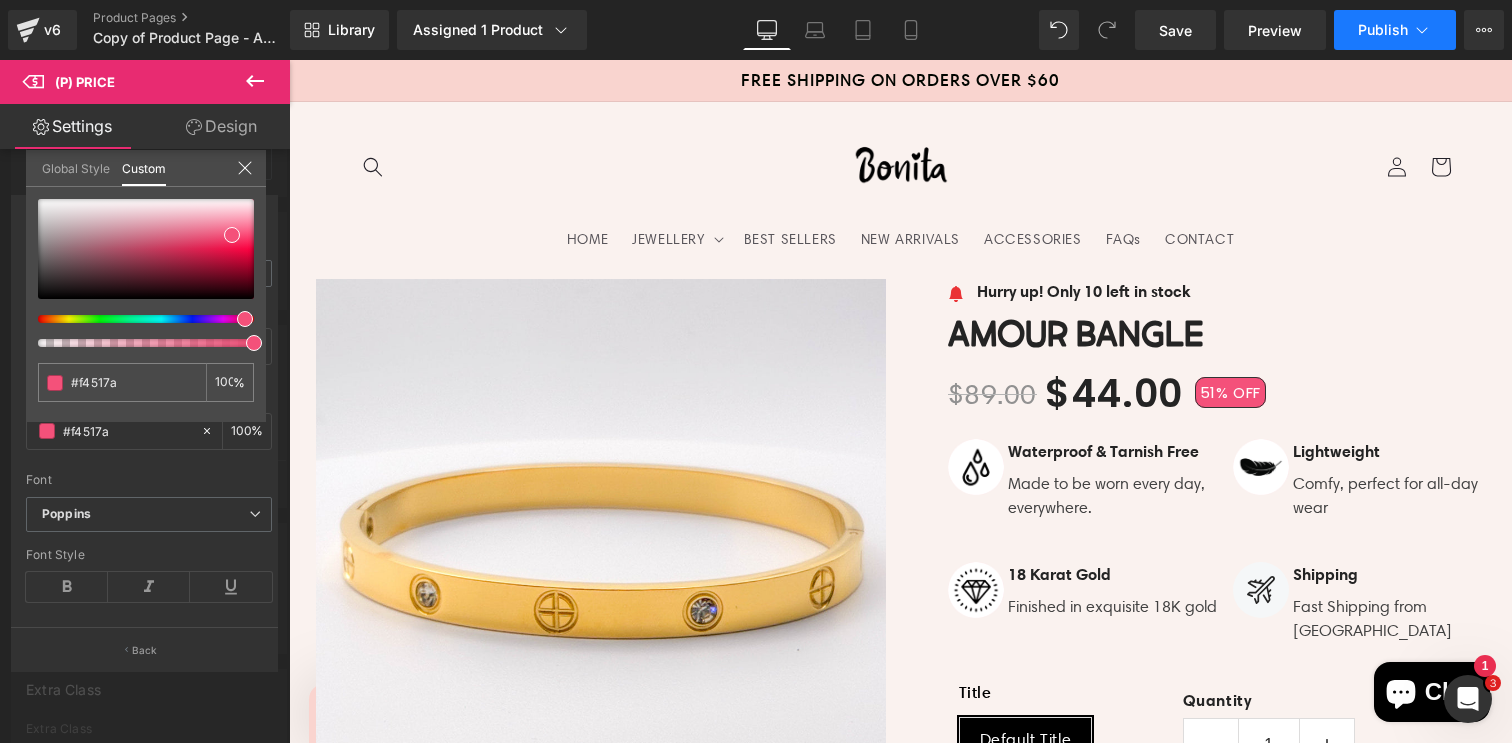 click on "Publish" at bounding box center (1395, 30) 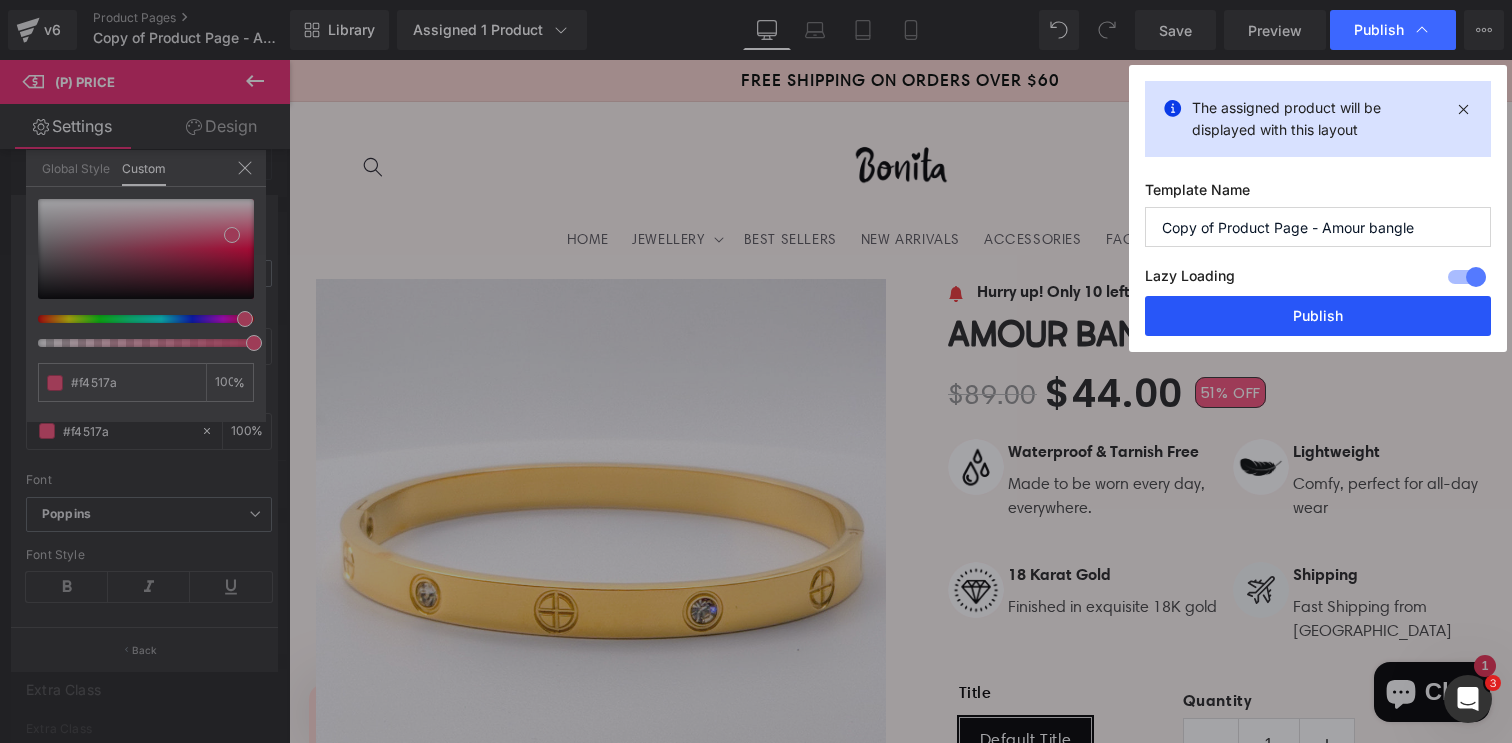 click on "Publish" at bounding box center (1318, 316) 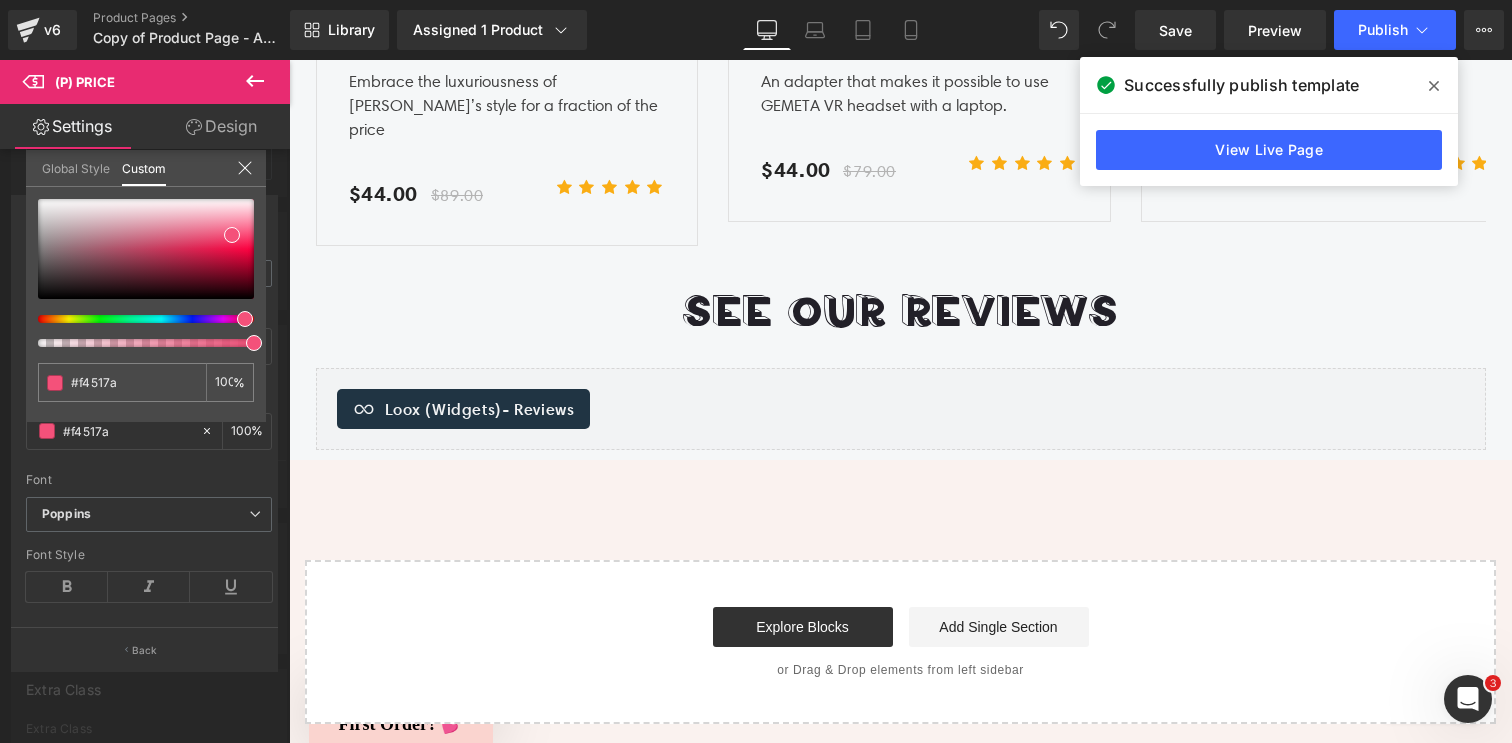 scroll, scrollTop: 3844, scrollLeft: 0, axis: vertical 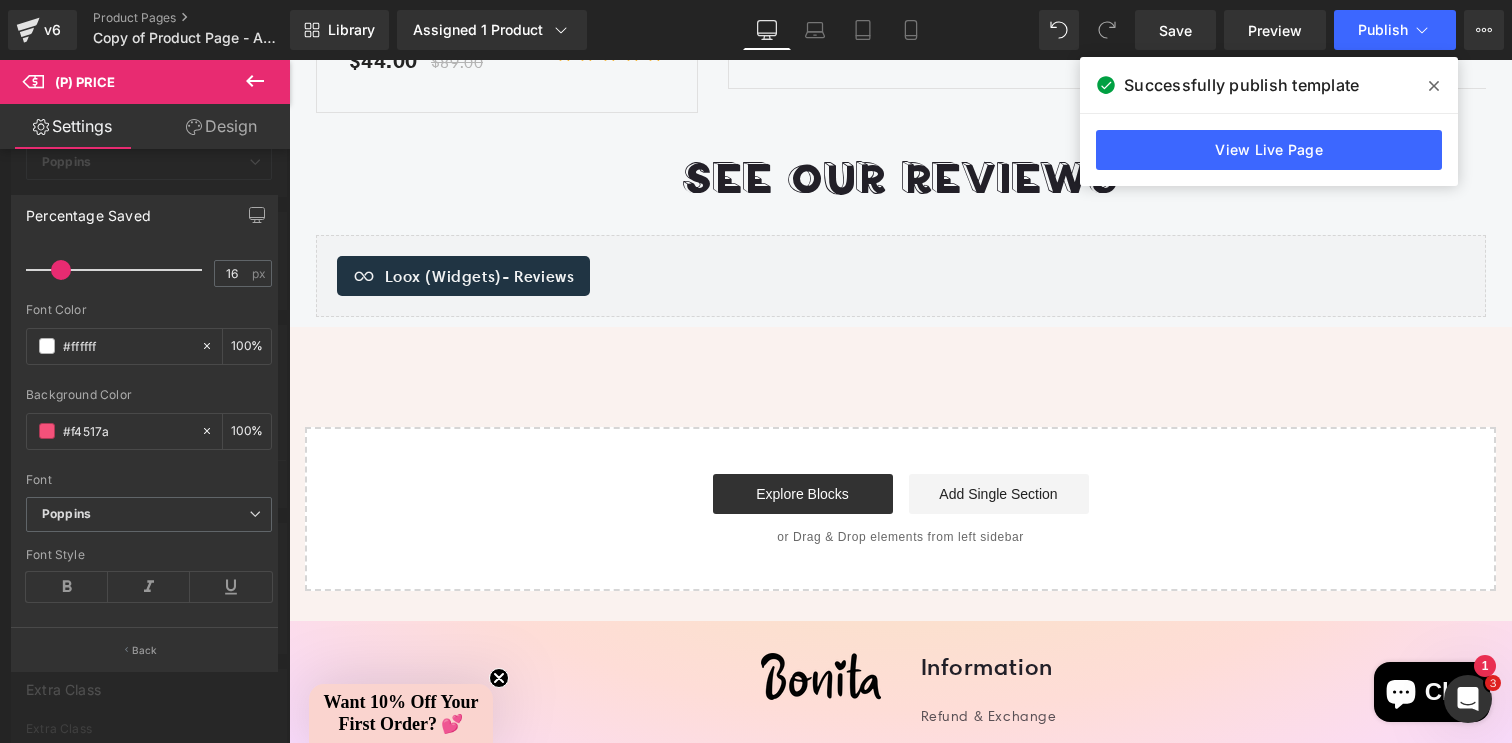 click on "Skip to content
FREE SHIPPING ON ORDERS OVER $60
HOME
JEWELLERY
JEWELLERY
SALE ITEMS" at bounding box center (900, -1353) 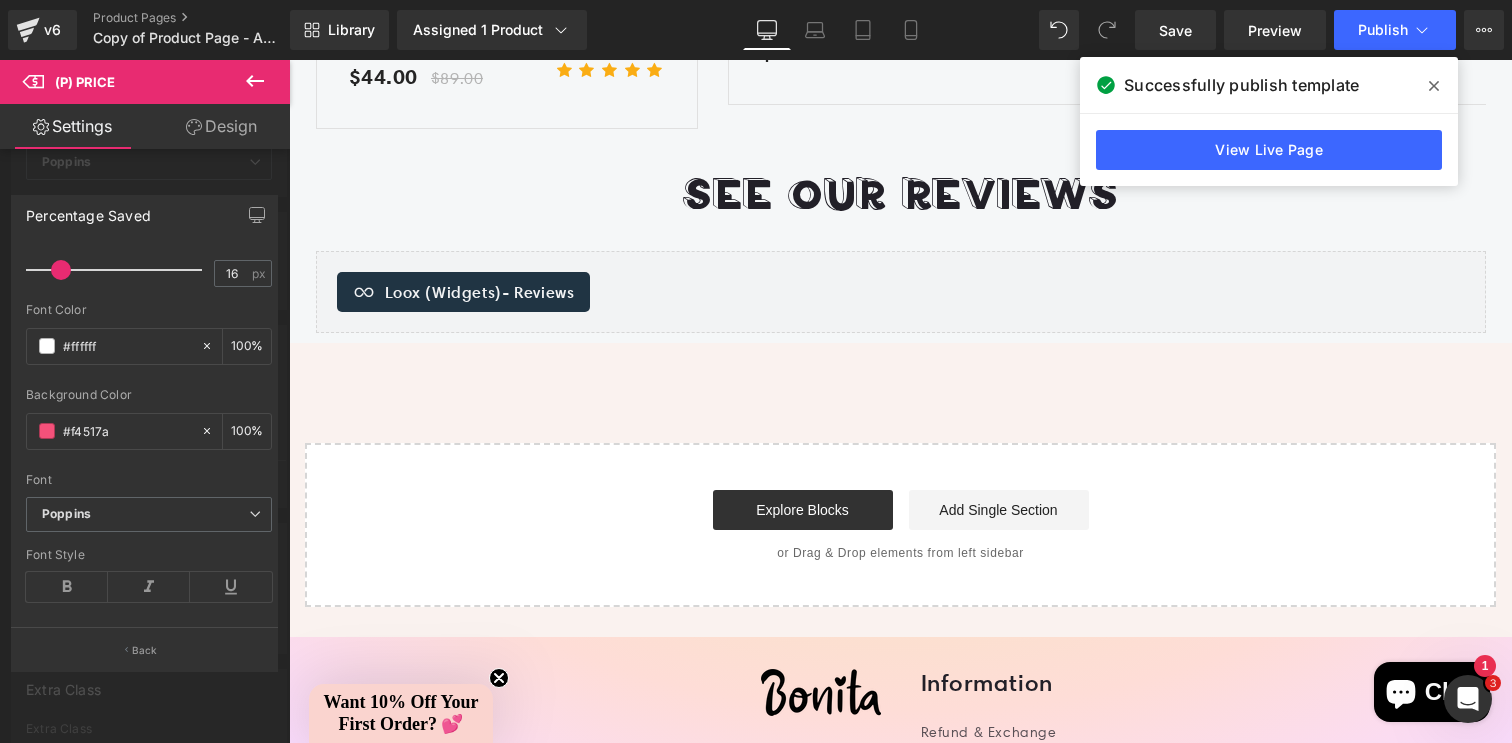 scroll, scrollTop: 3695, scrollLeft: 0, axis: vertical 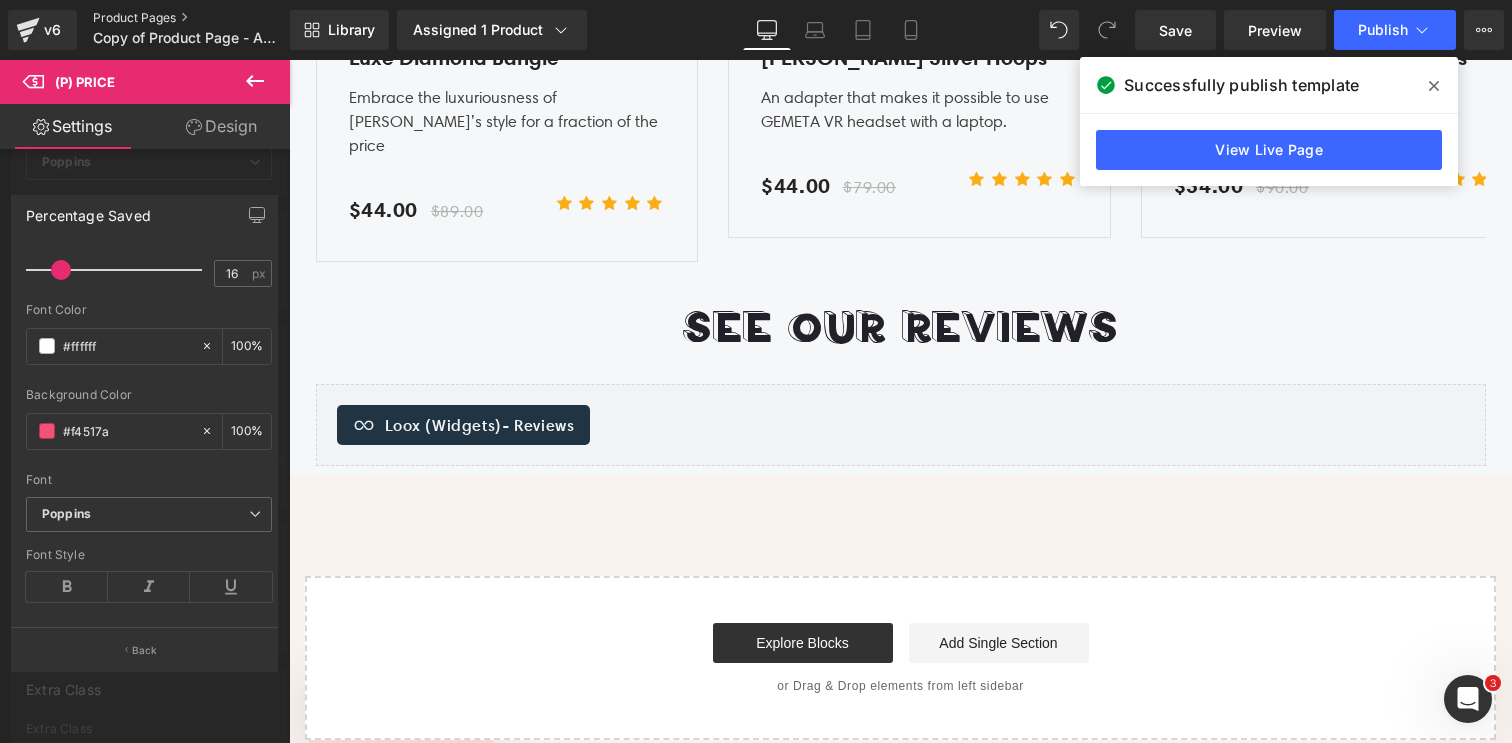 click on "Product Pages" at bounding box center (208, 18) 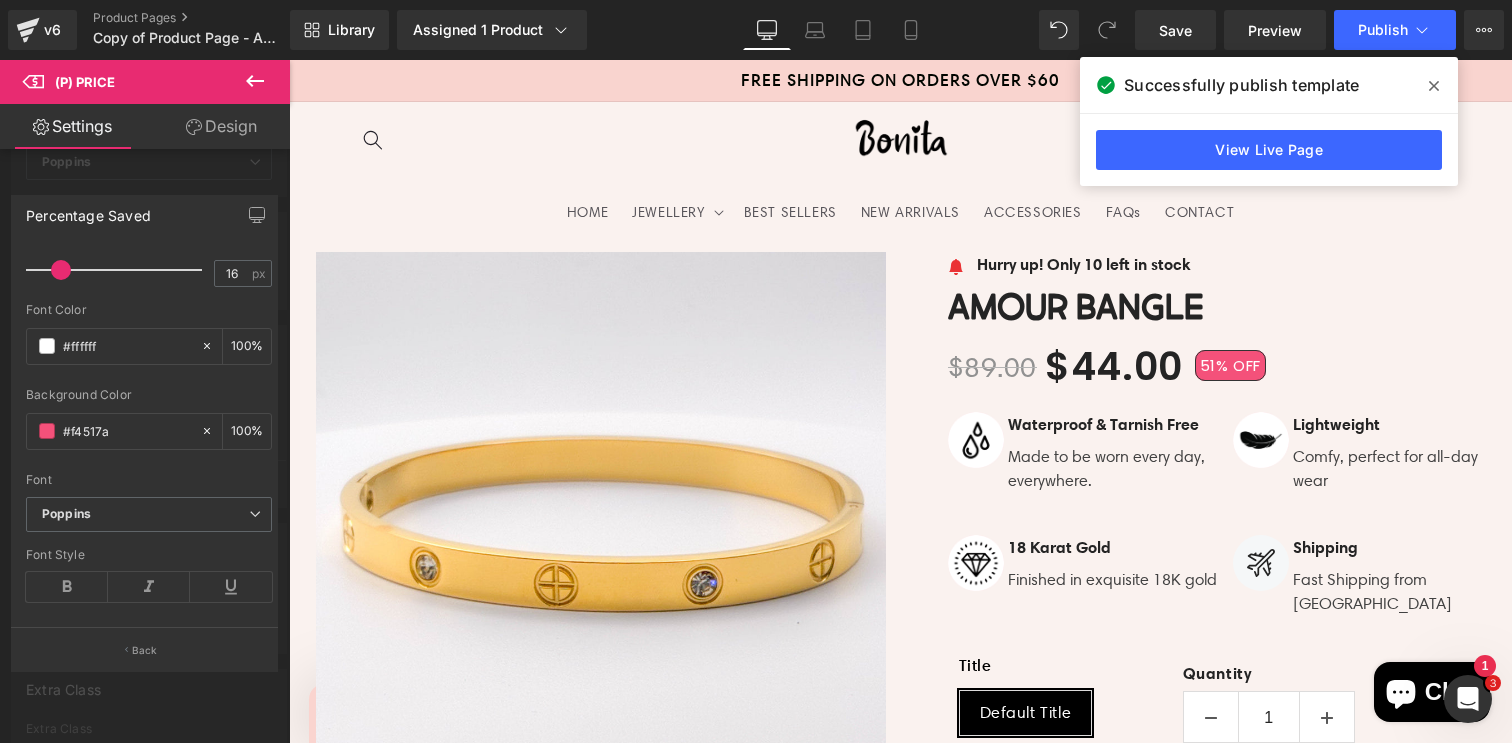 scroll, scrollTop: 0, scrollLeft: 0, axis: both 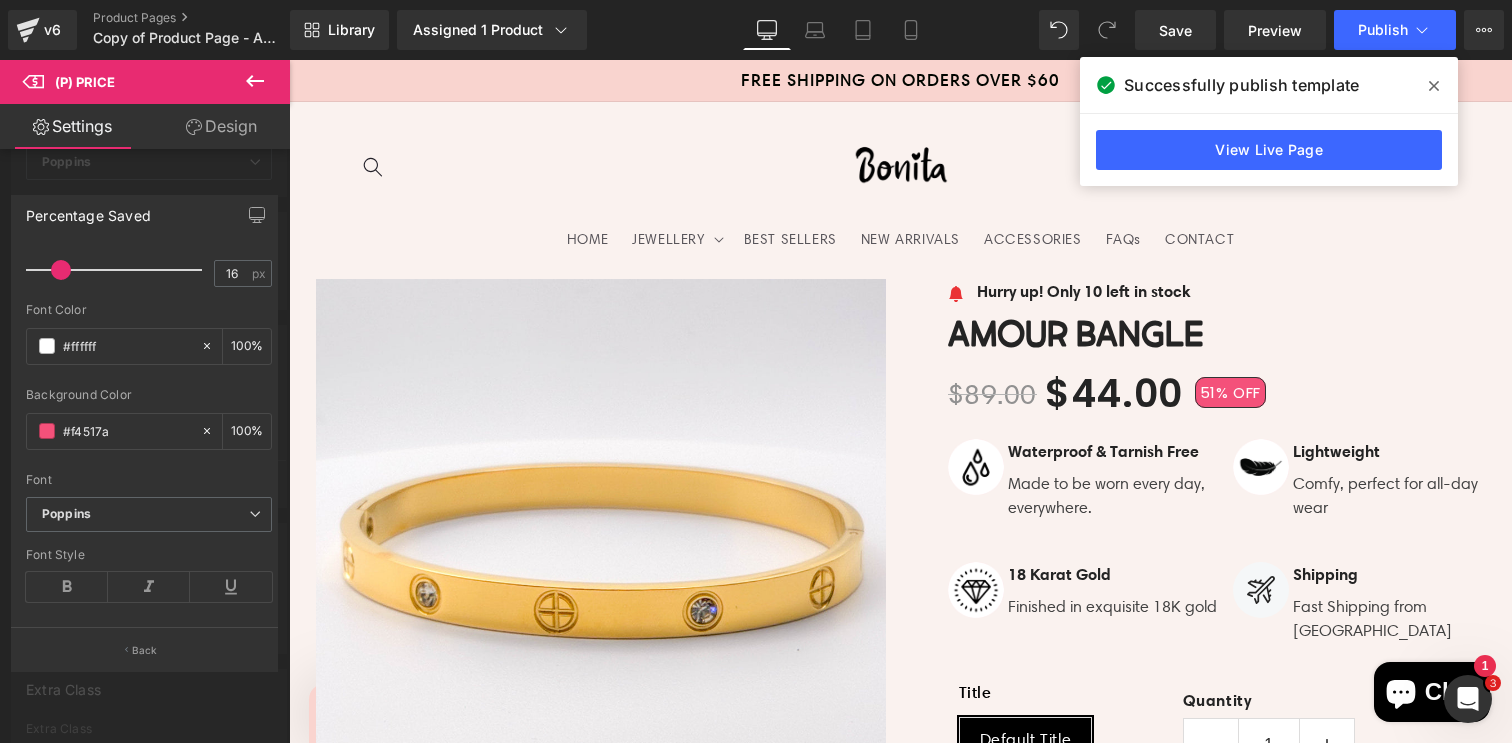 click 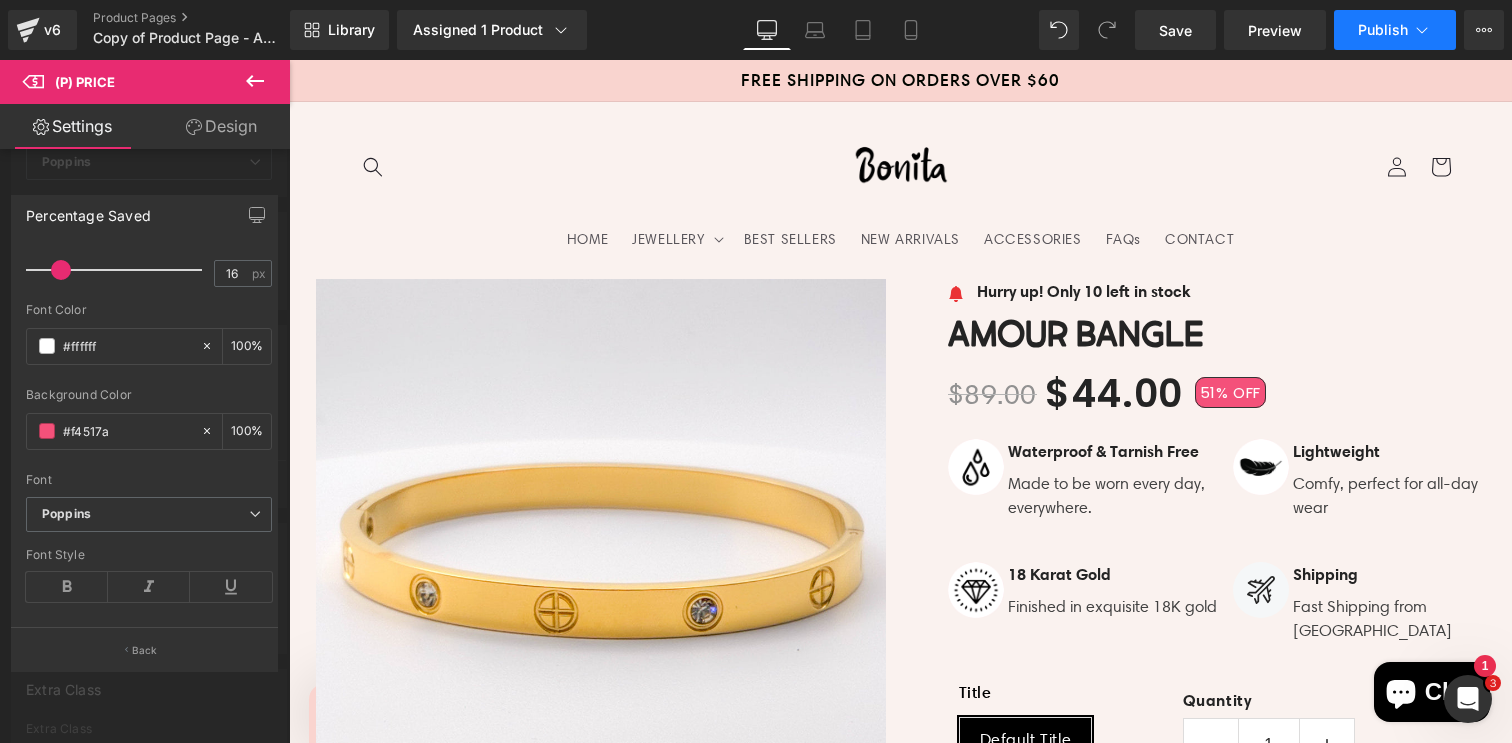 click on "Publish" at bounding box center (1383, 30) 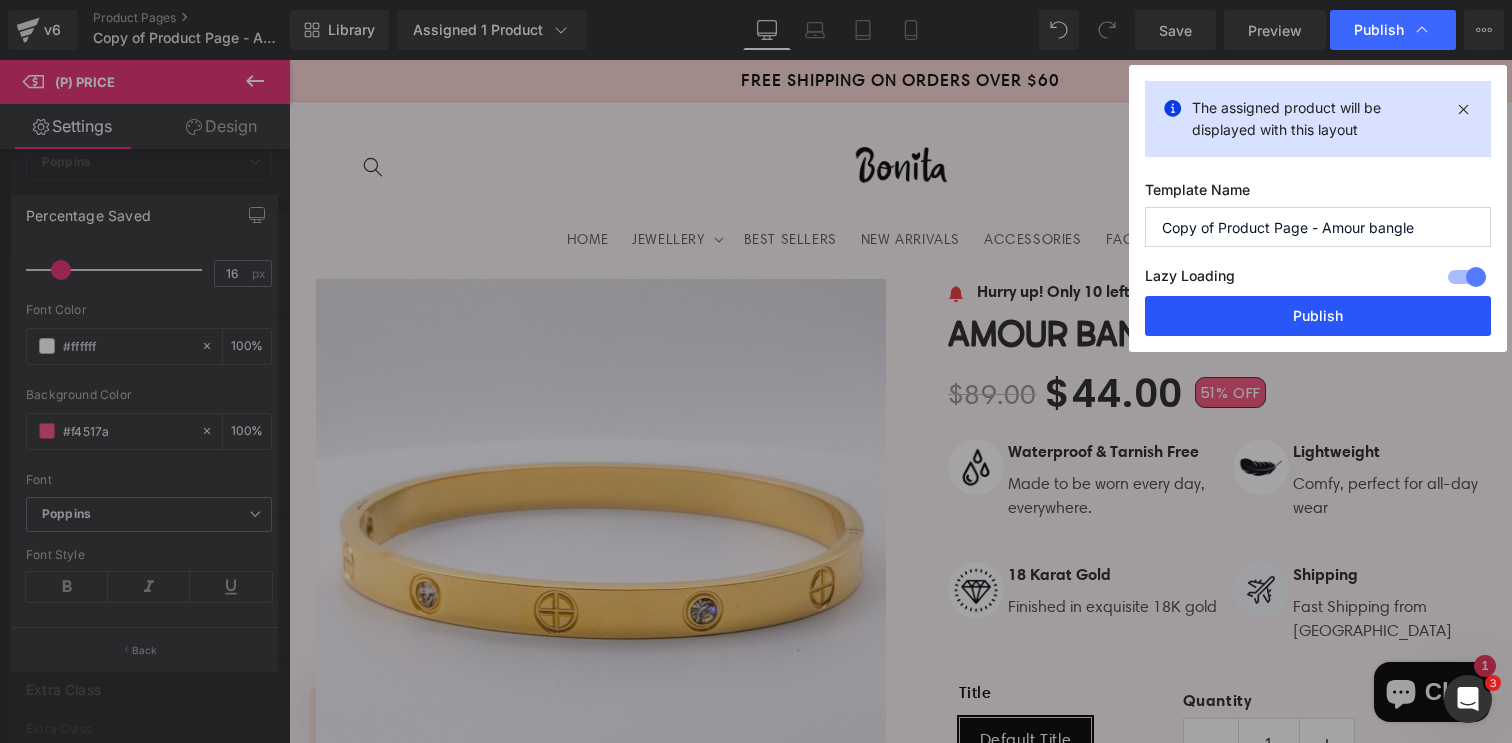 click on "Publish" at bounding box center [1318, 316] 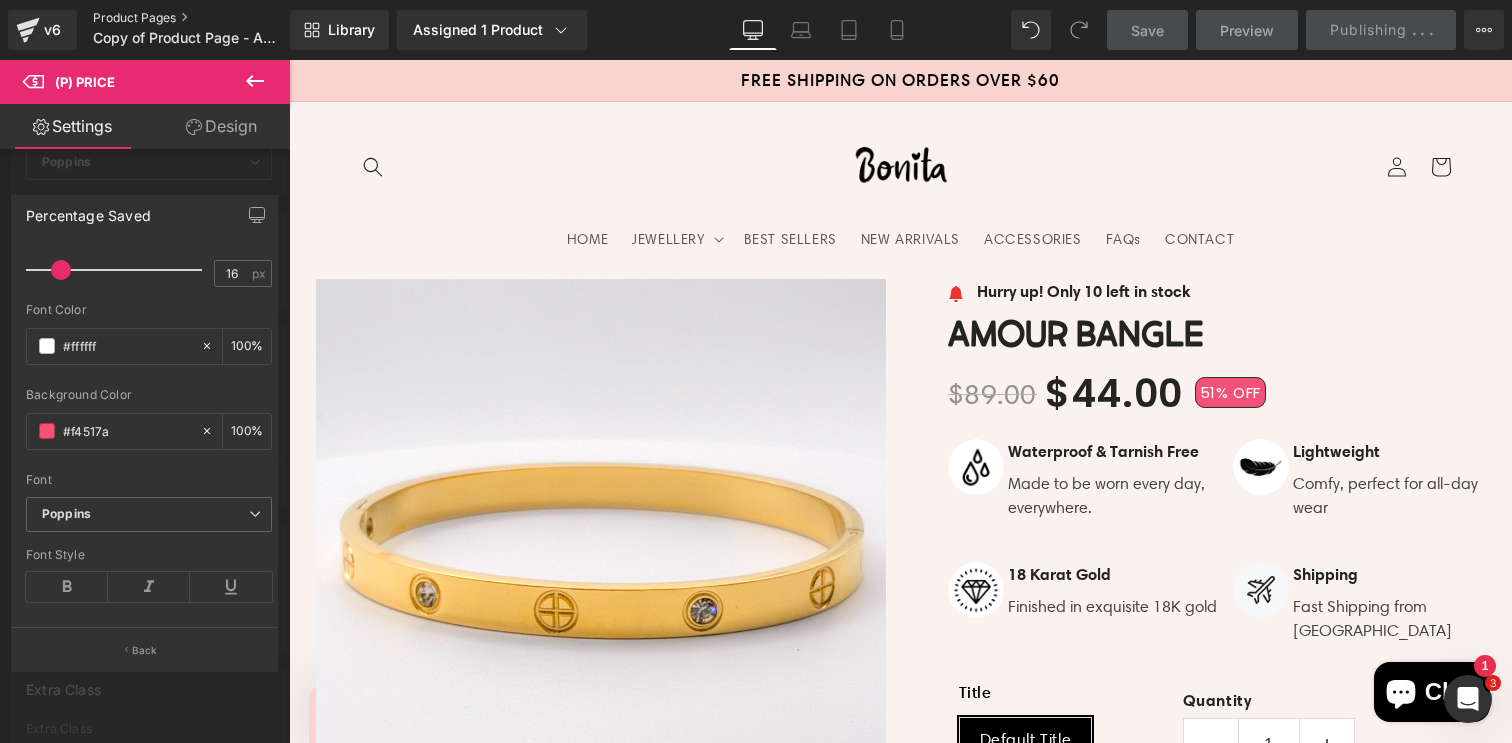 click on "Product Pages" at bounding box center [208, 18] 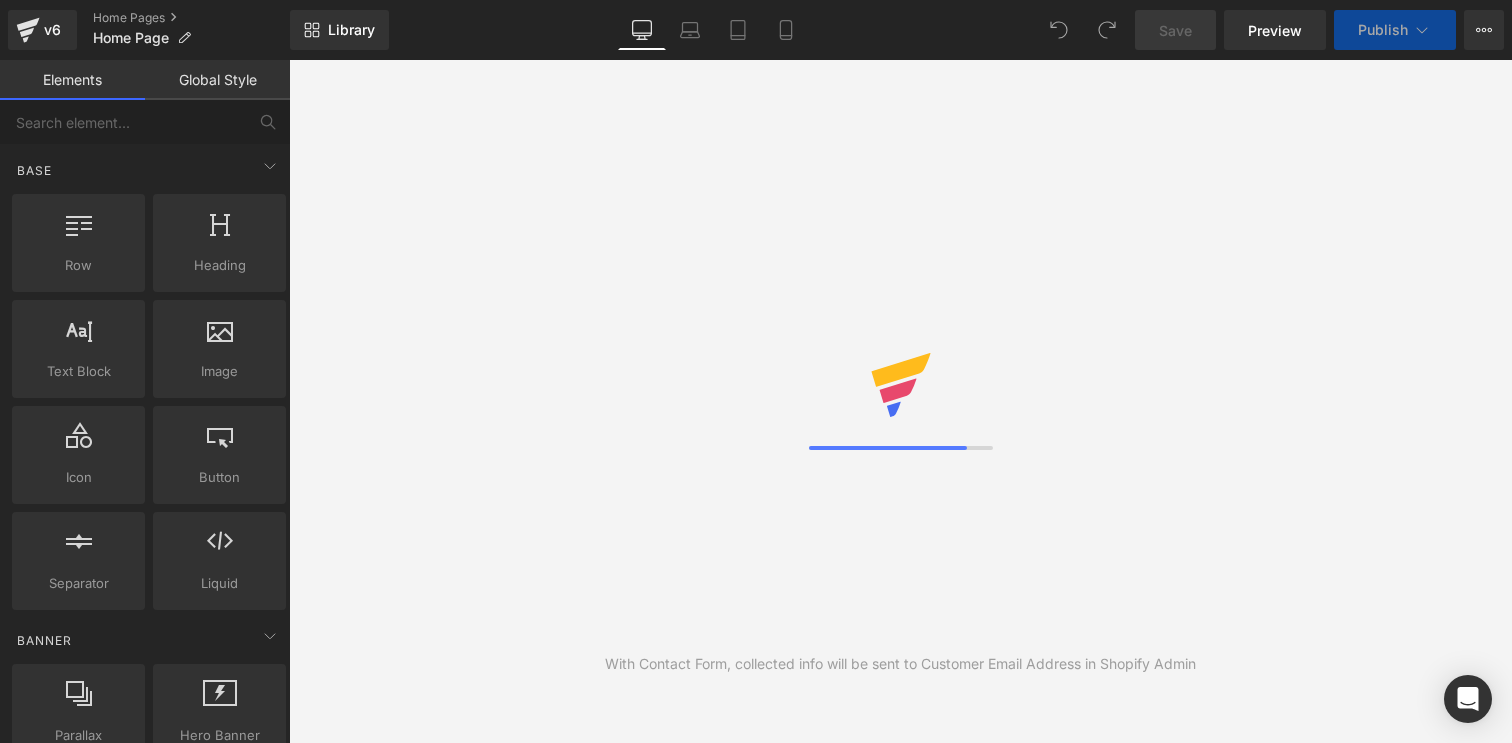 scroll, scrollTop: 0, scrollLeft: 0, axis: both 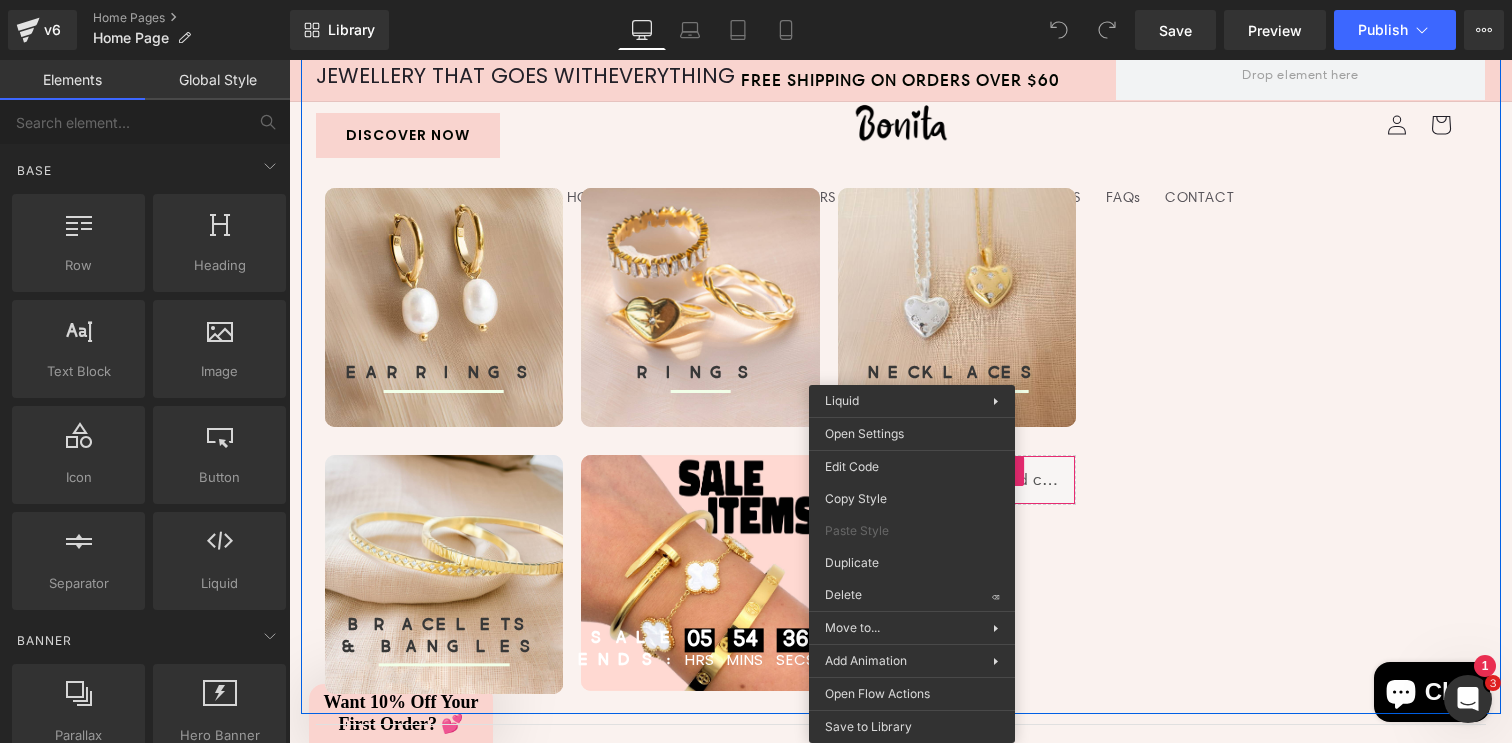 click on "JEWELLERY THAT GOES WITH  EVERYTHING Heading         DISCOVER NOW Button
RINGS
Heading
Separator
Hero Banner
NECKLACES
Heading
Separator
Hero Banner
Heading
05 HRS
54 MINS
36 secs" at bounding box center (901, 365) 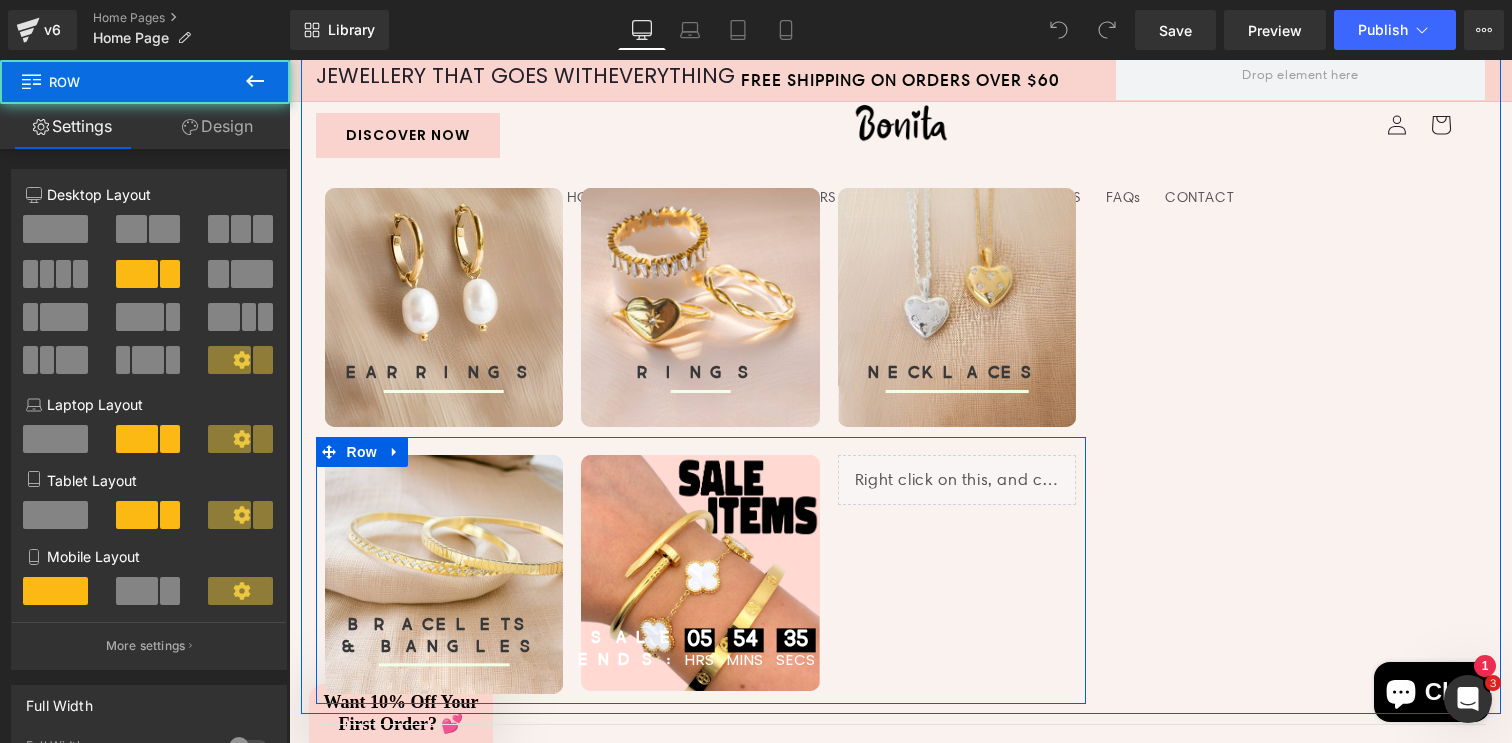 click on "BRACELETS & BANGLES
Heading
Separator
Hero Banner
Heading
05 Hrs
54 MINS
35 SECS
Countdown Timer
SALE ENDS:
Heading
Hero Banner" at bounding box center [701, 570] 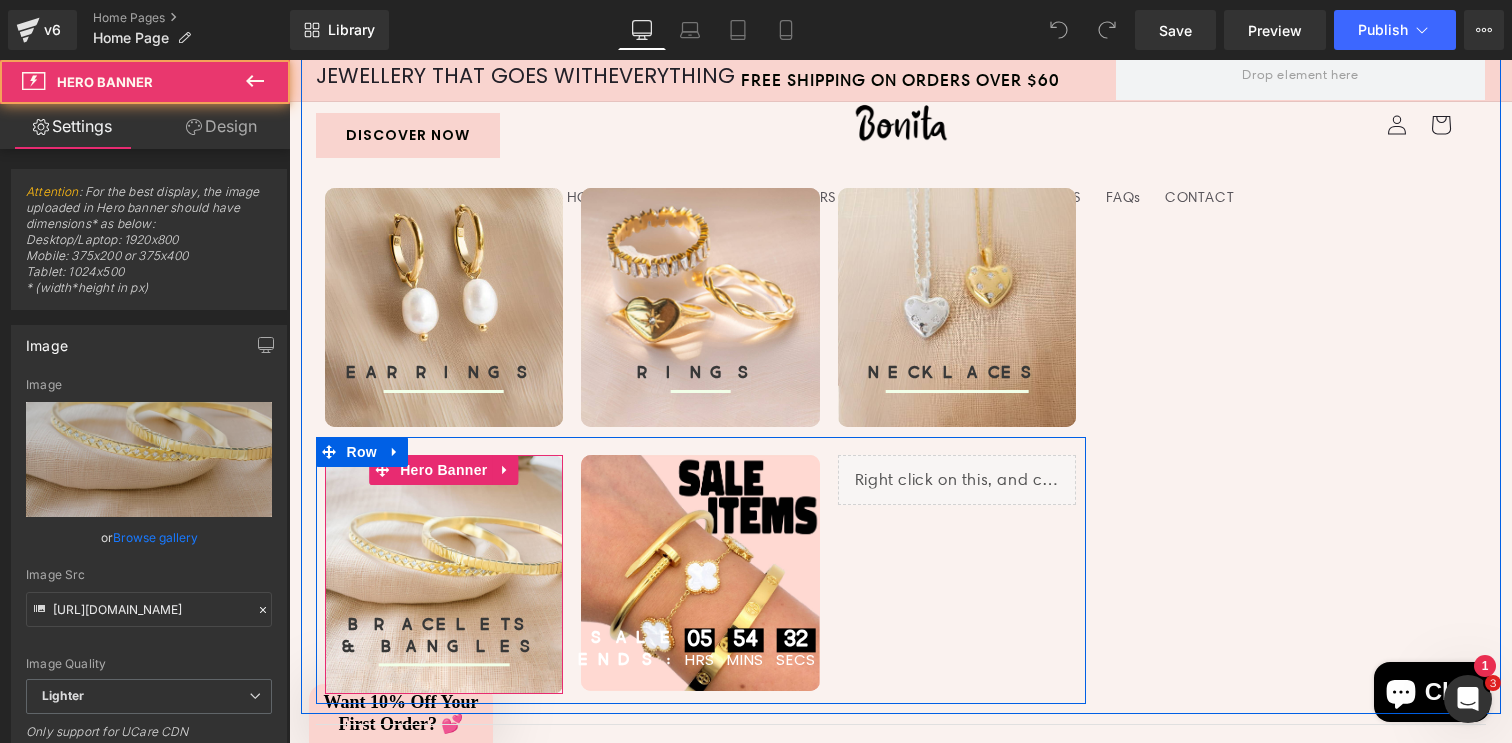 click on "BRACELETS & BANGLES
Heading
Separator" at bounding box center (444, 574) 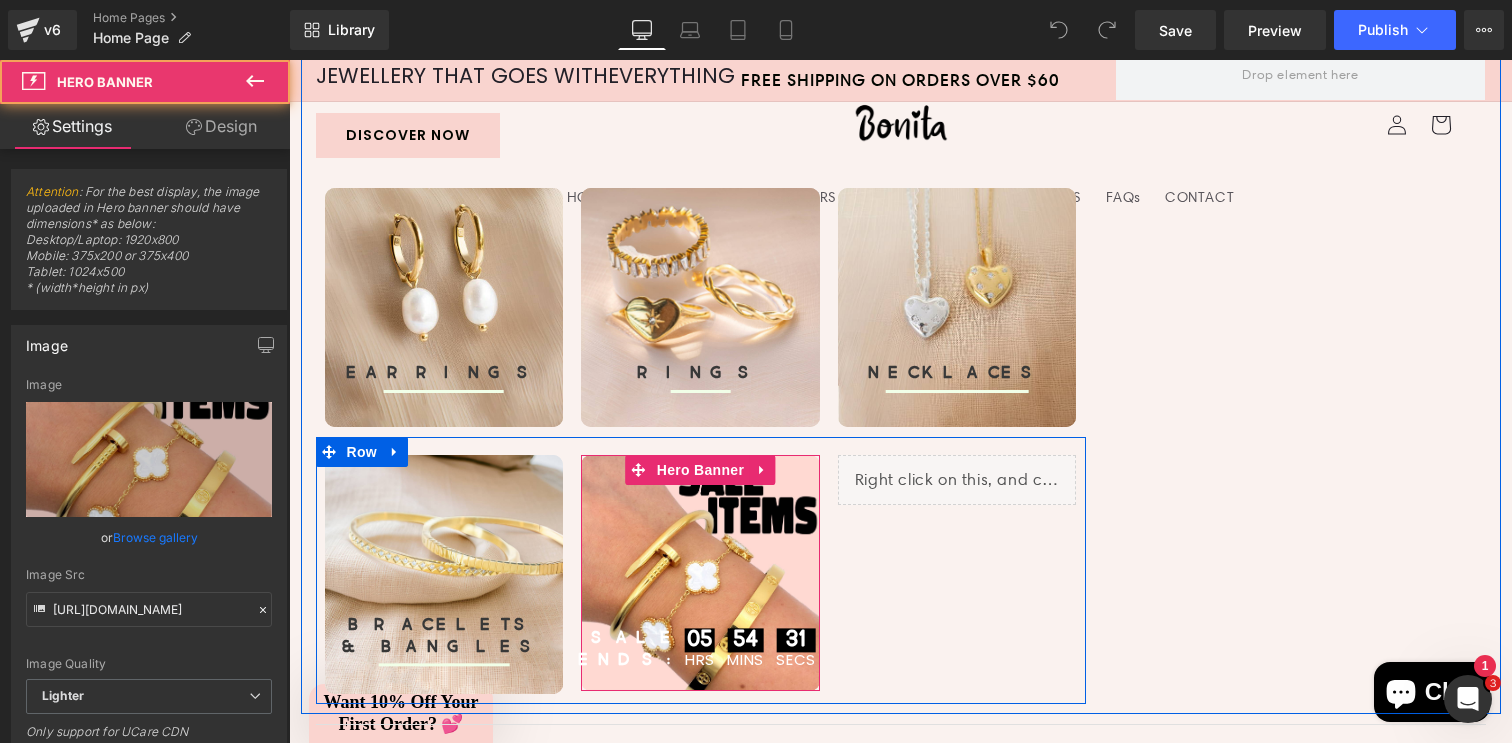 click on "Heading
05 Hrs
54 MINS
31 SECS
Countdown Timer
SALE ENDS:
Heading" at bounding box center [700, 572] 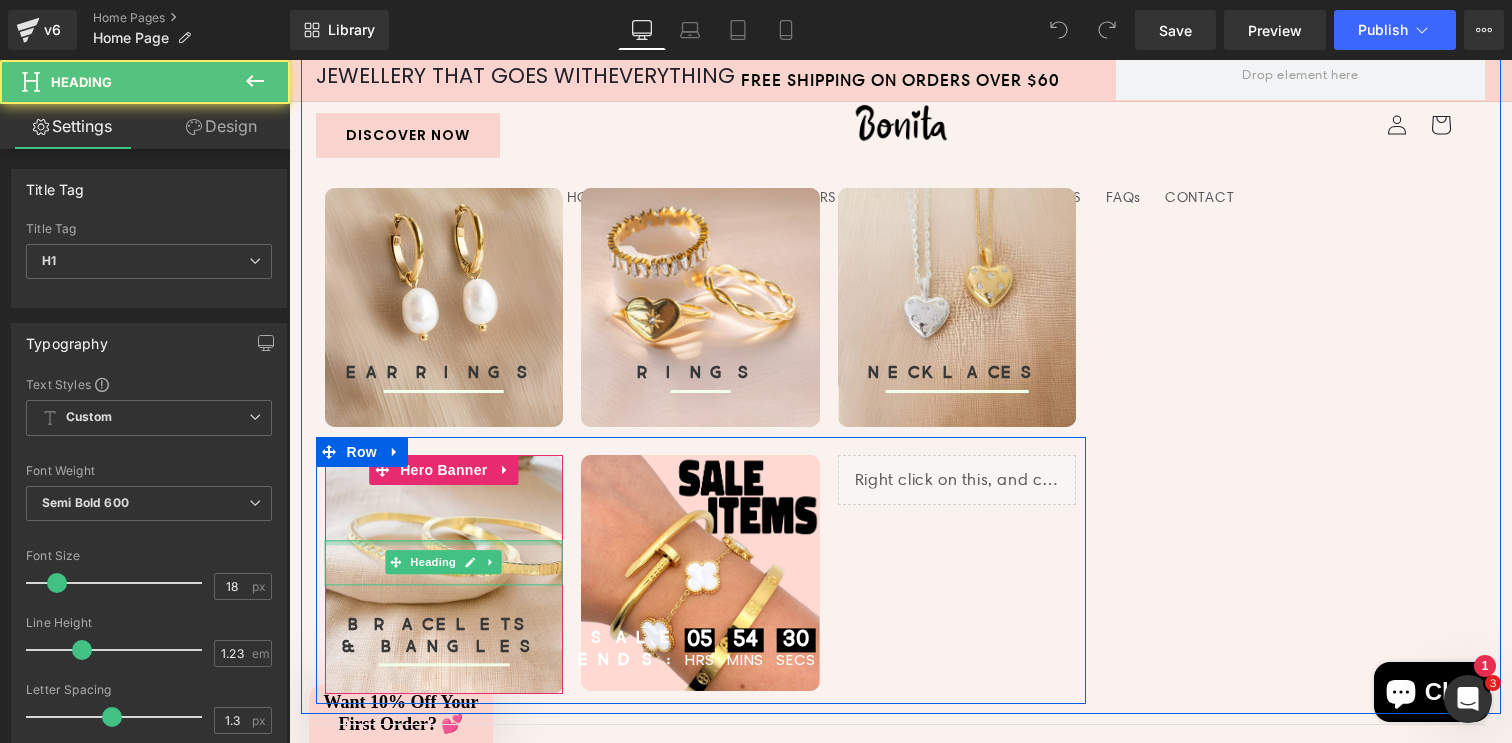 click at bounding box center [444, 543] 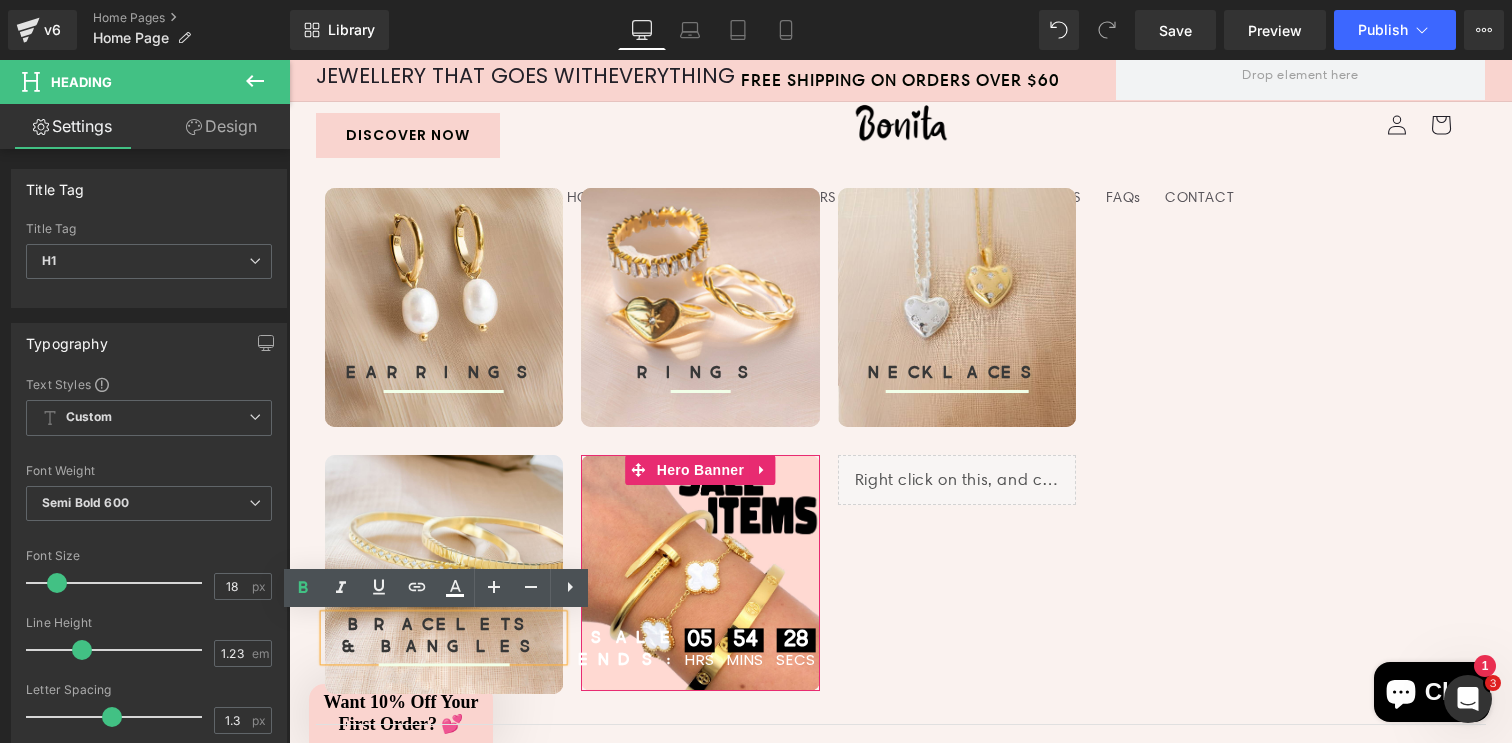 click on "Heading
05 Hrs
54 MINS
28 SECS
Countdown Timer
SALE ENDS:
Heading" at bounding box center (700, 572) 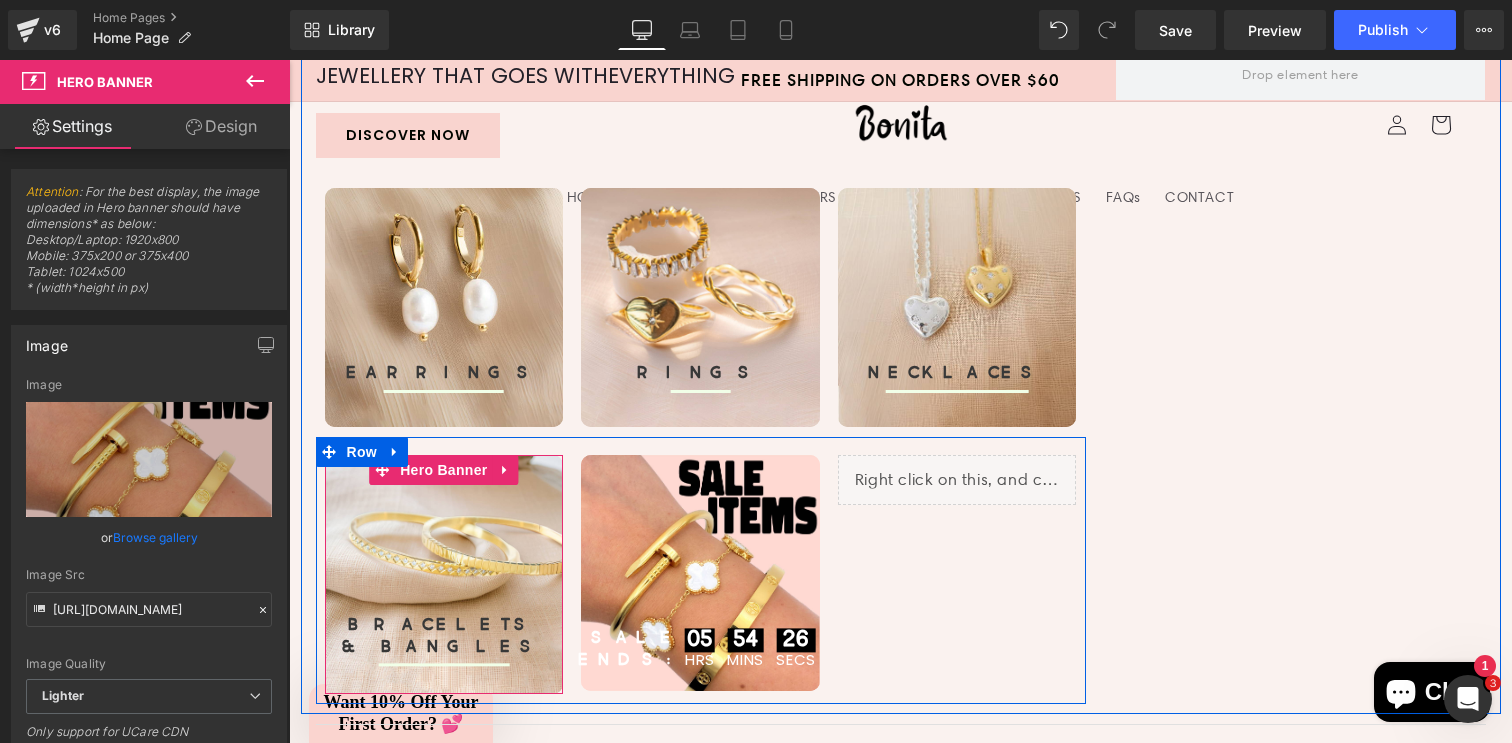 click on "BRACELETS & BANGLES
Heading
Separator" at bounding box center [444, 574] 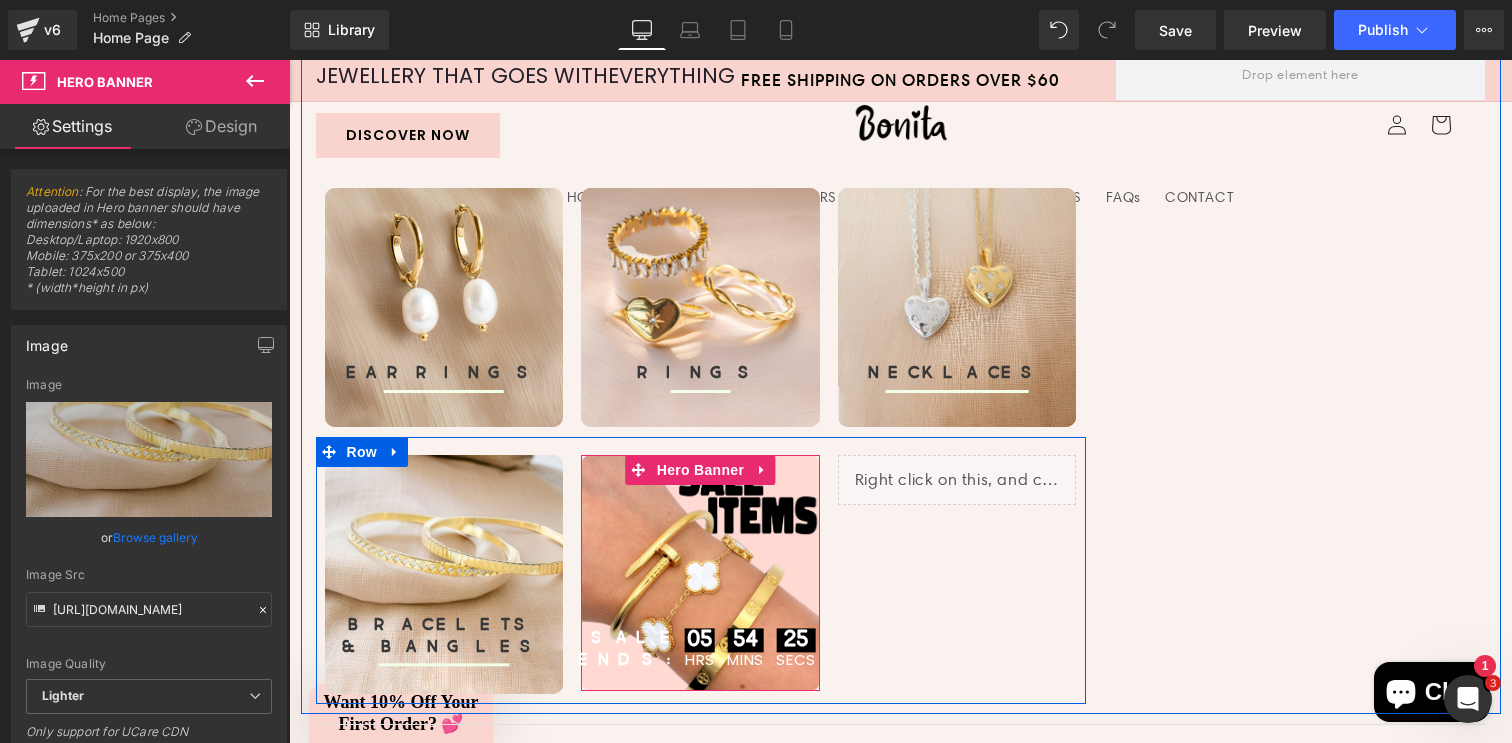 click on "Heading
05 Hrs
54 MINS
25 SECS
Countdown Timer
SALE ENDS:
Heading" at bounding box center [700, 573] 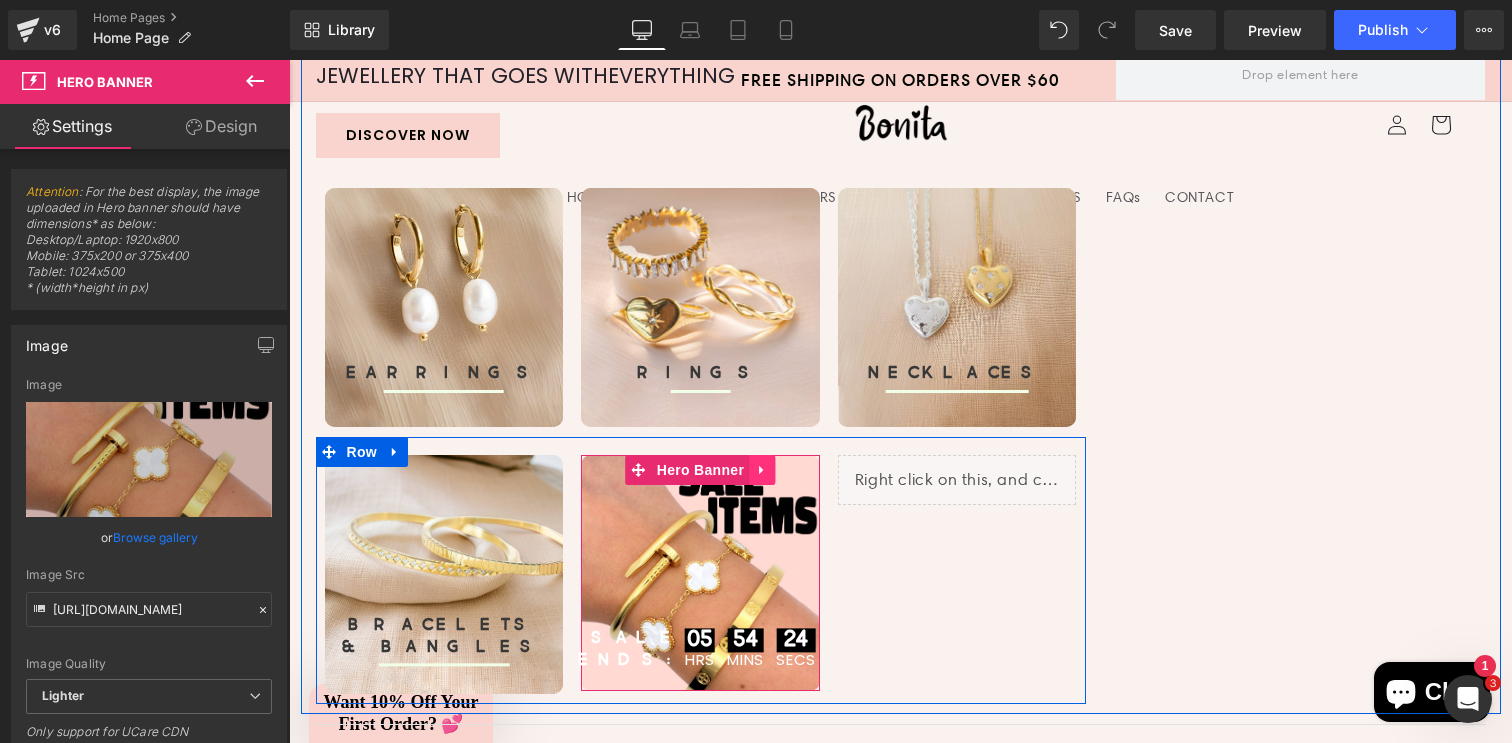 click 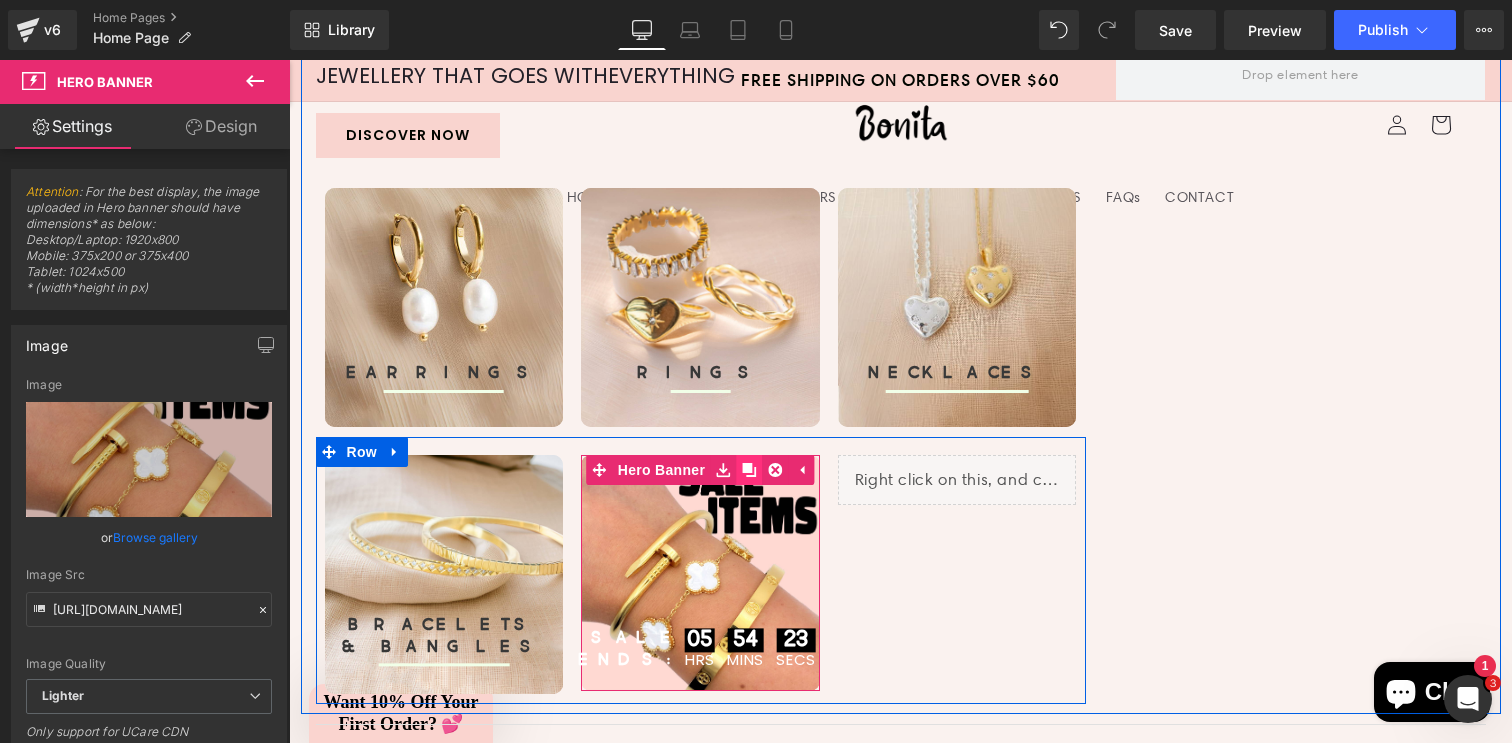 click at bounding box center (749, 470) 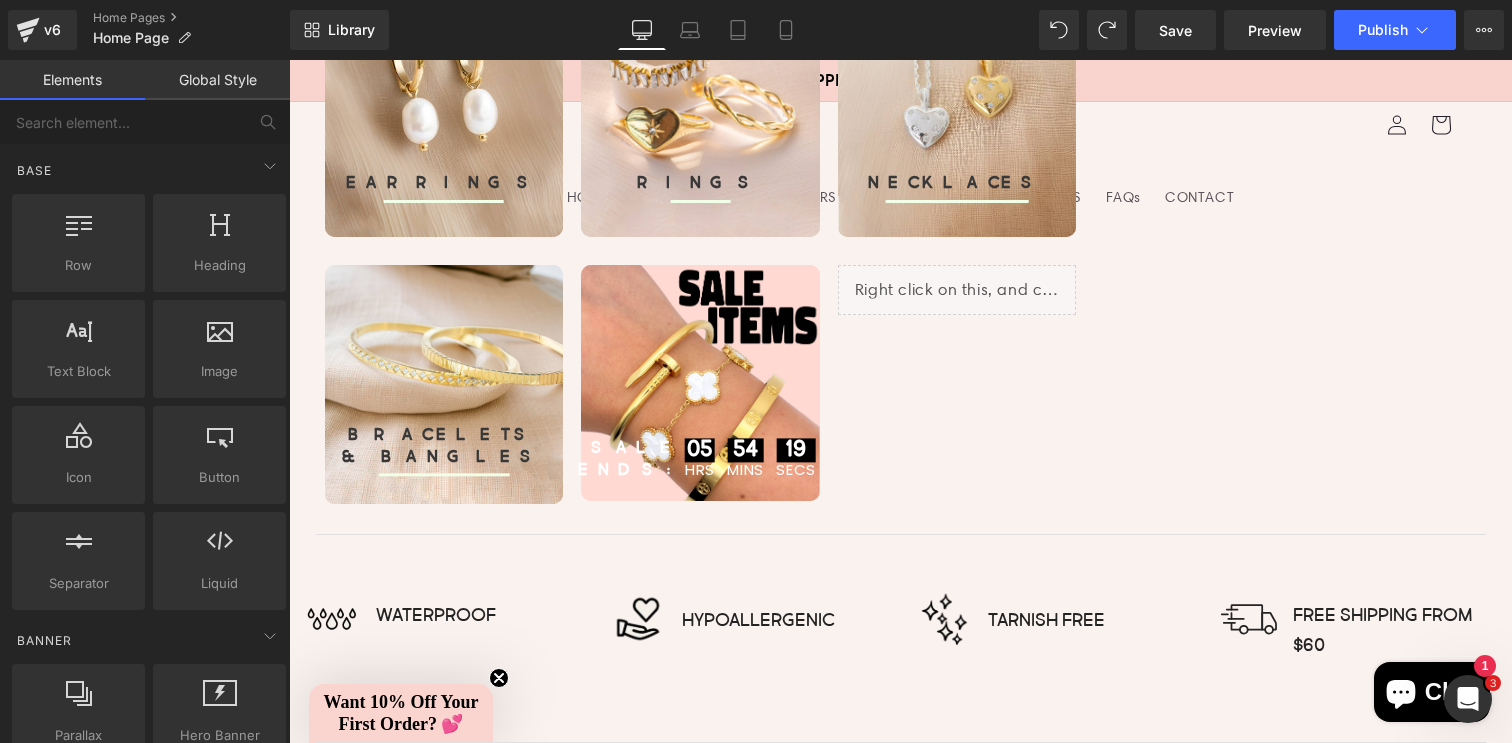 scroll, scrollTop: 744, scrollLeft: 0, axis: vertical 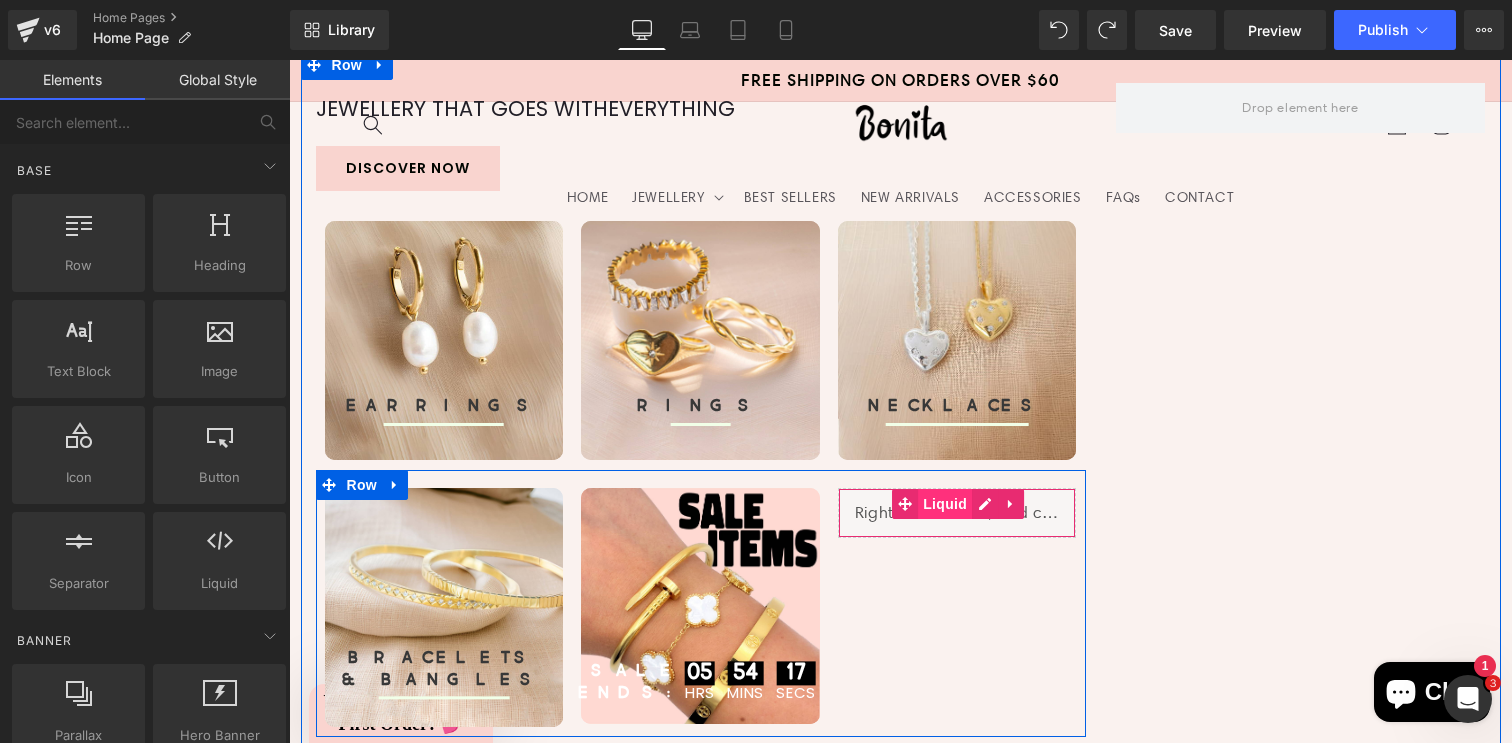 click on "Liquid" at bounding box center (945, 504) 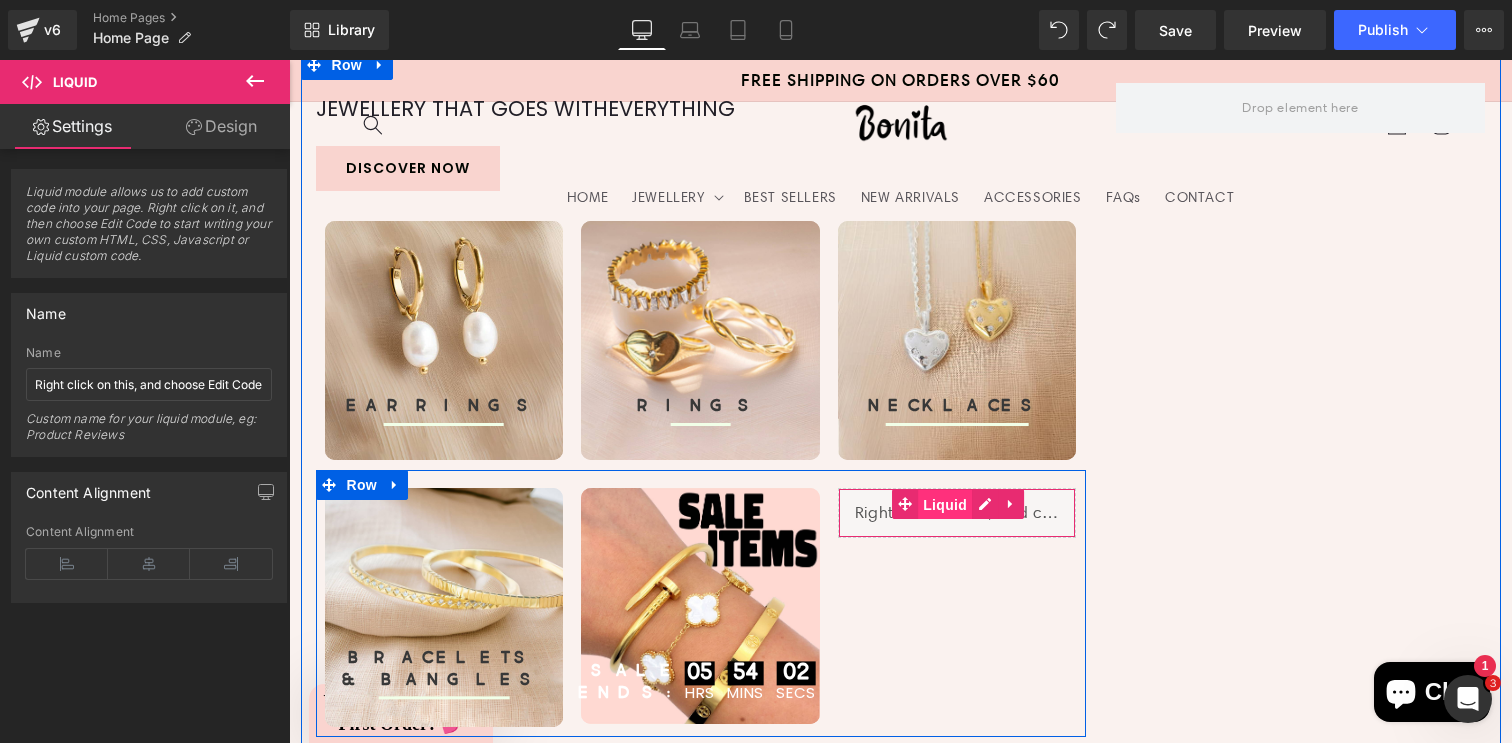 click on "Liquid" at bounding box center (945, 505) 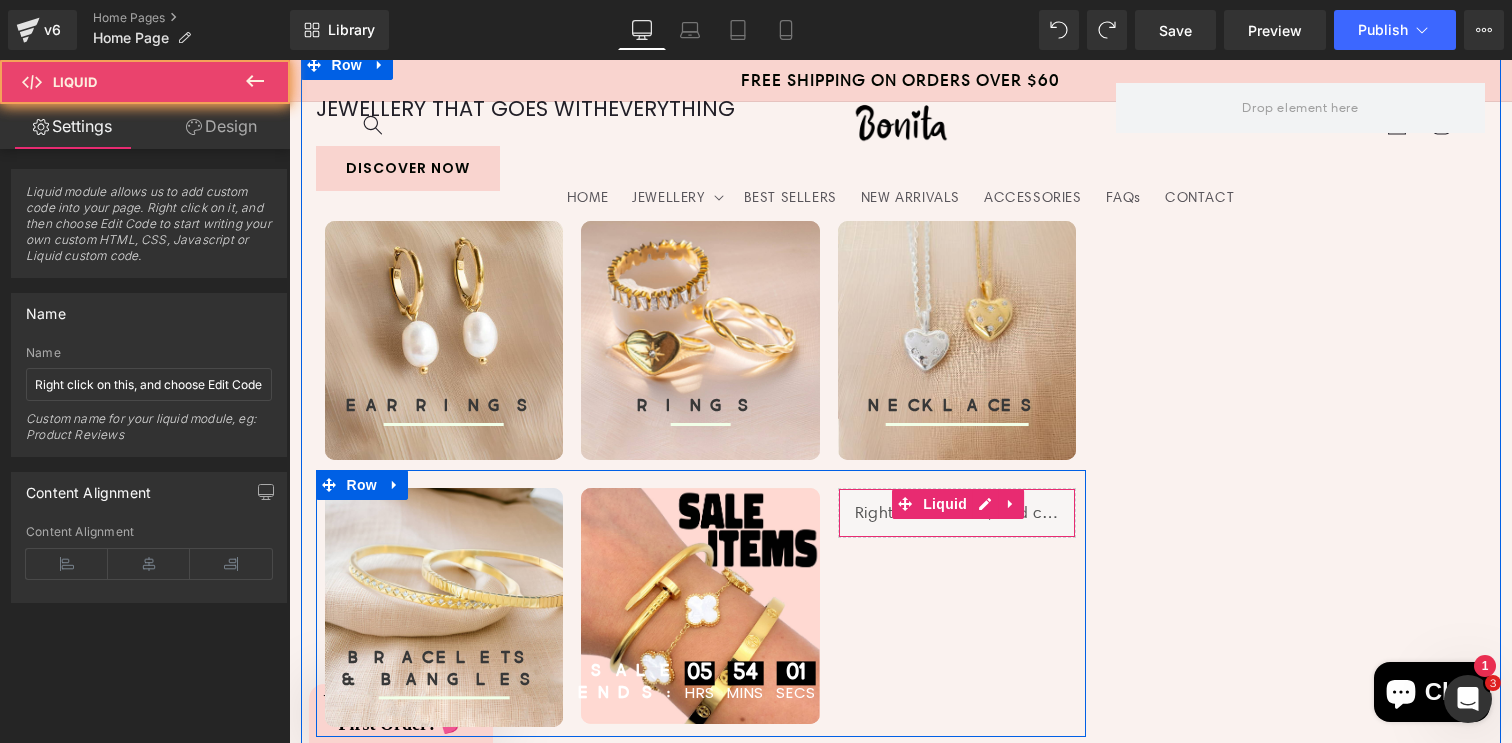 click on "Liquid" at bounding box center (957, 513) 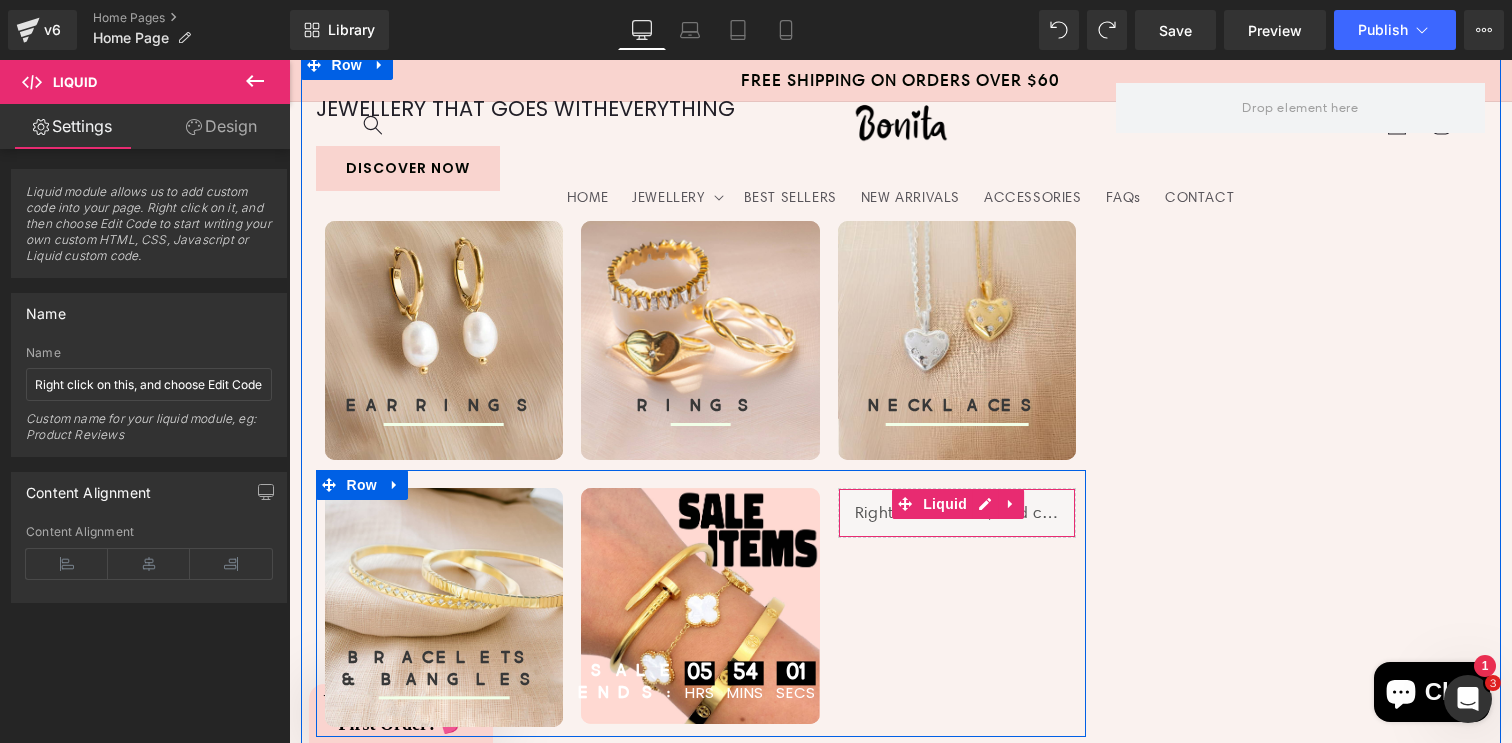 click on "Liquid" at bounding box center [957, 513] 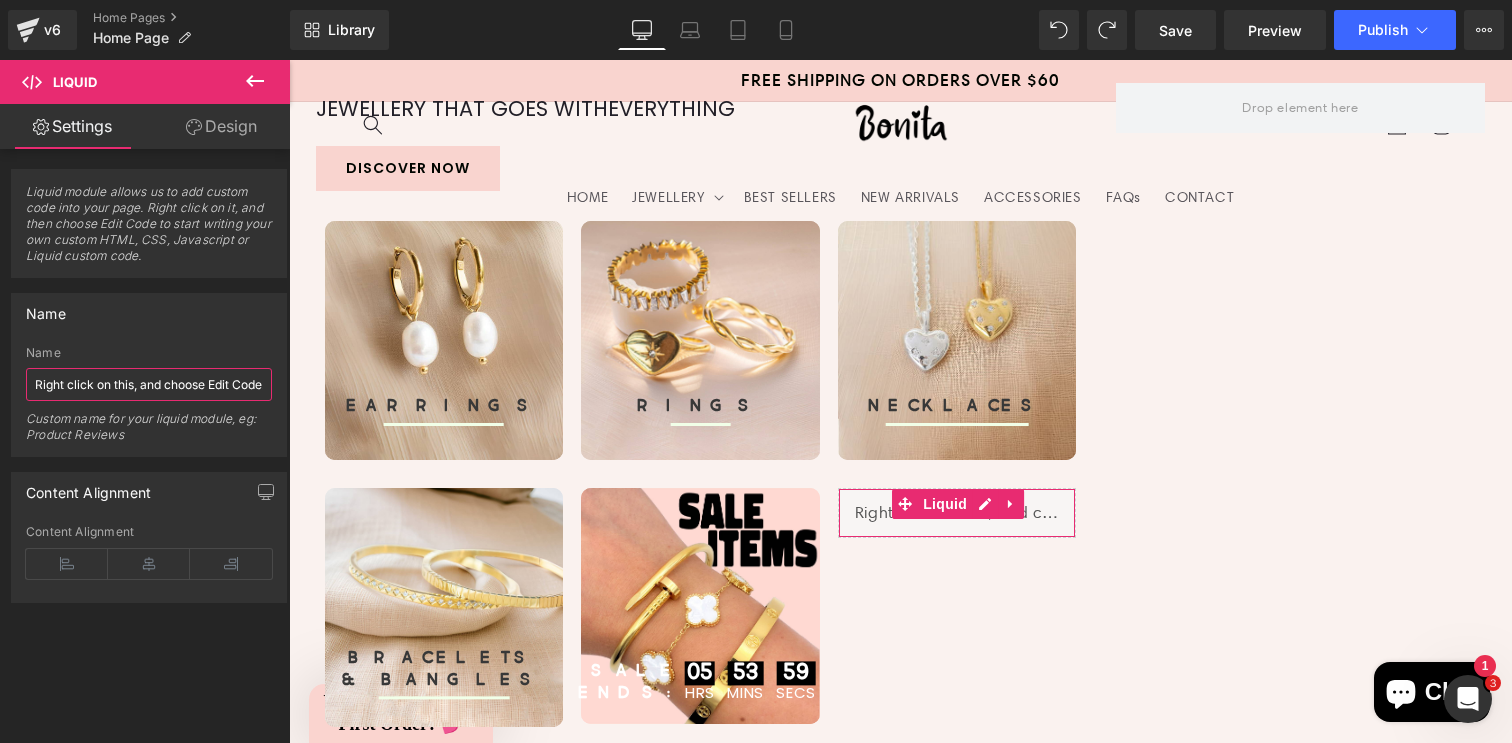 click on "Right click on this, and choose Edit Code." at bounding box center (149, 384) 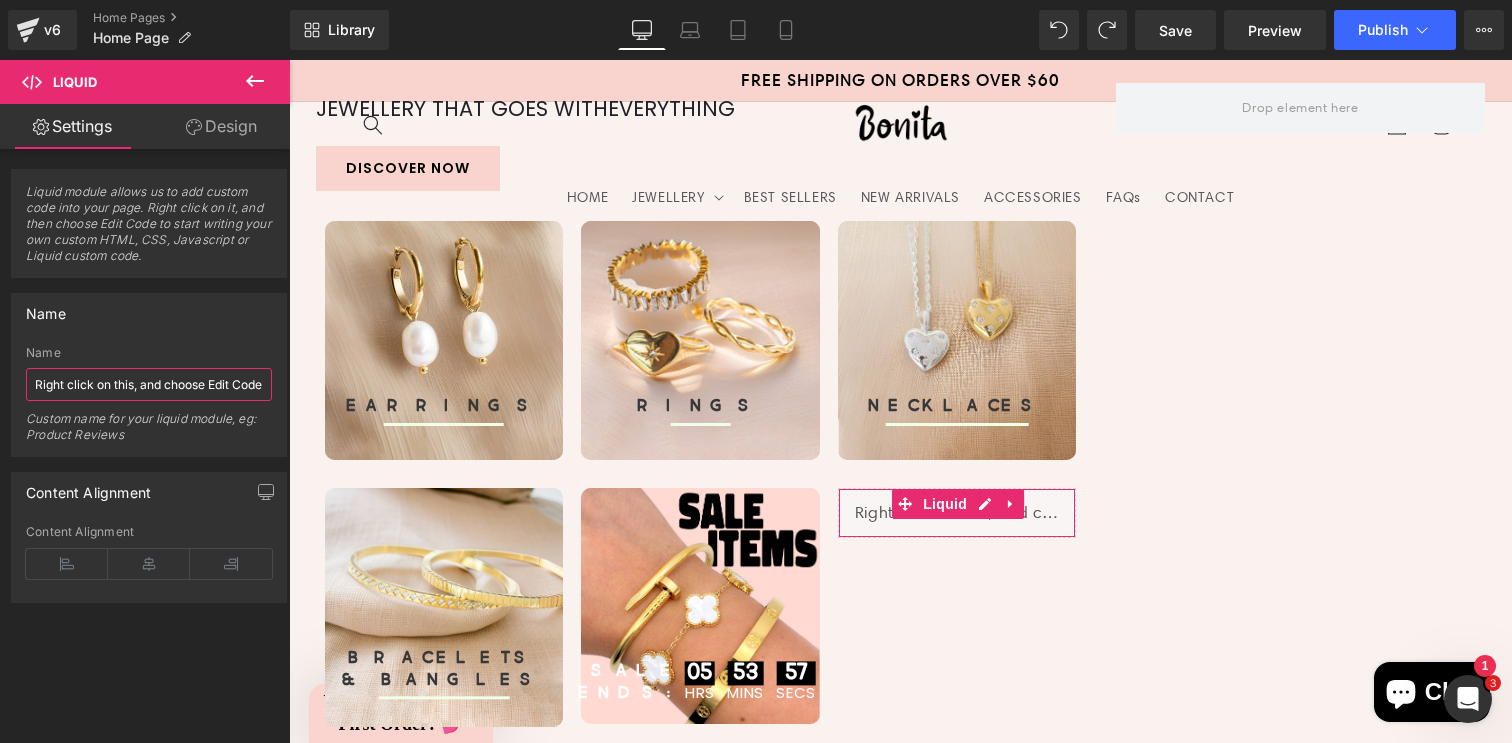 click on "Right click on this, and choose Edit Code." at bounding box center (149, 384) 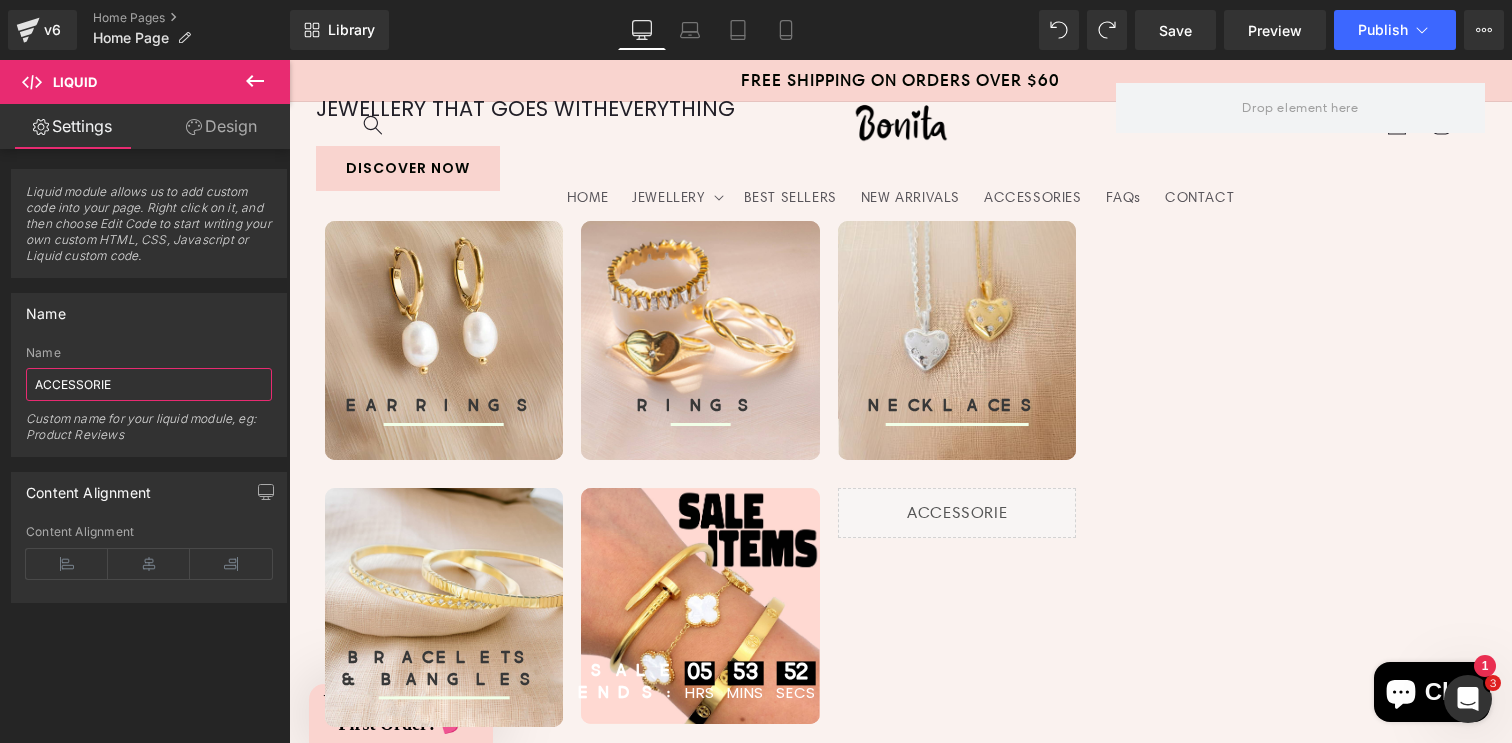 type on "ACCESSORIES" 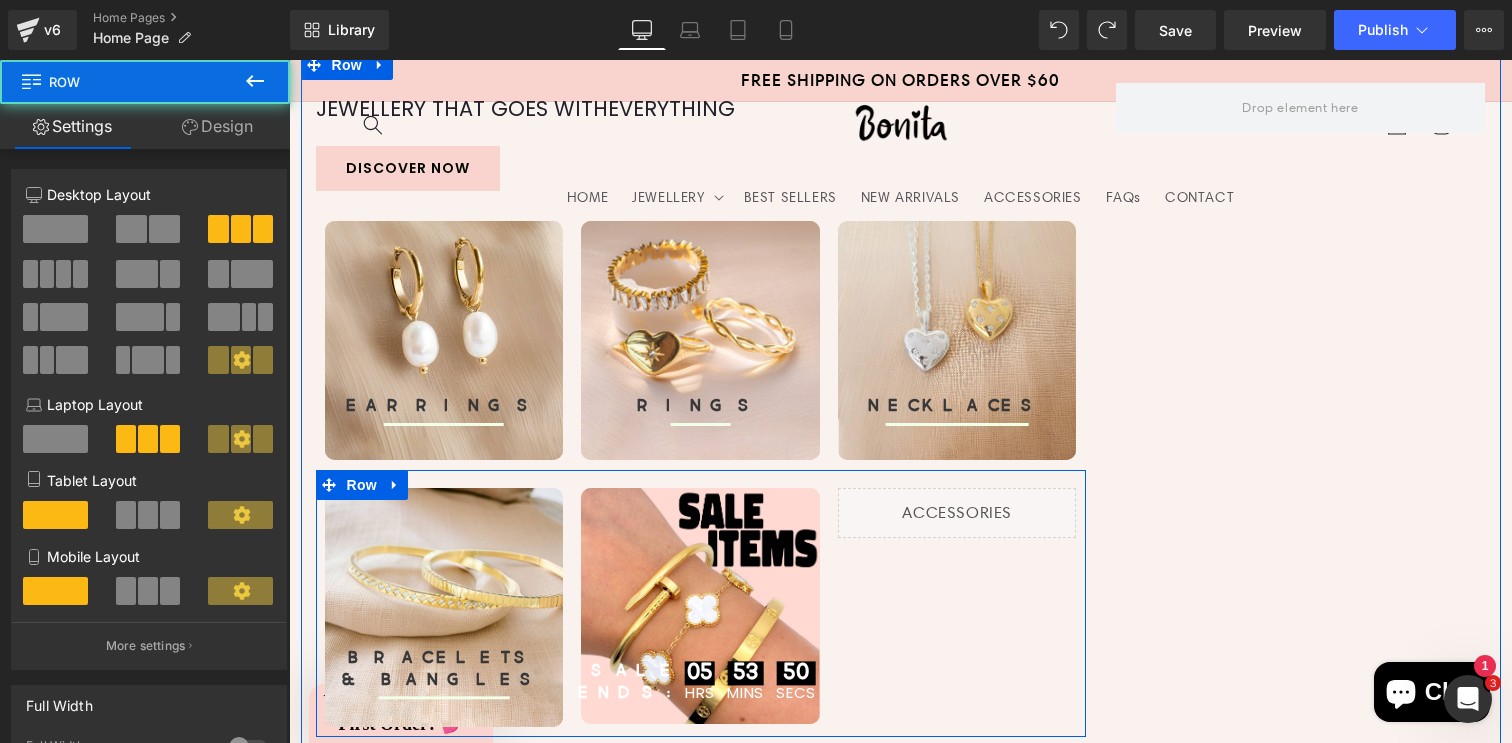 click on "BRACELETS & BANGLES
Heading
Separator
Hero Banner
Heading
05 Hrs
53 MINS
50 SECS
Countdown Timer
SALE ENDS:
Heading
Hero Banner" at bounding box center (701, 603) 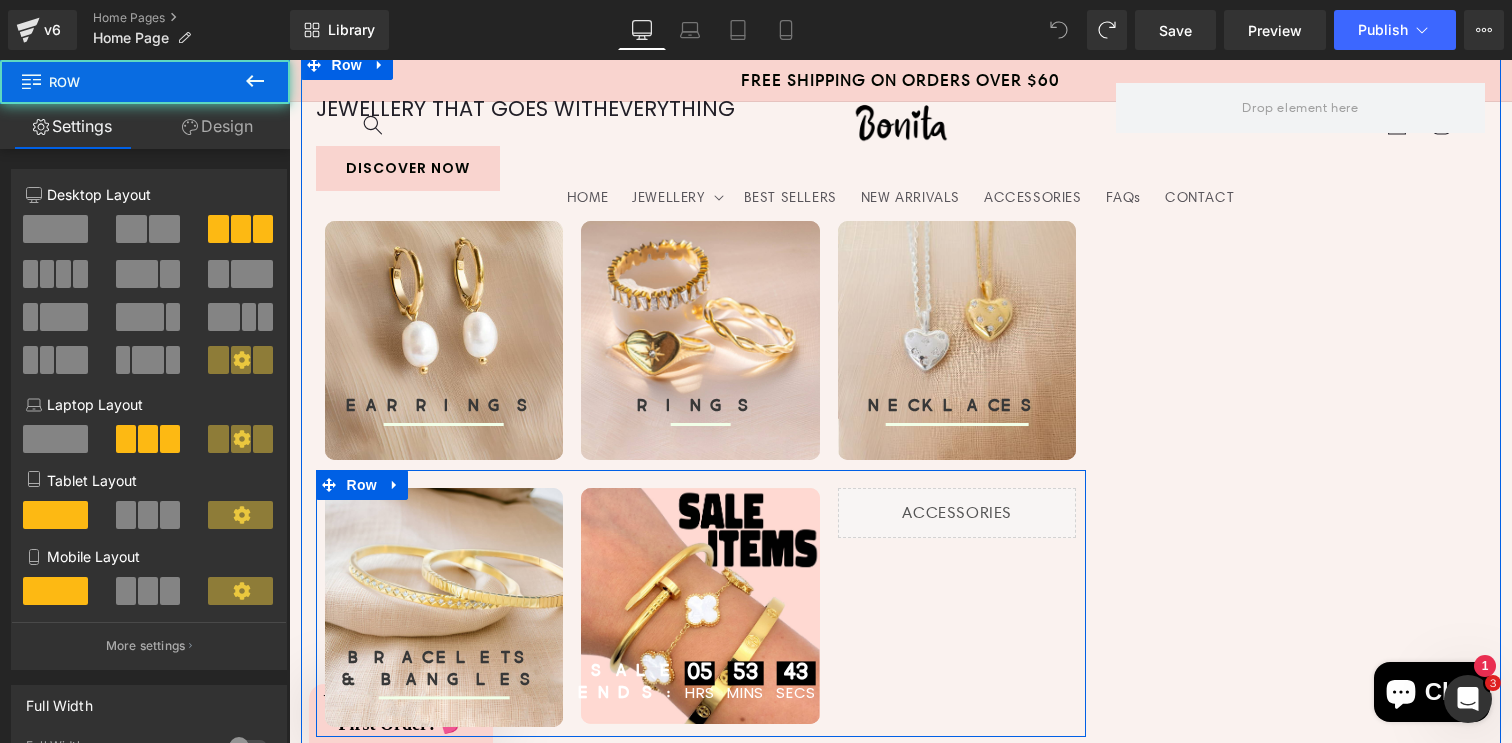 click on "BRACELETS & BANGLES
Heading
Separator
Hero Banner
Heading
05 Hrs
53 MINS
43 SECS
Countdown Timer
SALE ENDS:
Heading
Hero Banner" at bounding box center [701, 603] 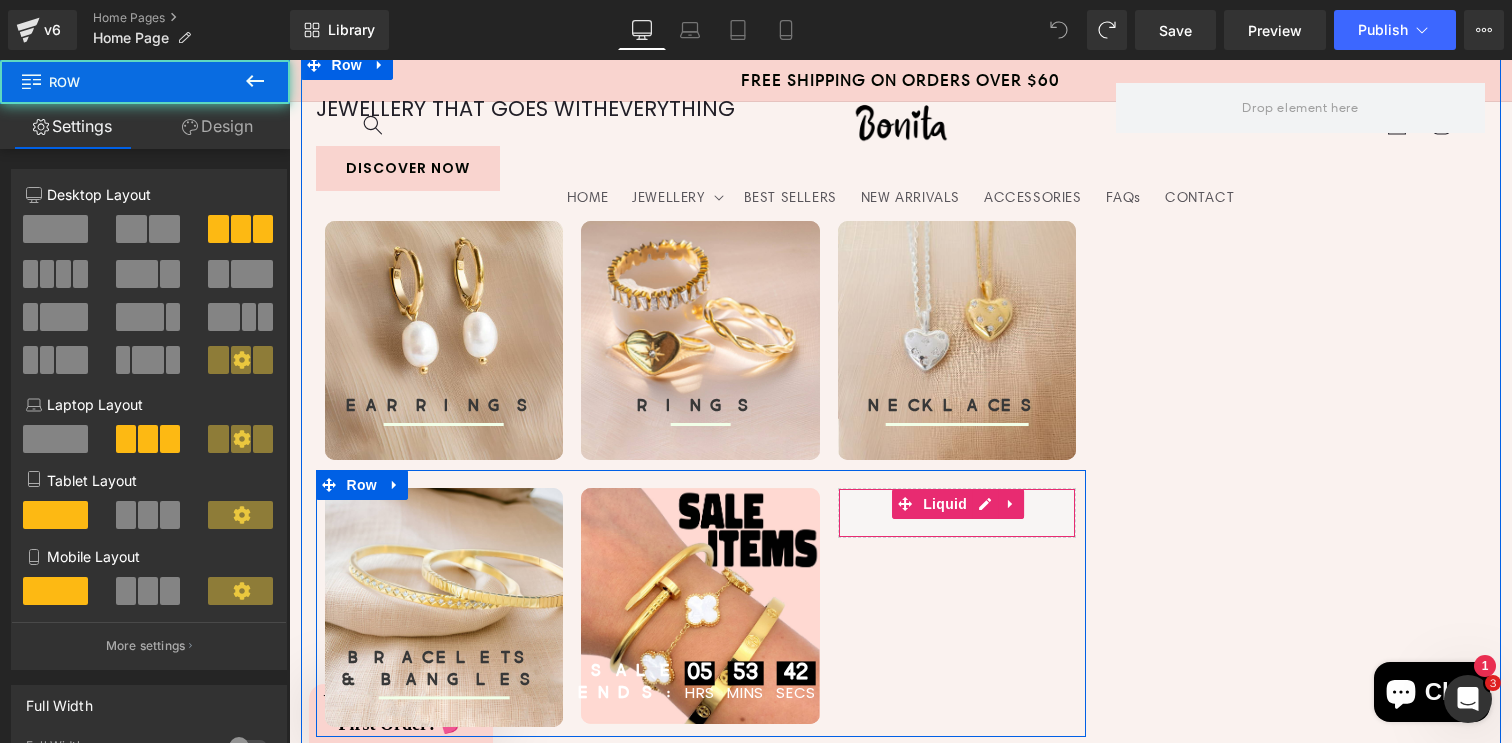 click on "Liquid" at bounding box center (957, 513) 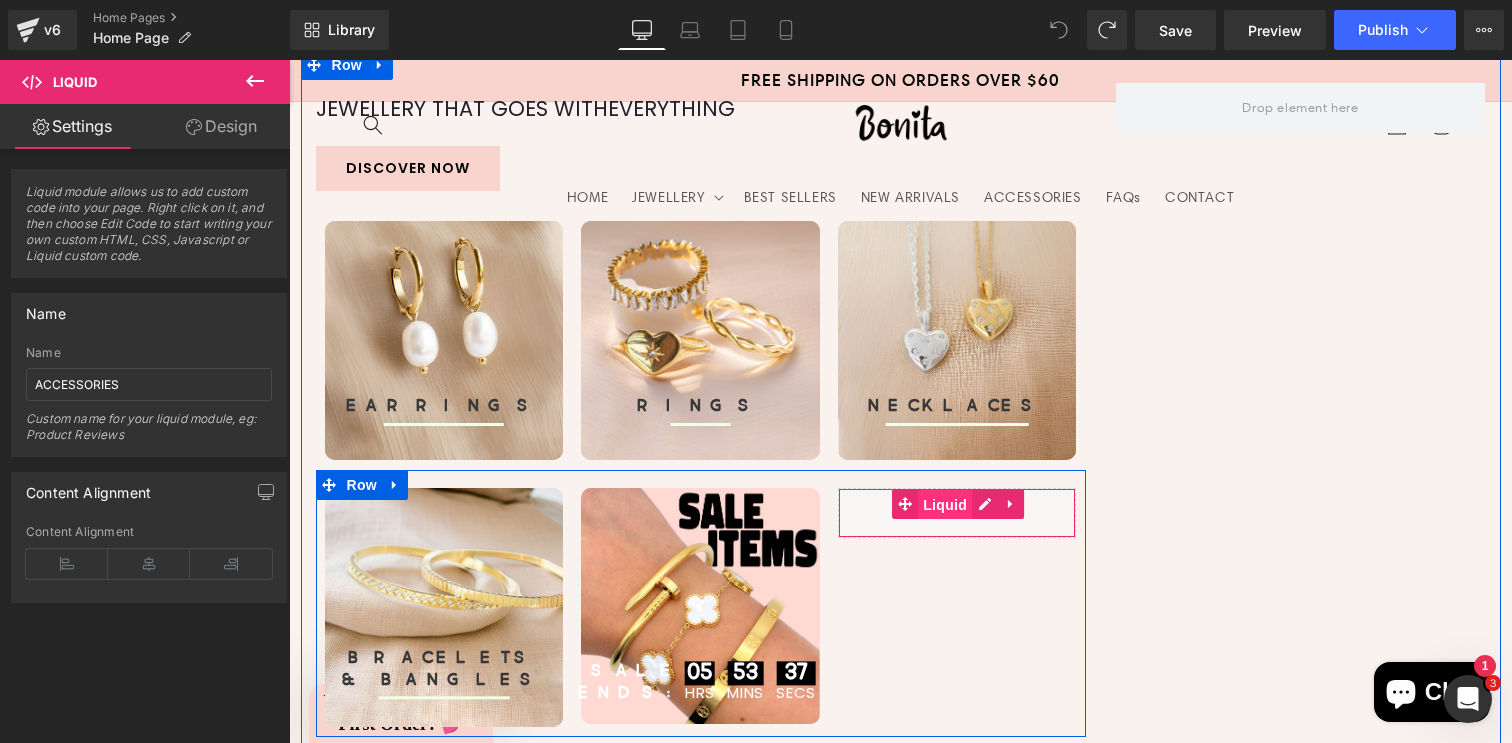 click on "Liquid" at bounding box center (945, 505) 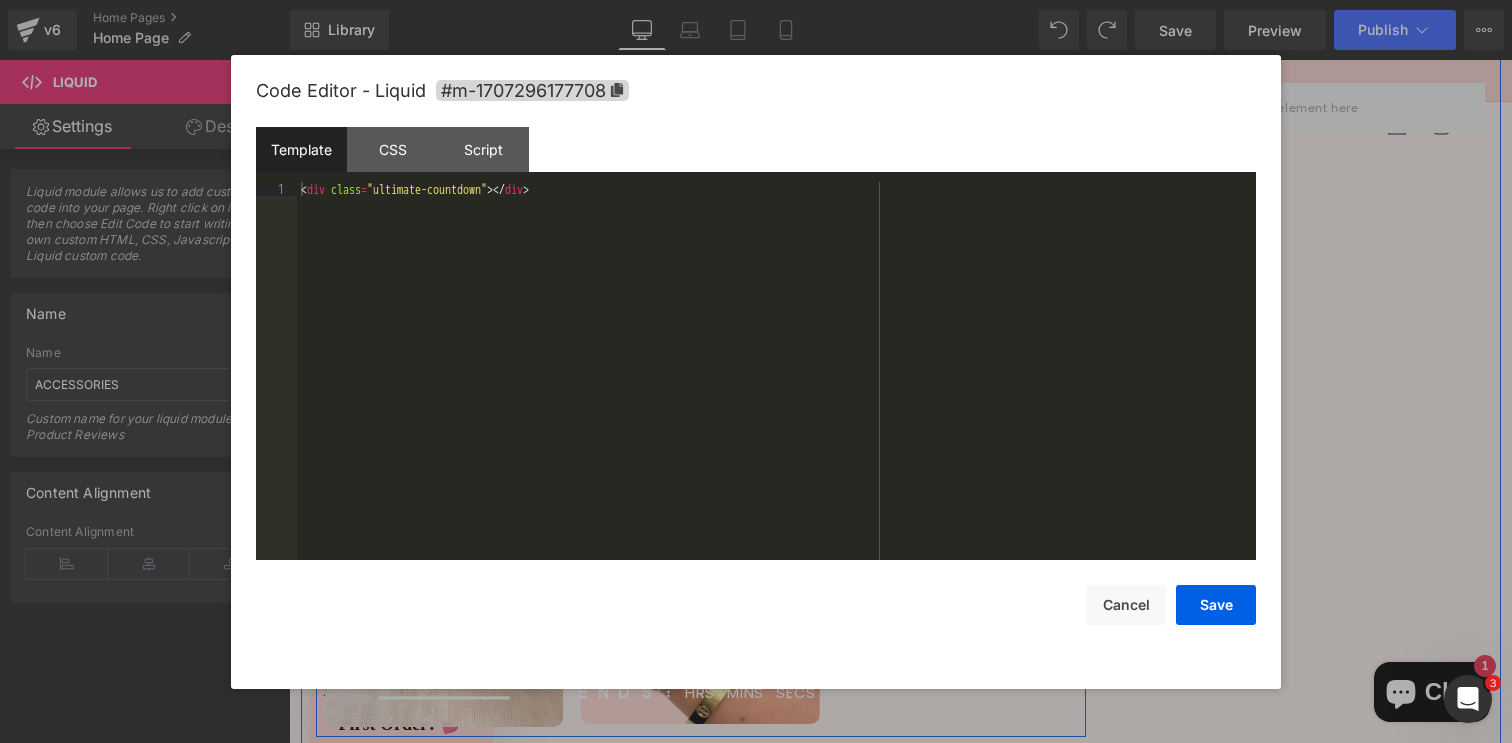 click on "Liquid" at bounding box center [957, 513] 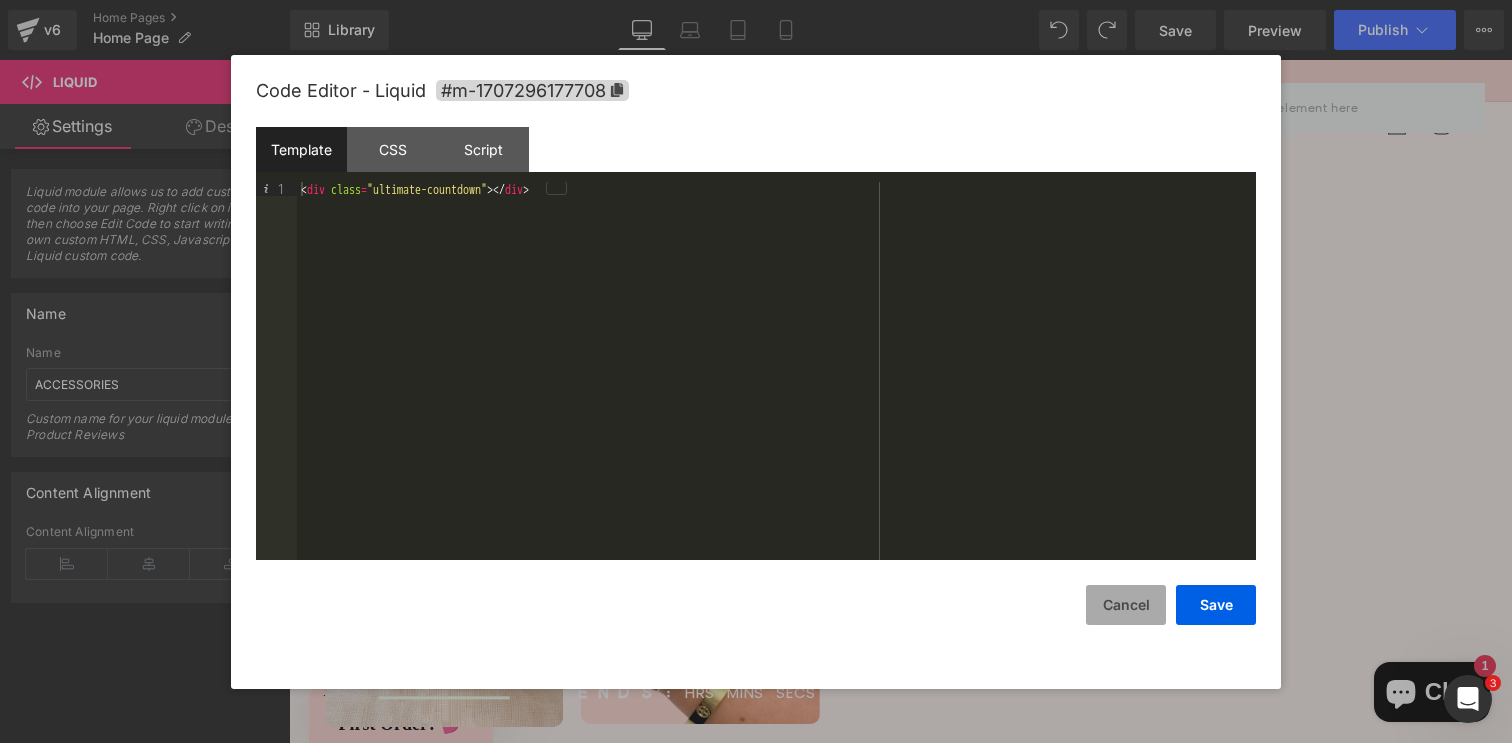 click on "Cancel" at bounding box center [1126, 605] 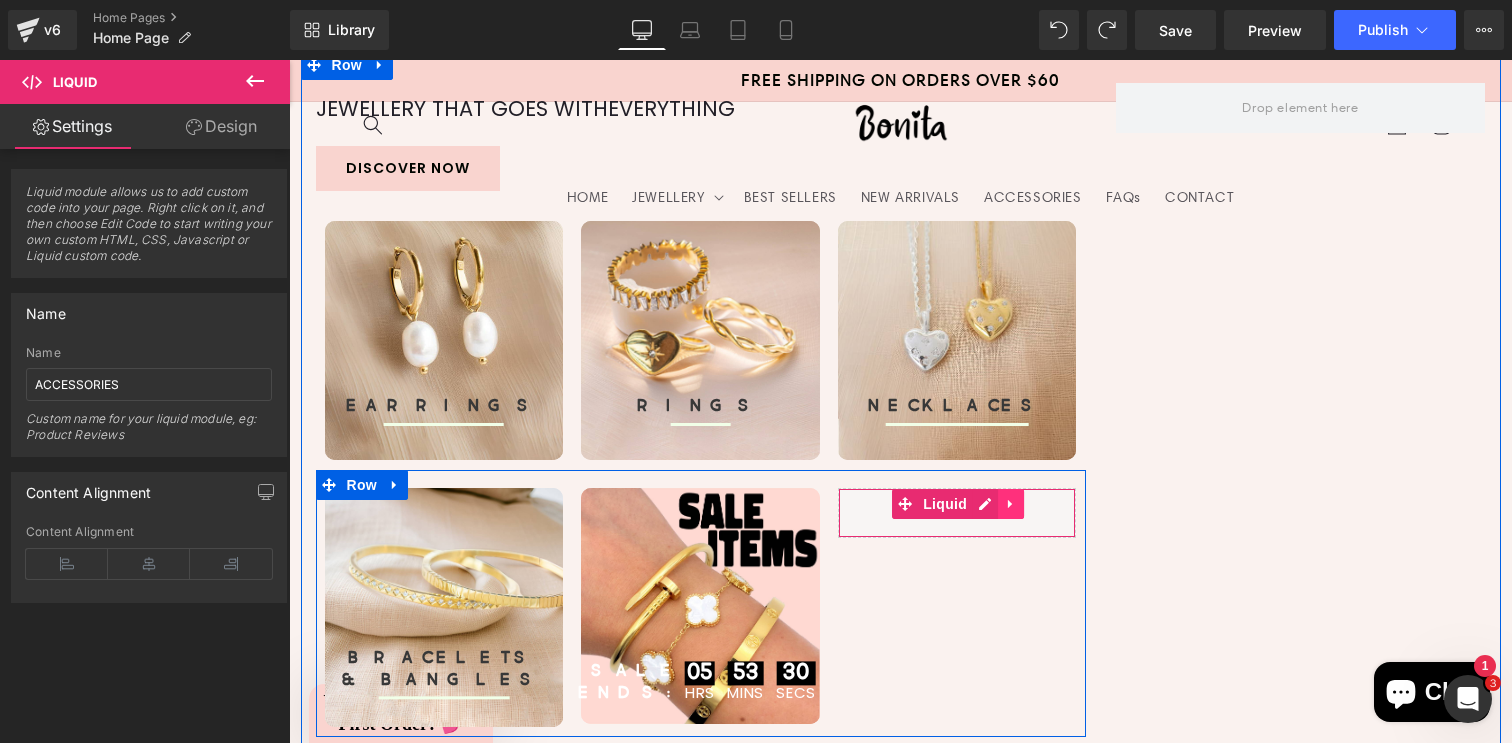 click 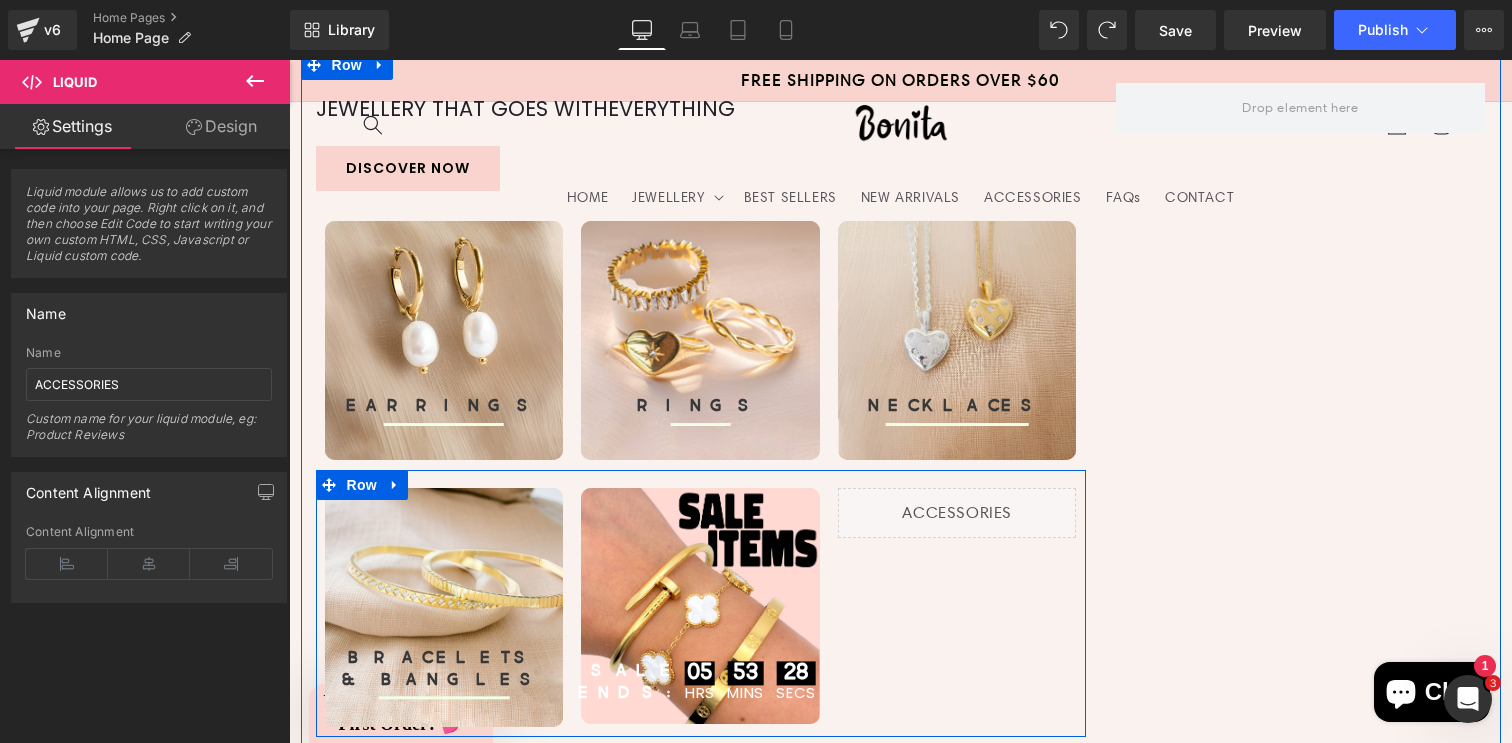 click on "BRACELETS & BANGLES
Heading
Separator
Hero Banner
Heading
05 Hrs
53 MINS
28 SECS
Countdown Timer
SALE ENDS:
Heading
Hero Banner" at bounding box center [701, 603] 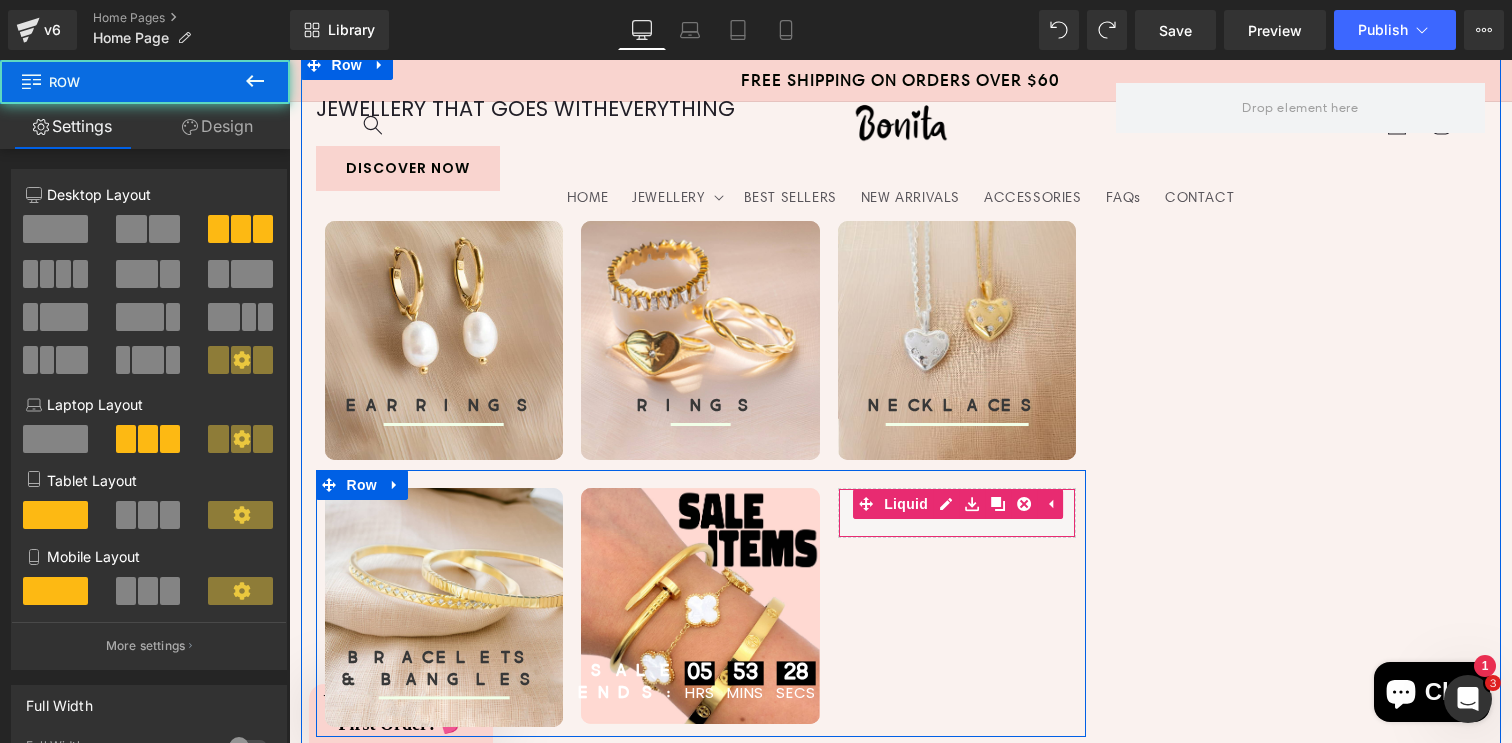 click on "Liquid" at bounding box center (957, 513) 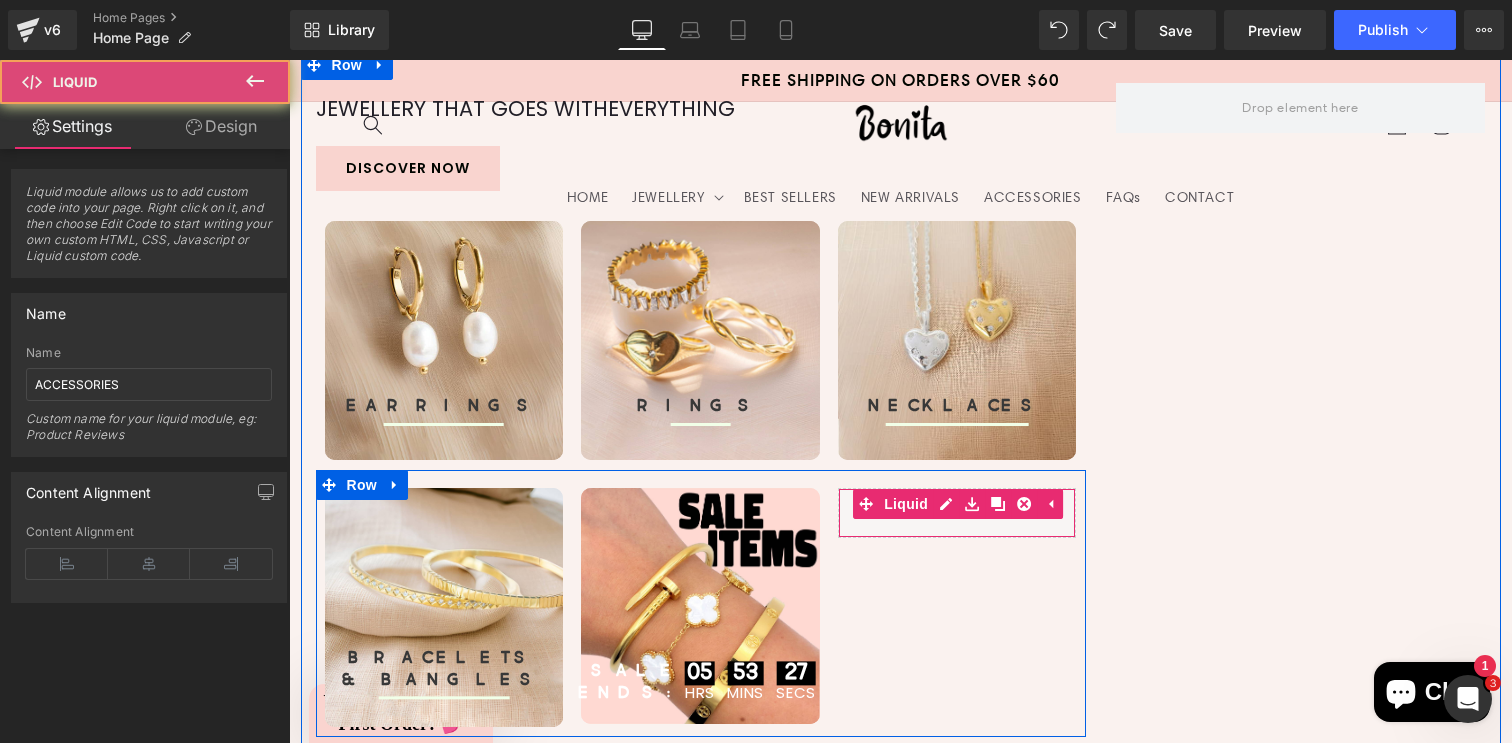 click on "Liquid" at bounding box center (957, 513) 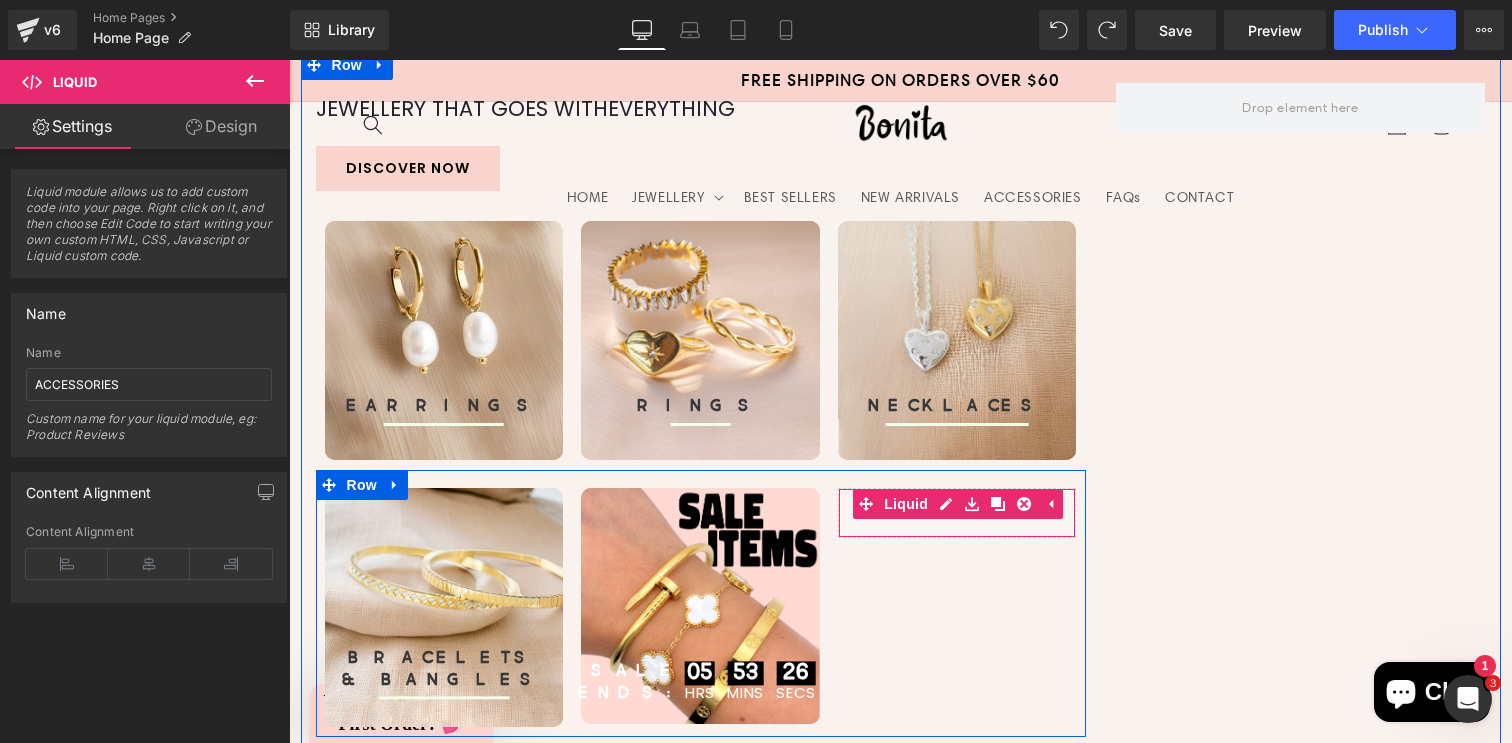 click on "Liquid" at bounding box center (957, 513) 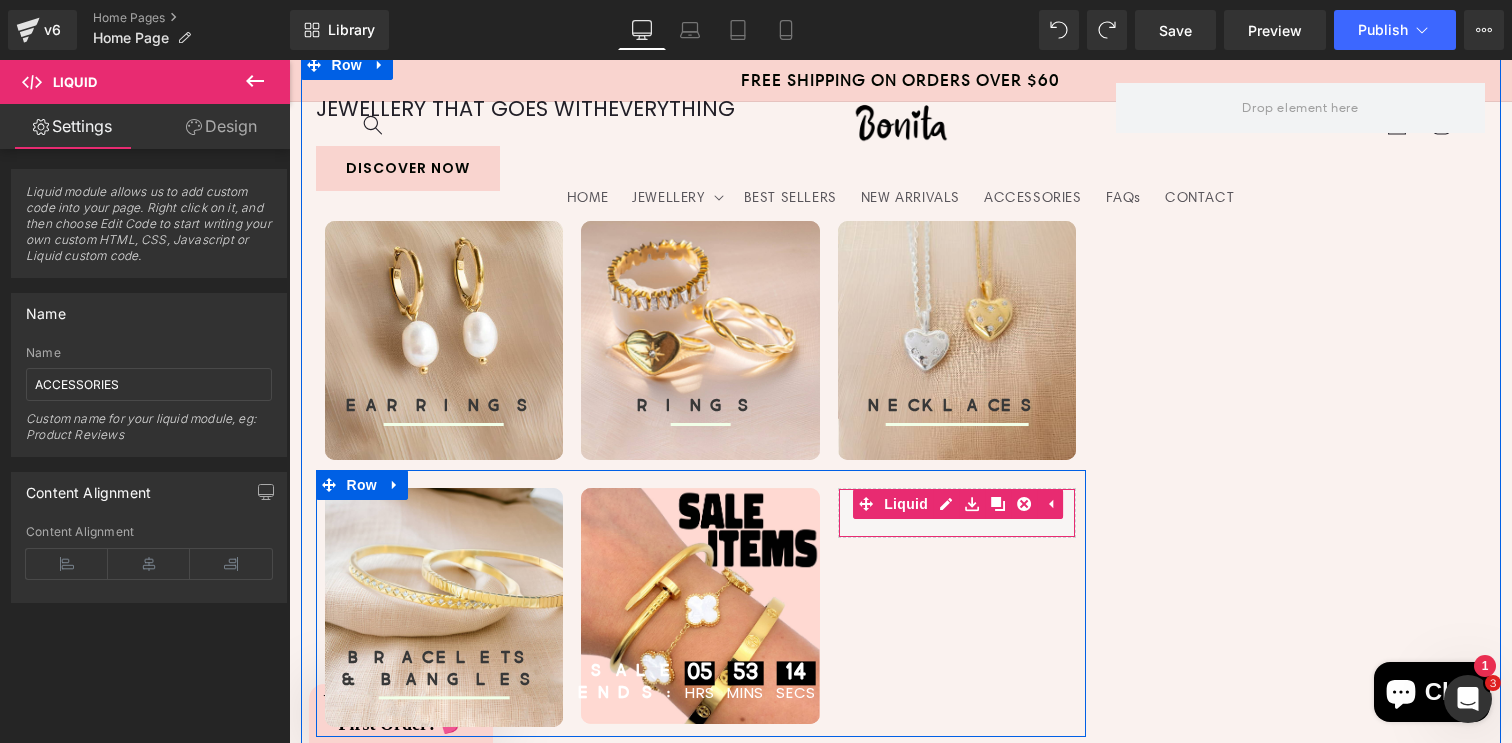 click on "Liquid" at bounding box center (957, 513) 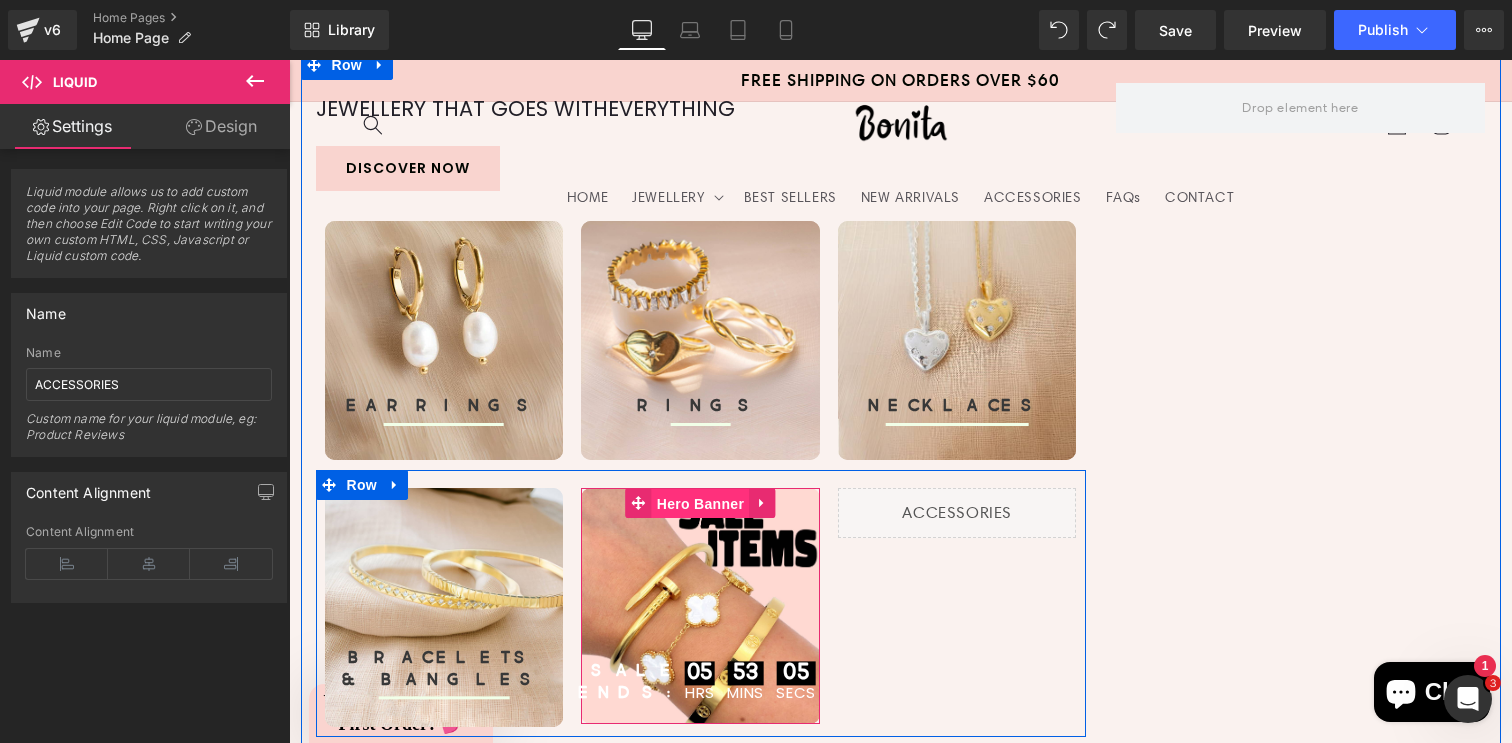 click on "Hero Banner" at bounding box center [700, 504] 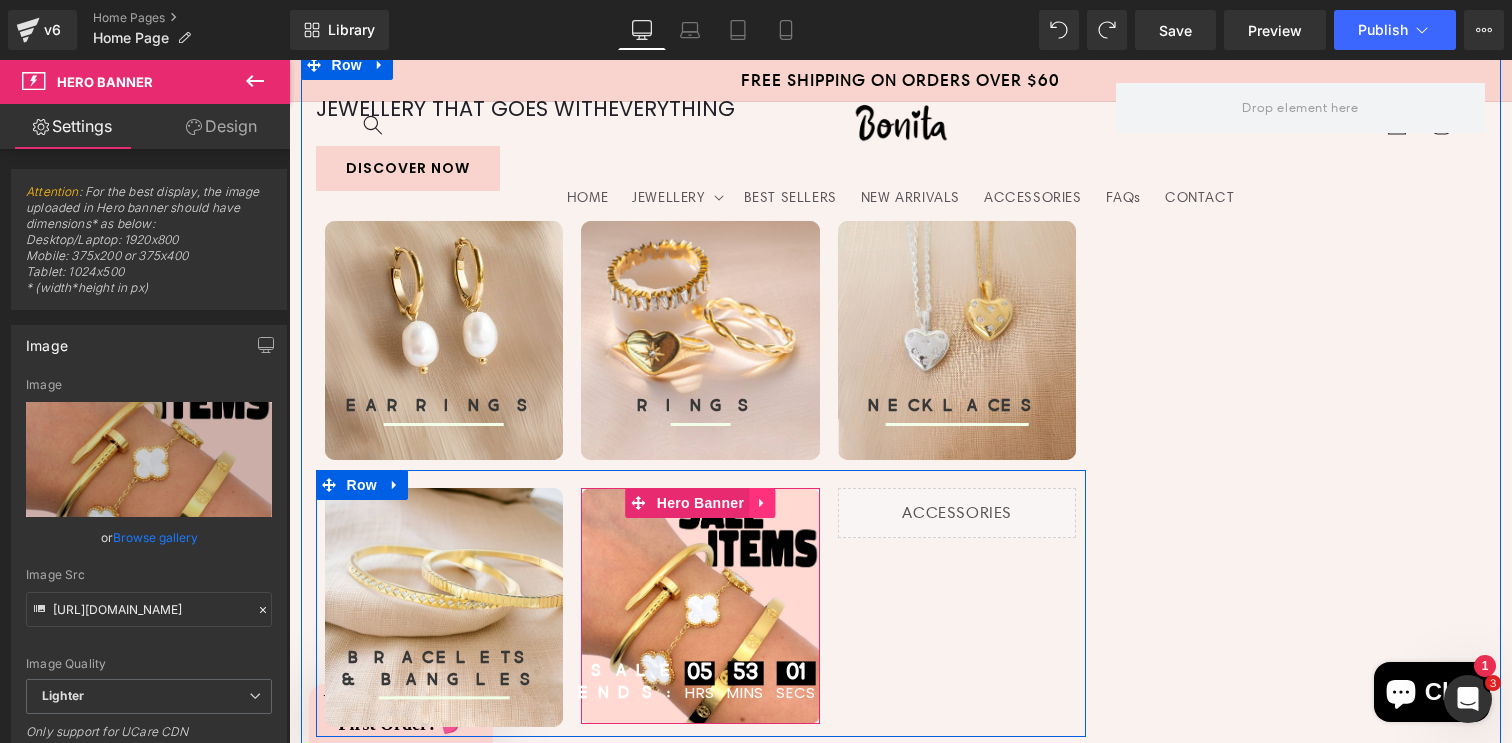 click 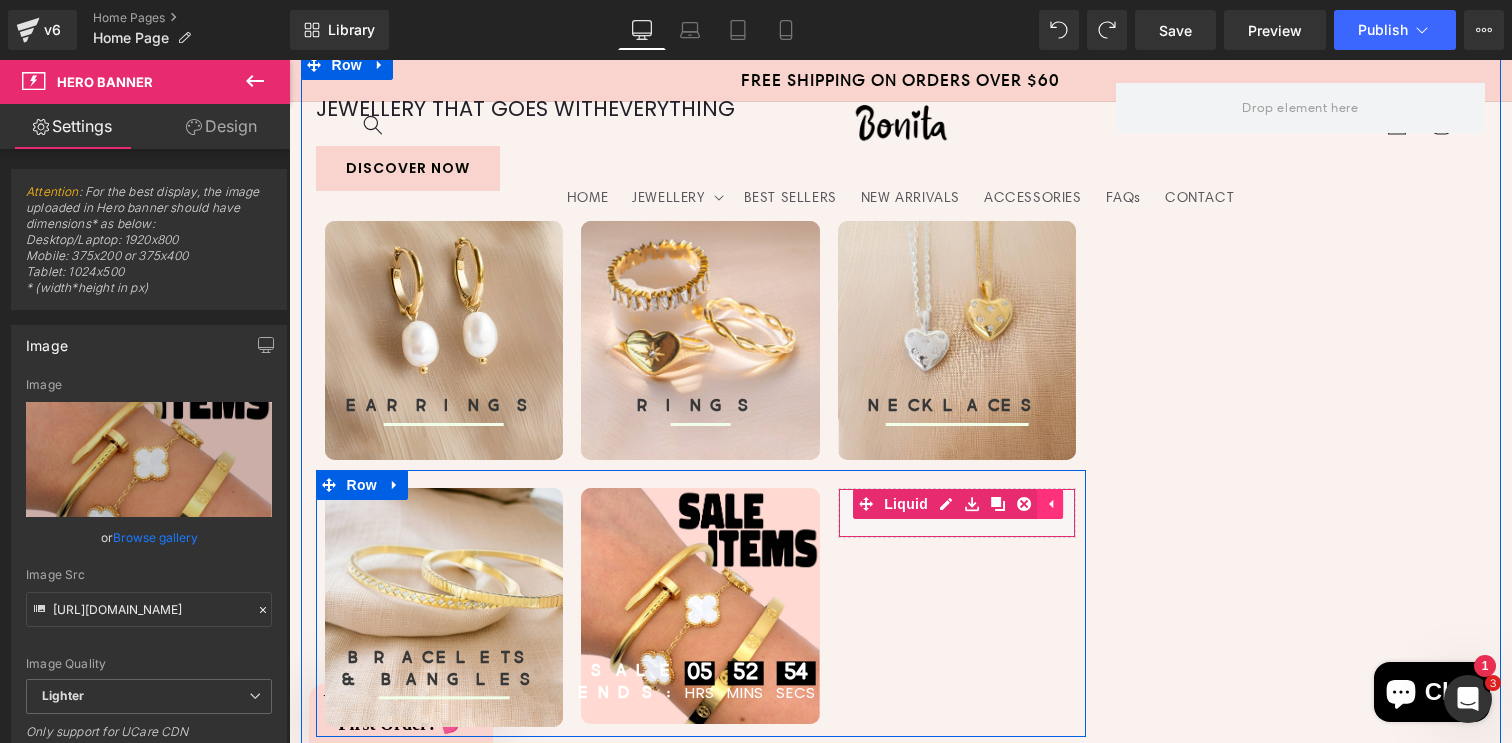click 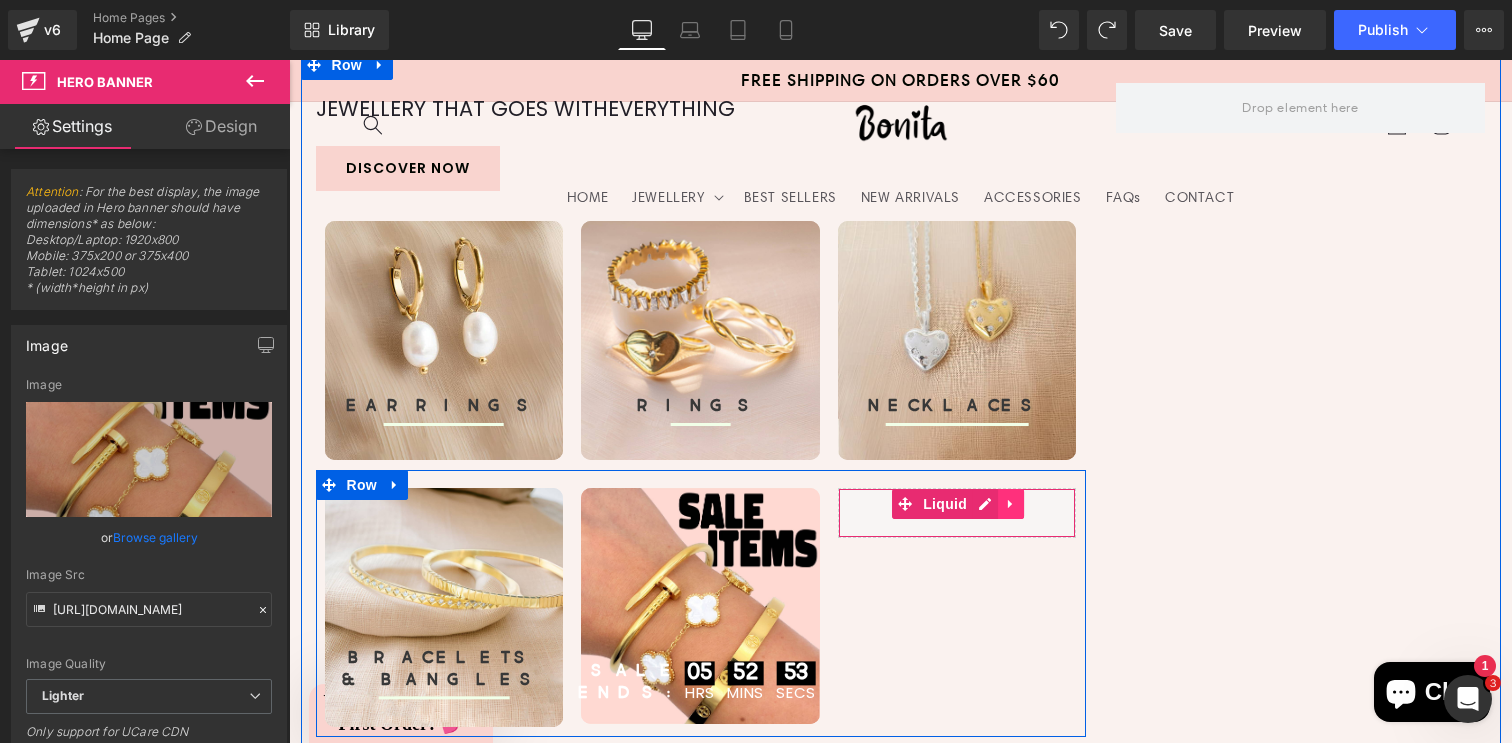 click 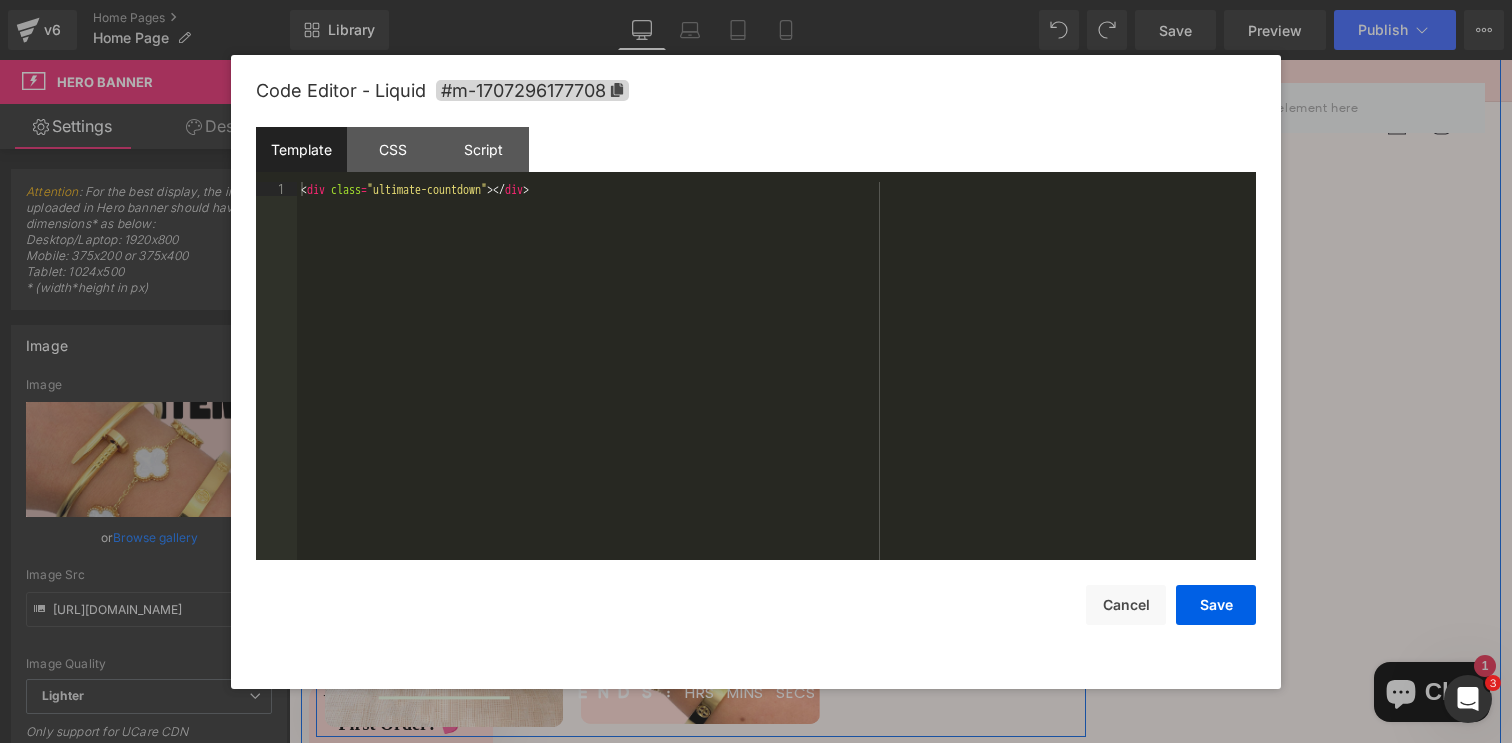 click on "Liquid" at bounding box center (957, 513) 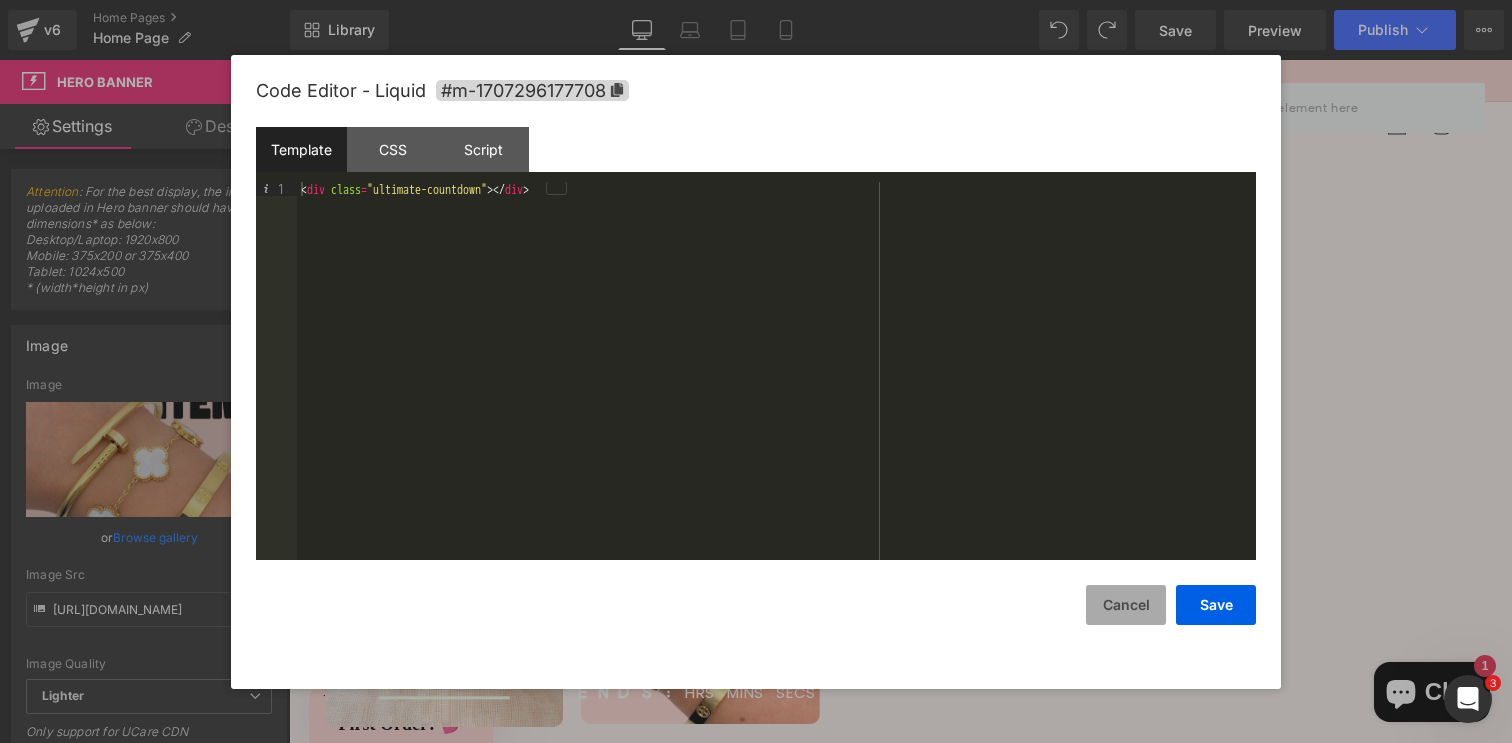 click on "Cancel" at bounding box center [1126, 605] 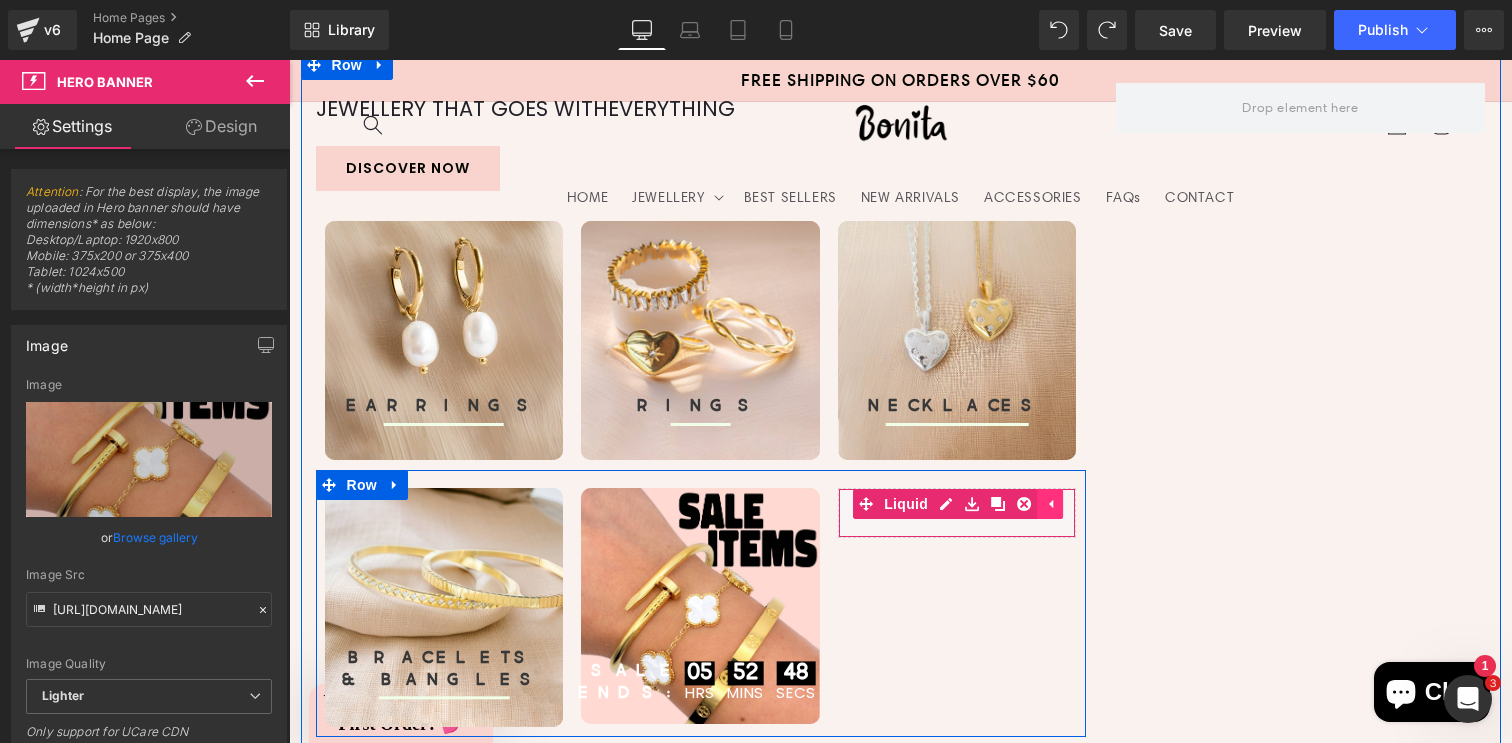 click at bounding box center [1050, 504] 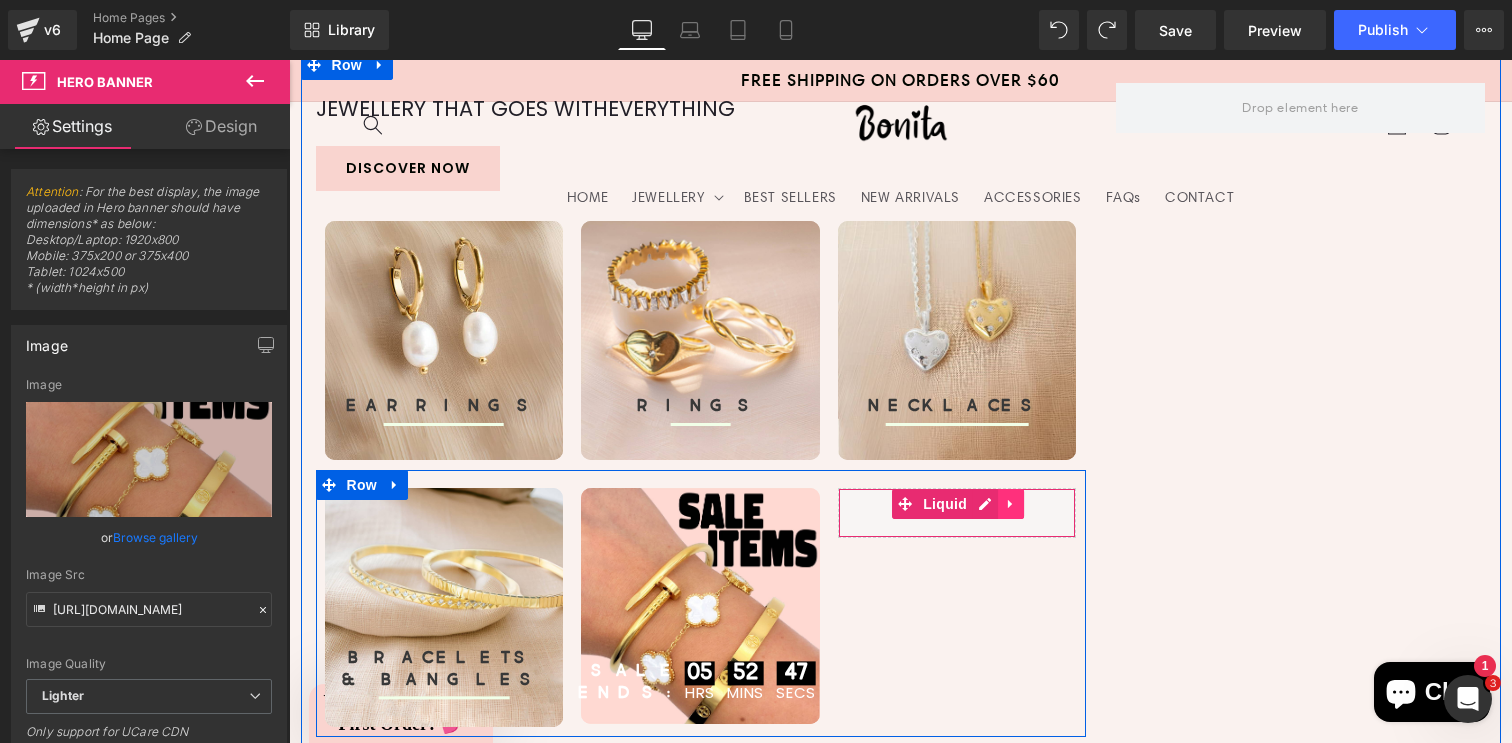 click 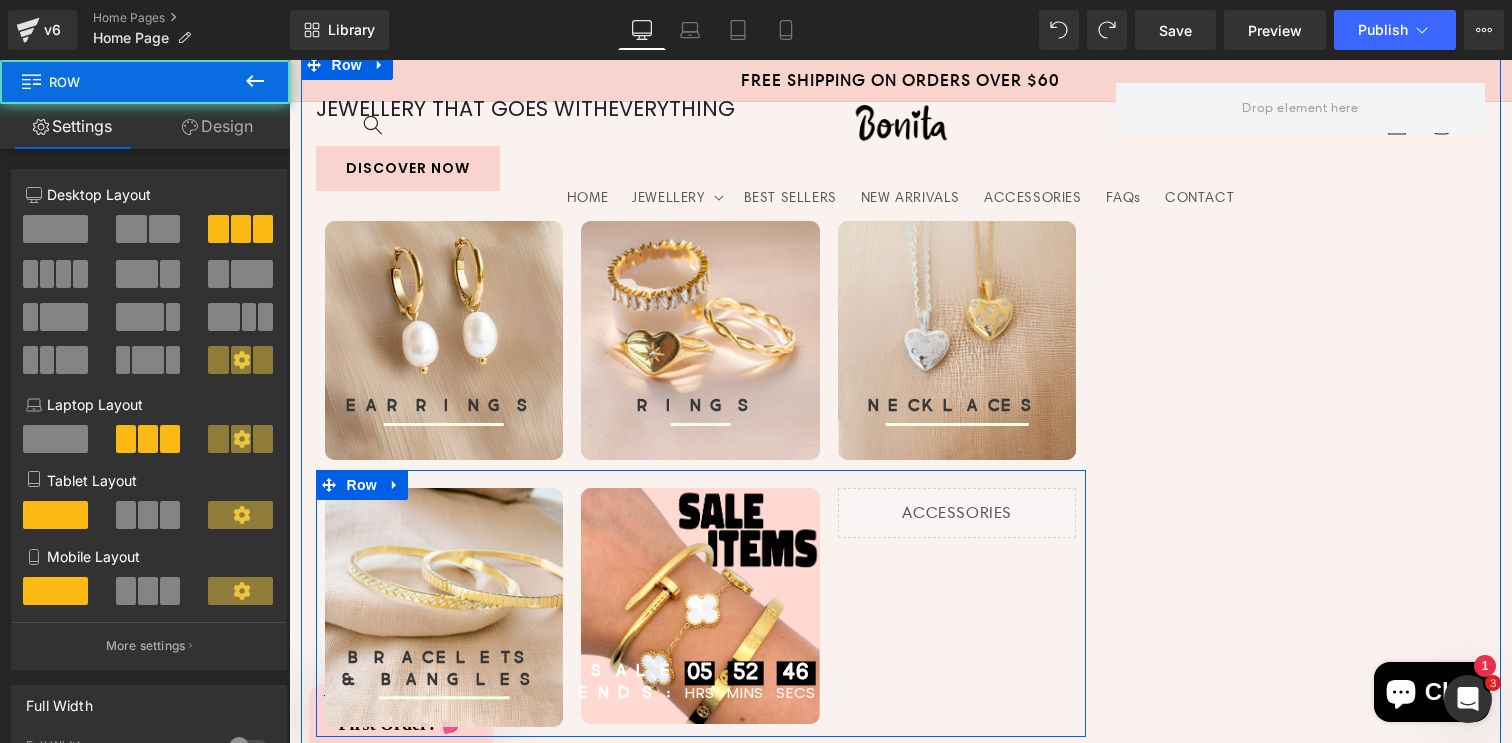 click on "BRACELETS & BANGLES
Heading
Separator
Hero Banner
Heading
05 Hrs
52 MINS
46 SECS
Countdown Timer
SALE ENDS:
Heading
Hero Banner" at bounding box center (701, 603) 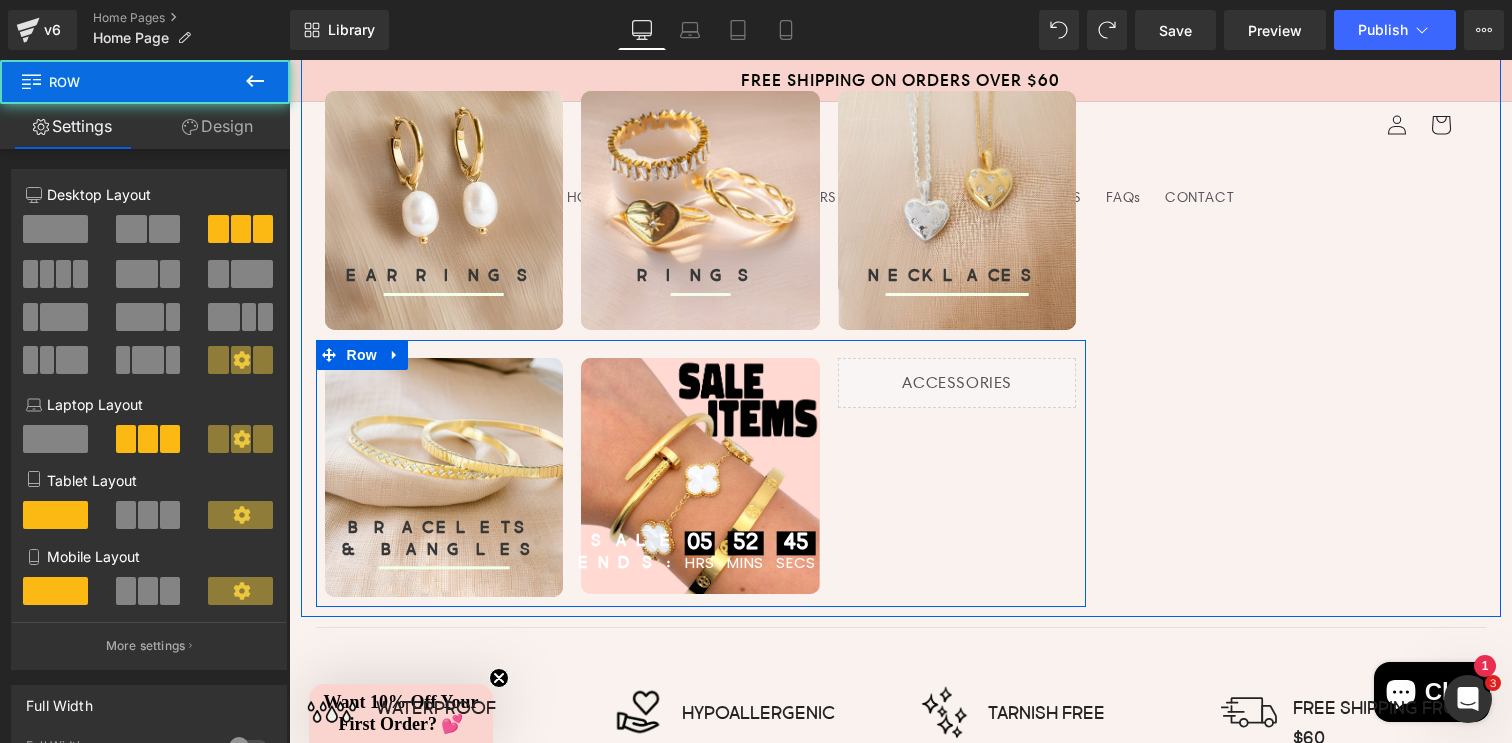 scroll, scrollTop: 891, scrollLeft: 0, axis: vertical 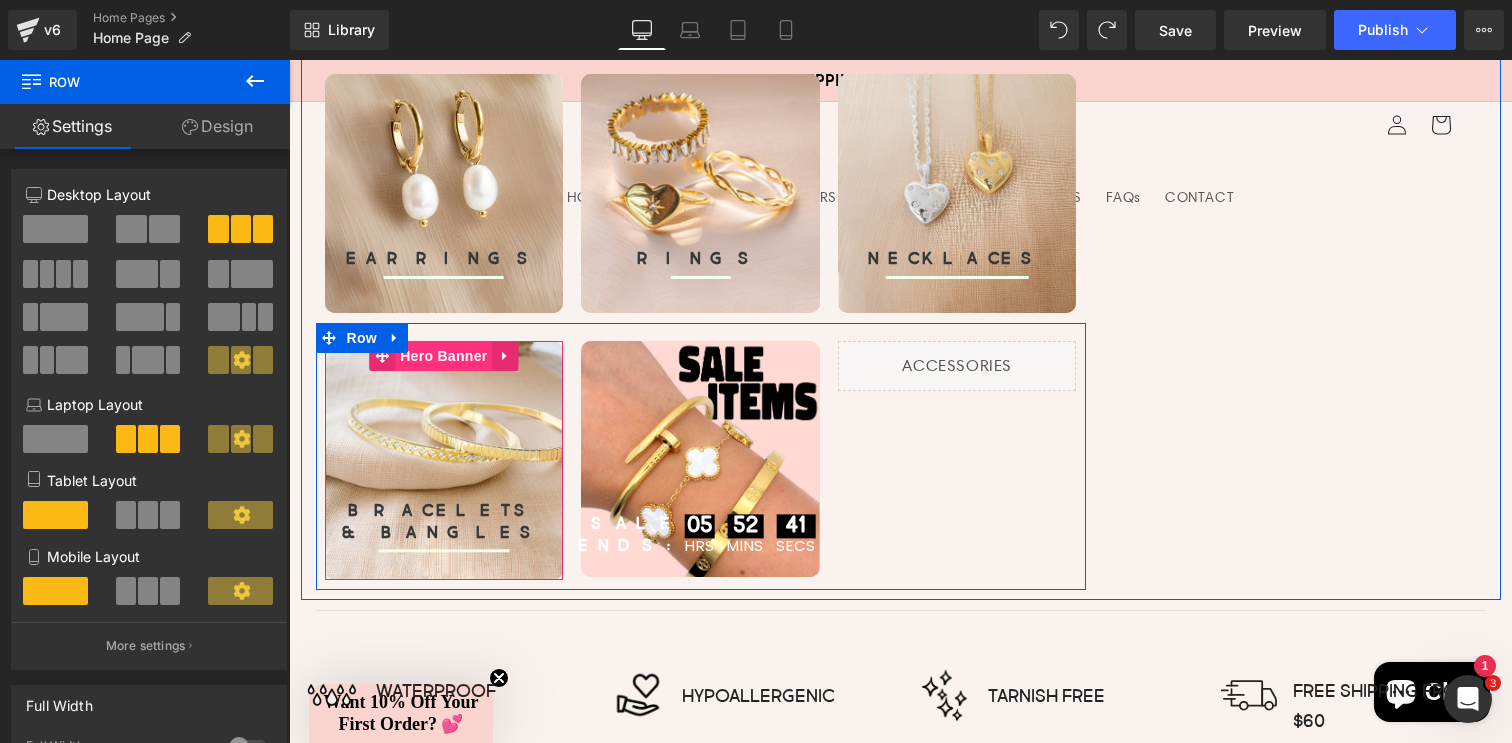 click on "Hero Banner" at bounding box center [443, 356] 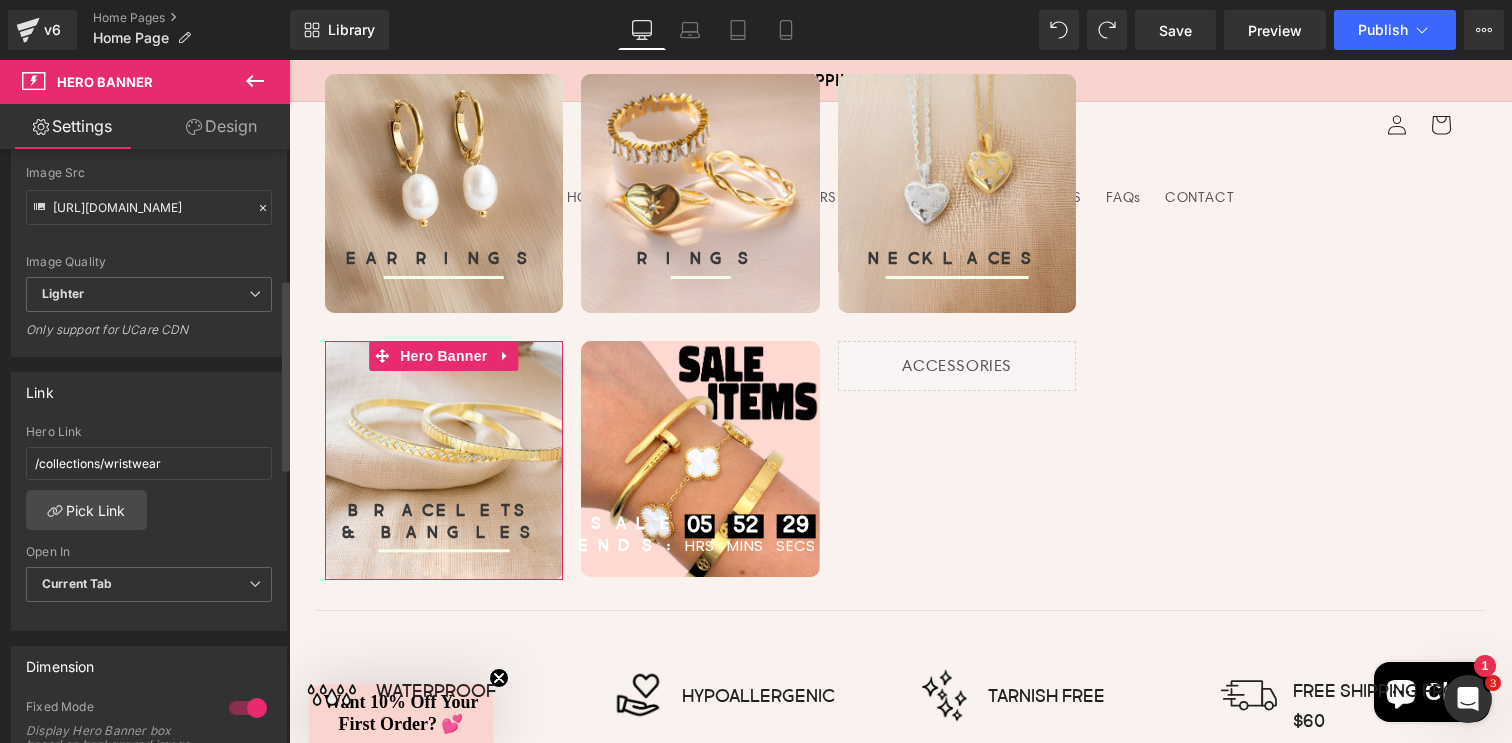 scroll, scrollTop: 397, scrollLeft: 0, axis: vertical 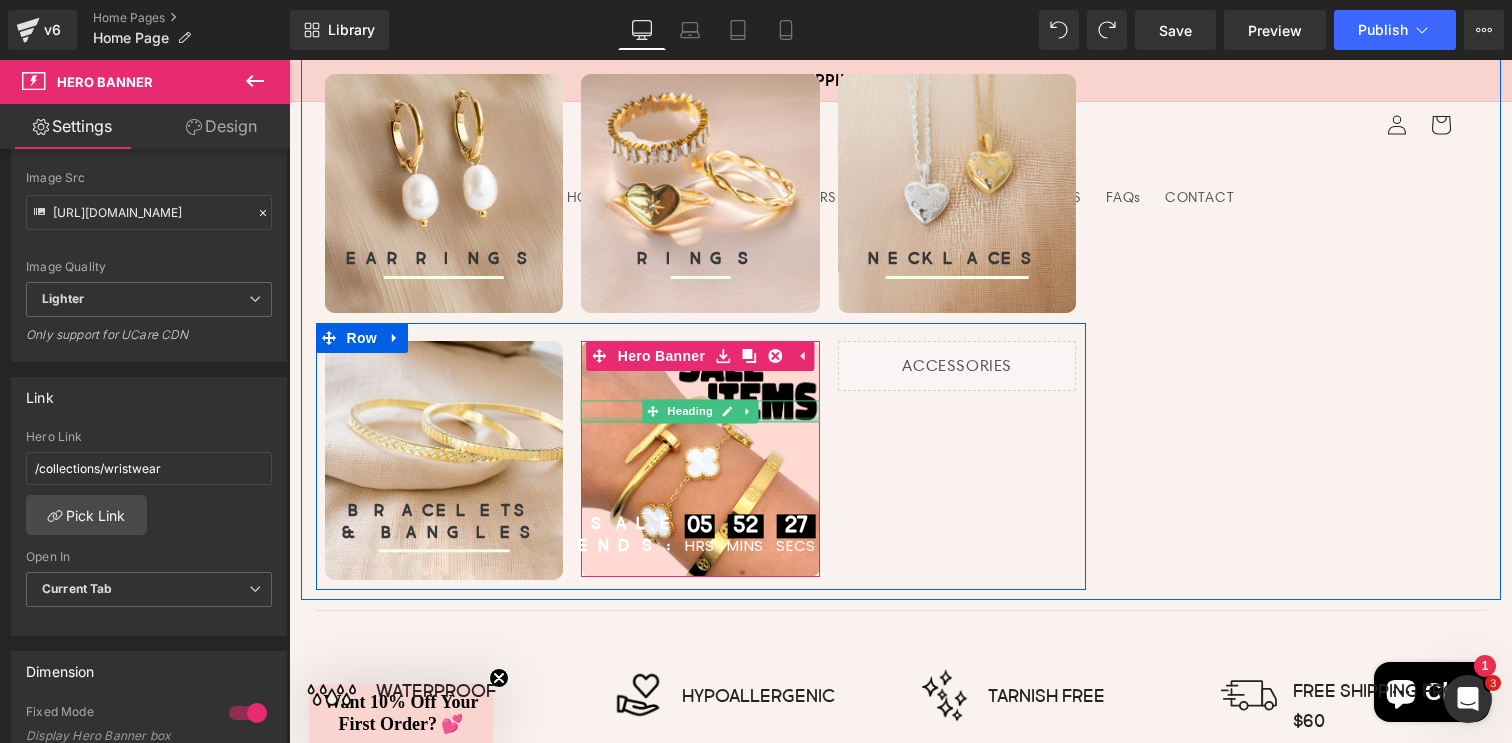 click at bounding box center [700, 420] 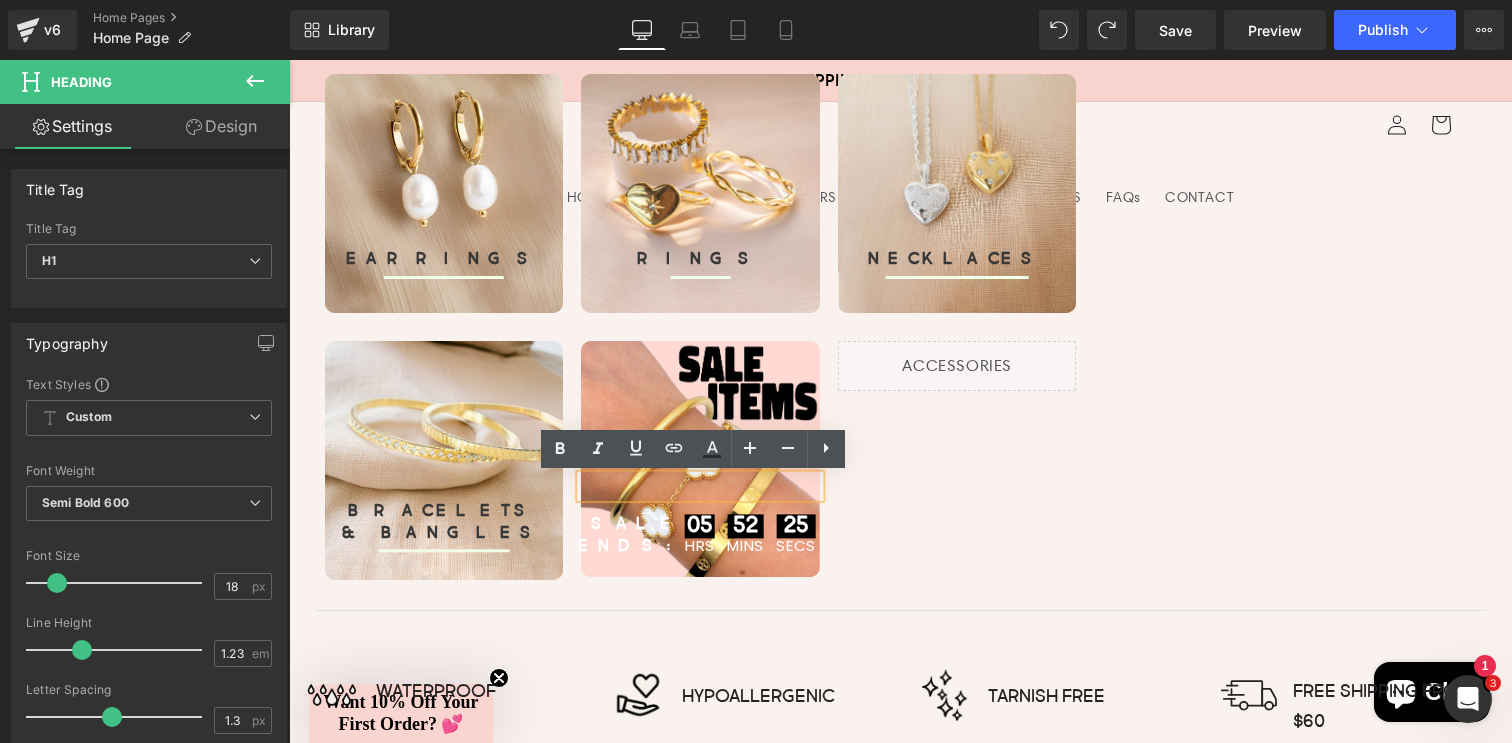 click on "Heading" at bounding box center [700, 411] 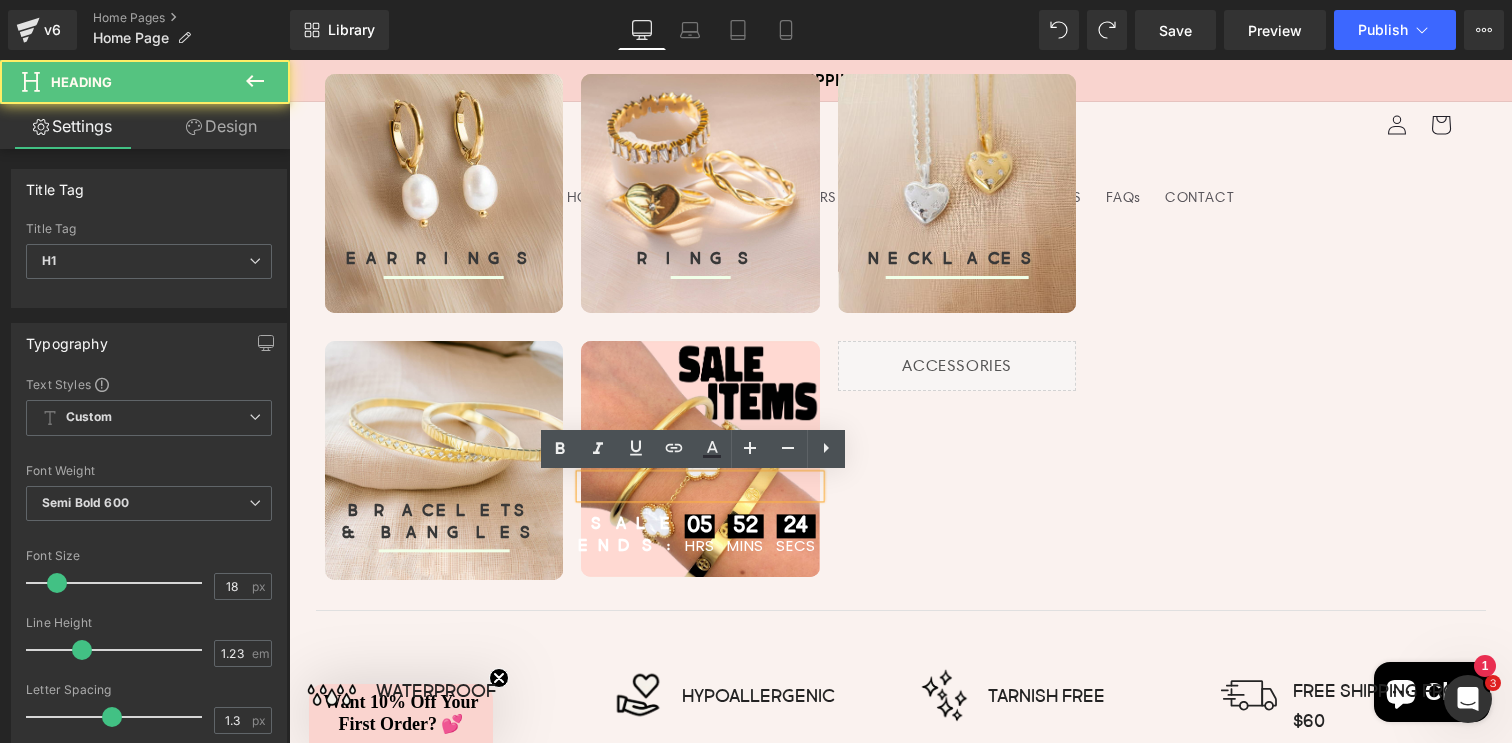click on "BRACELETS & BANGLES
Heading
Separator
Hero Banner
Heading
05 Hrs
52 MINS
24 SECS
Countdown Timer
SALE ENDS:
Heading
Hero Banner" at bounding box center (701, 456) 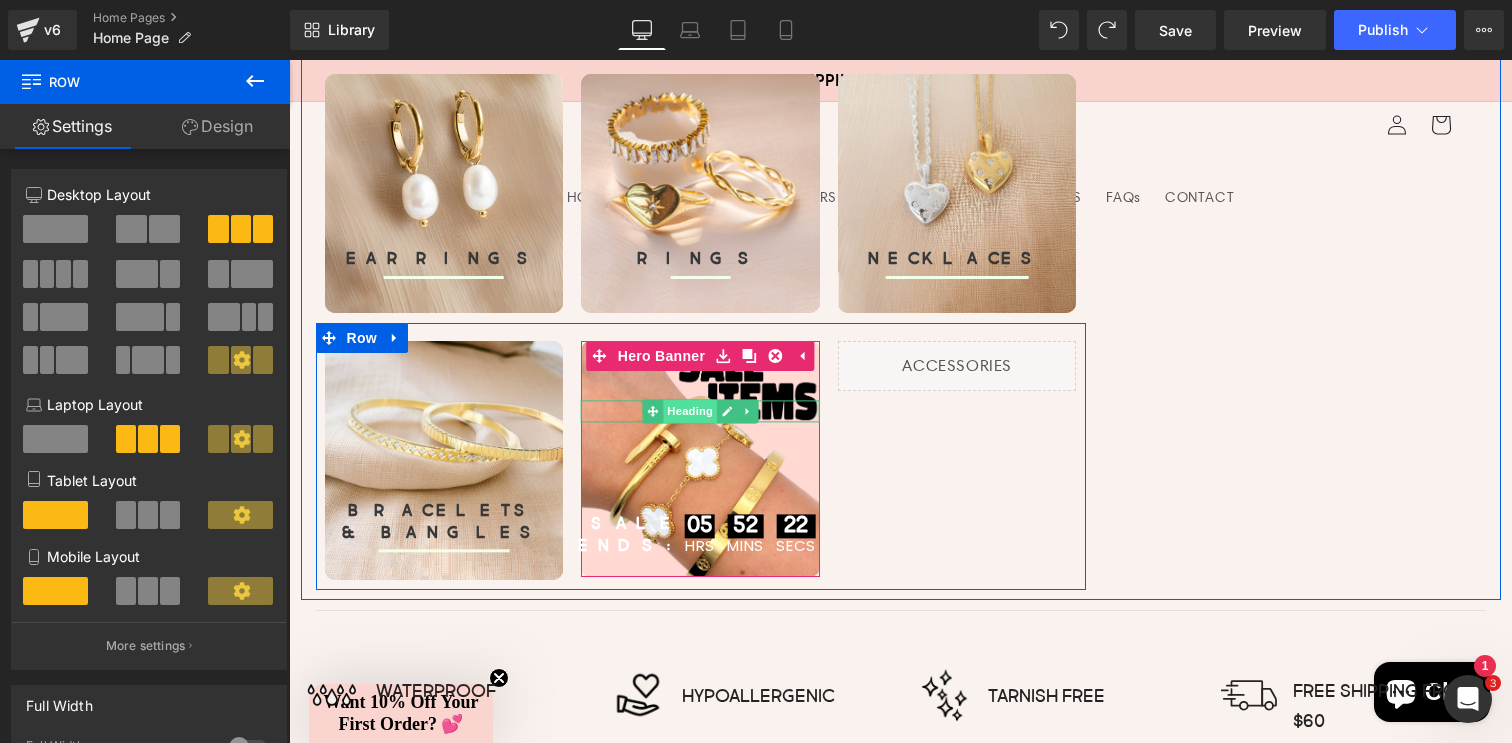 click on "Heading" at bounding box center [690, 412] 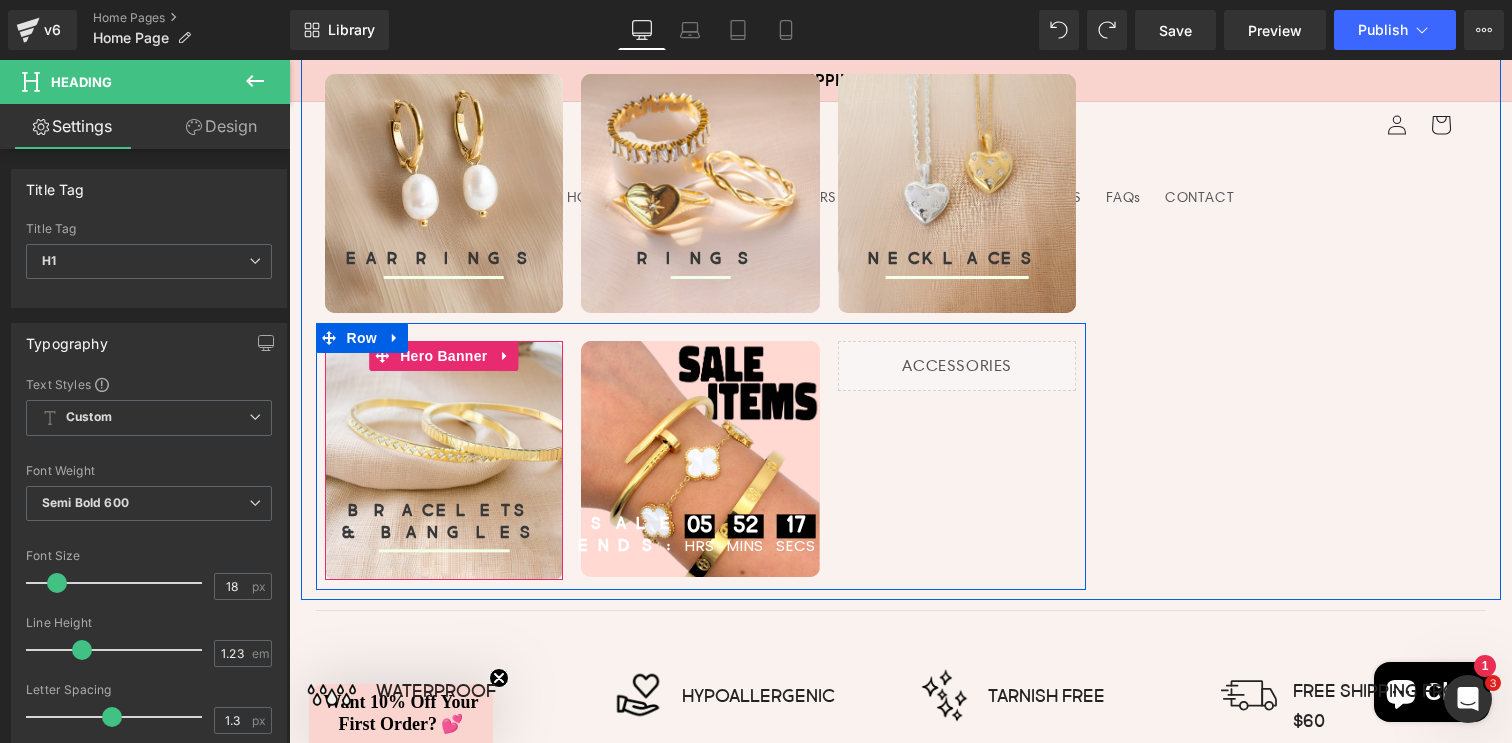 click on "BRACELETS & BANGLES
Heading
Separator" at bounding box center (444, 460) 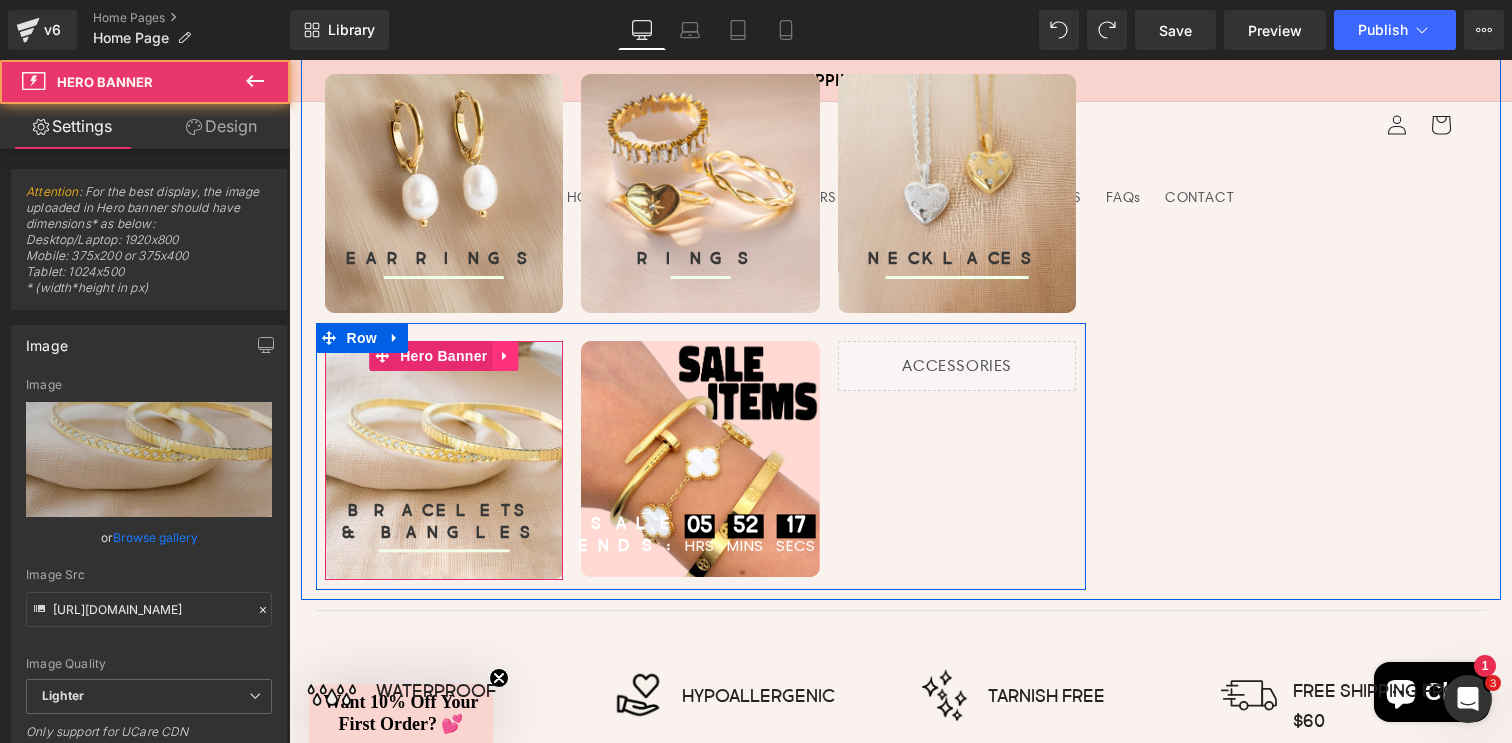 click 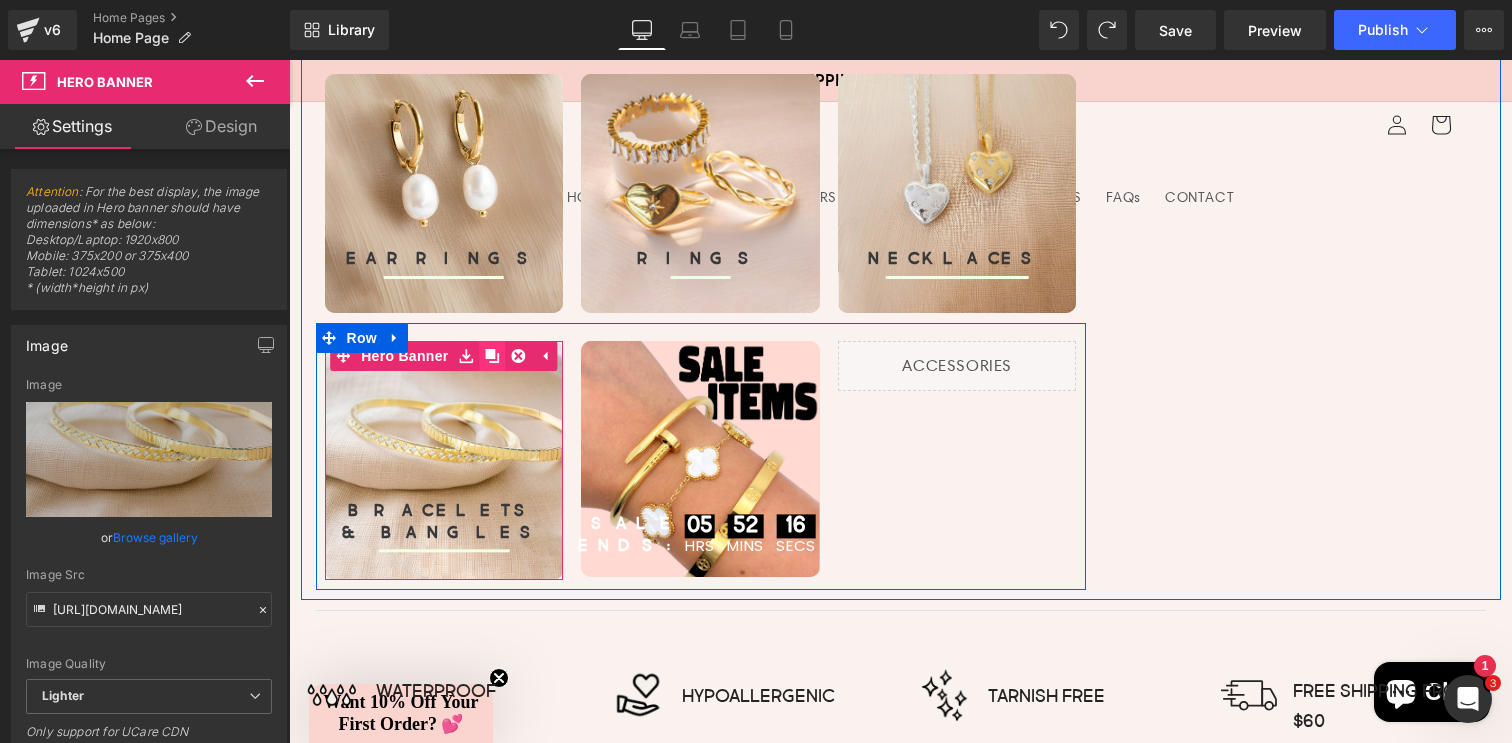 click 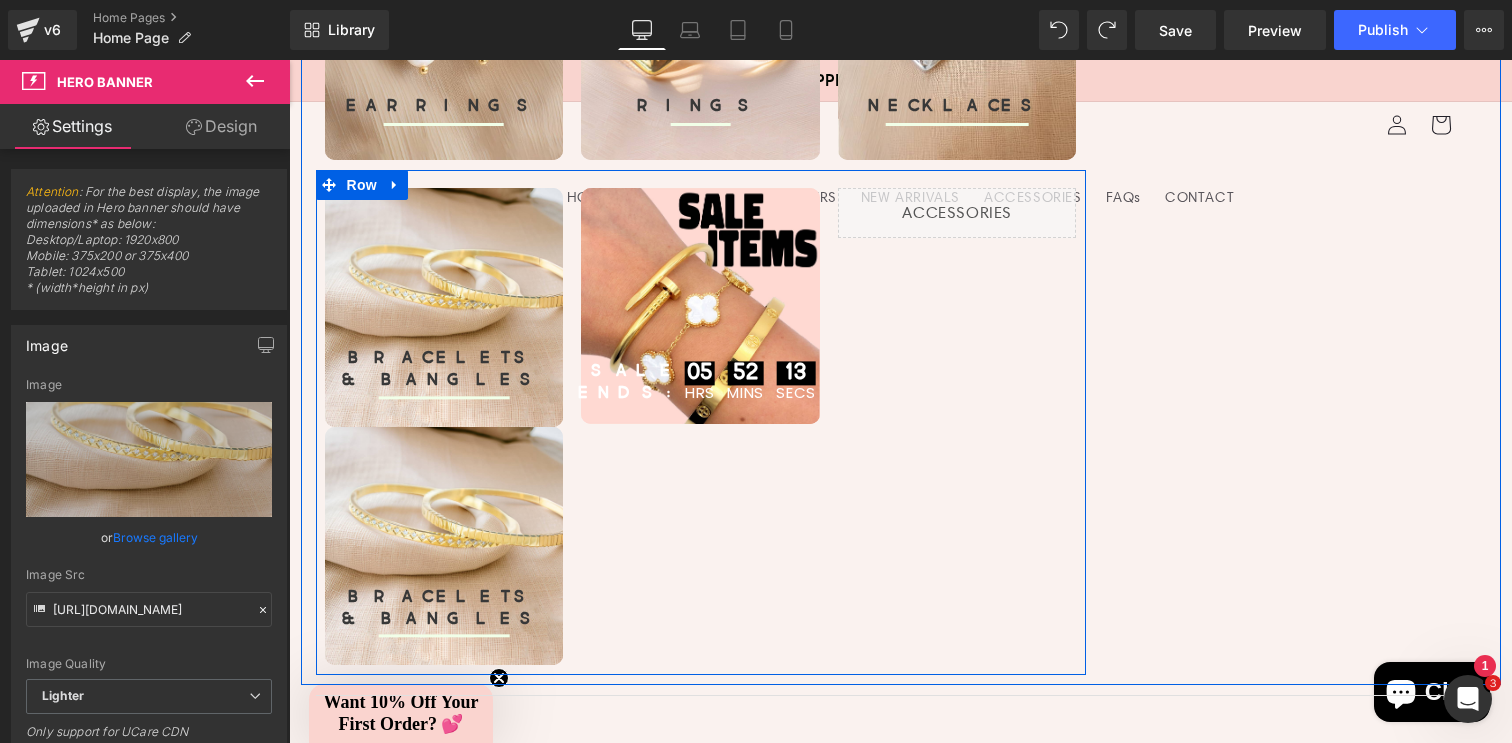 scroll, scrollTop: 1040, scrollLeft: 0, axis: vertical 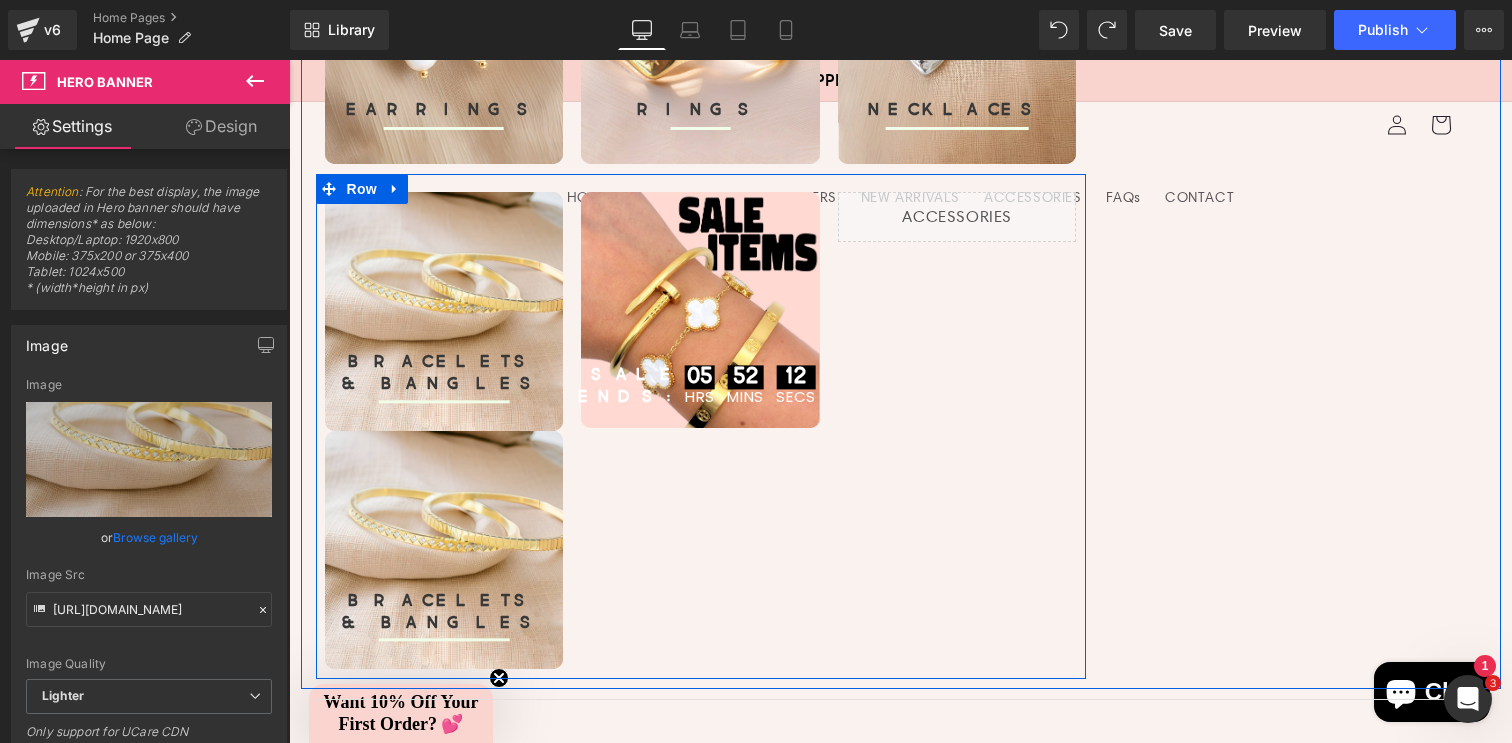 click on "BRACELETS & BANGLES
Heading
Separator" at bounding box center (444, 550) 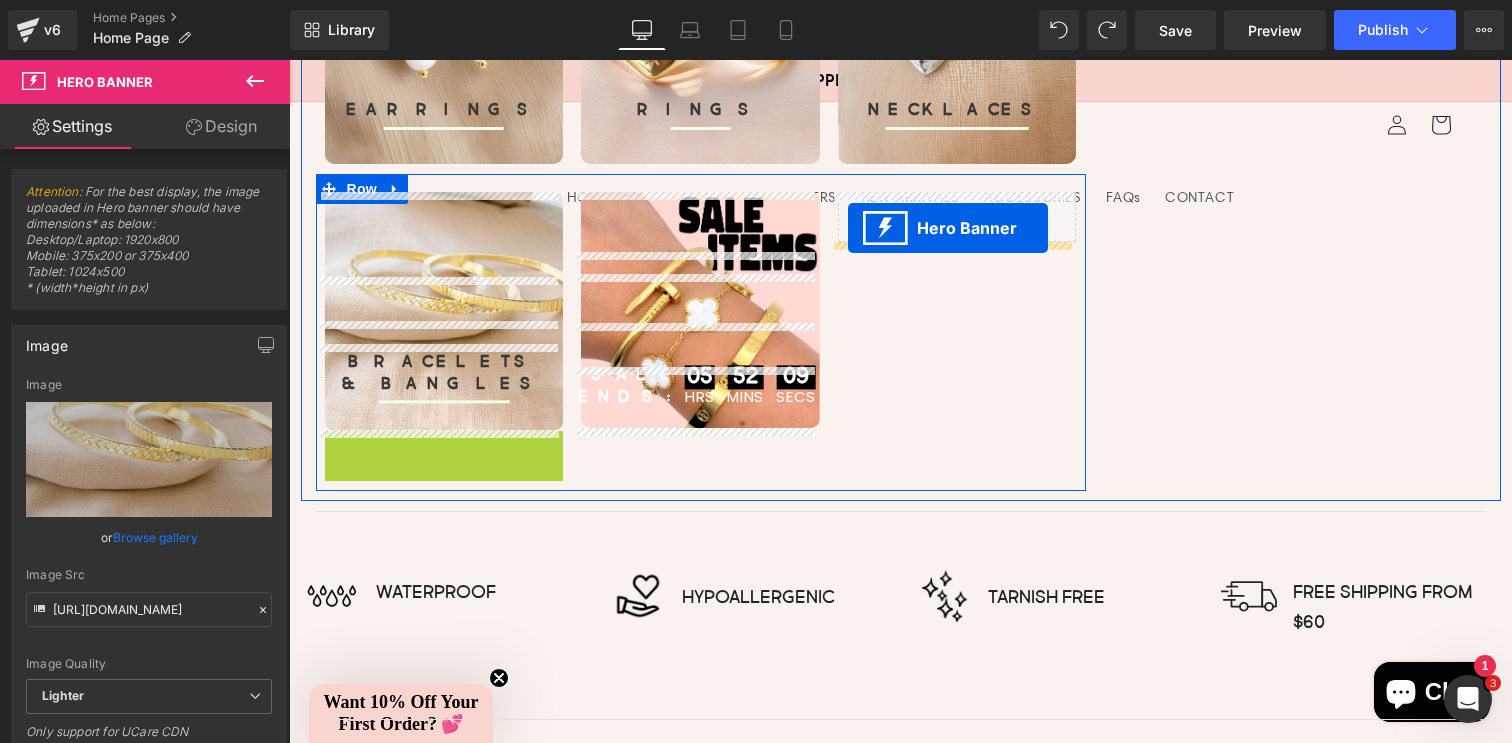drag, startPoint x: 376, startPoint y: 453, endPoint x: 848, endPoint y: 228, distance: 522.88525 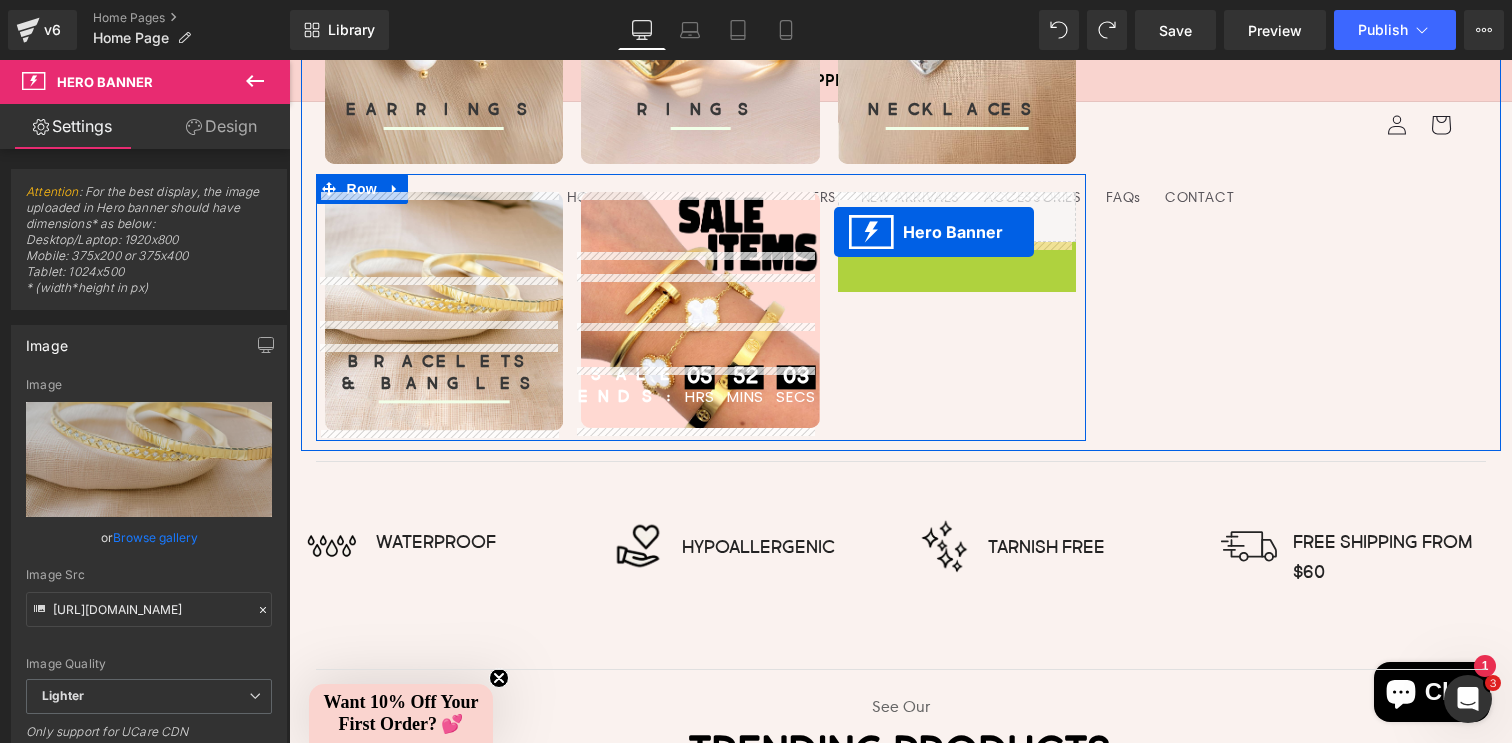 drag, startPoint x: 890, startPoint y: 258, endPoint x: 834, endPoint y: 232, distance: 61.741398 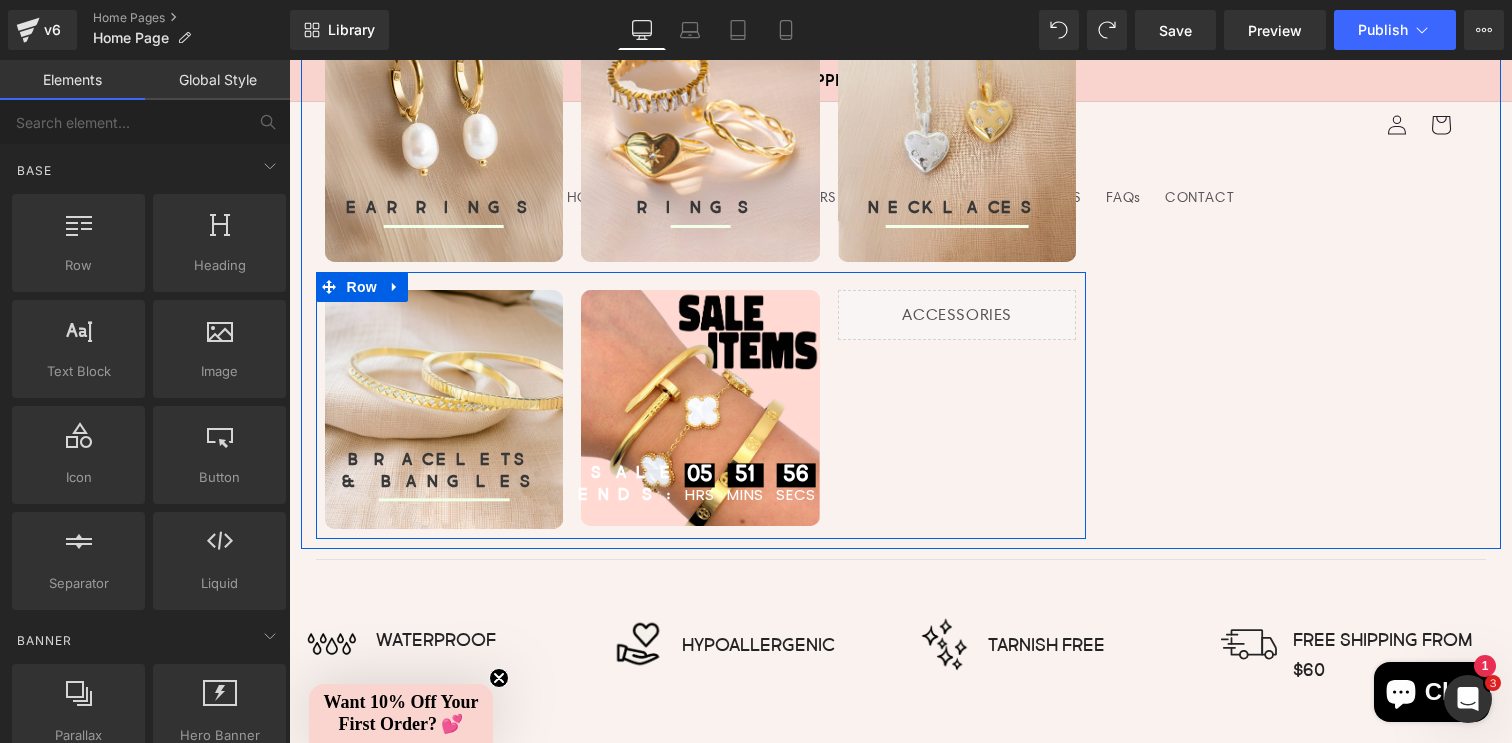 scroll, scrollTop: 936, scrollLeft: 0, axis: vertical 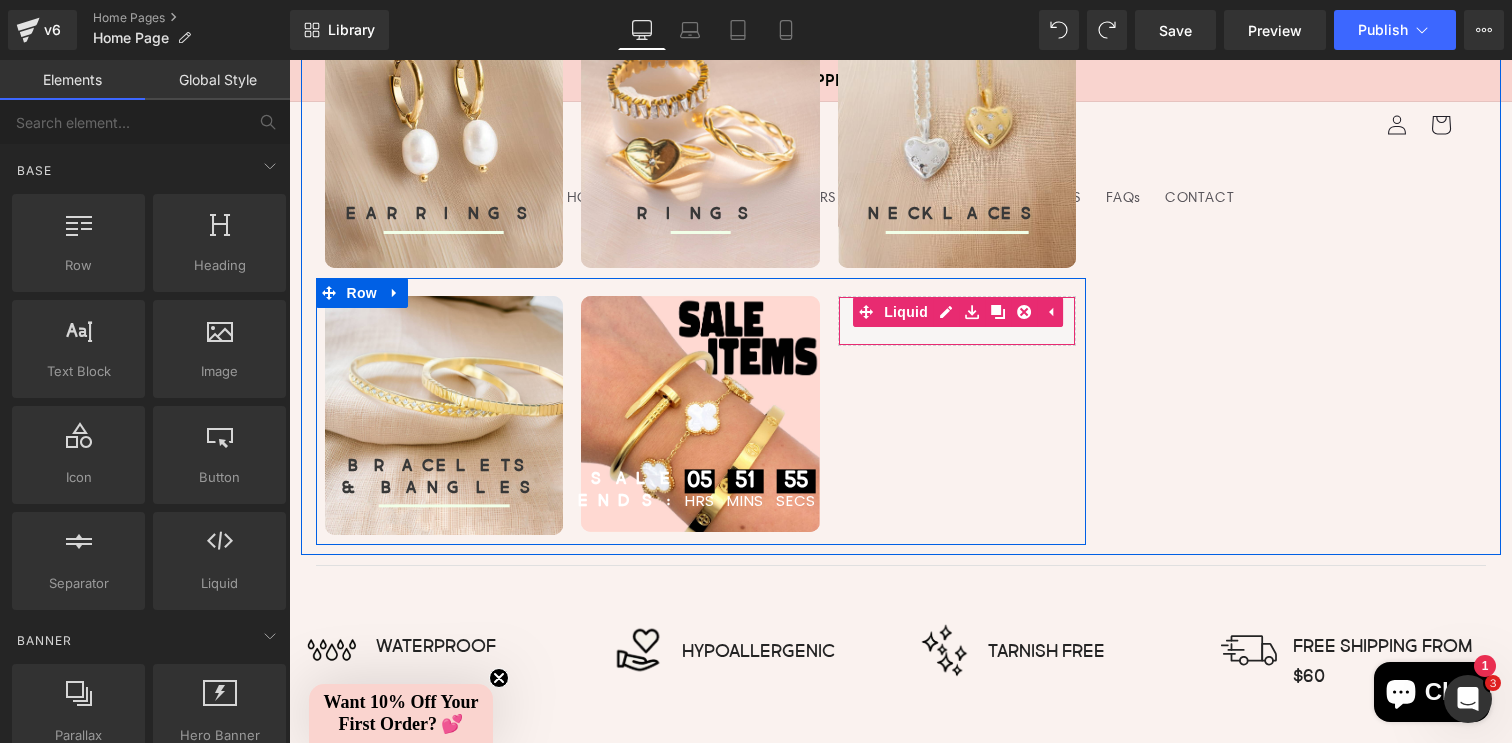 click on "Liquid" at bounding box center (957, 321) 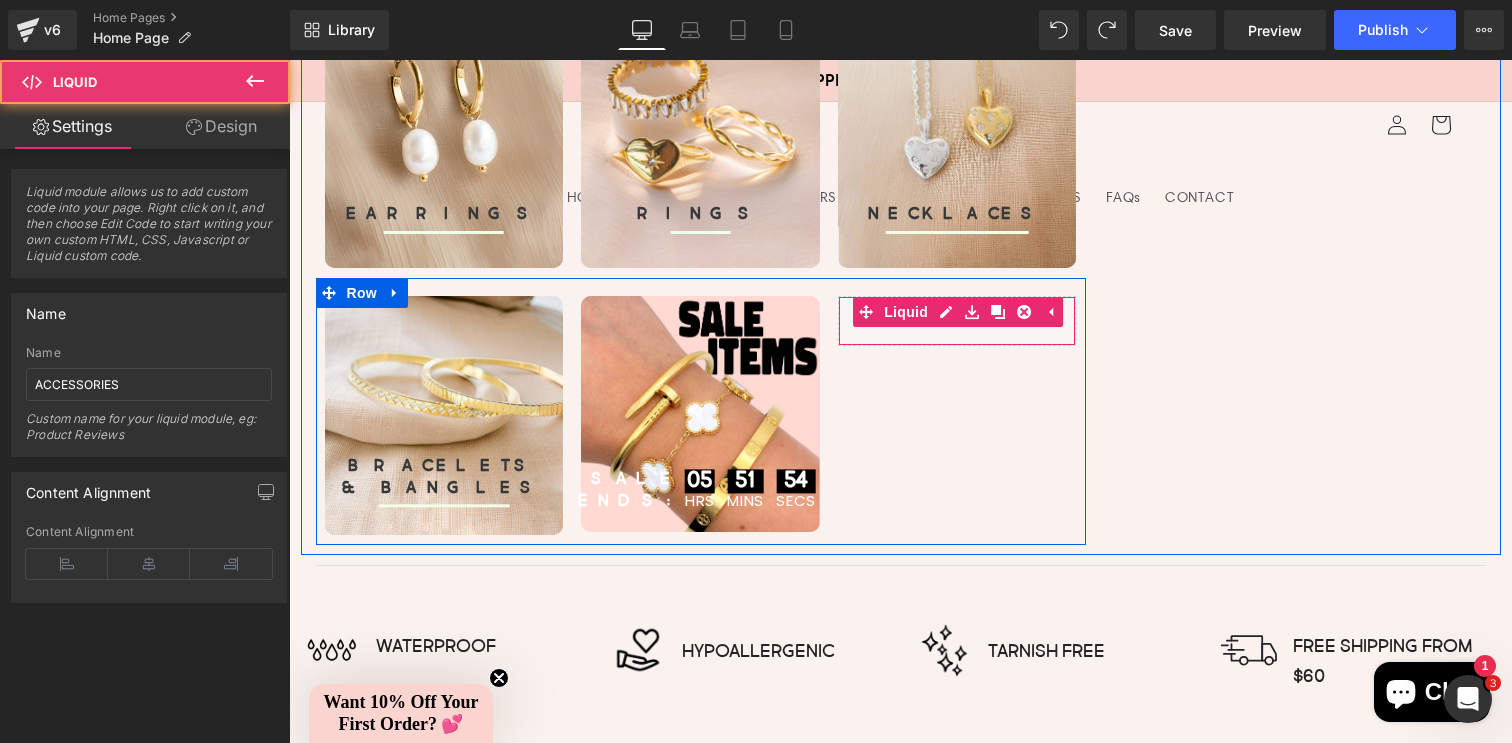 click on "Liquid" at bounding box center (957, 321) 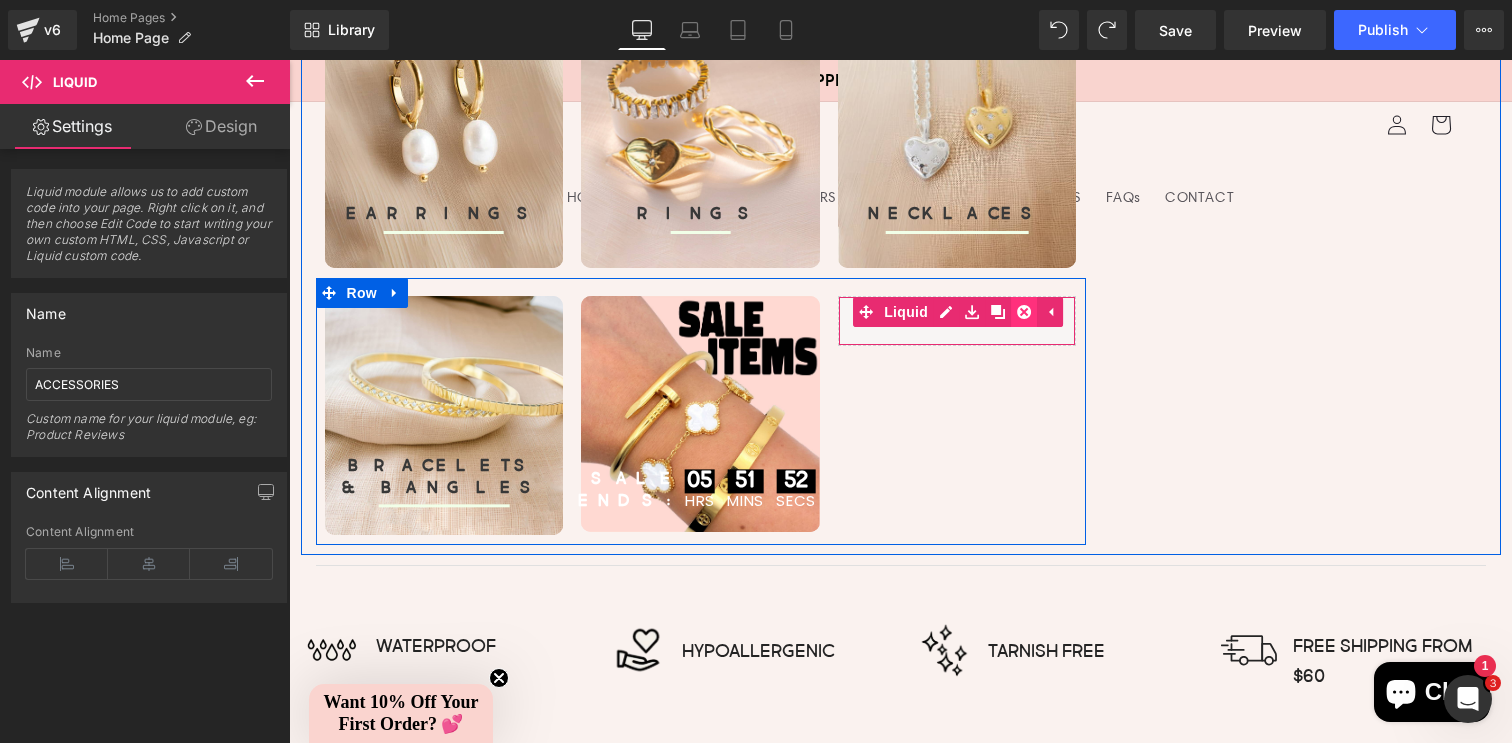 click 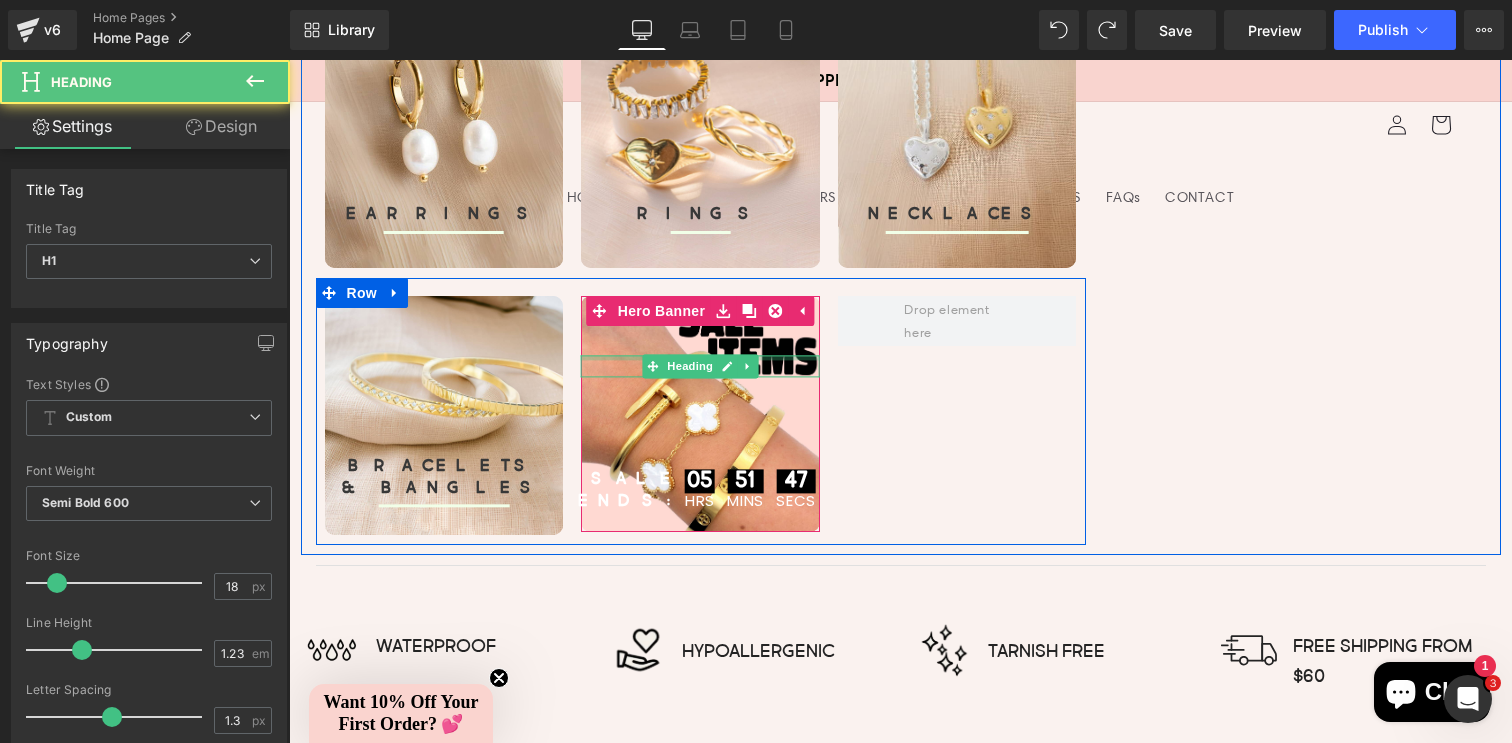 click at bounding box center (700, 357) 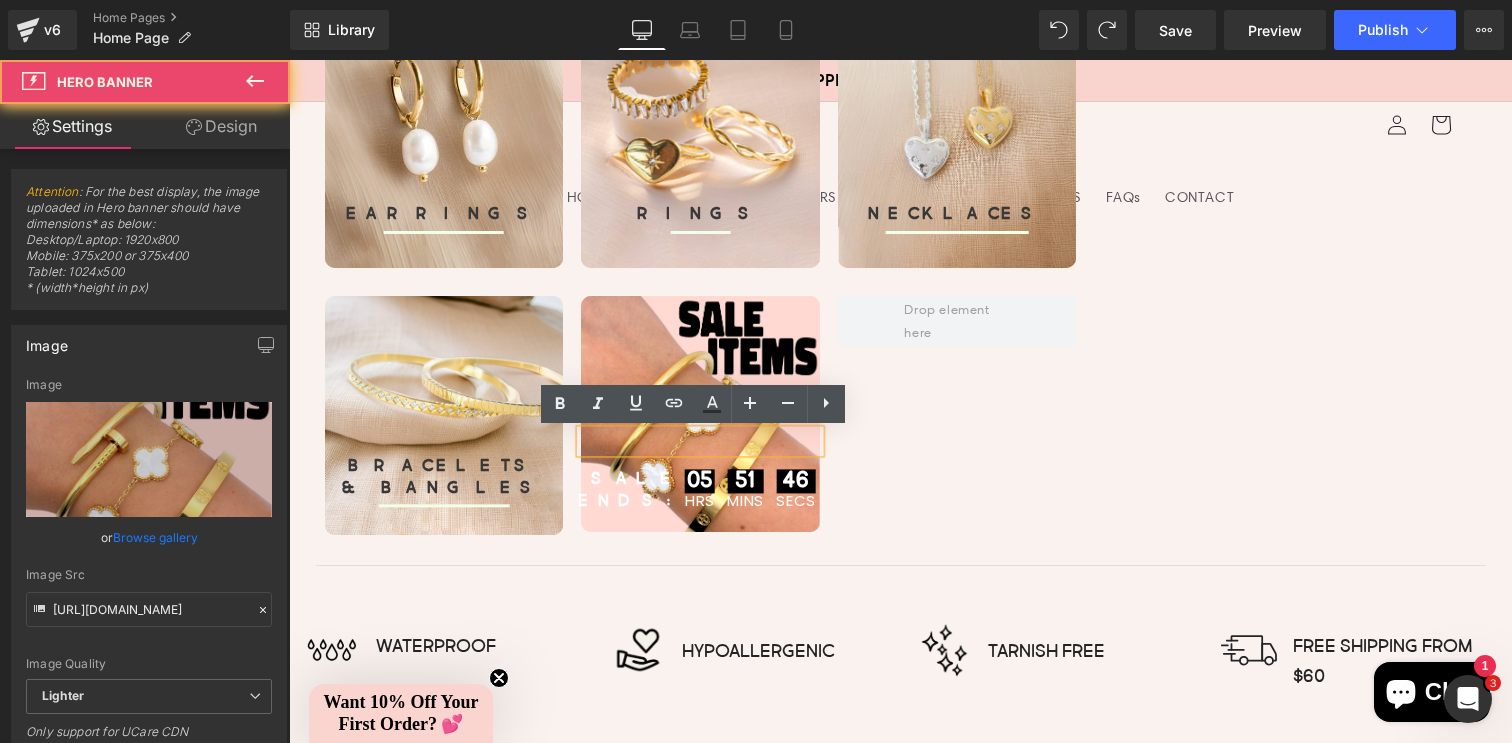 click on "Heading
05 Hrs
51 MINS
46 SECS
Countdown Timer
SALE ENDS:
Heading" at bounding box center (700, 414) 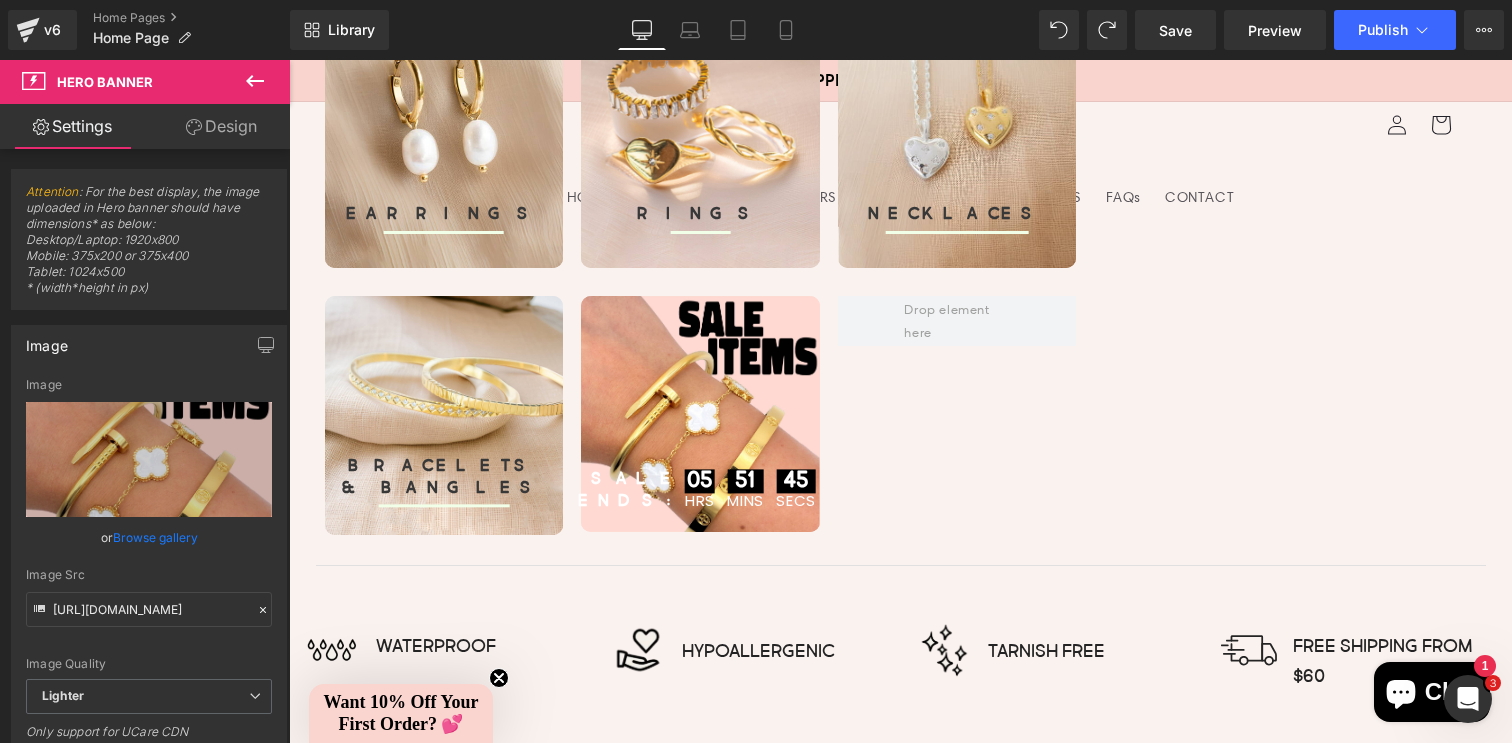 click on "Heading
05 Hrs
51 MINS
45 SECS
Countdown Timer
SALE ENDS:
Heading" at bounding box center (700, 414) 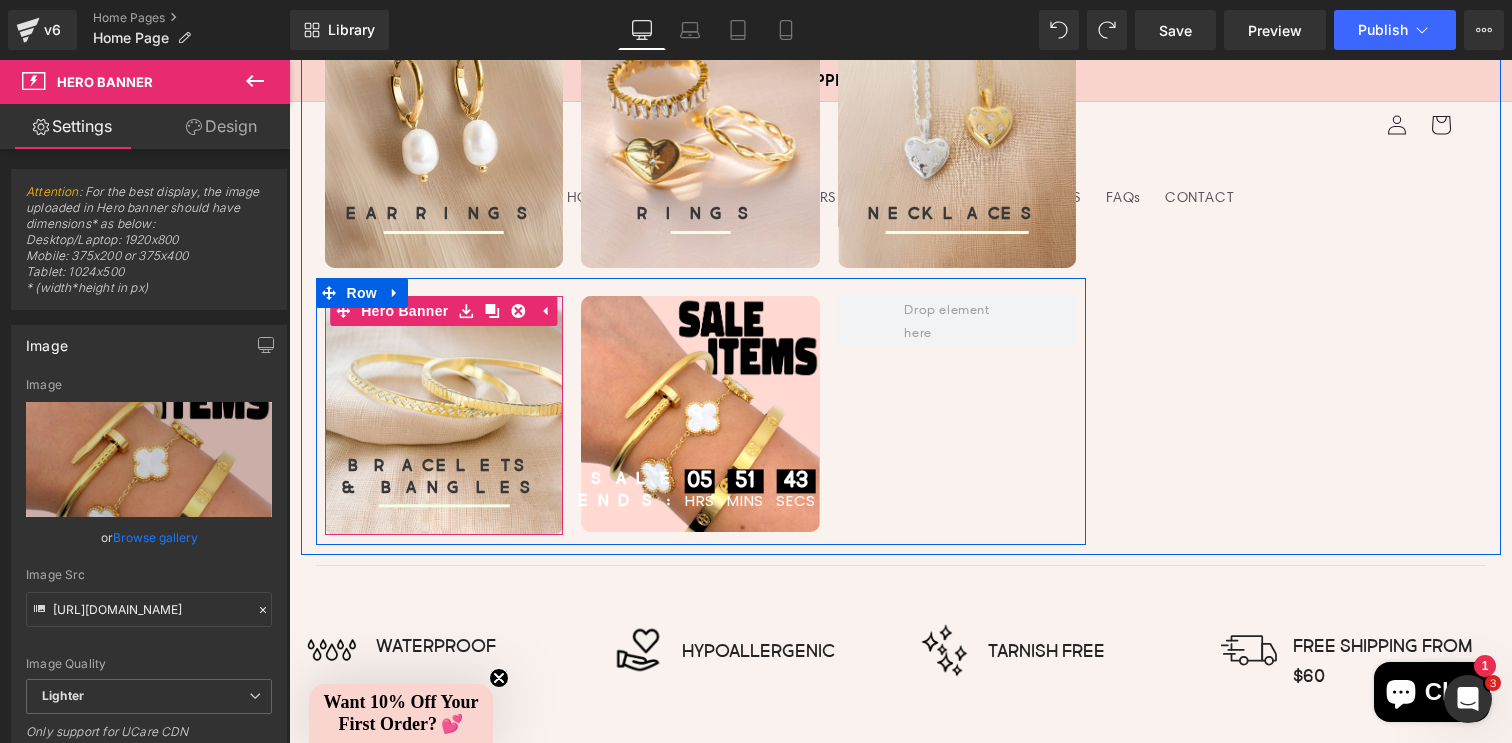 click on "BRACELETS & BANGLES
Heading
Separator" at bounding box center [444, 415] 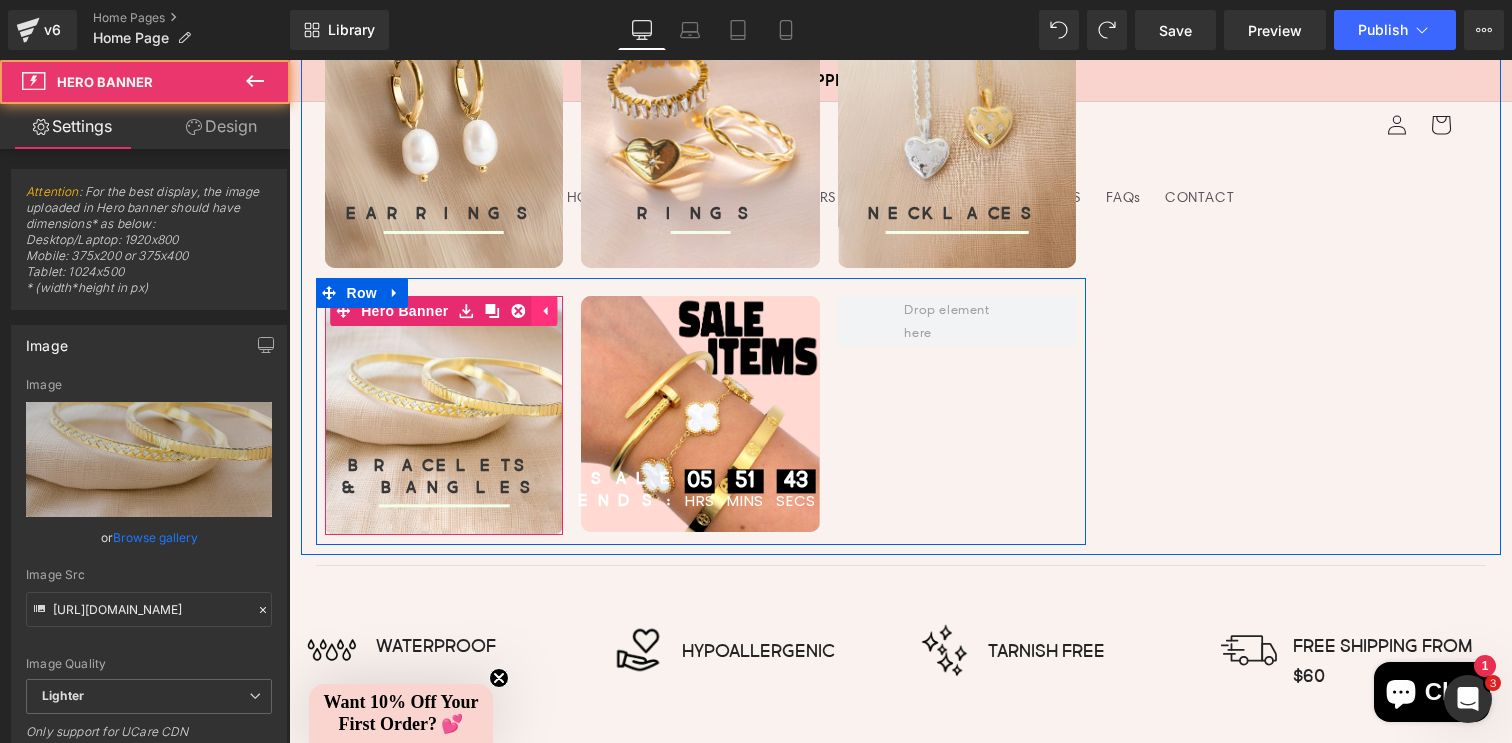 click 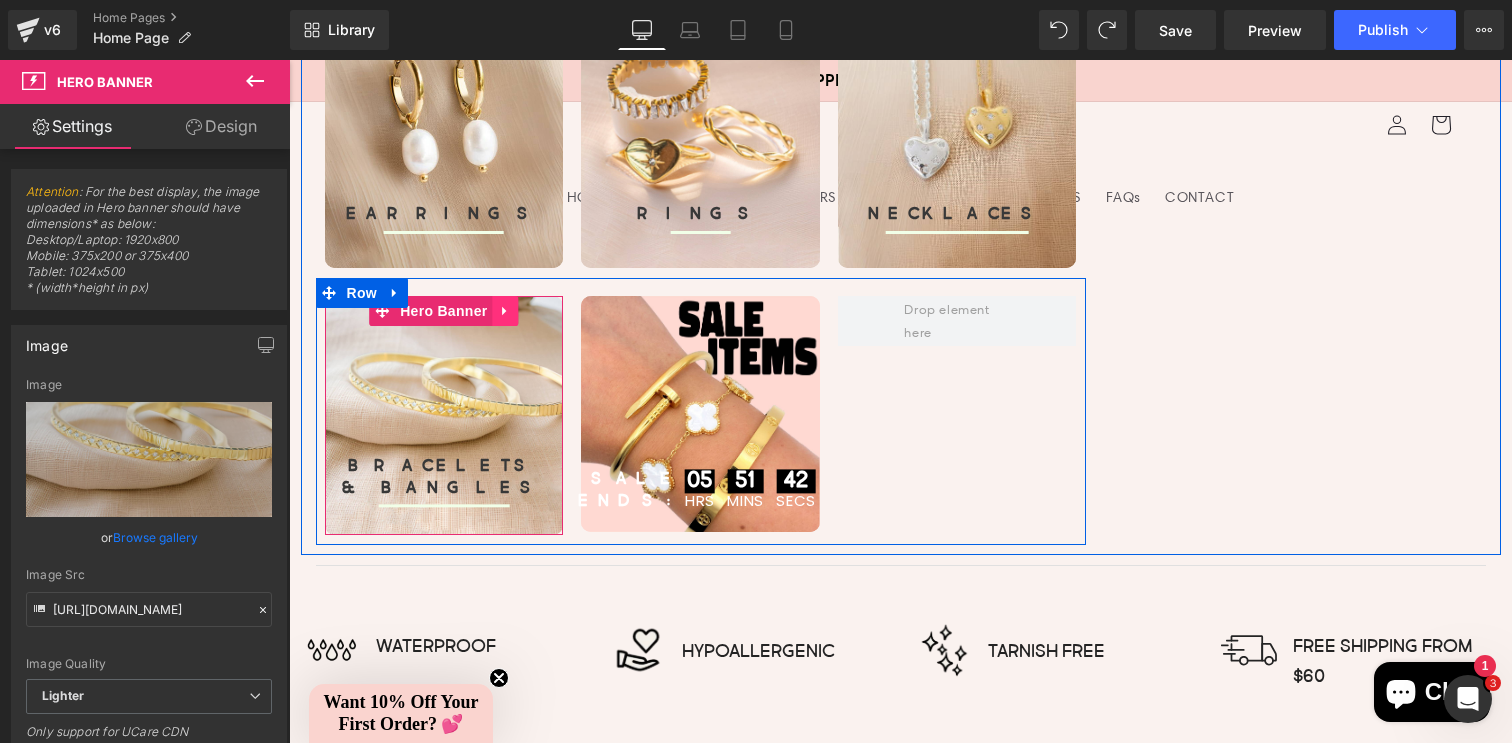 click 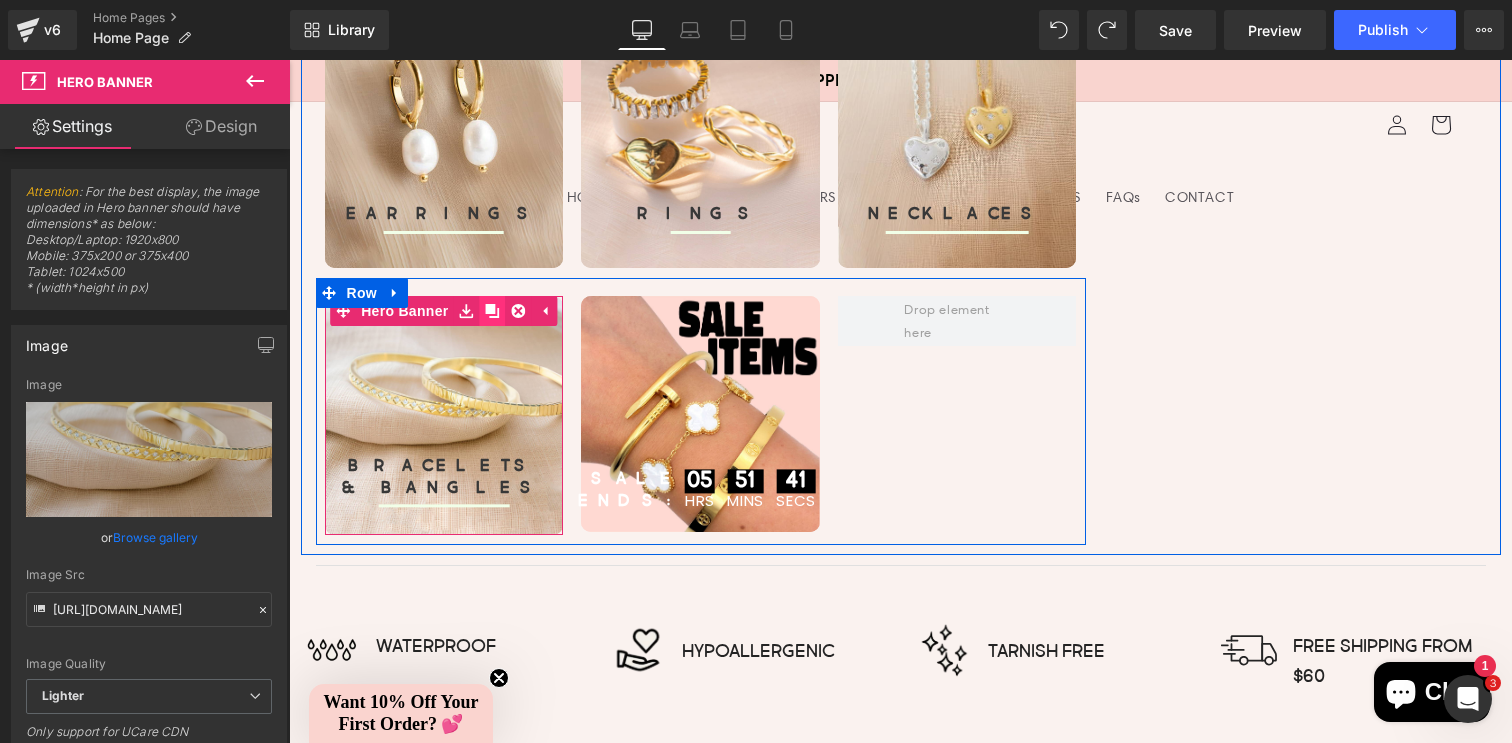 click 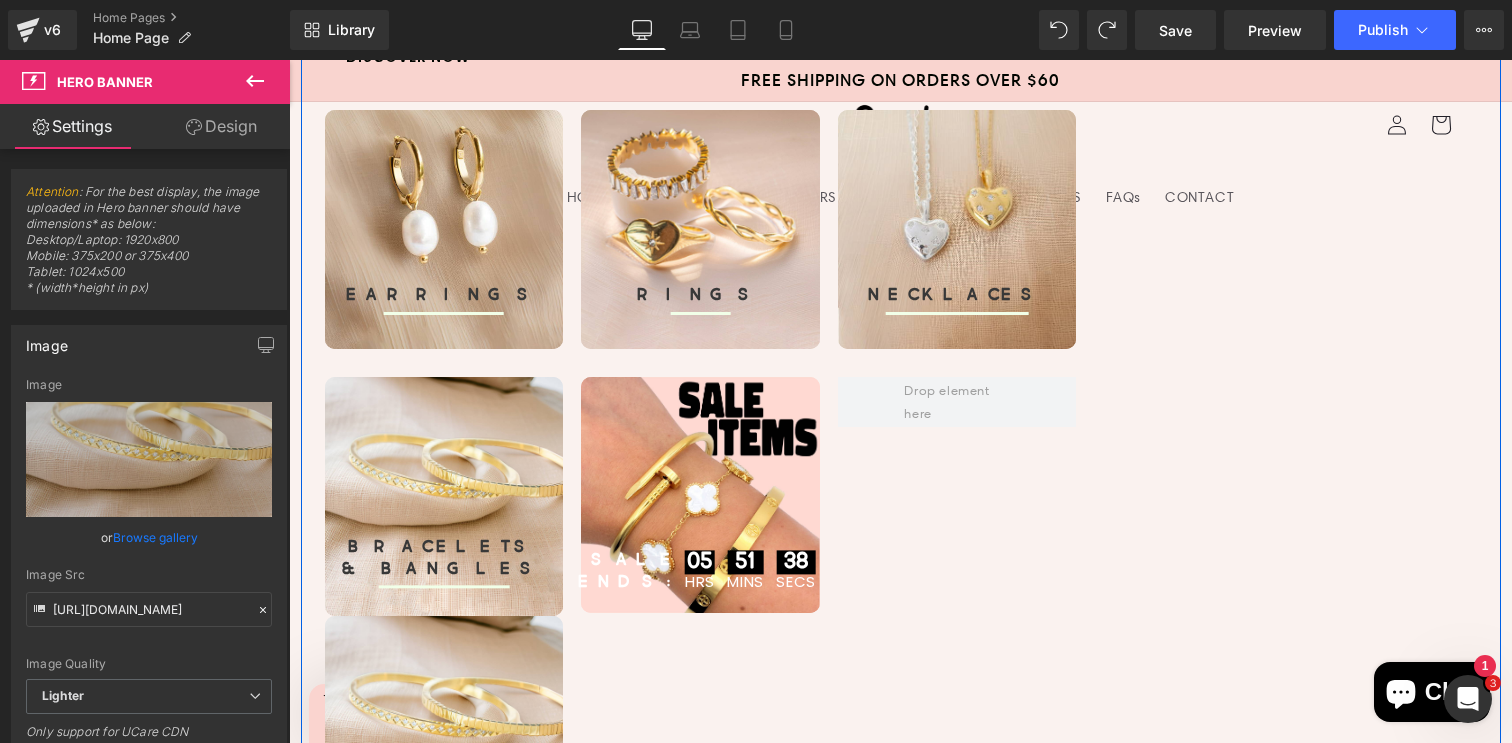 scroll, scrollTop: 884, scrollLeft: 0, axis: vertical 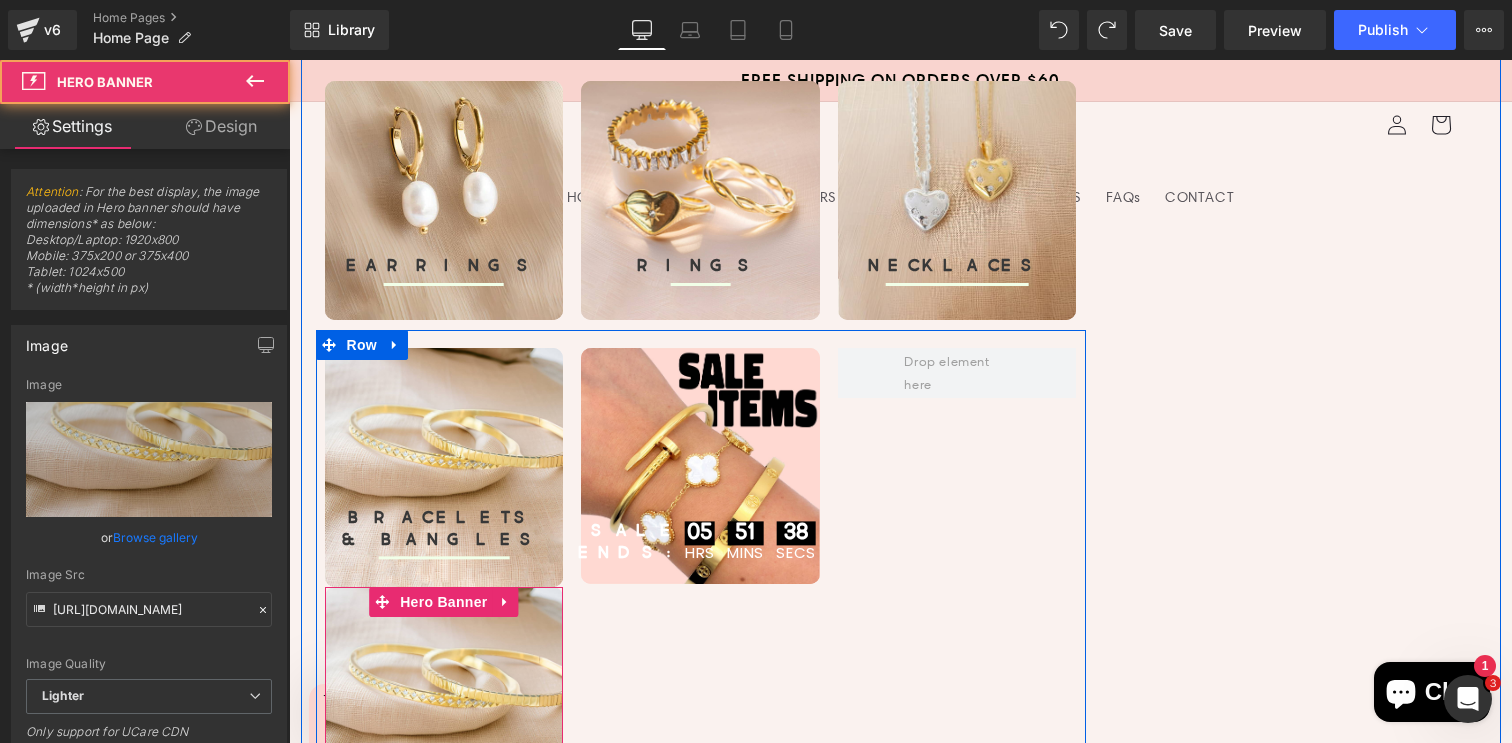 click on "BRACELETS & BANGLES
Heading
Separator" at bounding box center [444, 706] 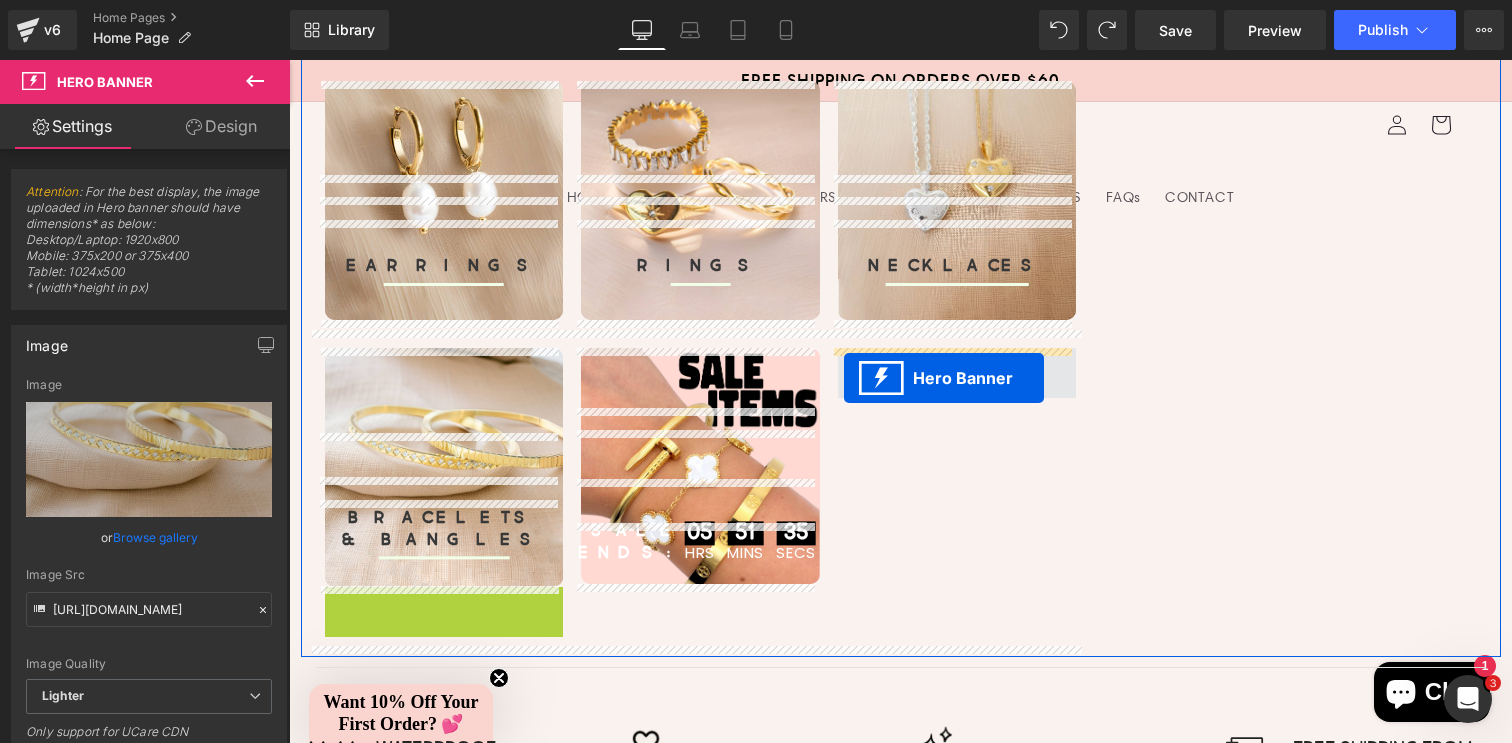 drag, startPoint x: 375, startPoint y: 608, endPoint x: 844, endPoint y: 378, distance: 522.36096 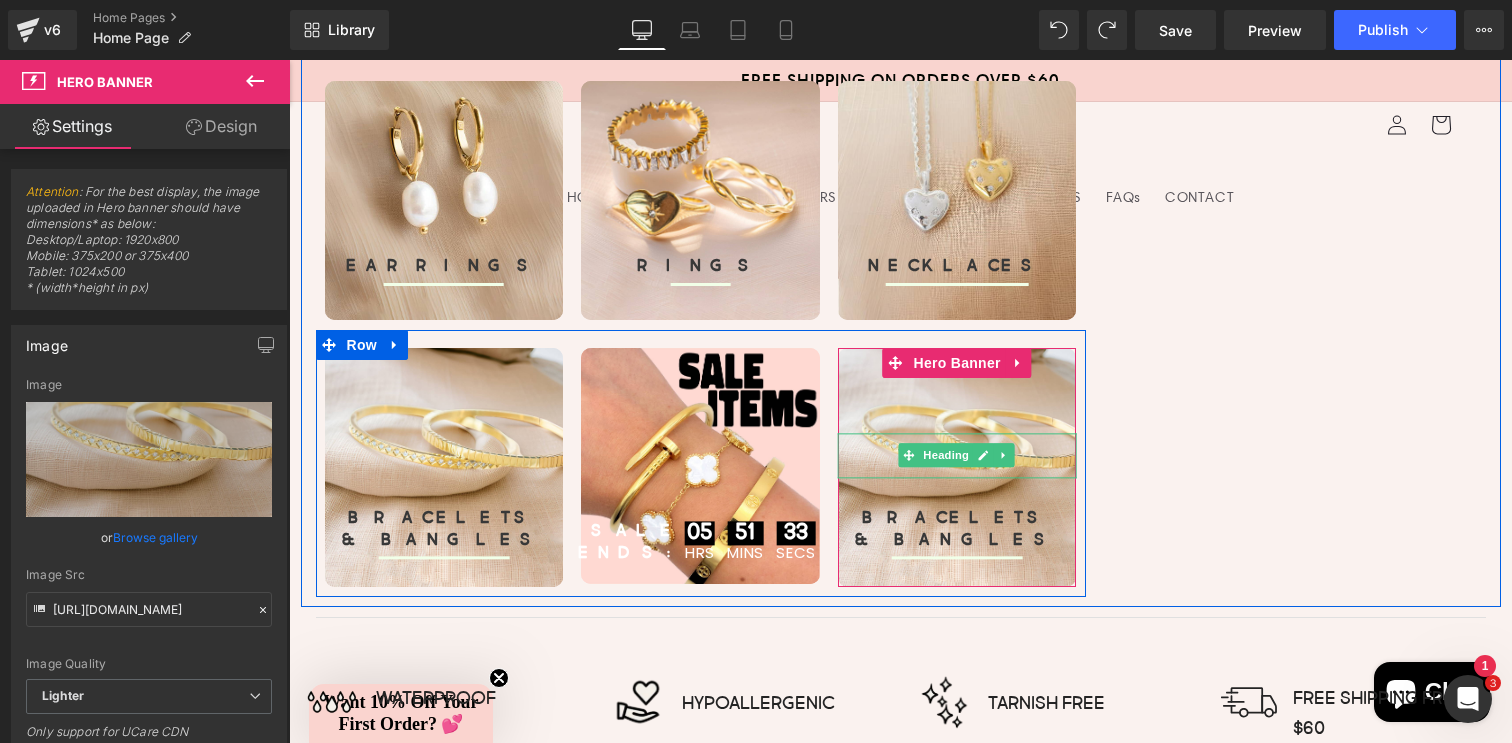 click on "BRACELETS & BANGLES" at bounding box center [957, 531] 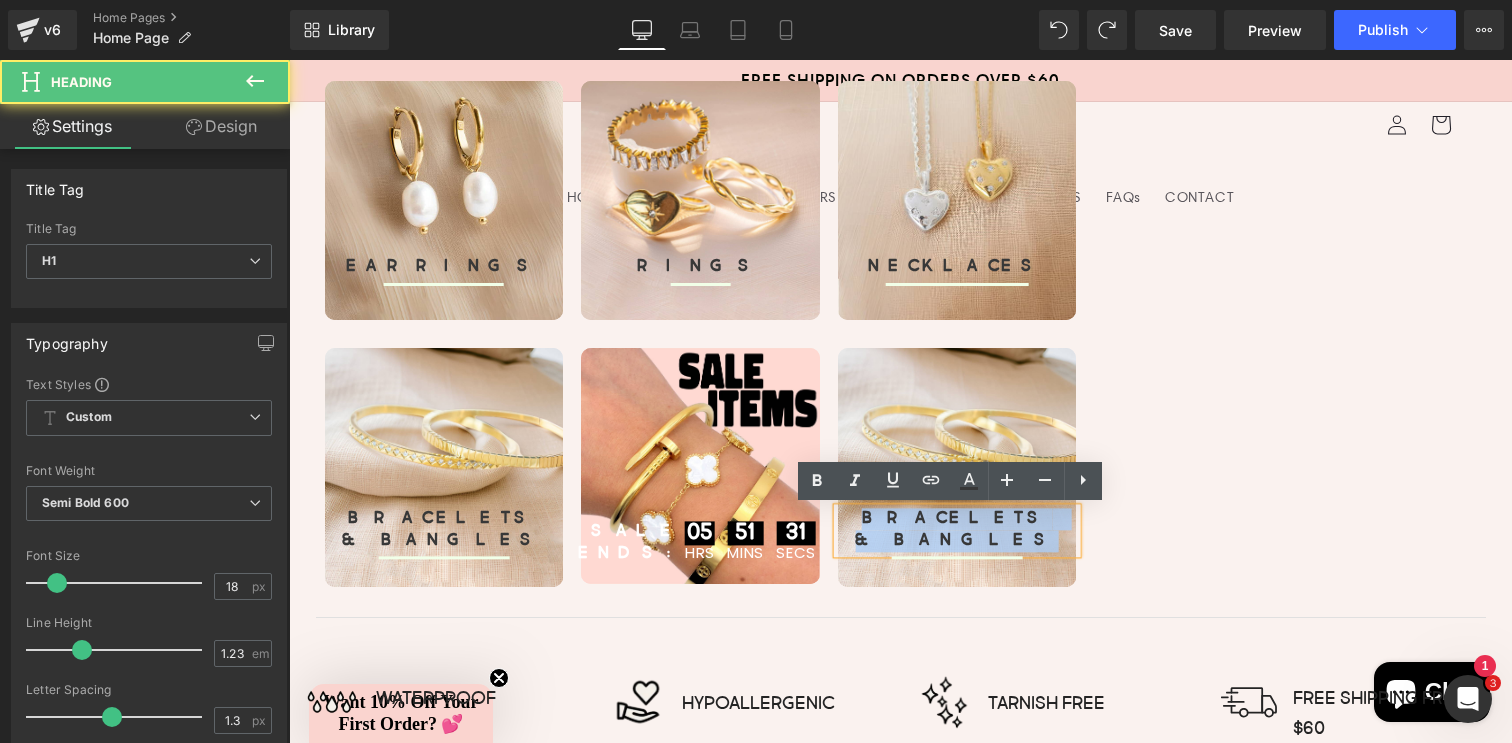 drag, startPoint x: 1000, startPoint y: 544, endPoint x: 893, endPoint y: 522, distance: 109.23827 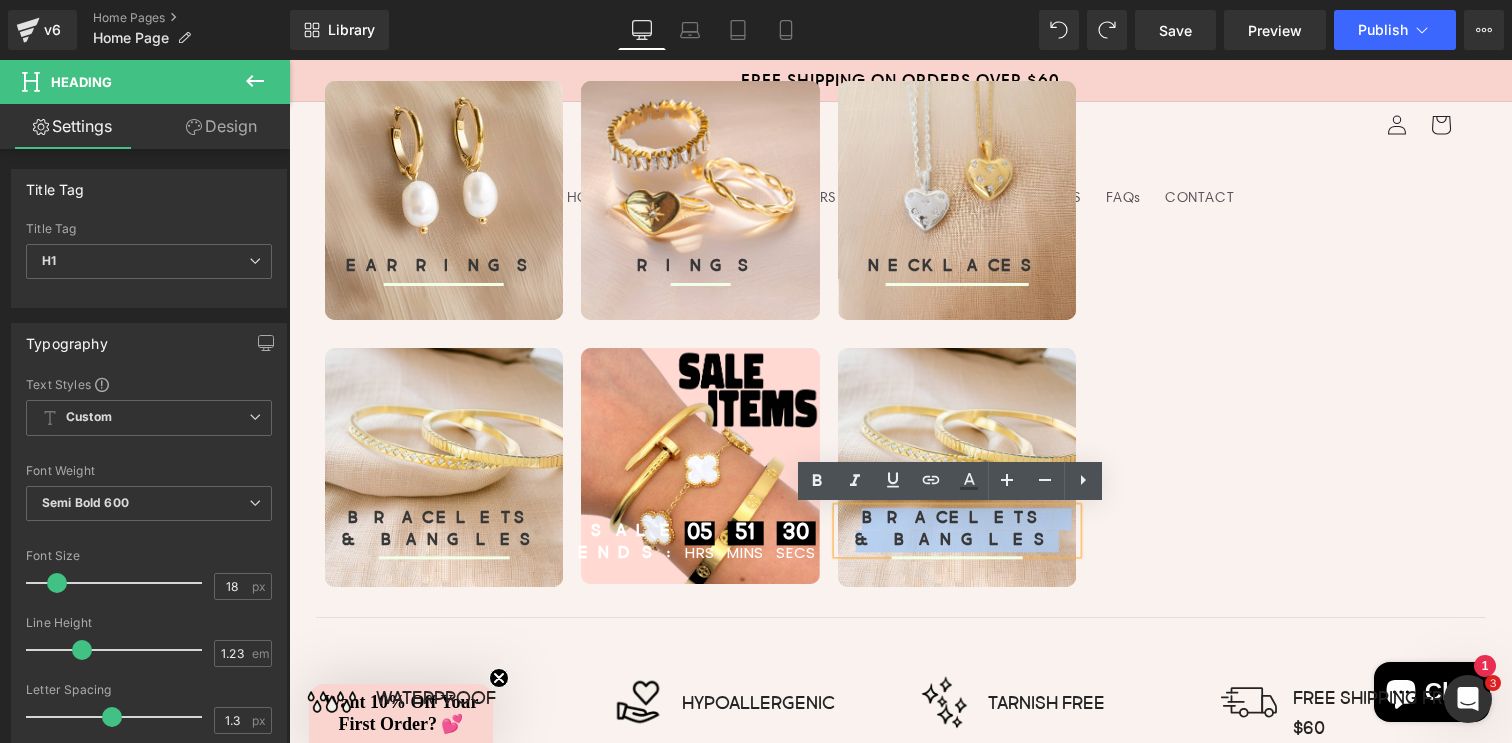 type 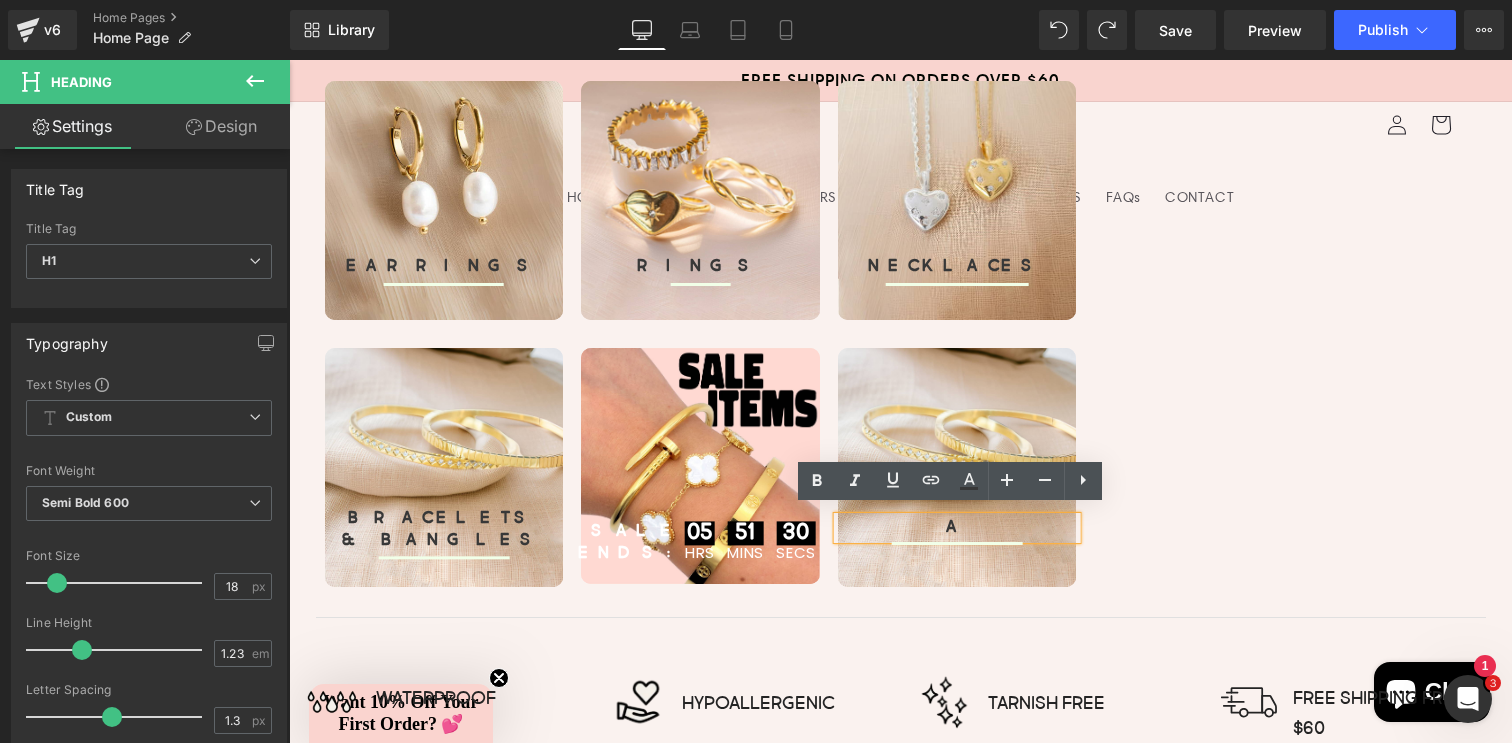scroll, scrollTop: 893, scrollLeft: 0, axis: vertical 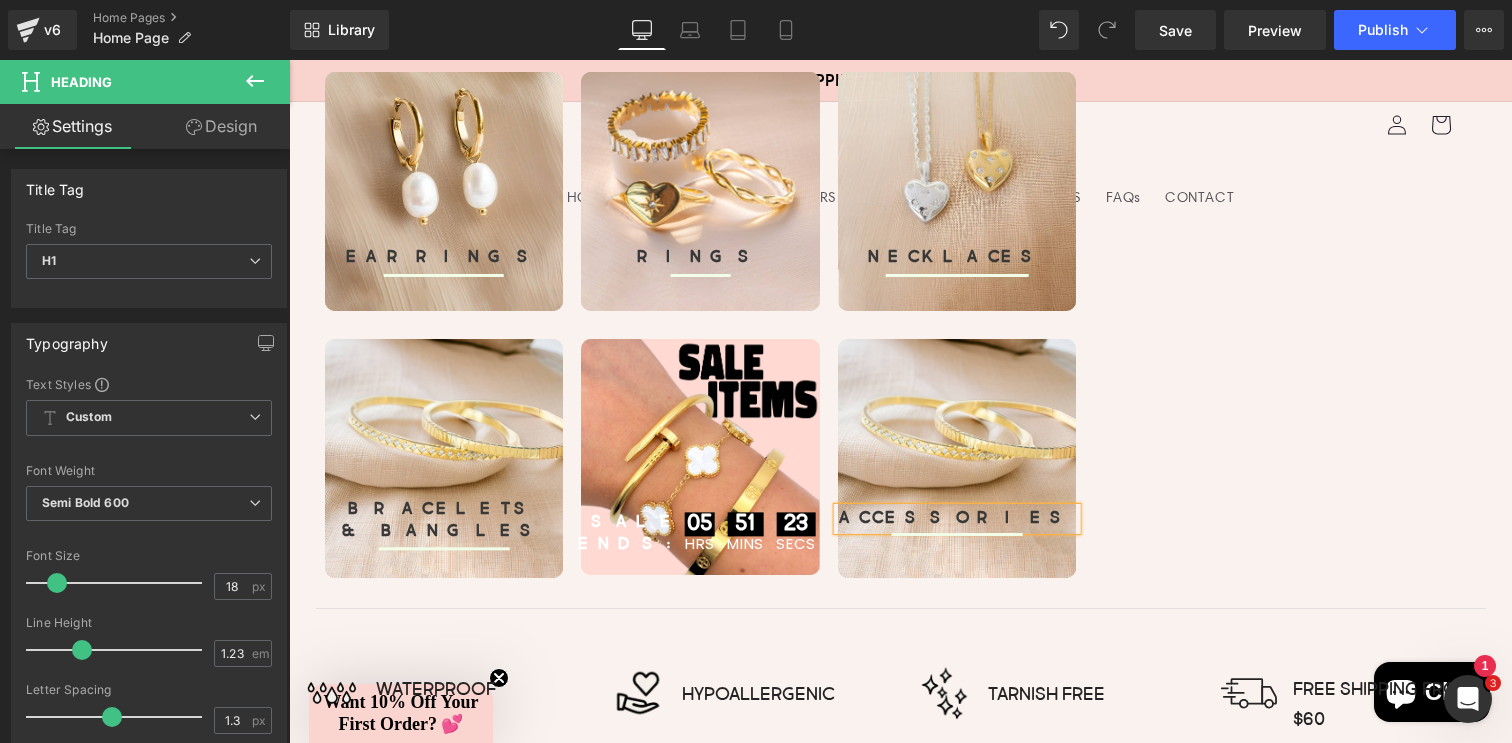 drag, startPoint x: 1160, startPoint y: 478, endPoint x: 1149, endPoint y: 478, distance: 11 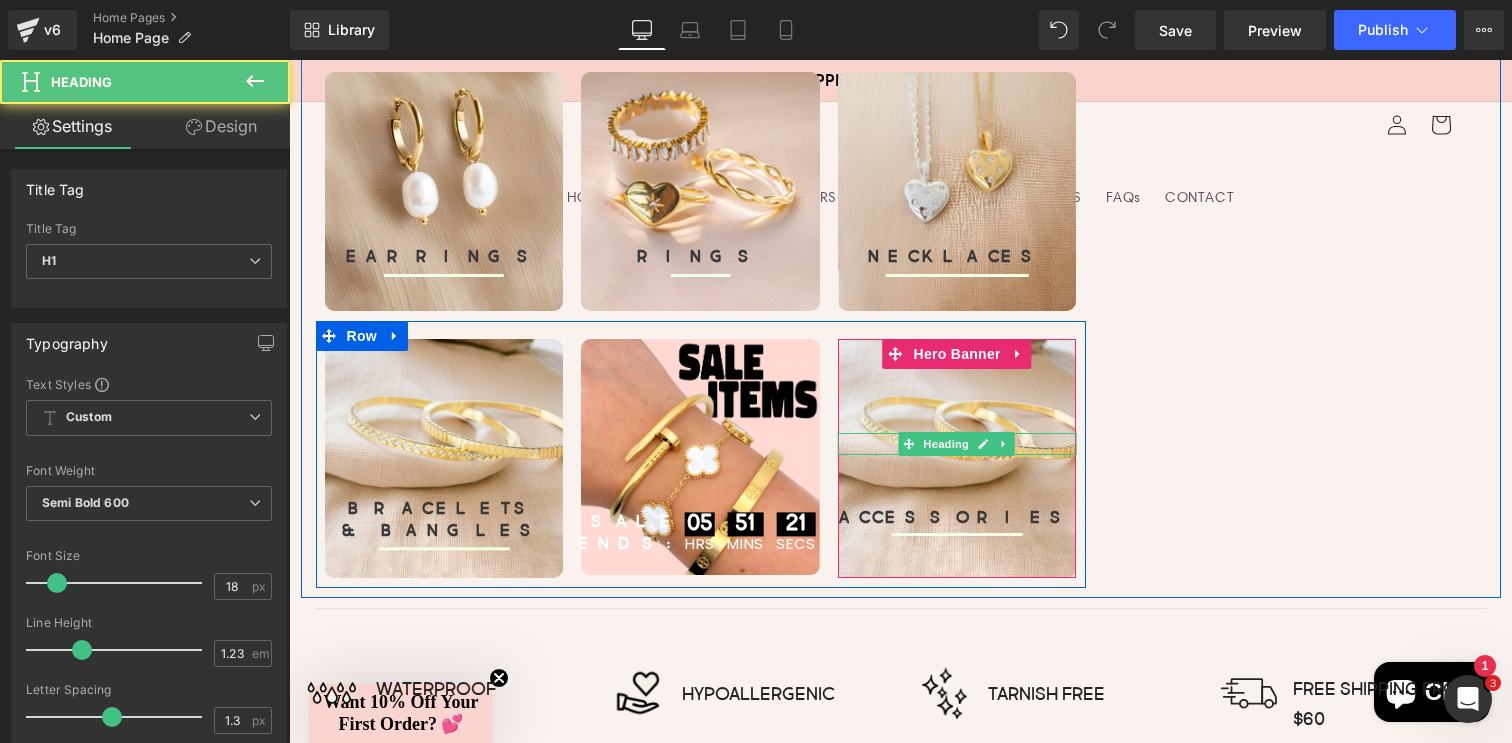 click on "ACCESSORIES" at bounding box center [957, 519] 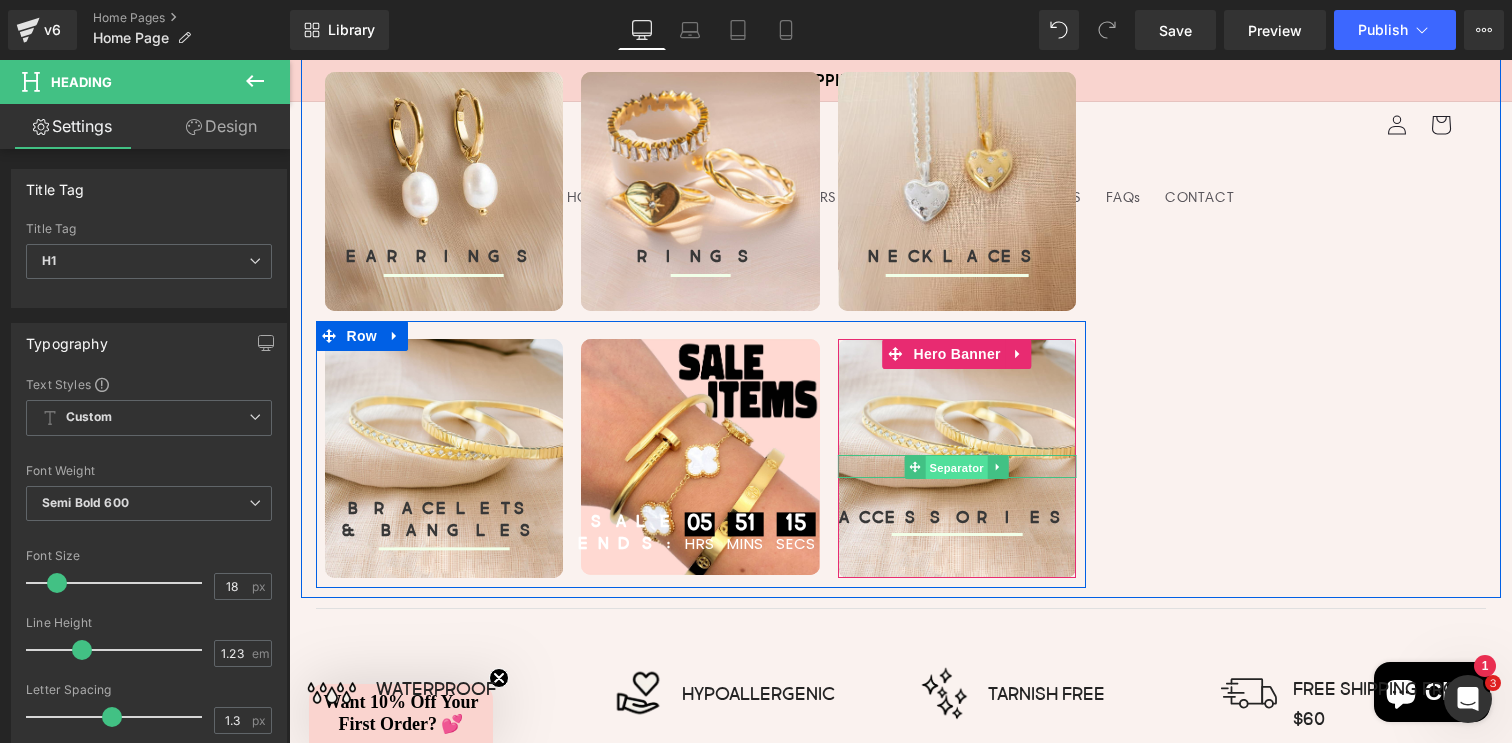 click on "Separator" at bounding box center [957, 468] 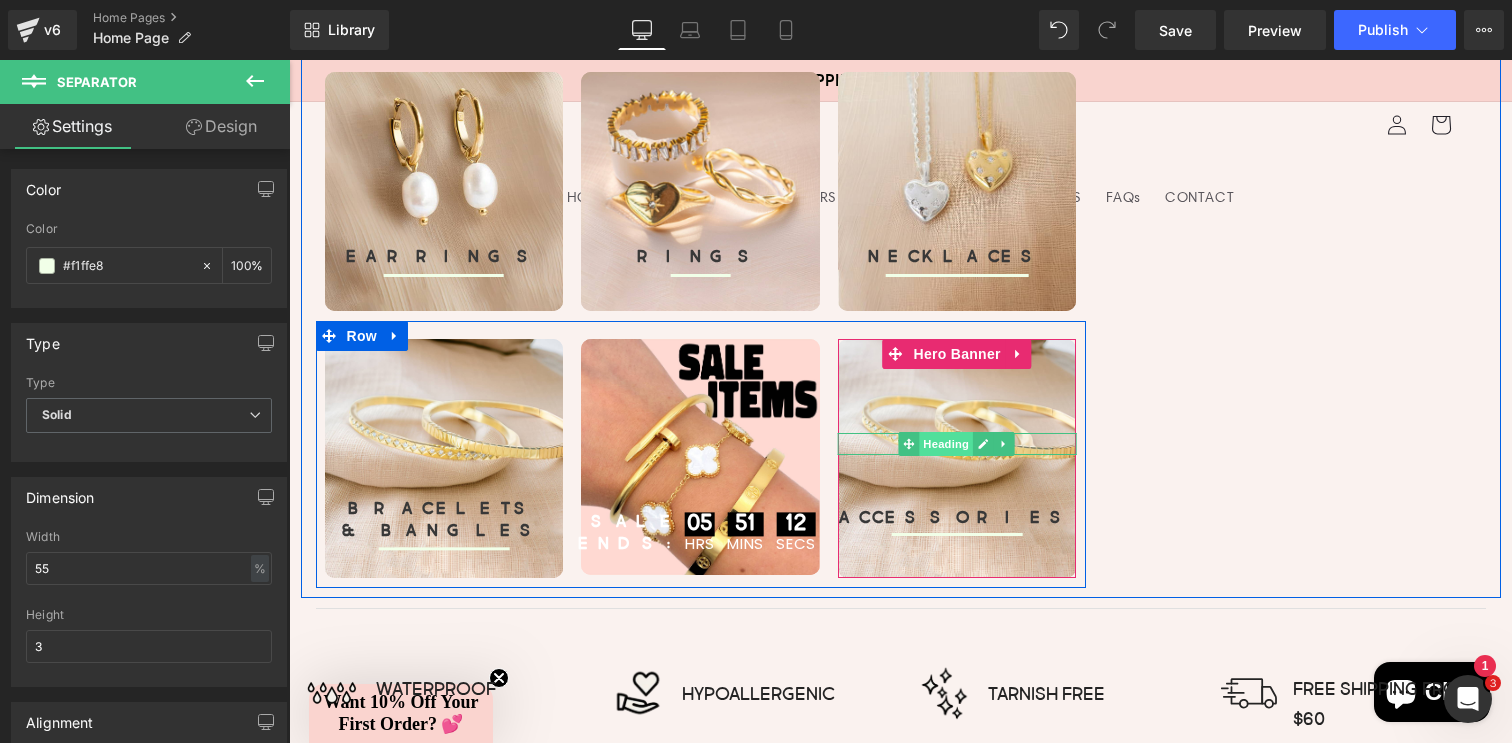 click on "Heading" at bounding box center [947, 444] 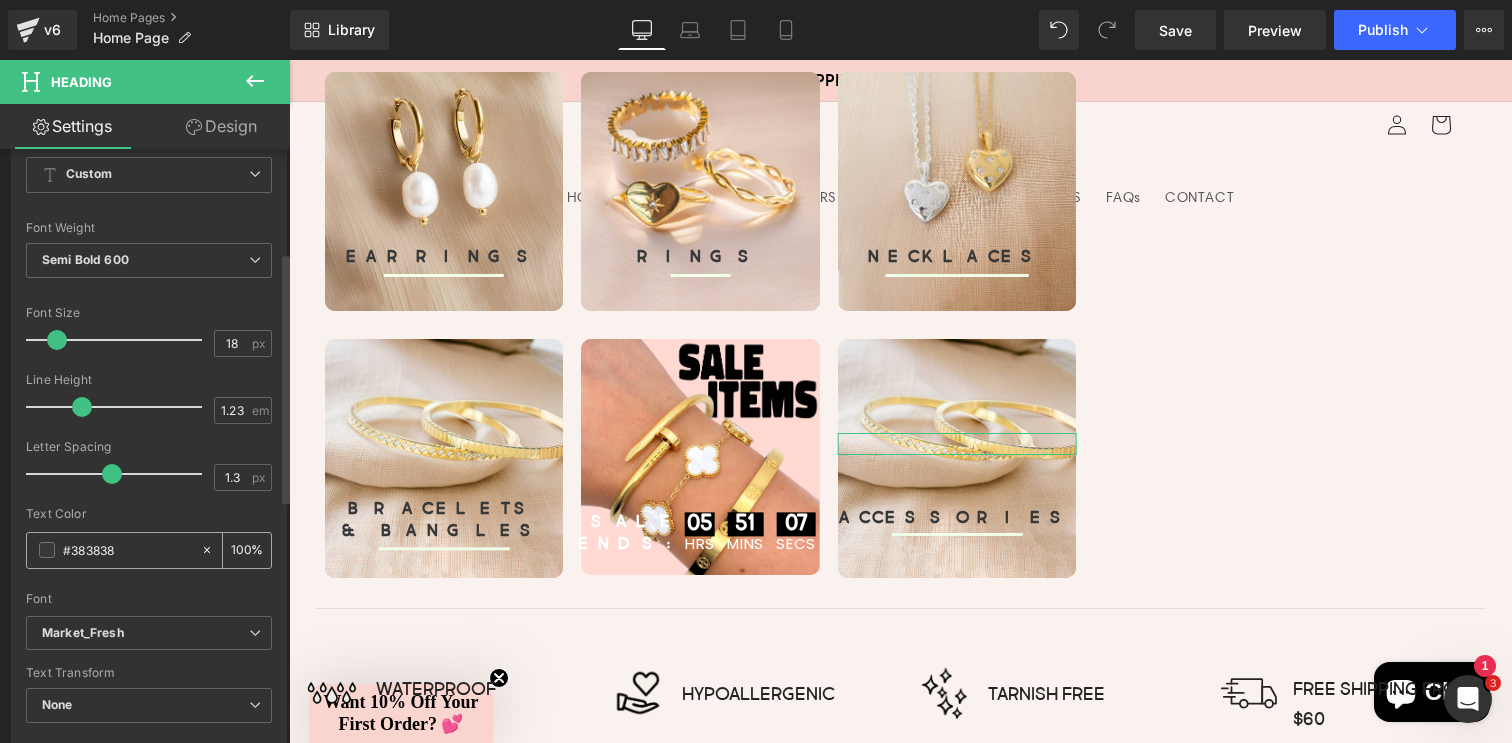 scroll, scrollTop: 0, scrollLeft: 0, axis: both 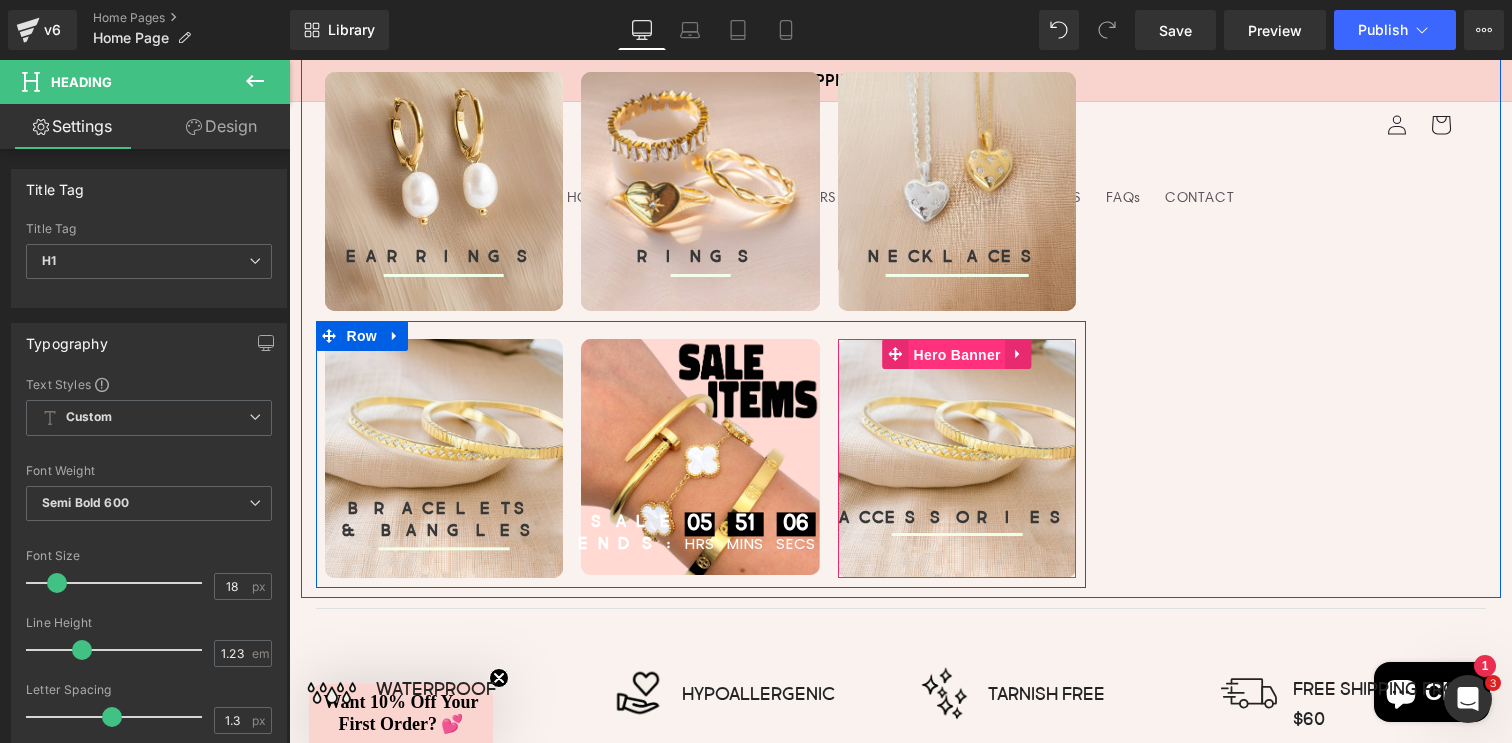 click on "Hero Banner" at bounding box center [956, 355] 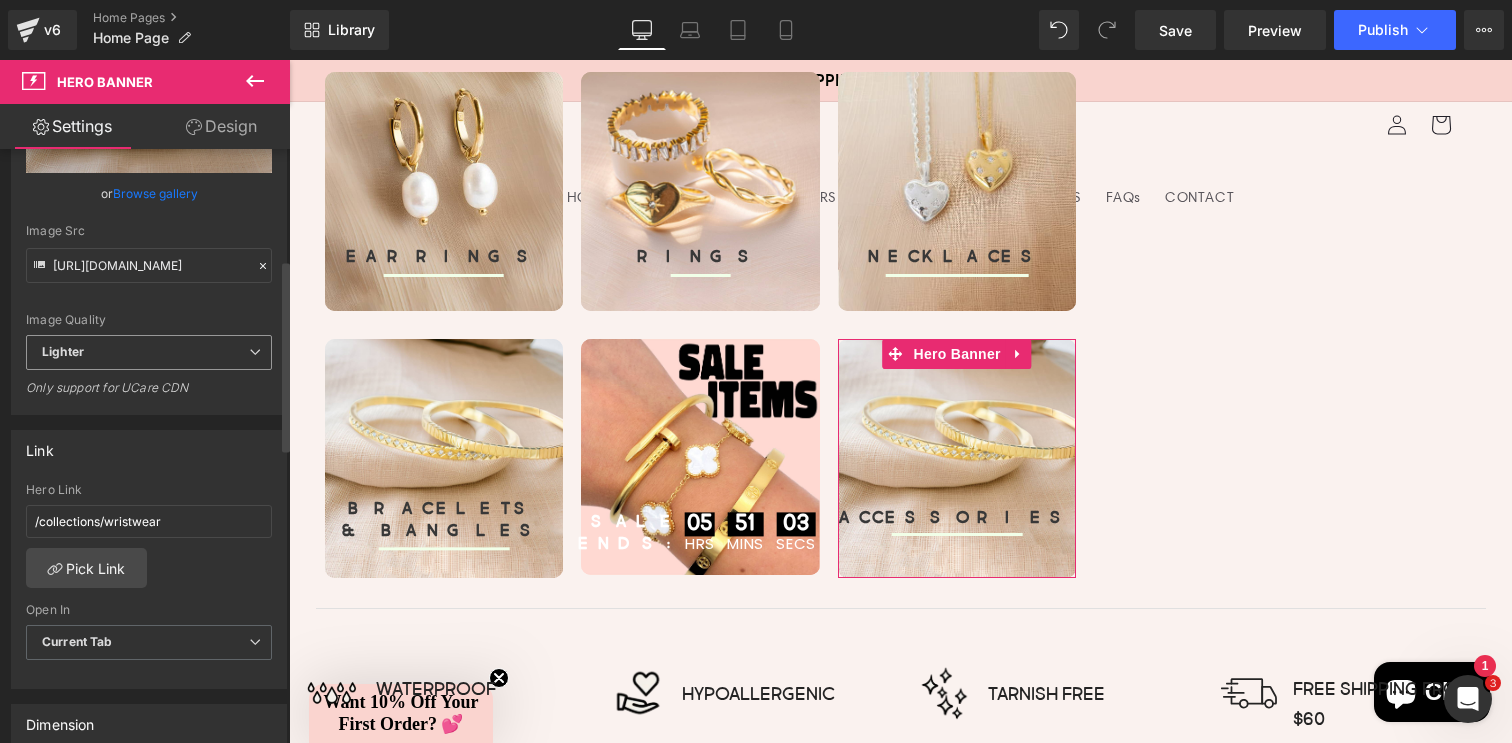 scroll, scrollTop: 355, scrollLeft: 0, axis: vertical 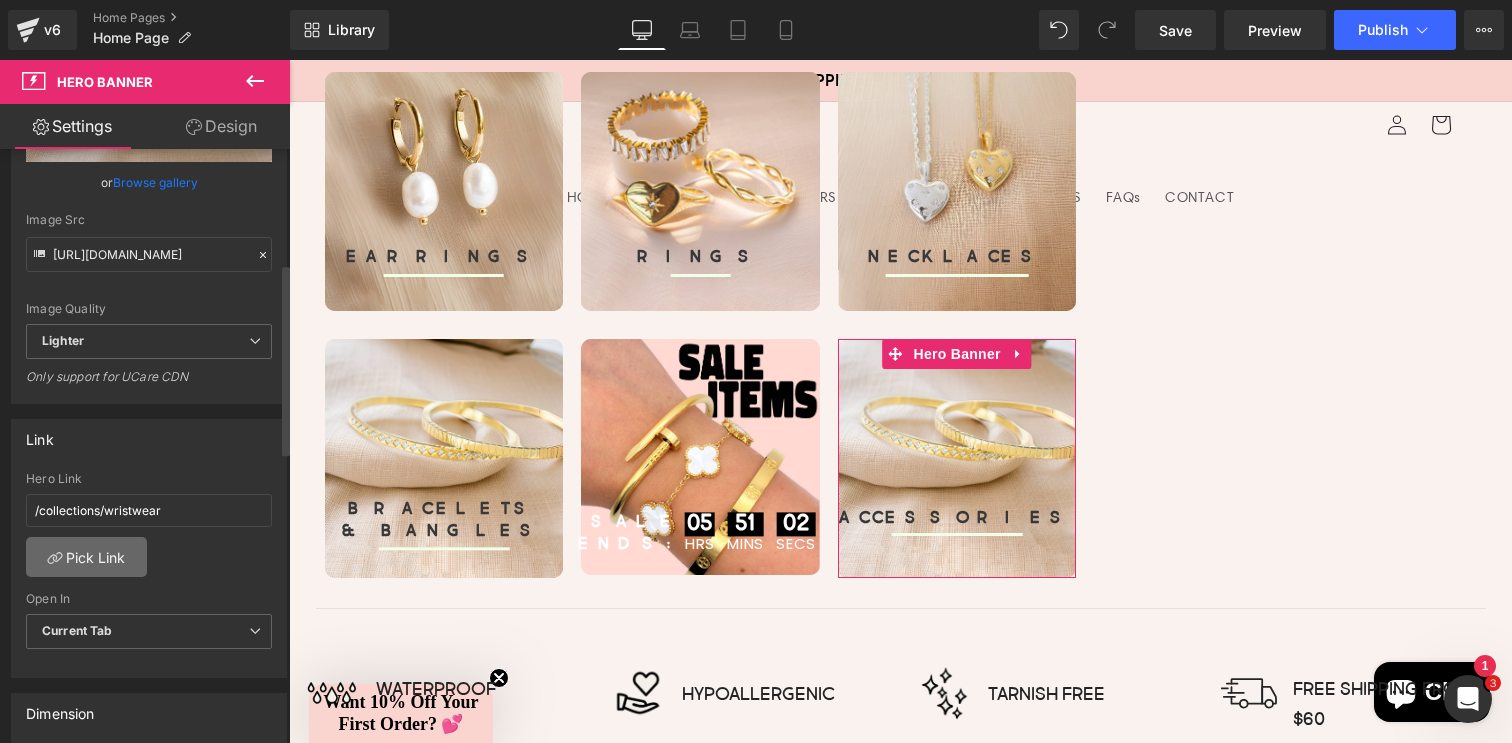 click on "Pick Link" at bounding box center (86, 557) 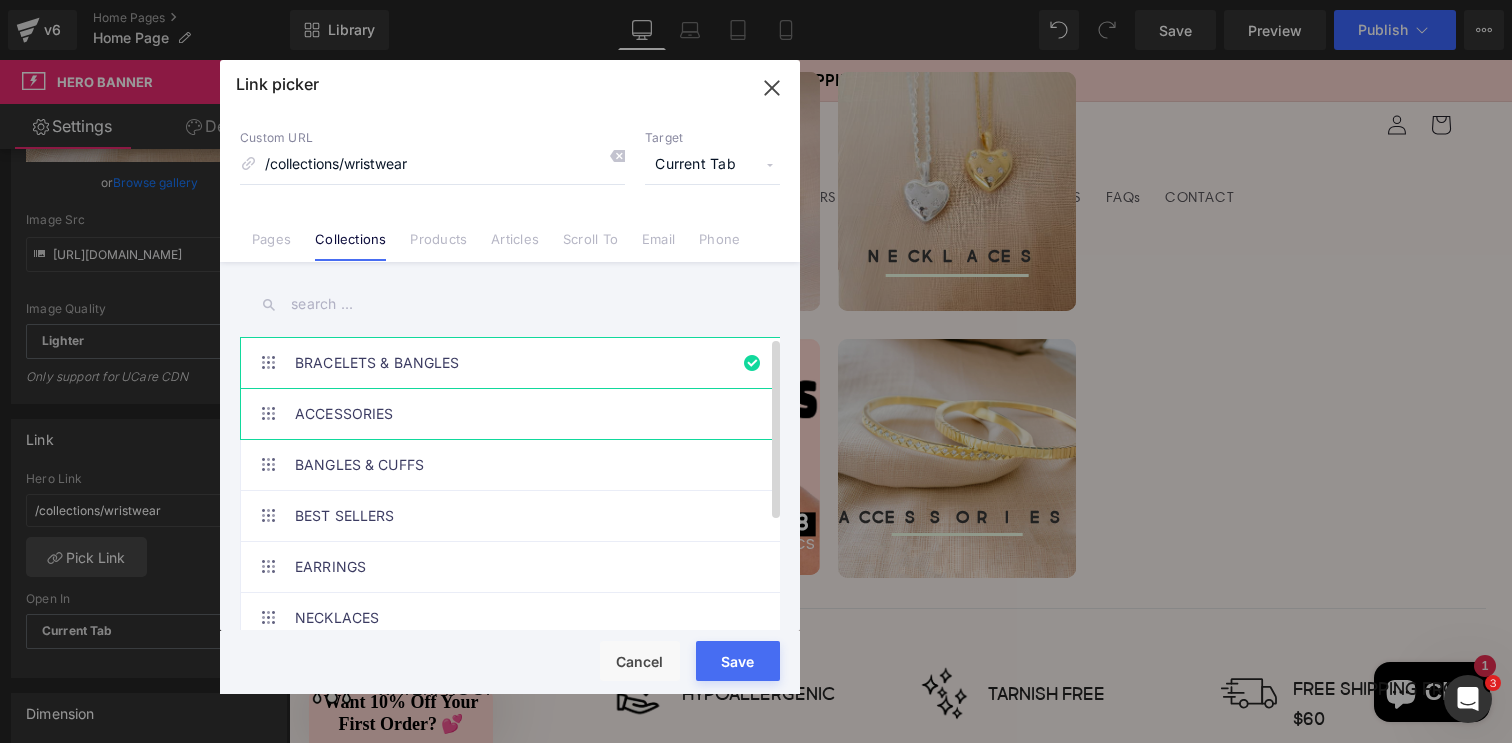 click on "ACCESSORIES" at bounding box center (515, 414) 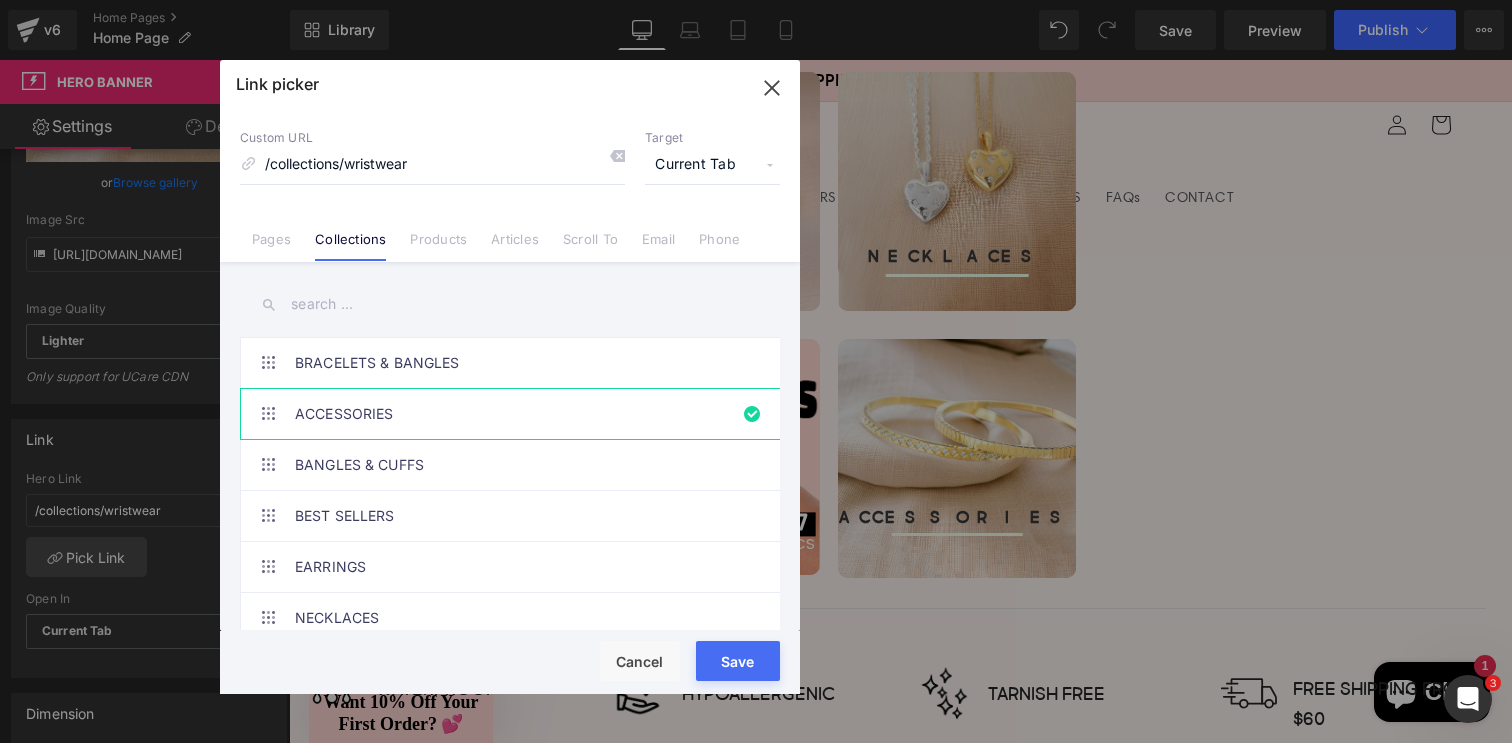 click on "Loading Product Data" at bounding box center (756, 664) 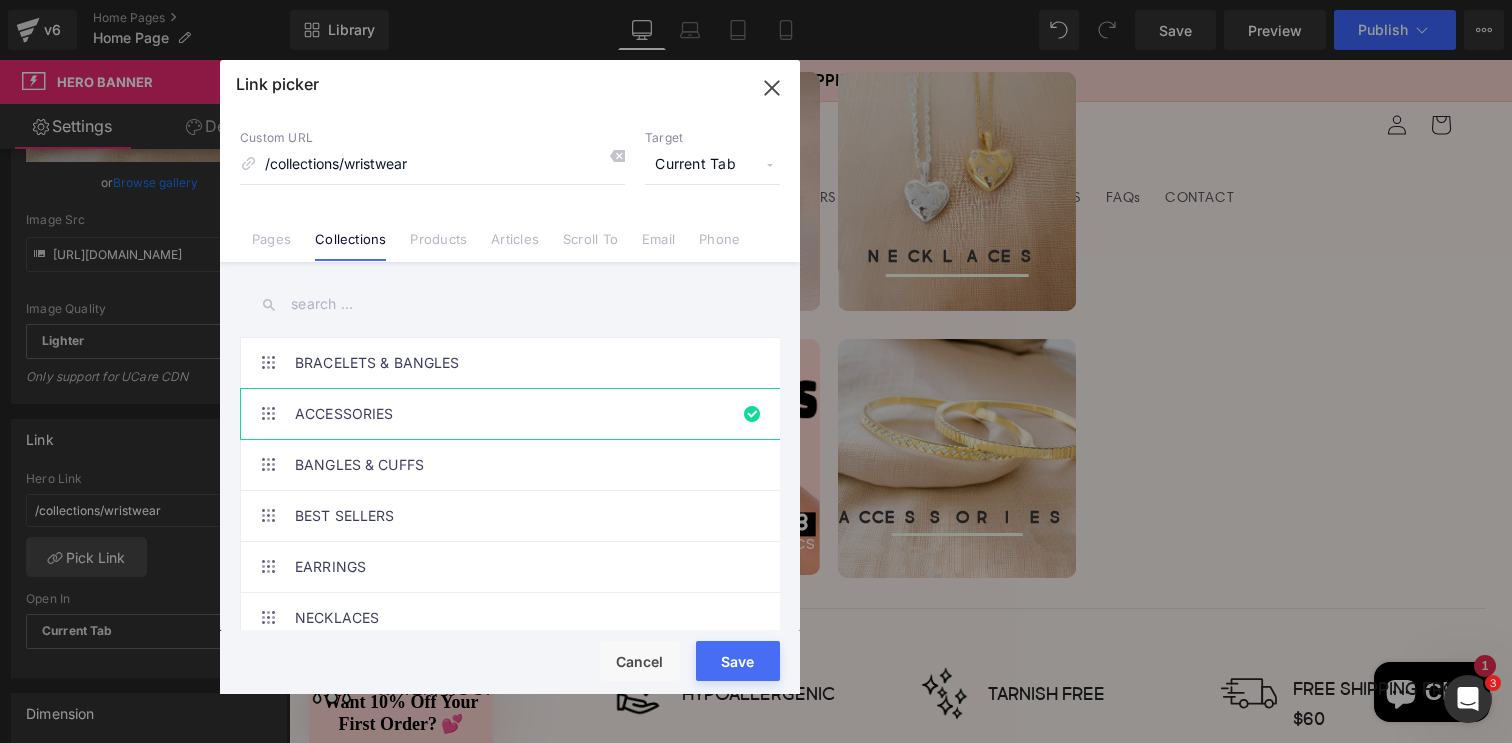 click on "Loading Product Data" at bounding box center (756, 664) 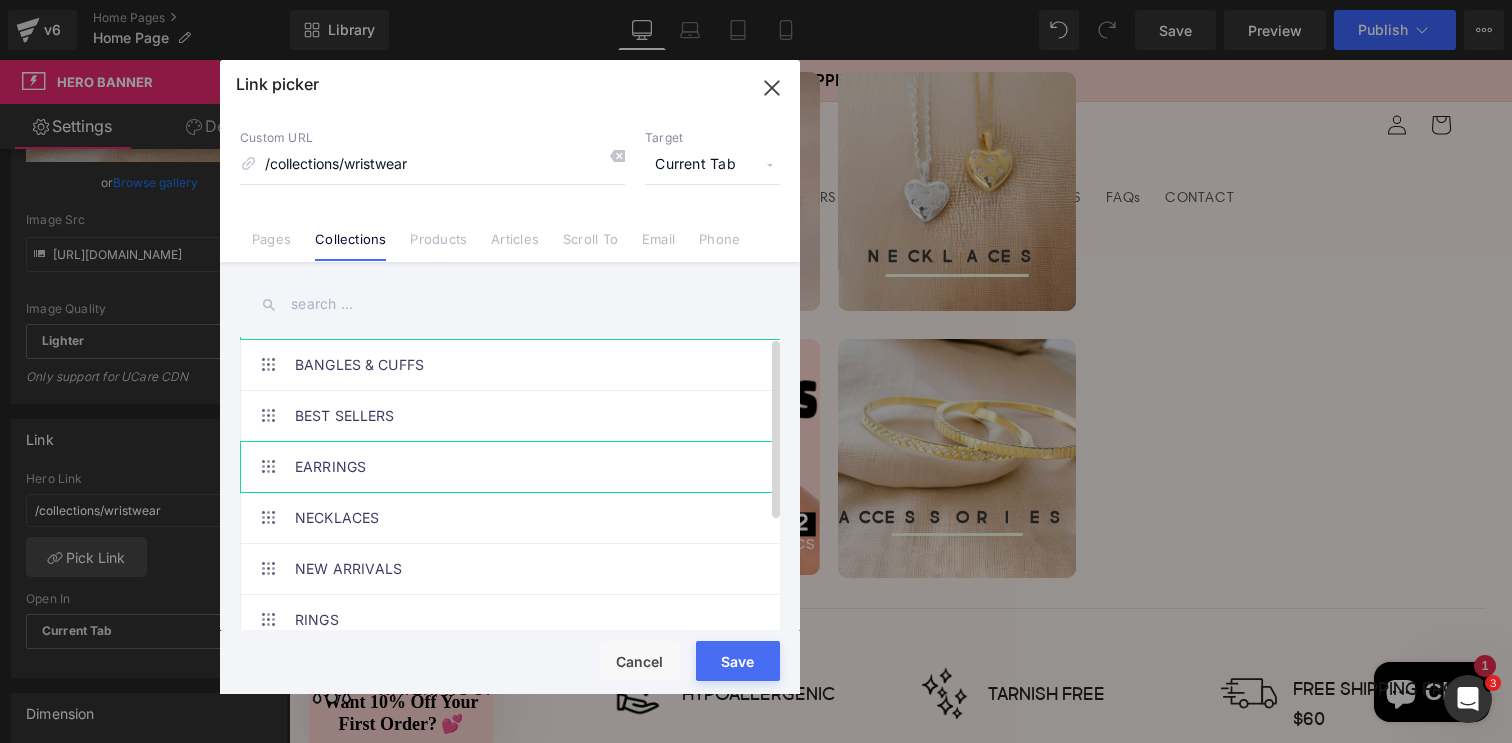 scroll, scrollTop: 144, scrollLeft: 0, axis: vertical 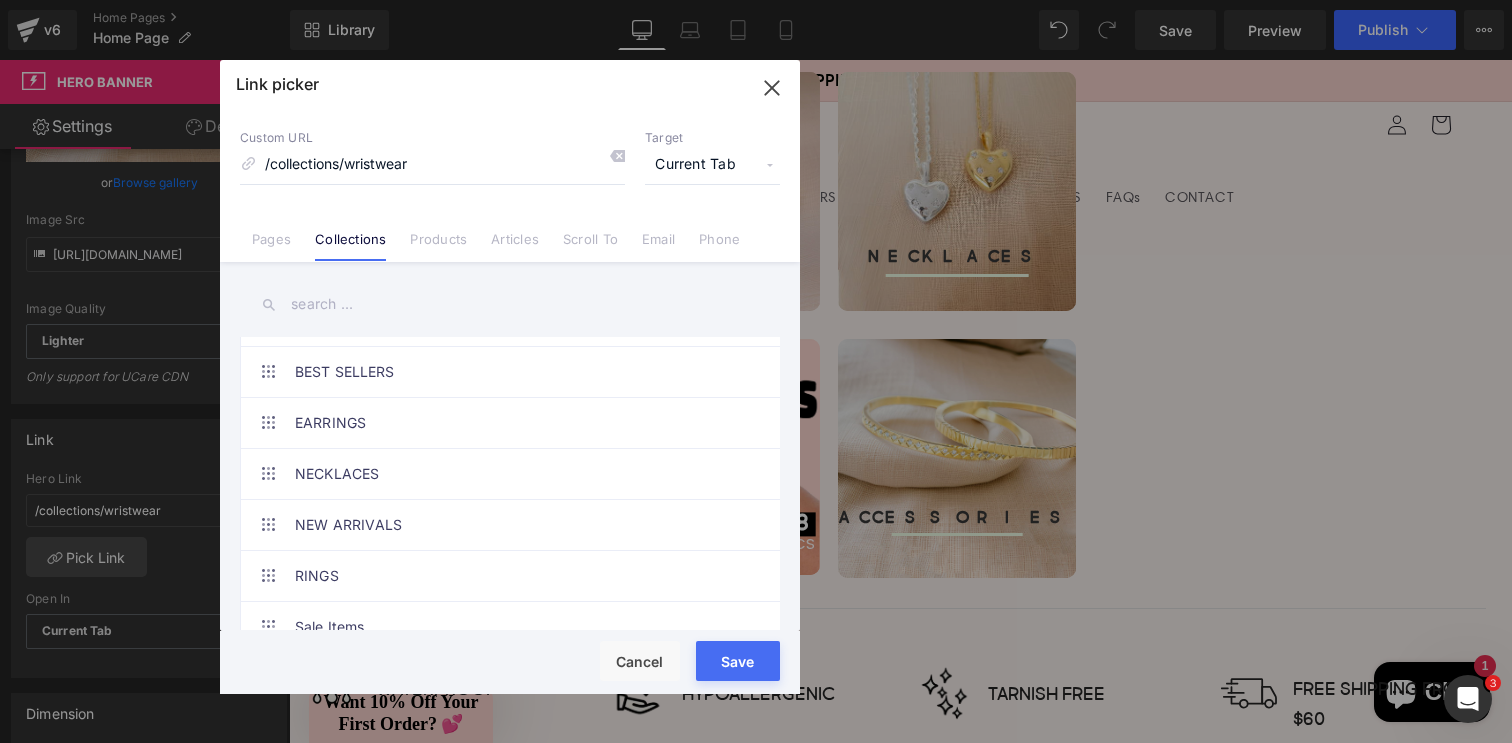 click on "Save" at bounding box center (738, 661) 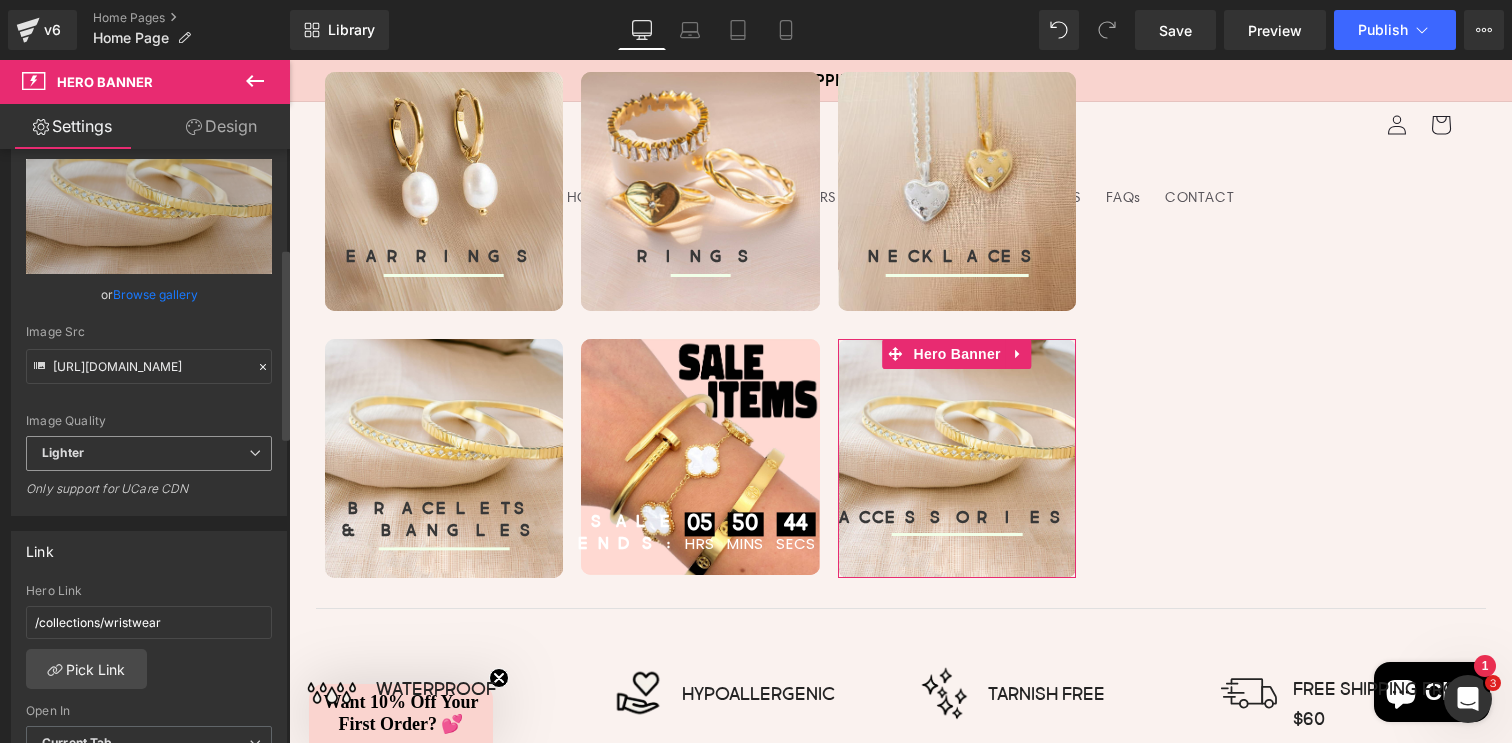scroll, scrollTop: 92, scrollLeft: 0, axis: vertical 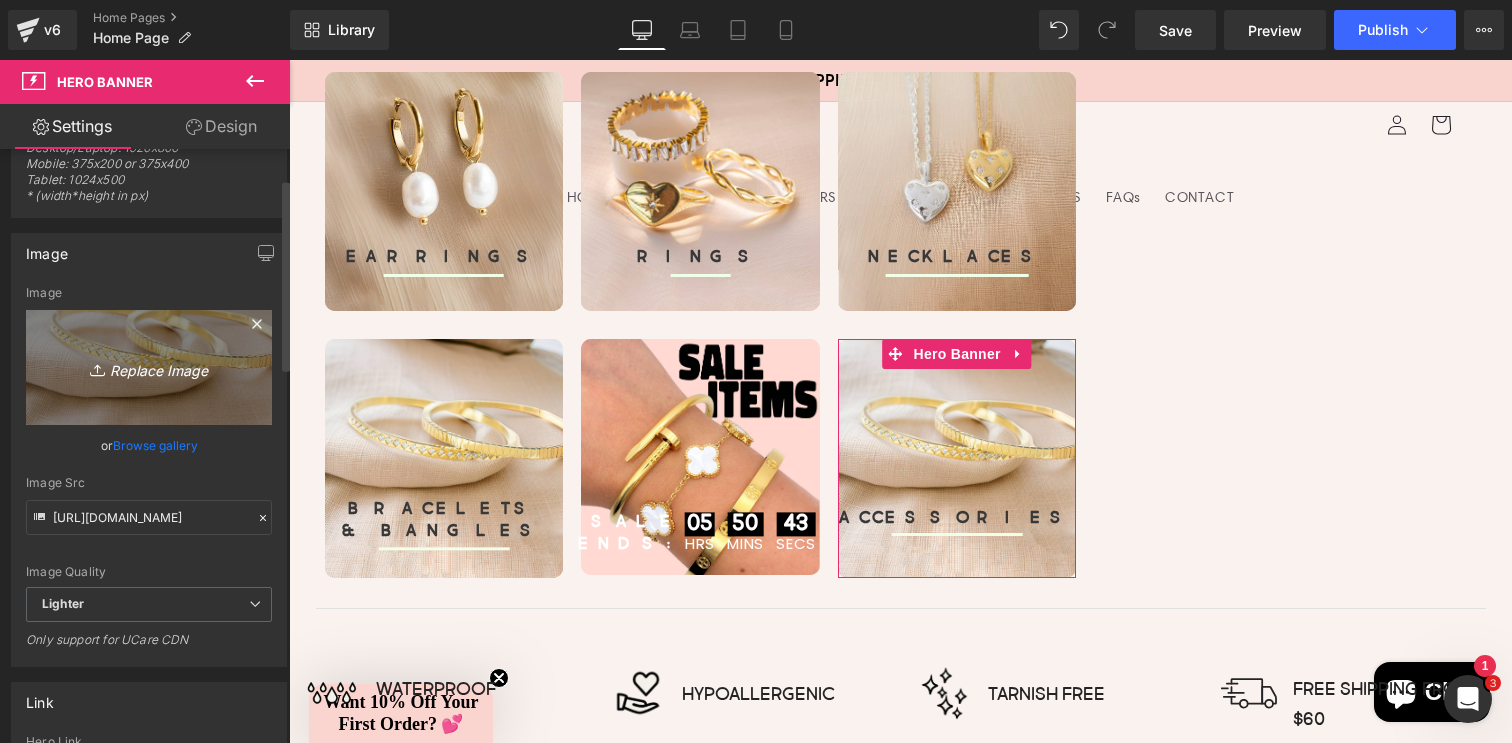 click on "Replace Image" at bounding box center (149, 367) 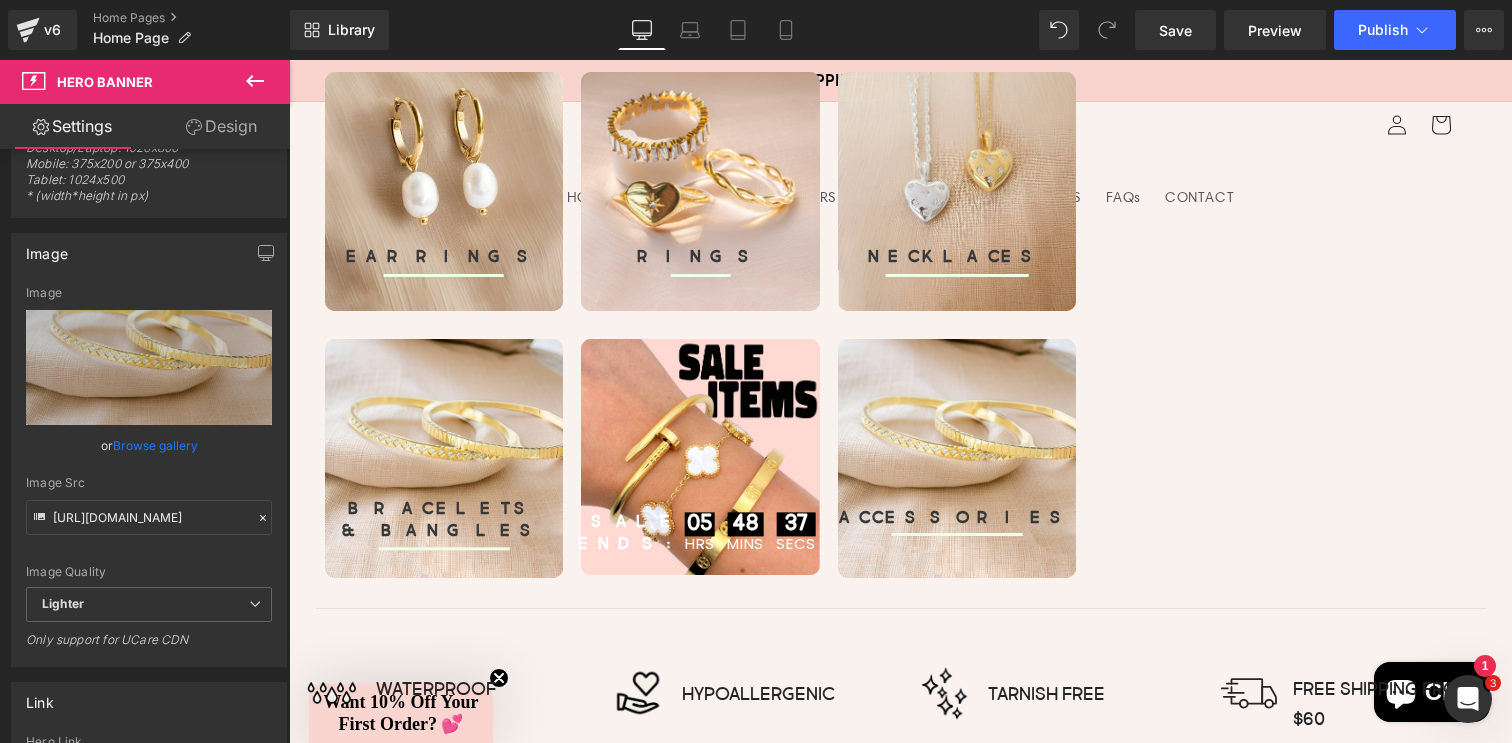 type on "C:\fakepath\Screenshot [DATE] 2.56.21 PM.png" 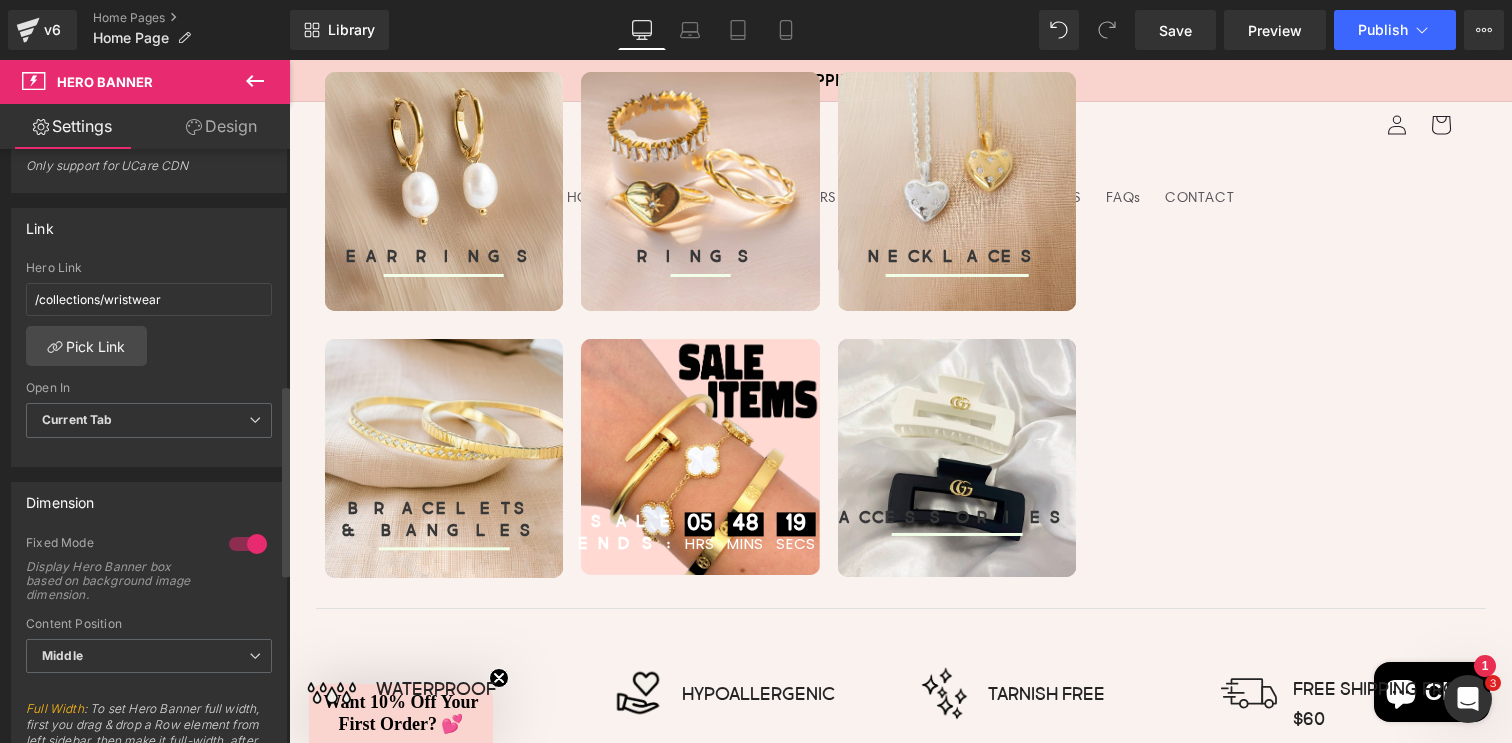 scroll, scrollTop: 444, scrollLeft: 0, axis: vertical 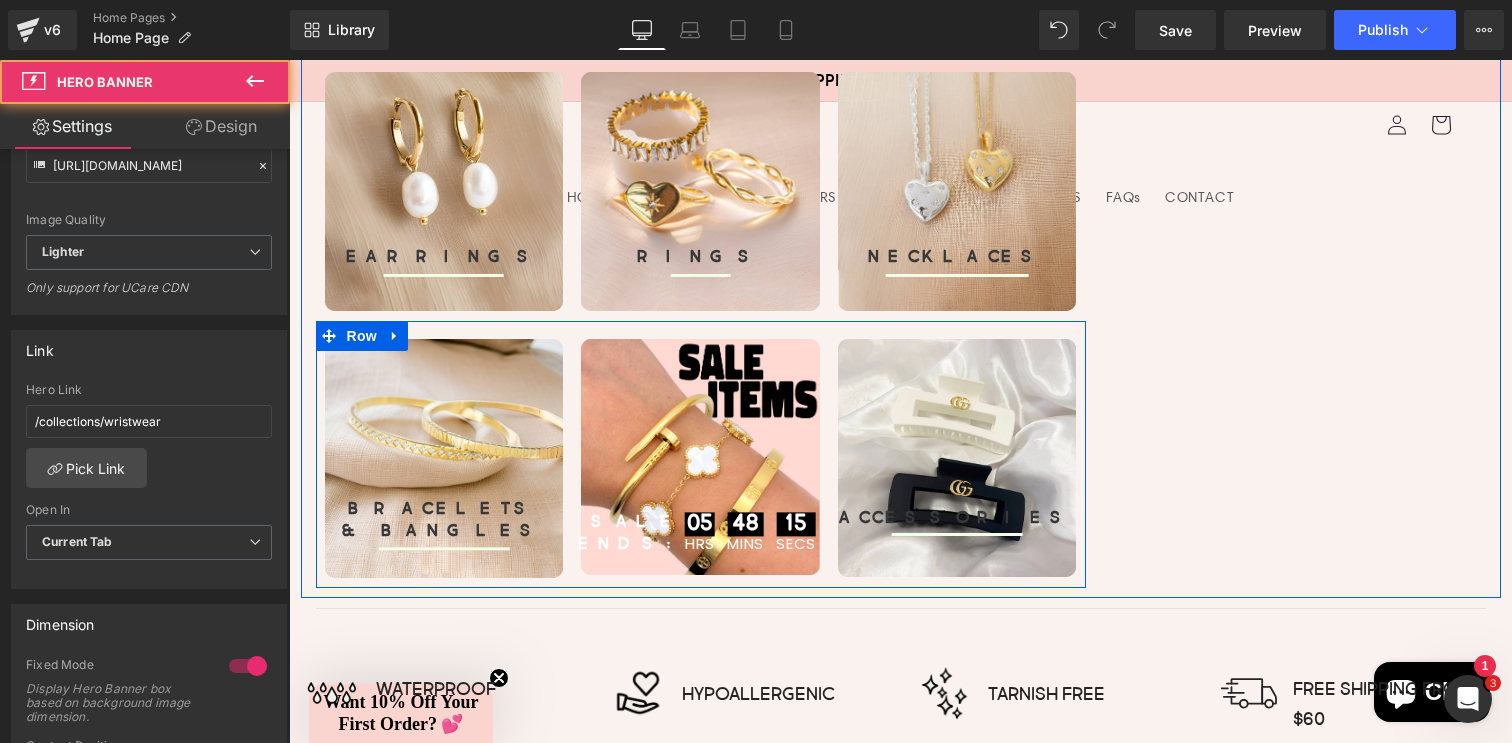 drag, startPoint x: 901, startPoint y: 397, endPoint x: 819, endPoint y: 396, distance: 82.006096 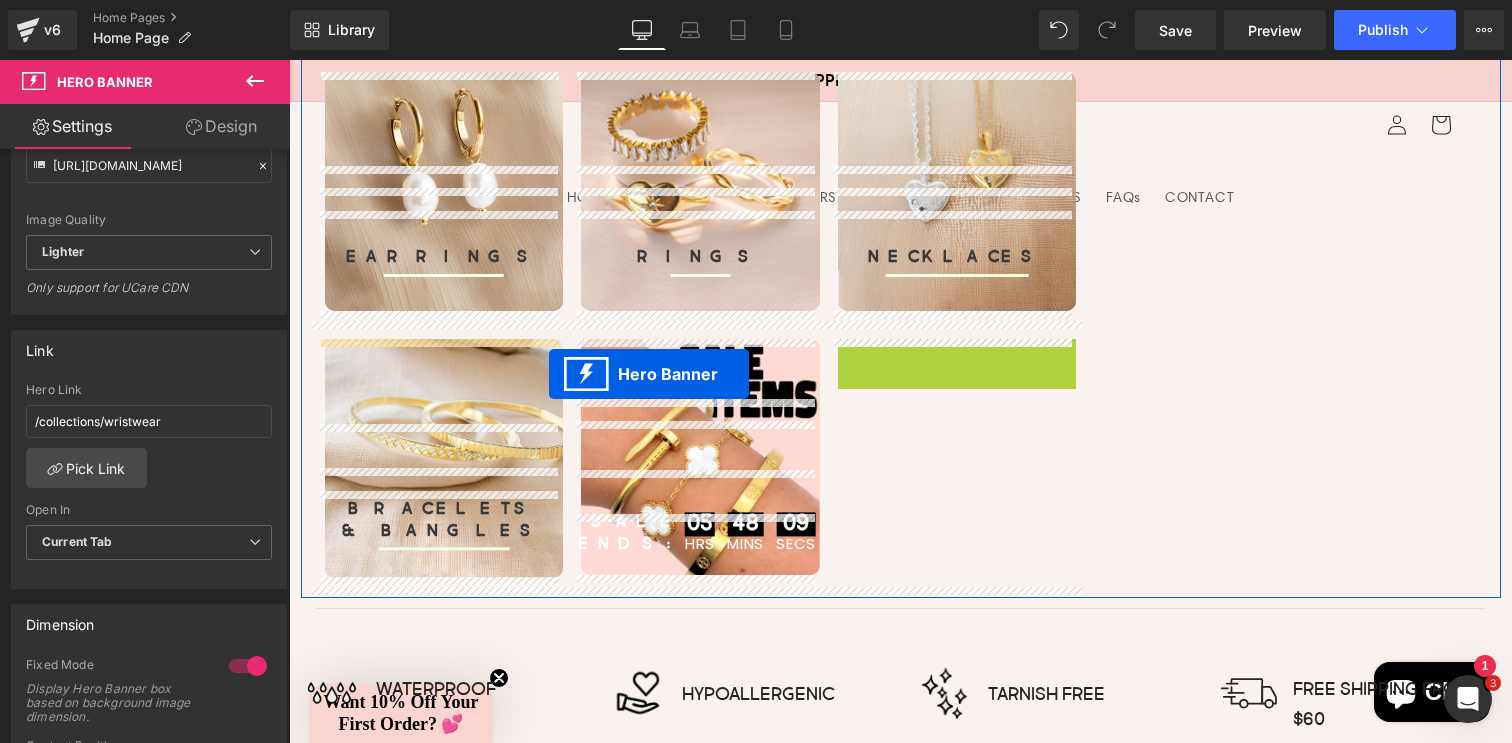 drag, startPoint x: 881, startPoint y: 355, endPoint x: 549, endPoint y: 374, distance: 332.54324 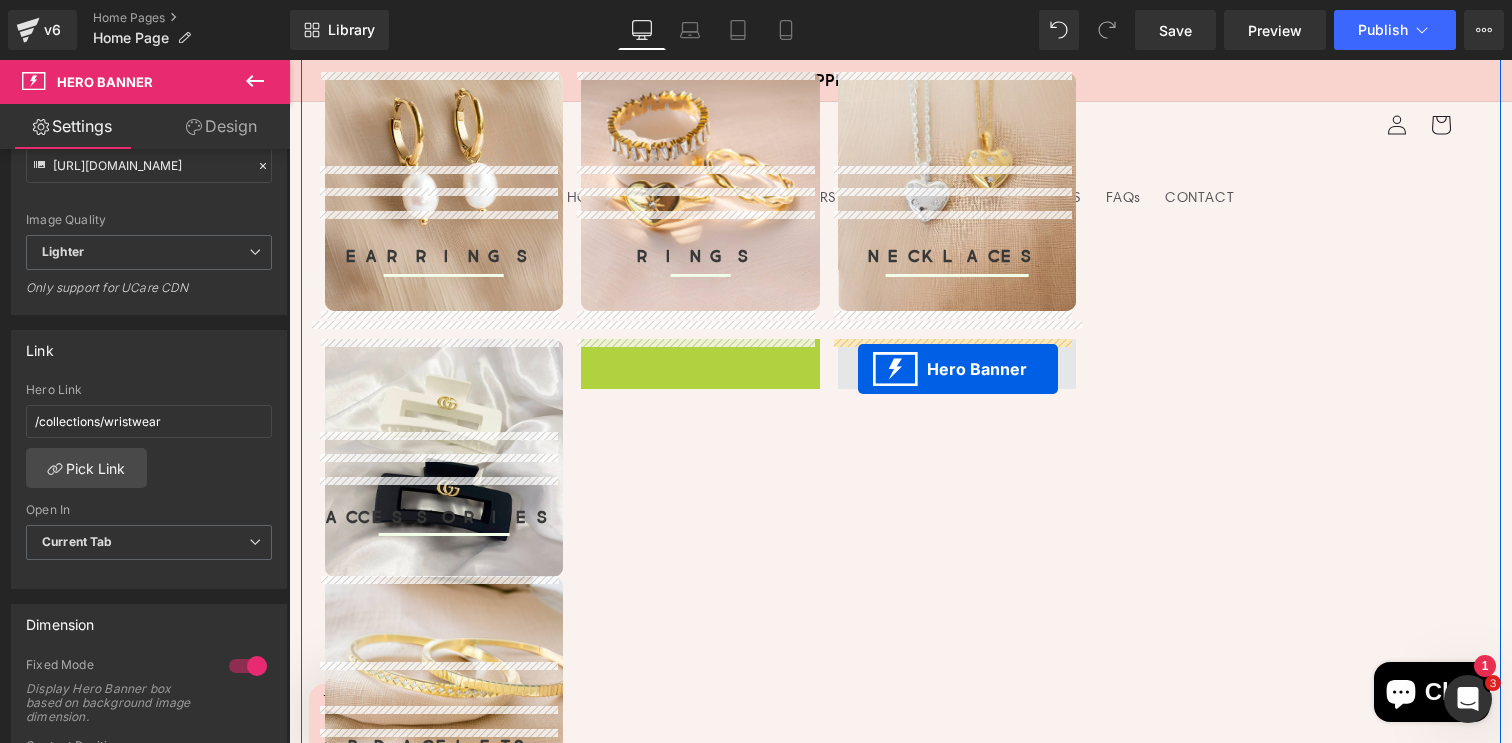drag, startPoint x: 594, startPoint y: 360, endPoint x: 858, endPoint y: 369, distance: 264.15335 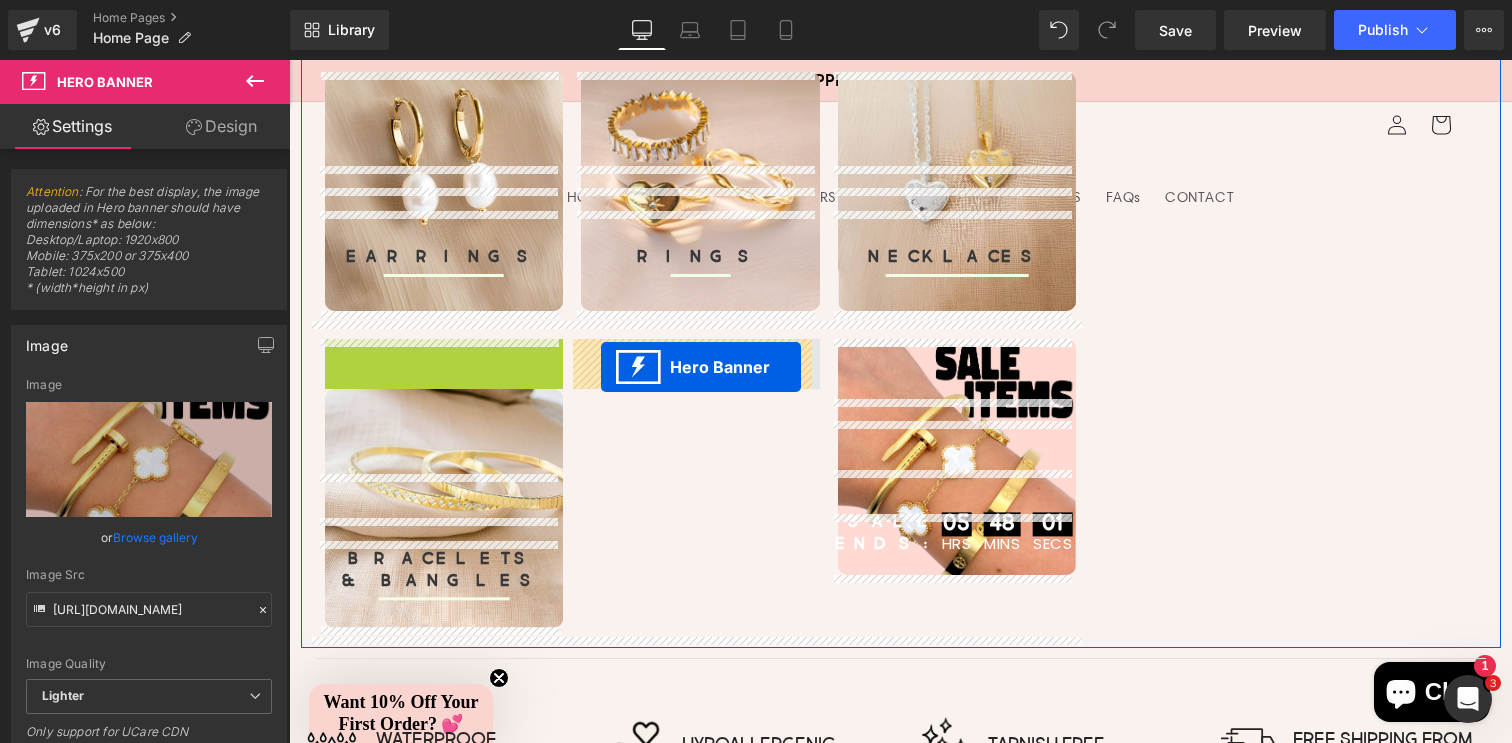 drag, startPoint x: 378, startPoint y: 361, endPoint x: 601, endPoint y: 367, distance: 223.0807 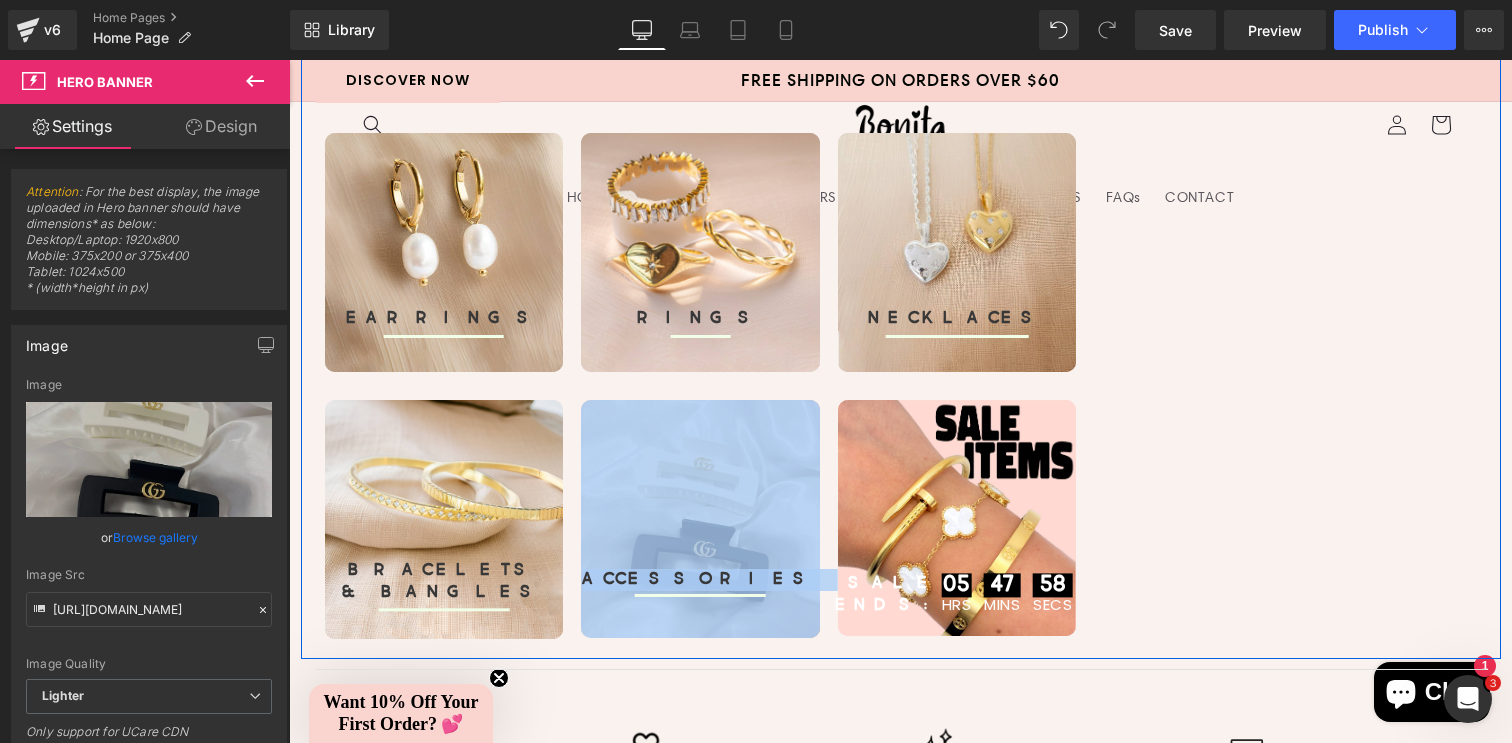 scroll, scrollTop: 831, scrollLeft: 0, axis: vertical 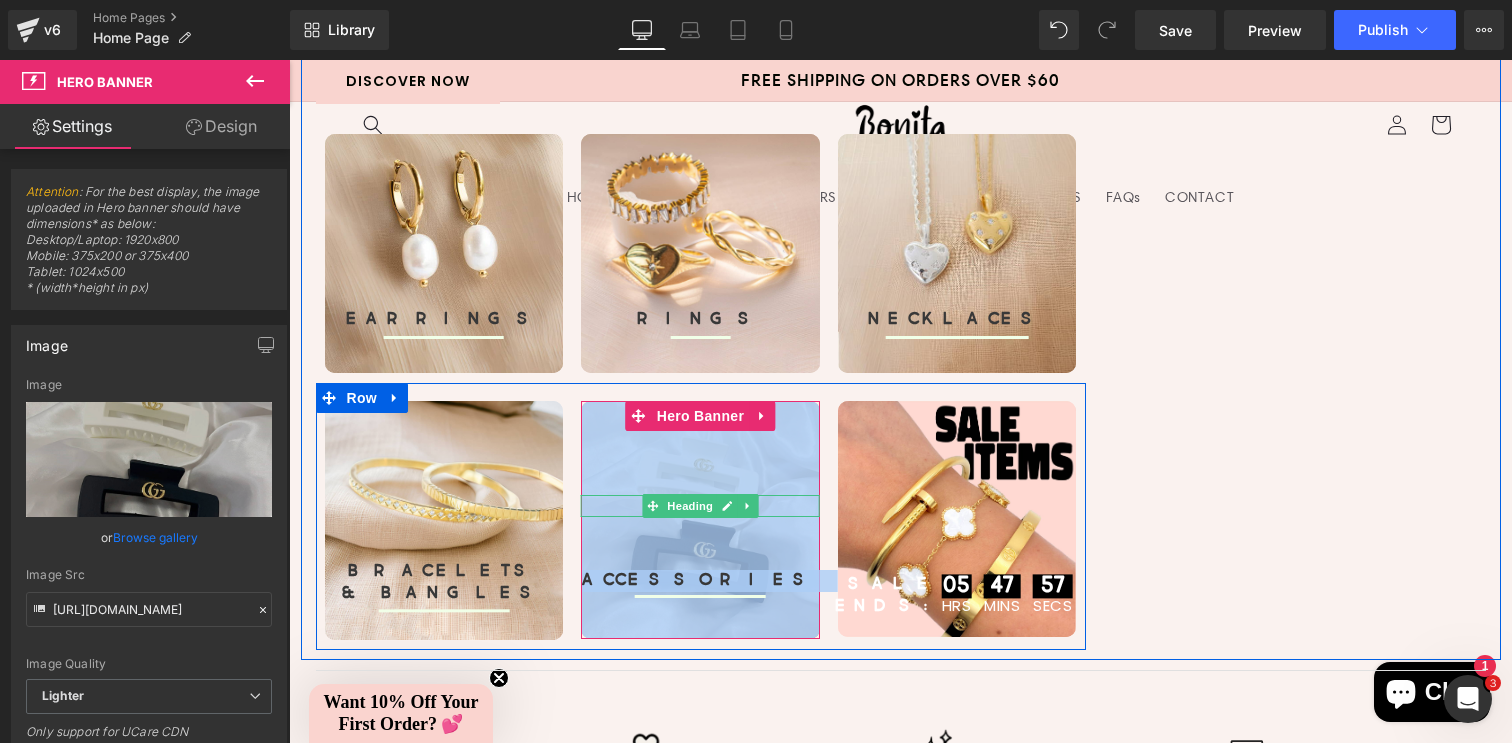 click on "ACCESSORIES" at bounding box center (700, 581) 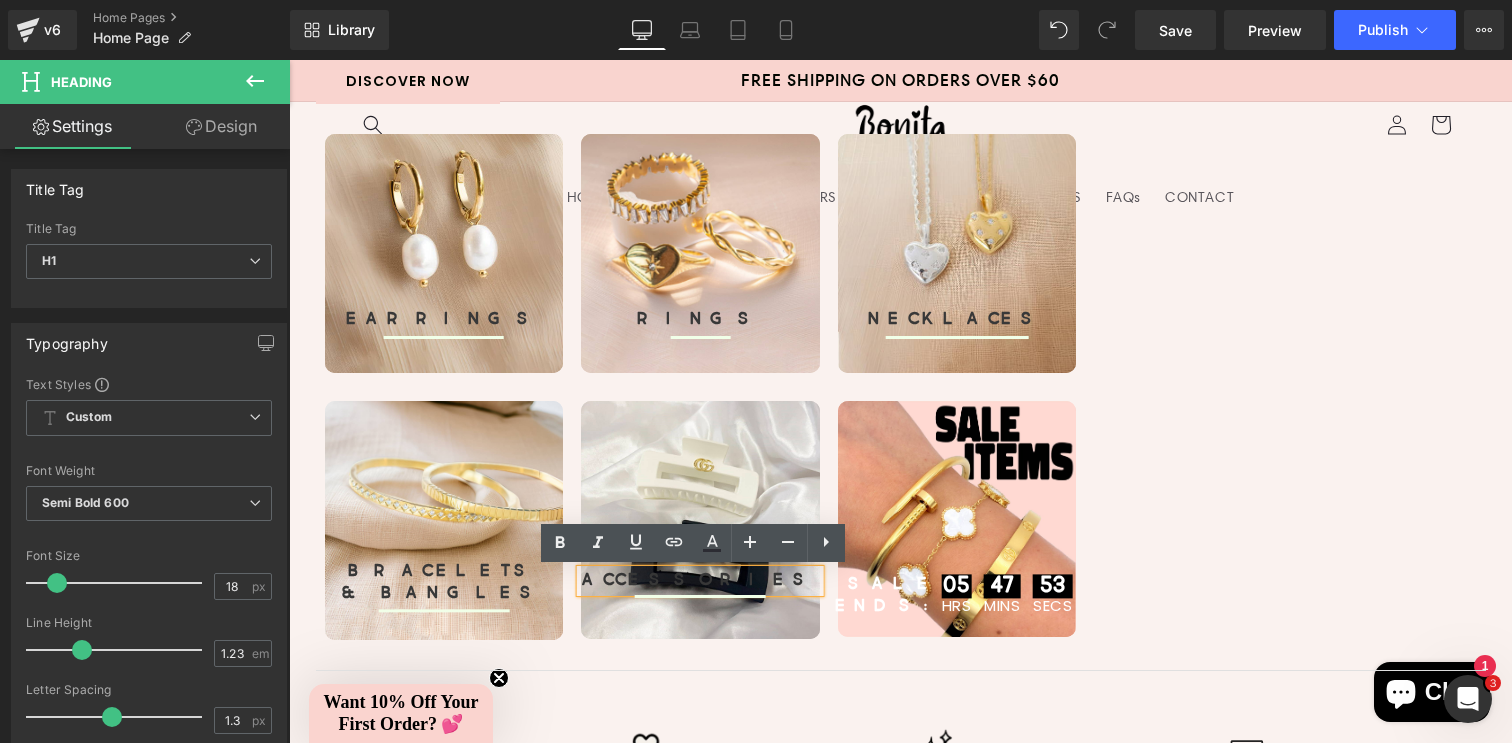 click on "ACCESSORIES
Heading
Separator" at bounding box center [700, 520] 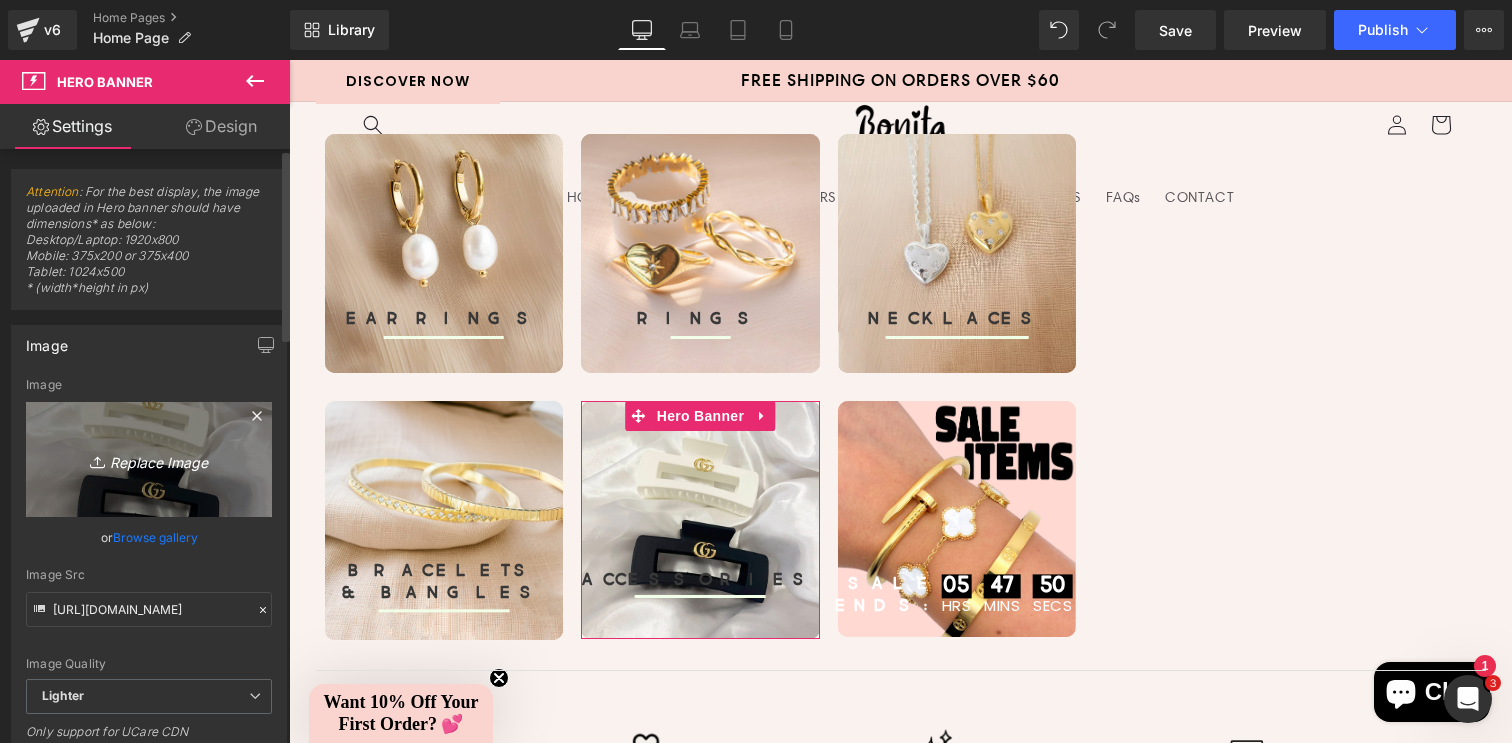 click on "Replace Image" at bounding box center [149, 459] 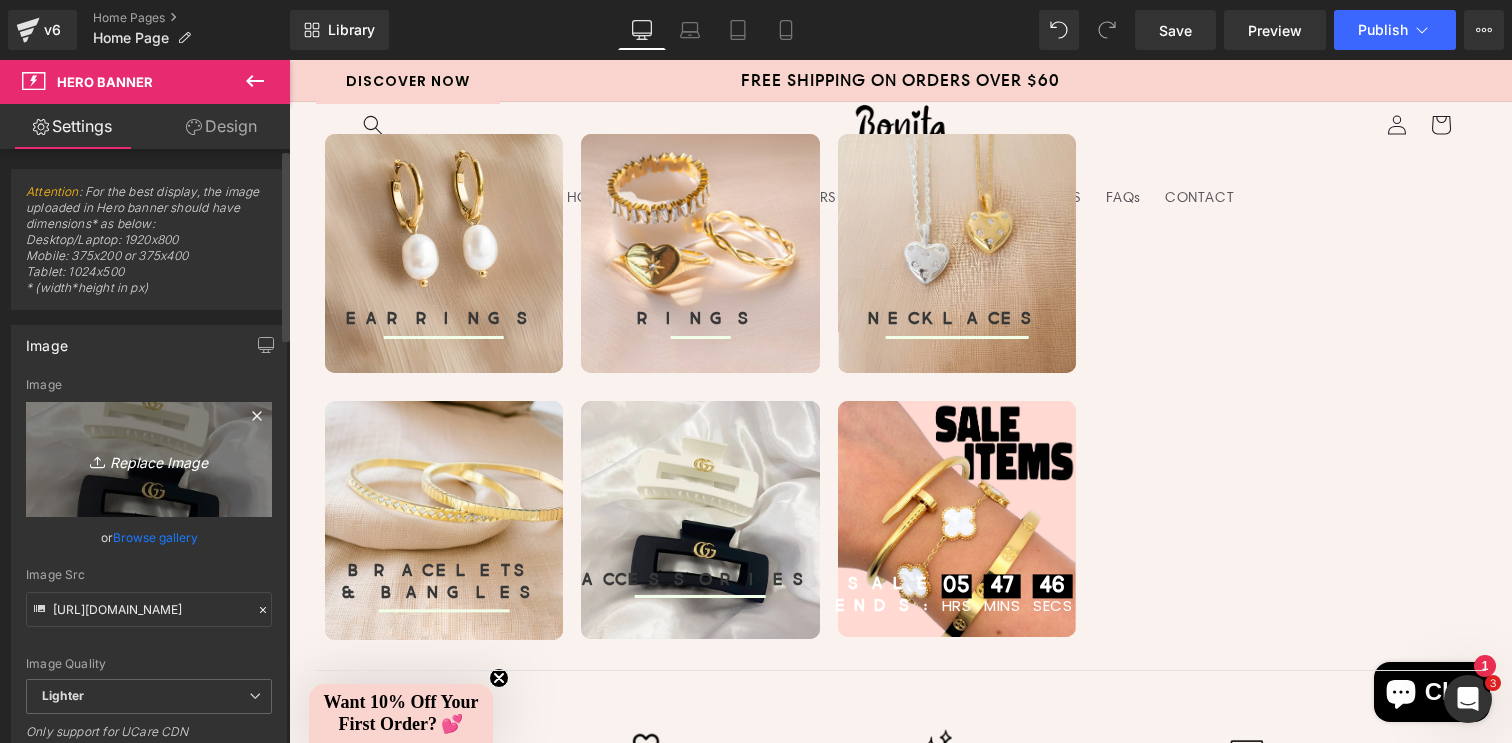 type on "C:\fakepath\Screenshot [DATE] 2.56.54 PM.png" 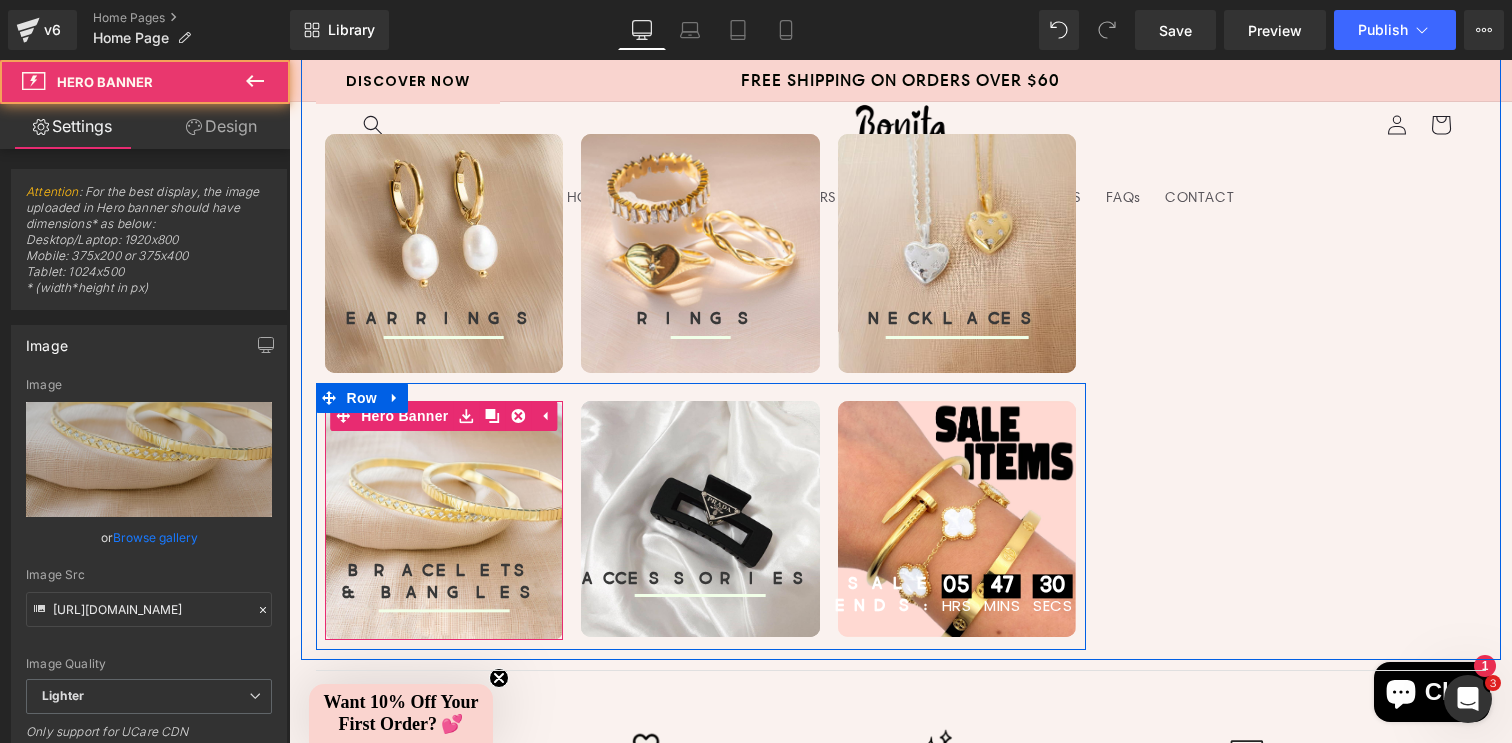 click on "BRACELETS & BANGLES
Heading
Separator" at bounding box center (444, 520) 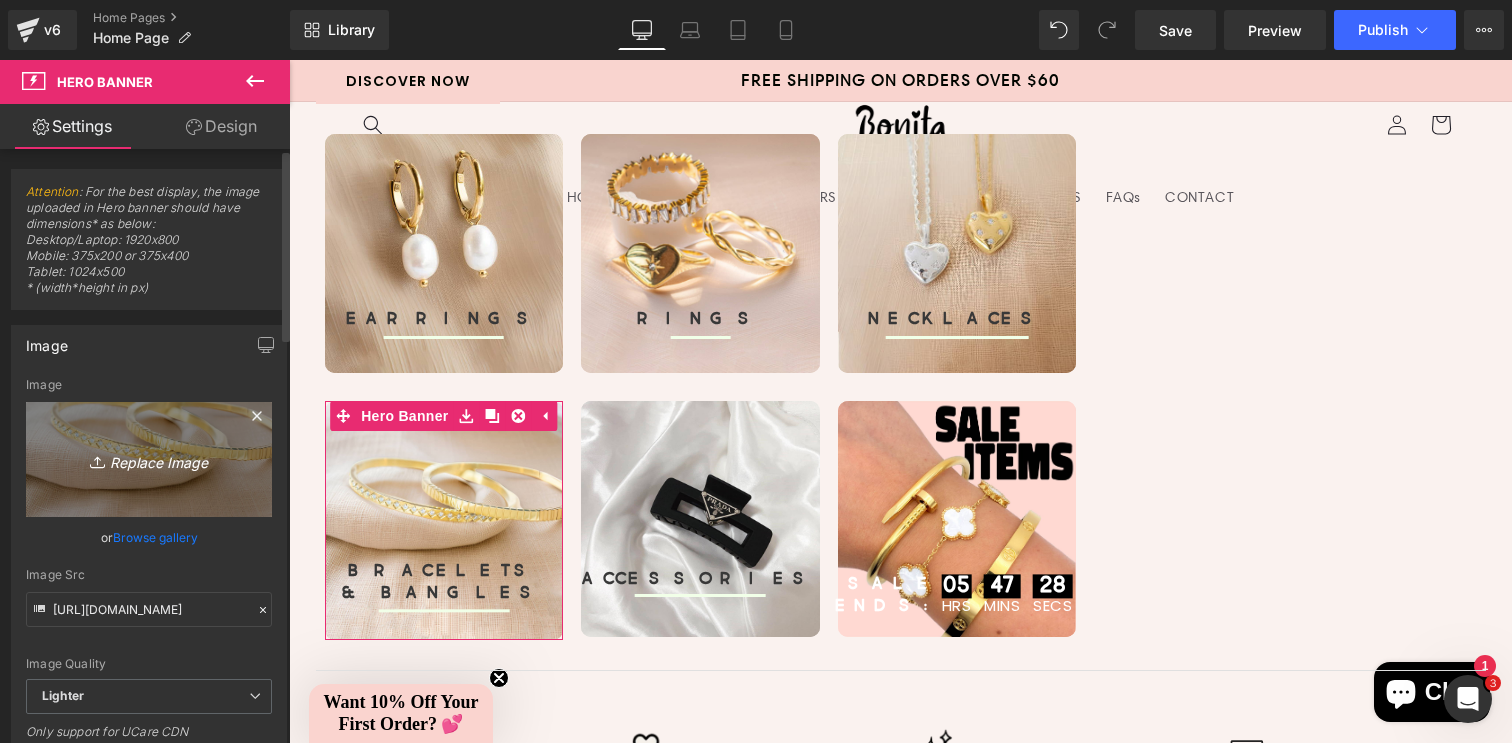 click on "Replace Image" at bounding box center (149, 459) 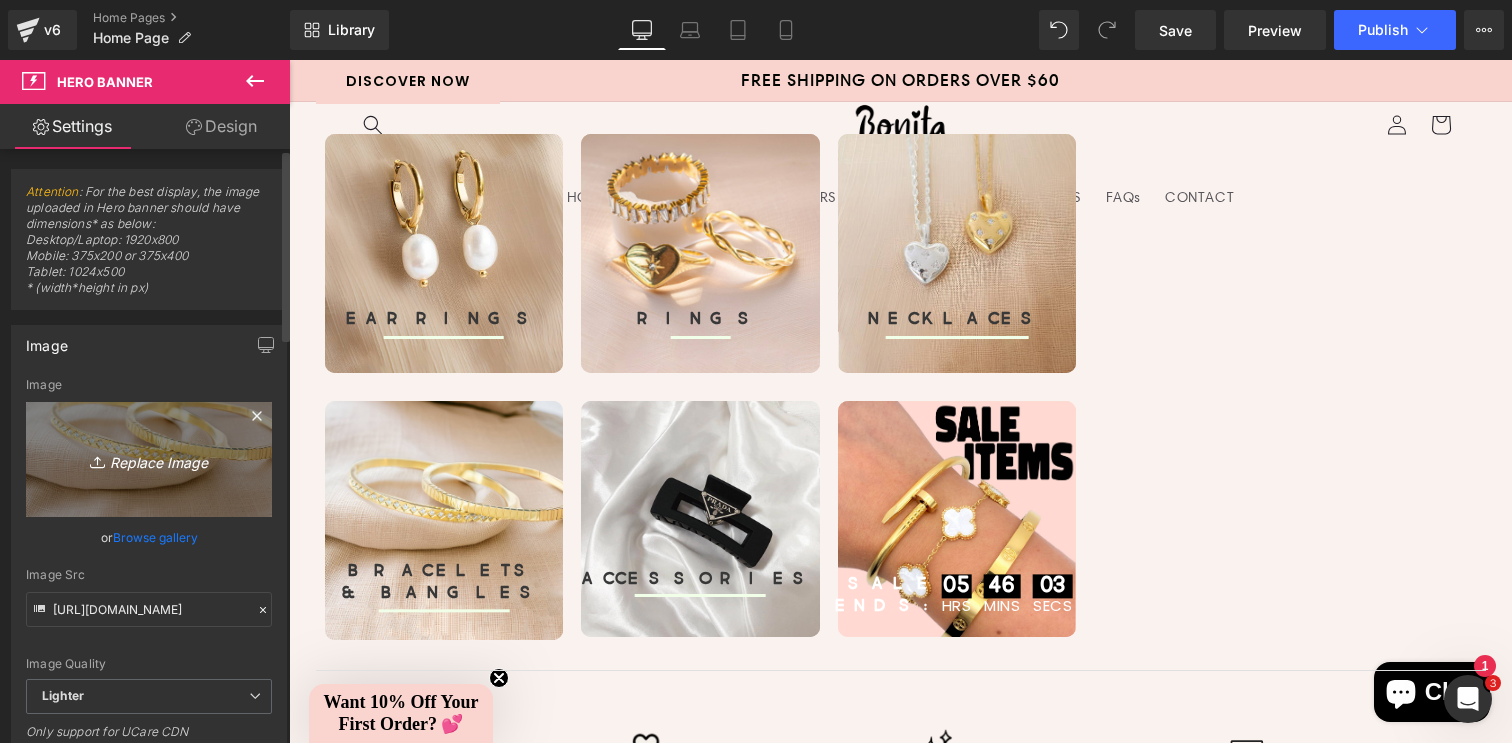 type on "C:\fakepath\IMG_2711.jpg" 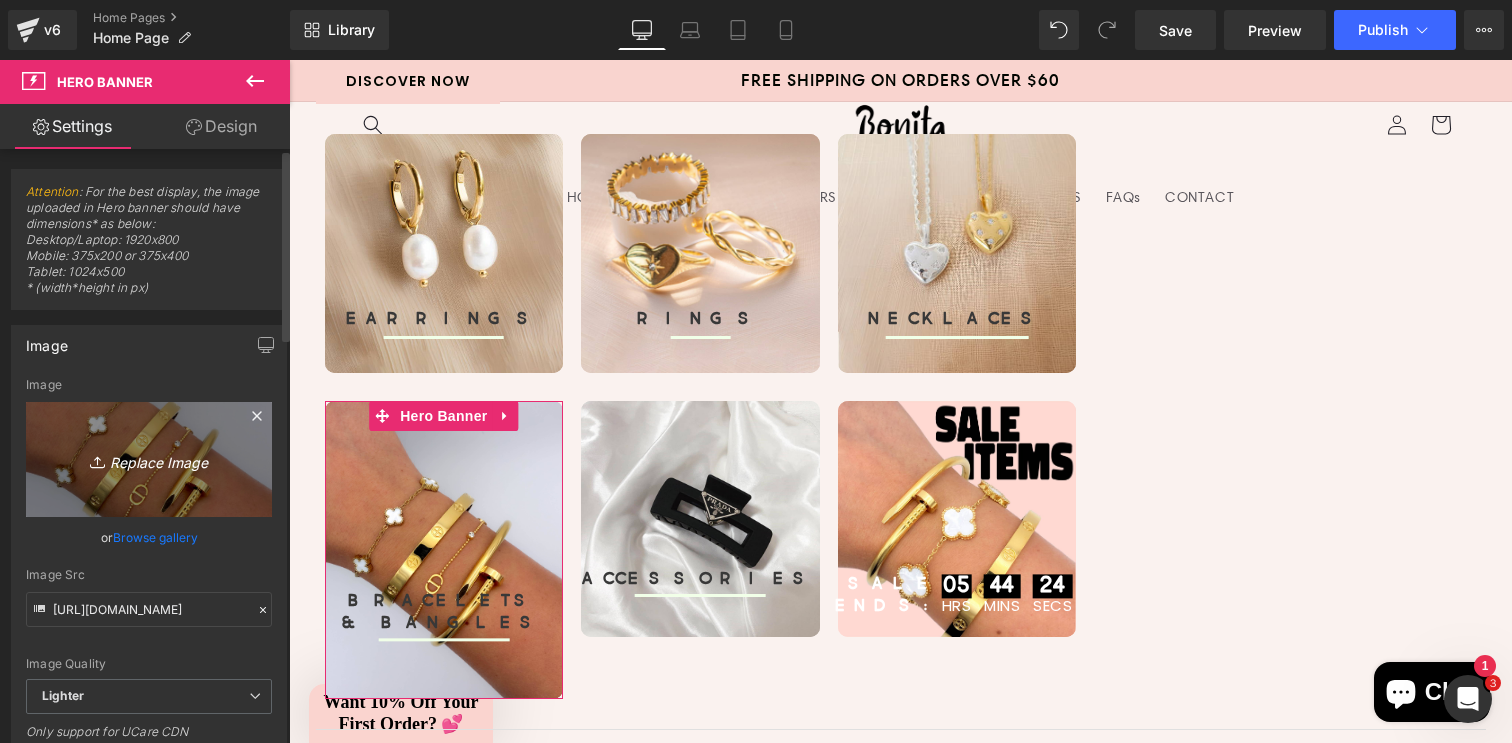 click on "Replace Image" at bounding box center (149, 459) 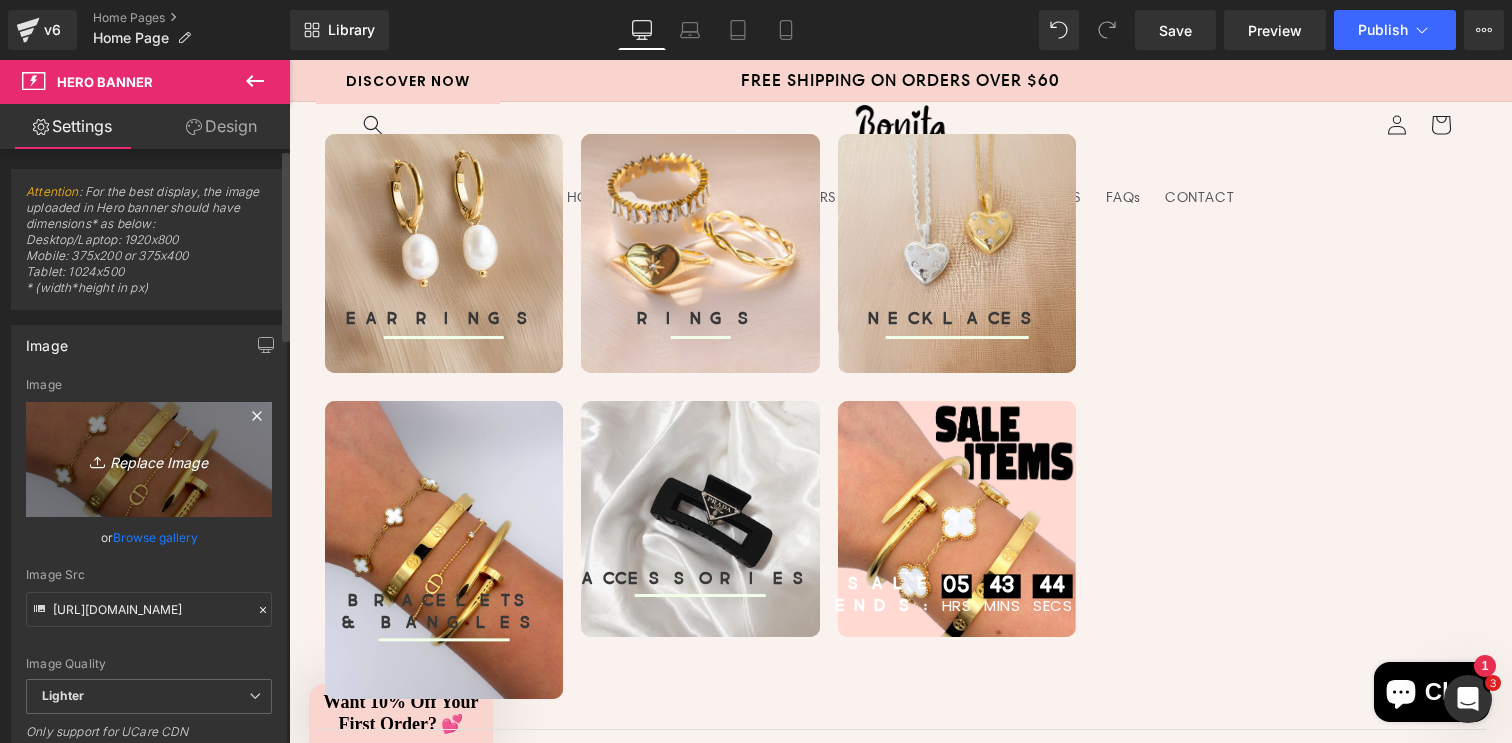 type on "C:\fakepath\IMG_2888.jpg" 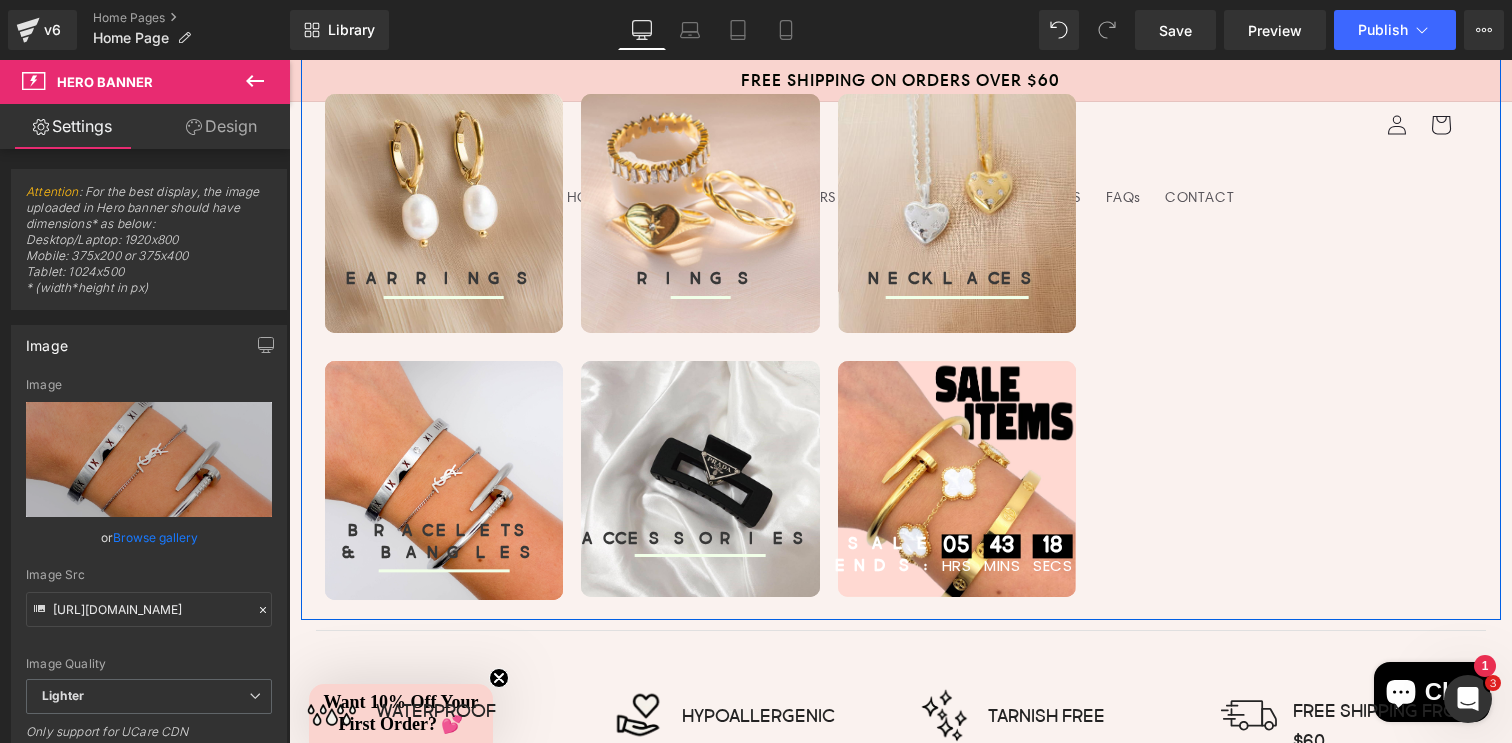 scroll, scrollTop: 767, scrollLeft: 0, axis: vertical 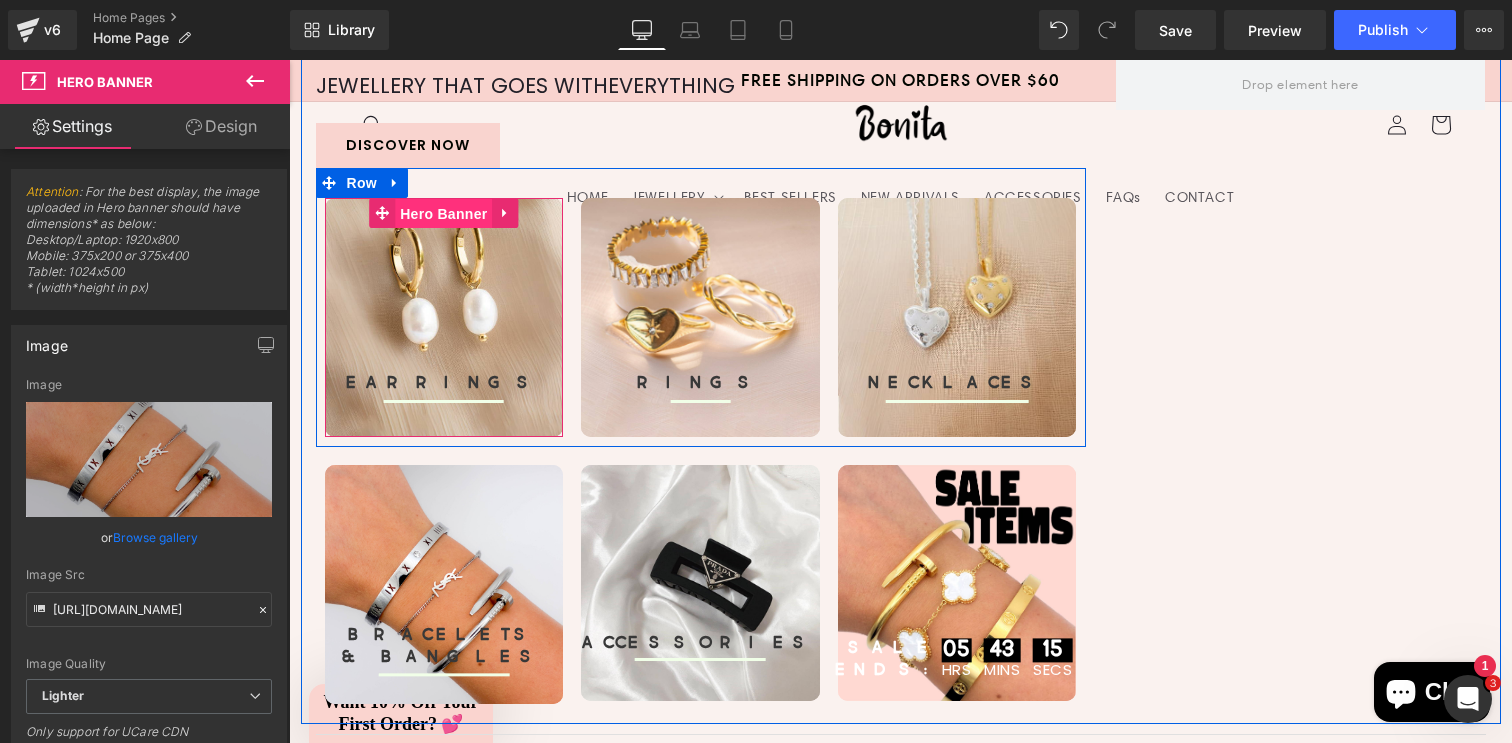 click on "Hero Banner" at bounding box center [443, 214] 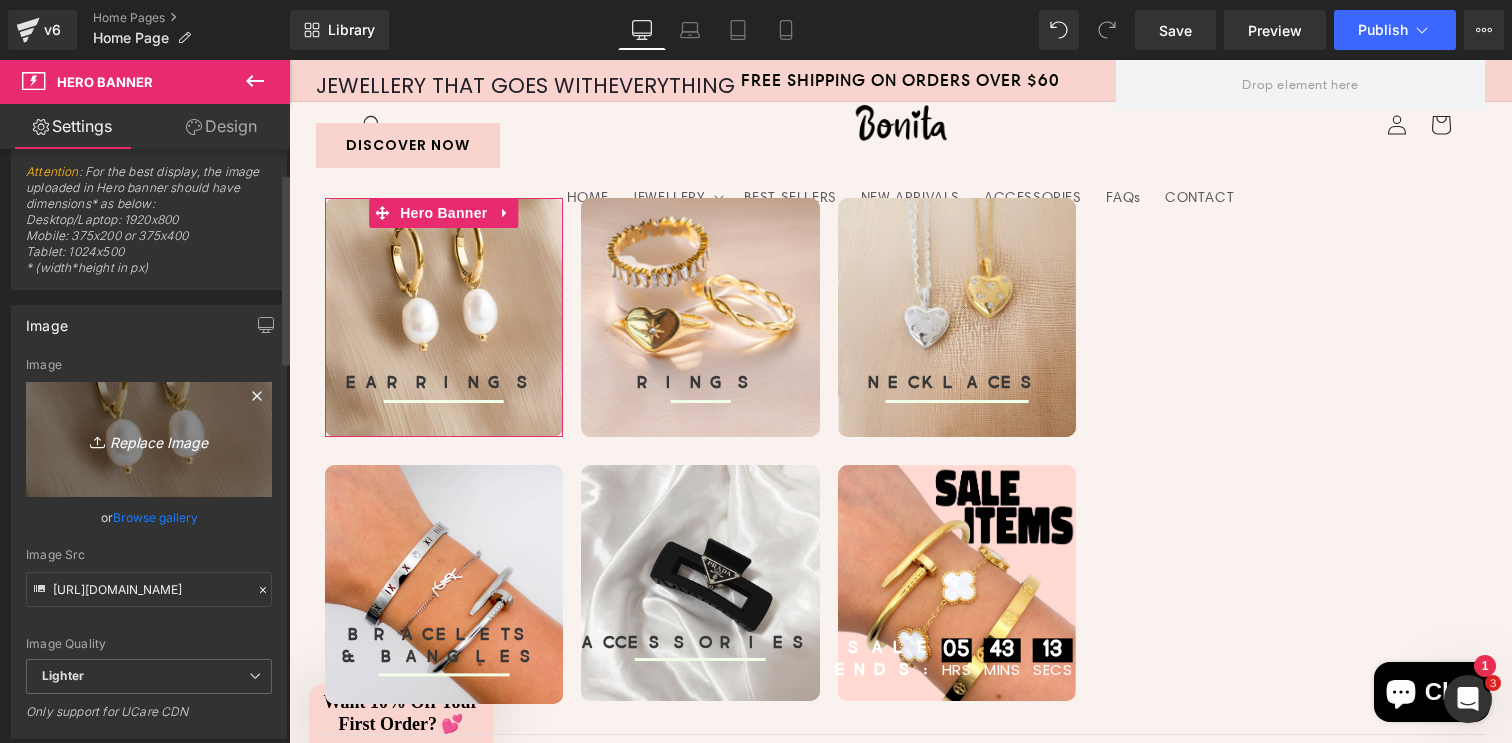 scroll, scrollTop: 149, scrollLeft: 0, axis: vertical 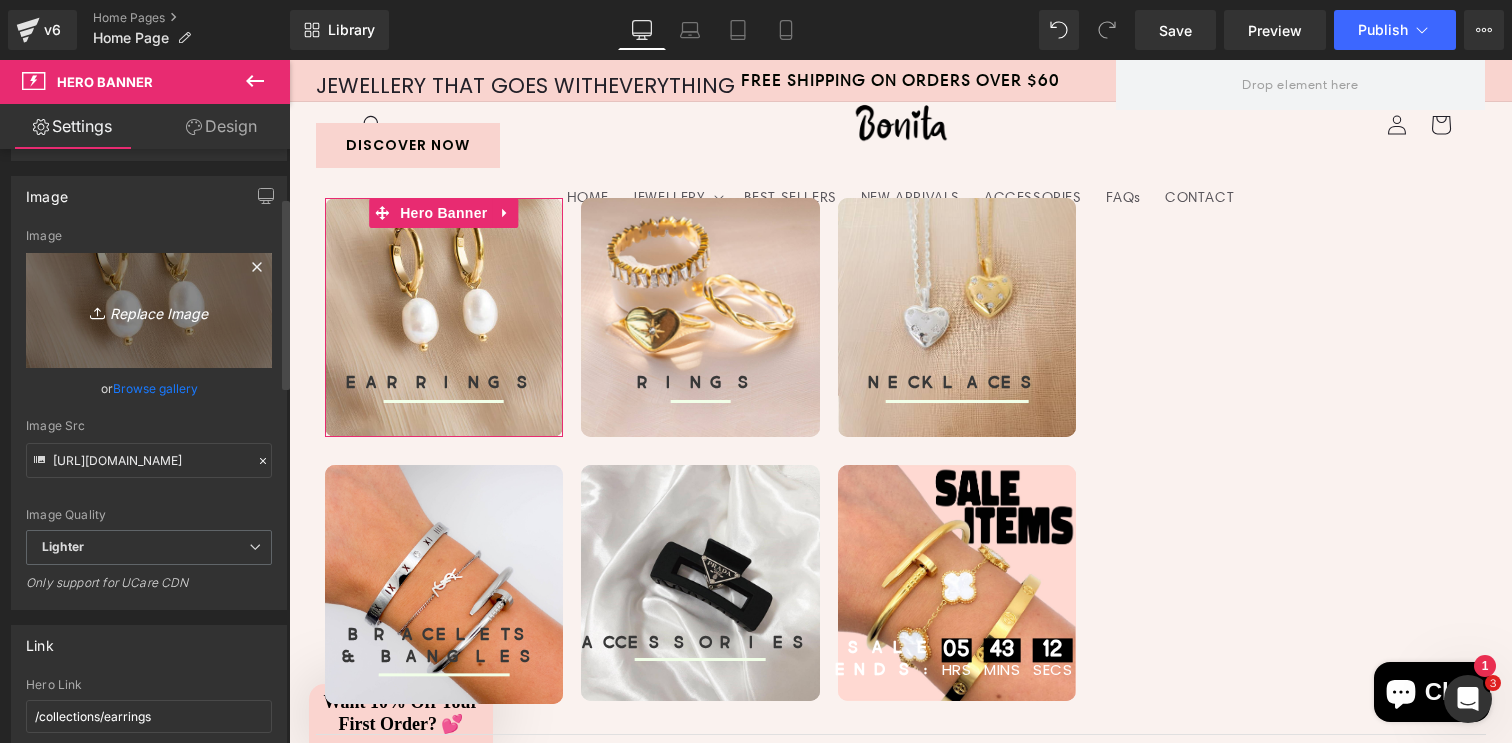 click on "Replace Image" at bounding box center (149, 310) 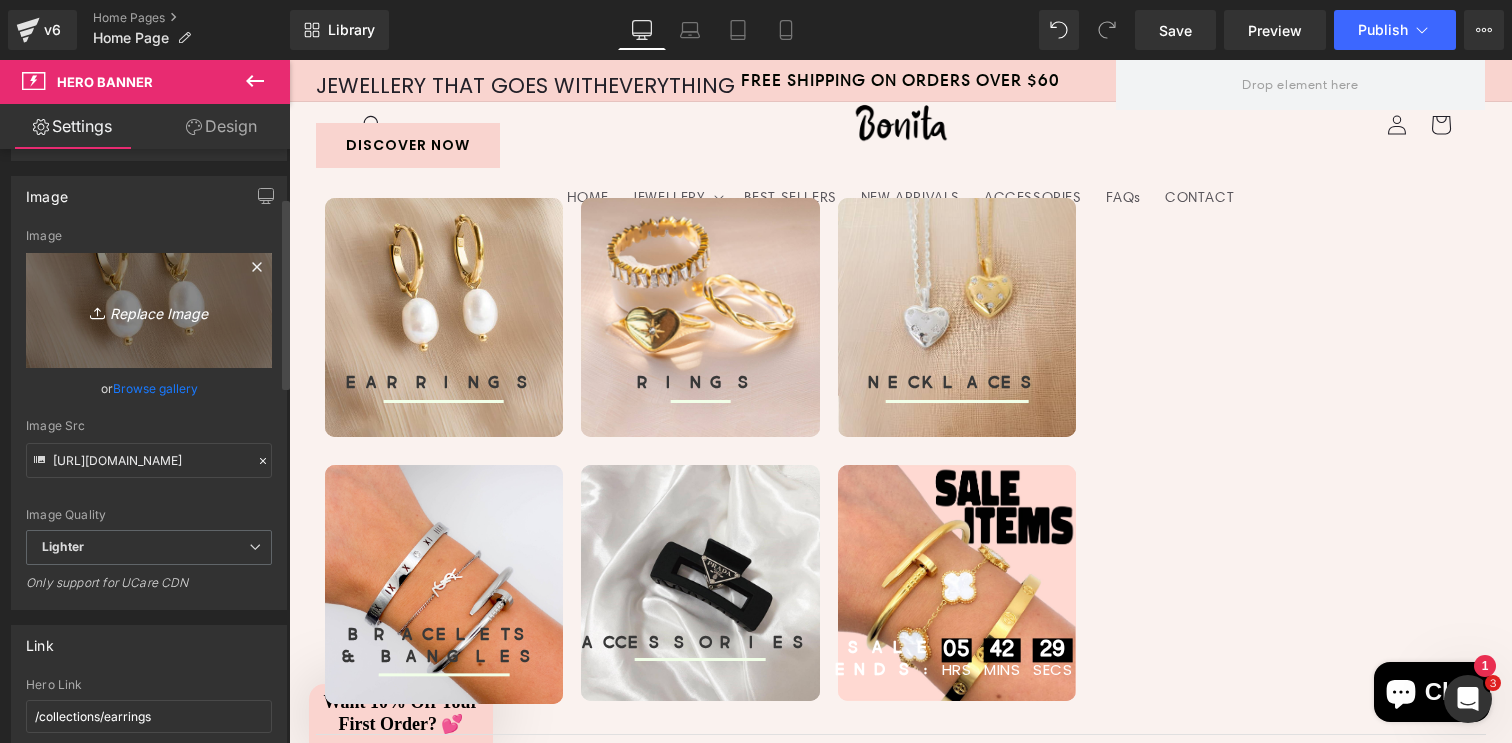 type on "C:\fakepath\IMG_2843.jpg" 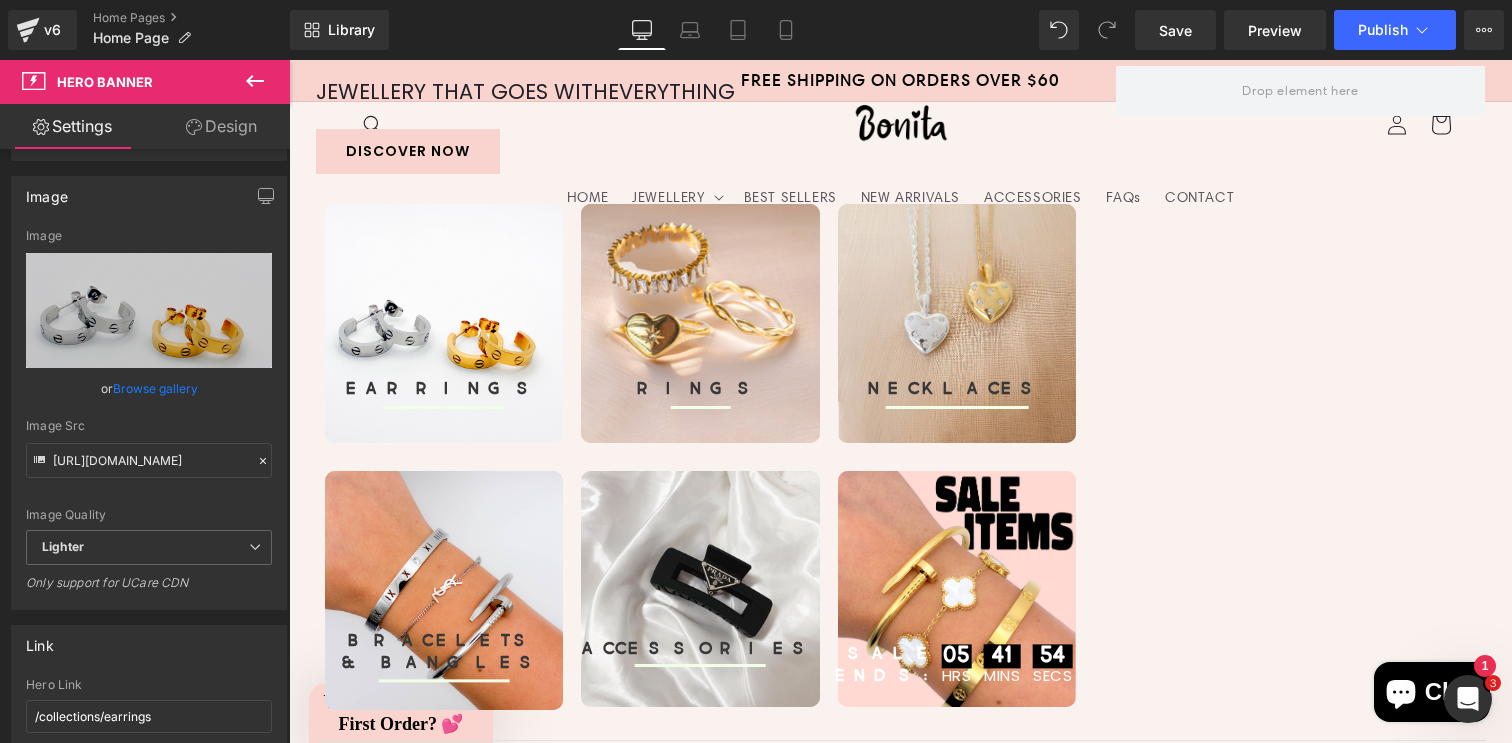 scroll, scrollTop: 757, scrollLeft: 0, axis: vertical 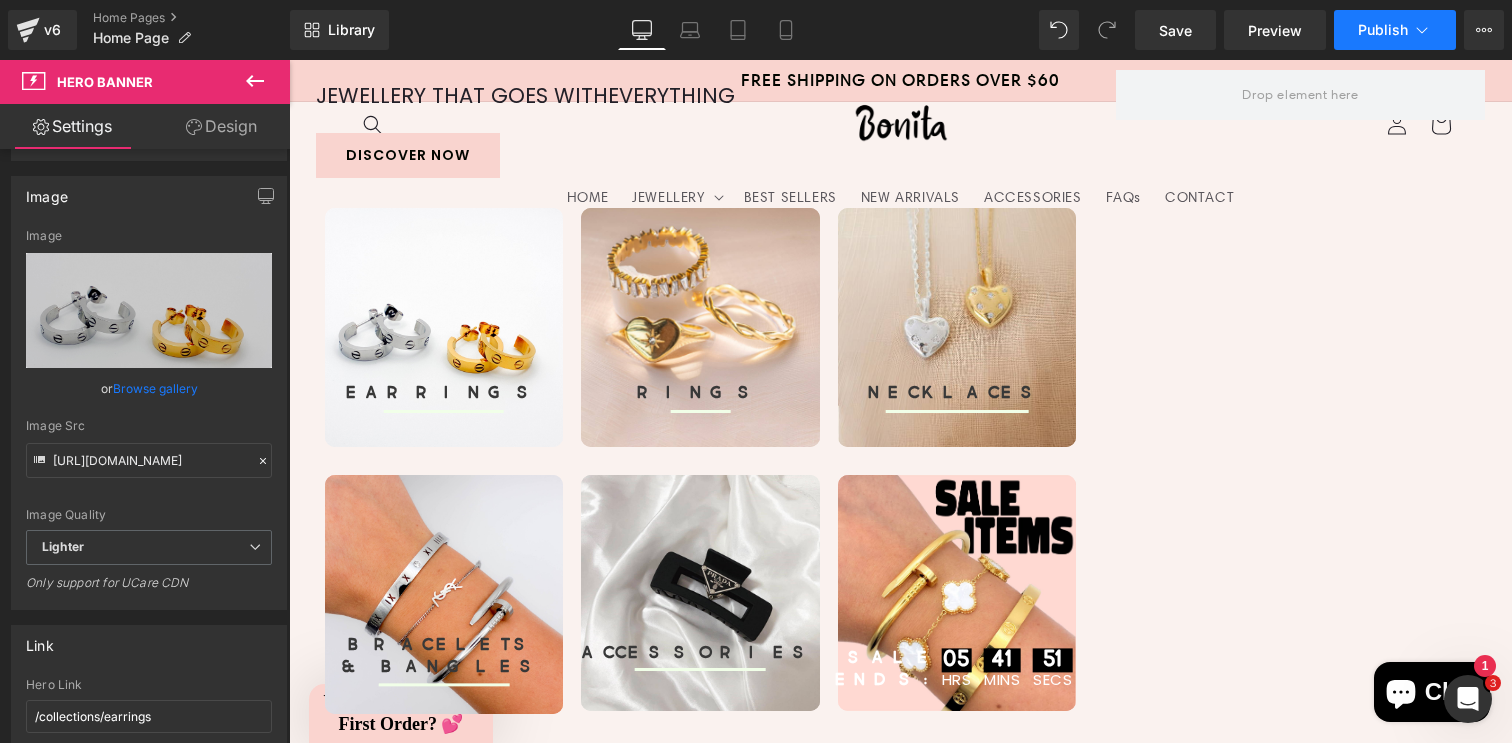 click on "Publish" at bounding box center (1383, 30) 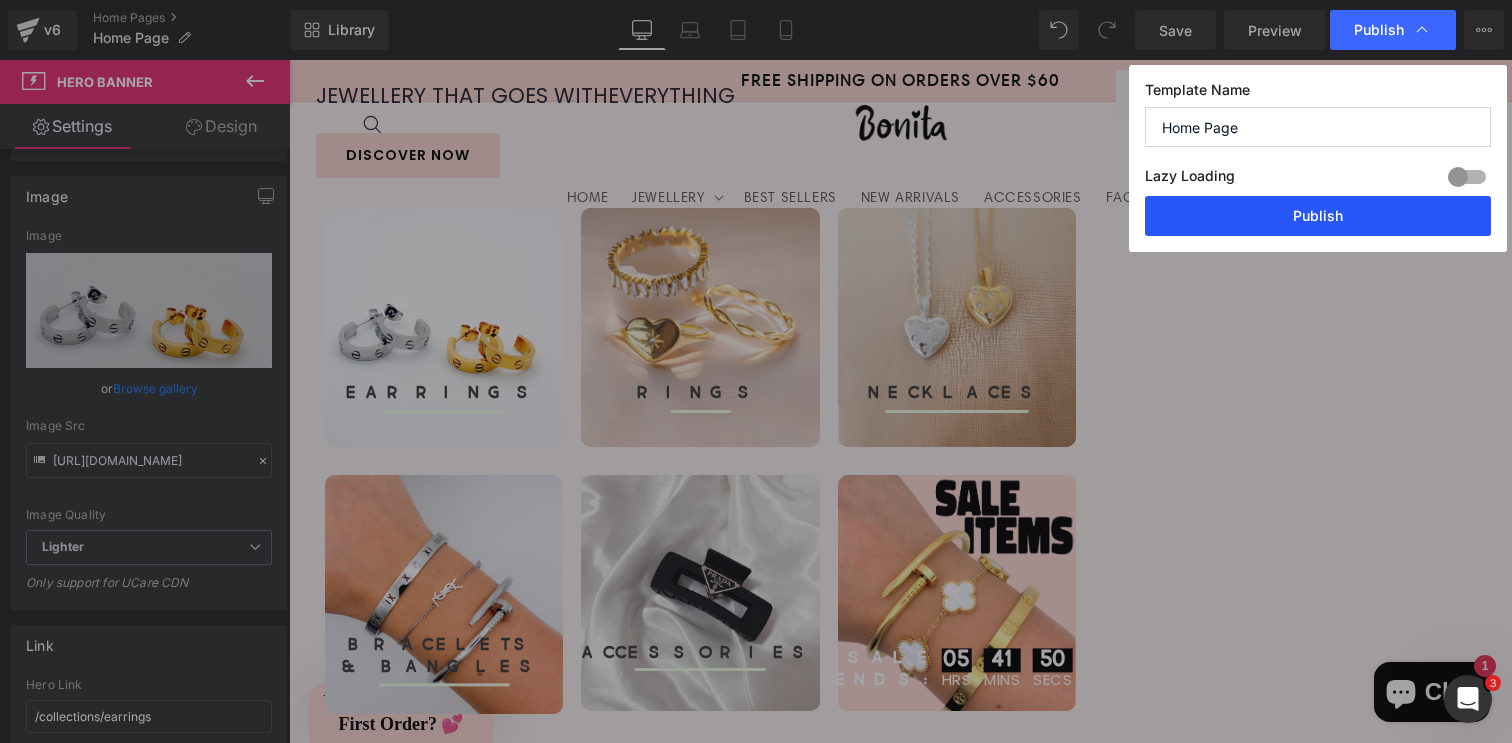 click on "Publish" at bounding box center (1318, 216) 